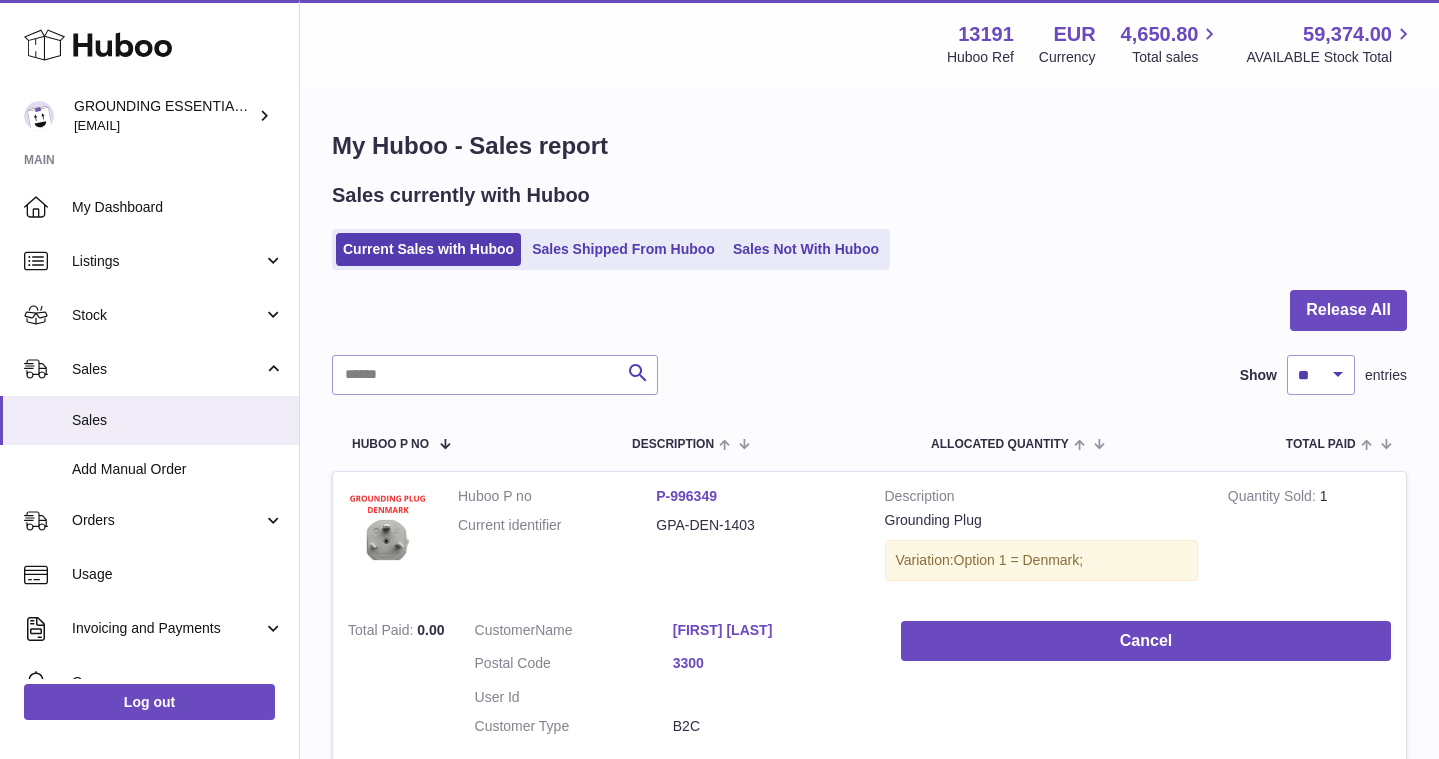 scroll, scrollTop: 504, scrollLeft: 0, axis: vertical 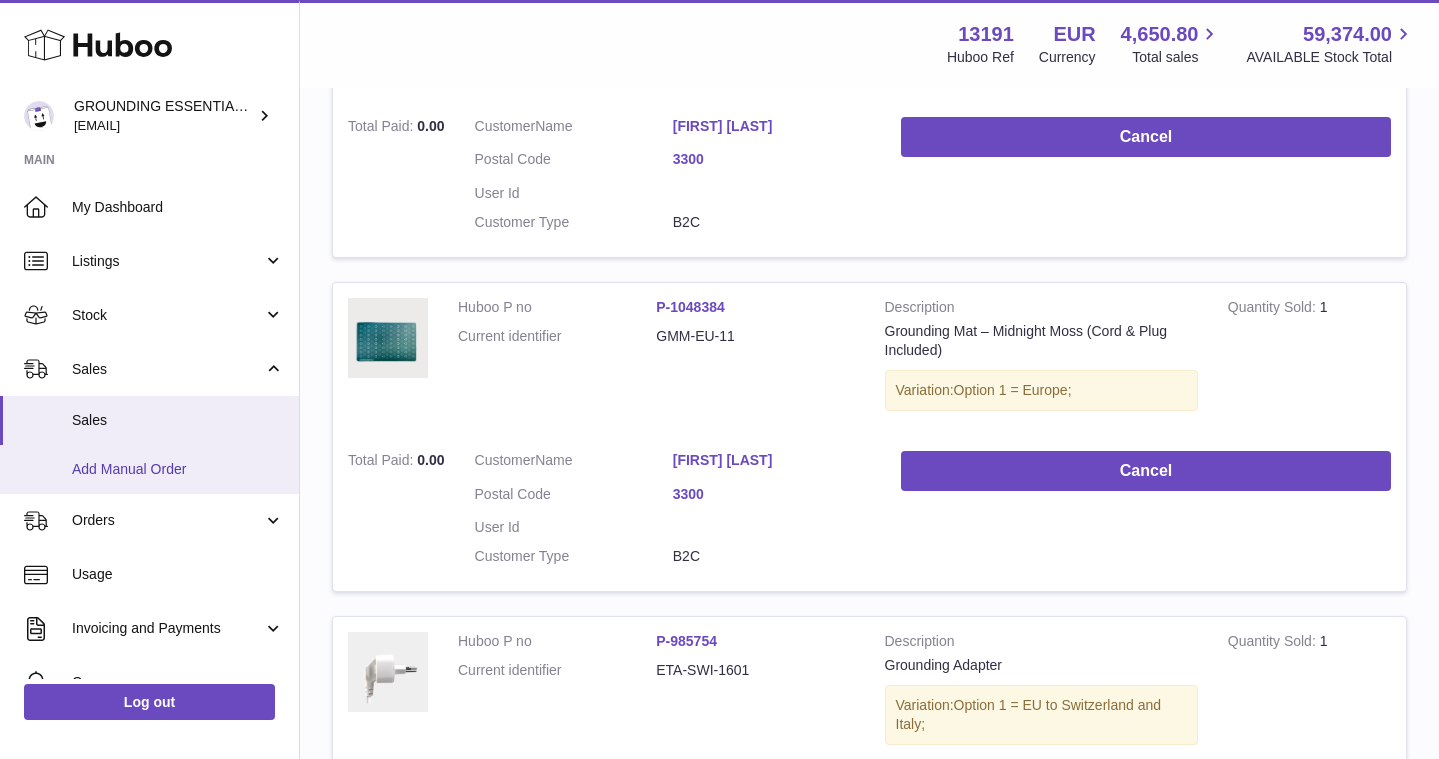 click on "Add Manual Order" at bounding box center [178, 469] 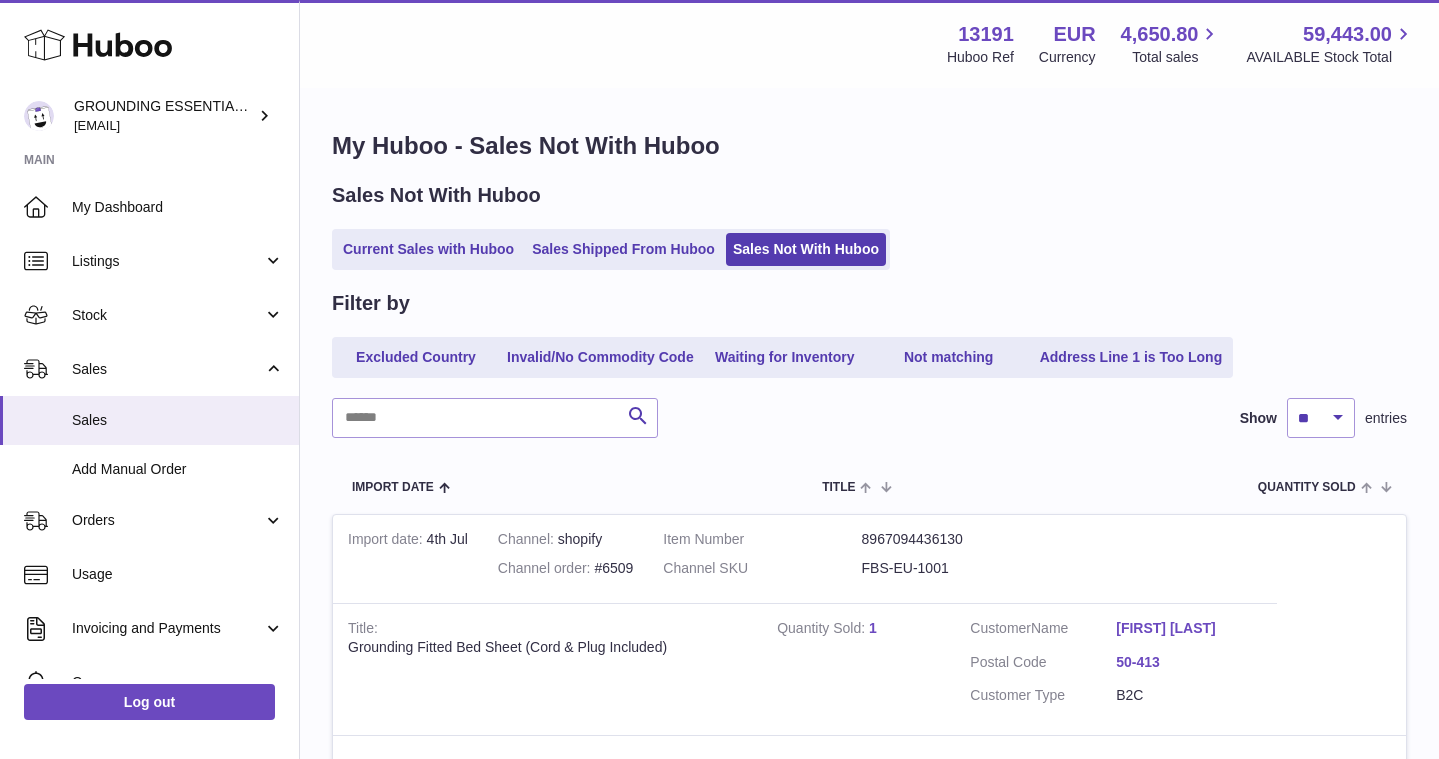 scroll, scrollTop: 3443, scrollLeft: 0, axis: vertical 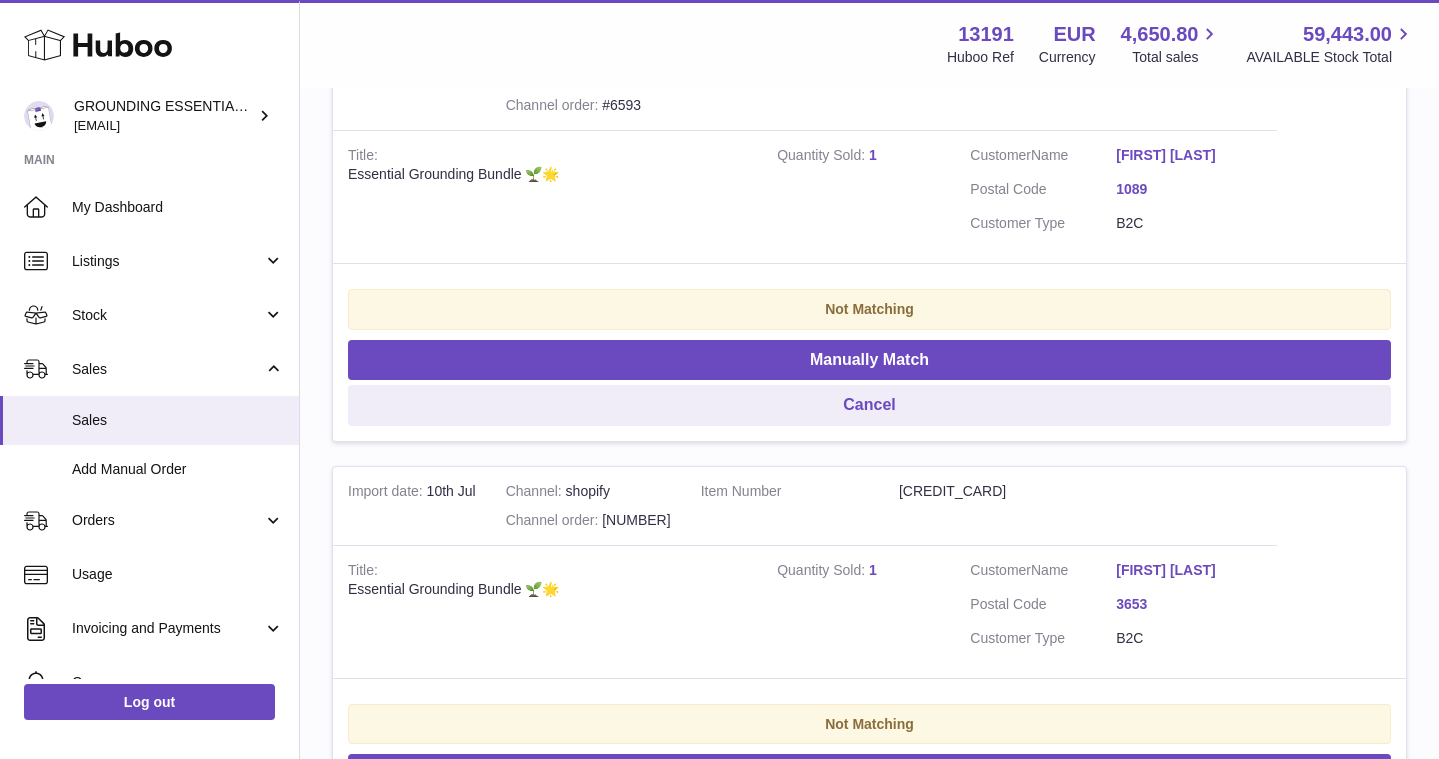 click on "Anita Ponyi" at bounding box center [1189, 155] 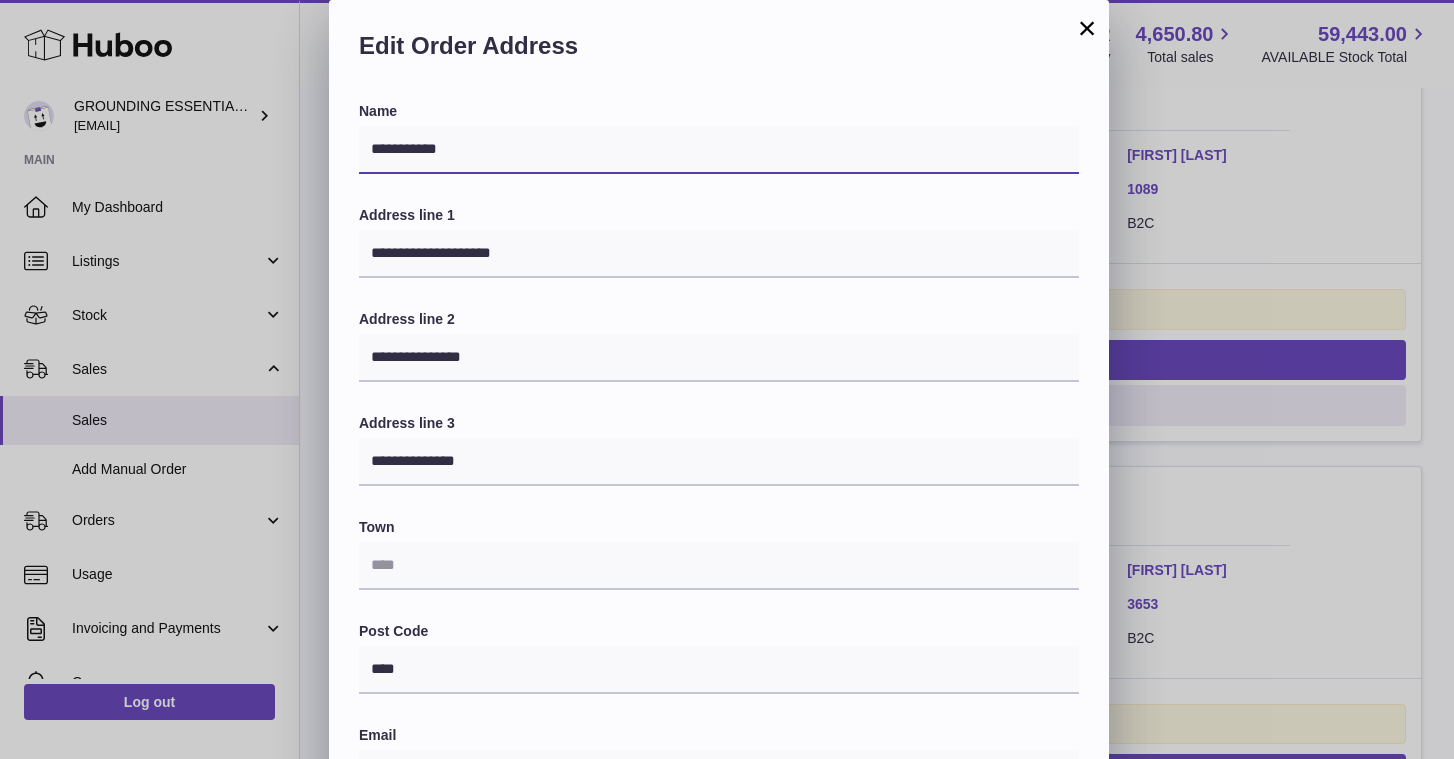 click on "**********" at bounding box center [719, 150] 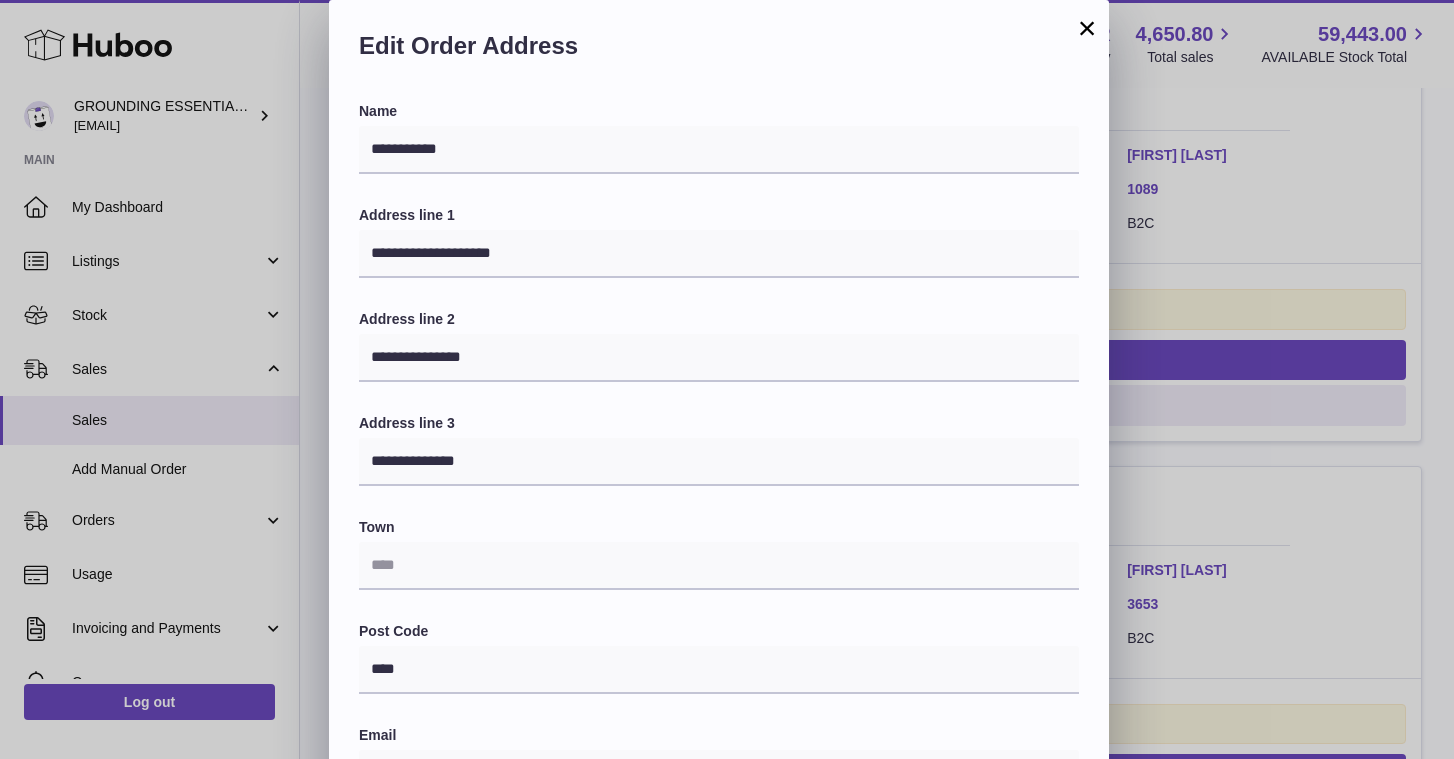 click on "Edit Order Address" at bounding box center (719, 51) 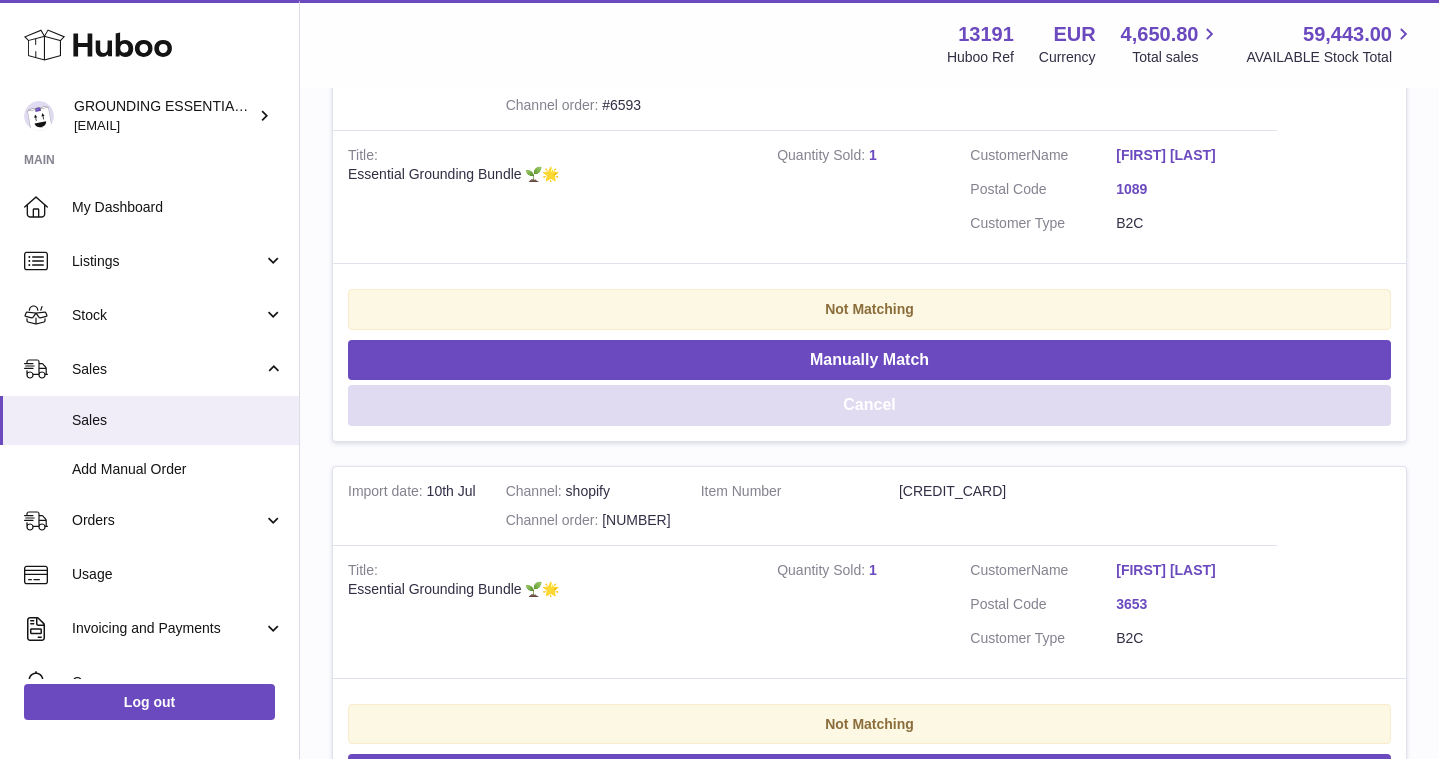 click on "Cancel" at bounding box center (869, 405) 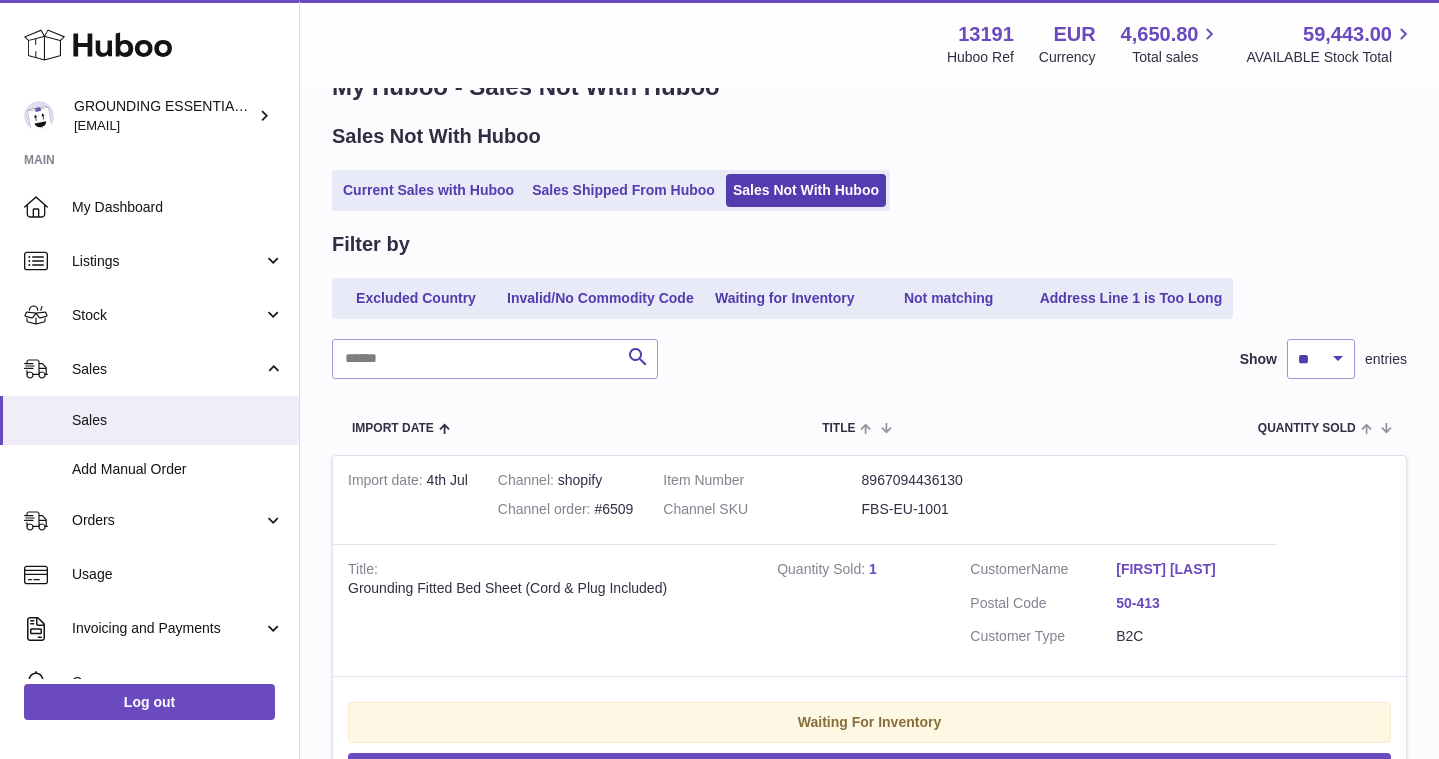 scroll, scrollTop: 0, scrollLeft: 0, axis: both 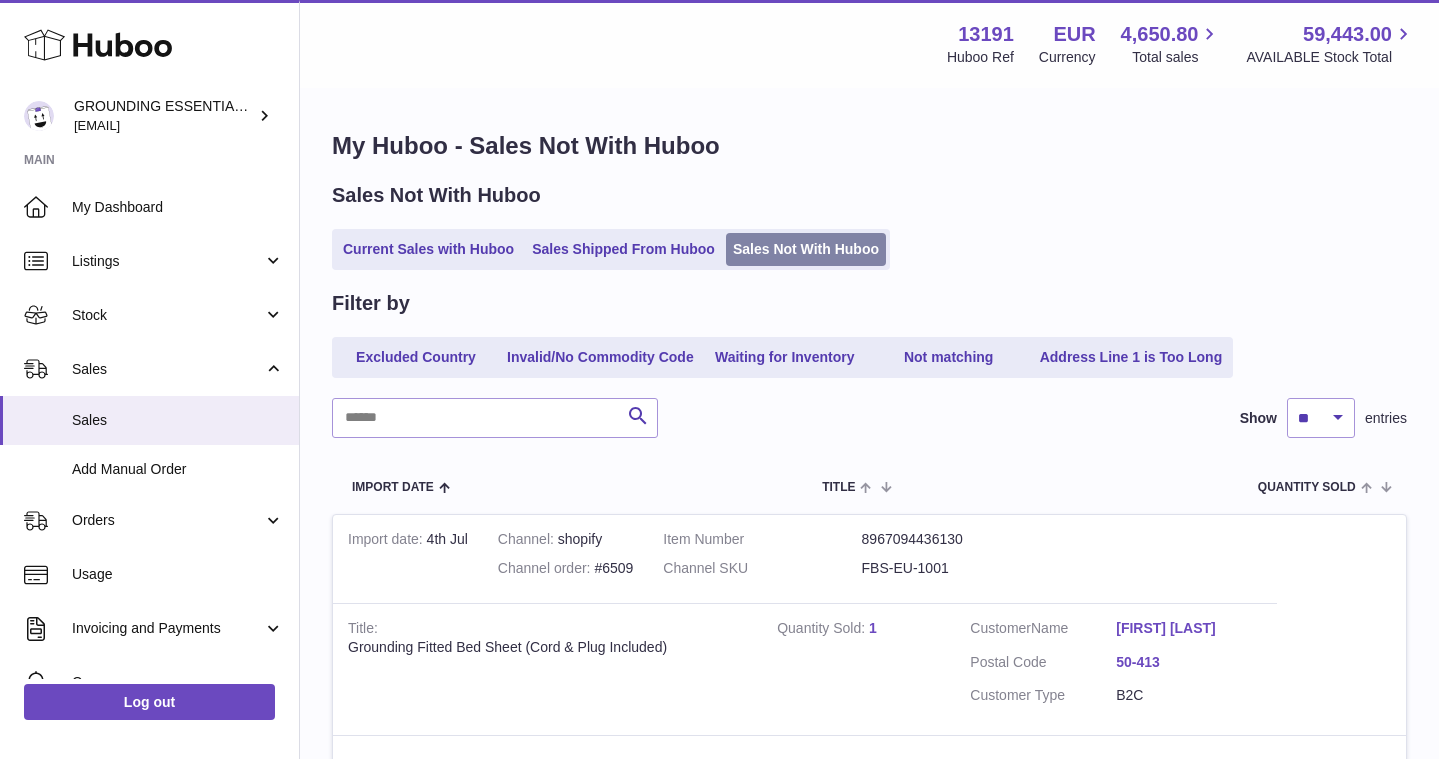 click on "Sales Not With Huboo" at bounding box center [806, 249] 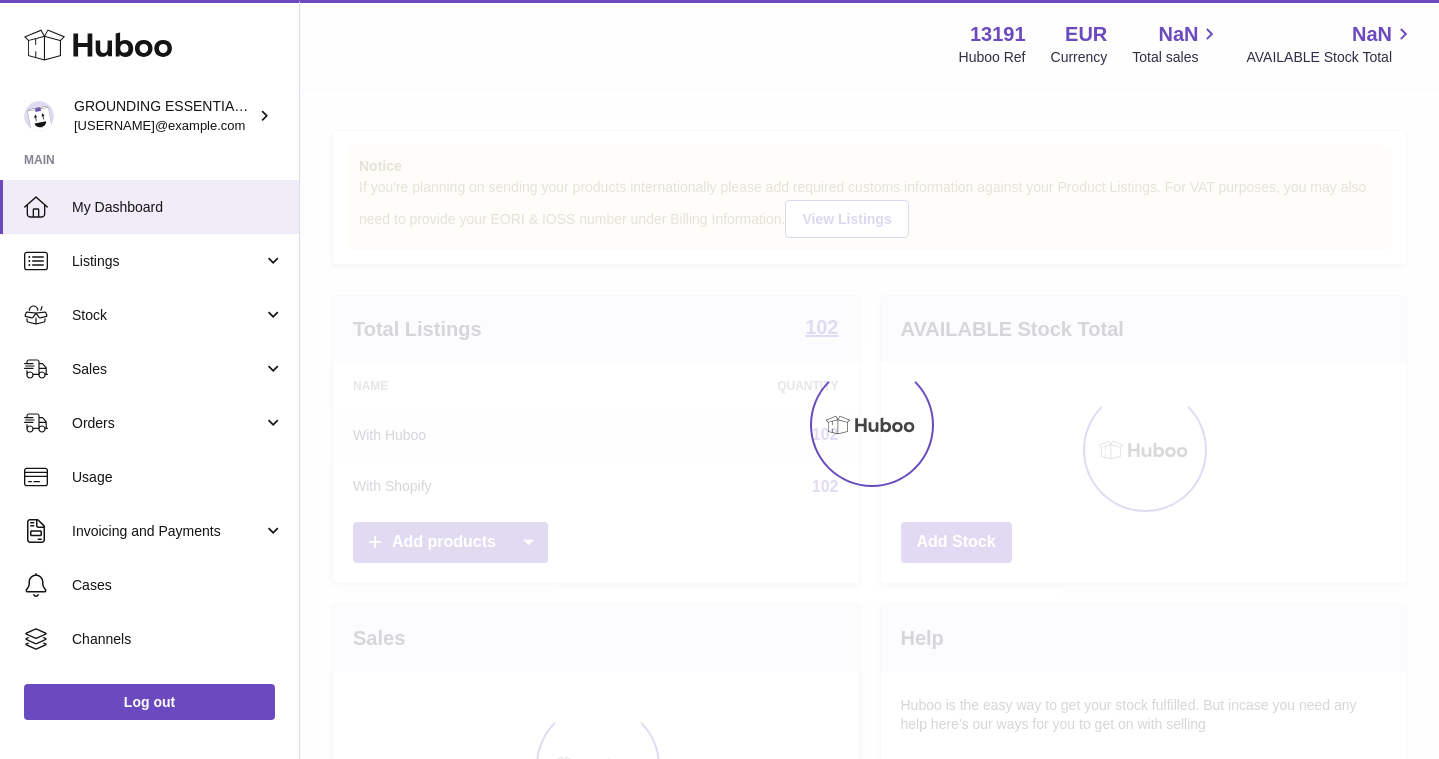 scroll, scrollTop: 0, scrollLeft: 0, axis: both 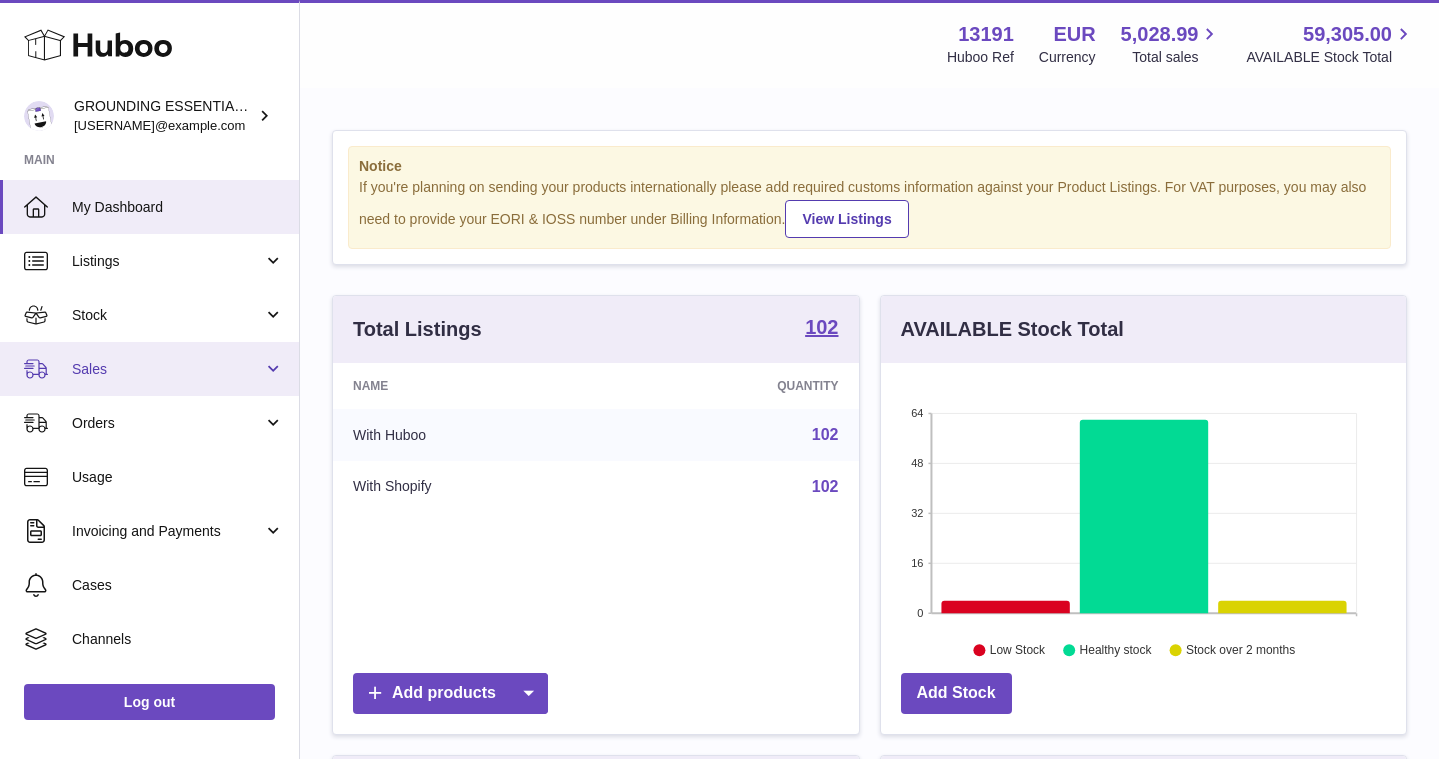 click on "Sales" at bounding box center [149, 369] 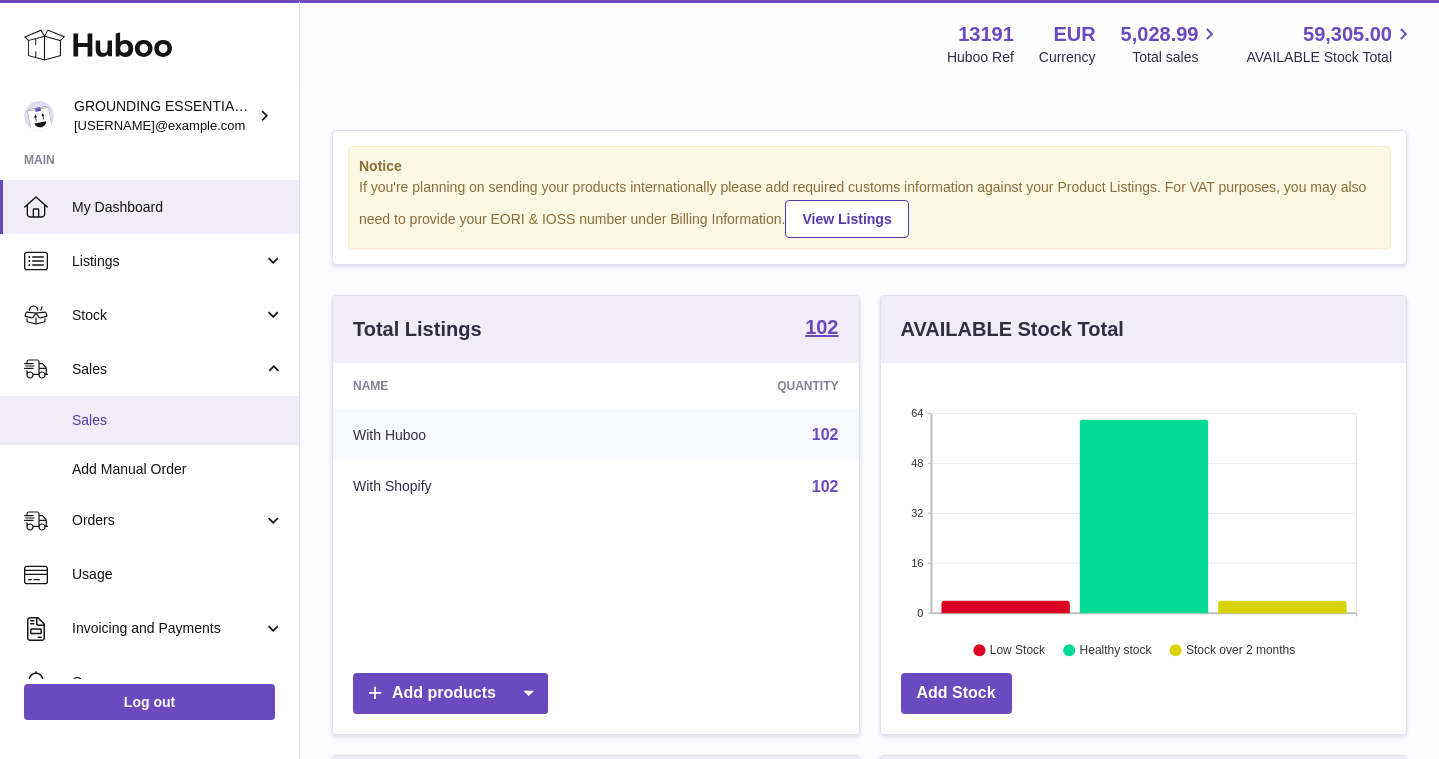 click on "Sales" at bounding box center (178, 420) 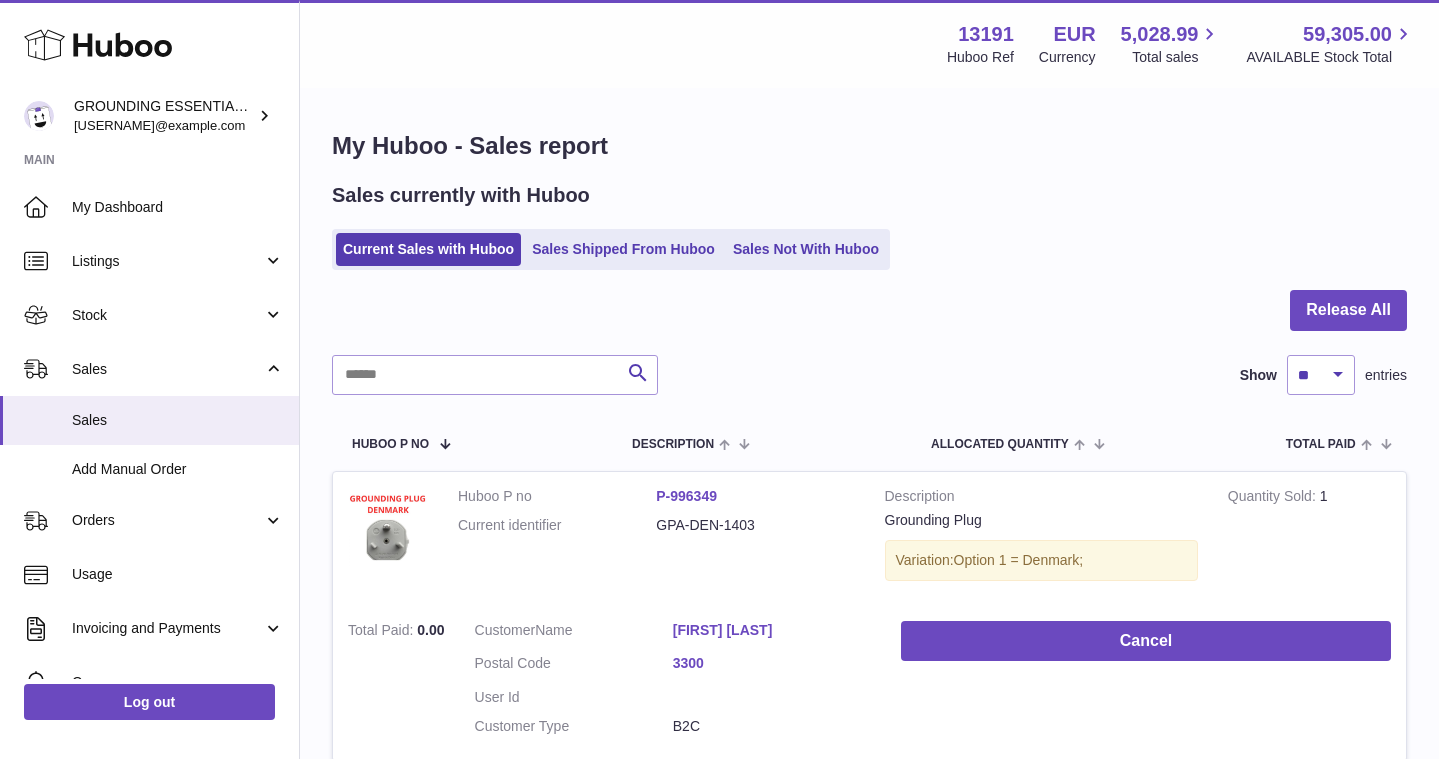 scroll, scrollTop: 0, scrollLeft: 0, axis: both 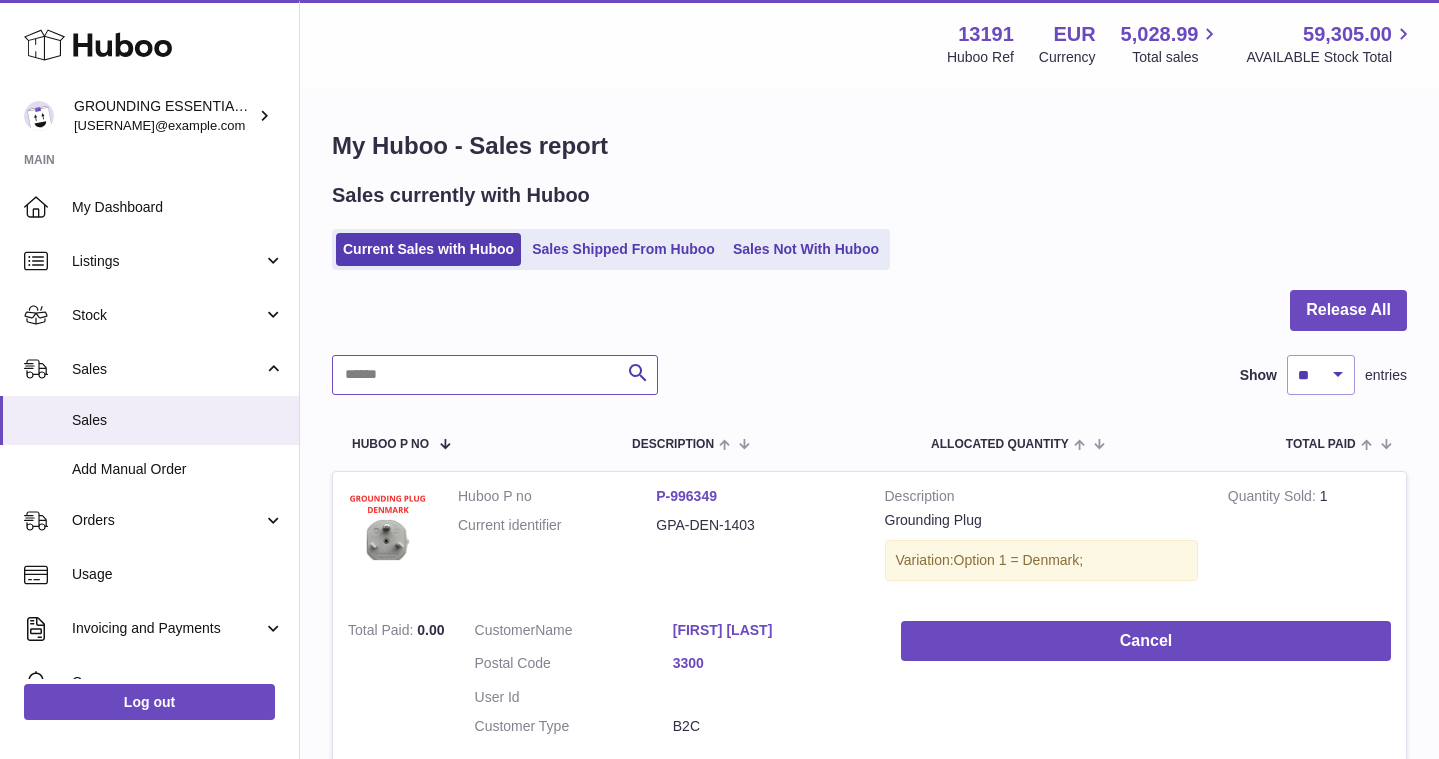 click at bounding box center (495, 375) 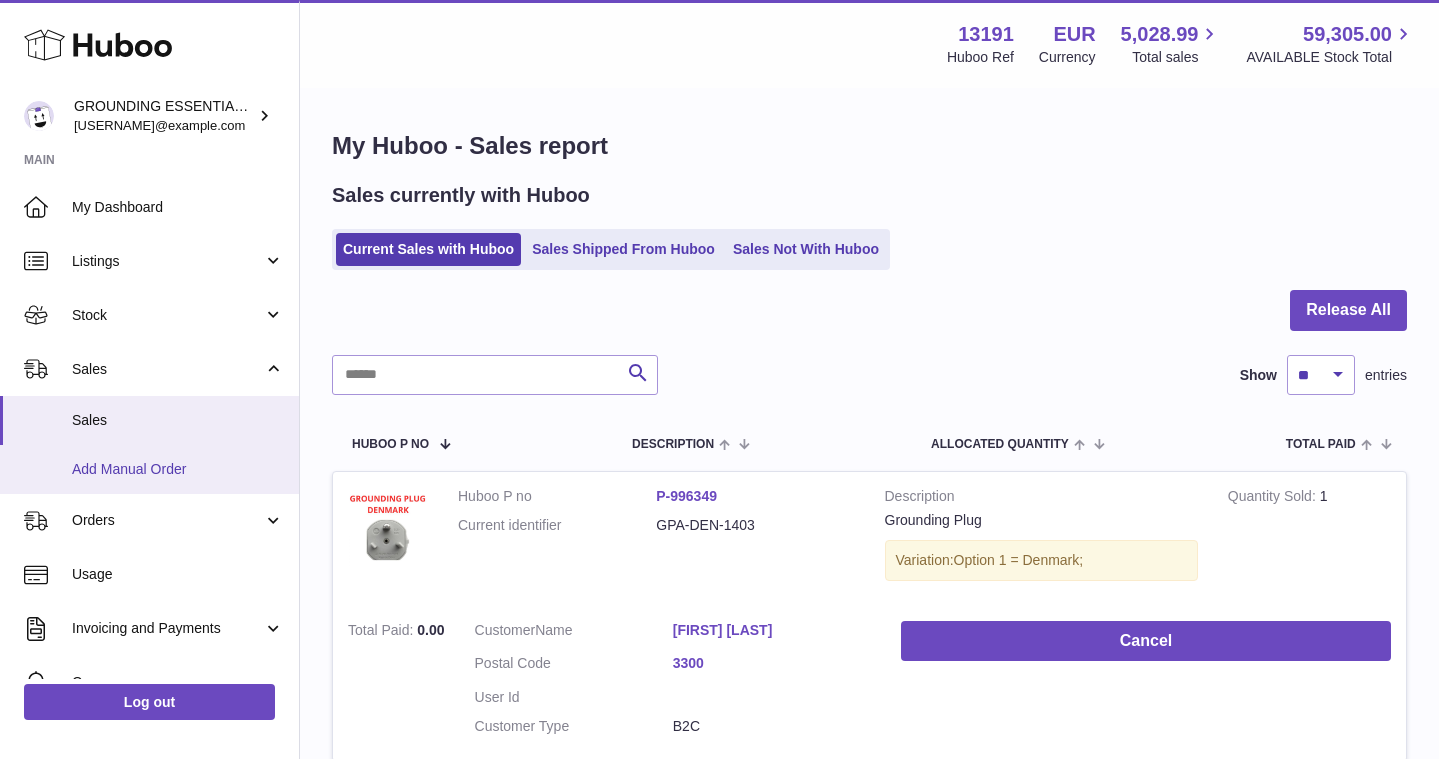 click on "Add Manual Order" at bounding box center [149, 469] 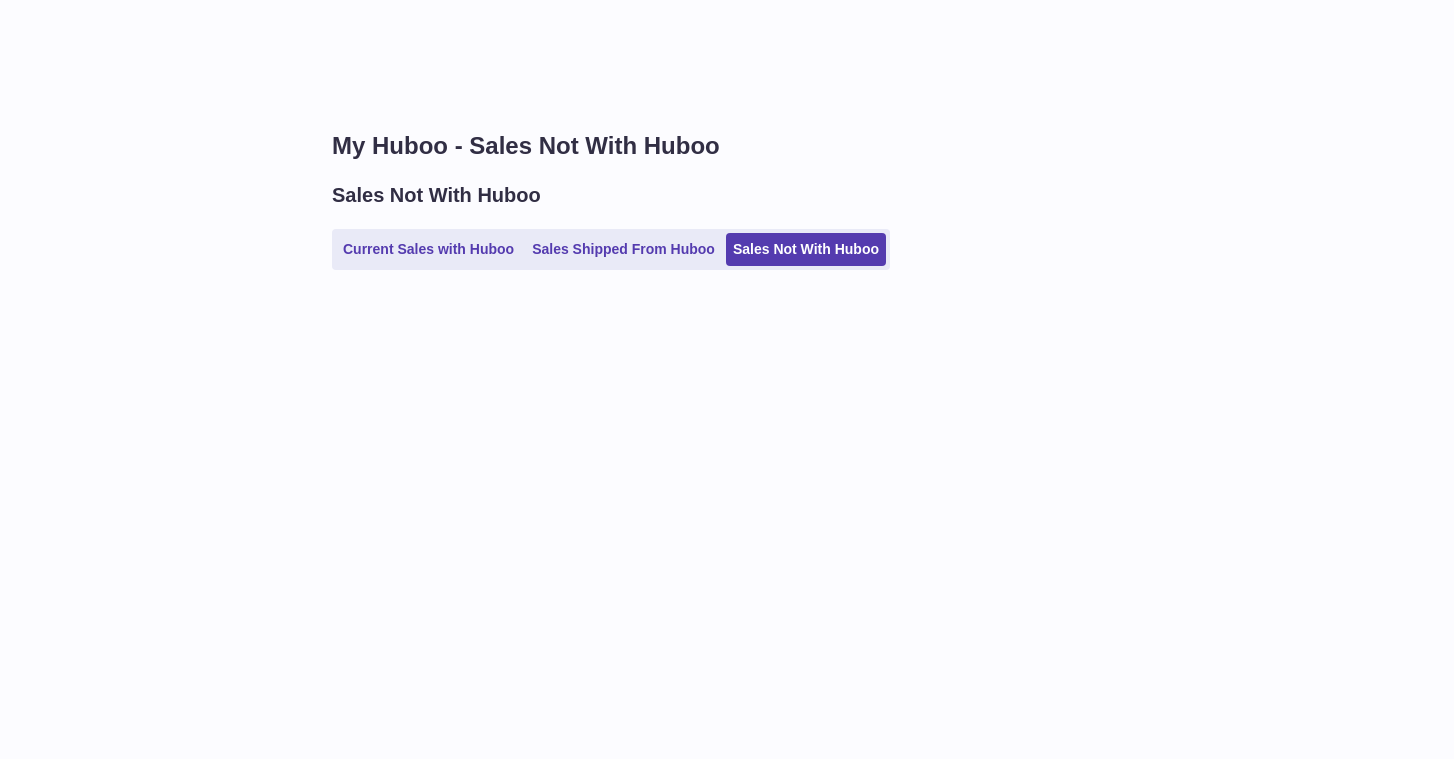 scroll, scrollTop: 0, scrollLeft: 0, axis: both 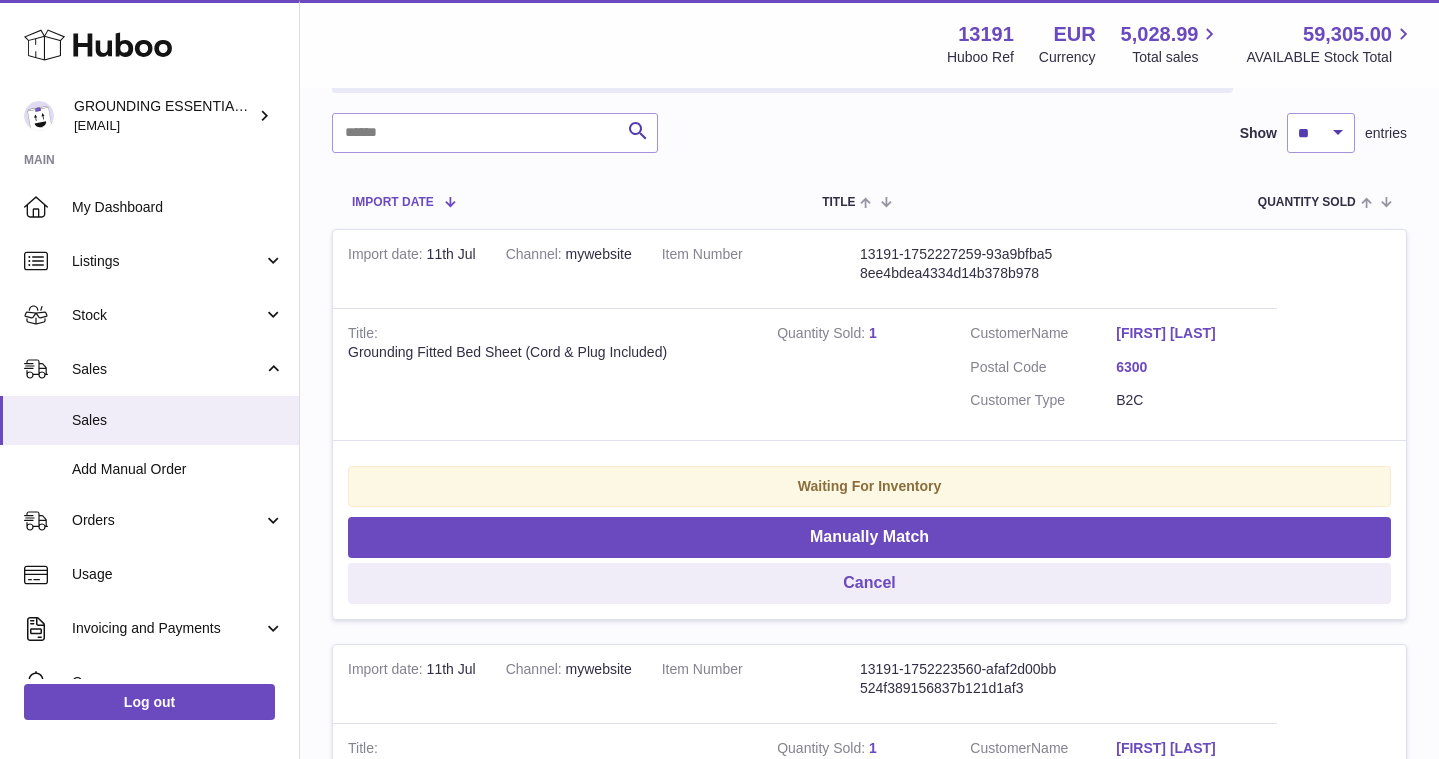 click at bounding box center [442, 201] 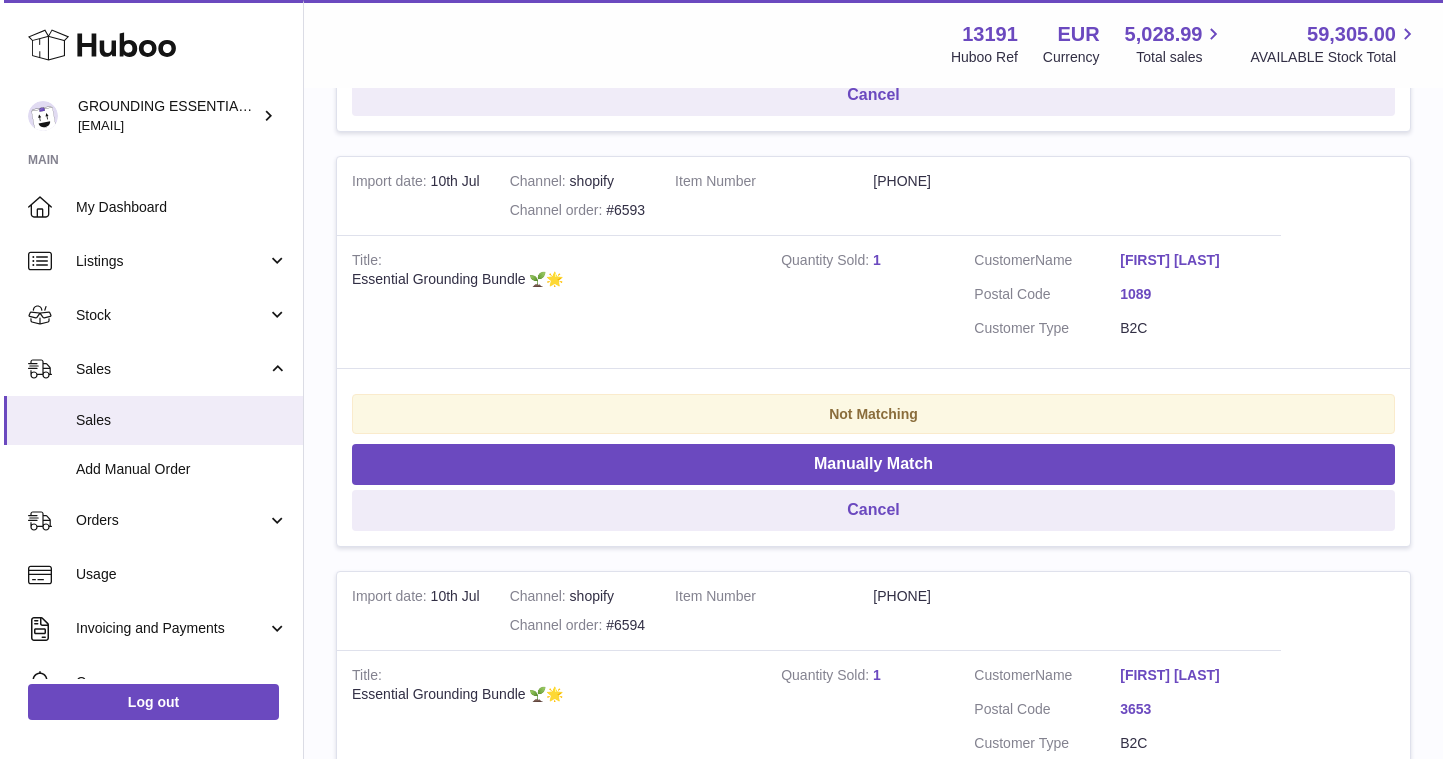scroll, scrollTop: 3342, scrollLeft: 0, axis: vertical 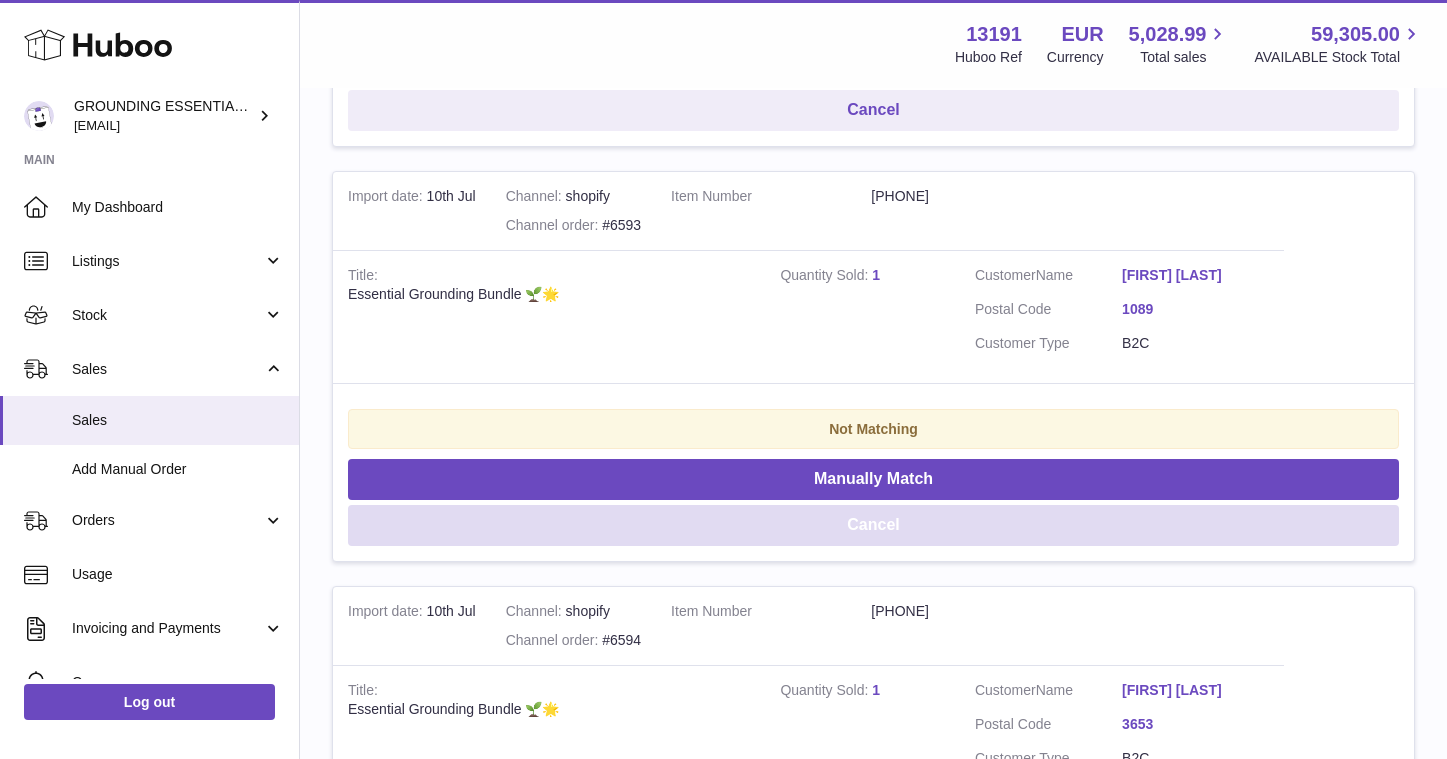 click on "Cancel" at bounding box center (873, 525) 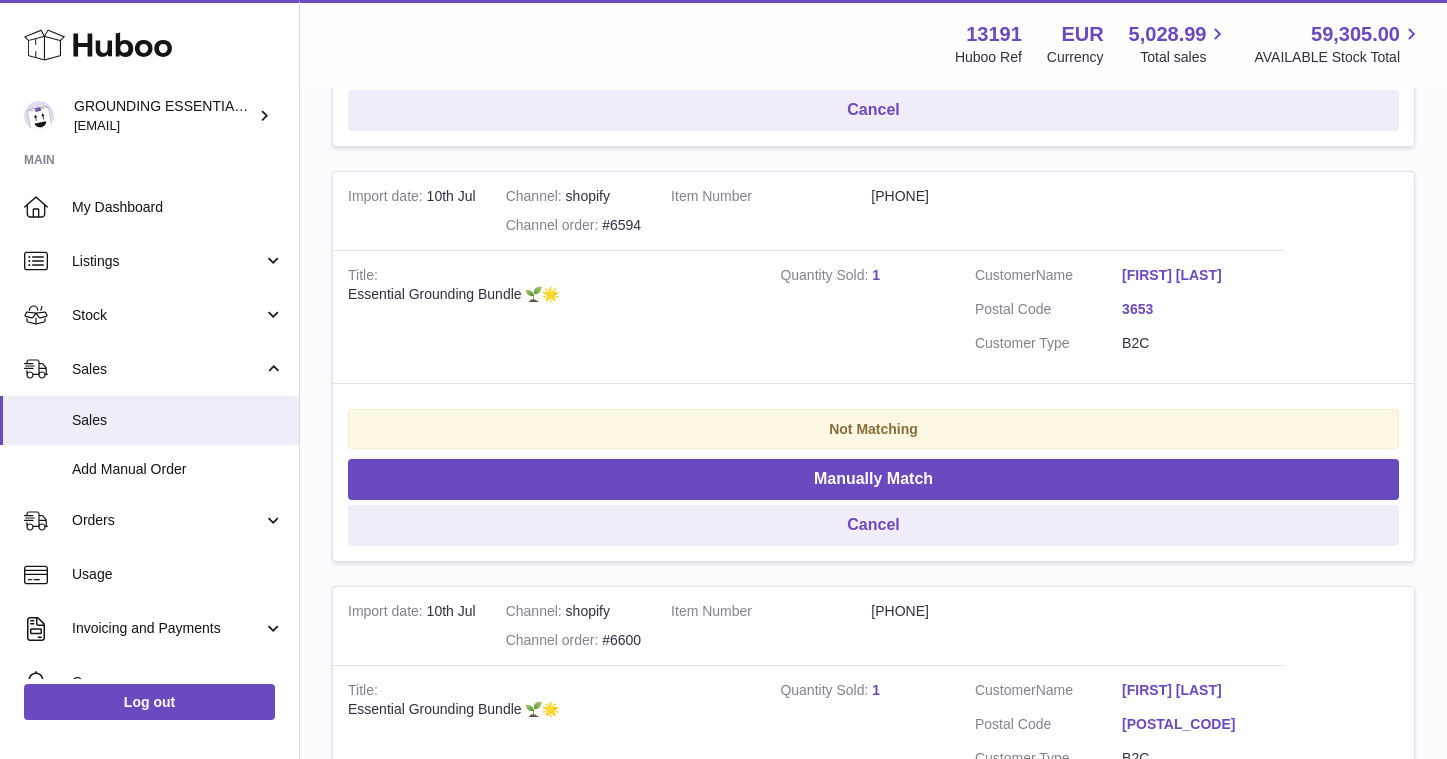 click on "Shanti Sherpa" at bounding box center [1195, 275] 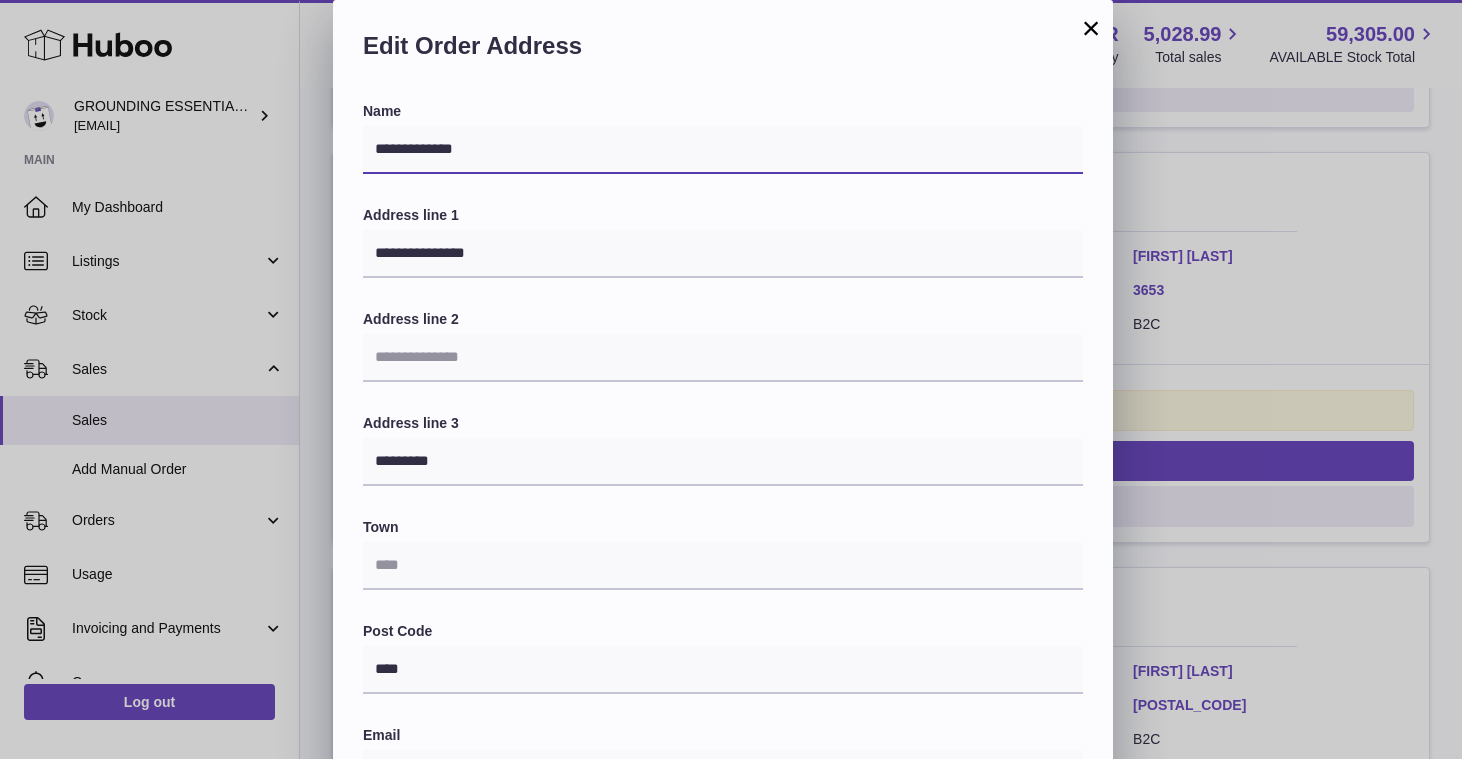 click on "**********" at bounding box center (723, 150) 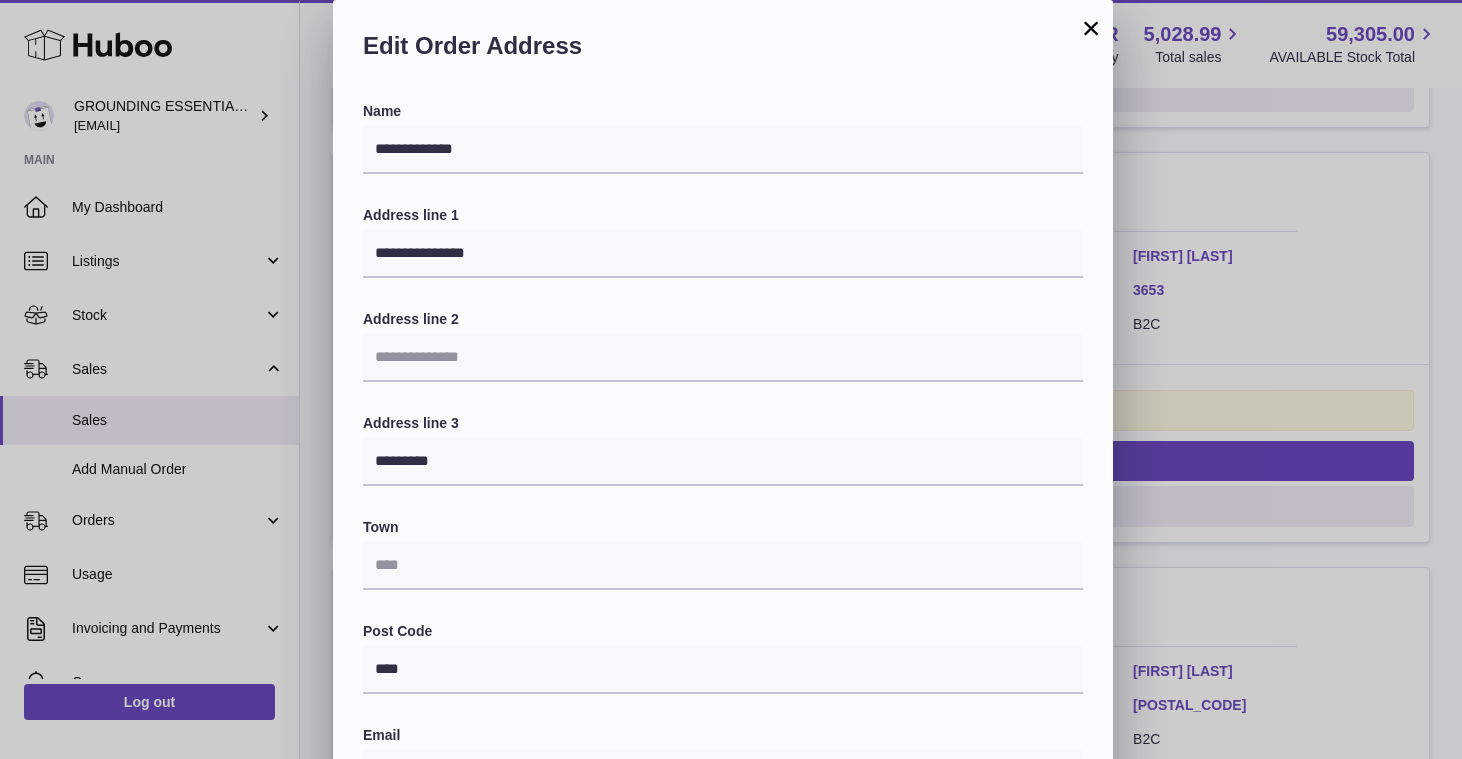 click on "×" at bounding box center [1091, 28] 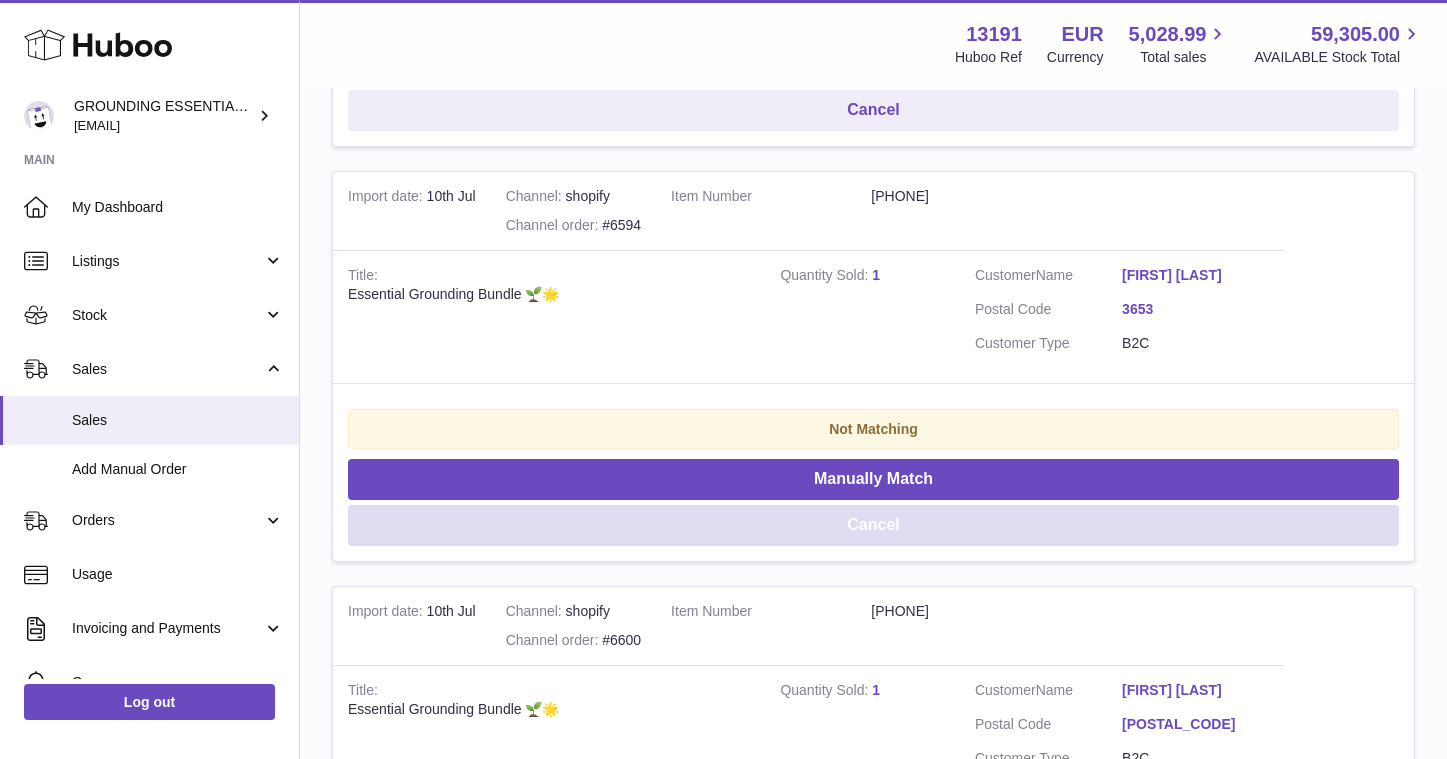 click on "Cancel" at bounding box center [873, 525] 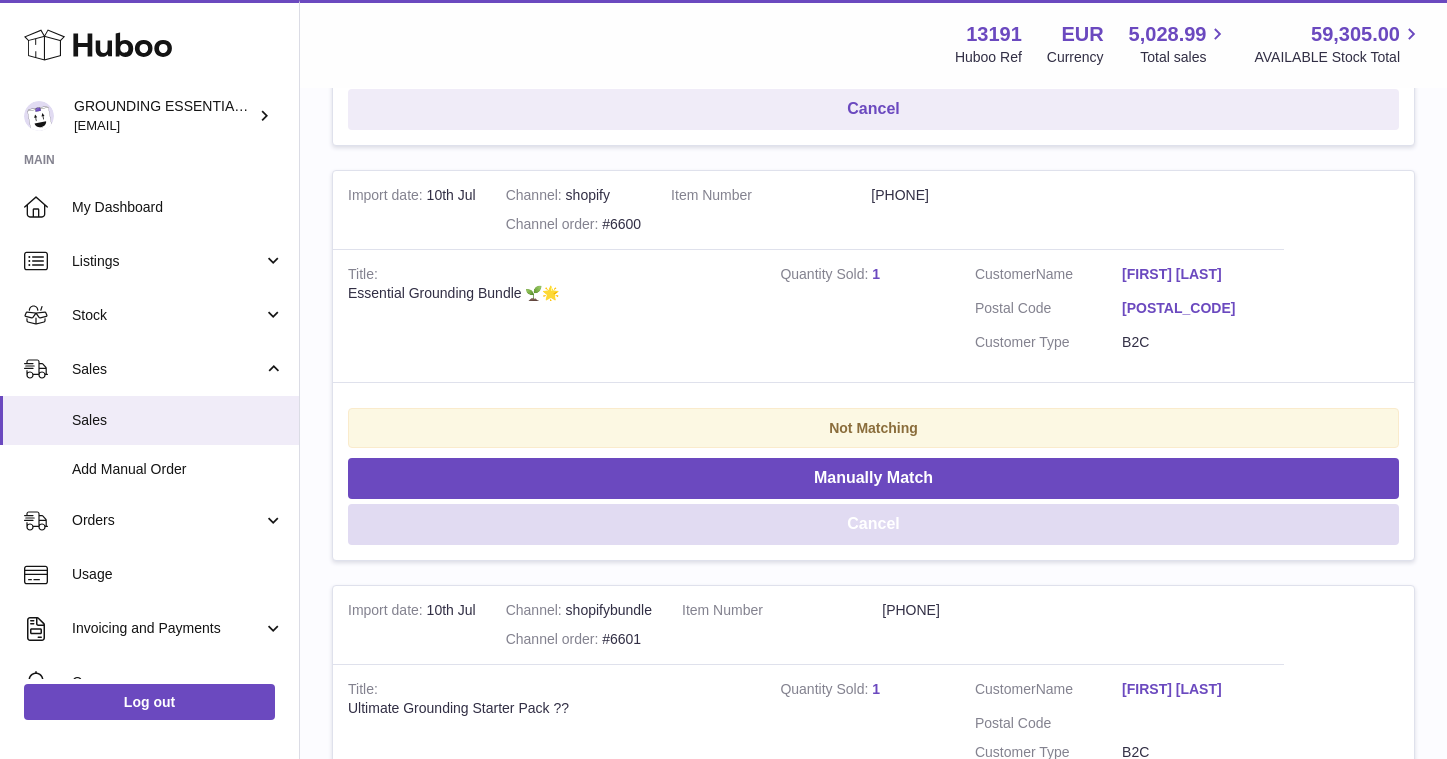scroll, scrollTop: 3353, scrollLeft: 0, axis: vertical 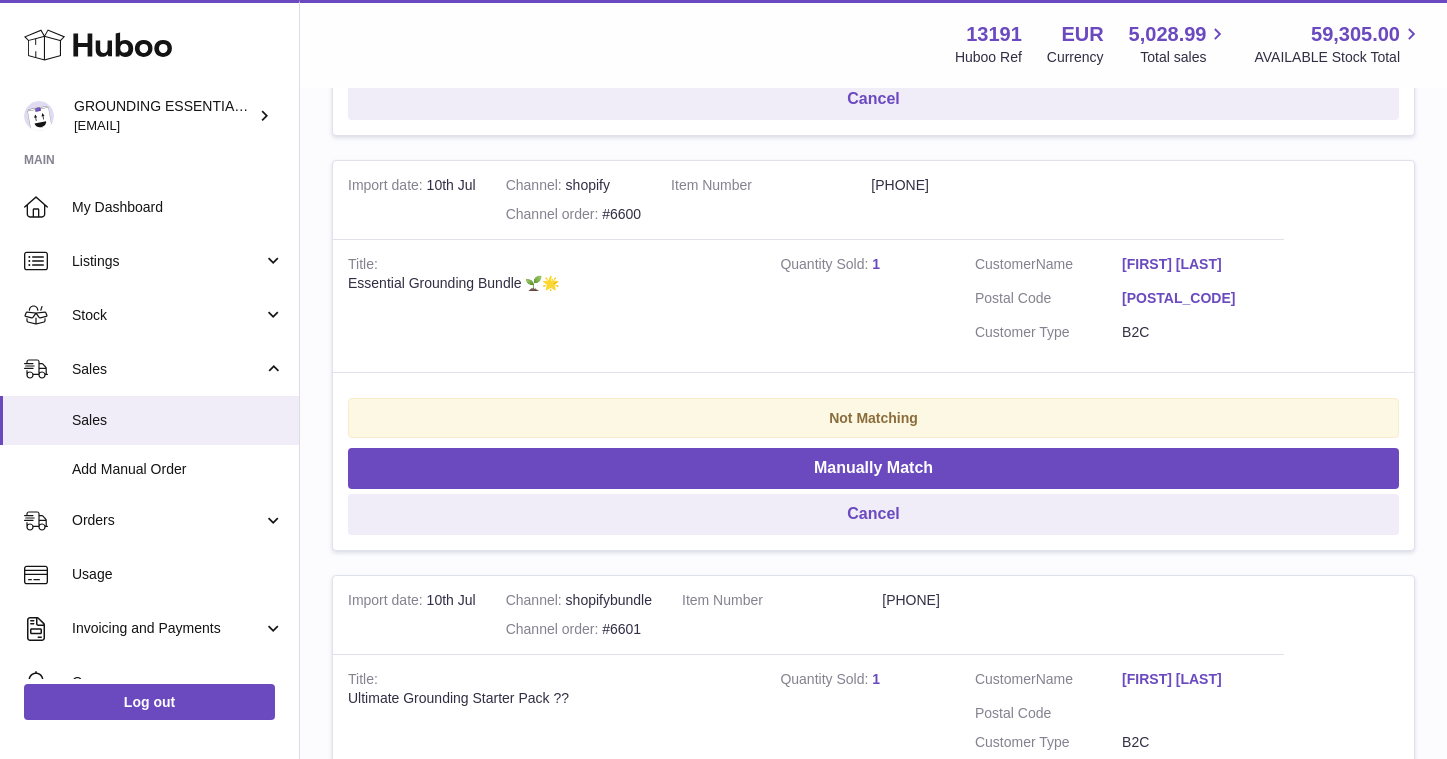 click on "Chetan Raghwani" at bounding box center (1195, 264) 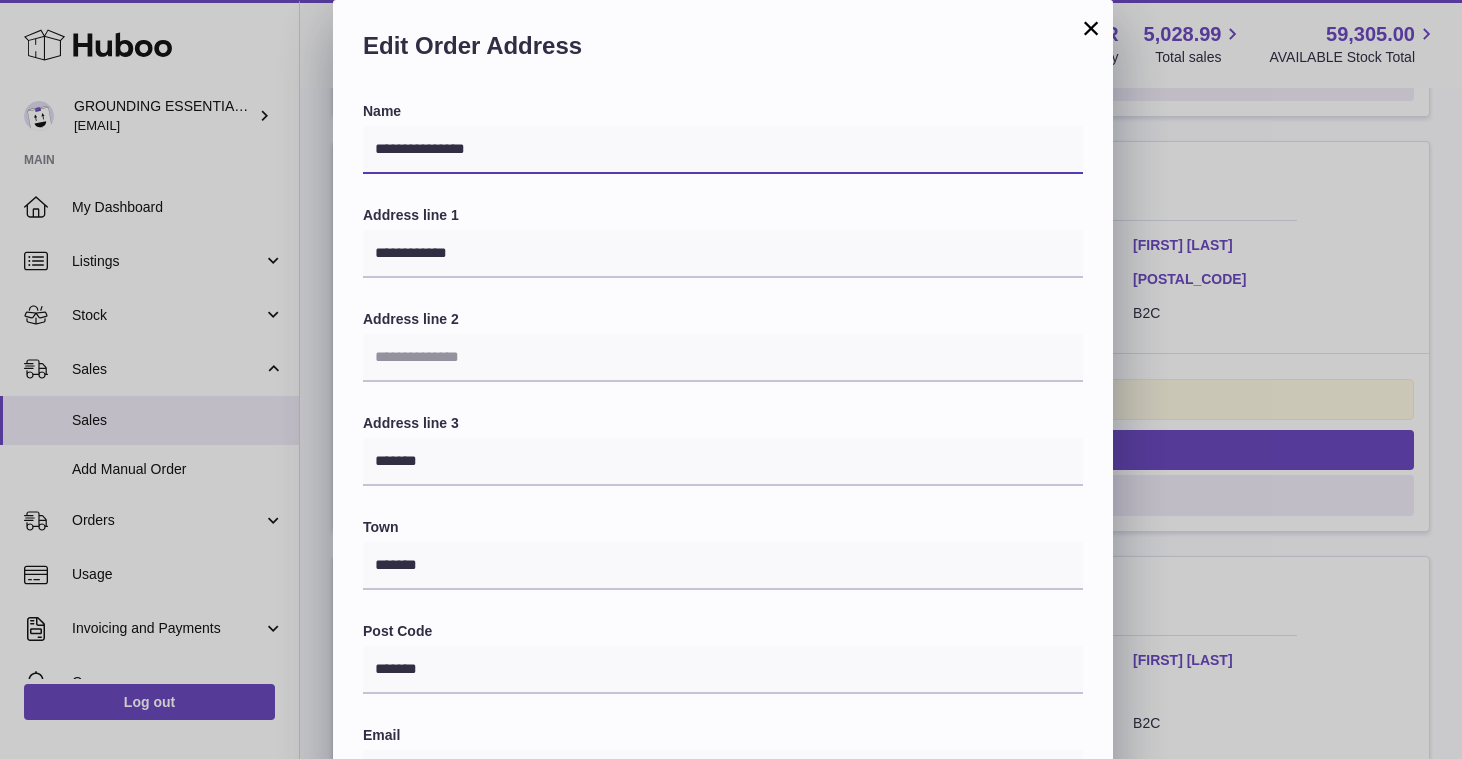 click on "**********" at bounding box center (723, 150) 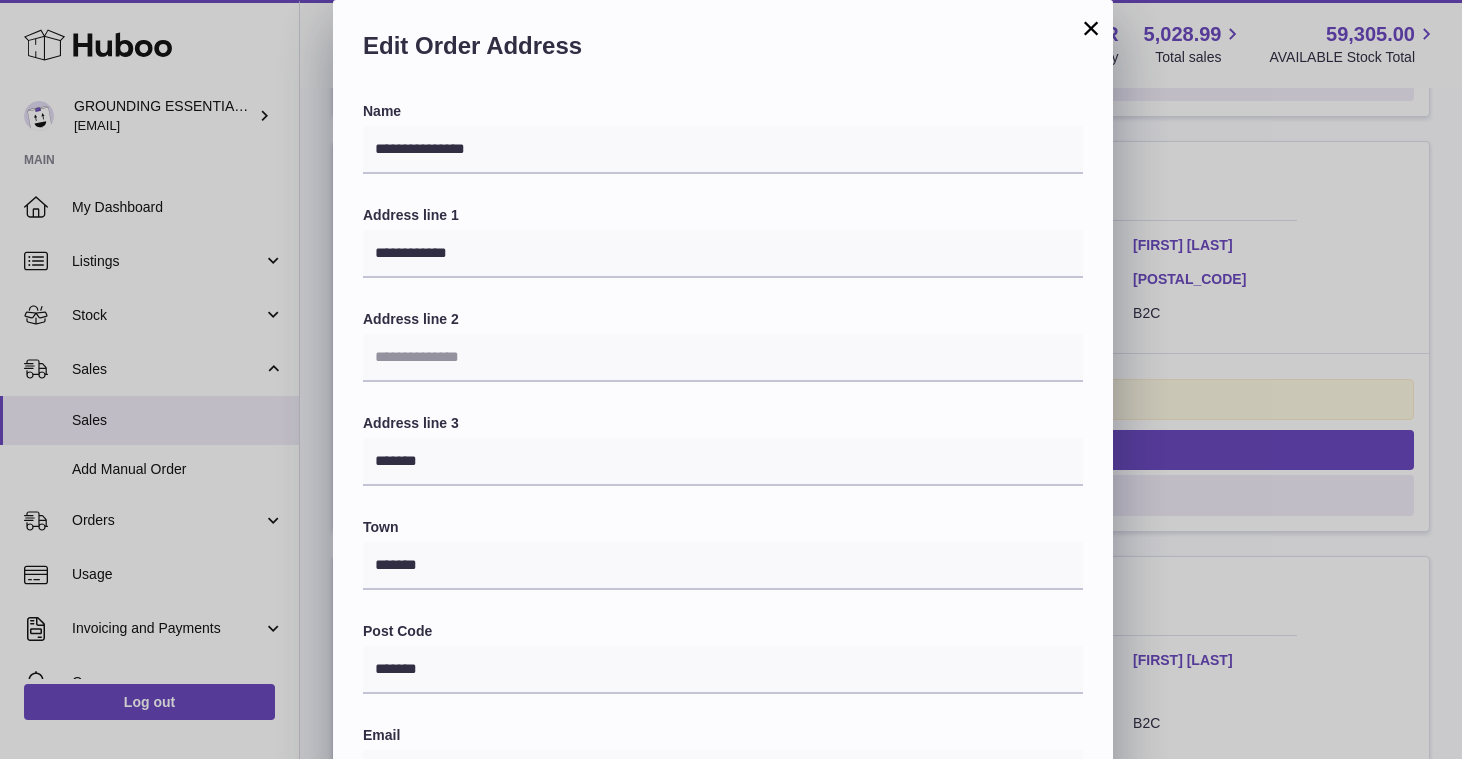 click on "×" at bounding box center (1091, 28) 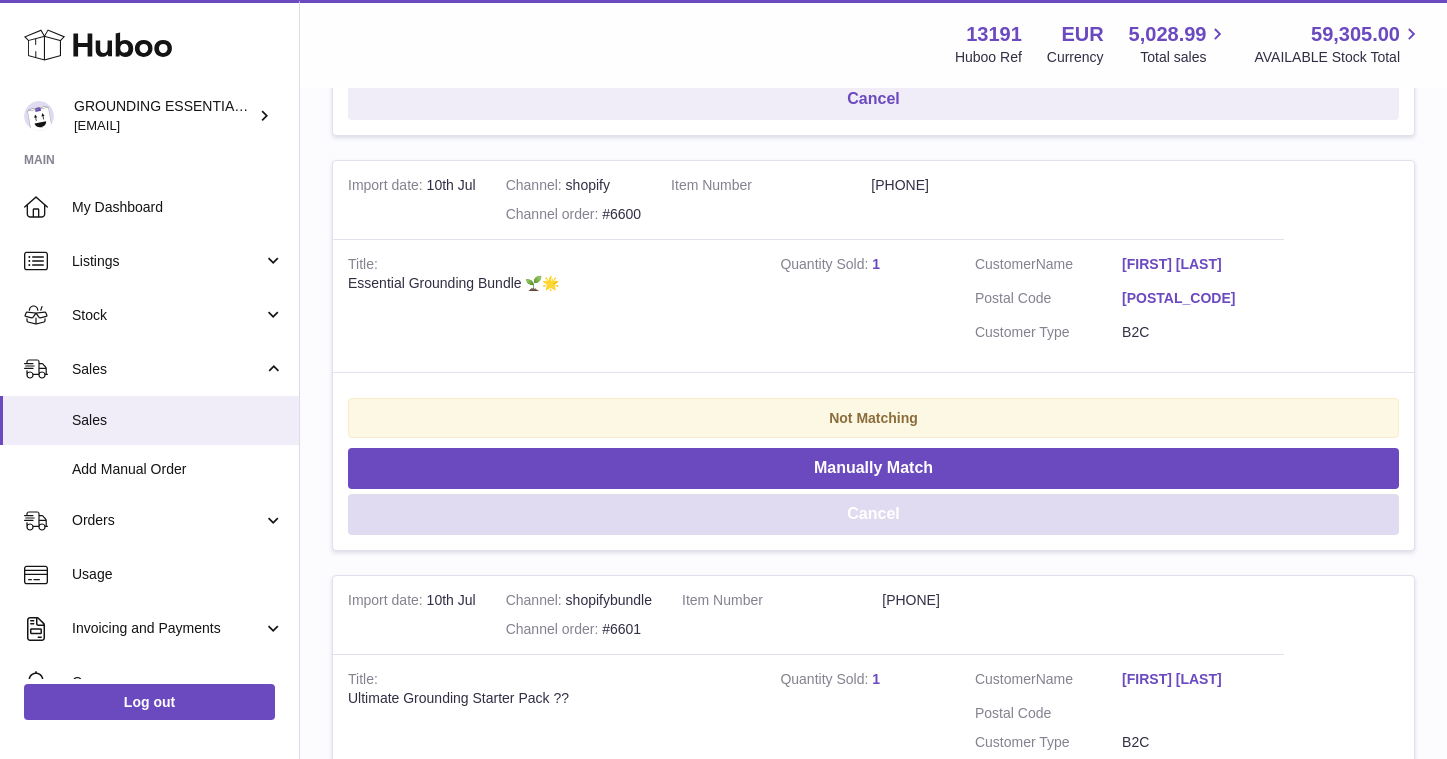 click on "Cancel" at bounding box center [873, 514] 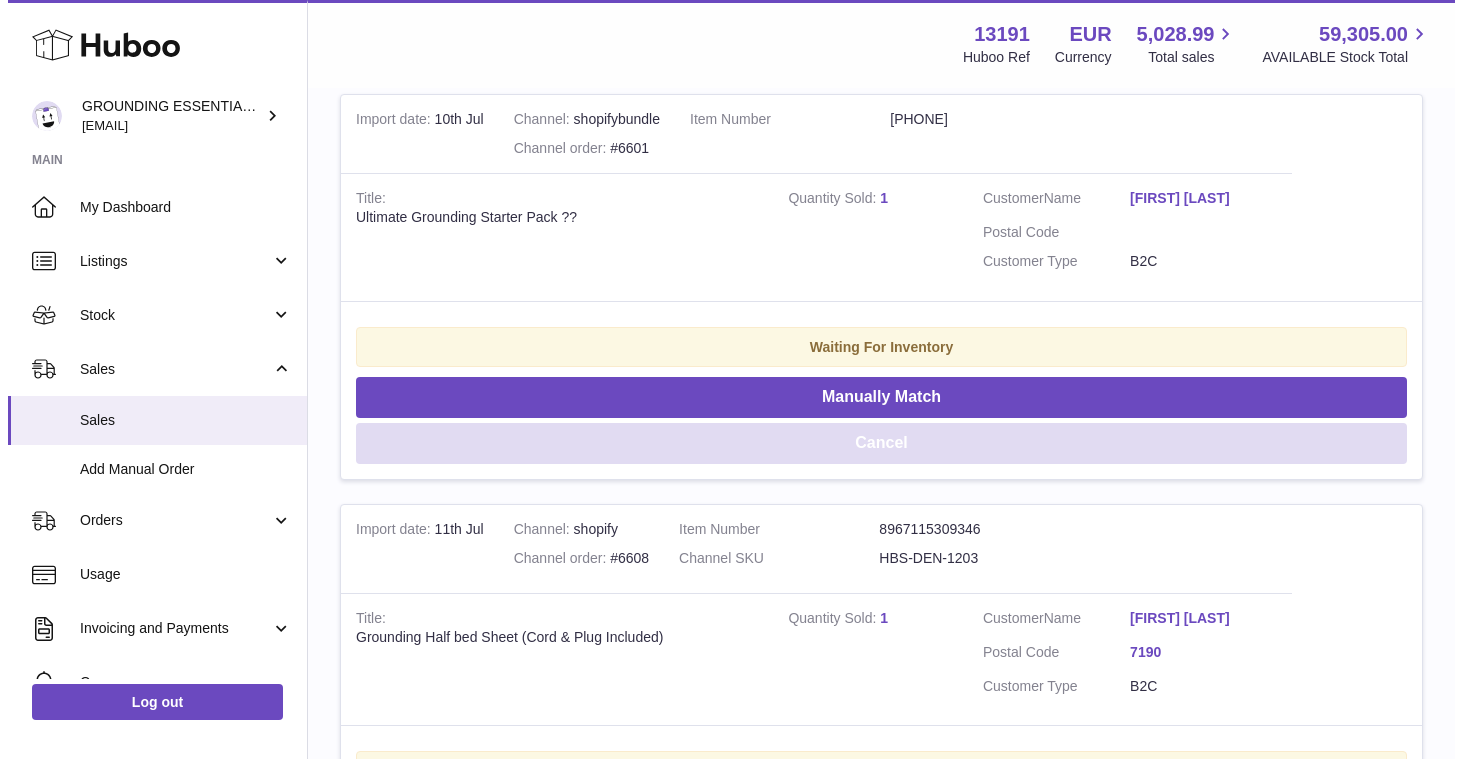 scroll, scrollTop: 3428, scrollLeft: 0, axis: vertical 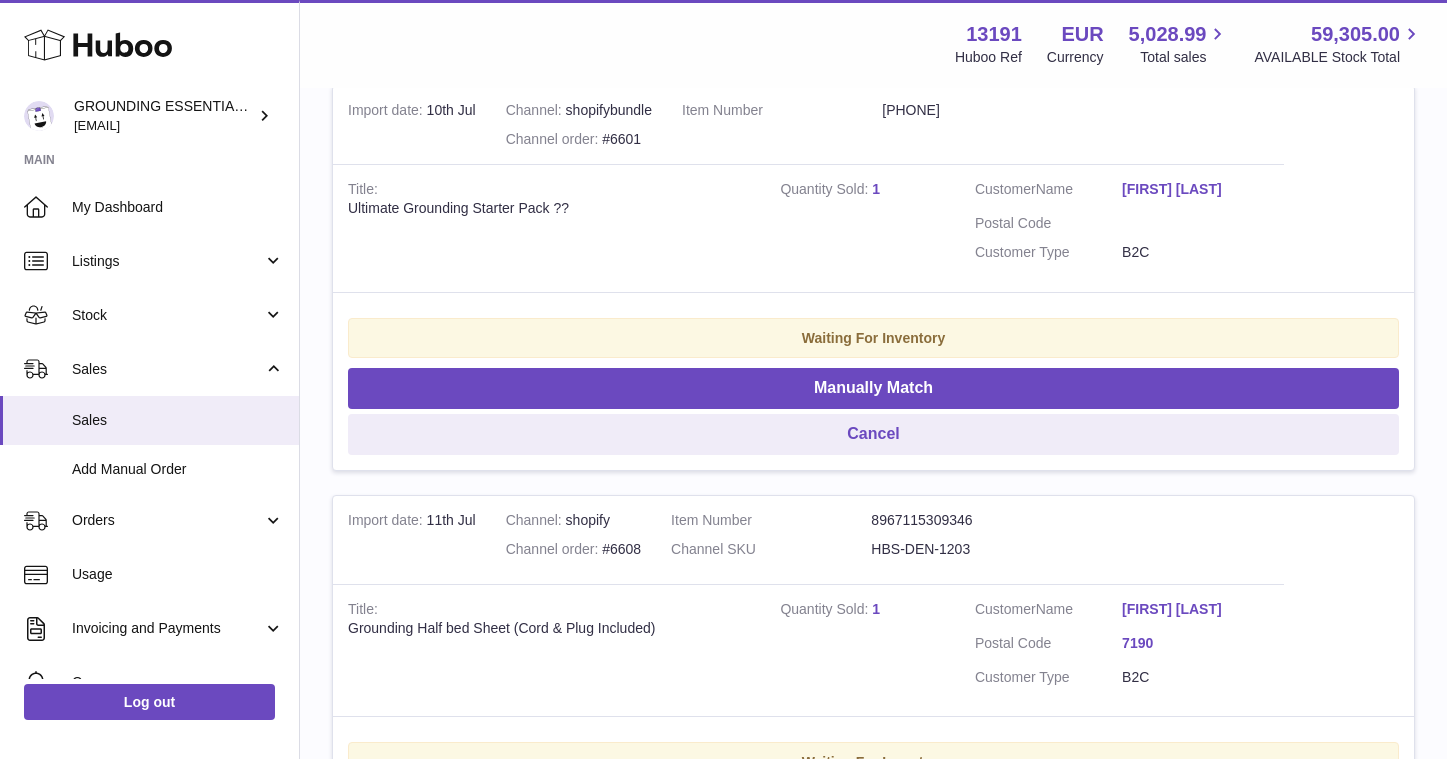 click on "Abdulla Al Fadala" at bounding box center (1195, 189) 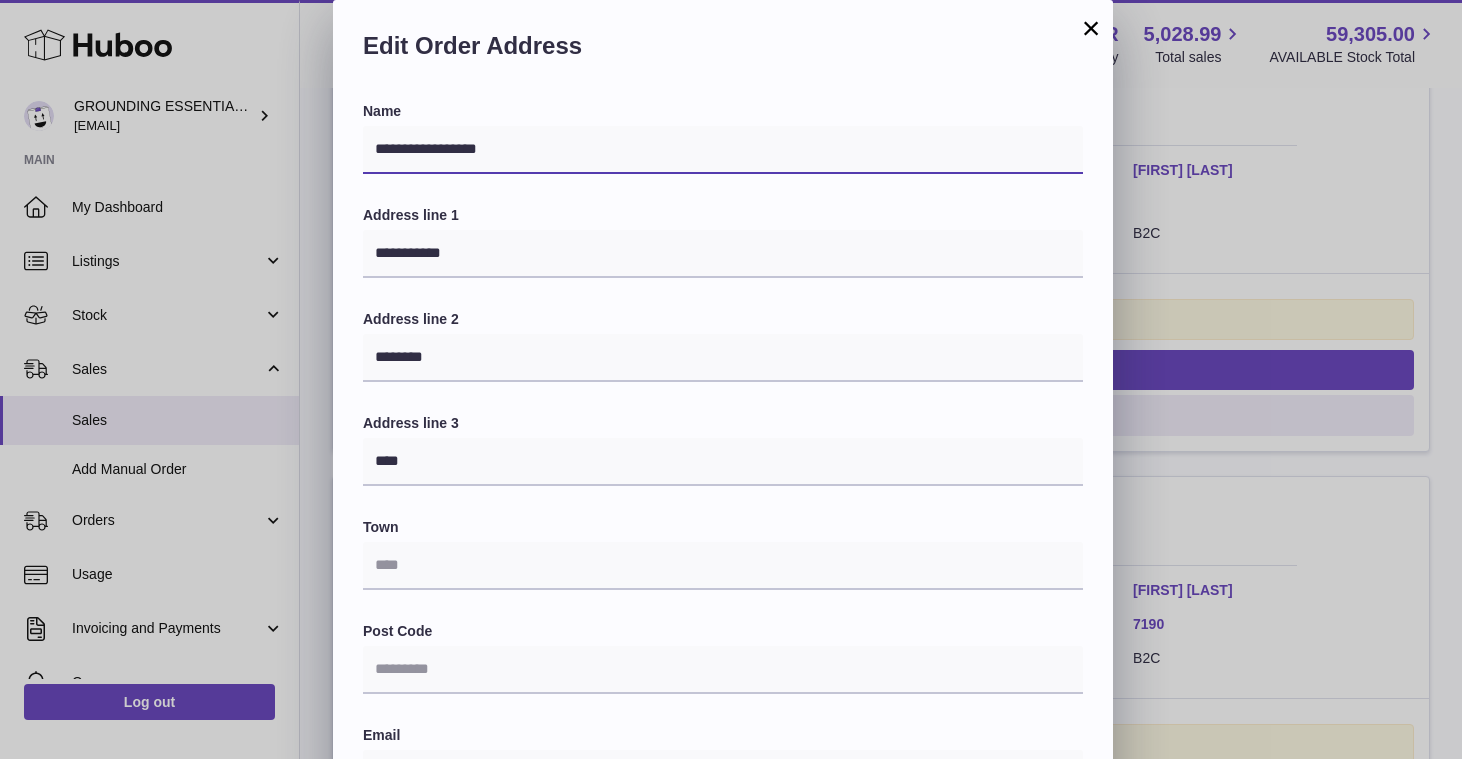 click on "**********" at bounding box center [723, 150] 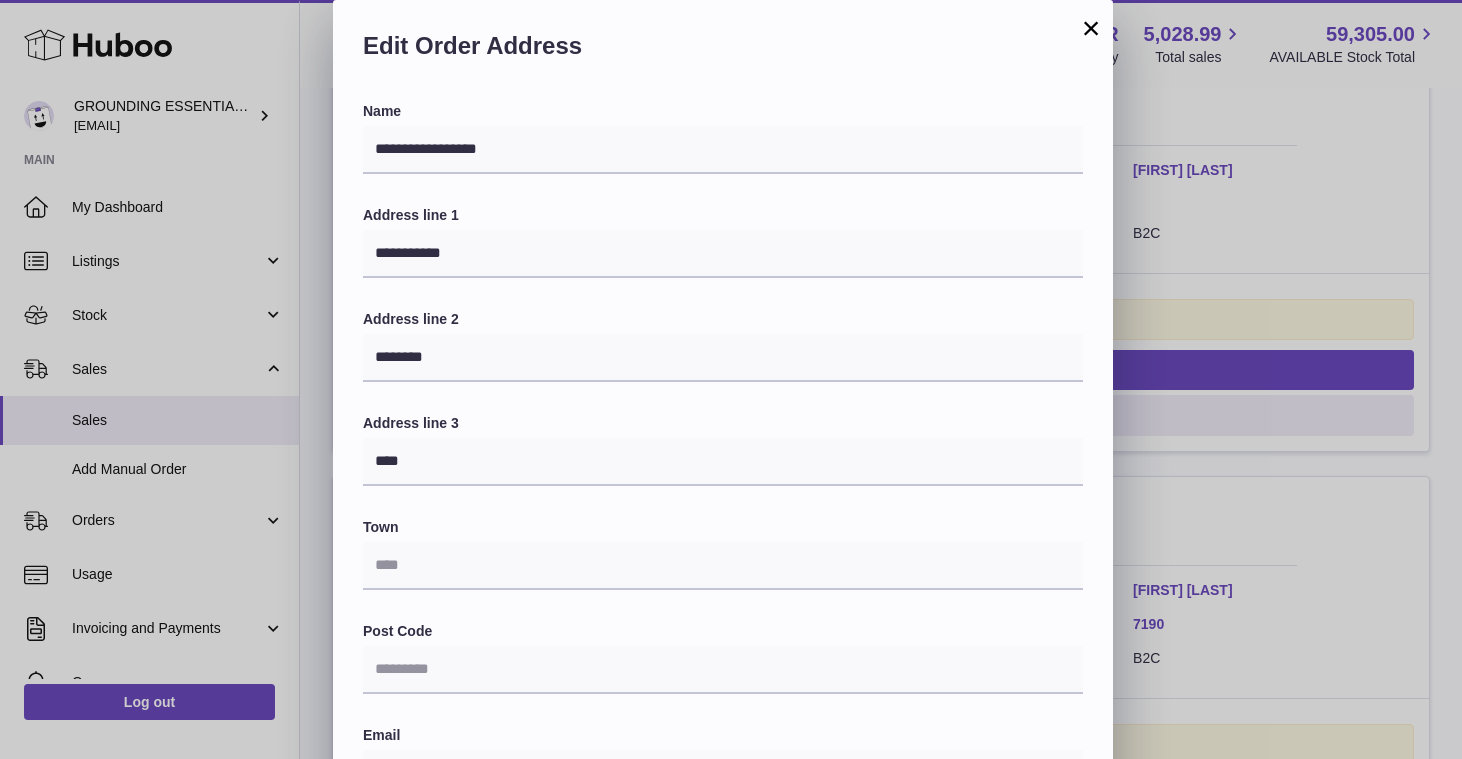 click on "×" at bounding box center [1091, 28] 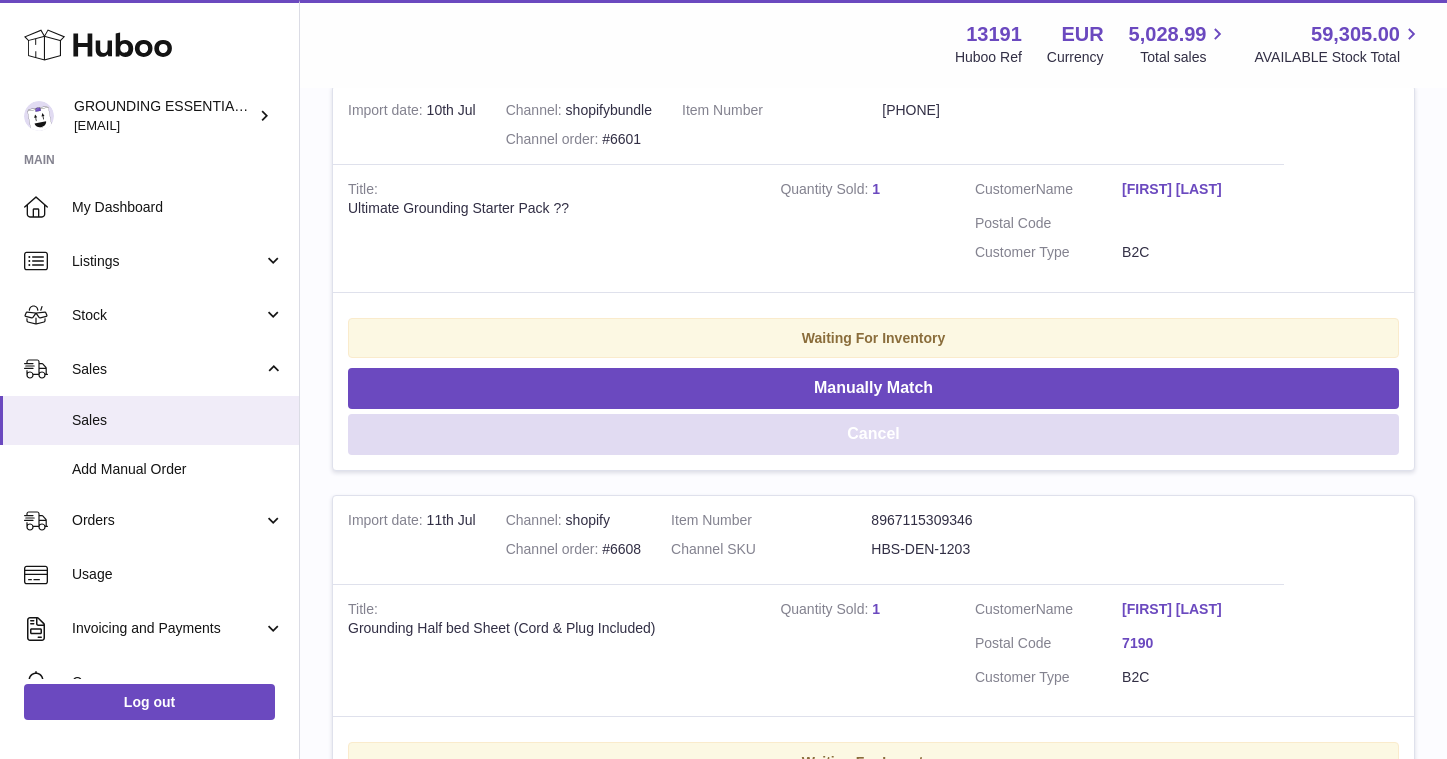 click on "Cancel" at bounding box center (873, 434) 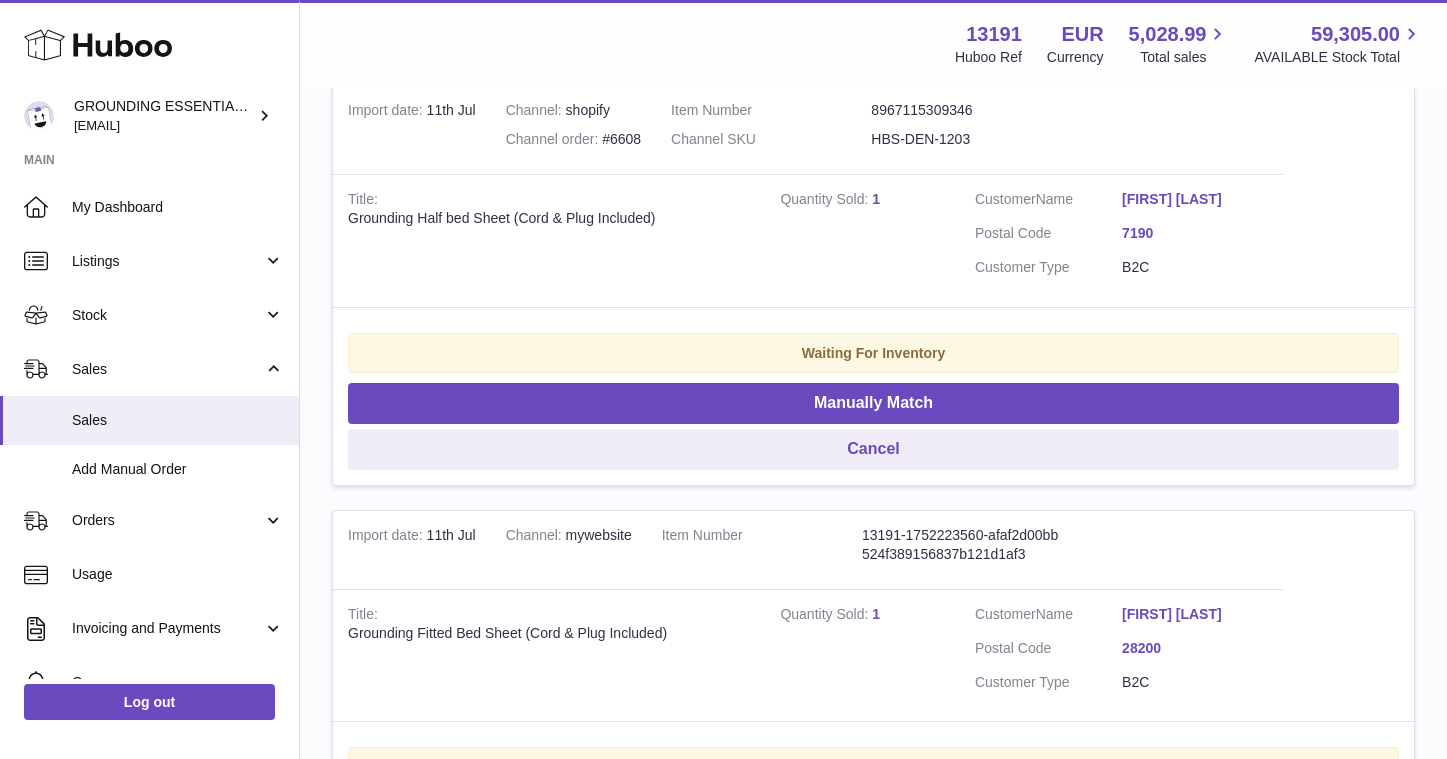 click on "Celia Hsiao" at bounding box center [1195, 199] 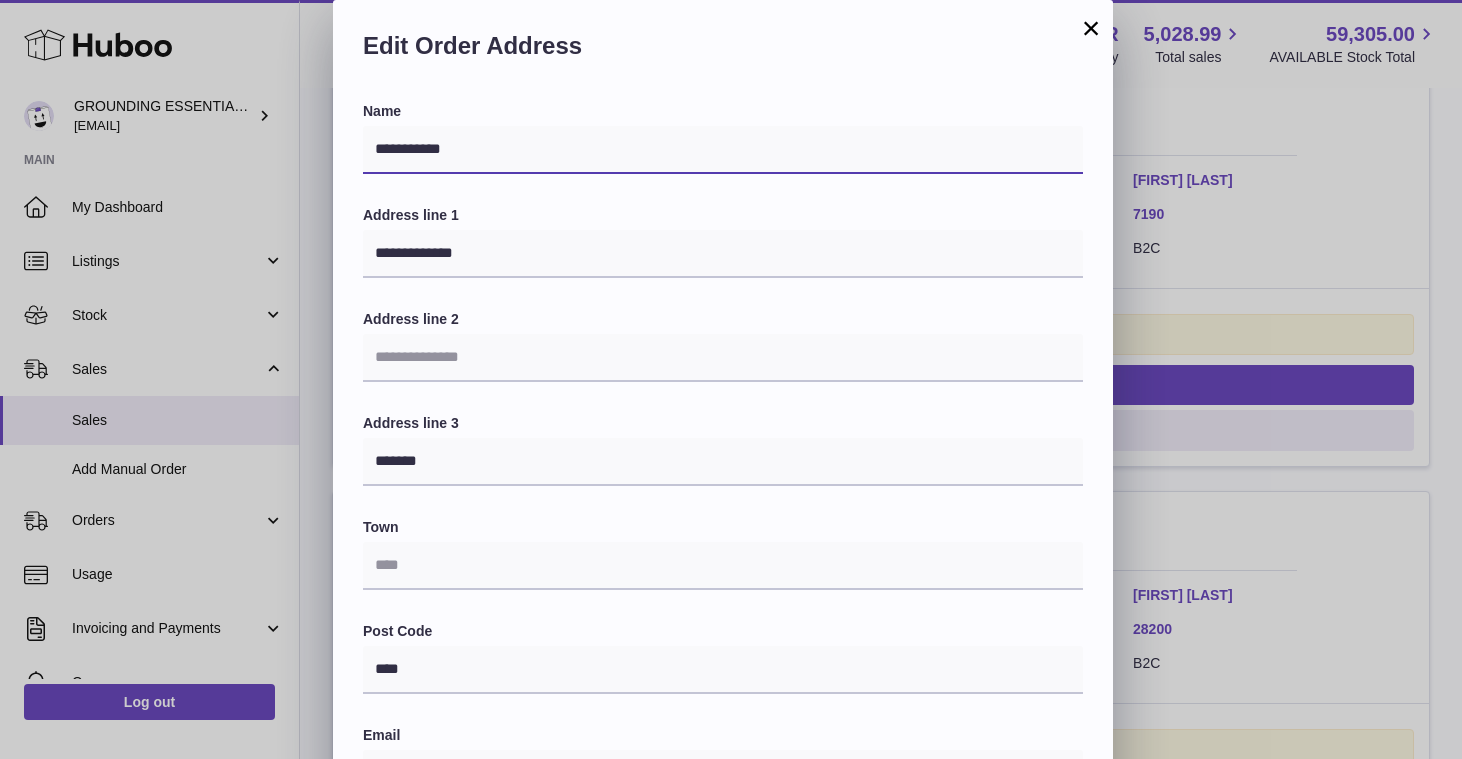 click on "**********" at bounding box center [723, 150] 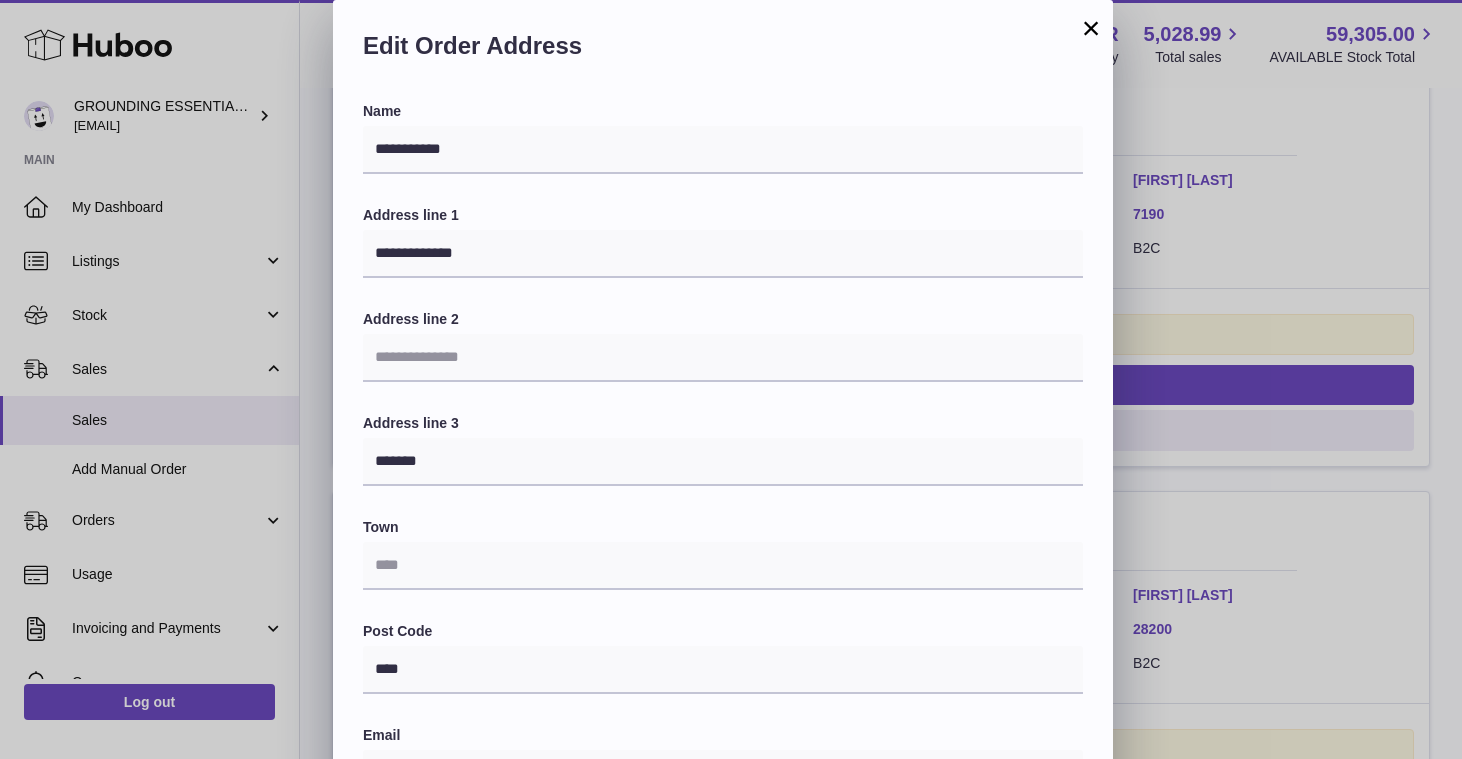 click on "×" at bounding box center (1091, 28) 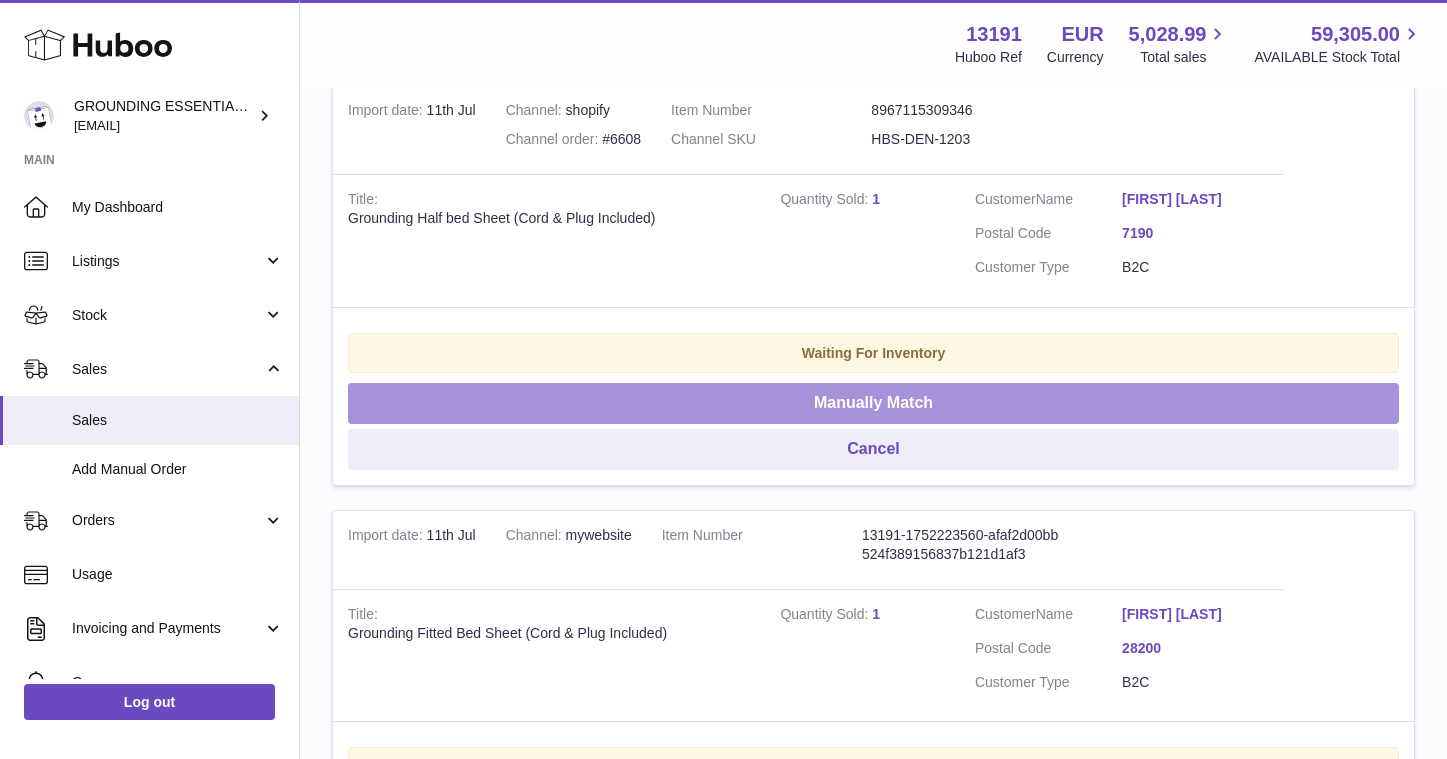 click on "Manually Match" at bounding box center [873, 403] 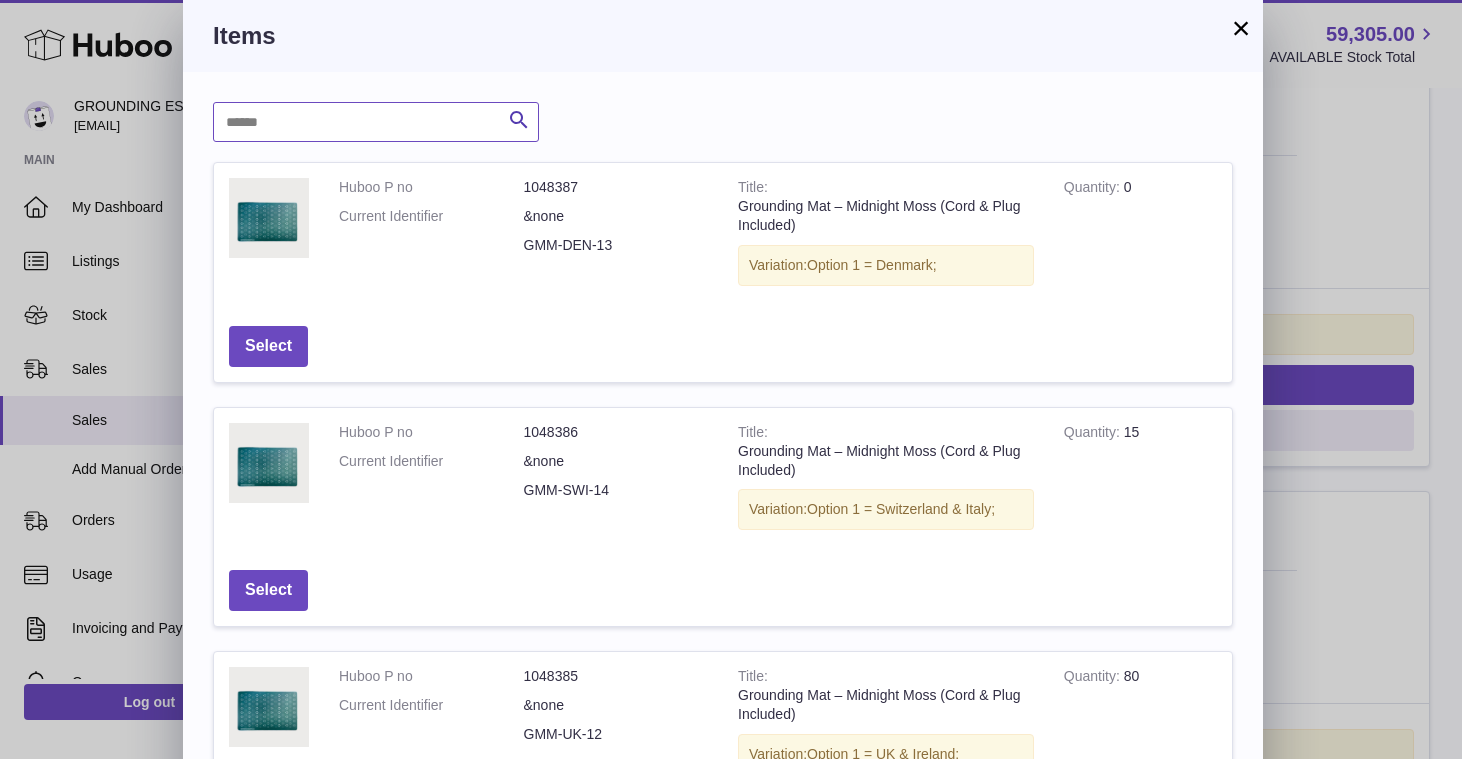 click at bounding box center [376, 122] 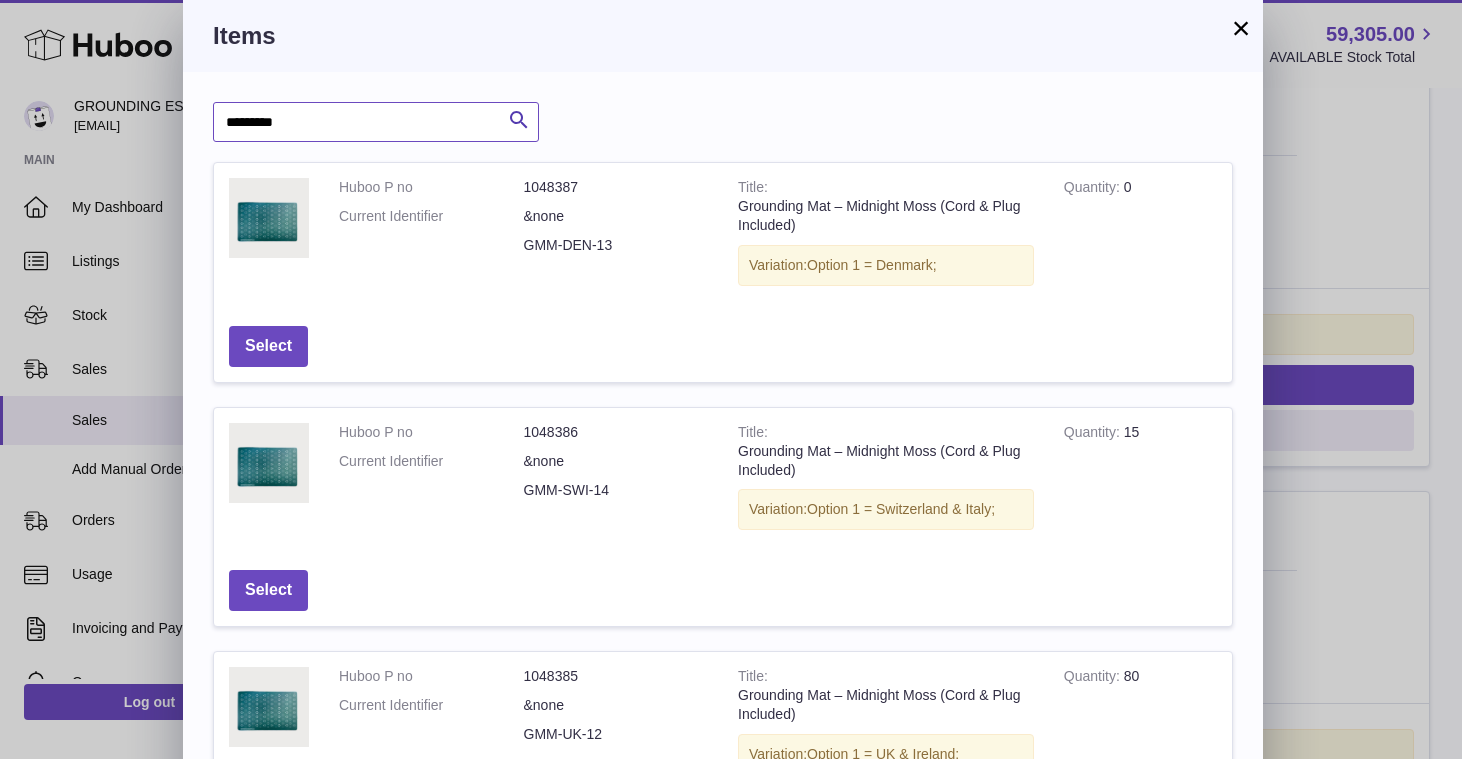 type on "********" 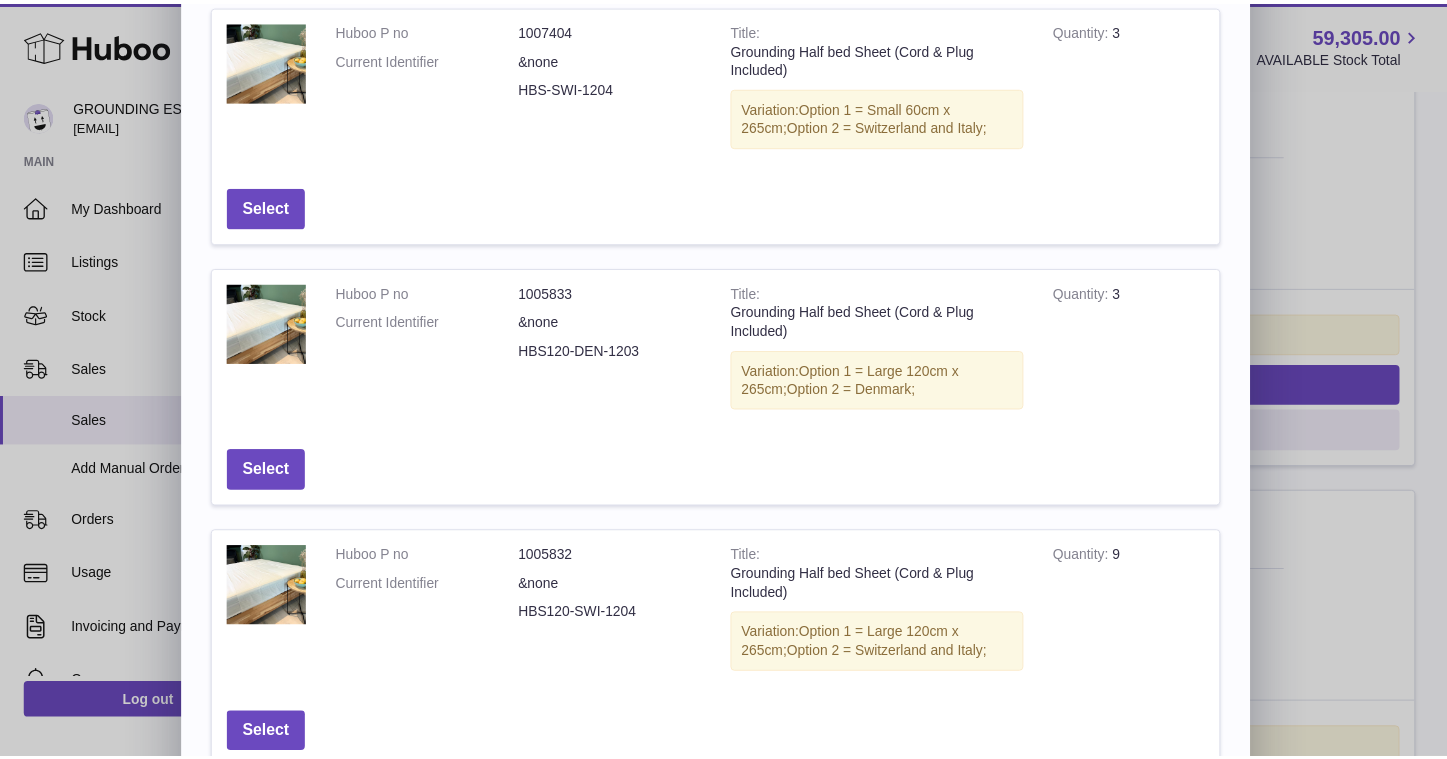 scroll, scrollTop: 683, scrollLeft: 0, axis: vertical 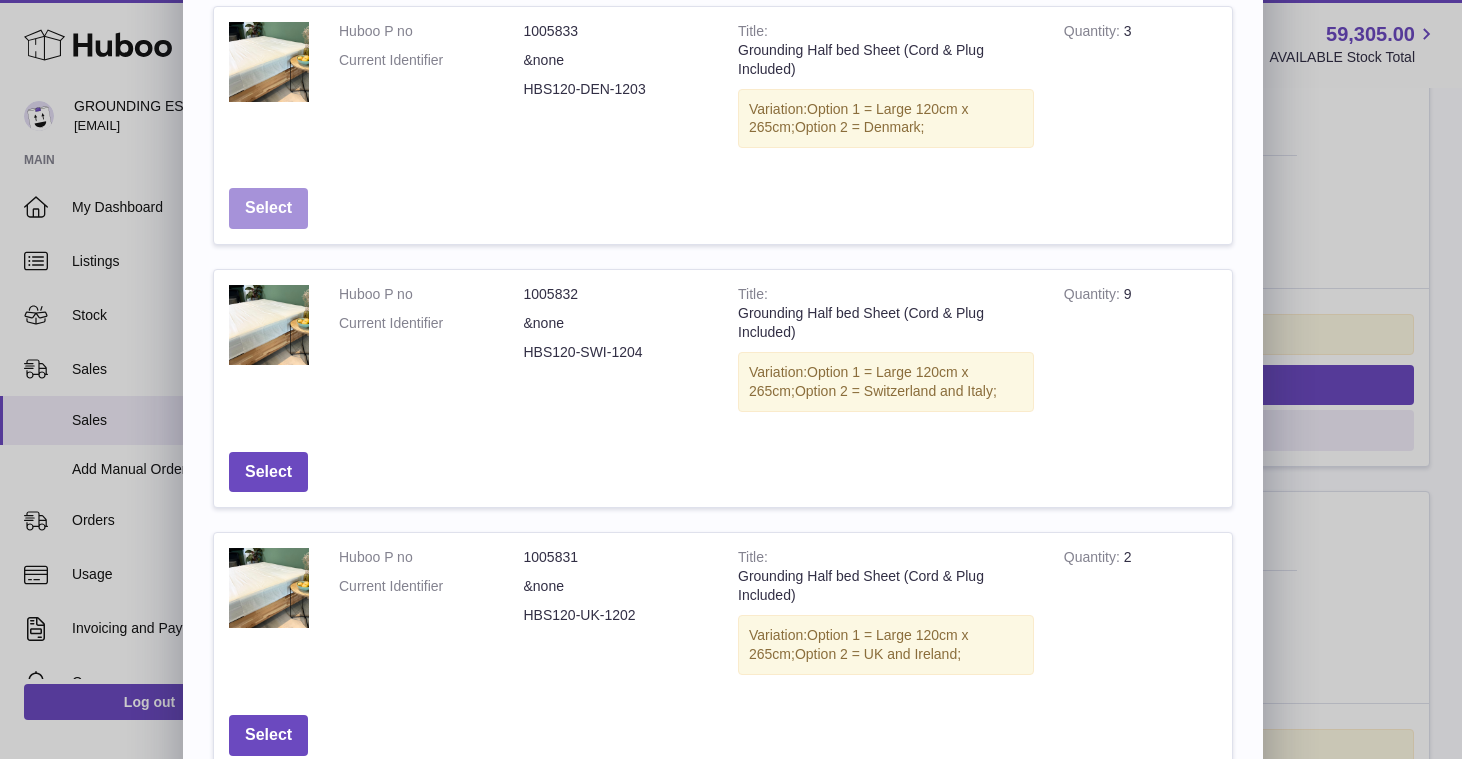 click on "Select" at bounding box center [268, 208] 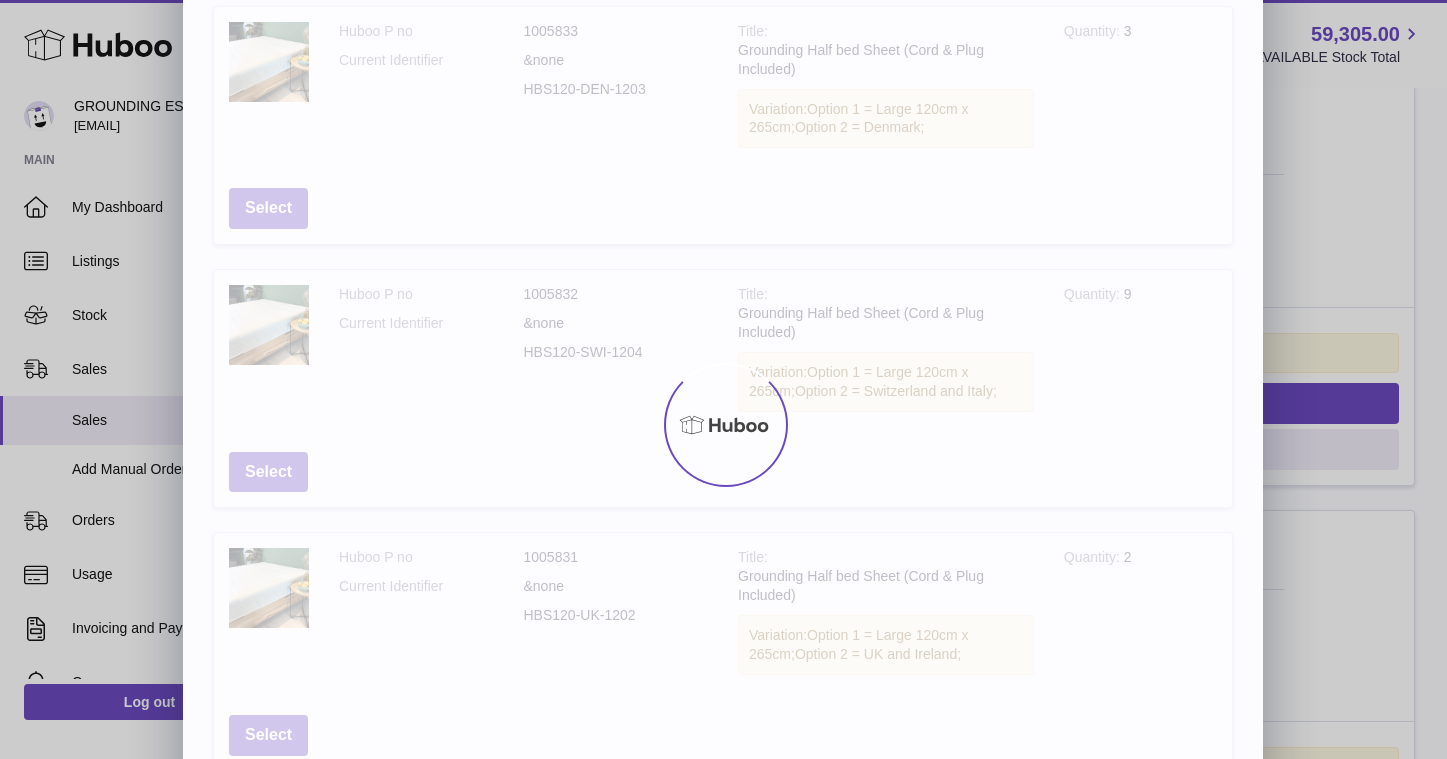 scroll, scrollTop: 0, scrollLeft: 0, axis: both 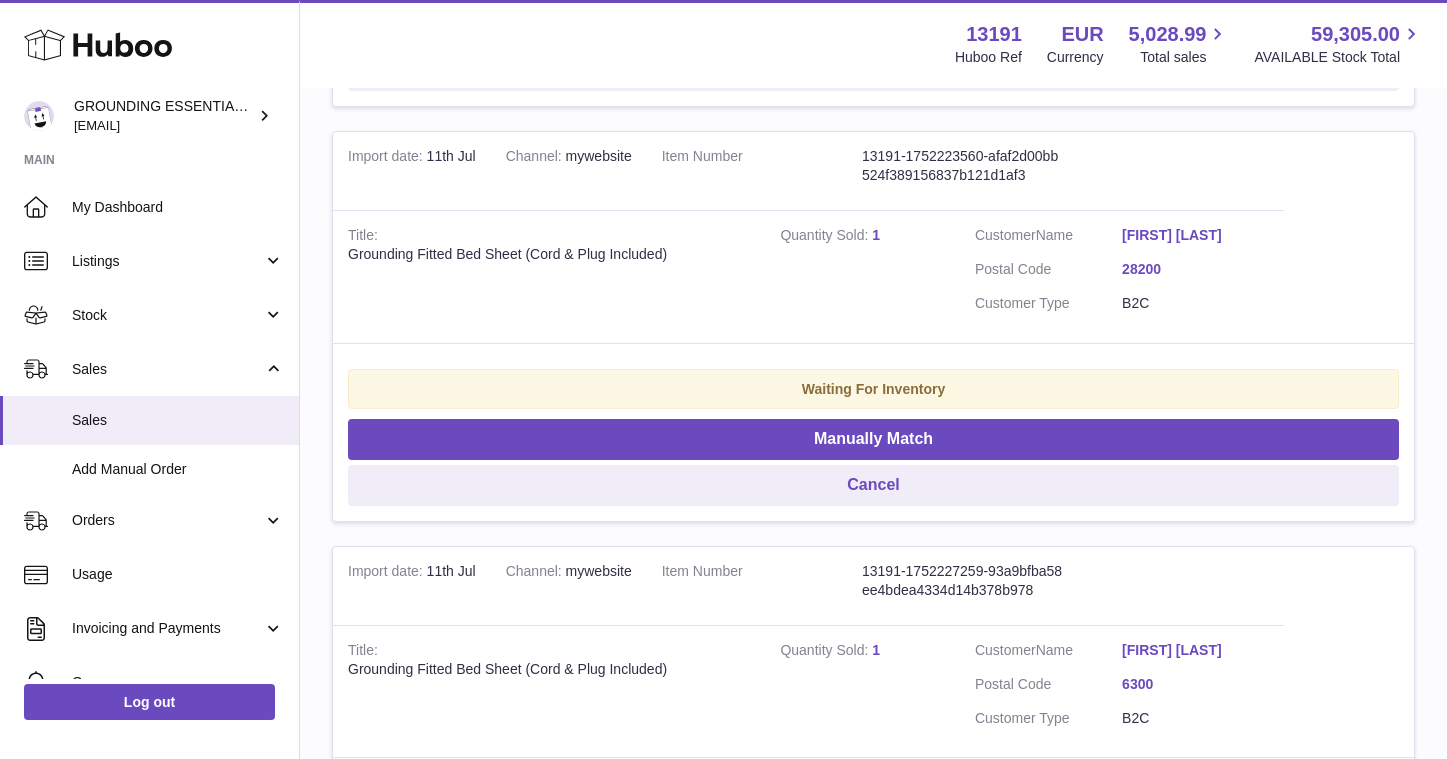 click on "Ana Carreras" at bounding box center (1195, 235) 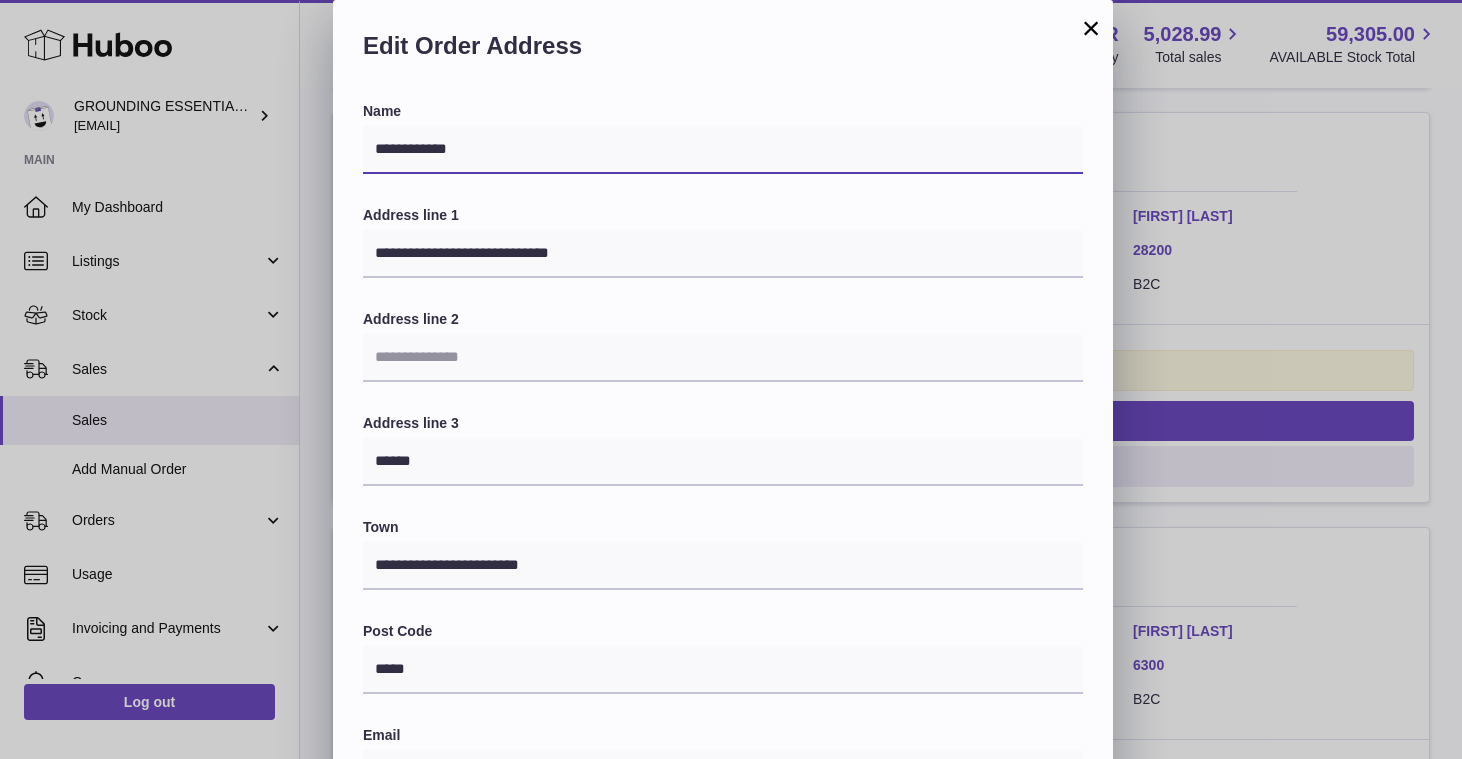 click on "**********" at bounding box center [723, 150] 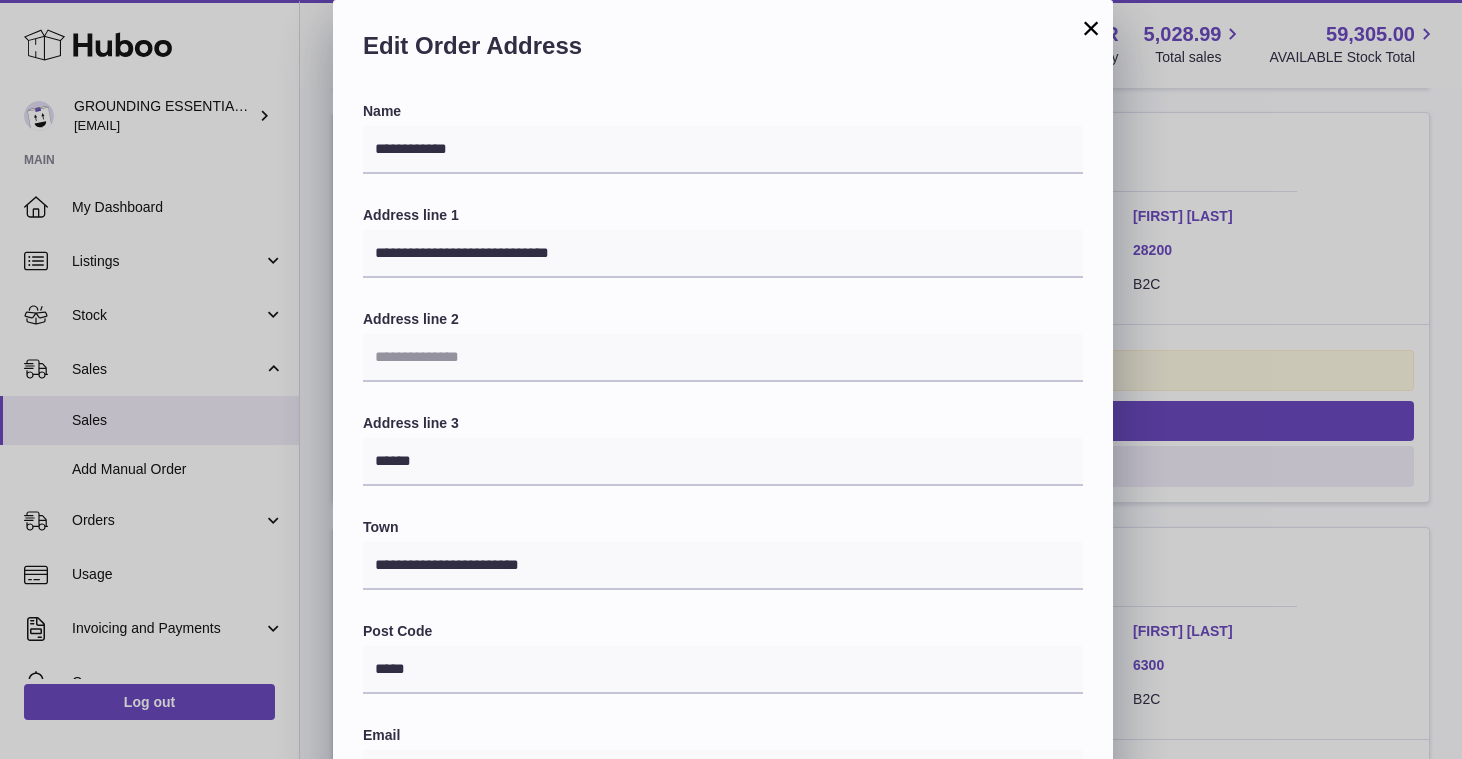 click on "×" at bounding box center (1091, 28) 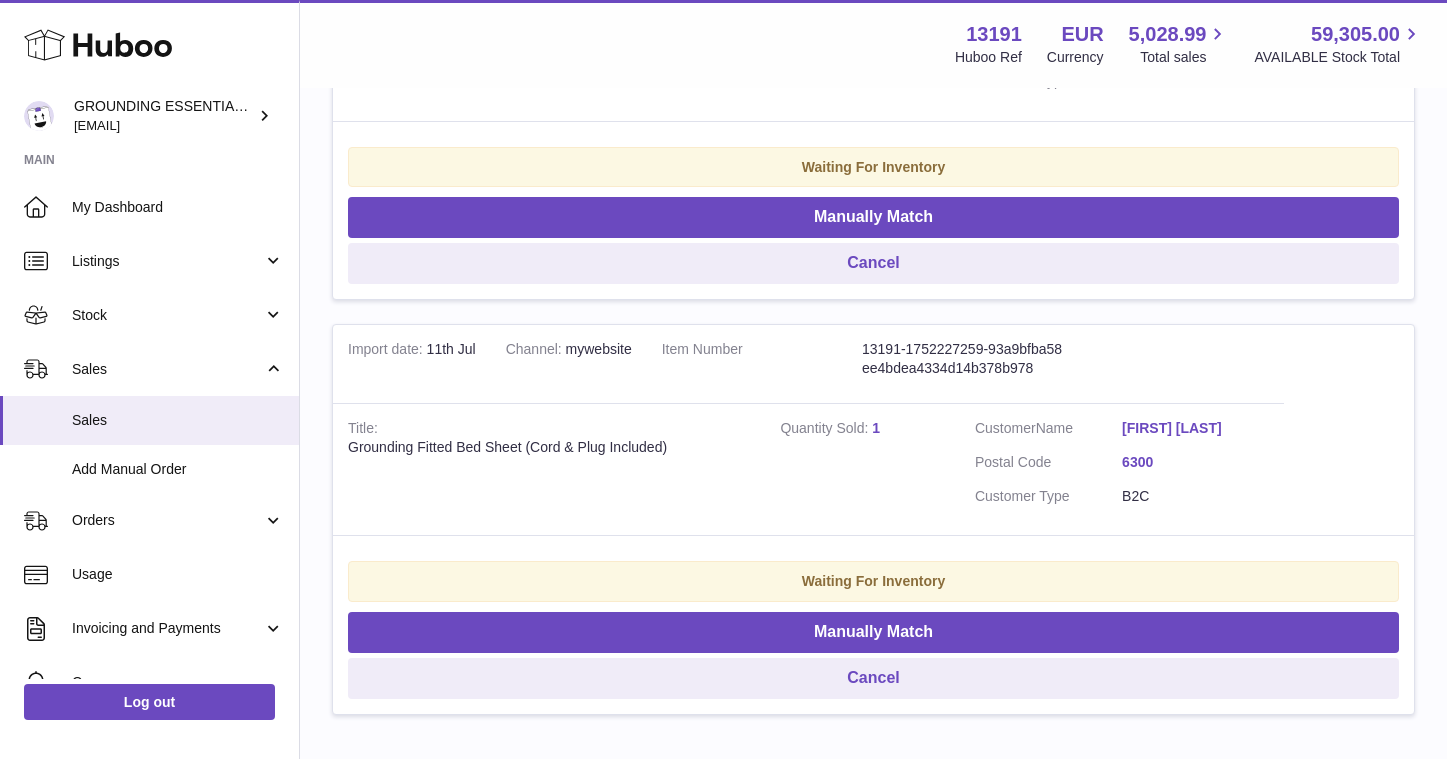 scroll, scrollTop: 3742, scrollLeft: 0, axis: vertical 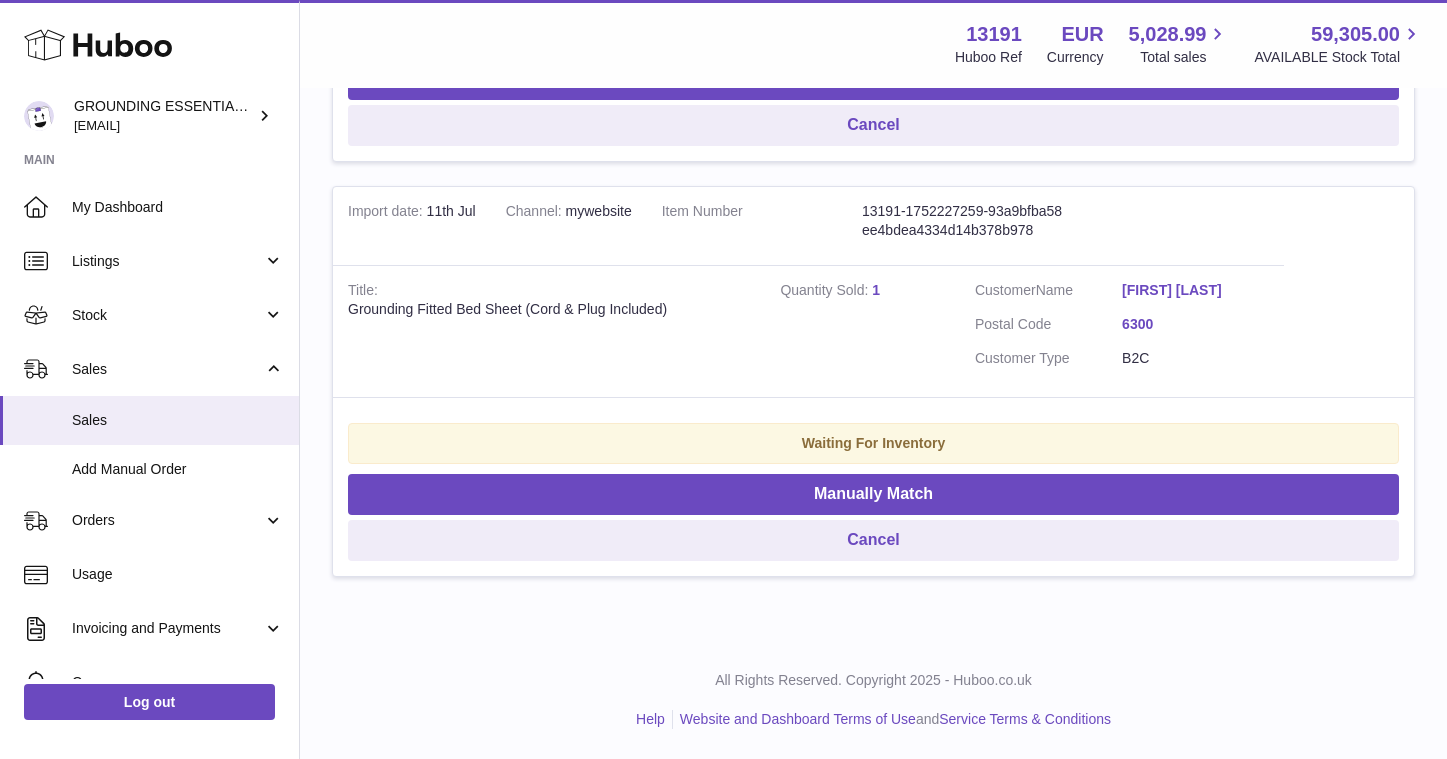 click on "Paola Panozzo" at bounding box center [1195, 290] 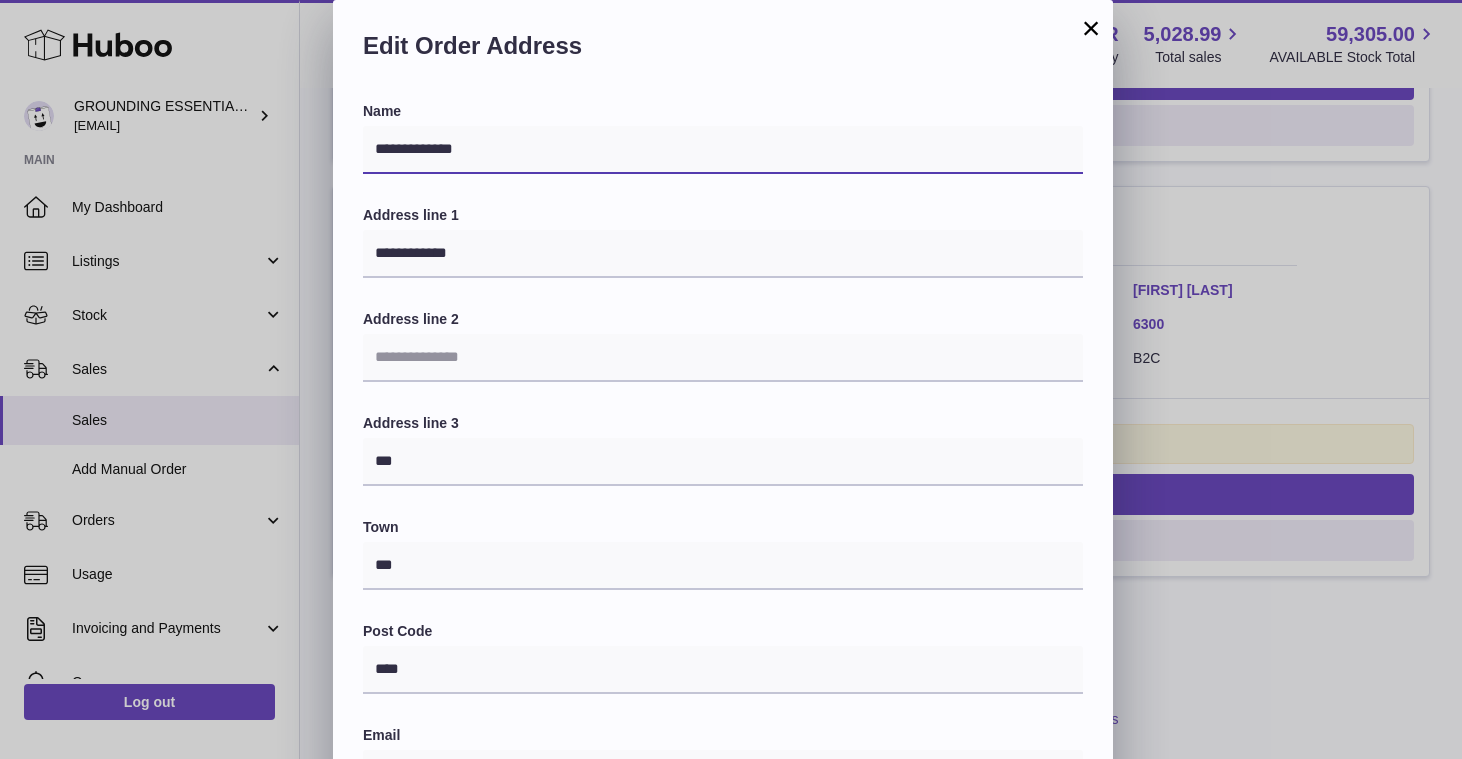 click on "**********" at bounding box center (723, 150) 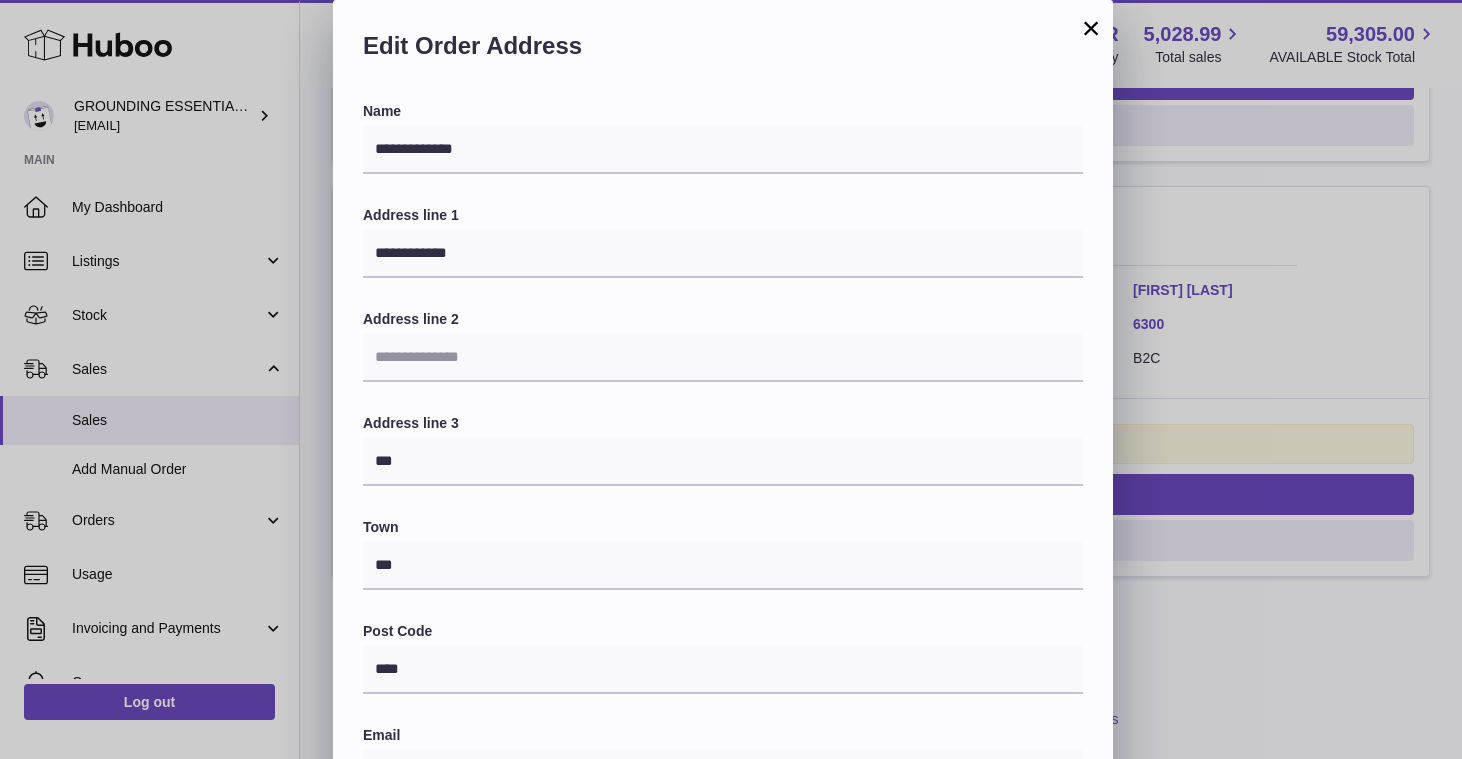 click on "×" at bounding box center [1091, 28] 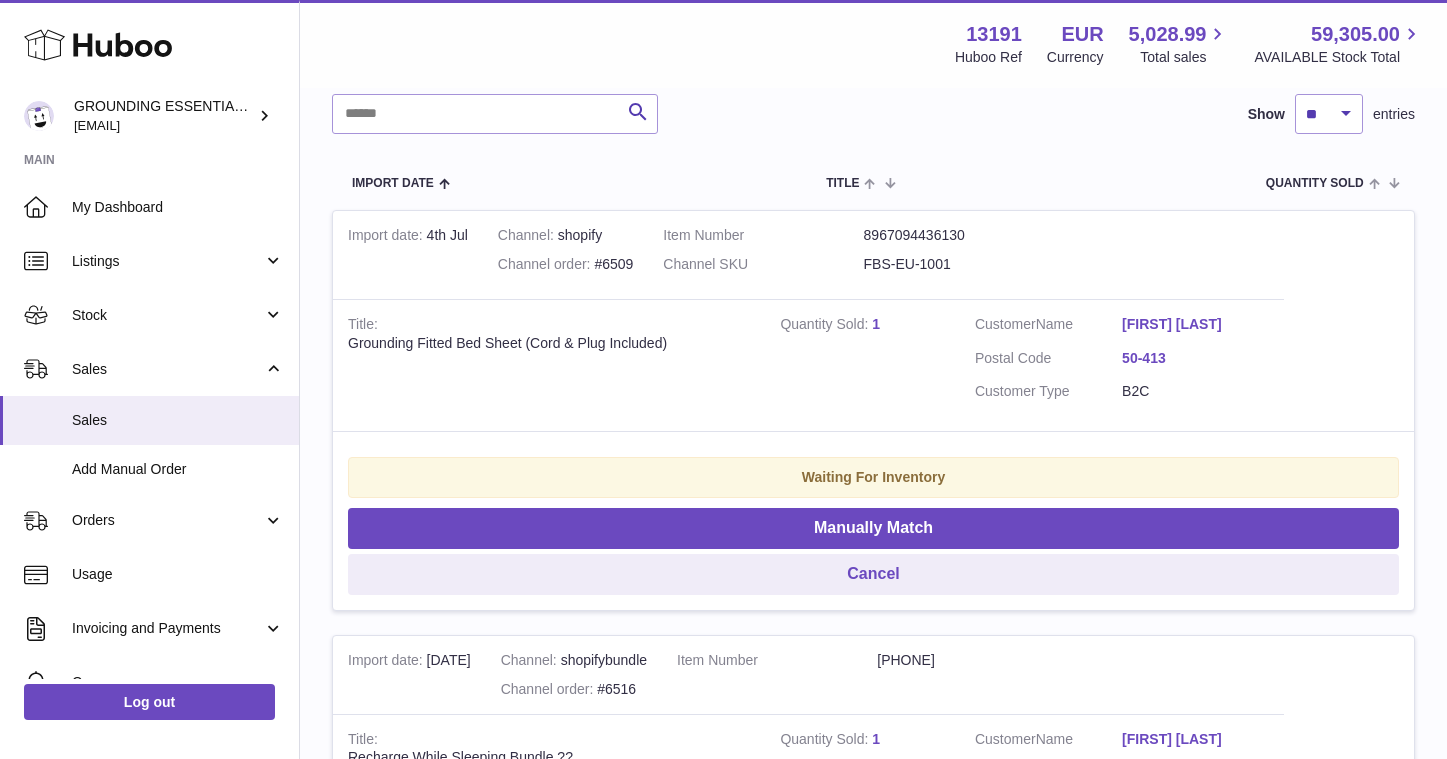 scroll, scrollTop: 287, scrollLeft: 0, axis: vertical 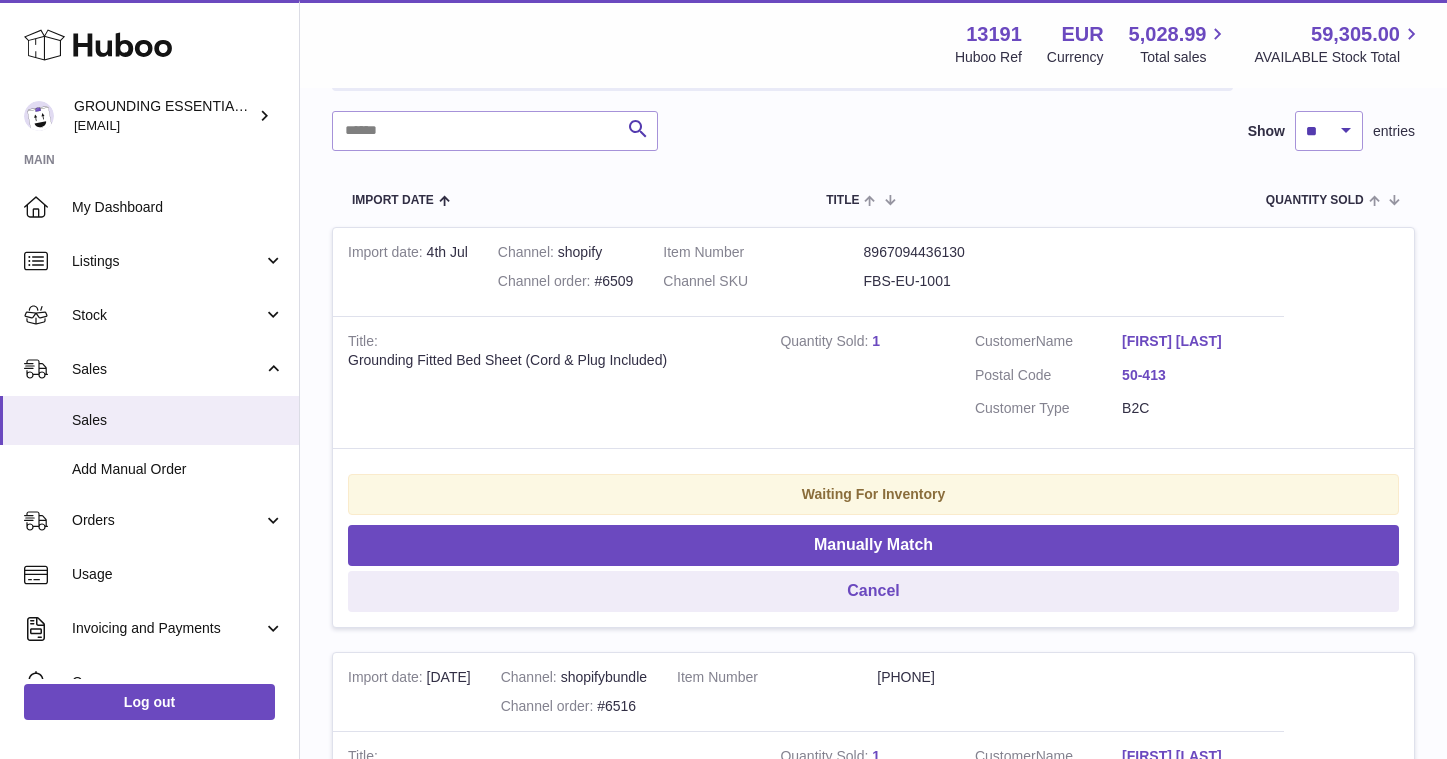 click on "Sam Sielaff" at bounding box center [1195, 341] 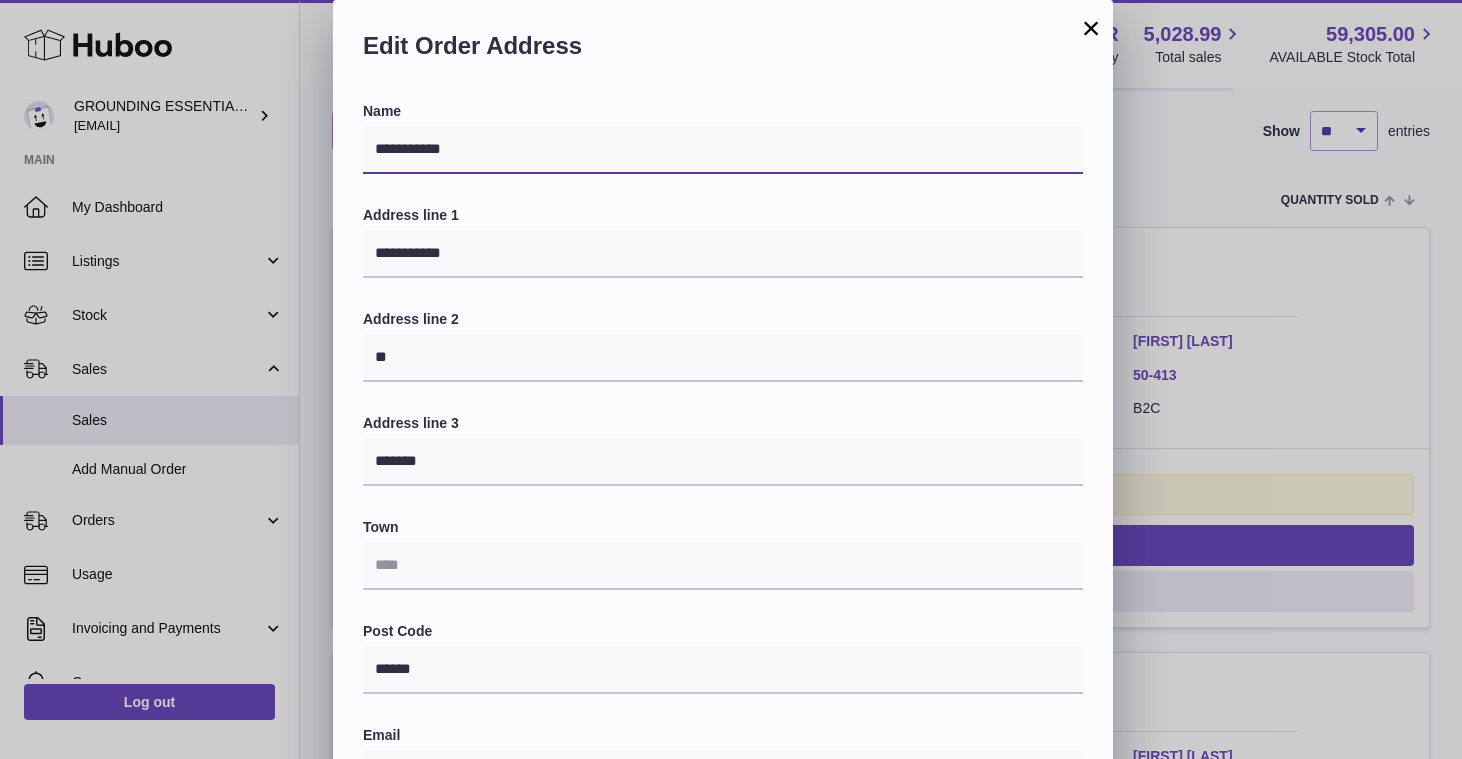 click on "**********" at bounding box center (723, 150) 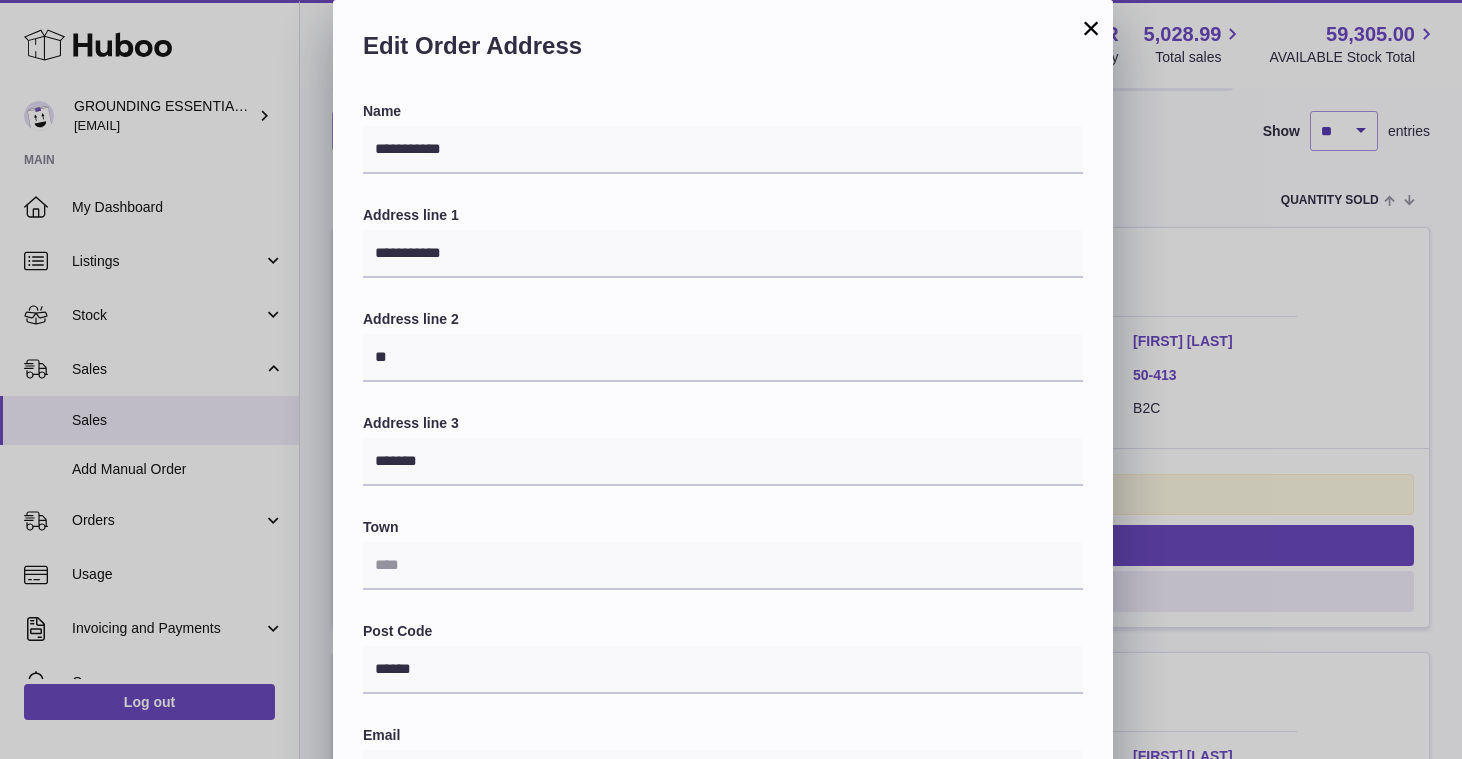 click on "×" at bounding box center (1091, 28) 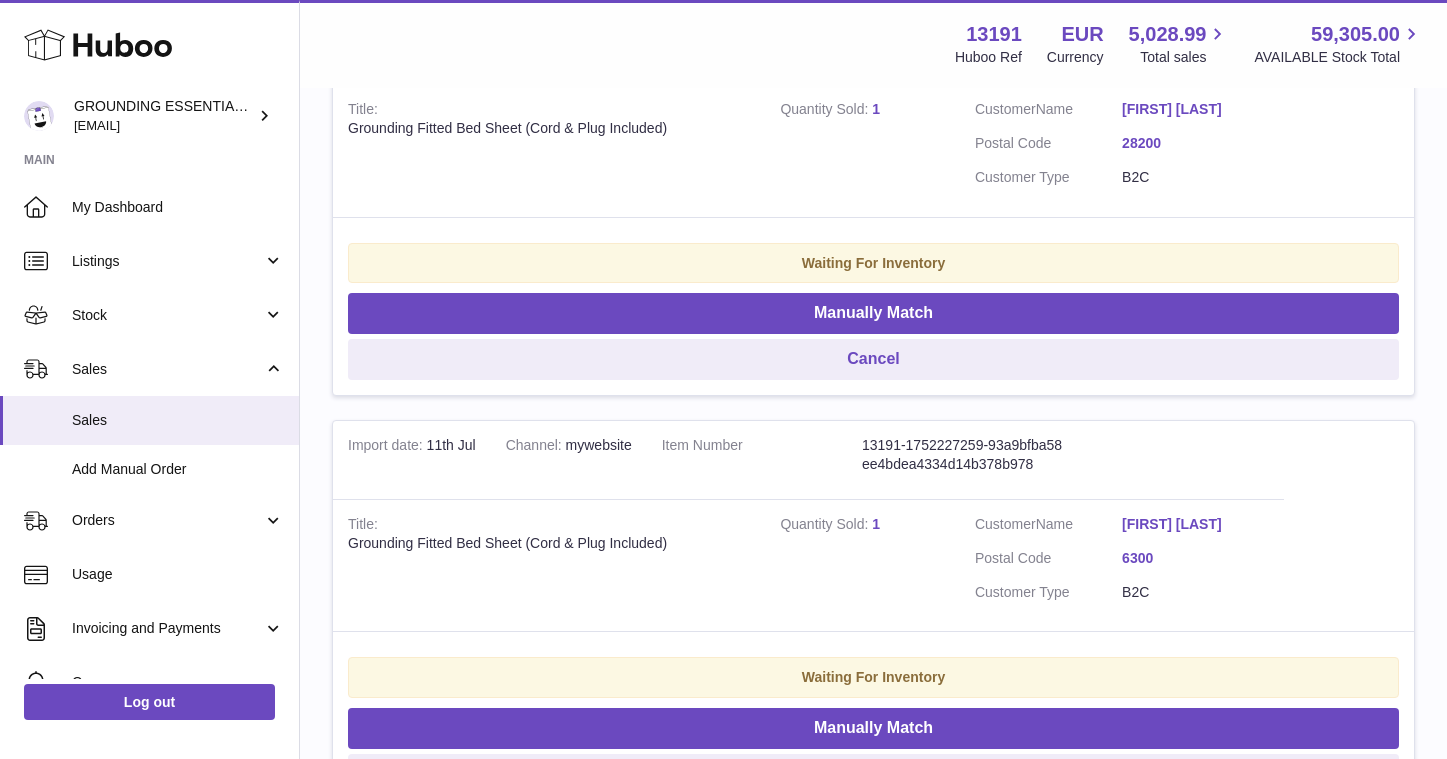 scroll, scrollTop: 3742, scrollLeft: 0, axis: vertical 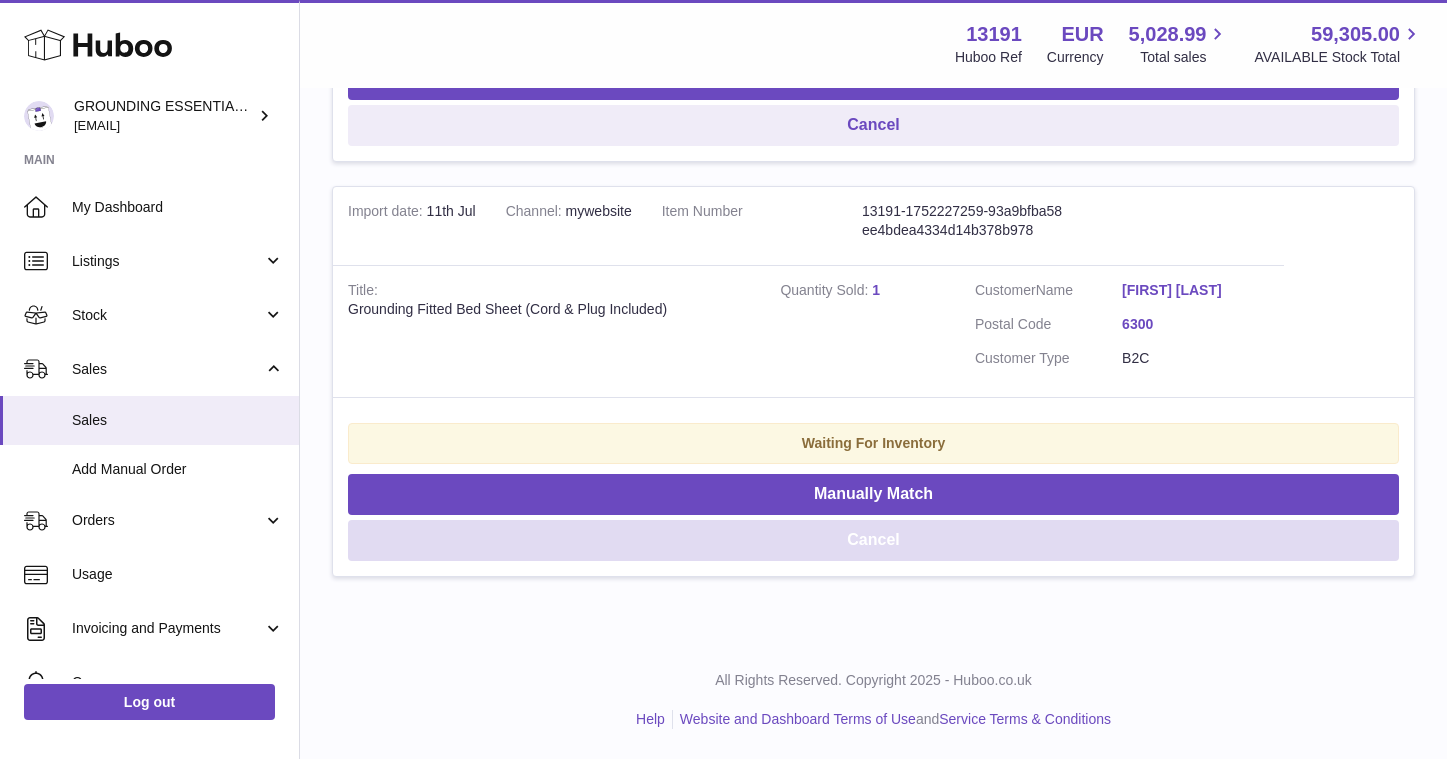click on "Cancel" at bounding box center (873, 540) 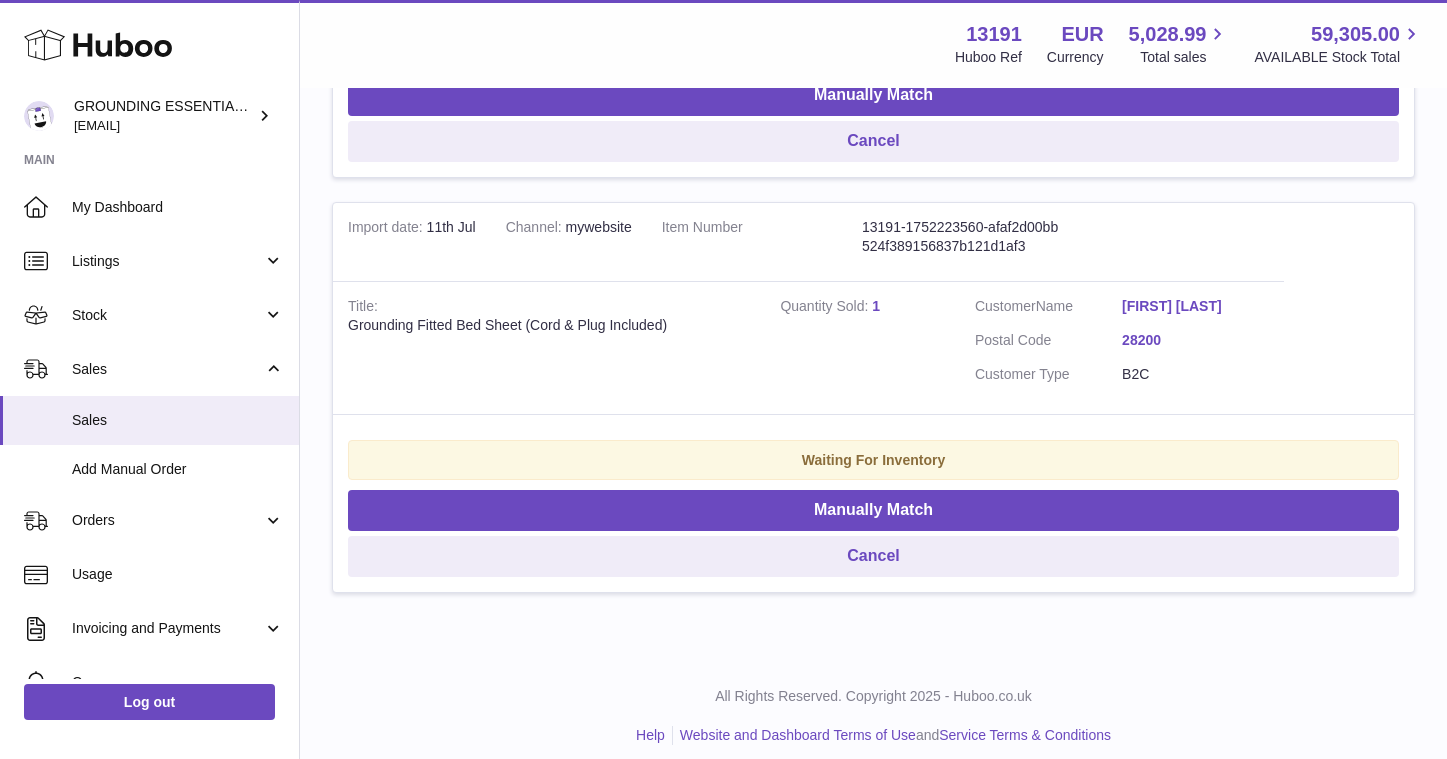scroll, scrollTop: 3307, scrollLeft: 0, axis: vertical 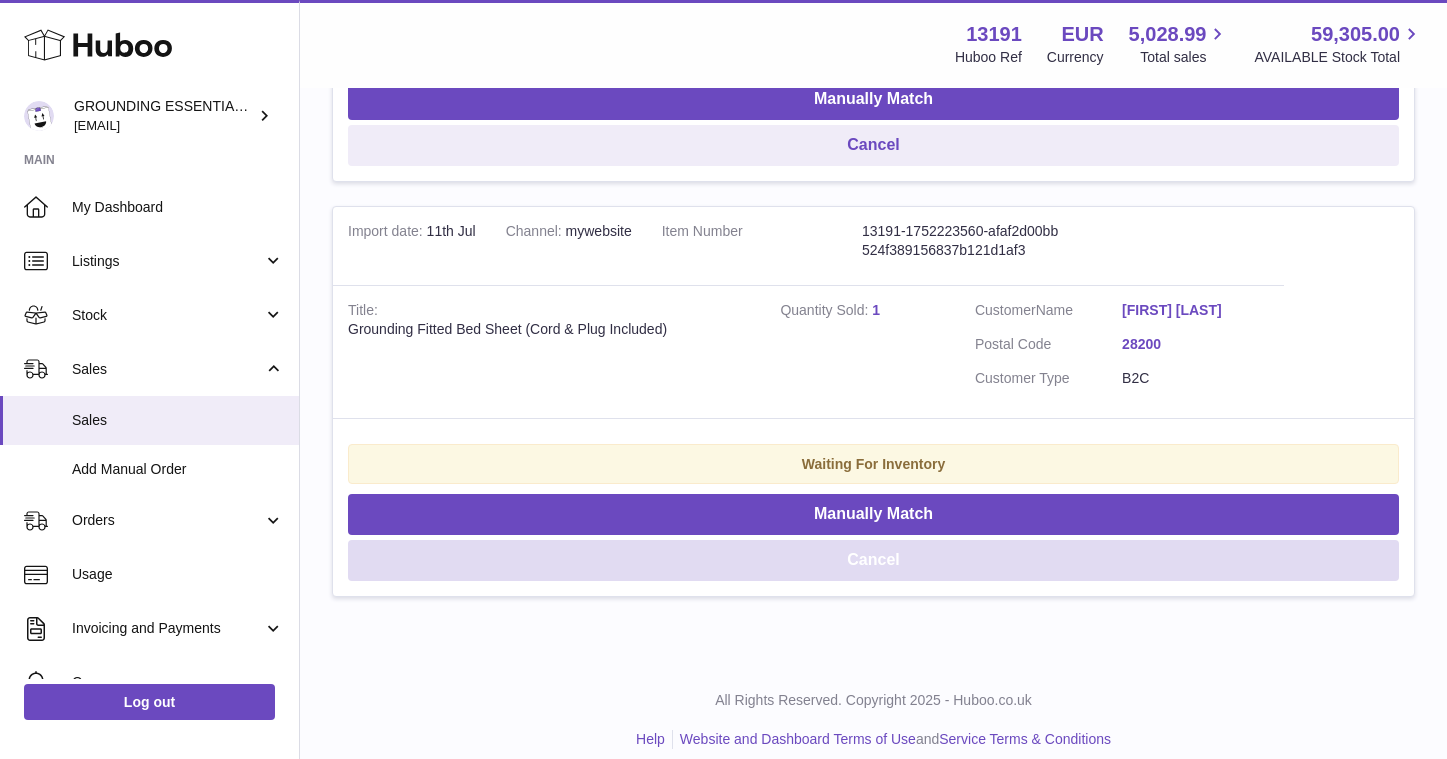 click on "Cancel" at bounding box center (873, 560) 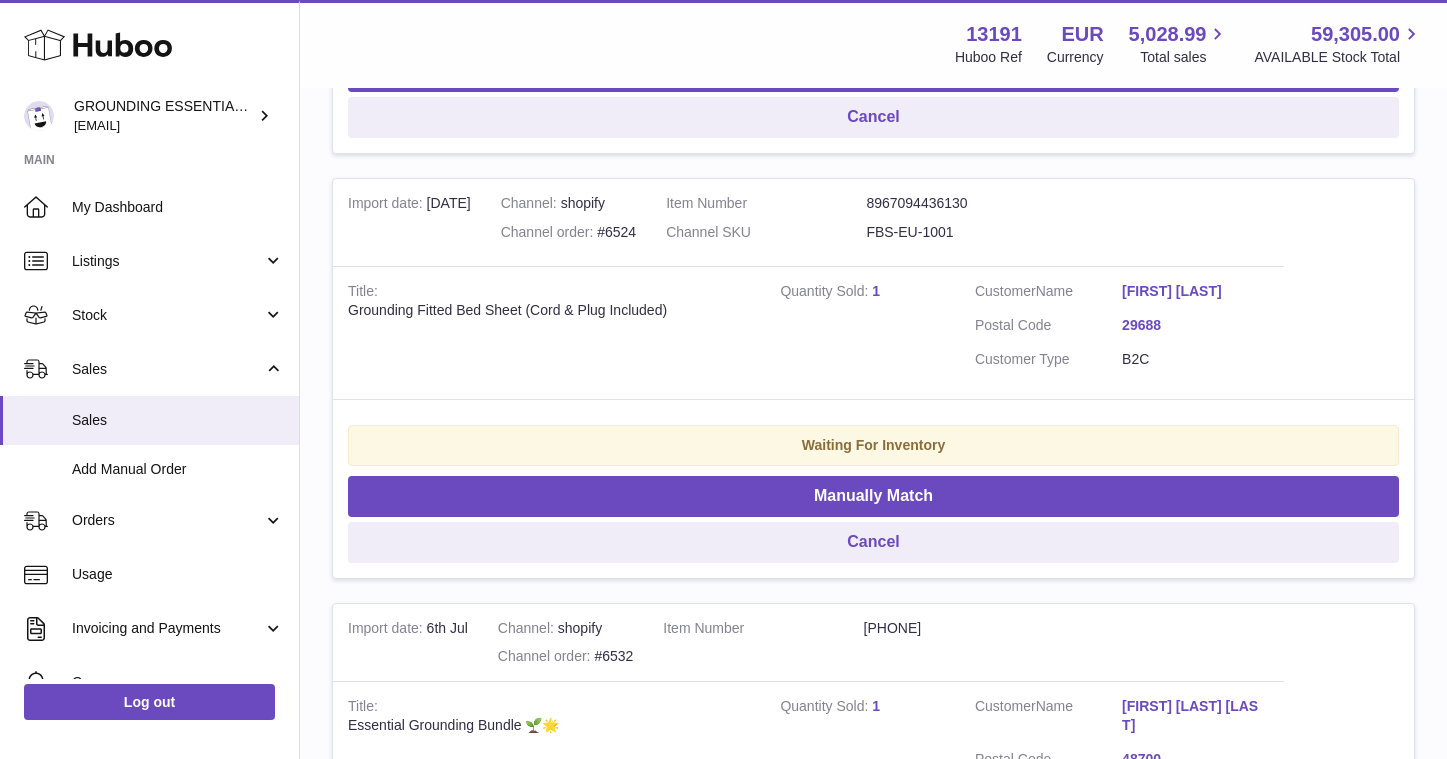 scroll, scrollTop: 1810, scrollLeft: 0, axis: vertical 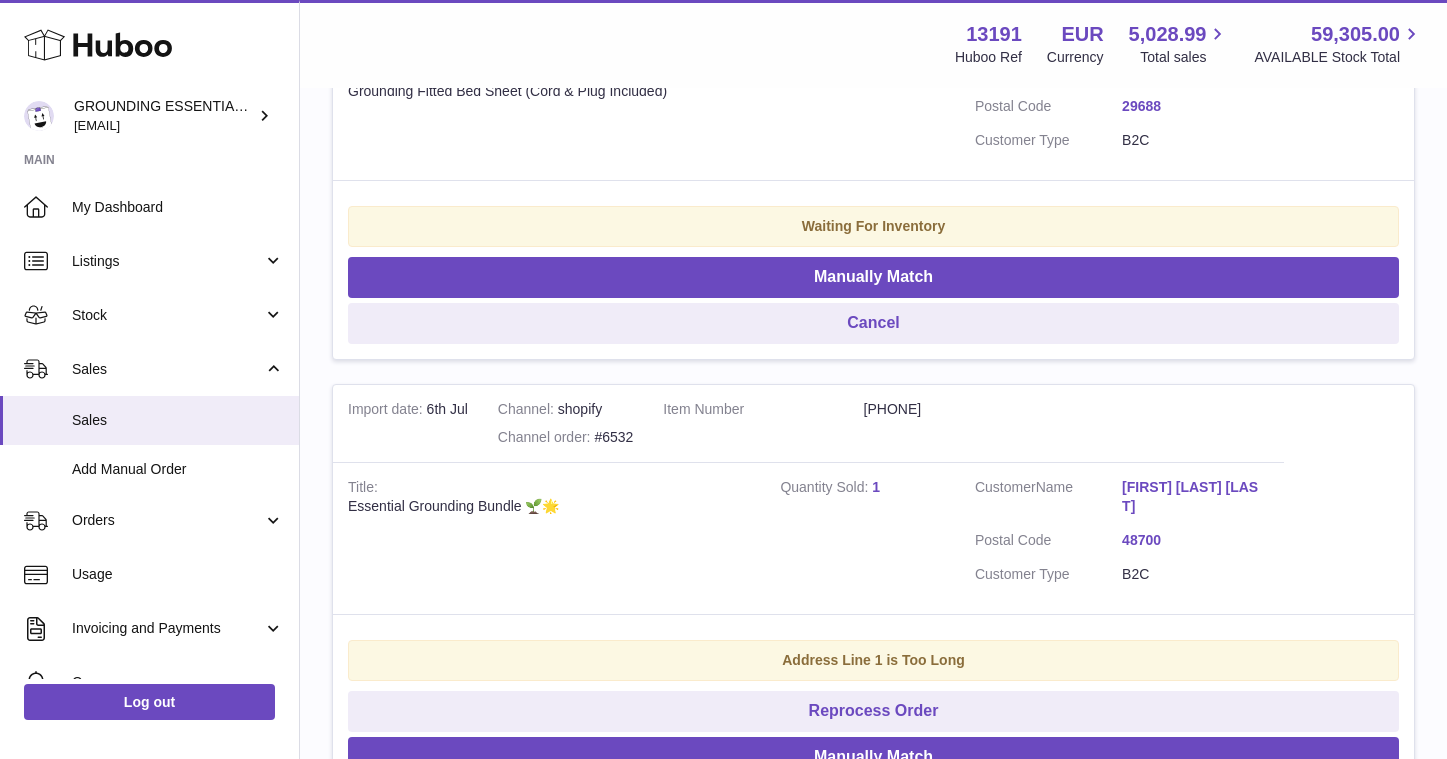 click on "Izaskun Muruaga Fernández" at bounding box center (1195, 497) 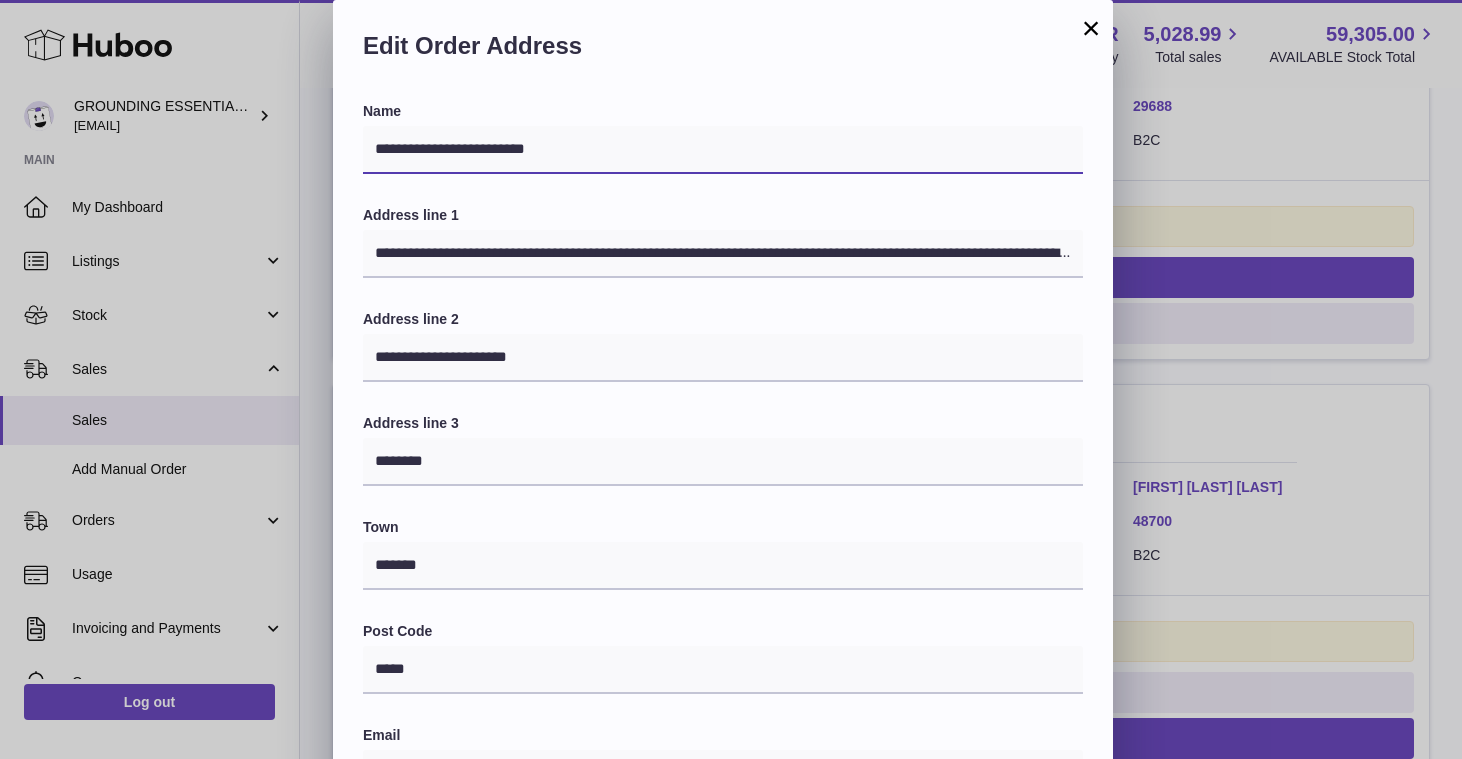 click on "**********" at bounding box center [723, 150] 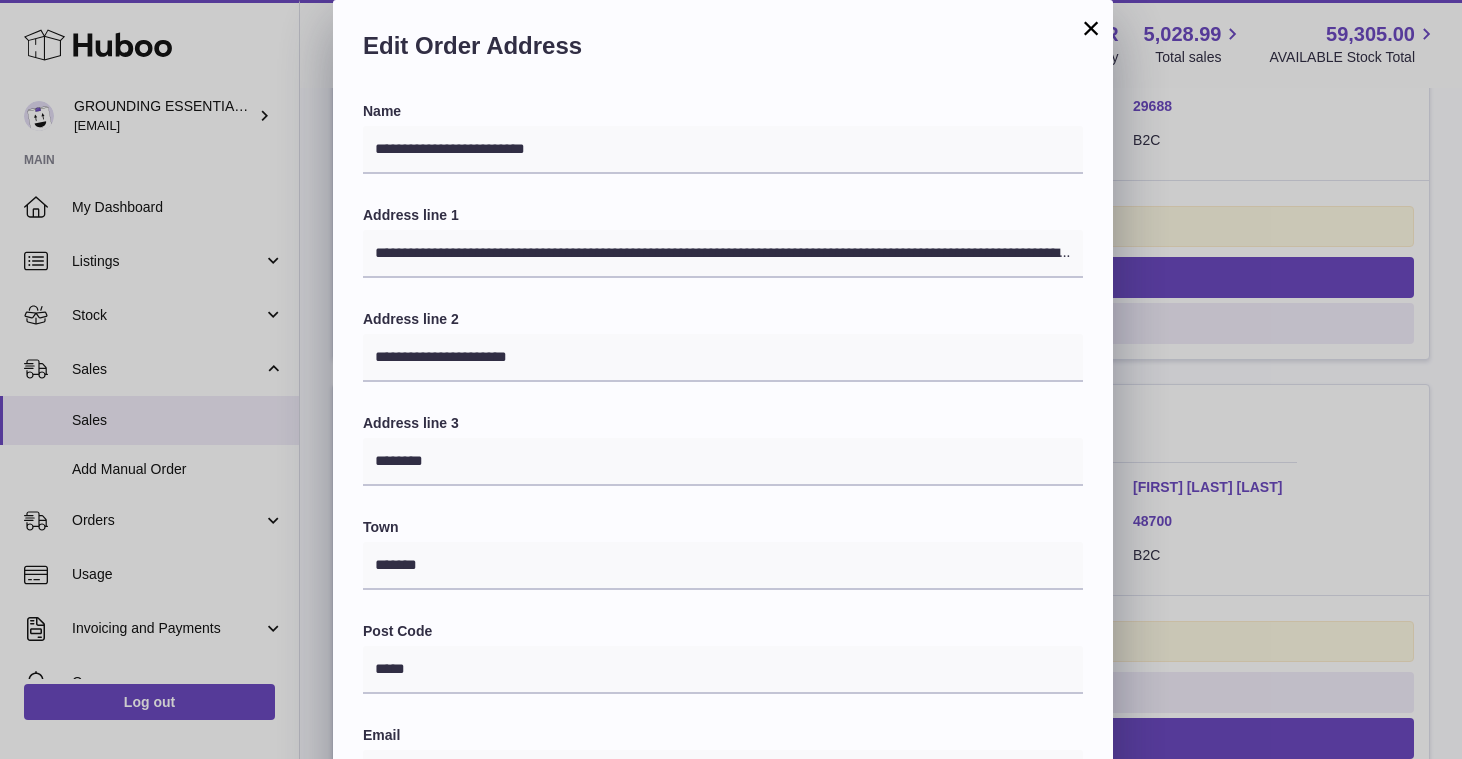 click on "×" at bounding box center [1091, 28] 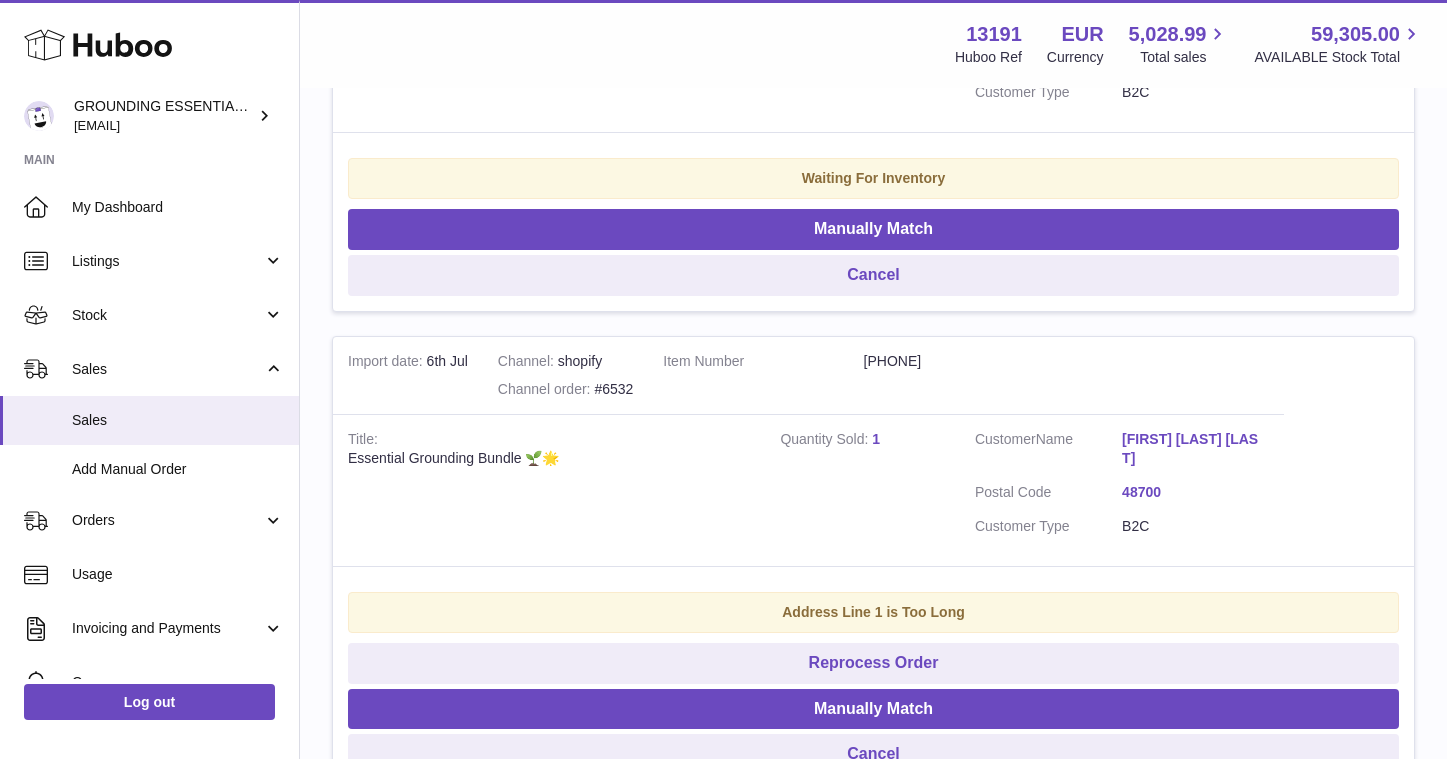 scroll, scrollTop: 1926, scrollLeft: 0, axis: vertical 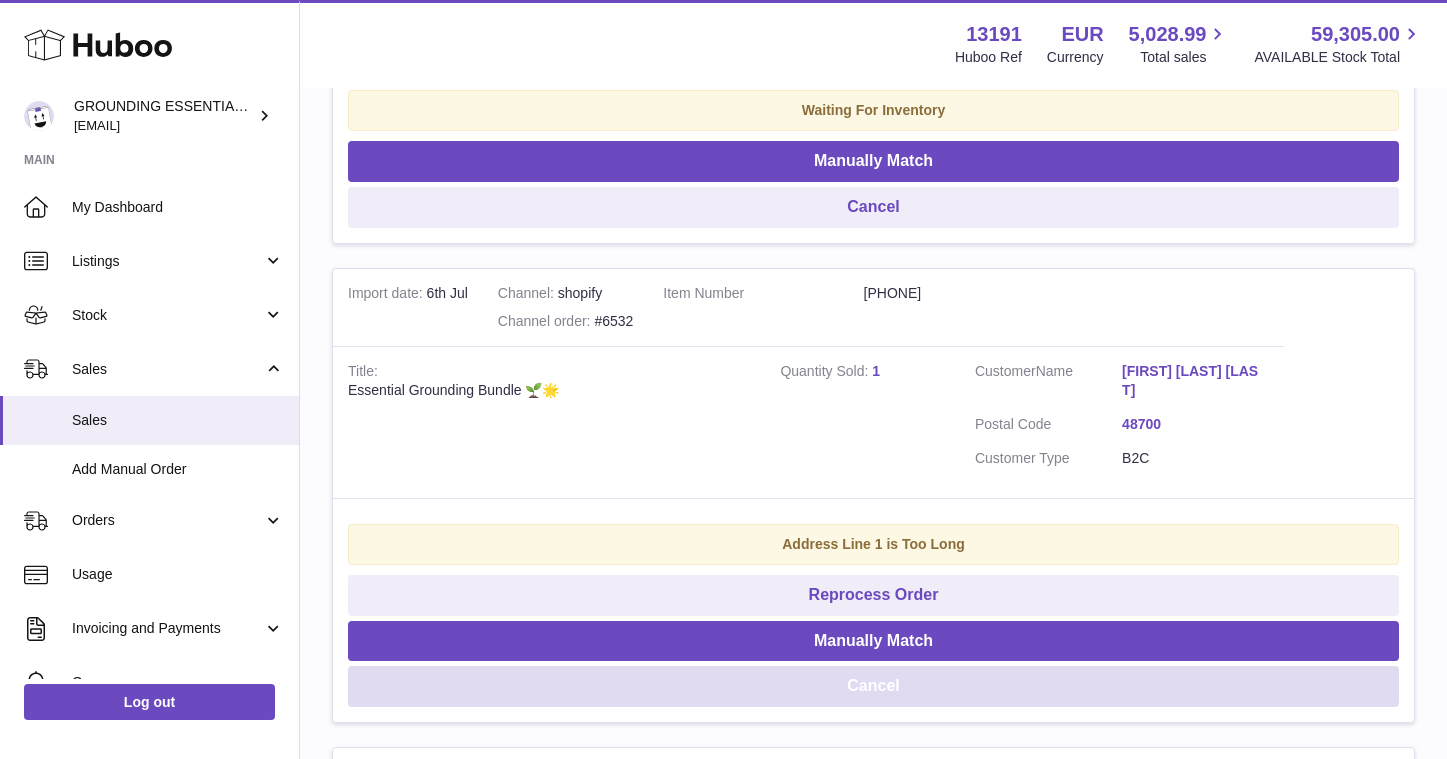 click on "Cancel" at bounding box center (873, 686) 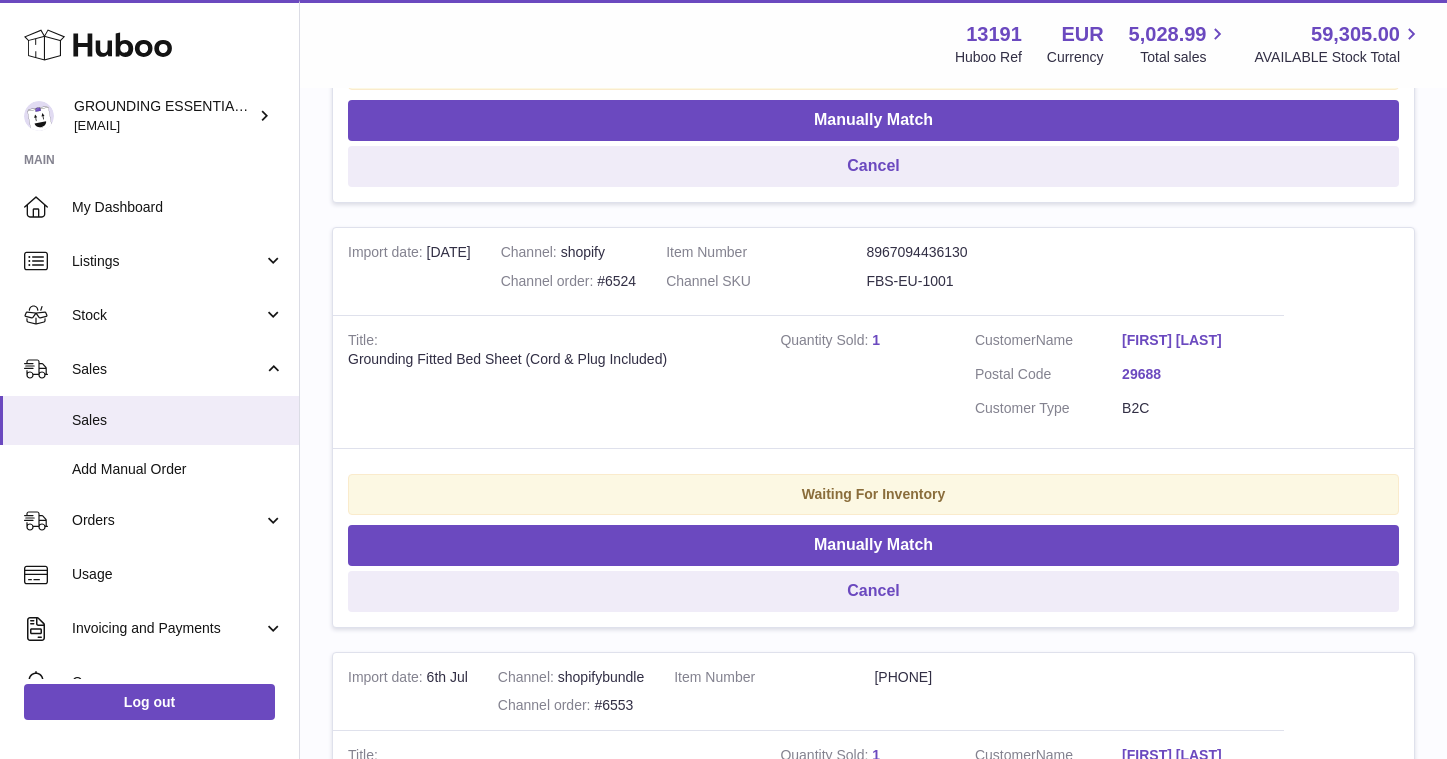 scroll, scrollTop: 1533, scrollLeft: 0, axis: vertical 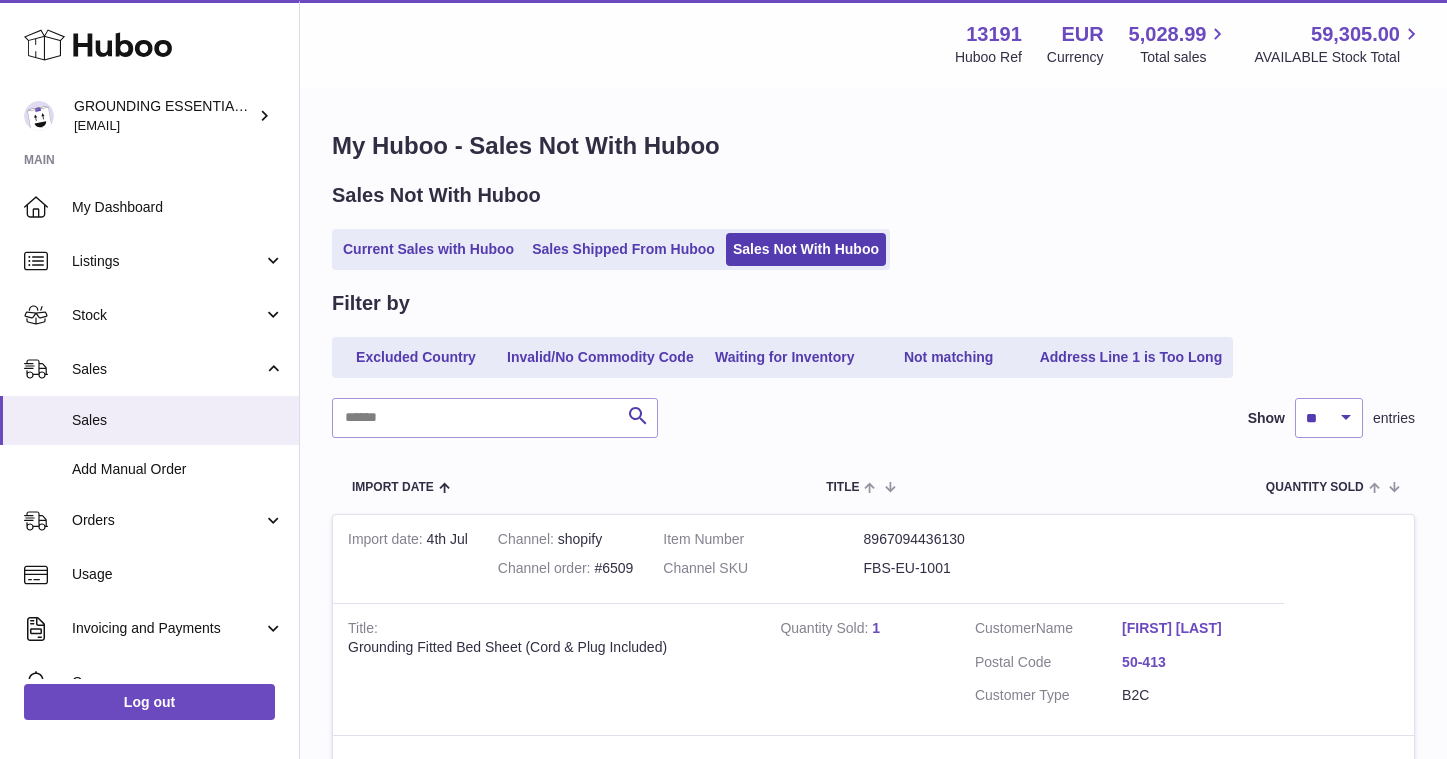 click on "My Huboo - Sales Not With Huboo   Sales Not With Huboo
Current Sales with Huboo
Sales Shipped From Huboo
Sales Not With Huboo
Filter by   Excluded Country Invalid/No Commodity Code Waiting for Inventory Not matching Address Line 1 is Too Long       Search
Show
** ** ** ***
entries
Import date
Channel
Item Number / Channel SKU
Title       Quantity Sold
Customer
Action / Status
Import date 4th Jul
Channel shopify
Channel order #6509
Item Number   8967094436130   Channel SKU   FBS-EU-1001       Title   Grounding Fitted Bed Sheet (Cord & Plug Included)     Quantity Sold
1
Customer  Name   Sam Sielaff" at bounding box center (873, 1581) 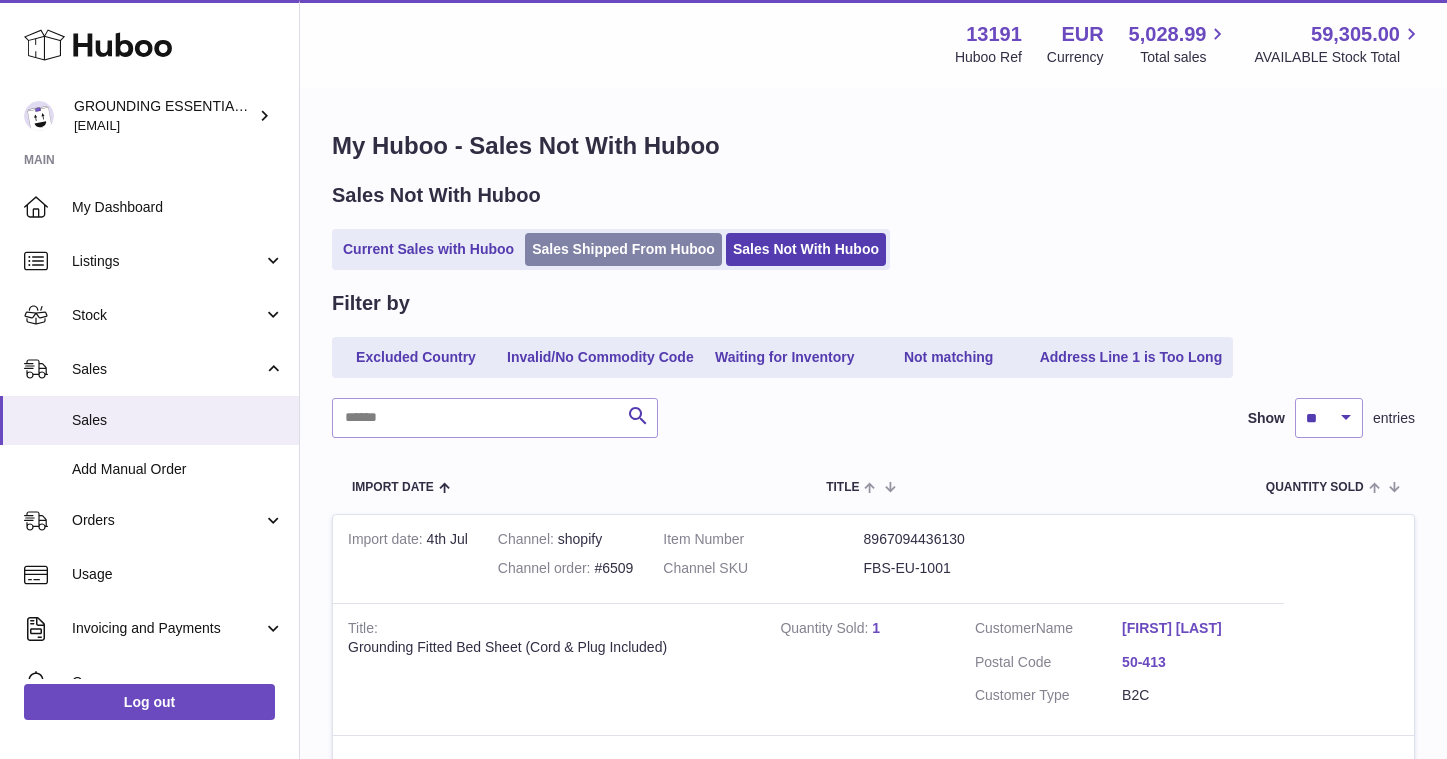 click on "Sales Shipped From Huboo" at bounding box center (623, 249) 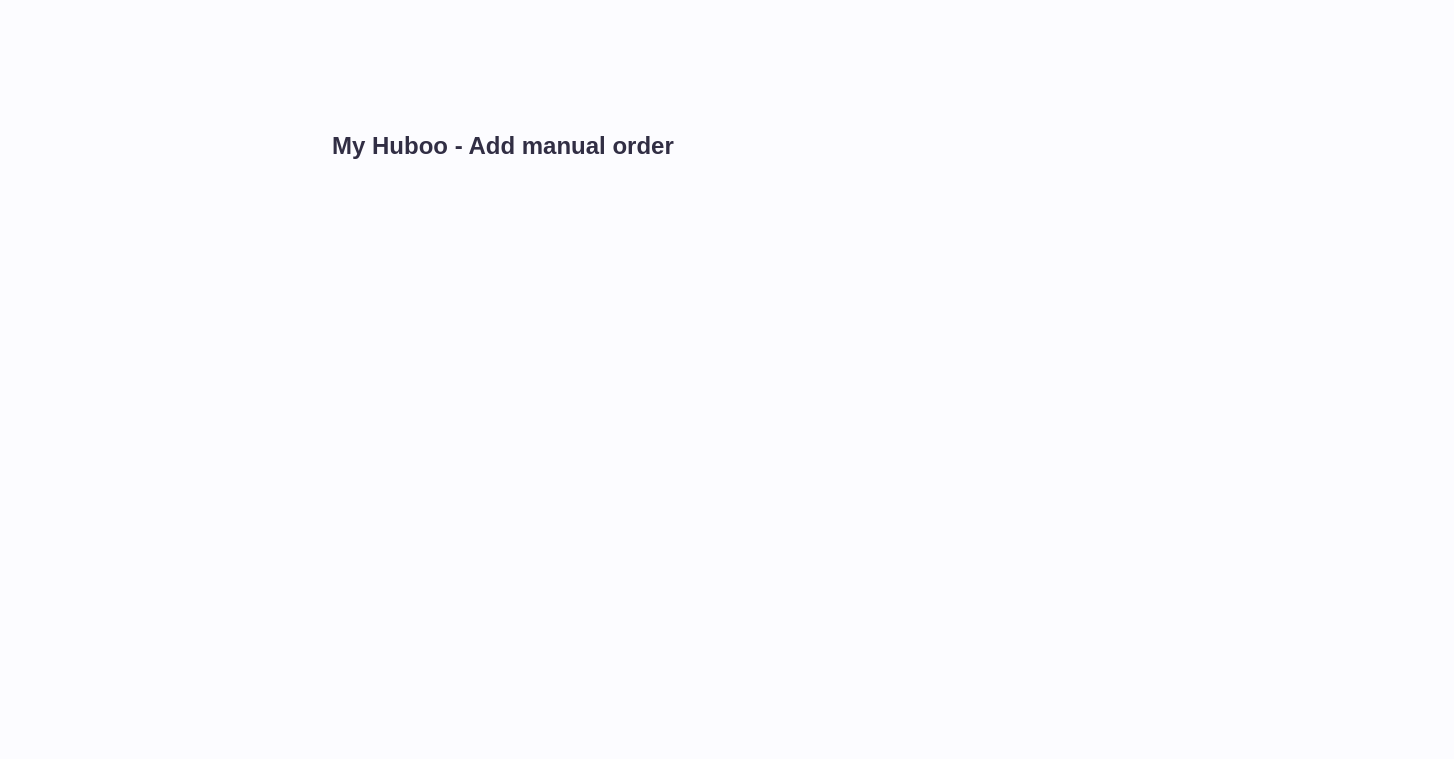 scroll, scrollTop: 0, scrollLeft: 0, axis: both 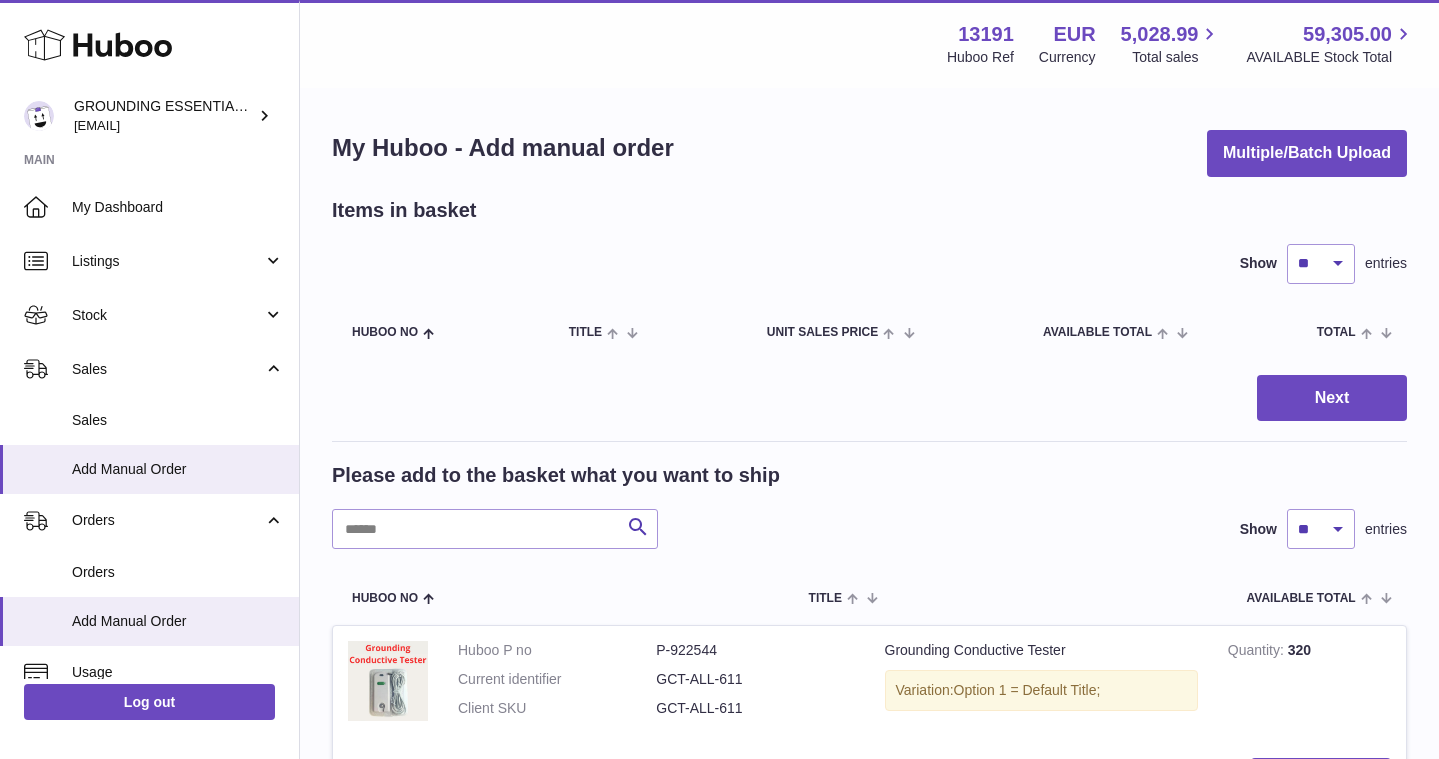click on "Please add to the basket what you want to ship       Search
Show
** ** ** ***
entries" at bounding box center (869, 505) 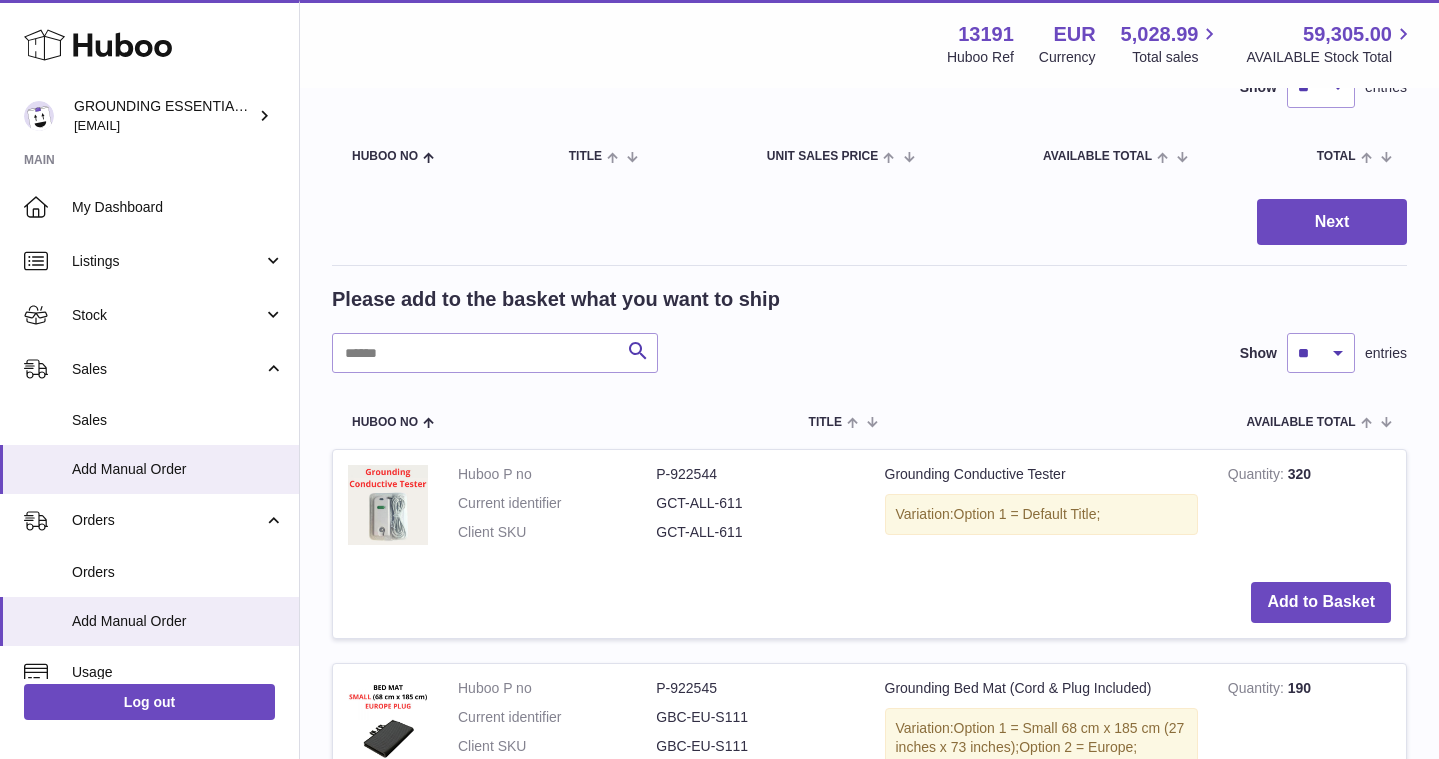 scroll, scrollTop: 216, scrollLeft: 0, axis: vertical 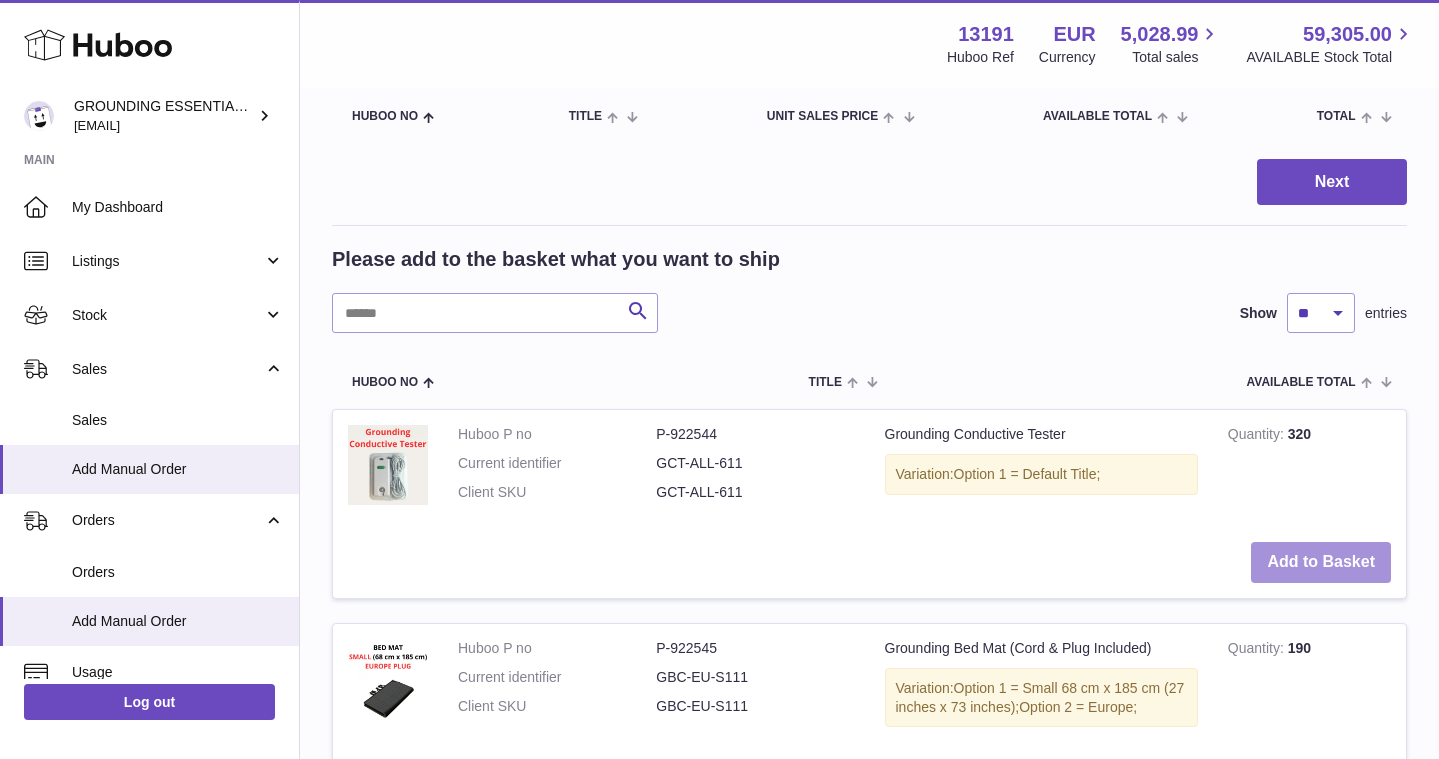 click on "Add to Basket" at bounding box center [1321, 562] 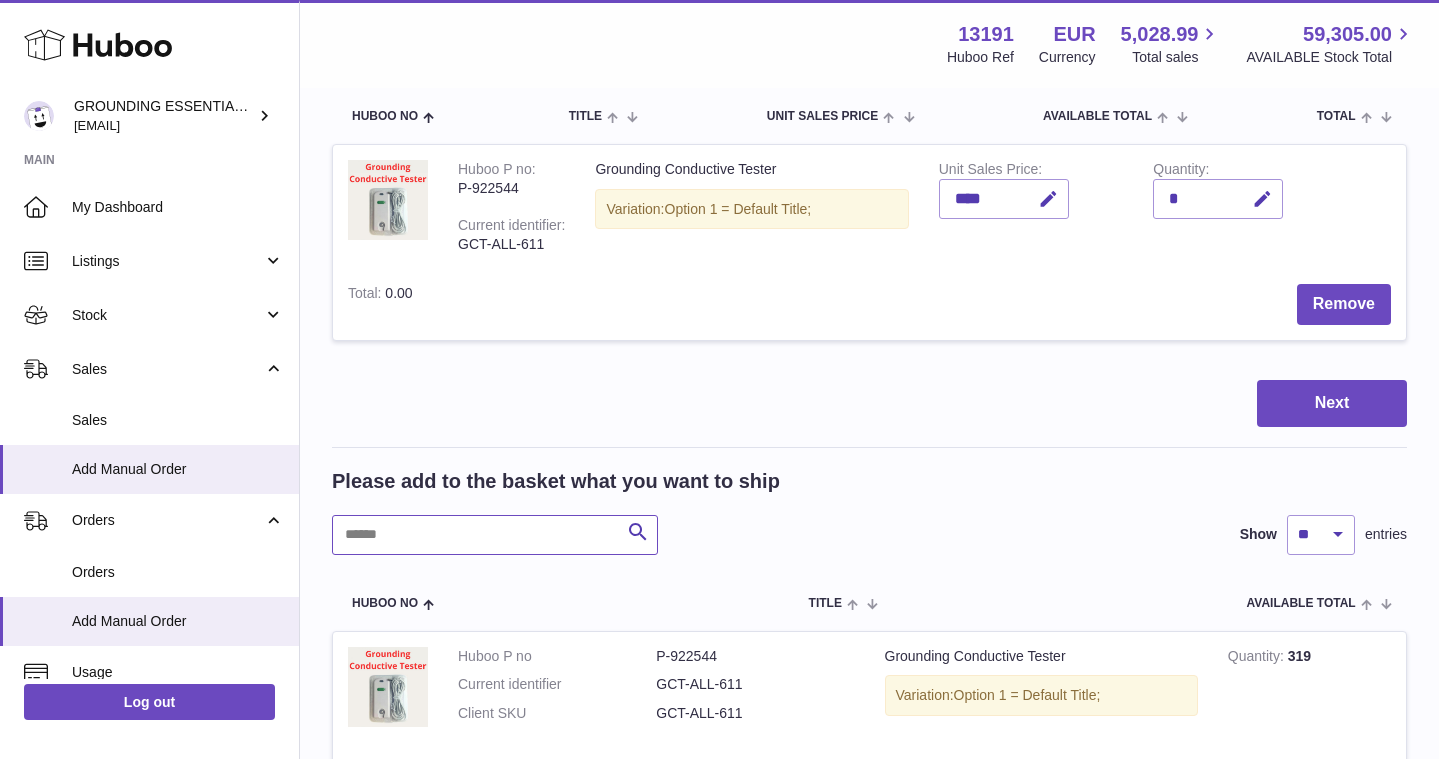 click at bounding box center (495, 535) 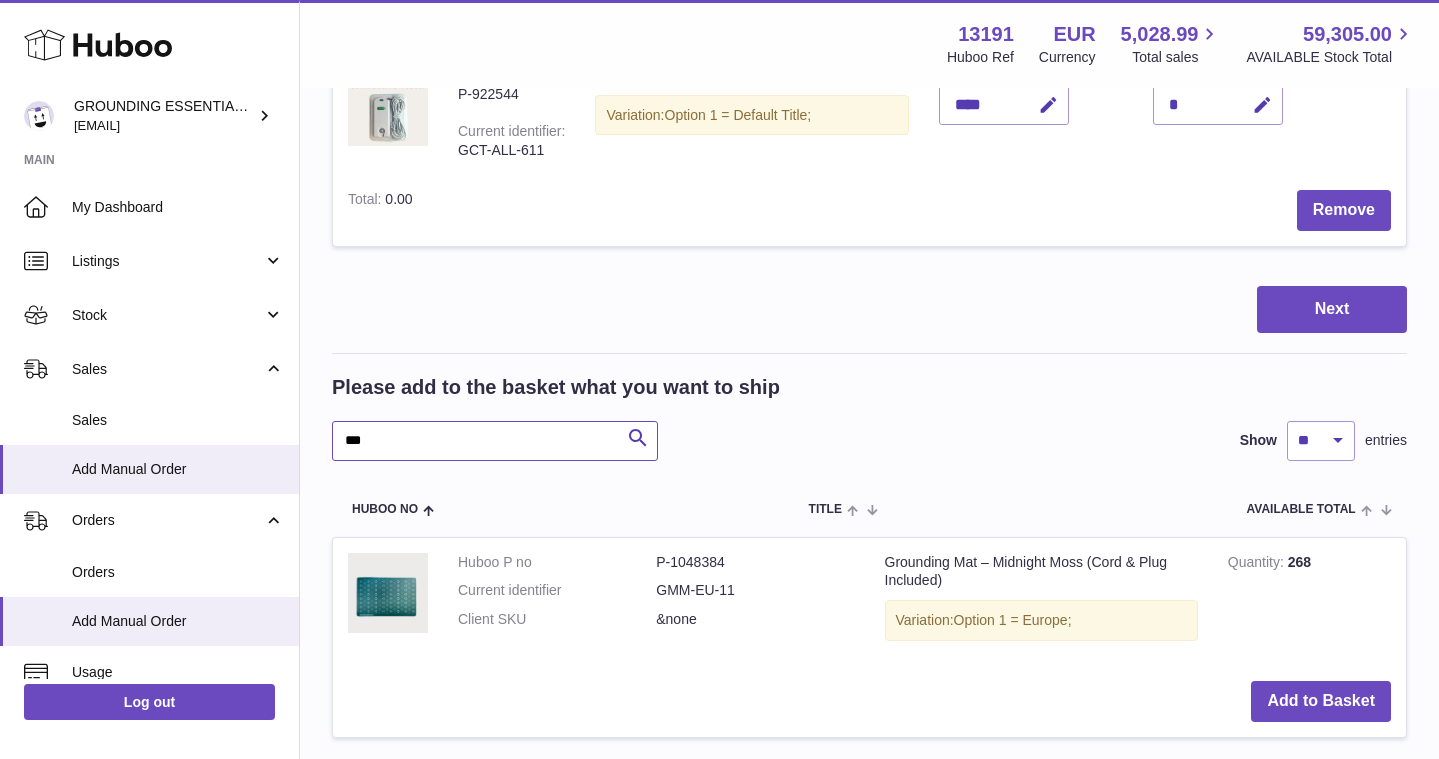 scroll, scrollTop: 514, scrollLeft: 0, axis: vertical 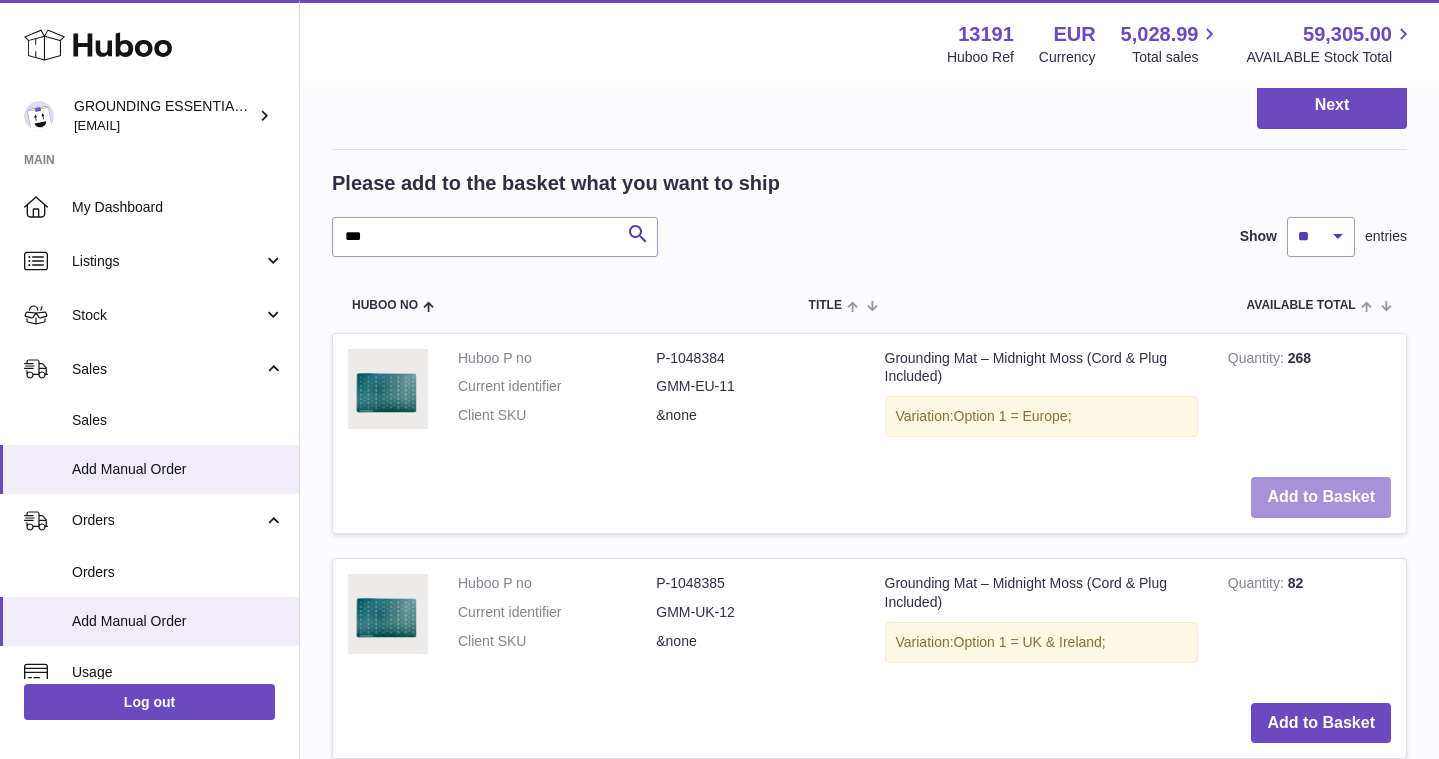 click on "Add to Basket" at bounding box center (1321, 497) 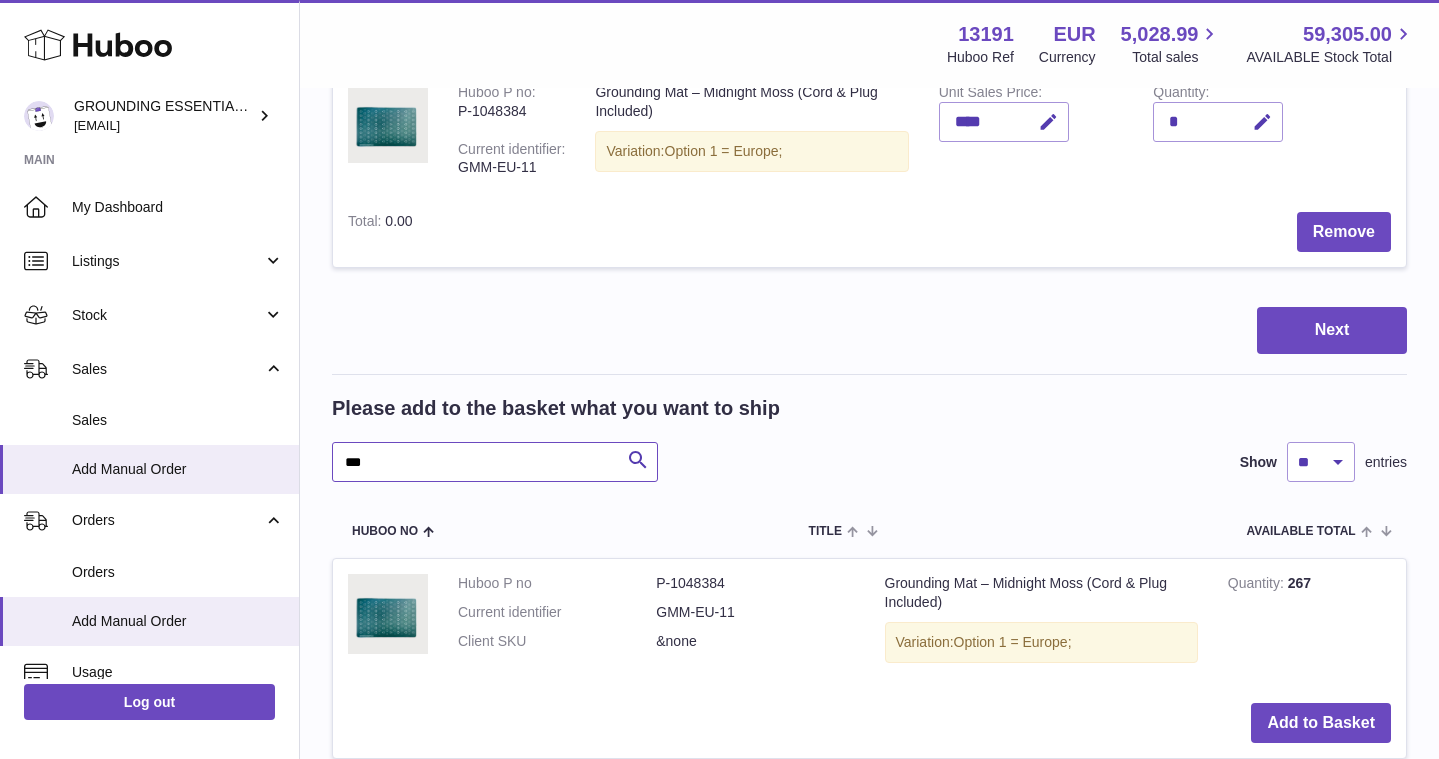 click on "***" at bounding box center (495, 462) 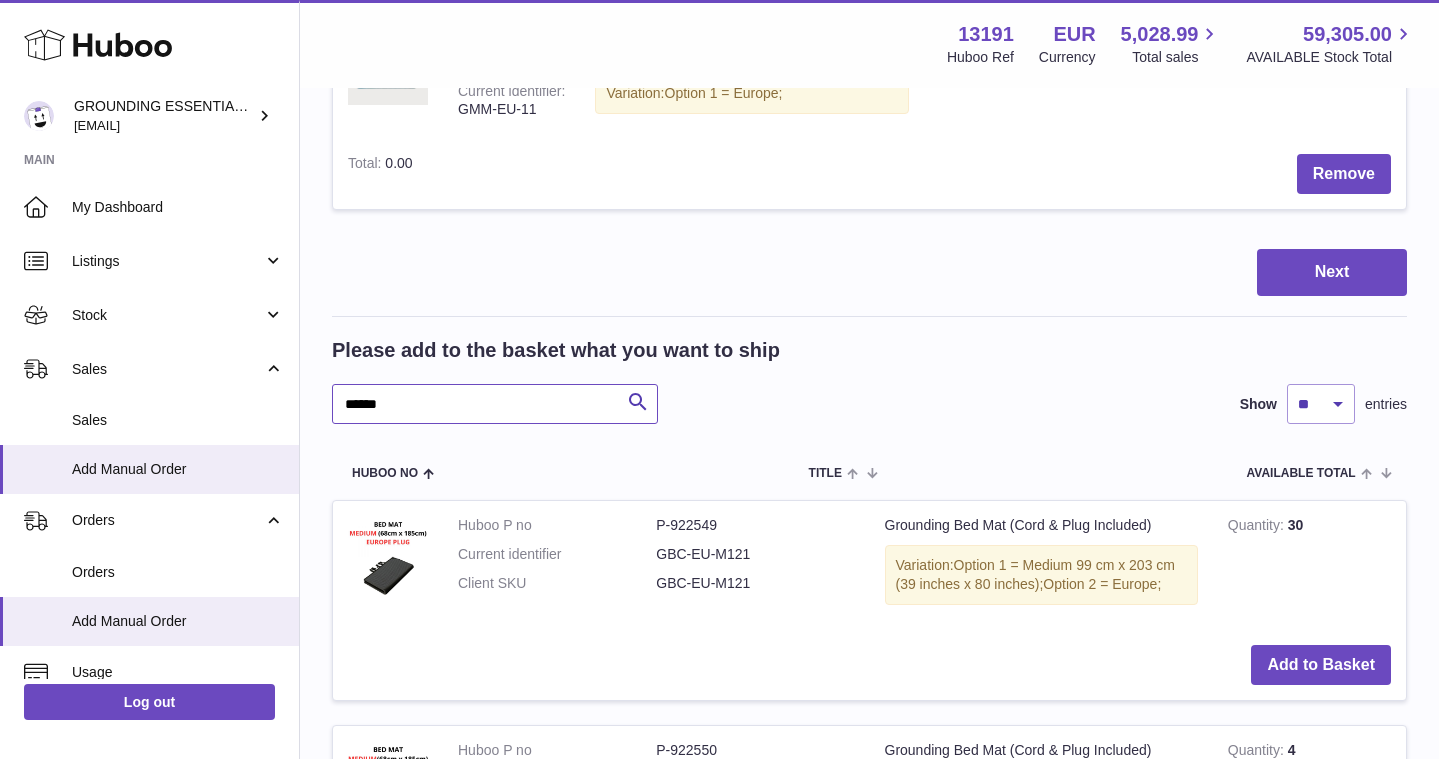 scroll, scrollTop: 659, scrollLeft: 0, axis: vertical 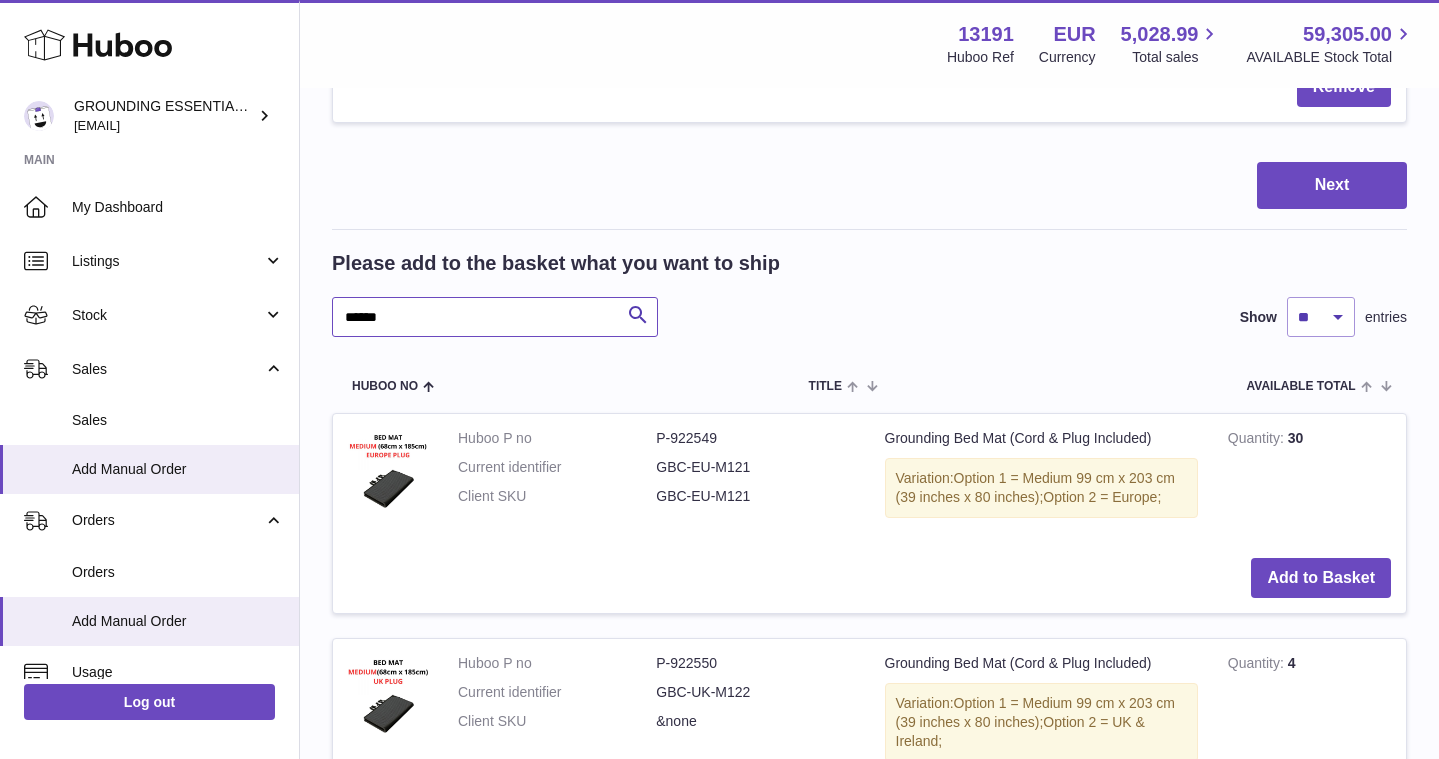type on "******" 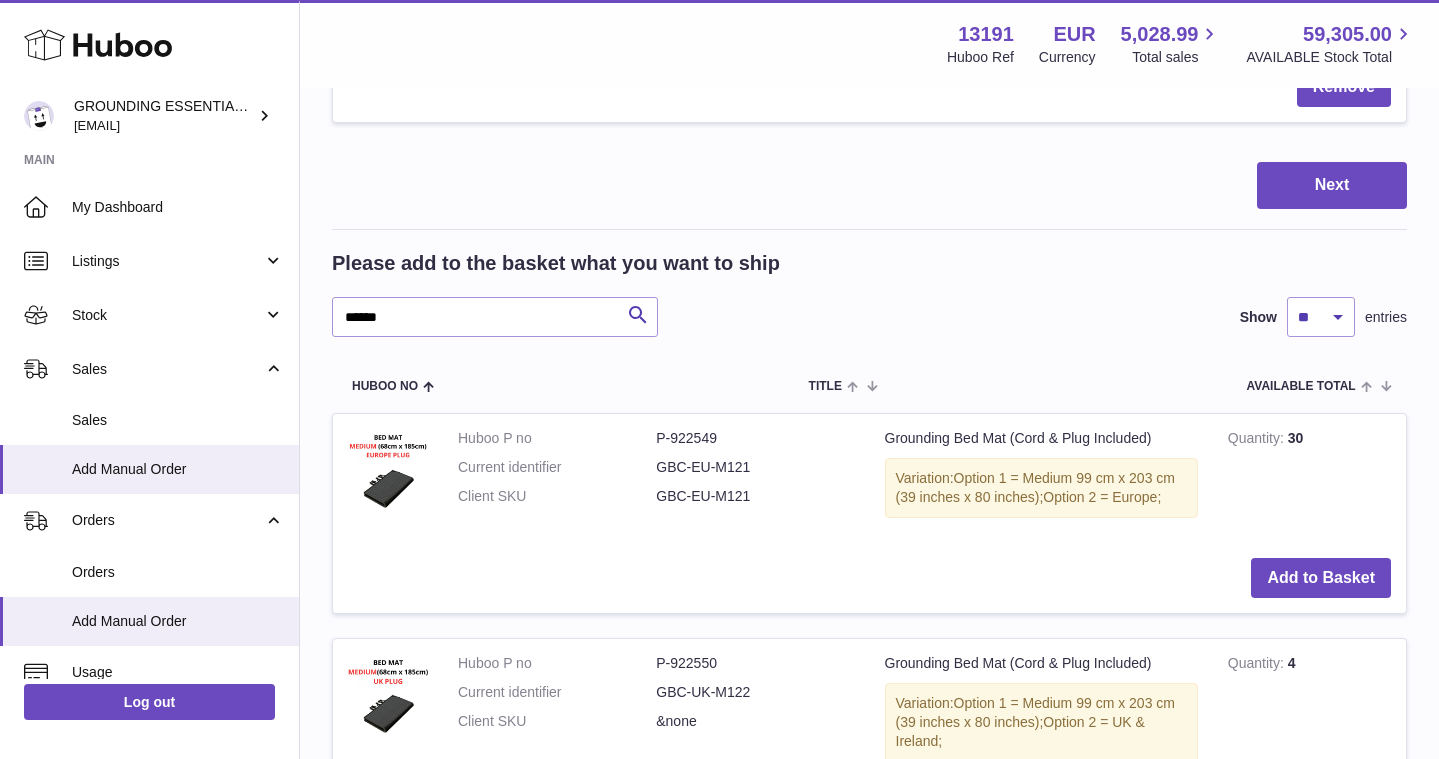 click on "Add to Basket" at bounding box center (869, 578) 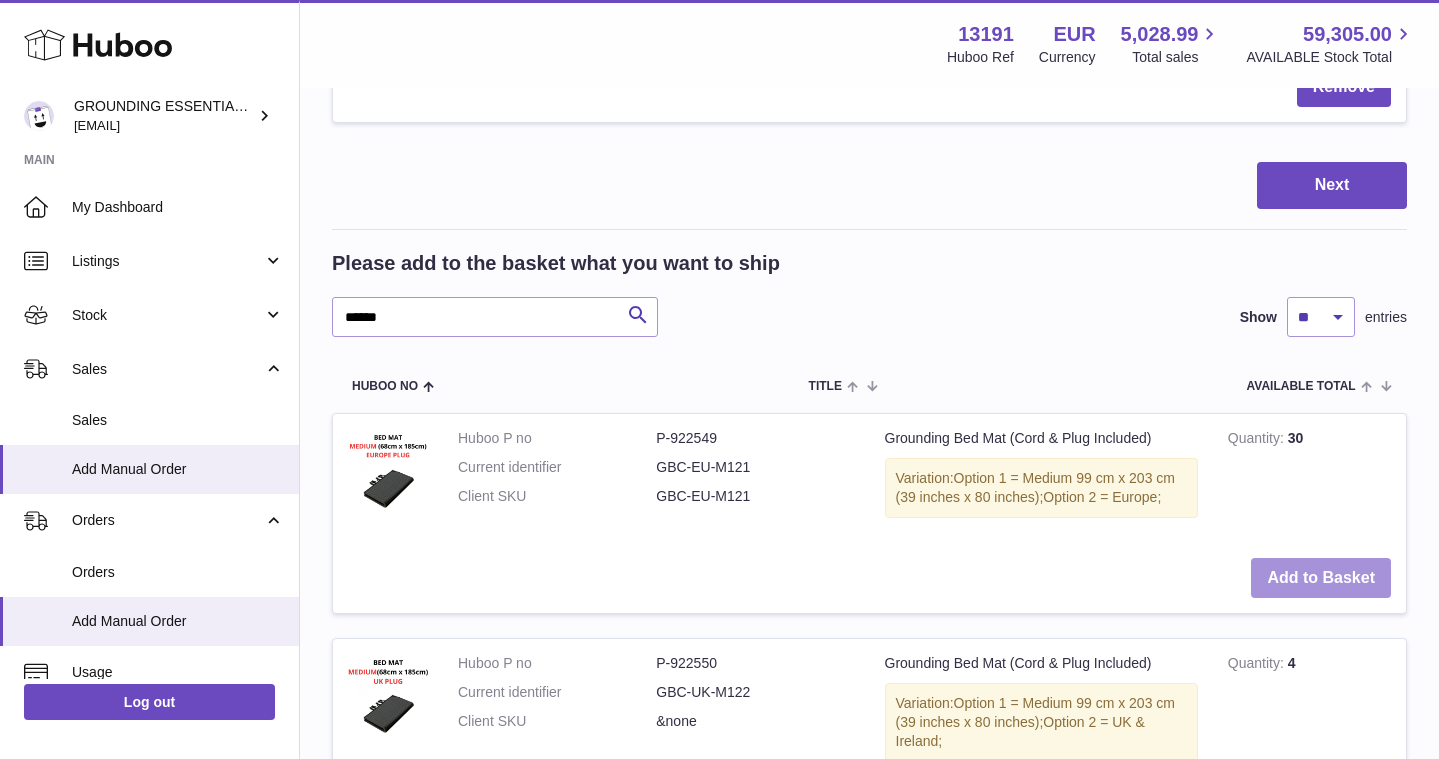 click on "Add to Basket" at bounding box center (1321, 578) 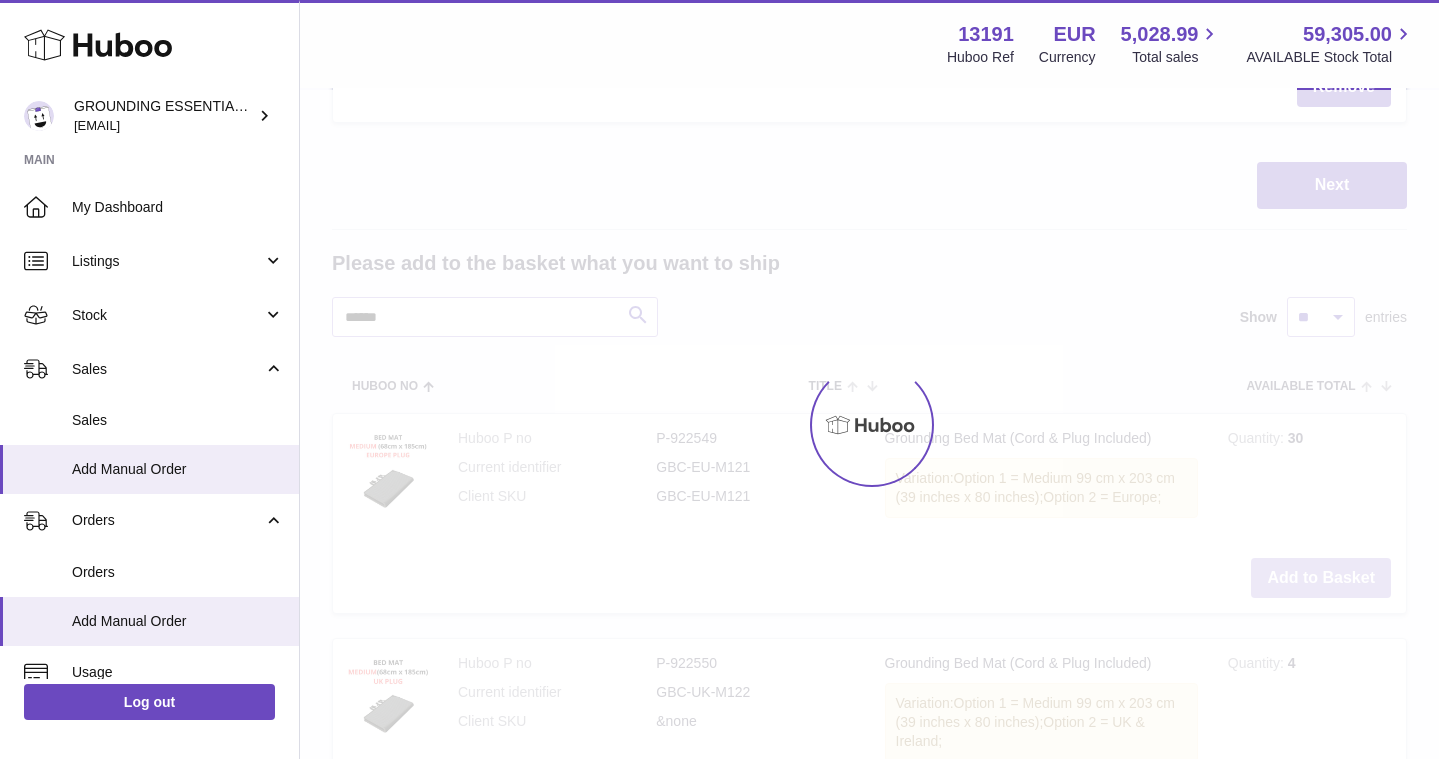 scroll, scrollTop: 884, scrollLeft: 0, axis: vertical 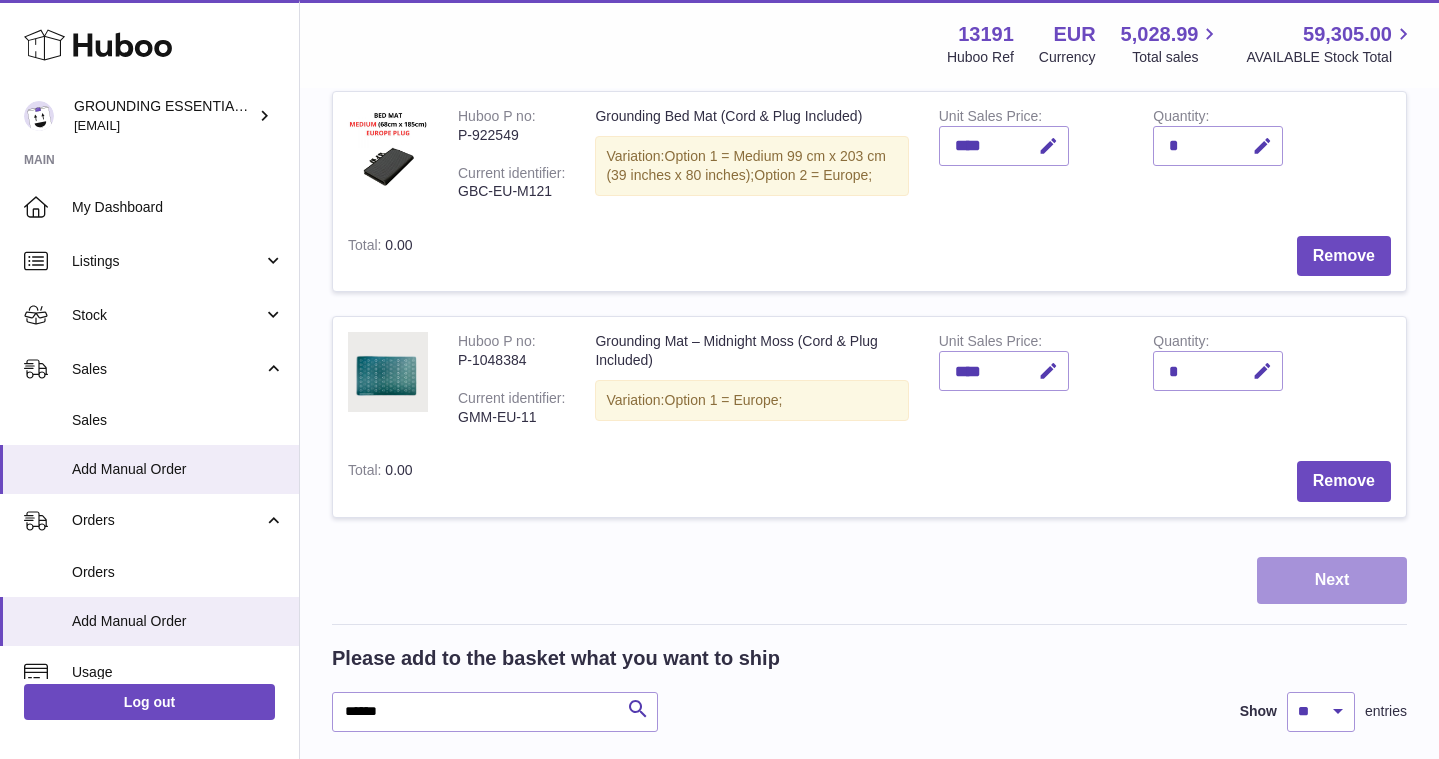 click on "Next" at bounding box center [1332, 580] 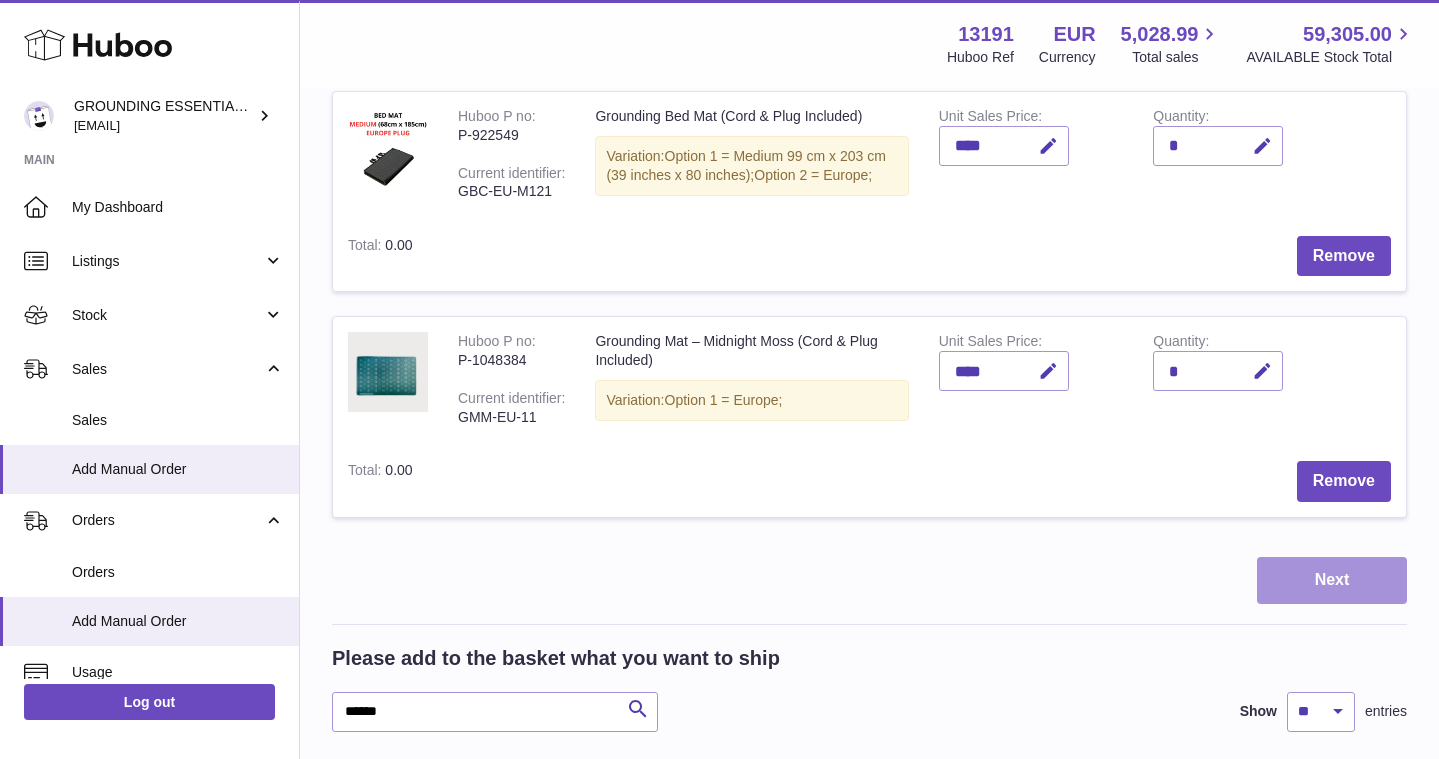 scroll, scrollTop: 0, scrollLeft: 0, axis: both 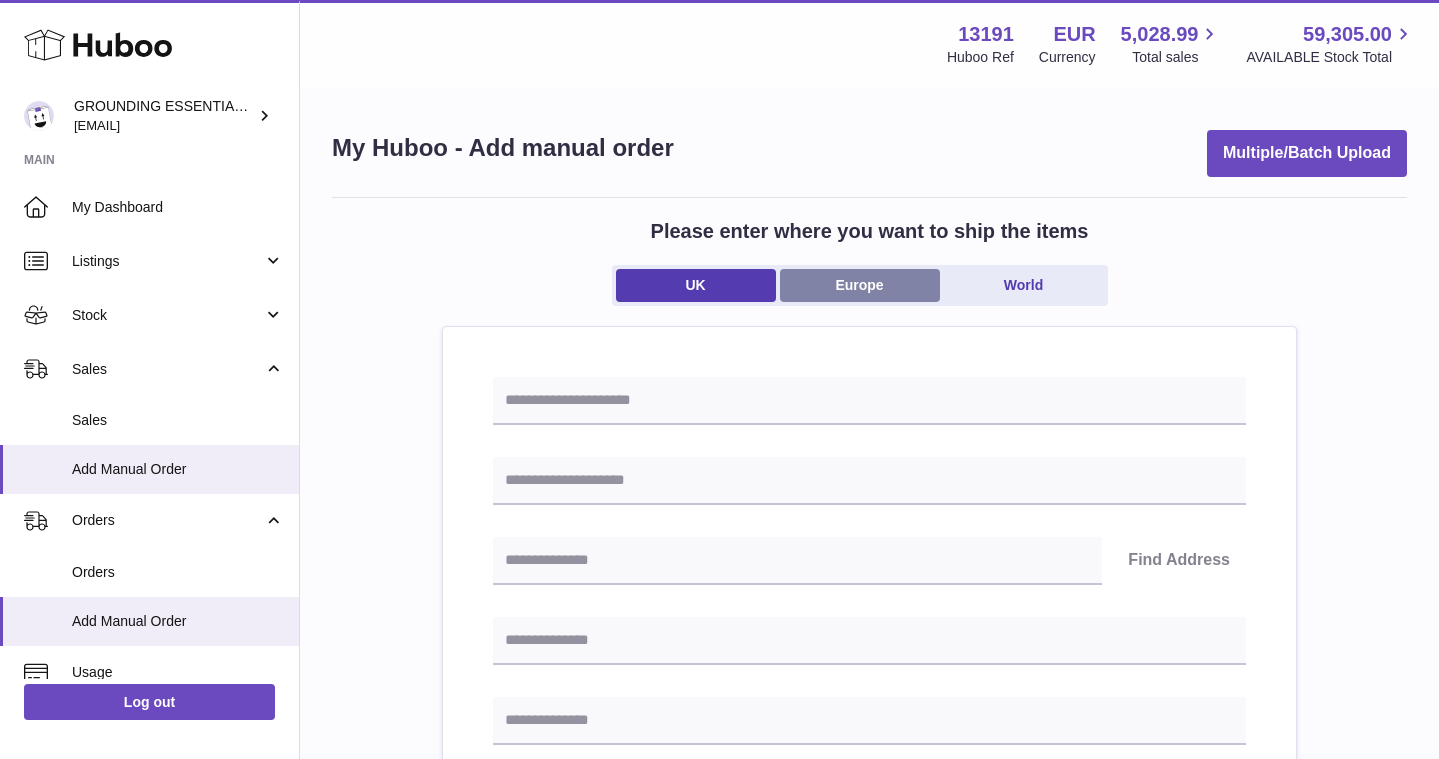 click on "Europe" at bounding box center [860, 285] 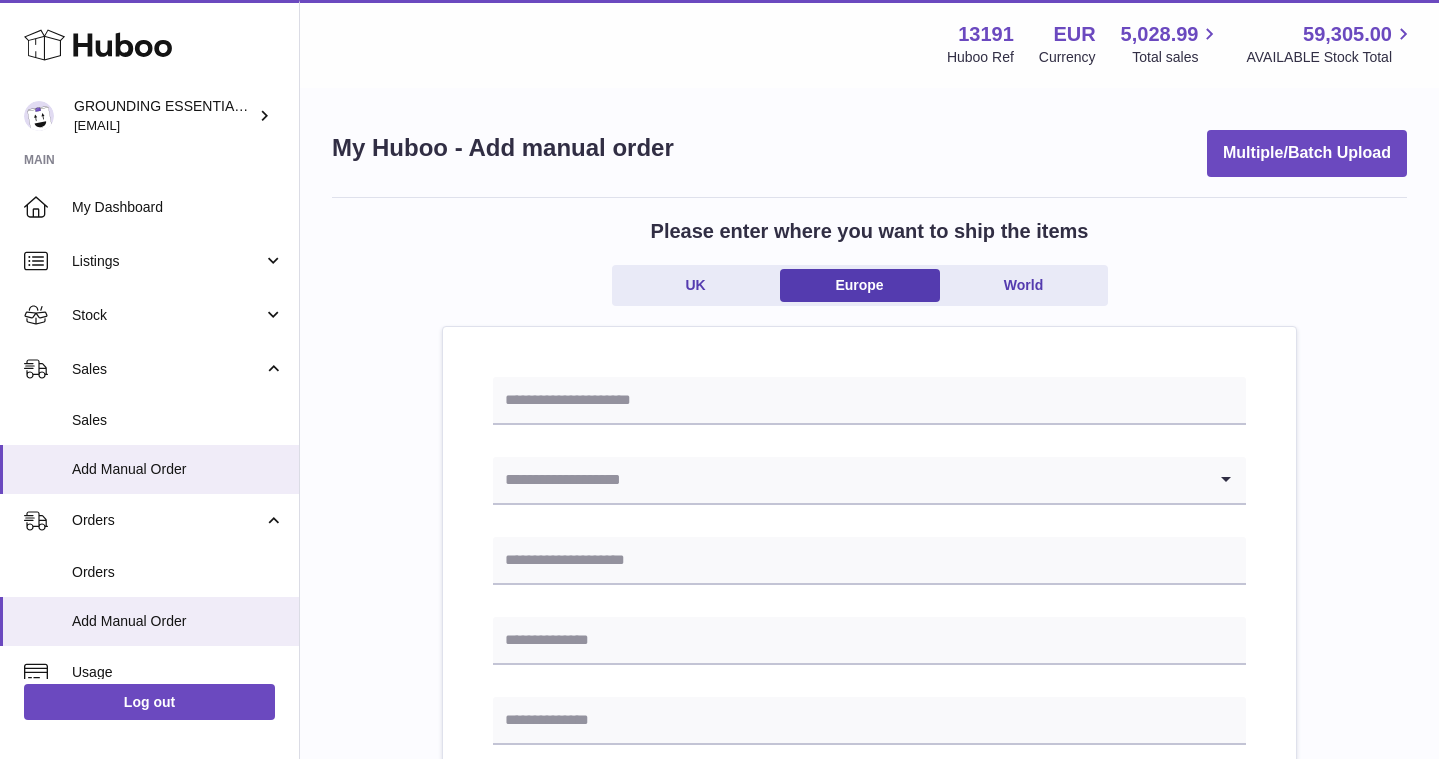 click at bounding box center [849, 480] 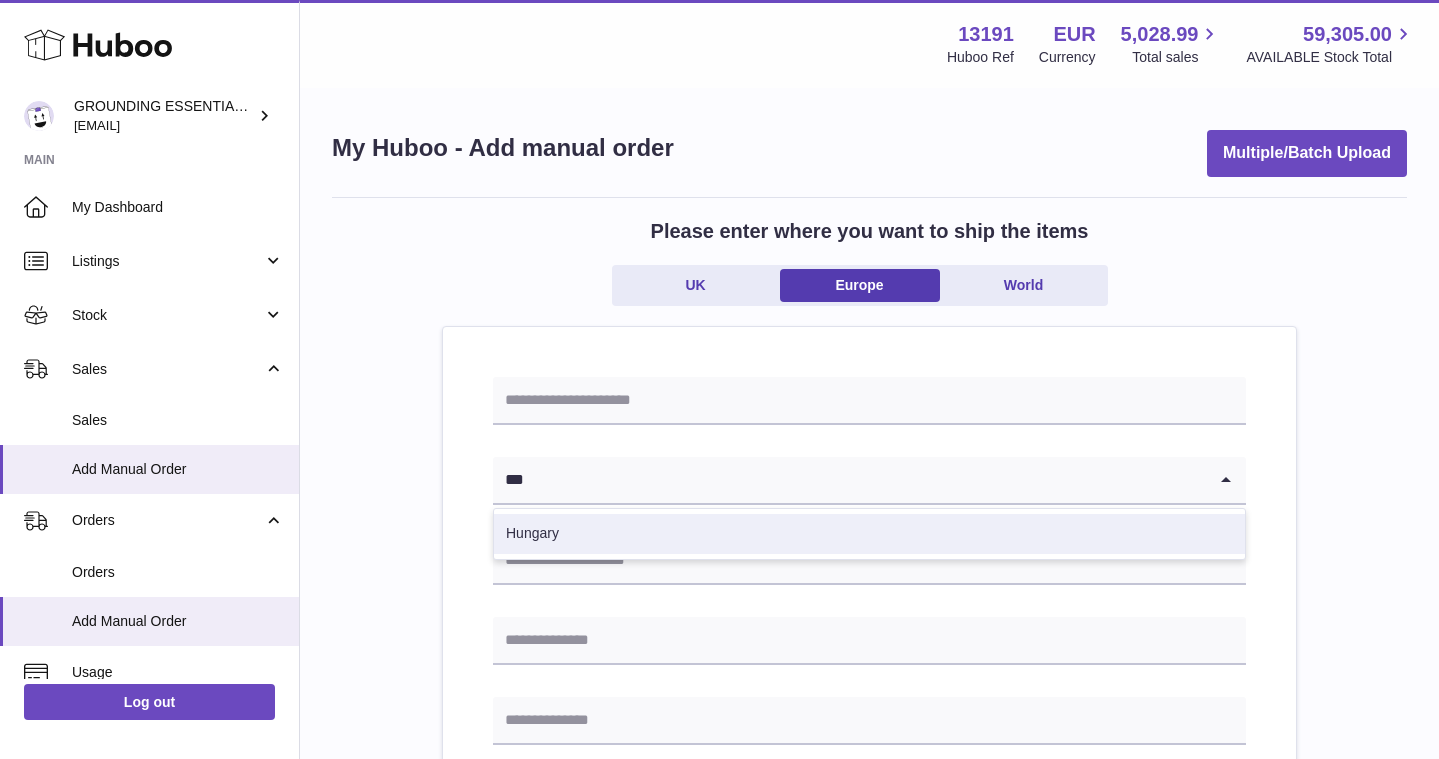type on "***" 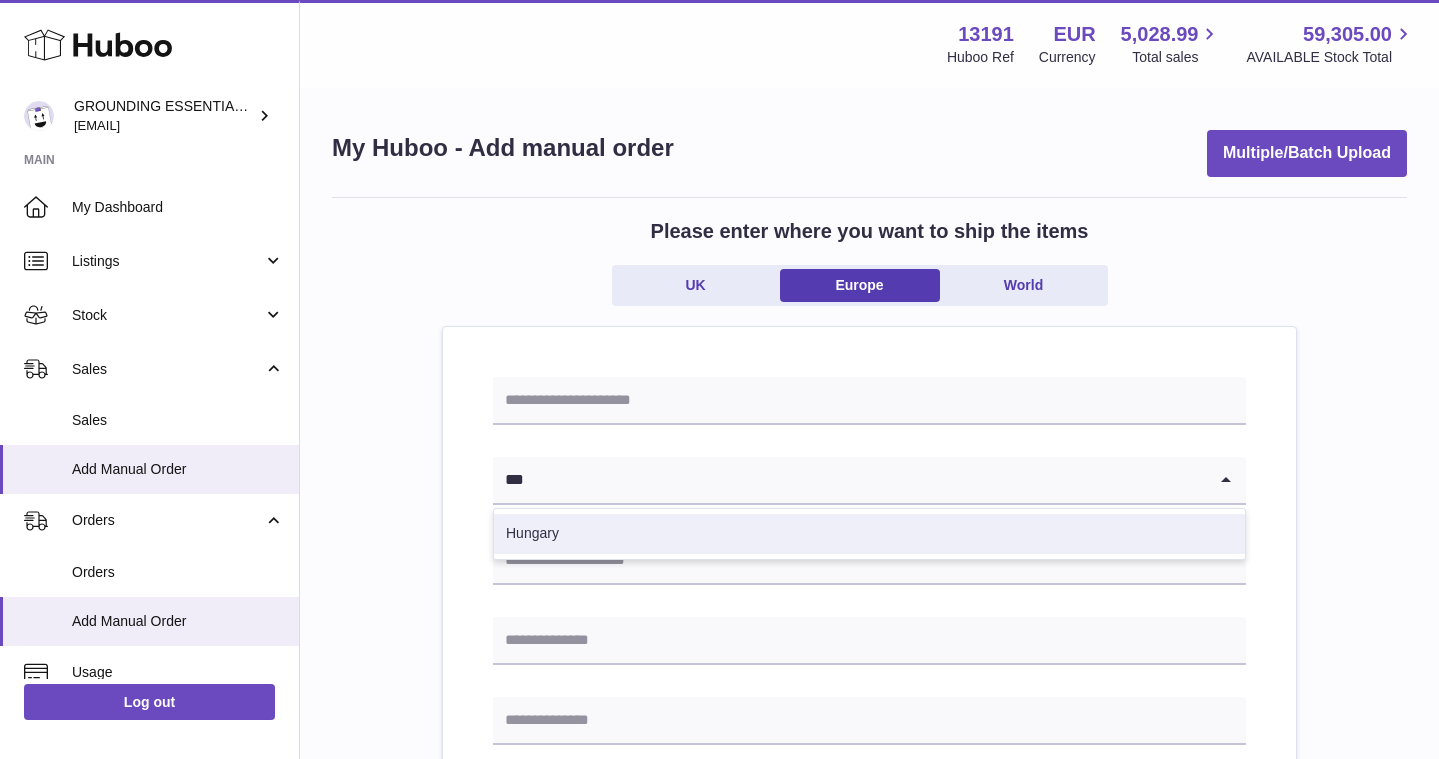 type 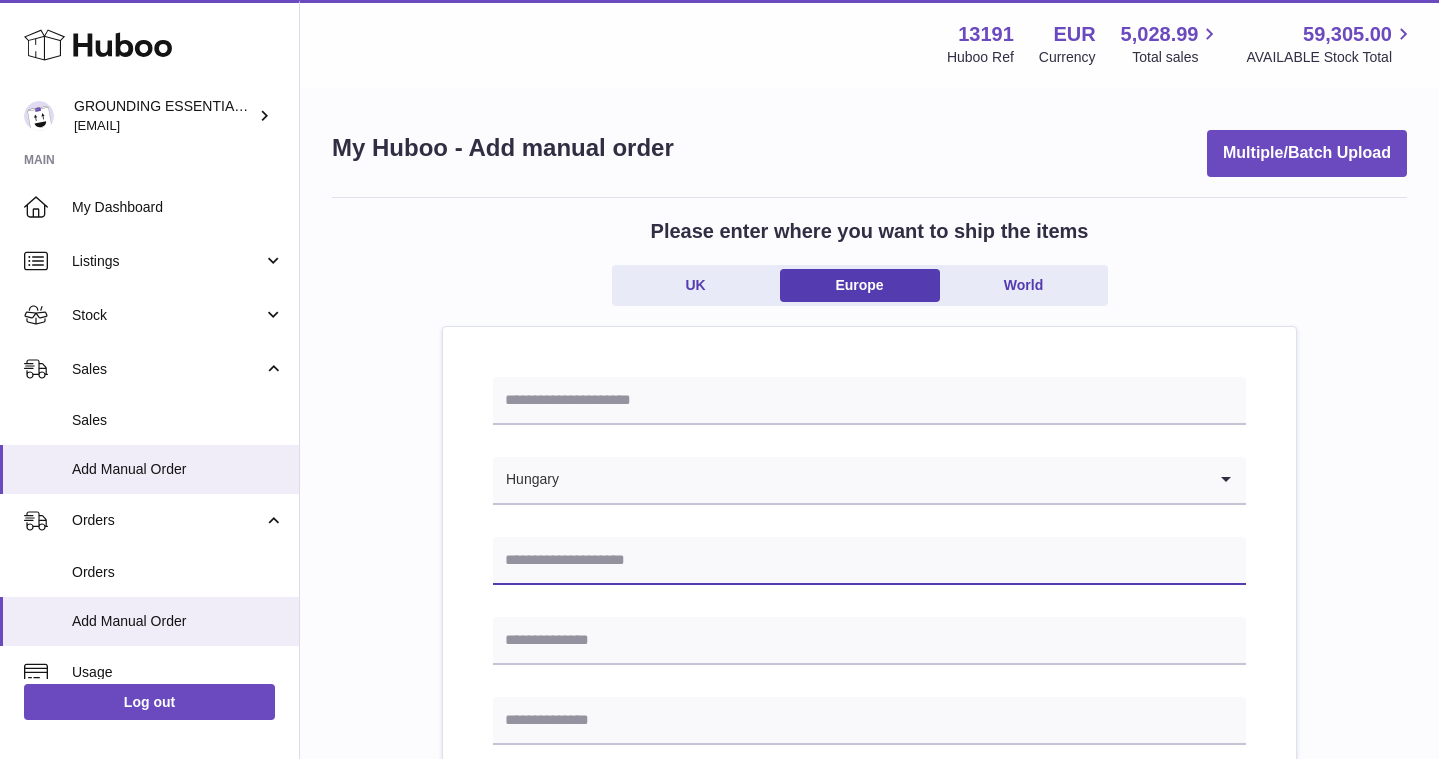 click at bounding box center (869, 561) 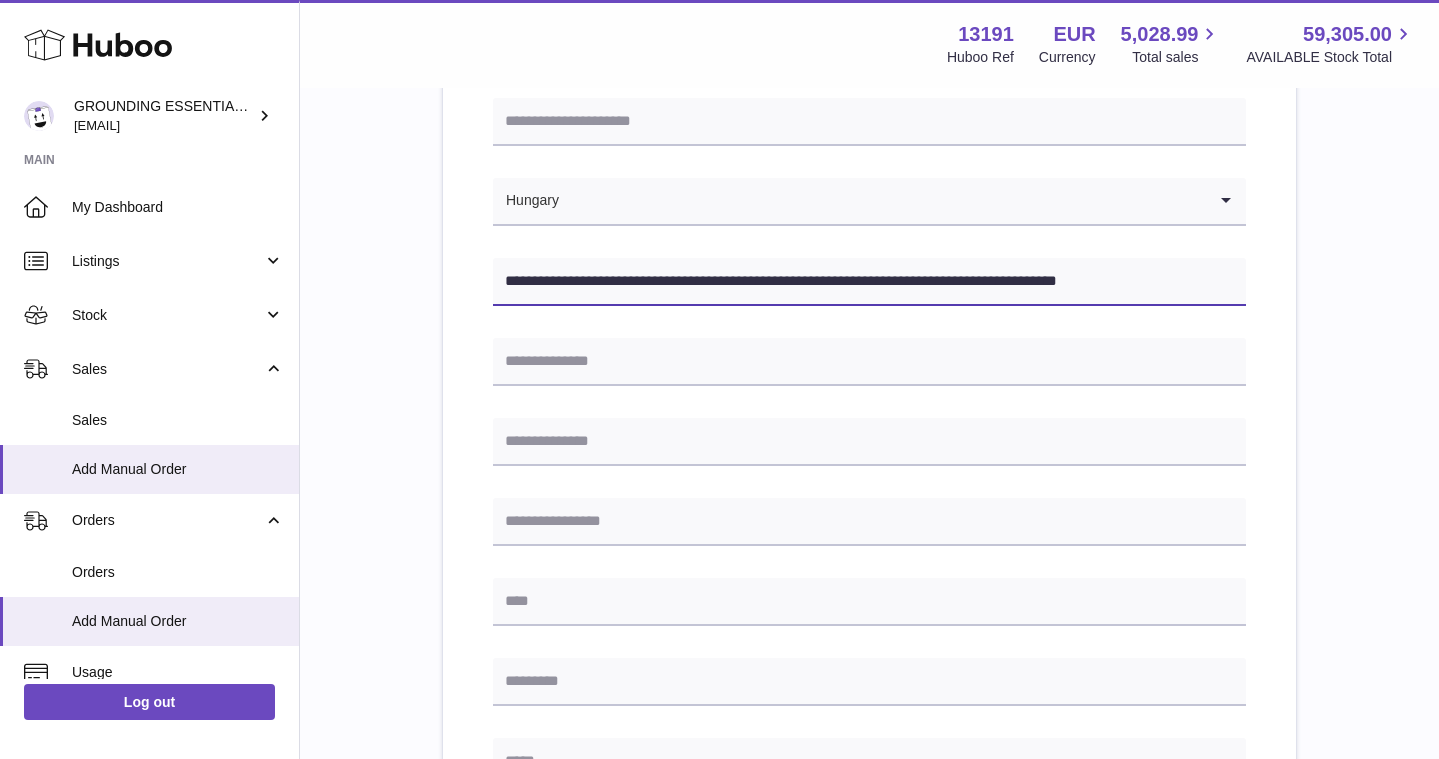 scroll, scrollTop: 303, scrollLeft: 0, axis: vertical 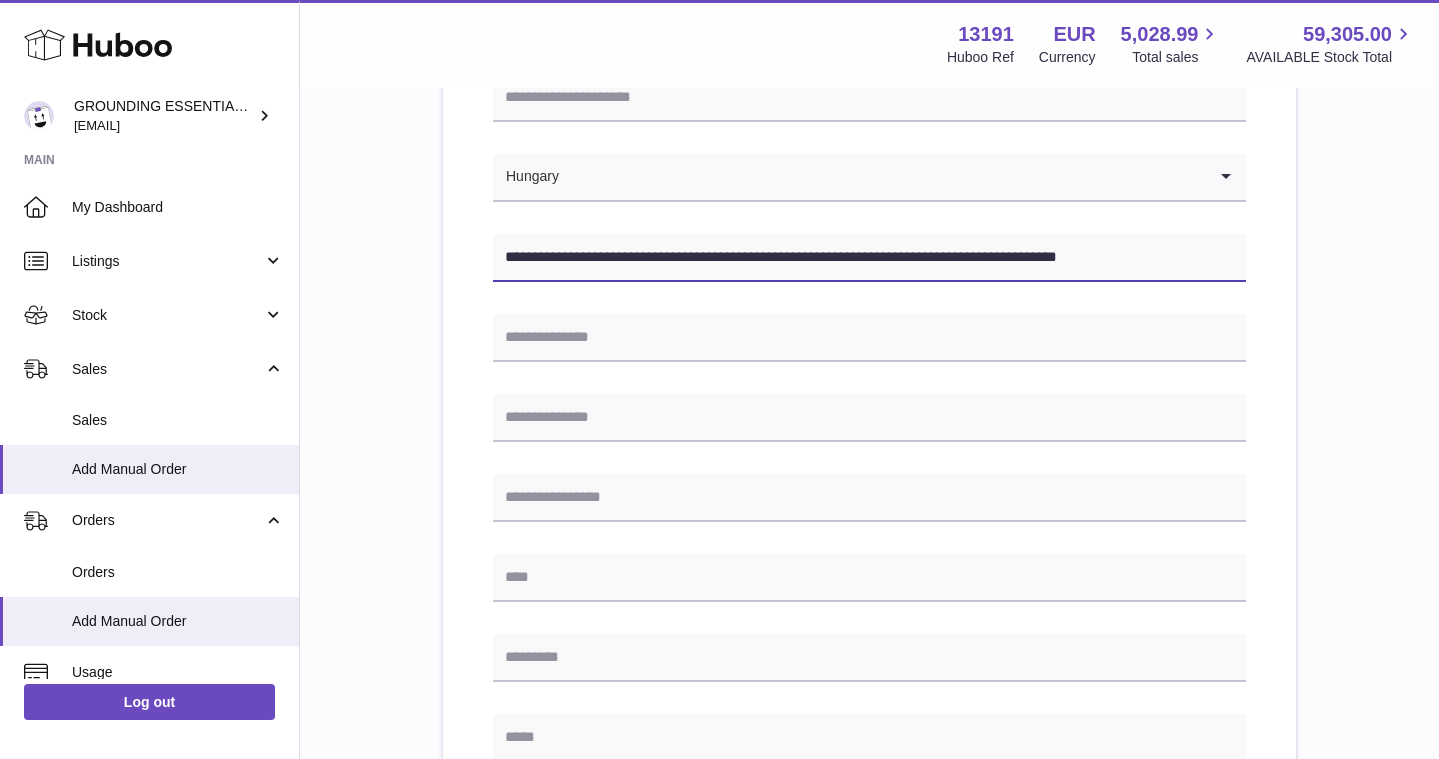 drag, startPoint x: 588, startPoint y: 256, endPoint x: 936, endPoint y: 260, distance: 348.02298 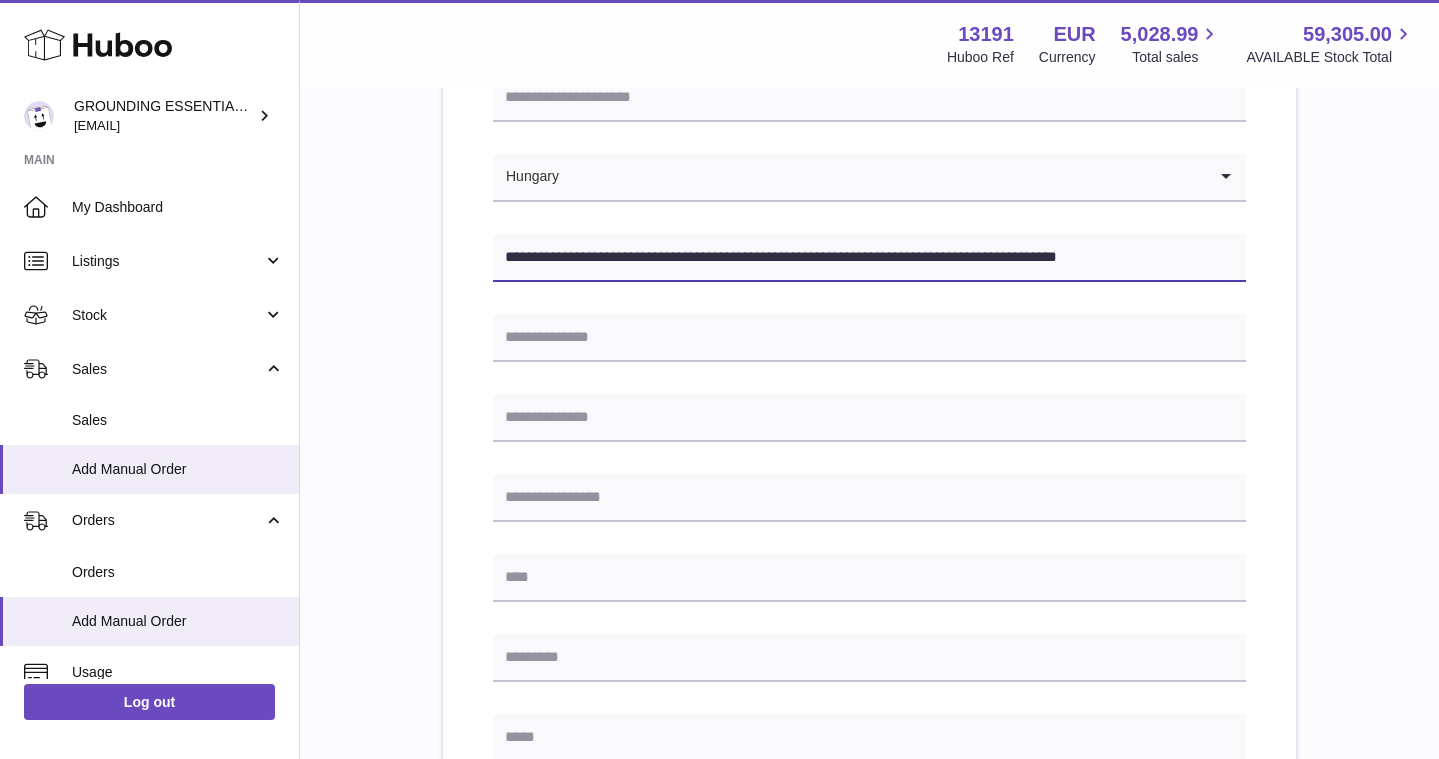 click on "**********" at bounding box center (869, 258) 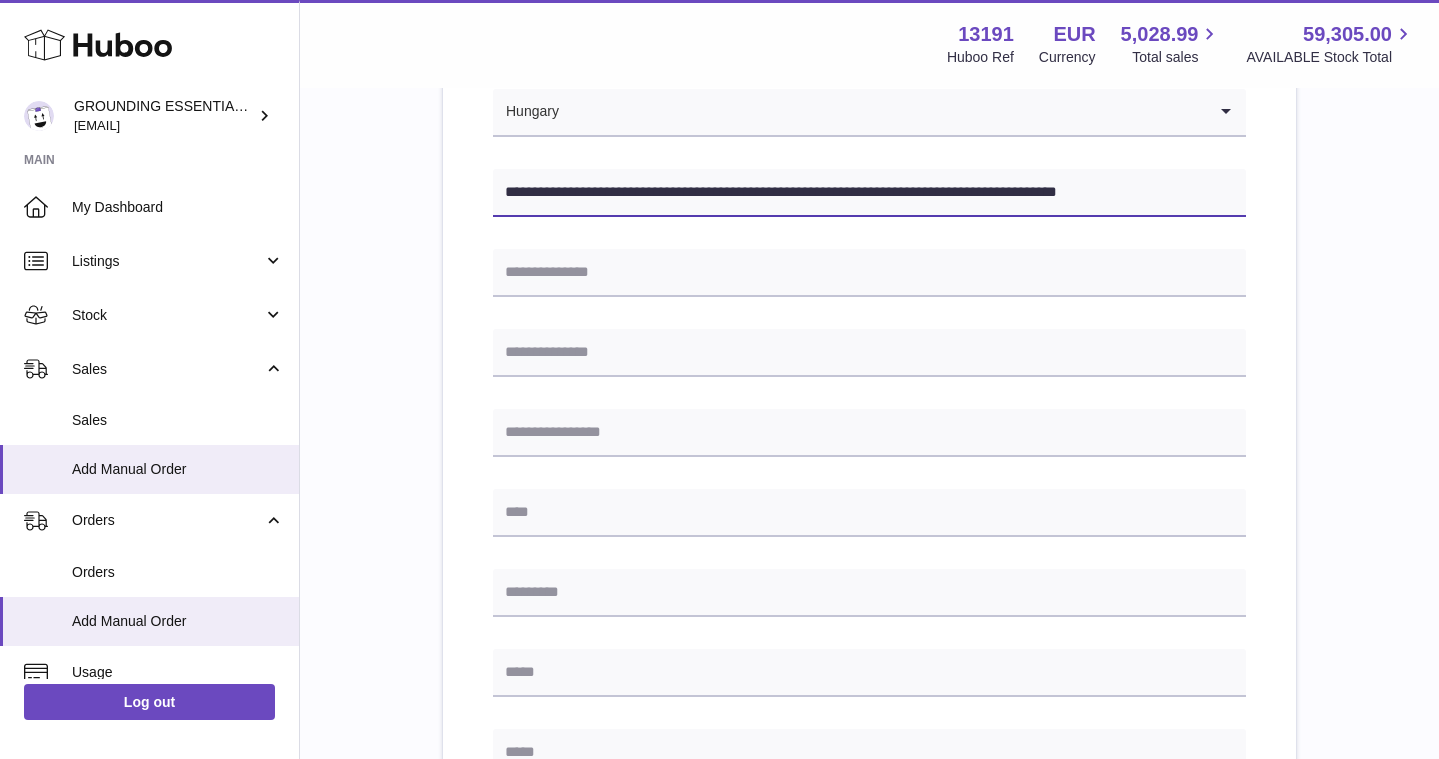 scroll, scrollTop: 373, scrollLeft: 0, axis: vertical 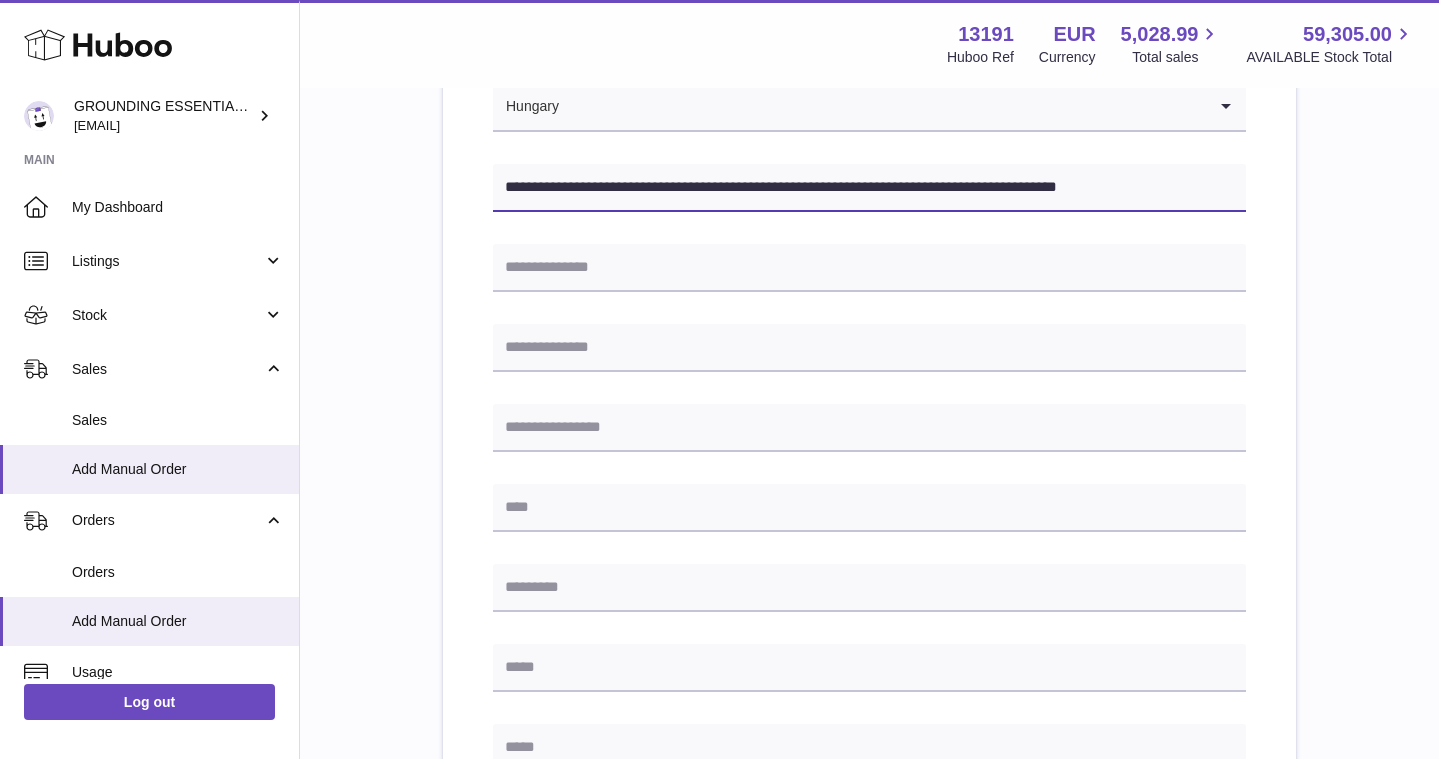 drag, startPoint x: 1173, startPoint y: 188, endPoint x: 1035, endPoint y: 190, distance: 138.0145 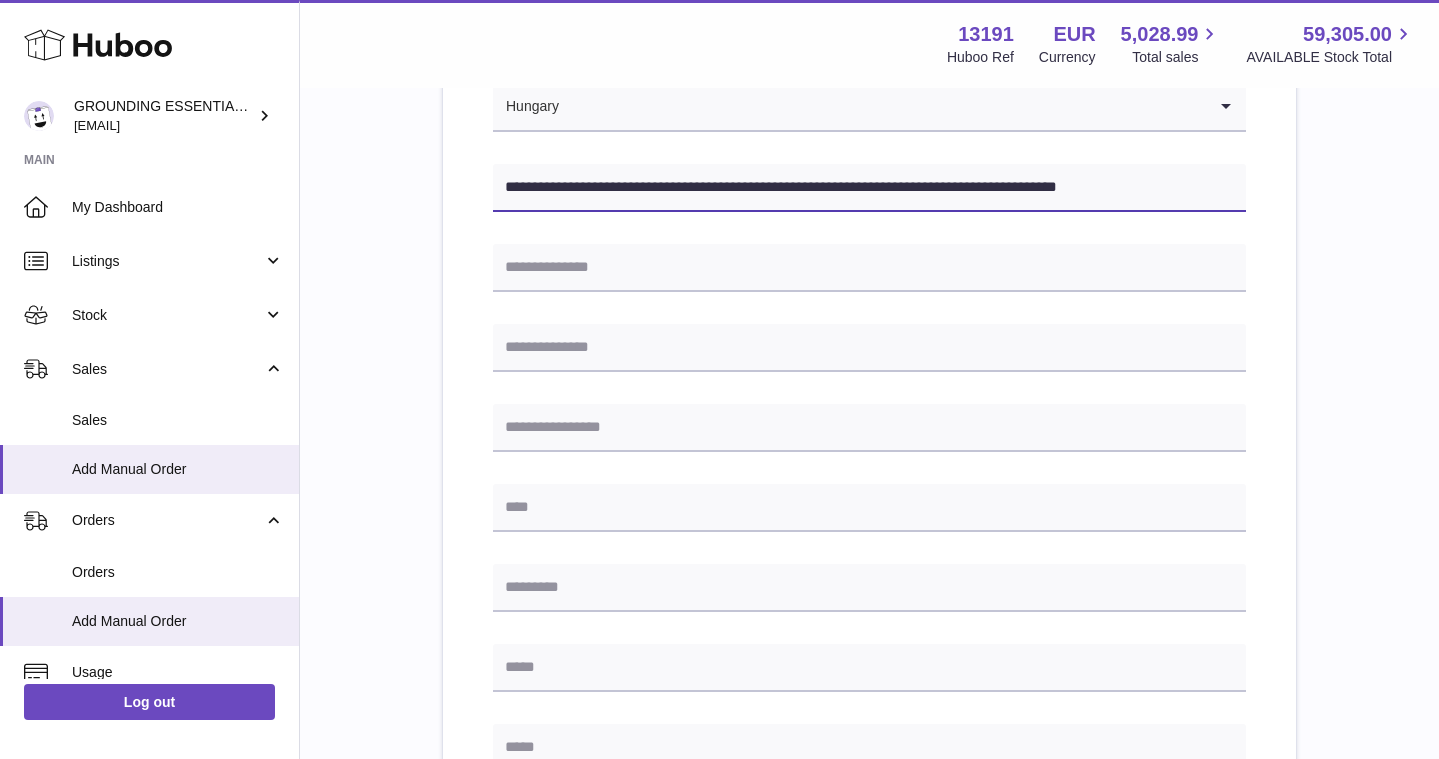 click on "**********" at bounding box center (869, 188) 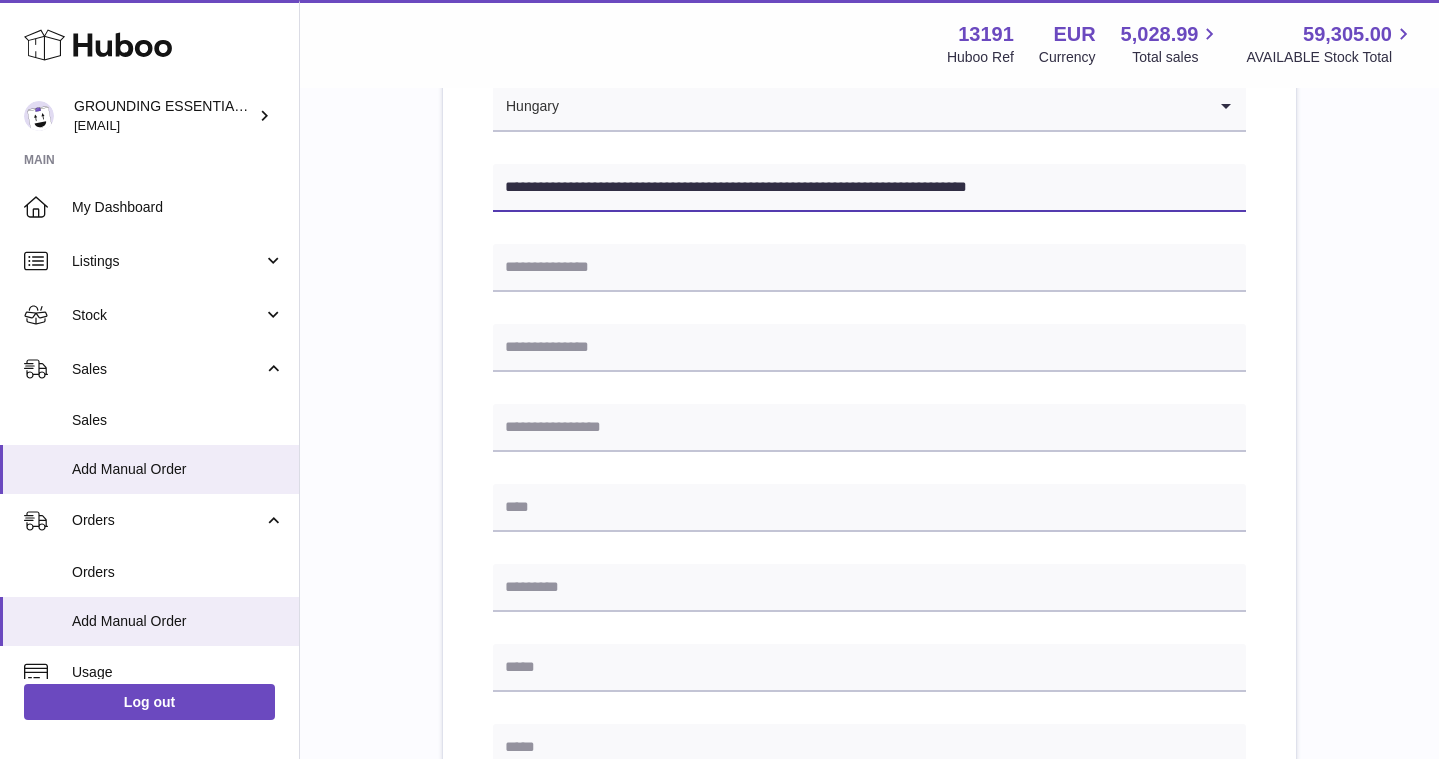 type on "**********" 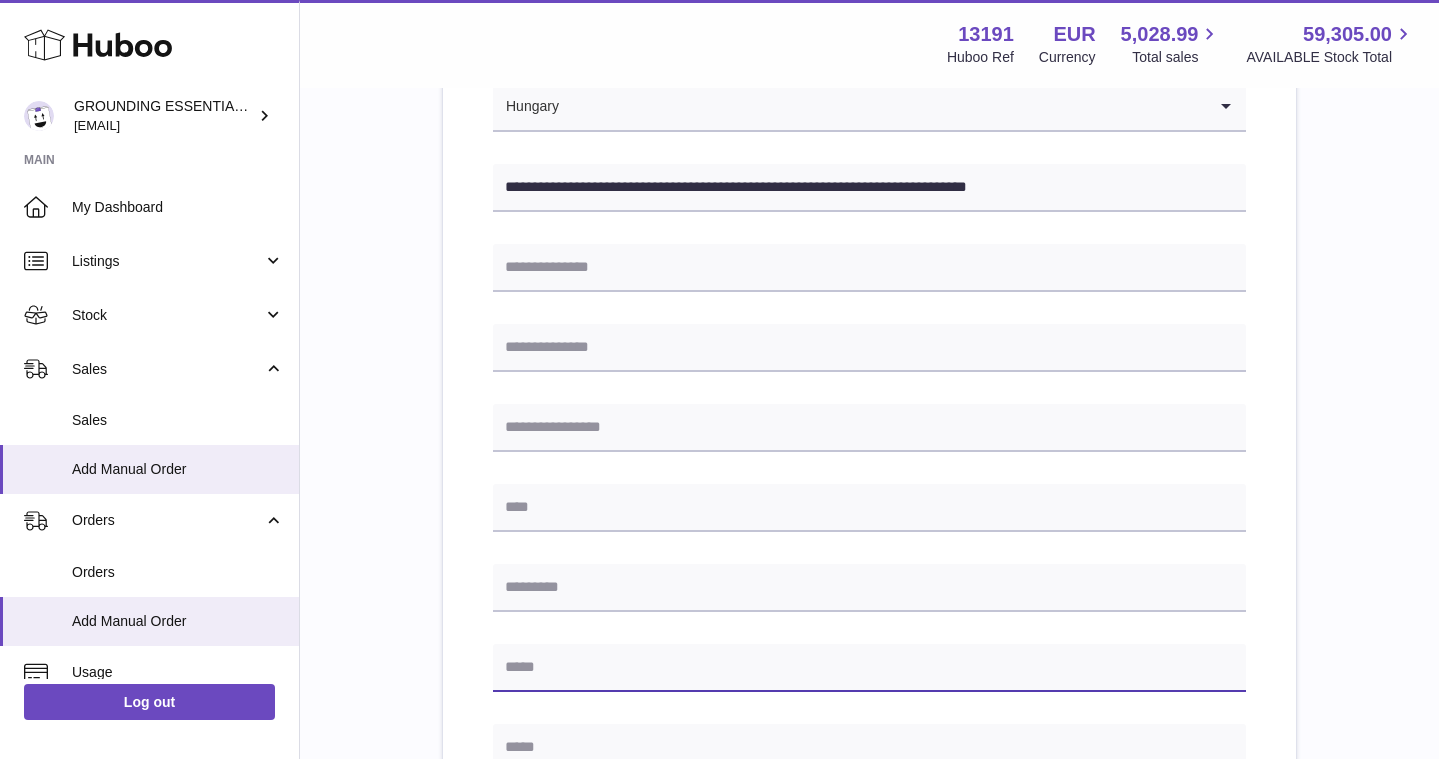 click at bounding box center (869, 668) 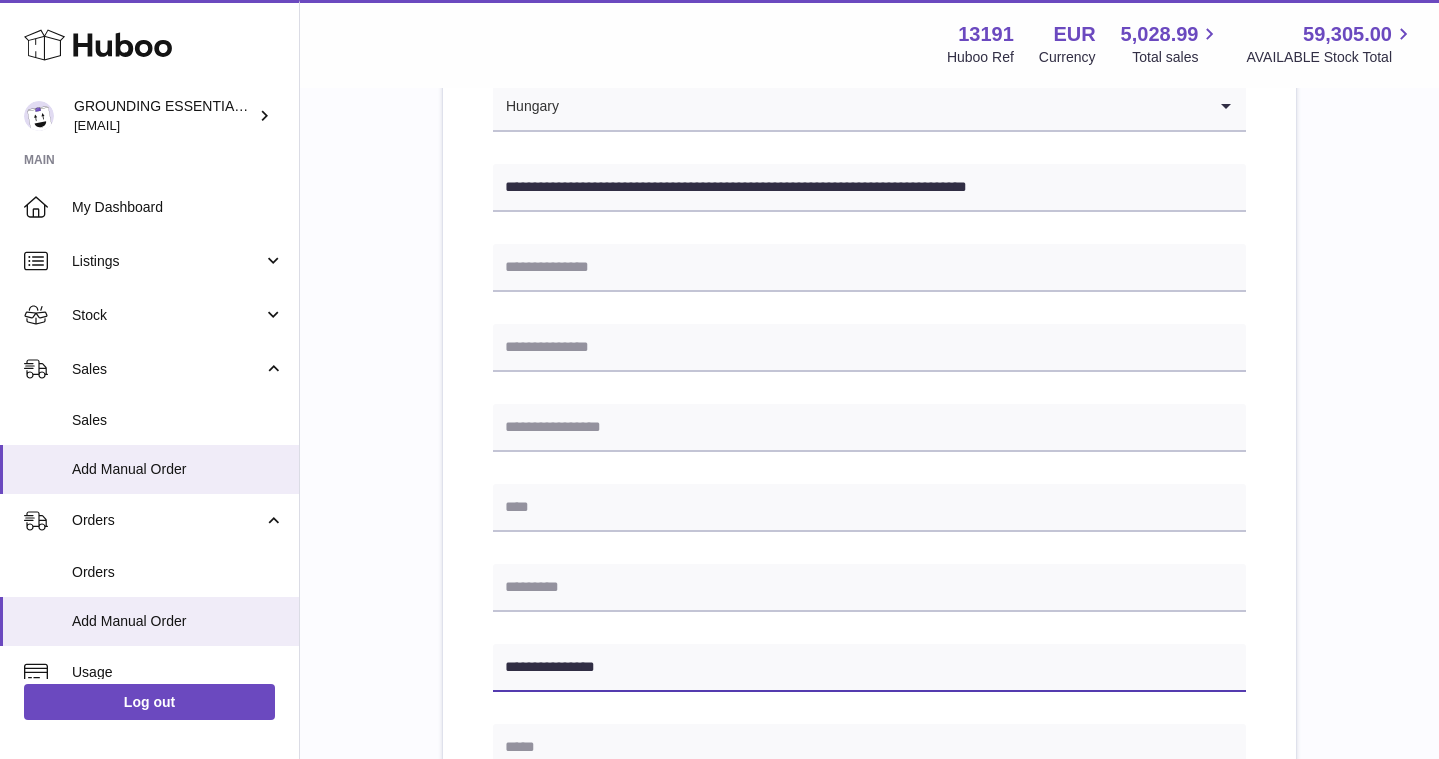 type on "**********" 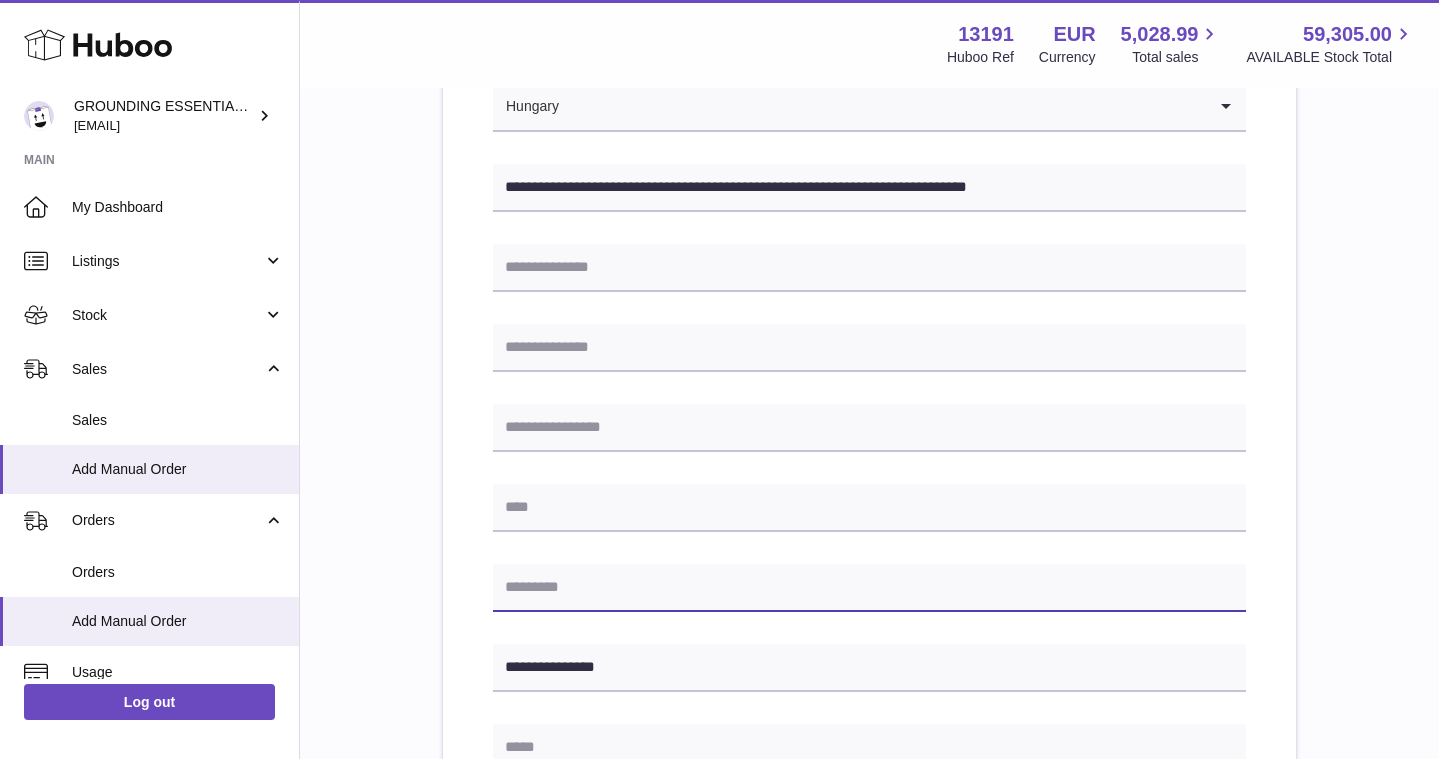 click at bounding box center [869, 588] 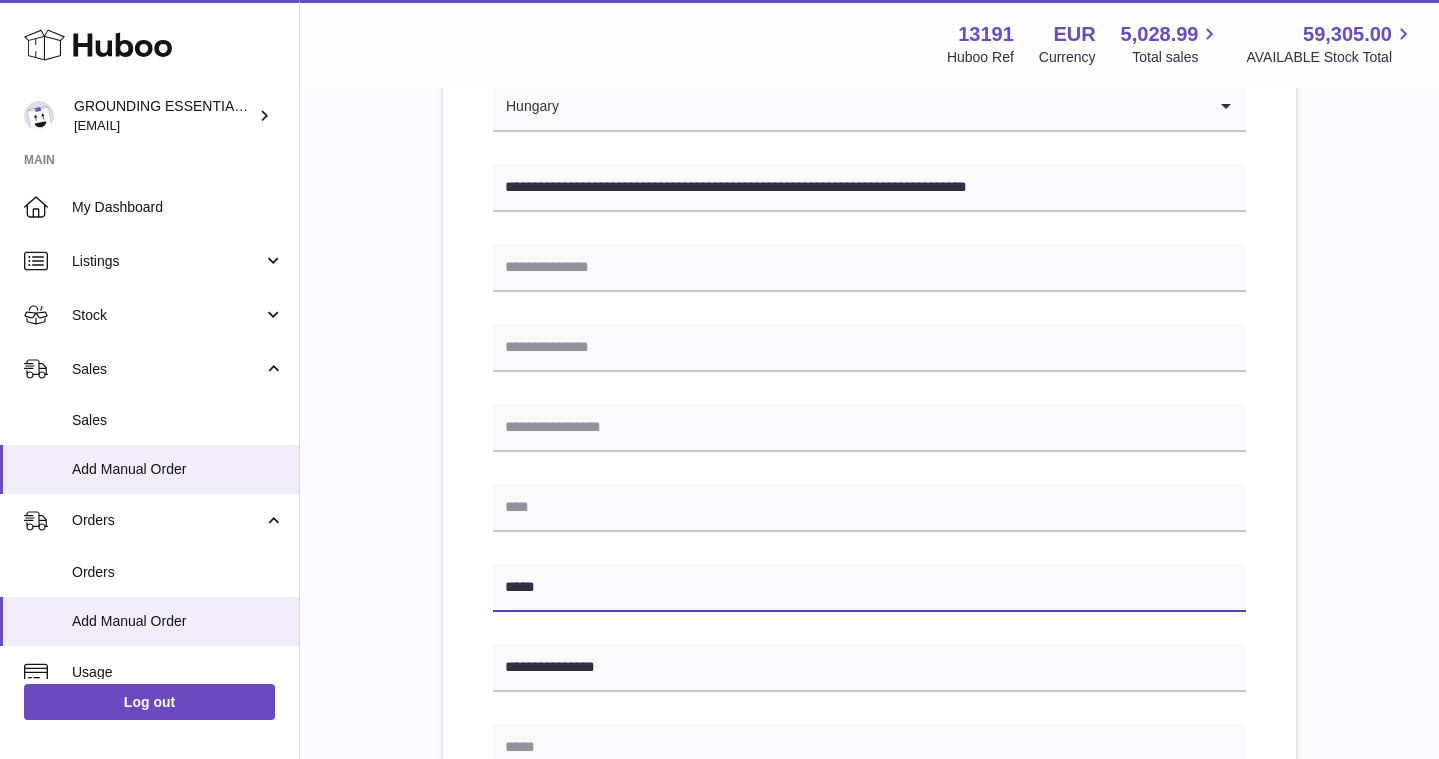 type on "****" 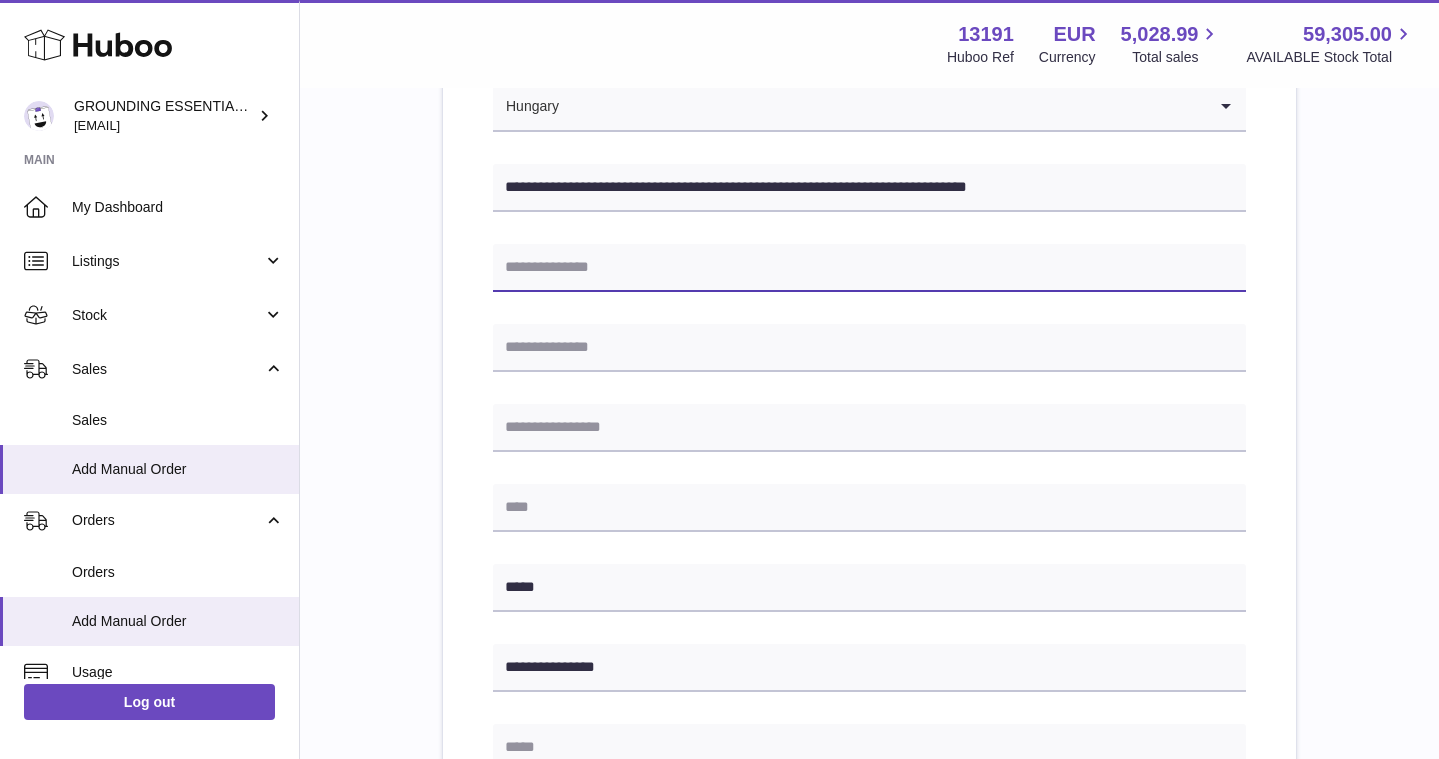 click at bounding box center [869, 268] 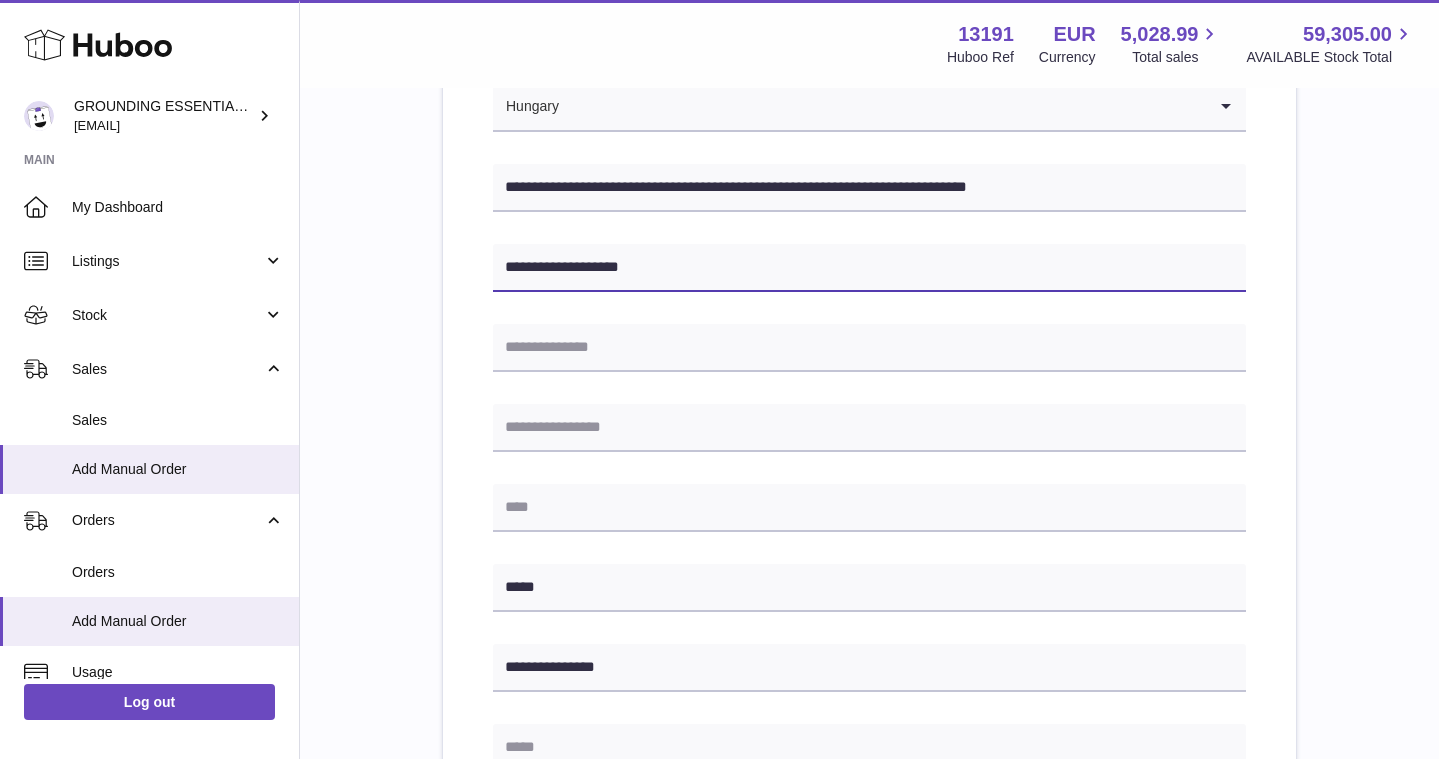 type on "**********" 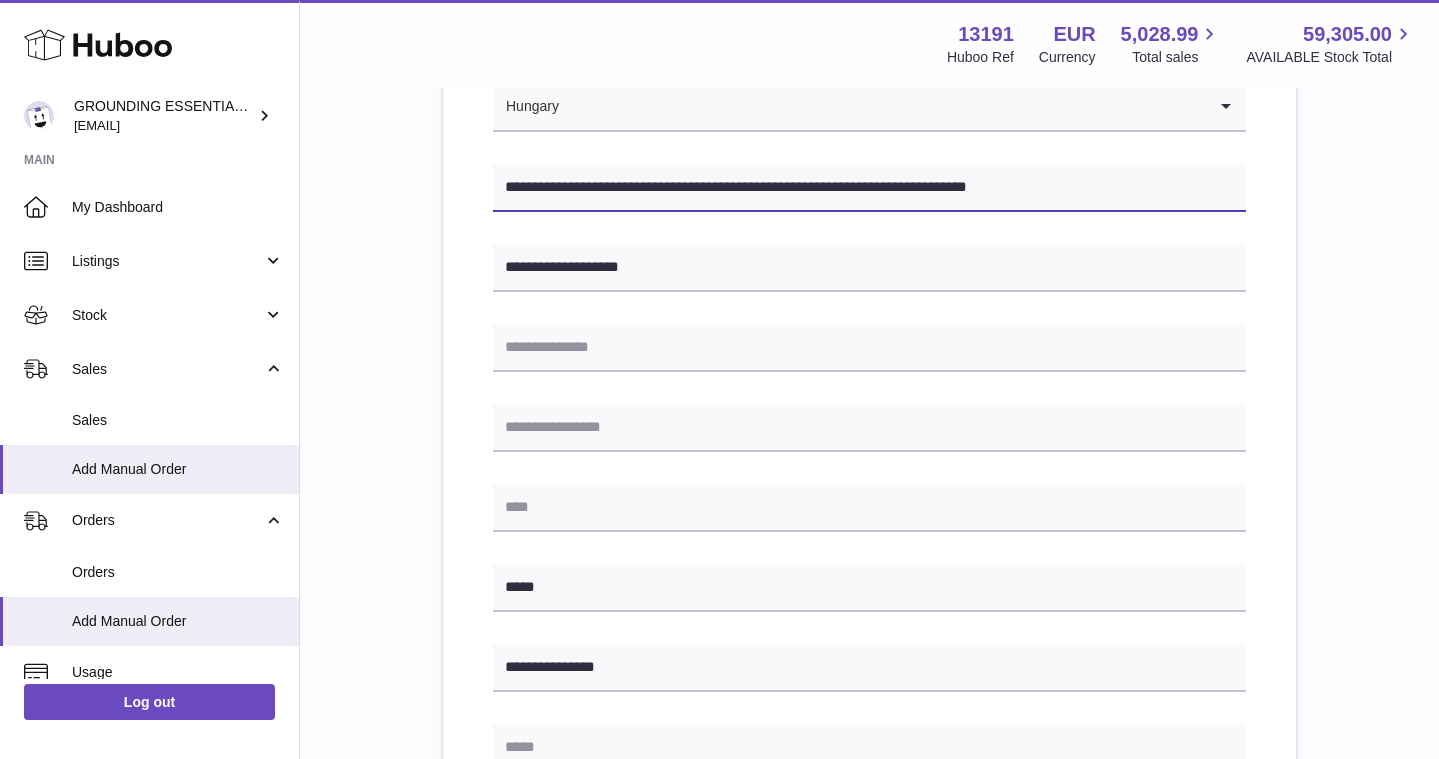 click on "**********" at bounding box center [869, 188] 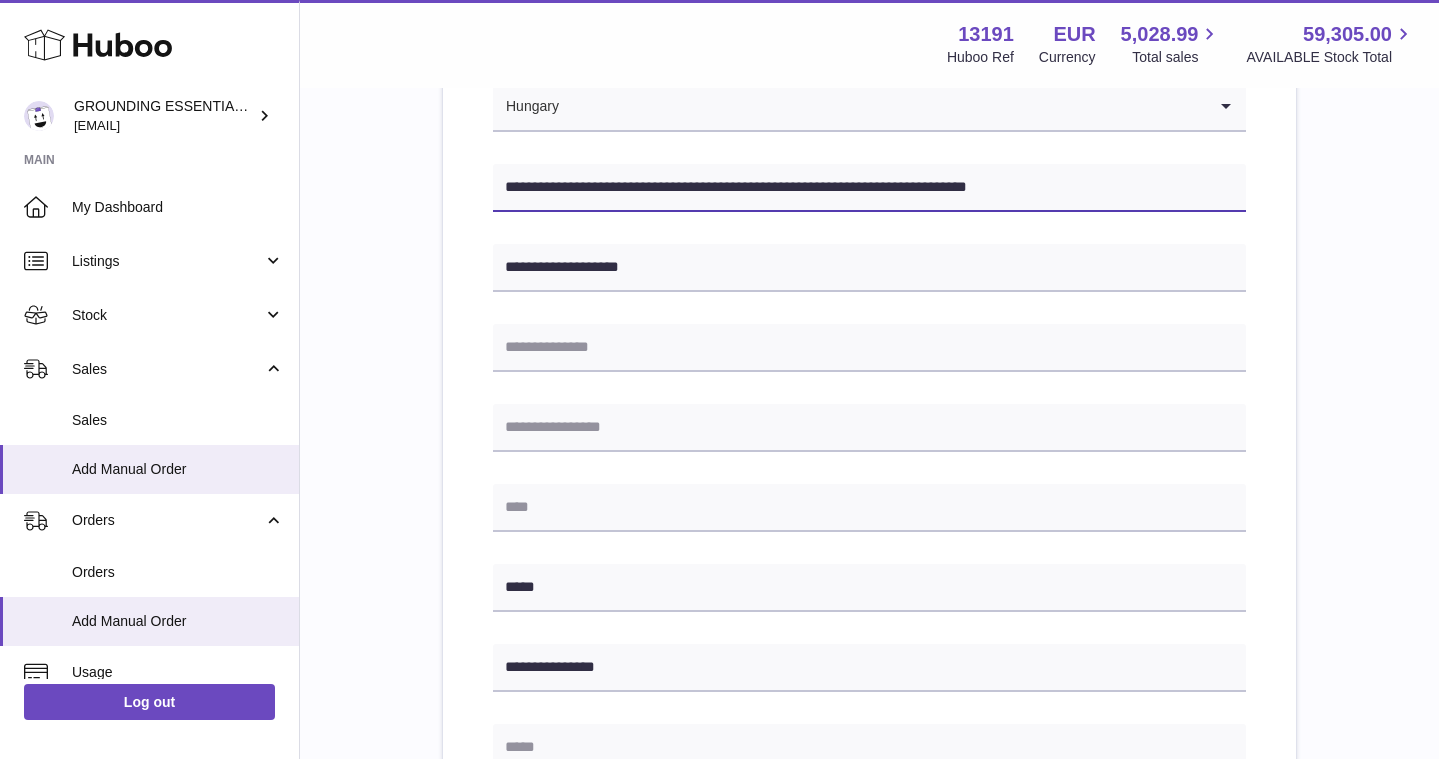 drag, startPoint x: 622, startPoint y: 187, endPoint x: 714, endPoint y: 190, distance: 92.0489 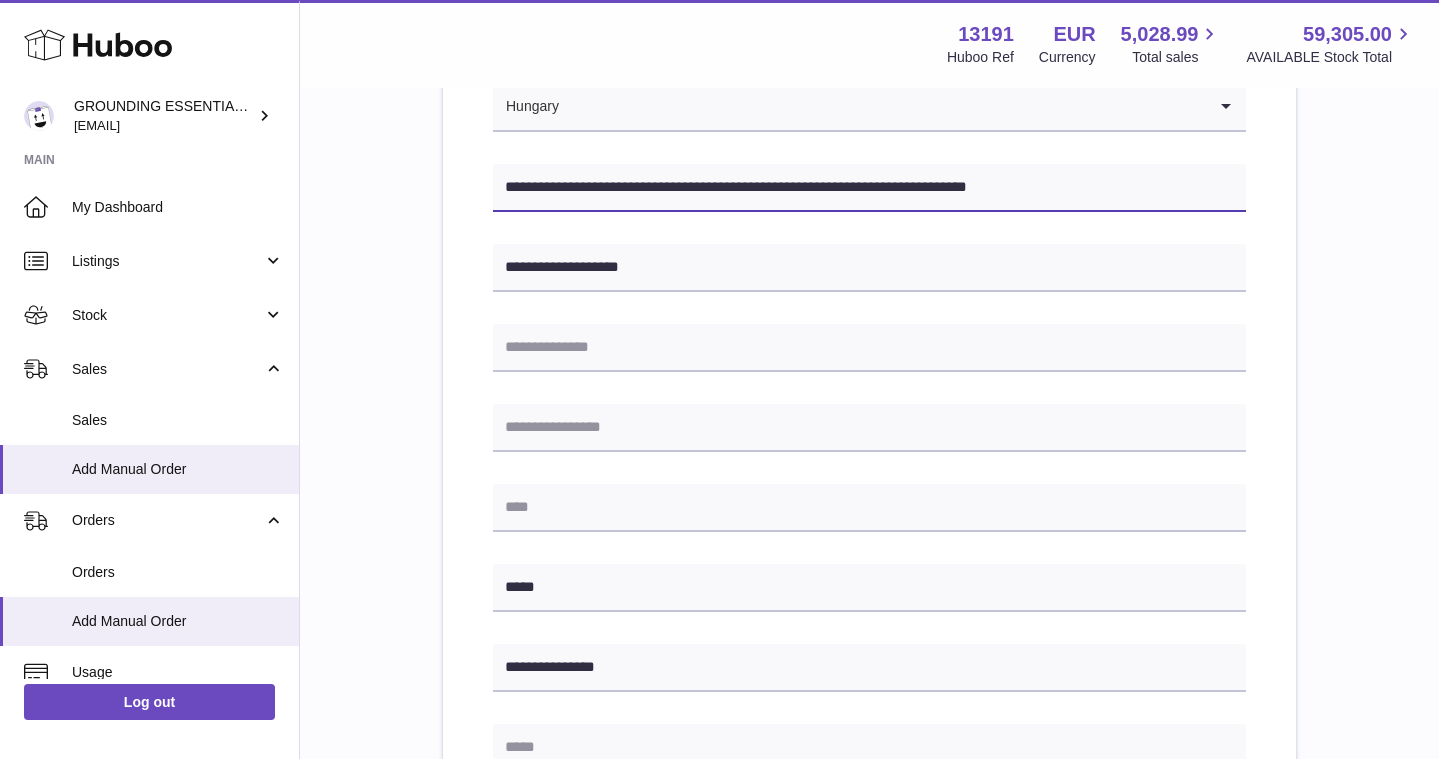 click on "**********" at bounding box center [869, 188] 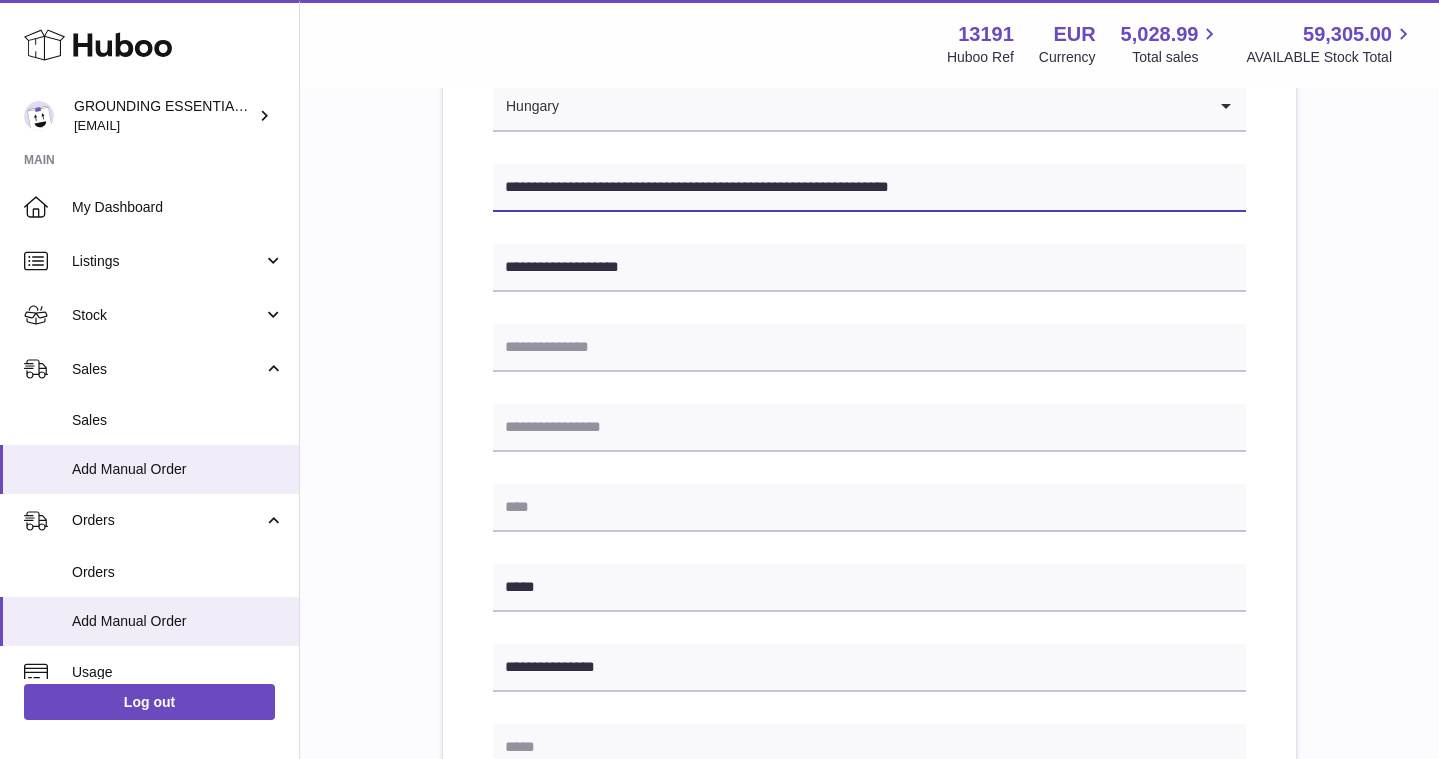 type on "**********" 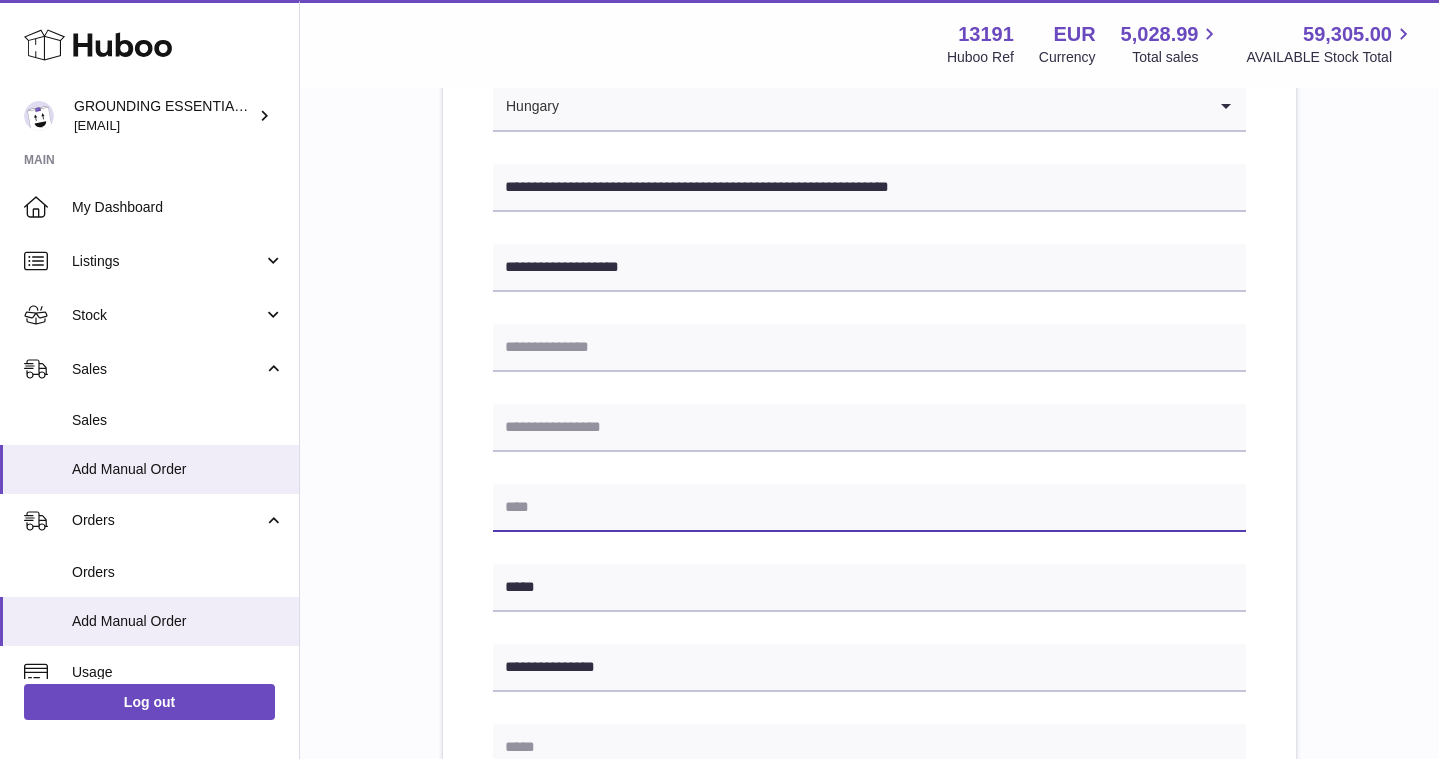 click at bounding box center (869, 508) 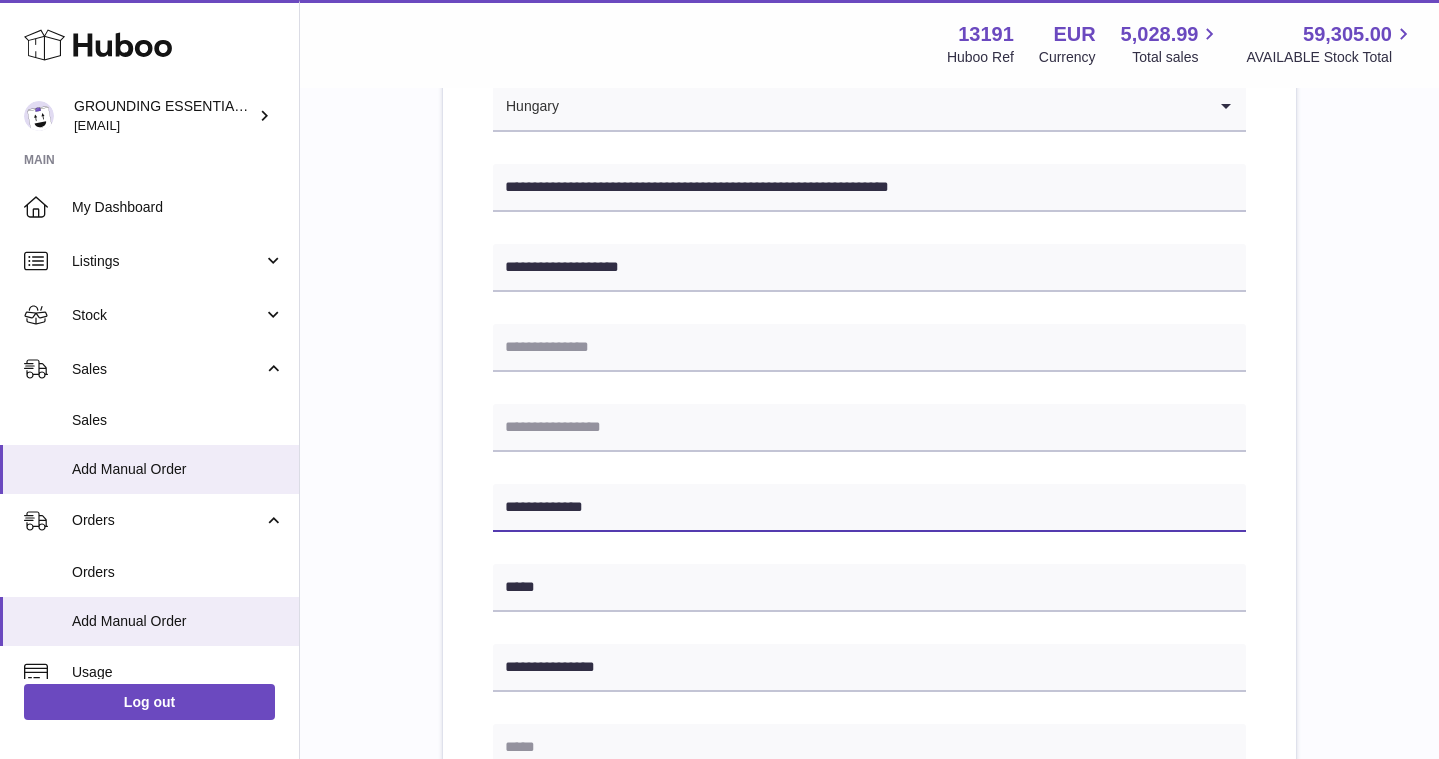 type on "**********" 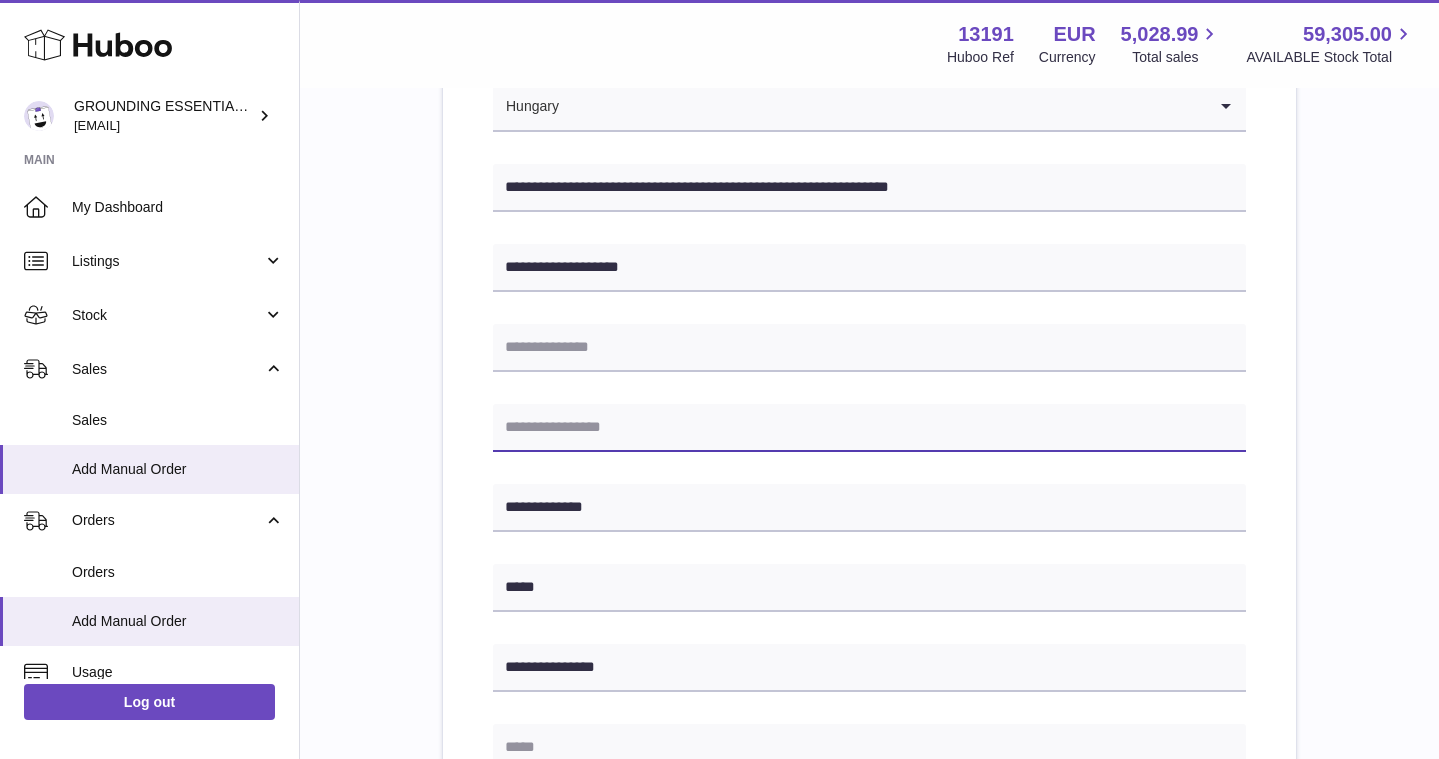 click at bounding box center [869, 428] 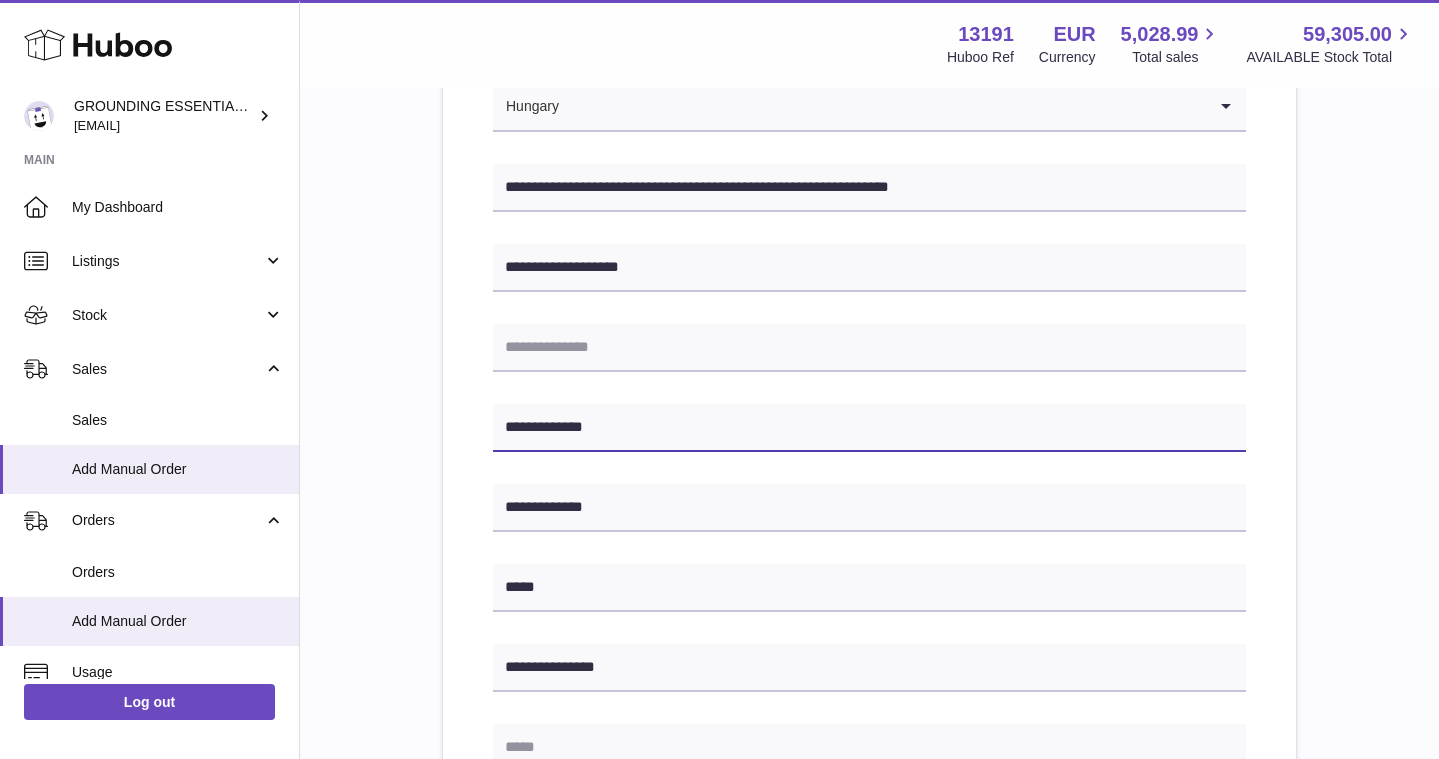 drag, startPoint x: 601, startPoint y: 429, endPoint x: 570, endPoint y: 429, distance: 31 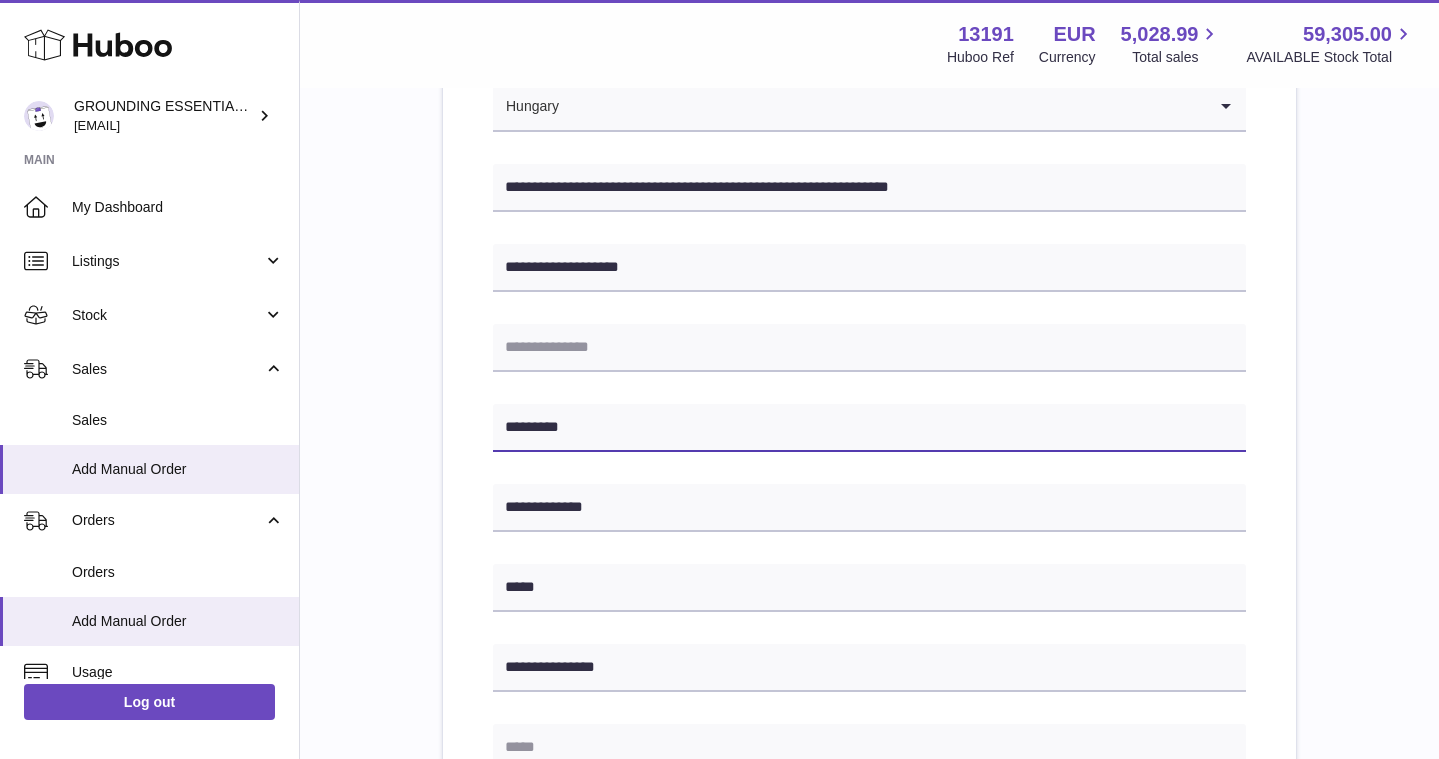 type on "********" 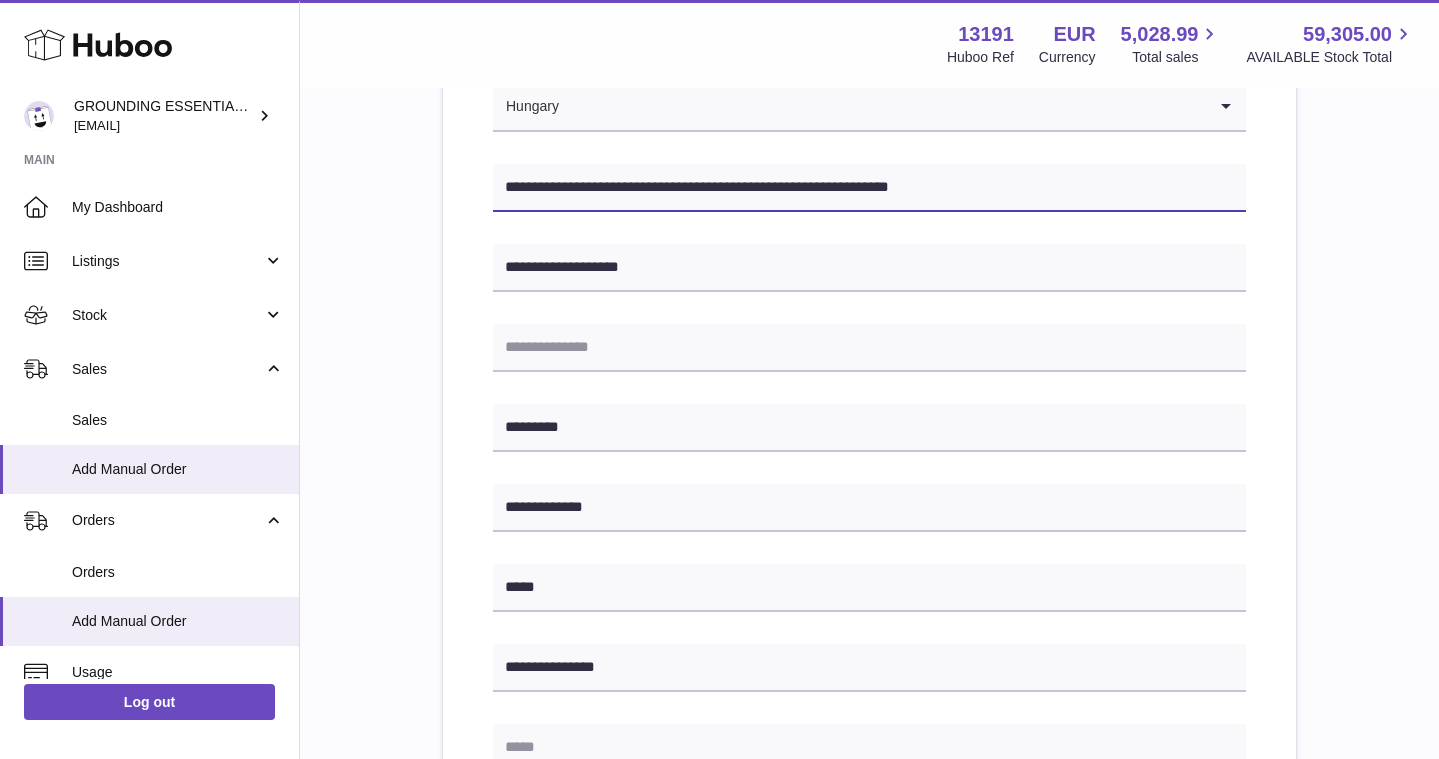 drag, startPoint x: 892, startPoint y: 192, endPoint x: 763, endPoint y: 187, distance: 129.09686 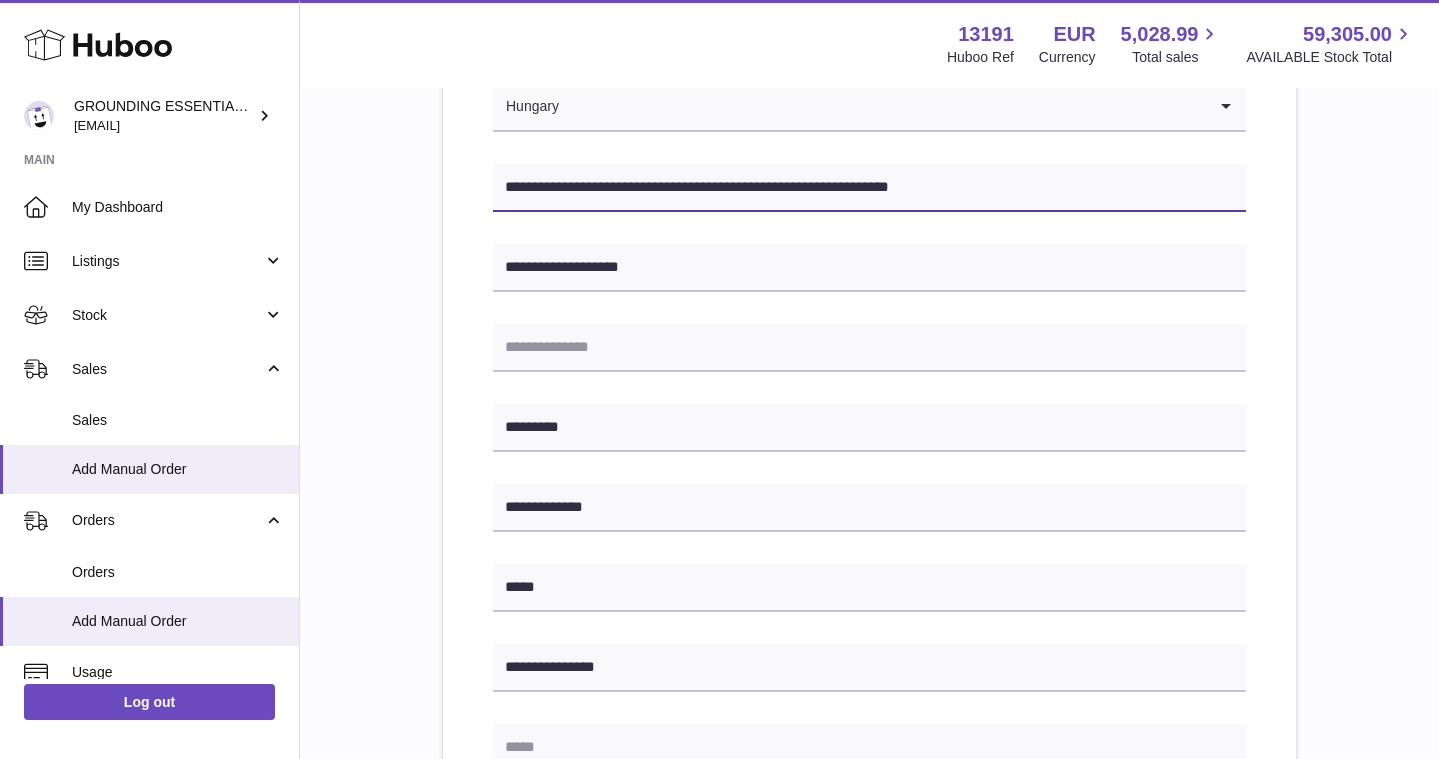 click on "**********" at bounding box center (869, 188) 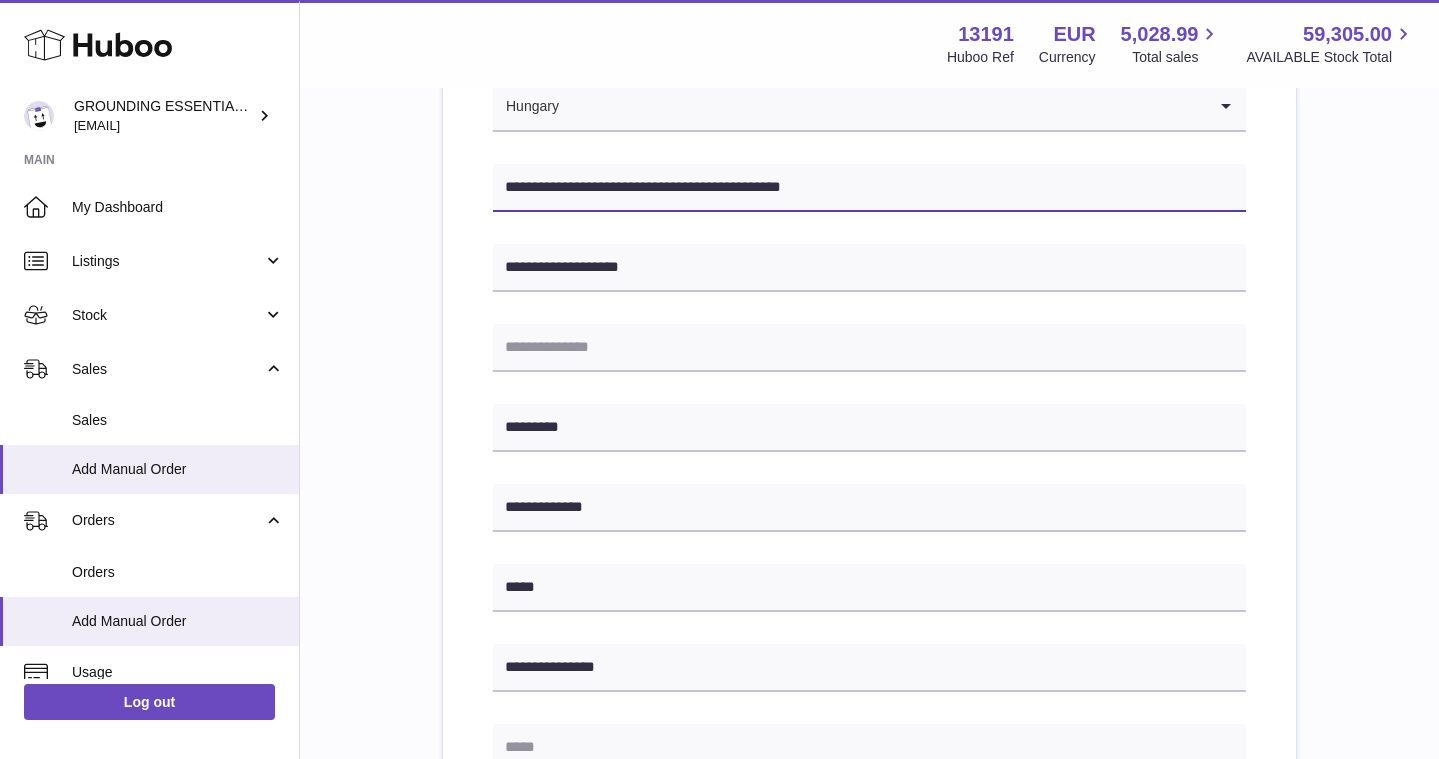 type on "**********" 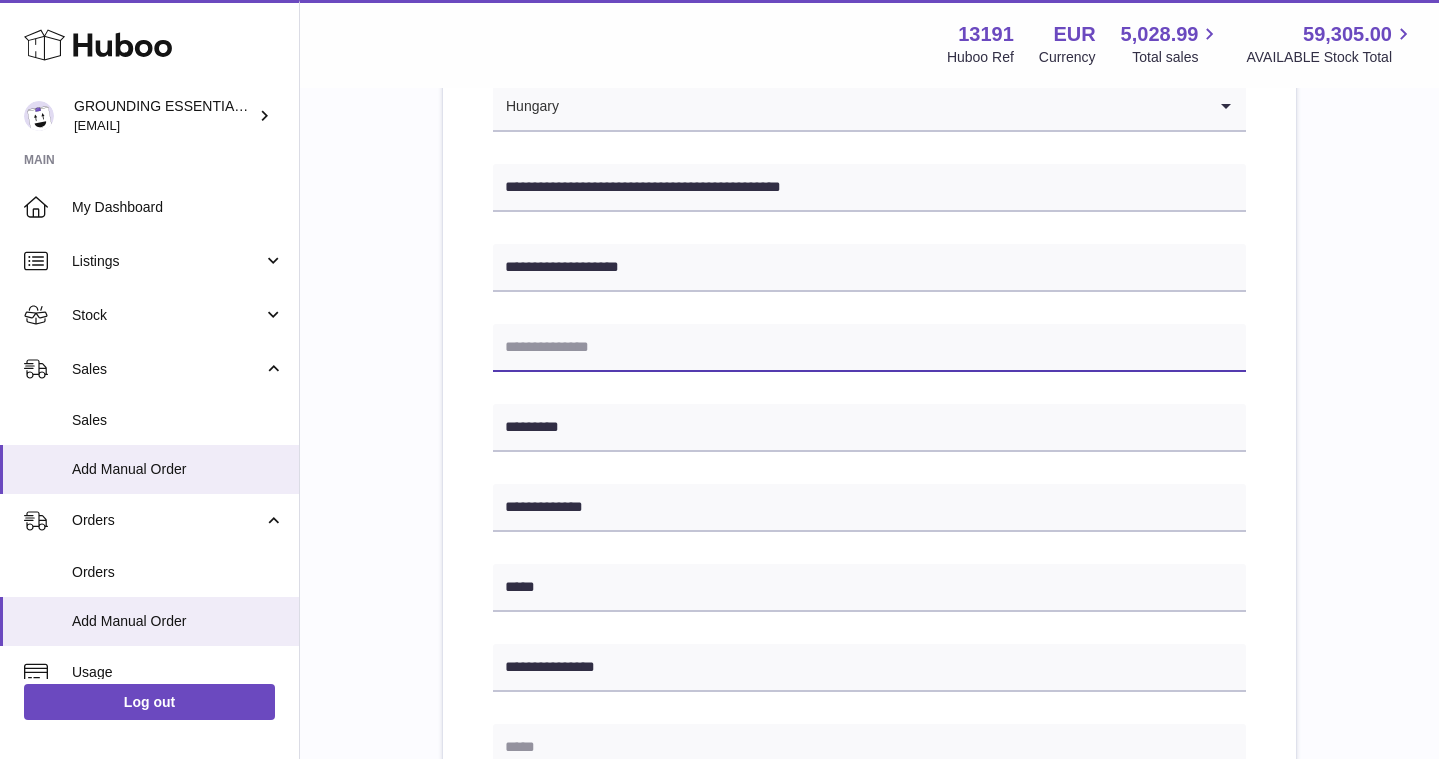 click at bounding box center [869, 348] 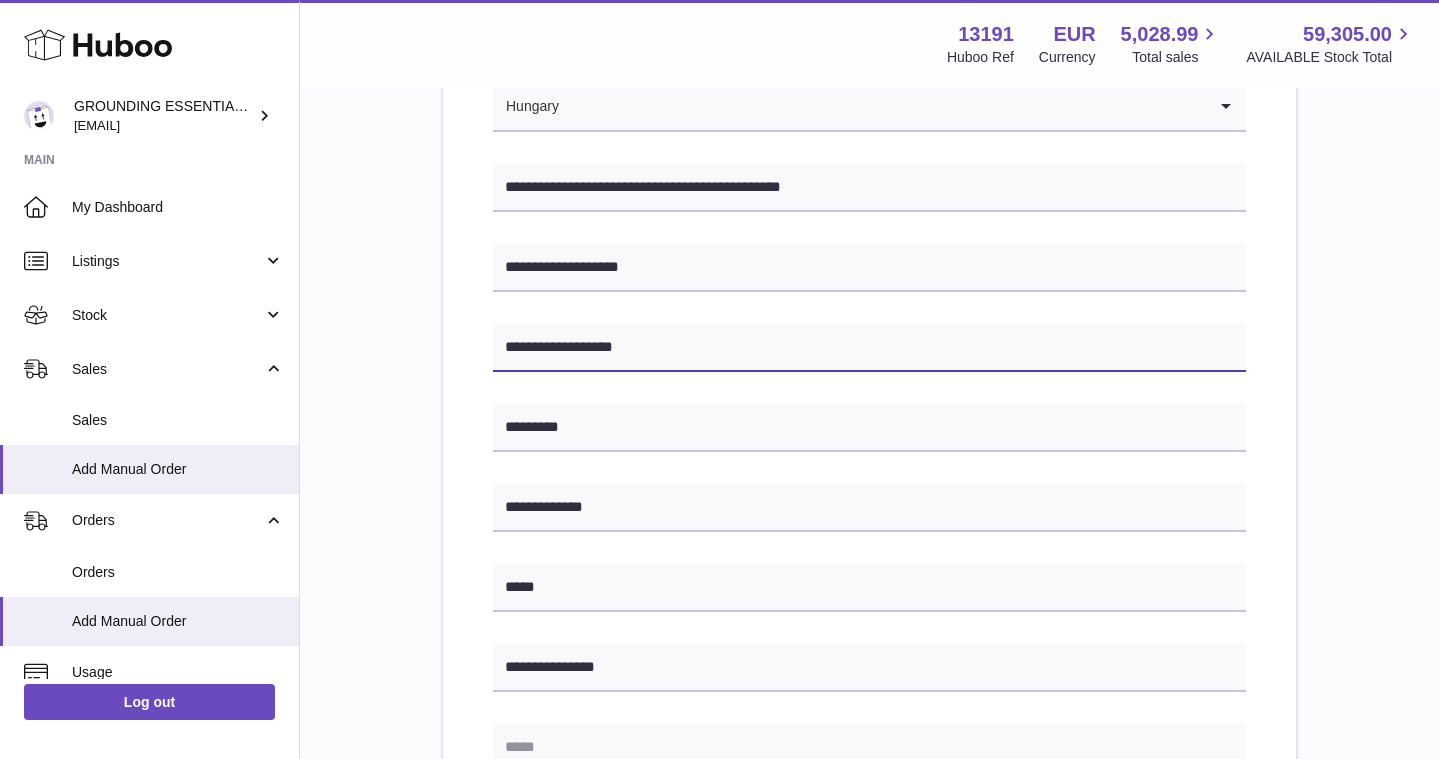 type on "**********" 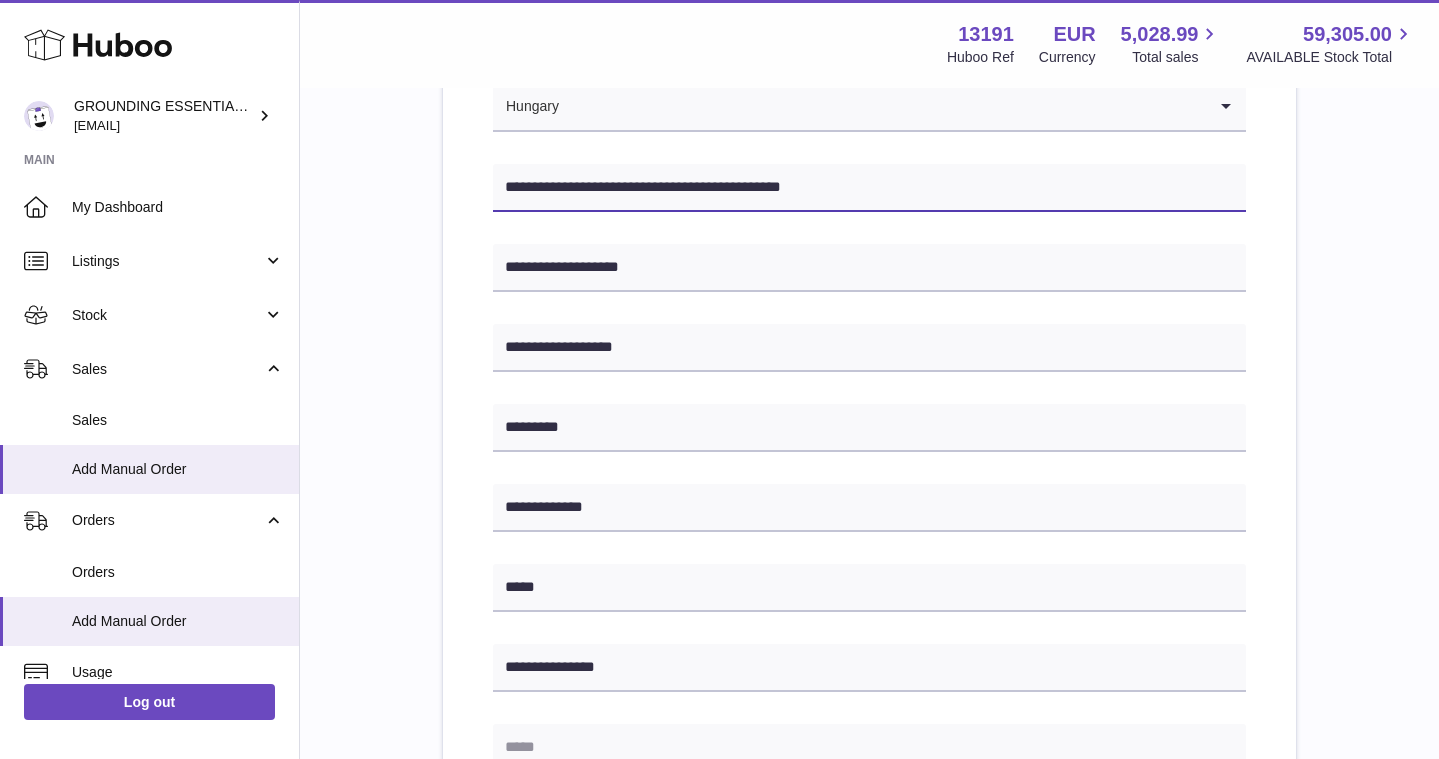 drag, startPoint x: 919, startPoint y: 178, endPoint x: 587, endPoint y: 185, distance: 332.0738 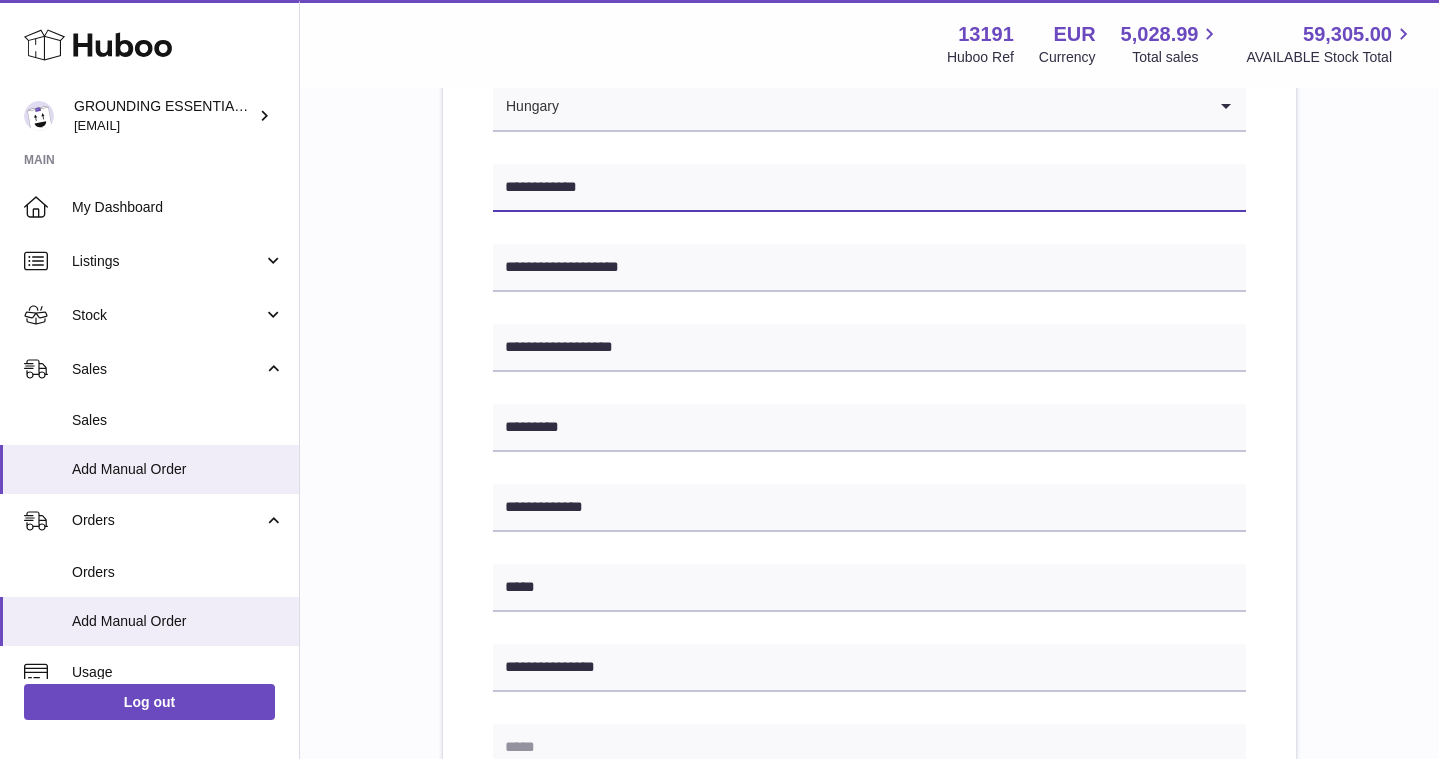 type on "**********" 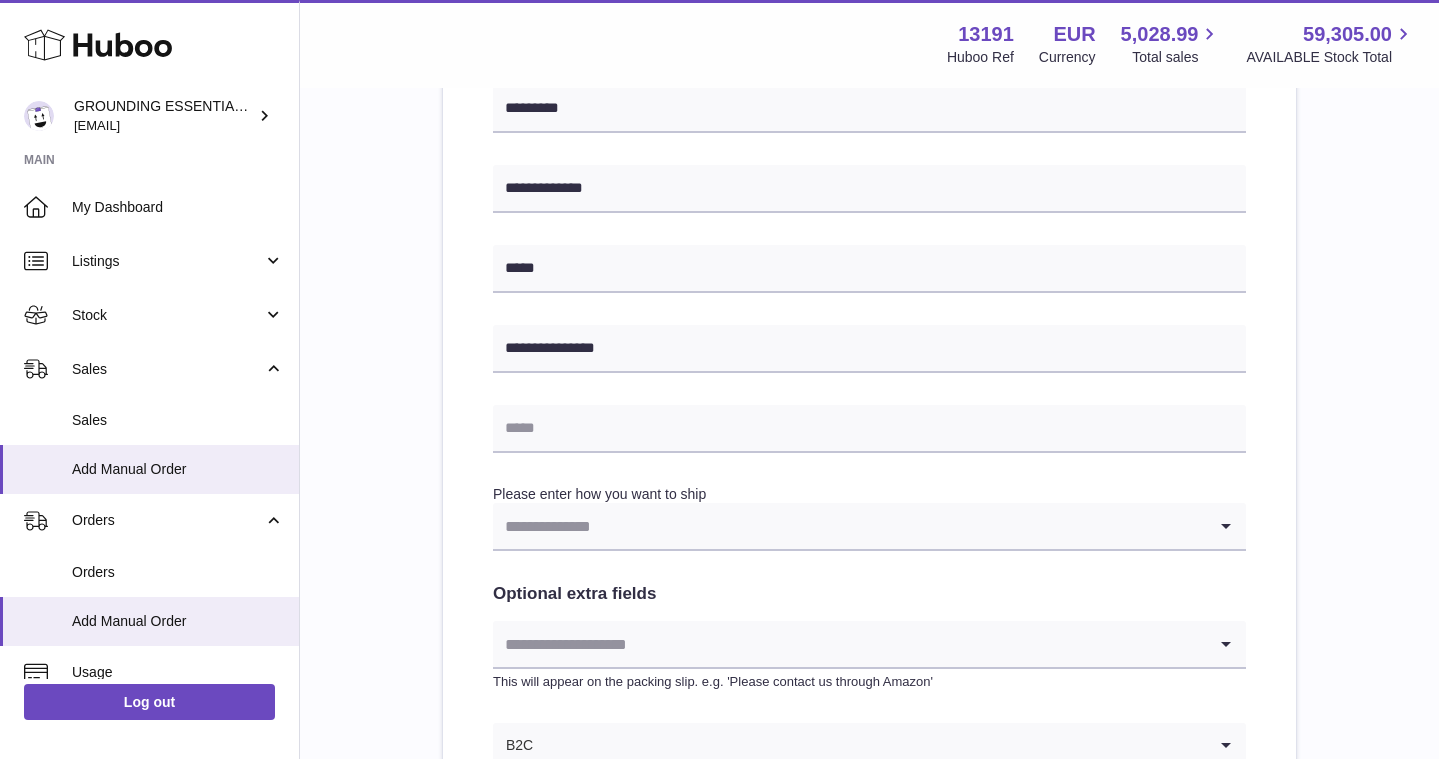scroll, scrollTop: 754, scrollLeft: 0, axis: vertical 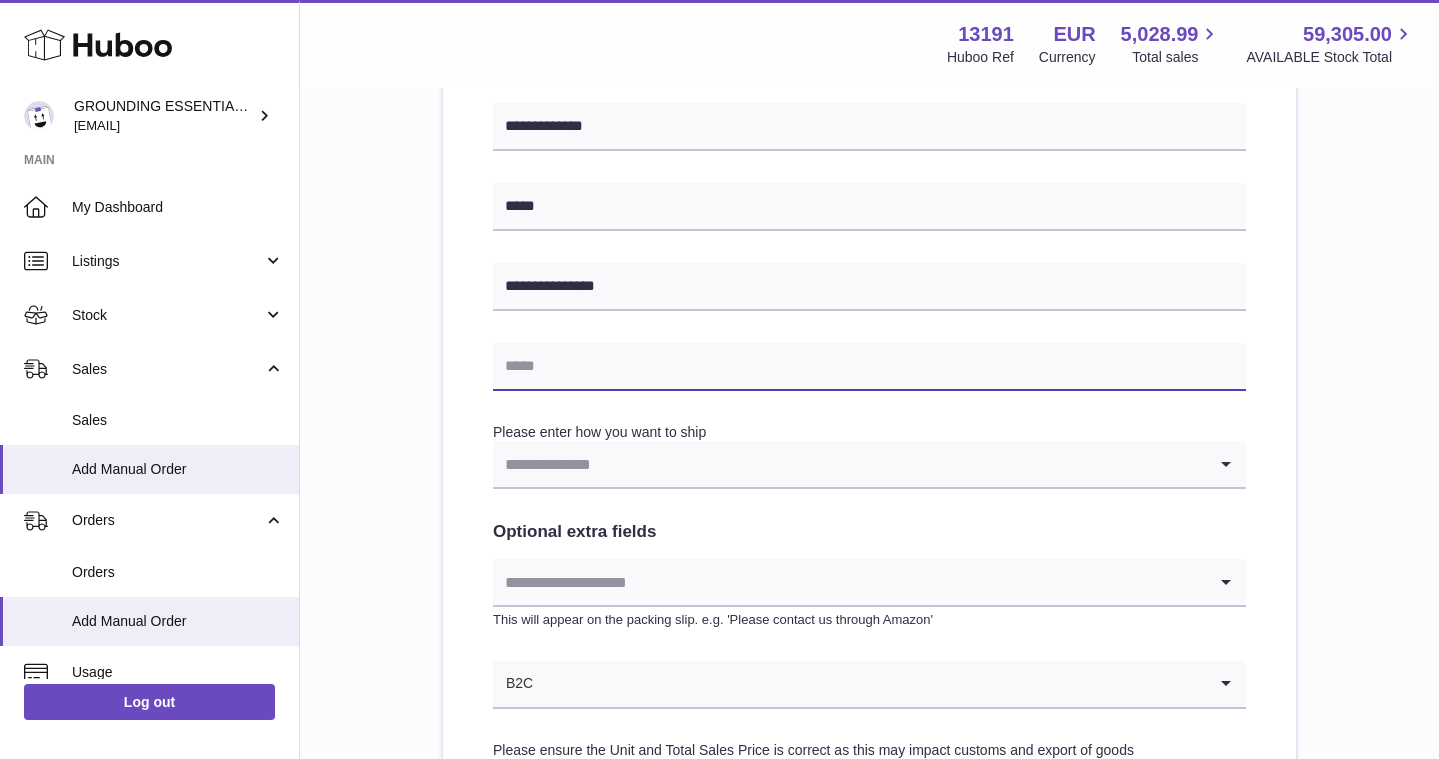 click at bounding box center [869, 367] 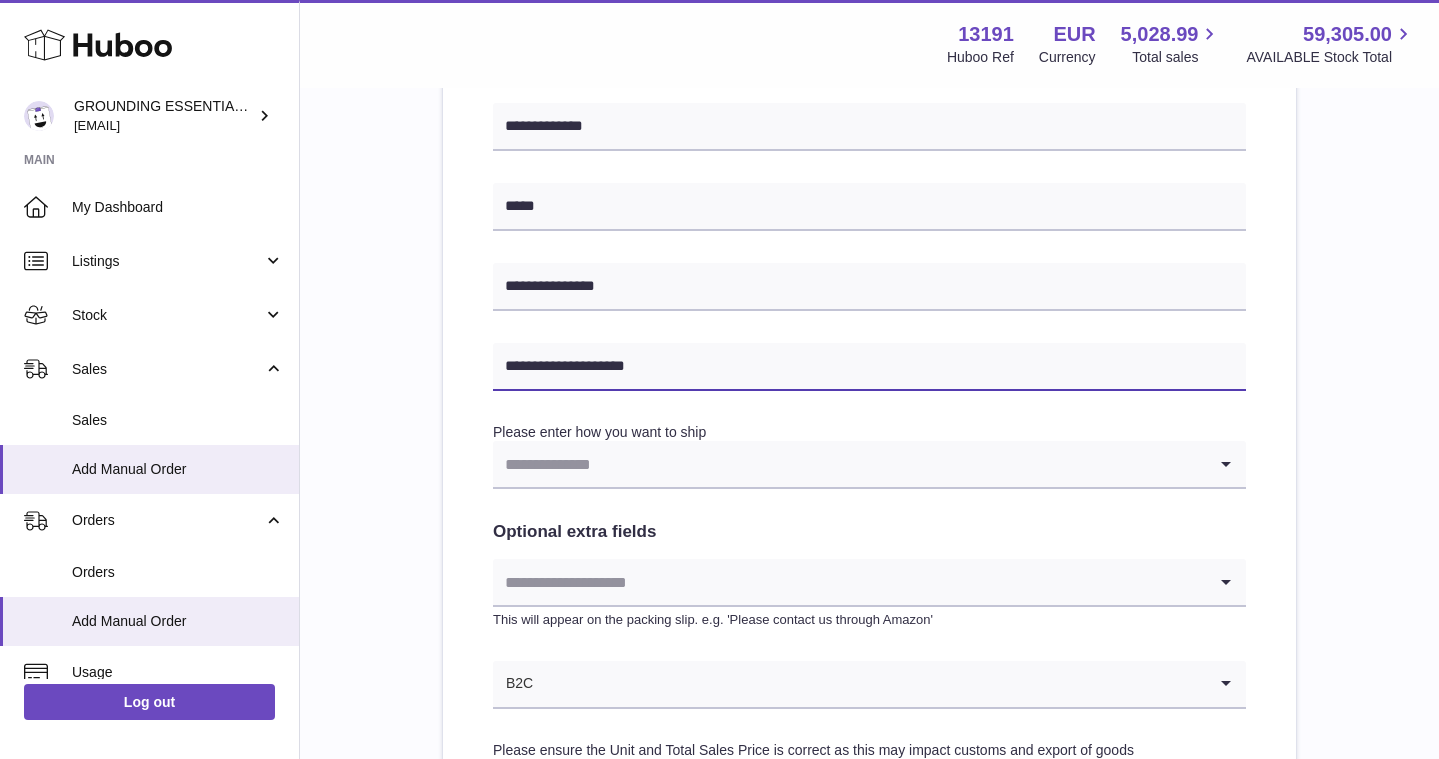 type on "**********" 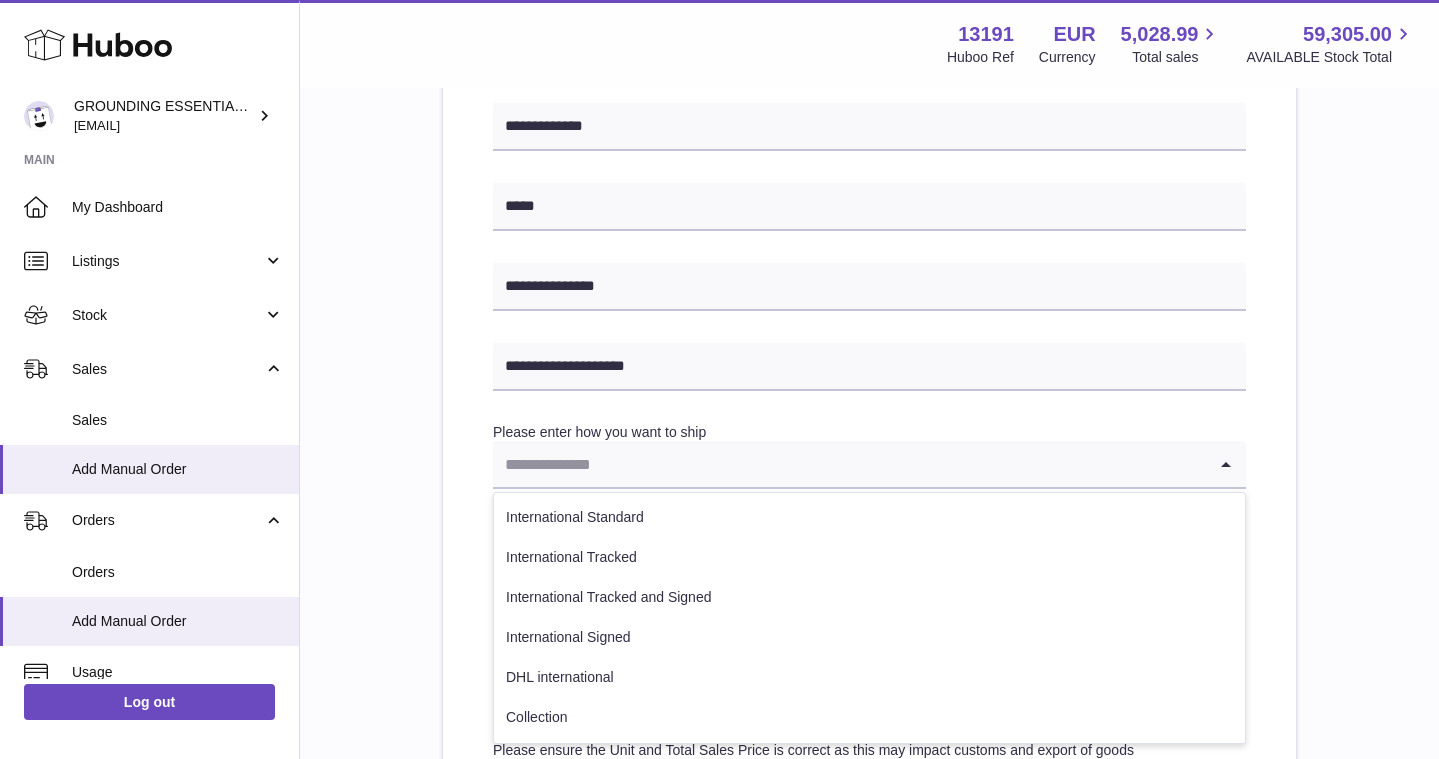 click at bounding box center [849, 464] 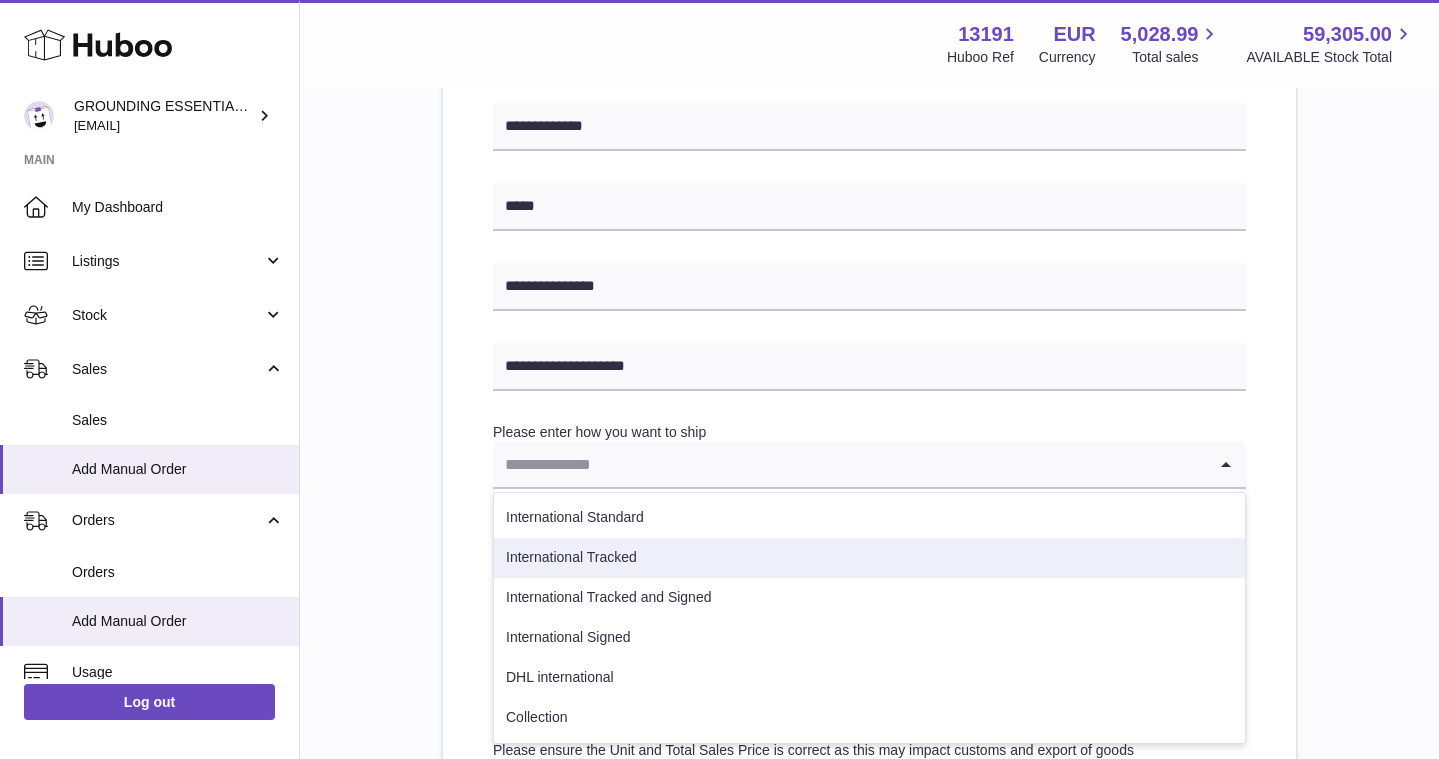 click on "International Tracked" at bounding box center (869, 558) 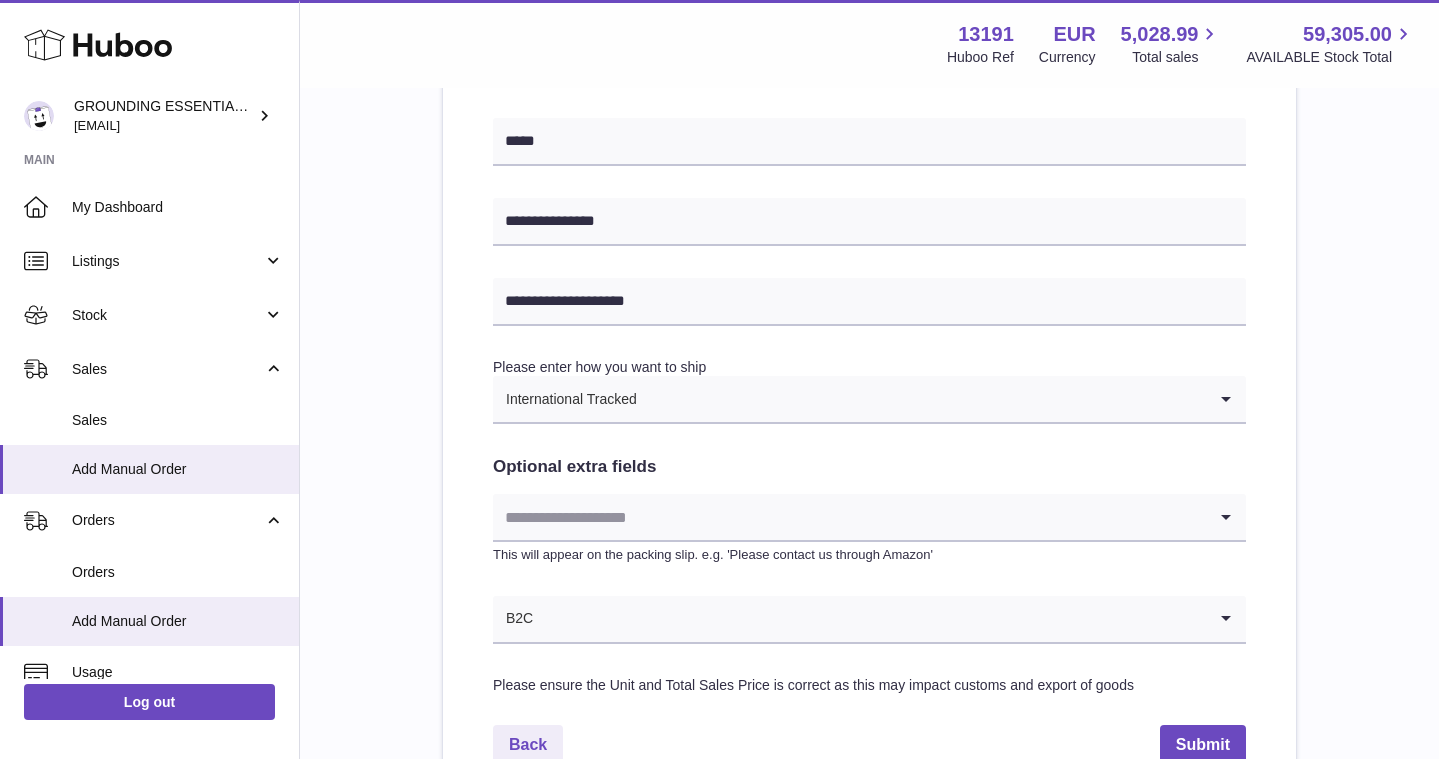 scroll, scrollTop: 909, scrollLeft: 0, axis: vertical 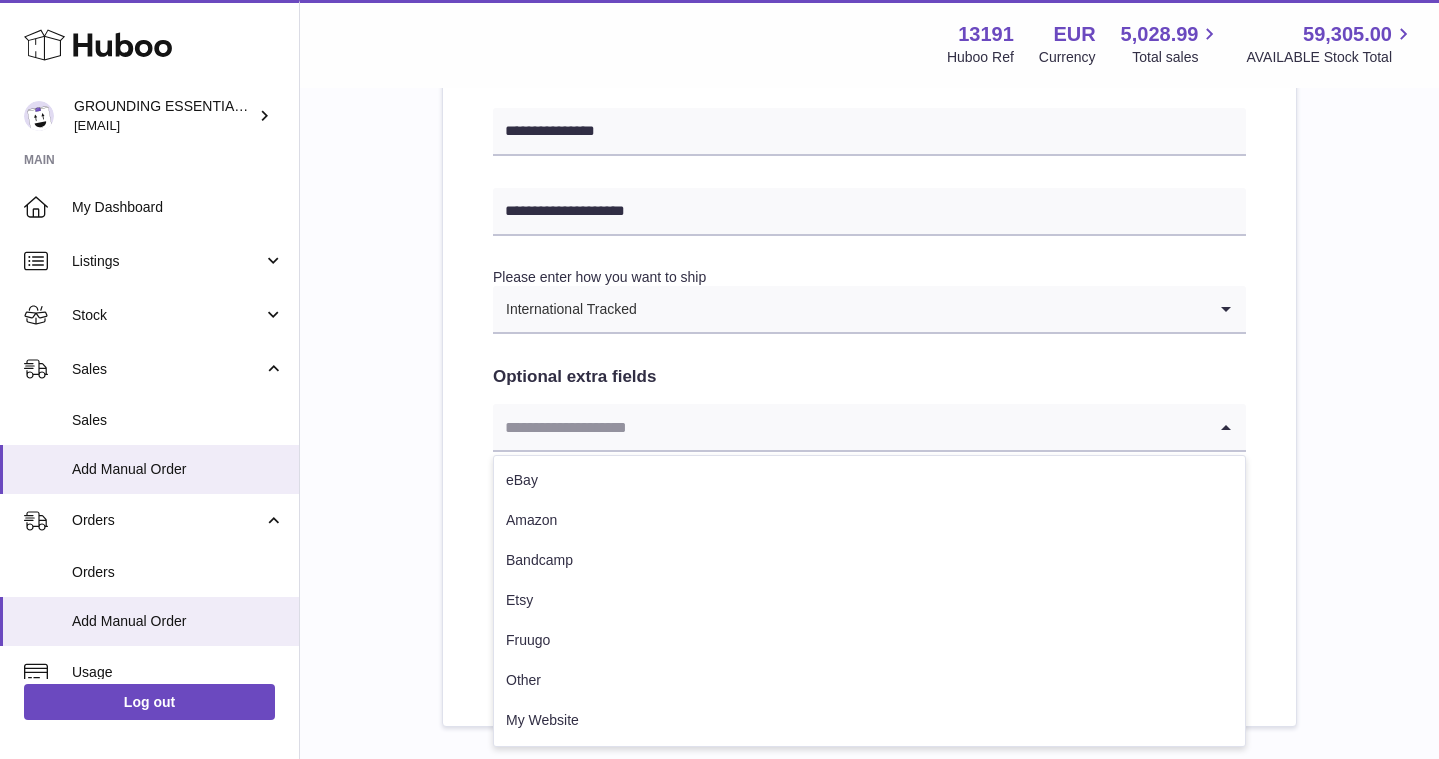 click at bounding box center [849, 427] 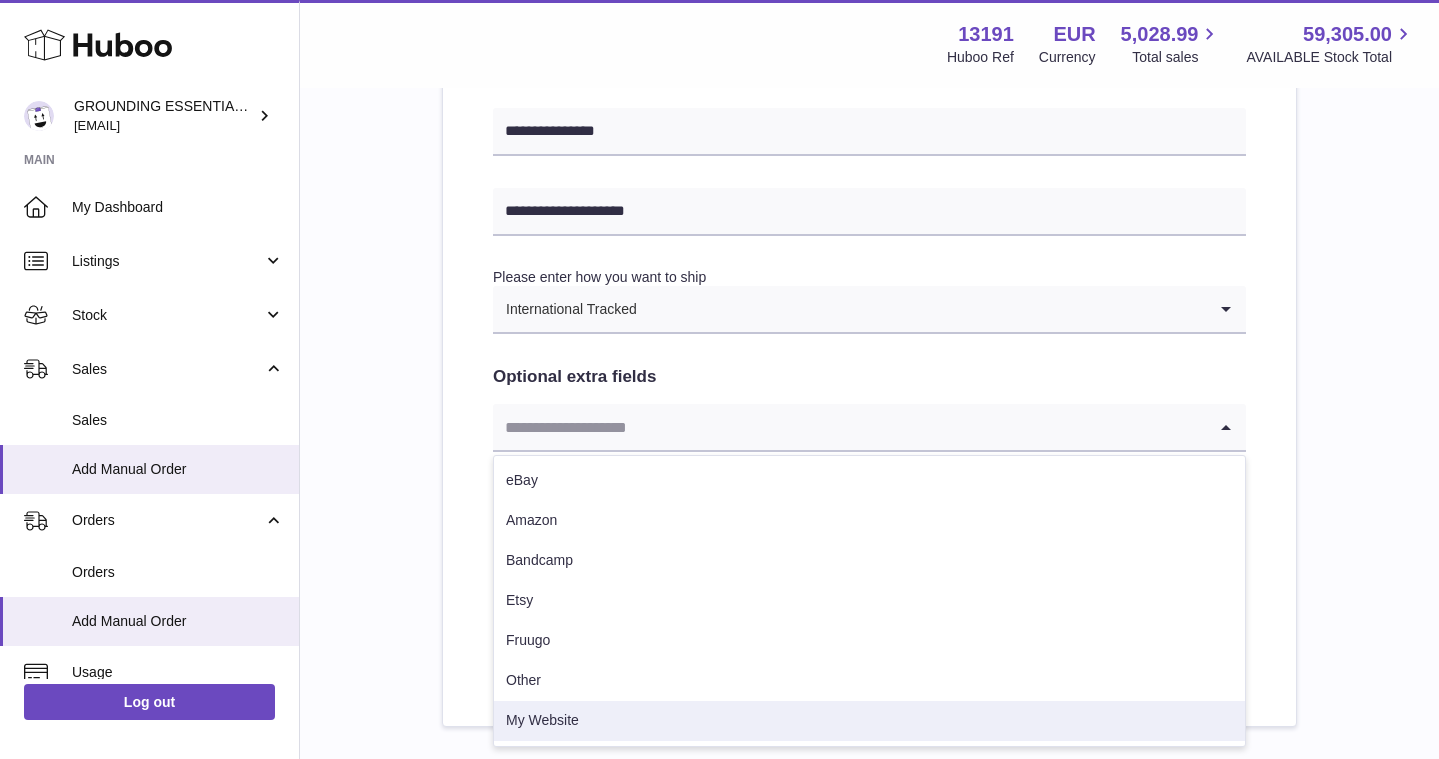 click on "My Website" at bounding box center [869, 721] 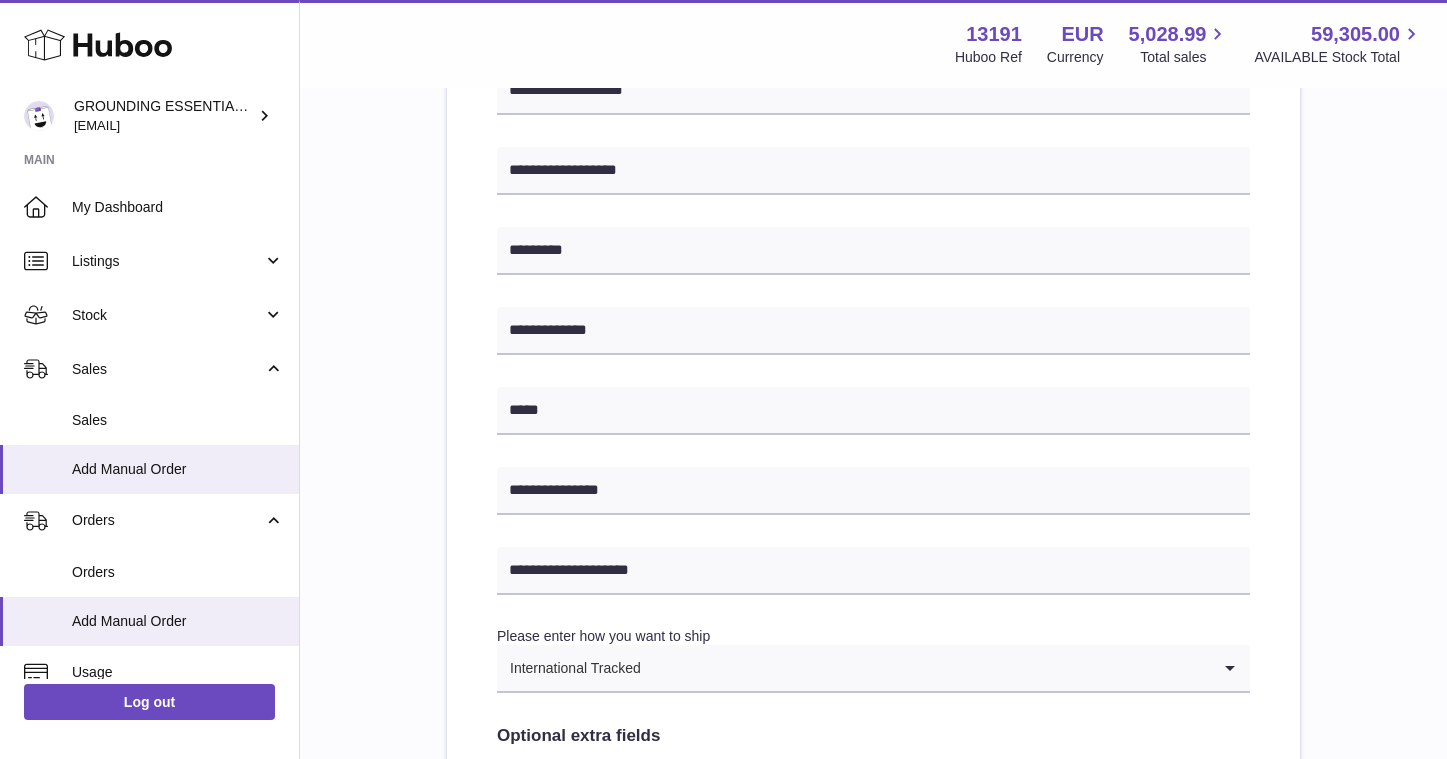 scroll, scrollTop: 1034, scrollLeft: 0, axis: vertical 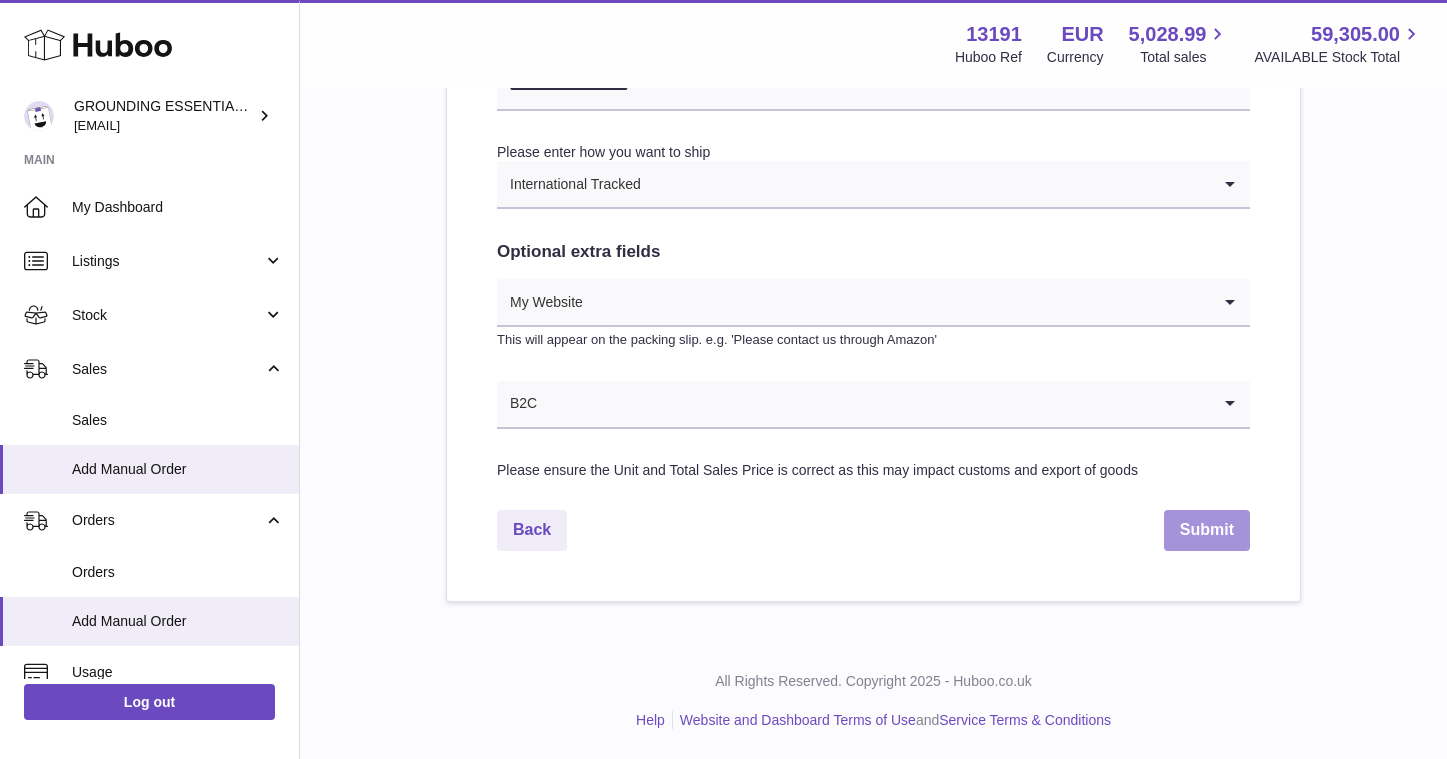 click on "Submit" at bounding box center [1207, 530] 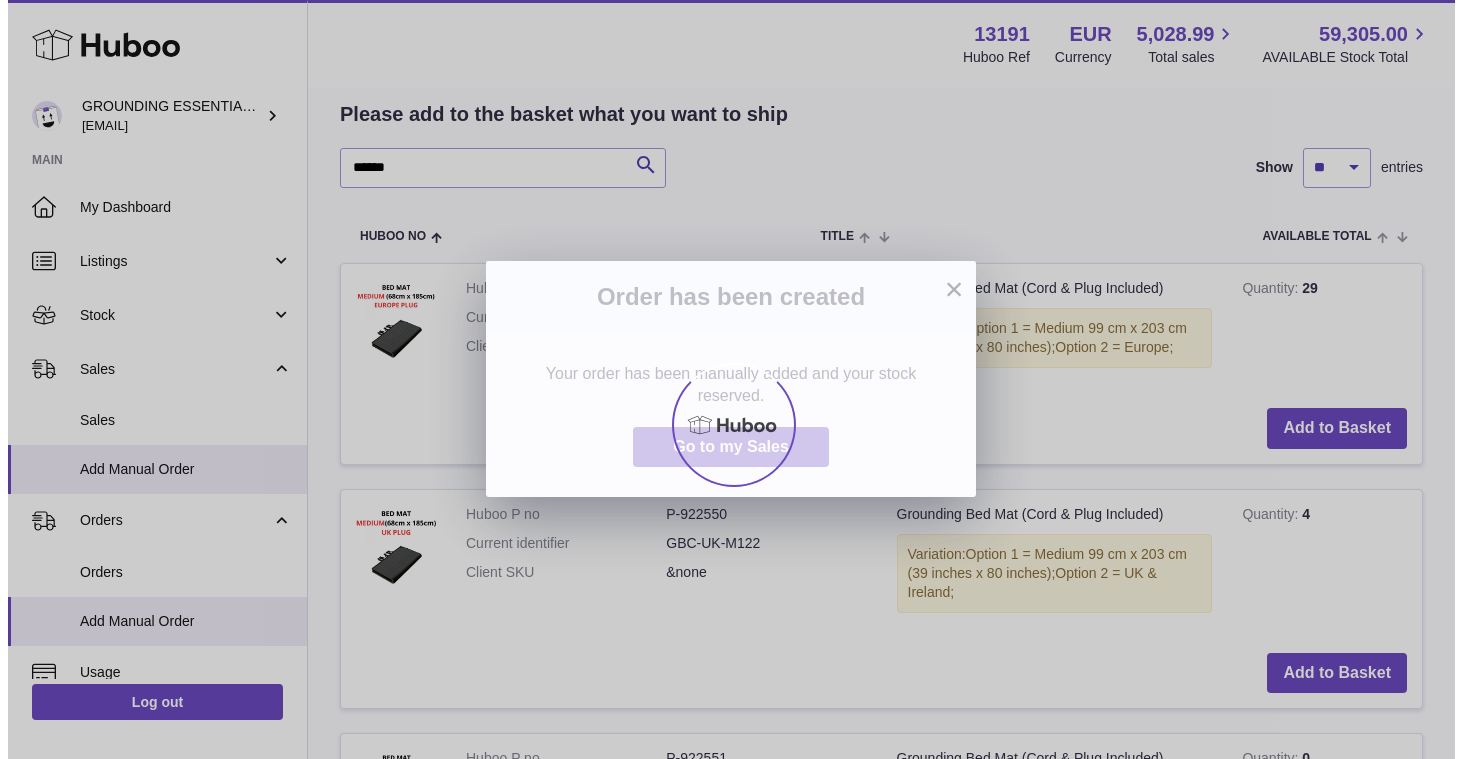 scroll, scrollTop: 0, scrollLeft: 0, axis: both 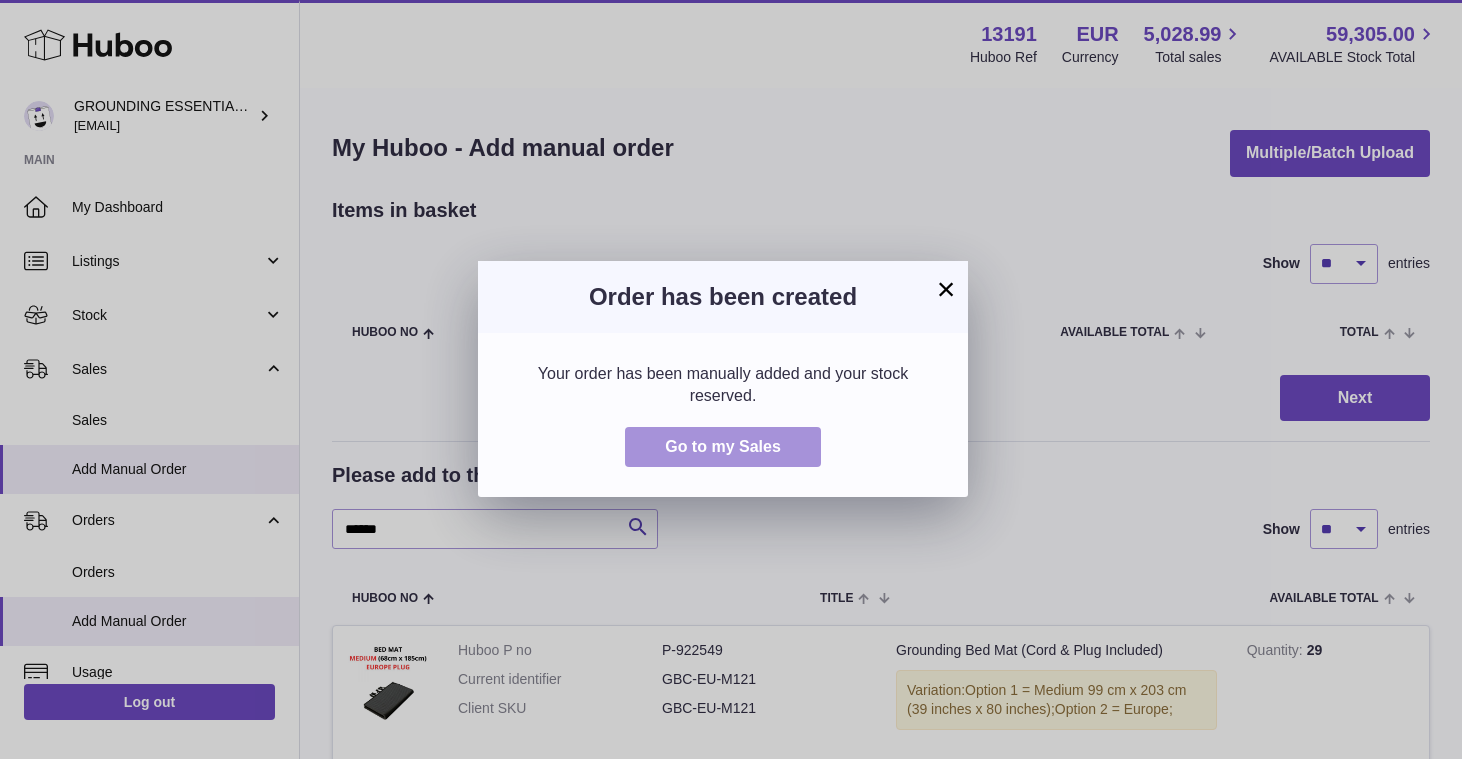 click on "Go to my Sales" at bounding box center (723, 446) 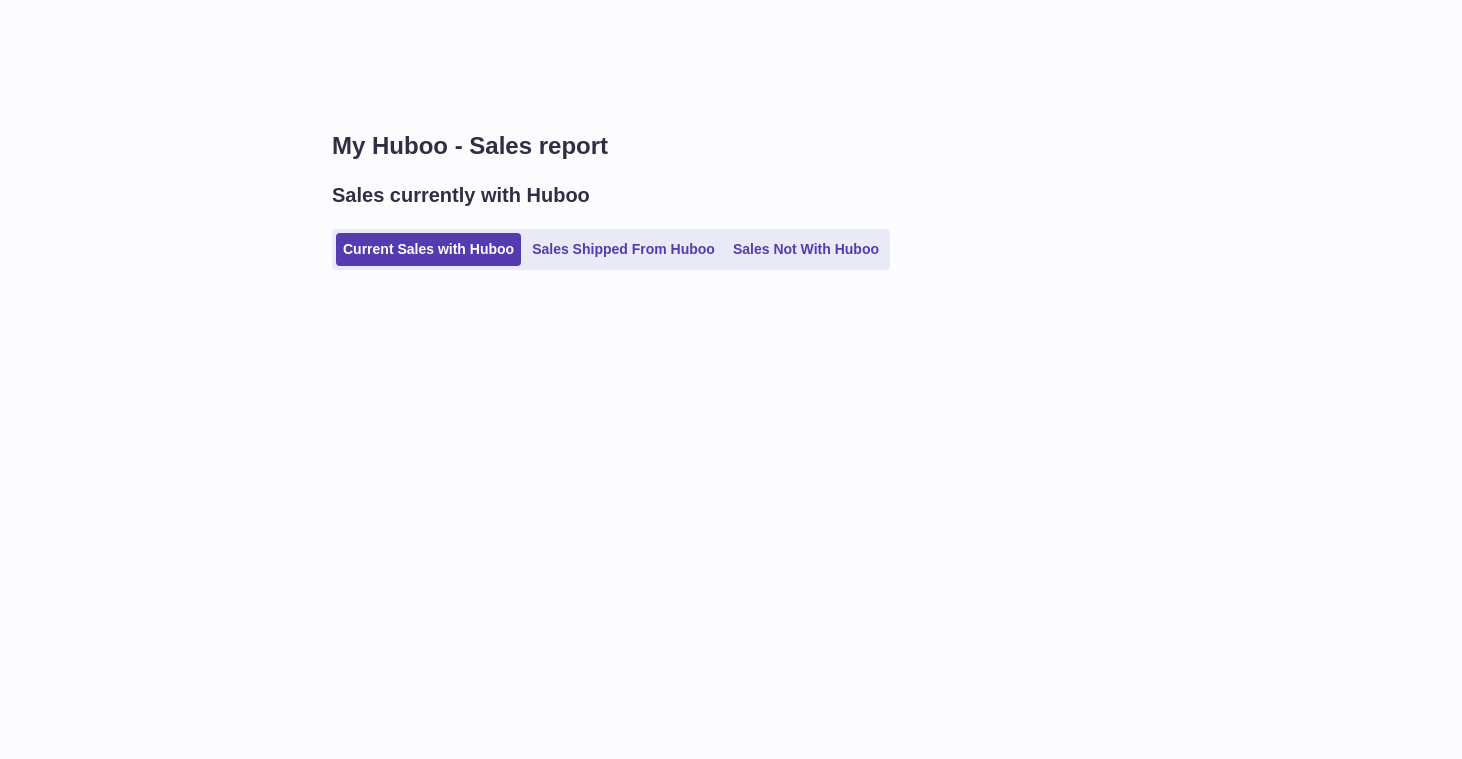 scroll, scrollTop: 0, scrollLeft: 0, axis: both 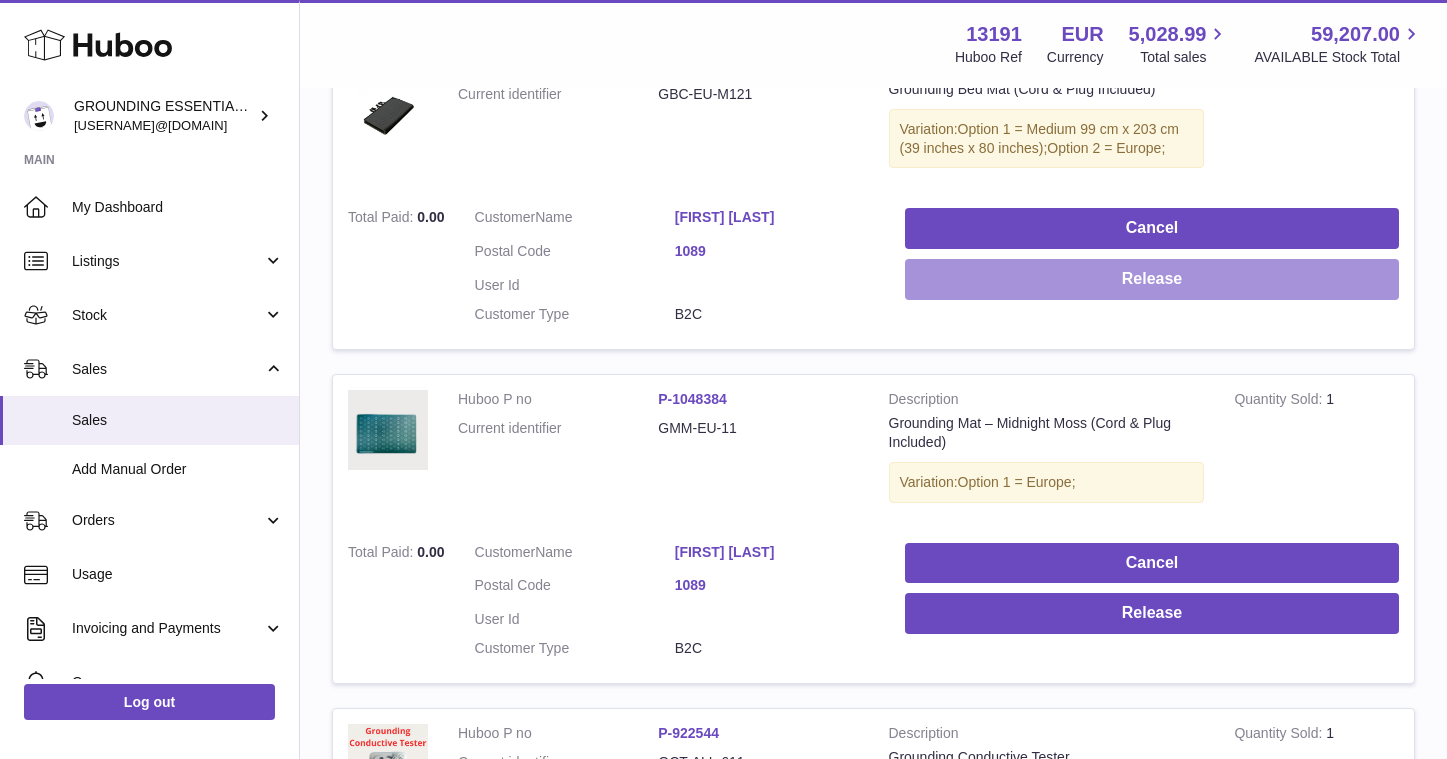 click on "Release" at bounding box center [1152, 279] 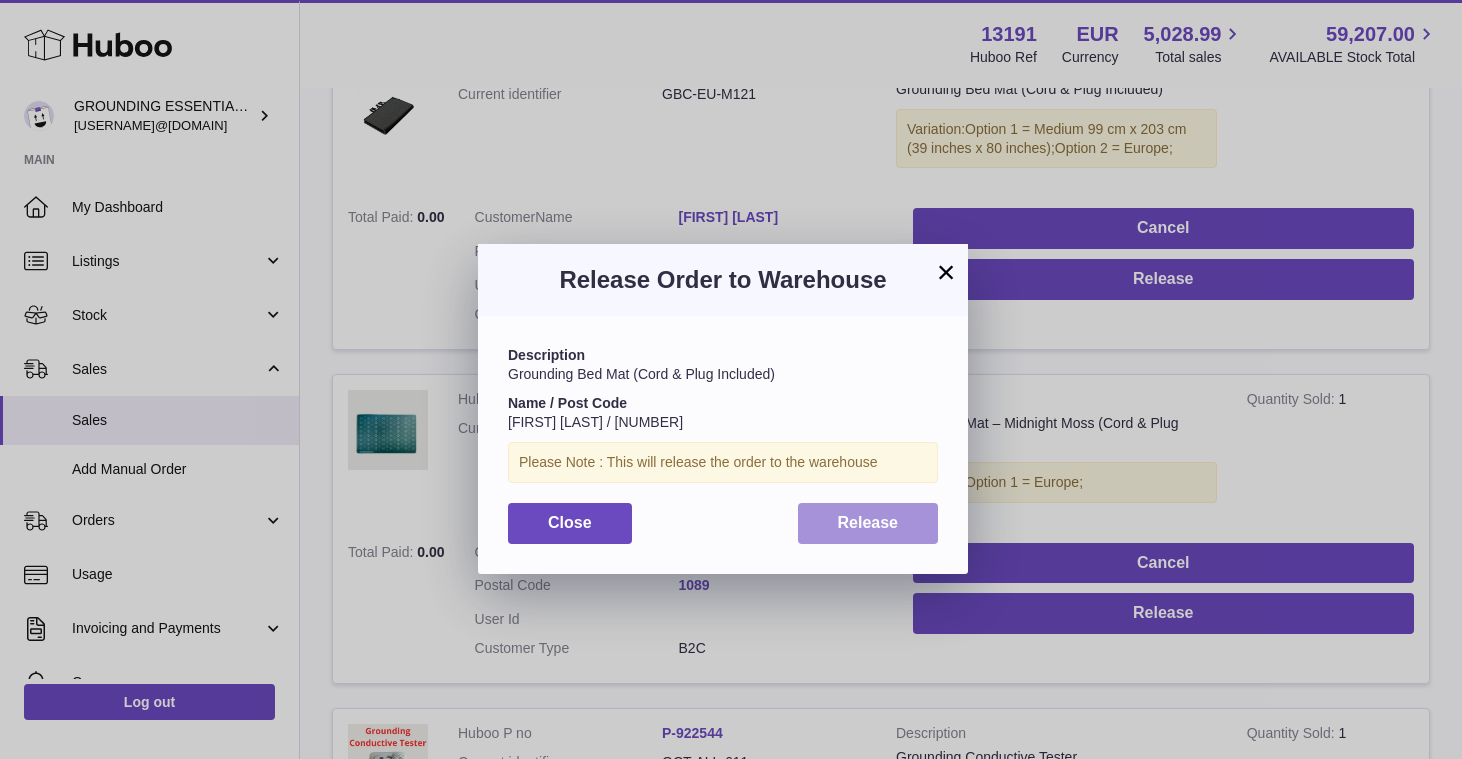 click on "Release" at bounding box center (868, 522) 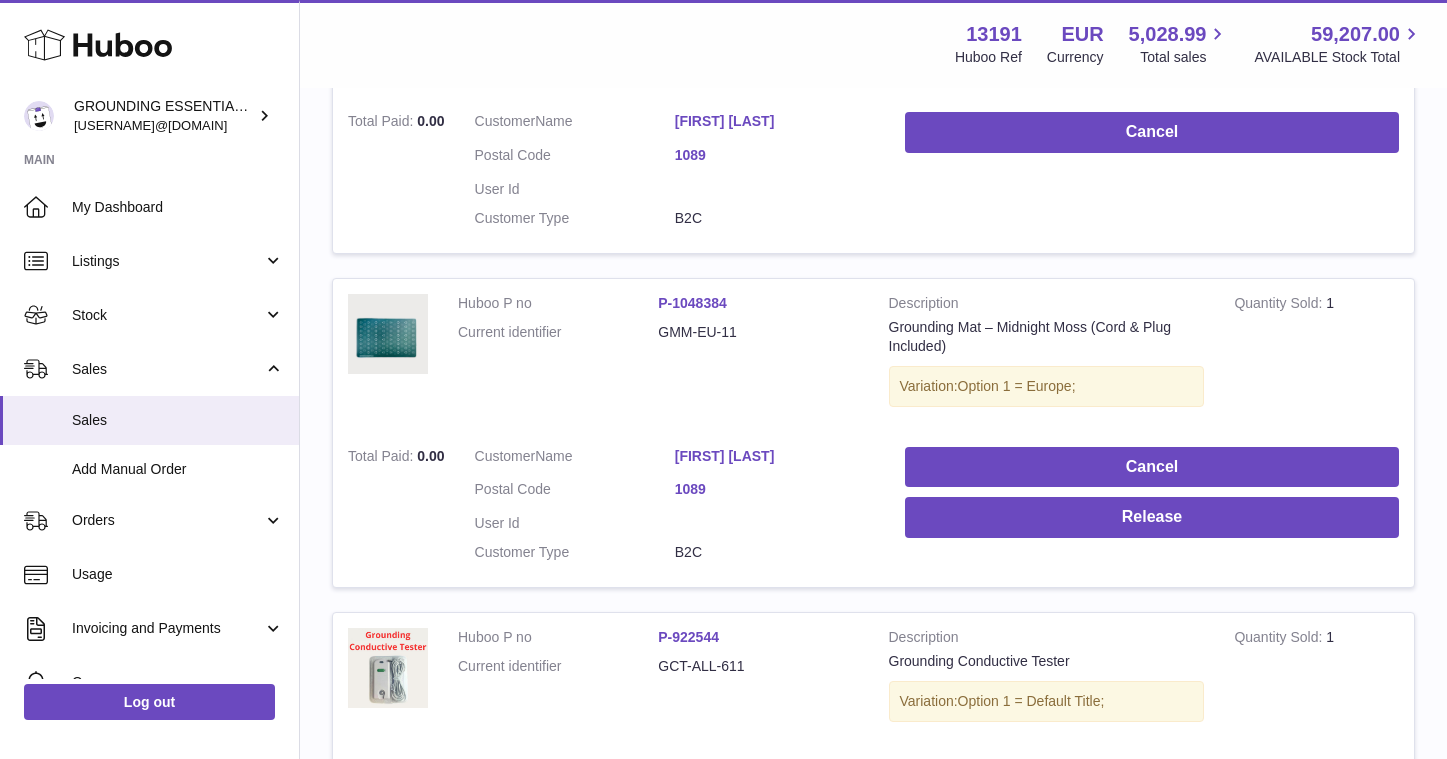 scroll, scrollTop: 586, scrollLeft: 0, axis: vertical 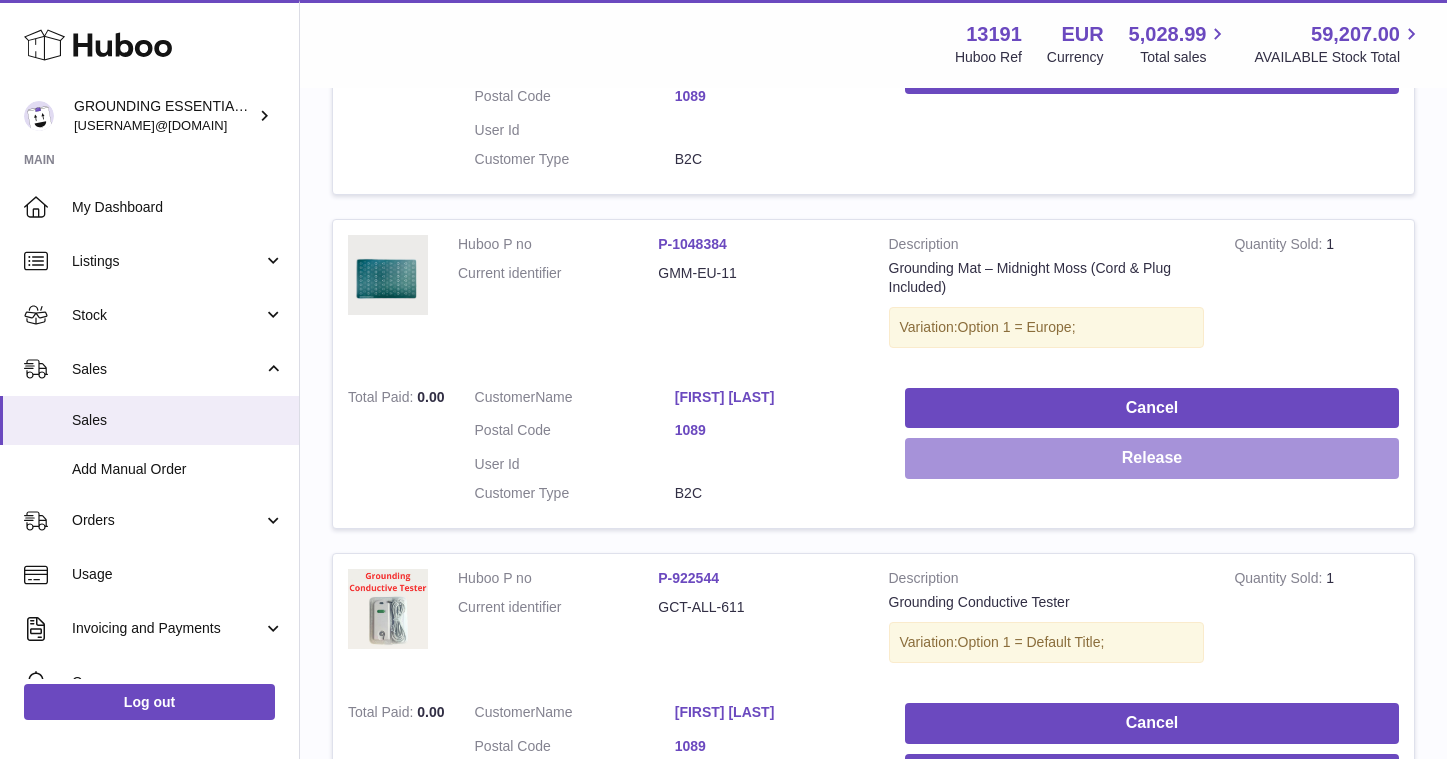 click on "Release" at bounding box center [1152, 458] 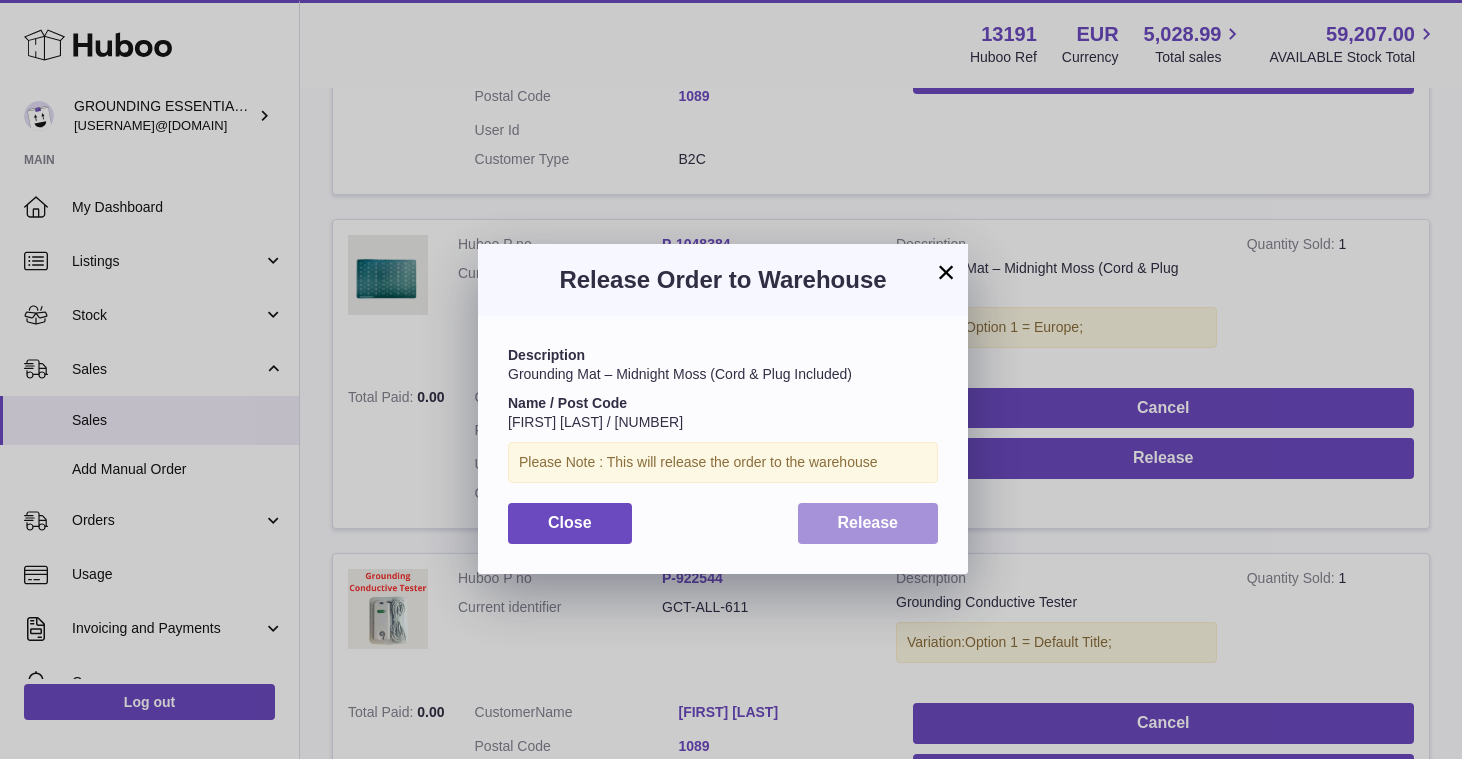 click on "Release" at bounding box center (868, 522) 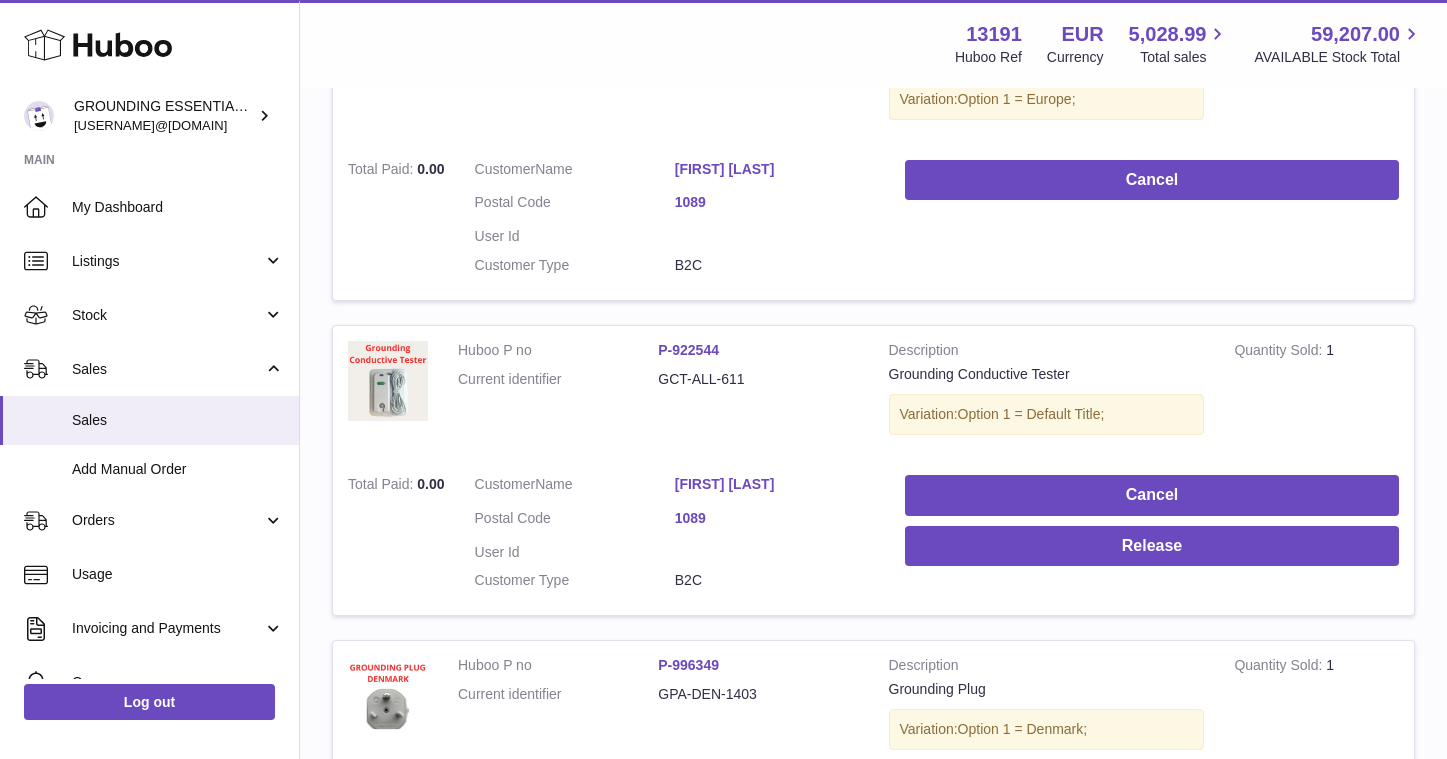 scroll, scrollTop: 856, scrollLeft: 0, axis: vertical 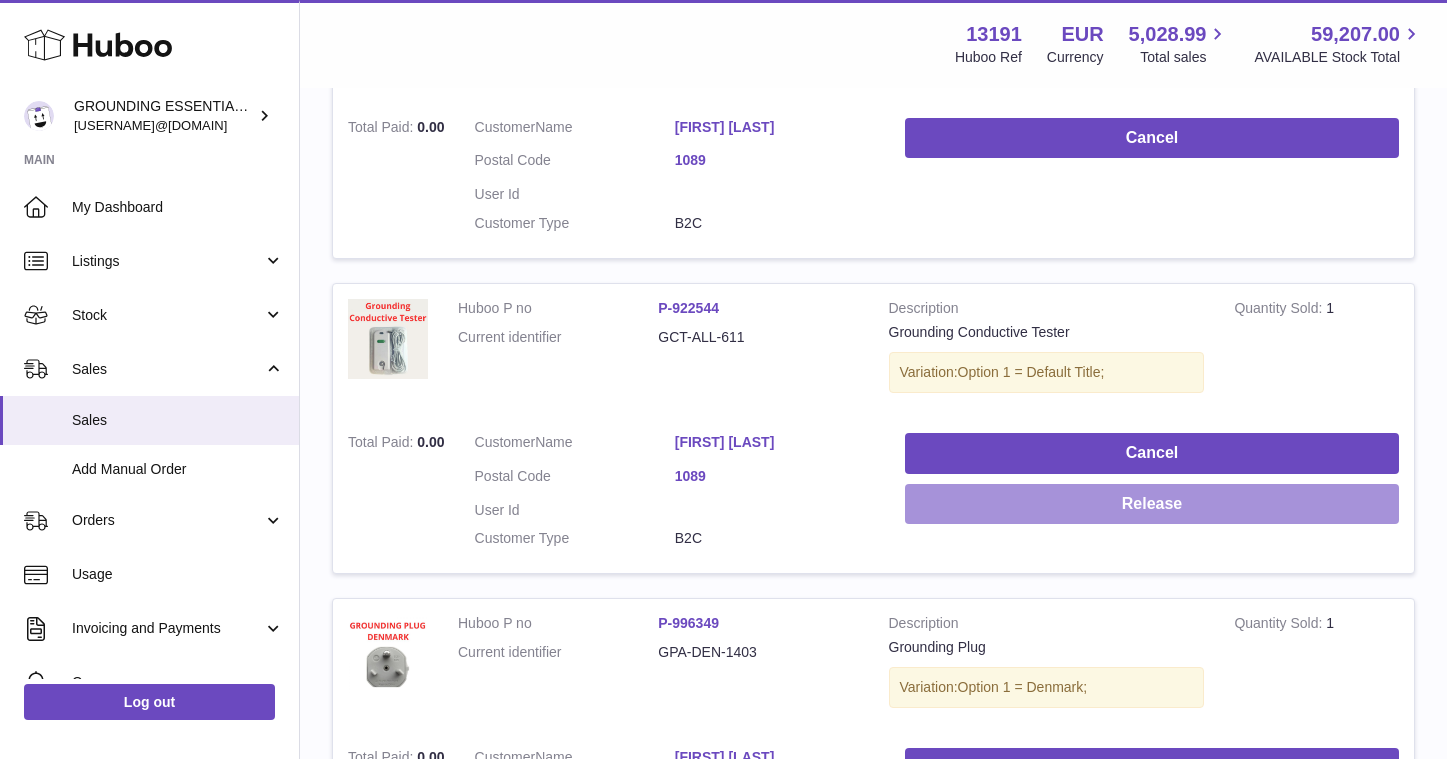 click on "Release" at bounding box center [1152, 504] 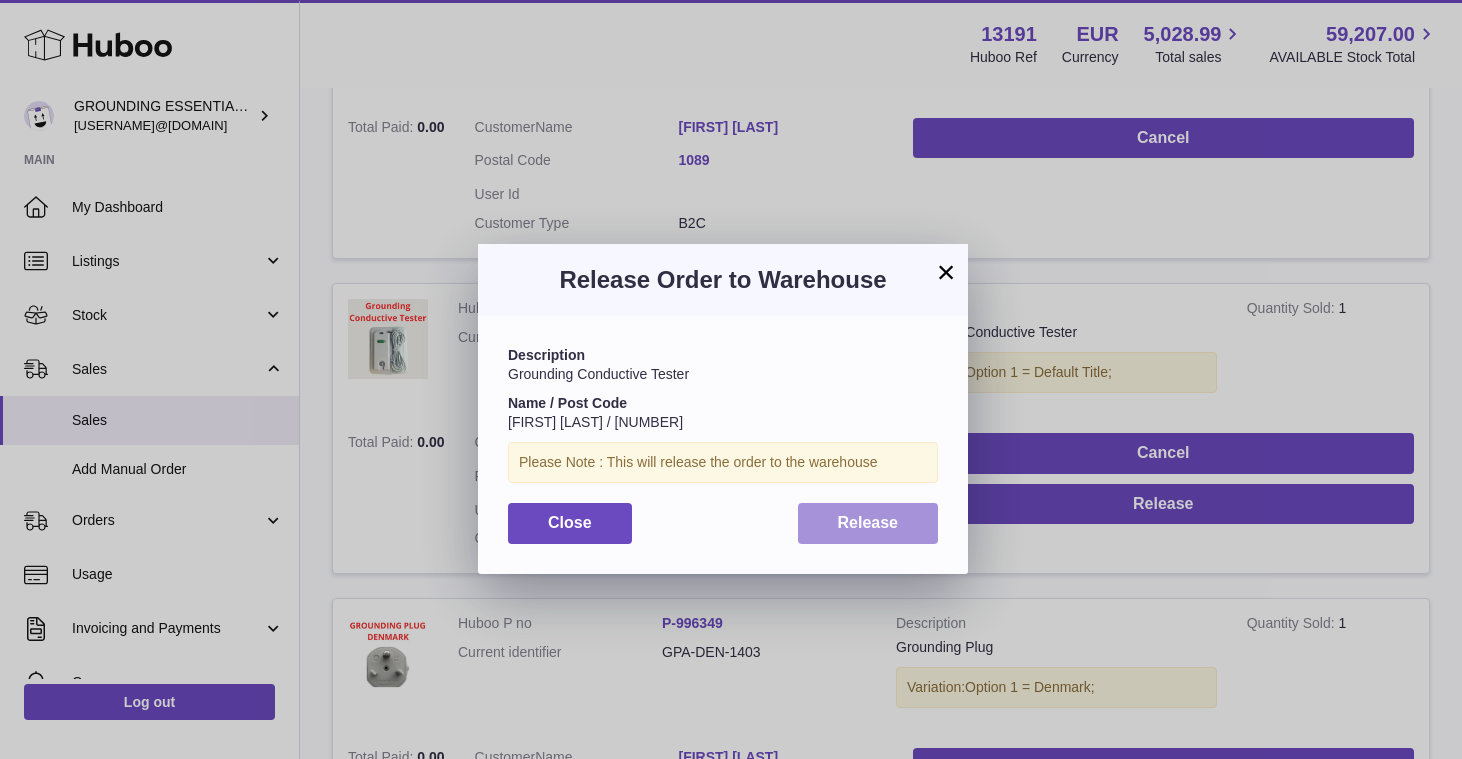 click on "Release" at bounding box center [868, 523] 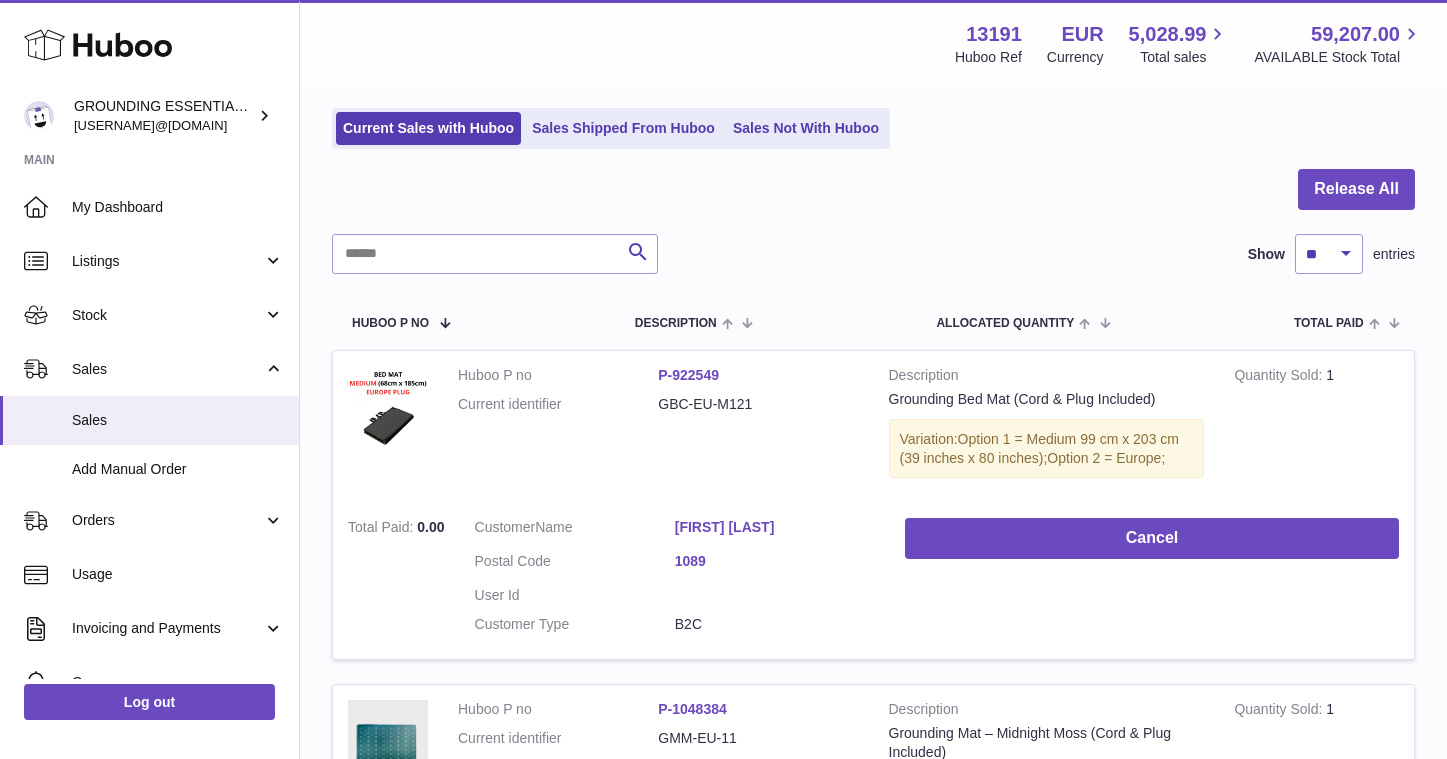 scroll, scrollTop: 0, scrollLeft: 0, axis: both 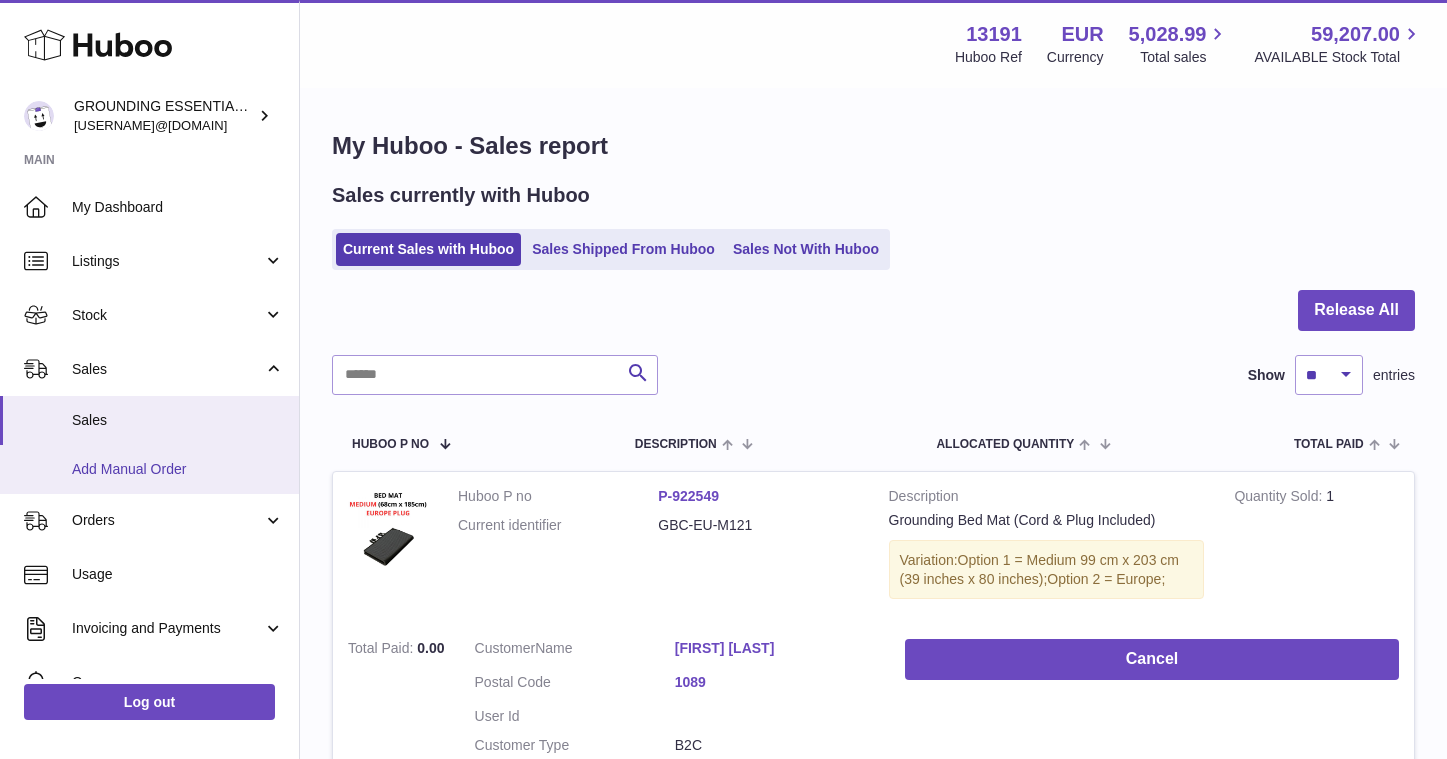 click on "Add Manual Order" at bounding box center [149, 469] 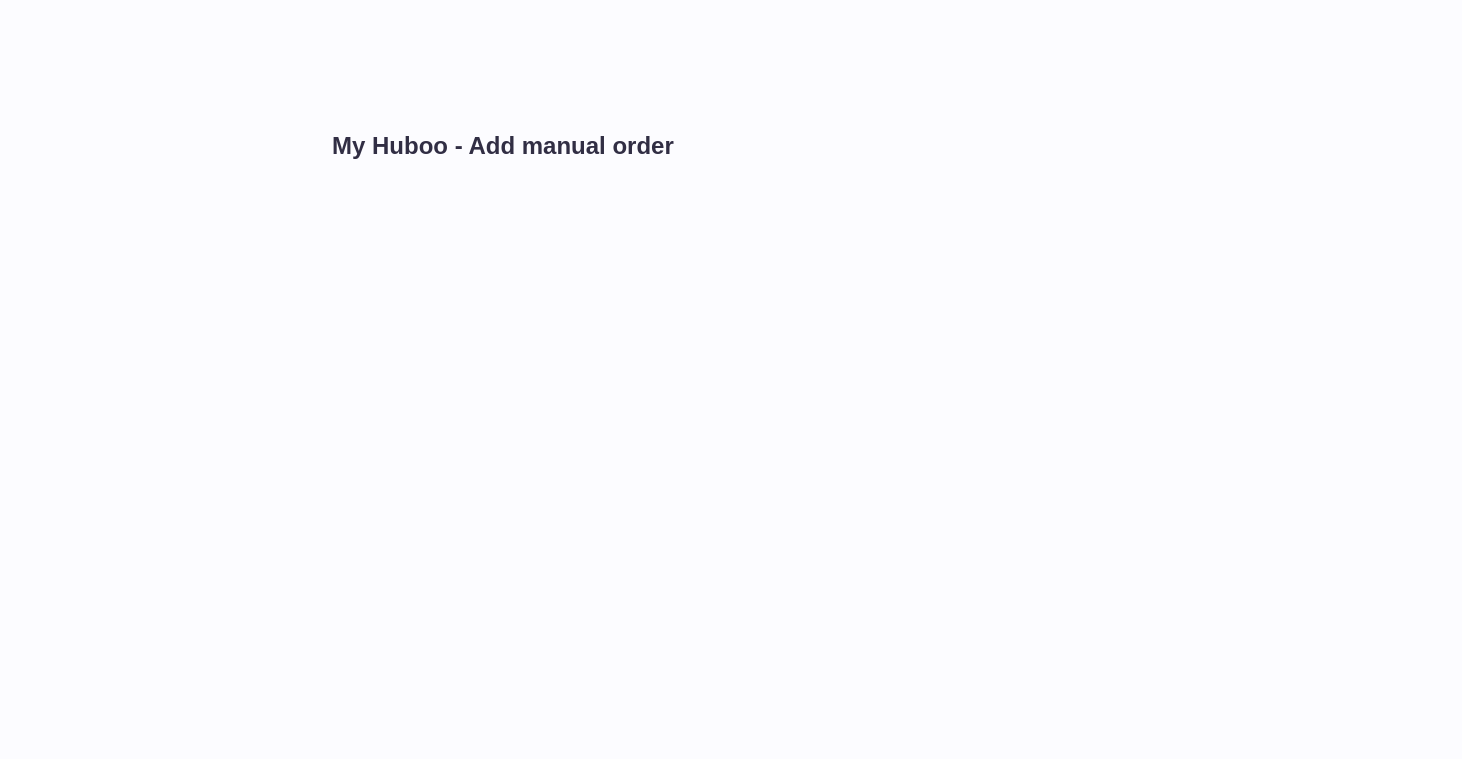 scroll, scrollTop: 0, scrollLeft: 0, axis: both 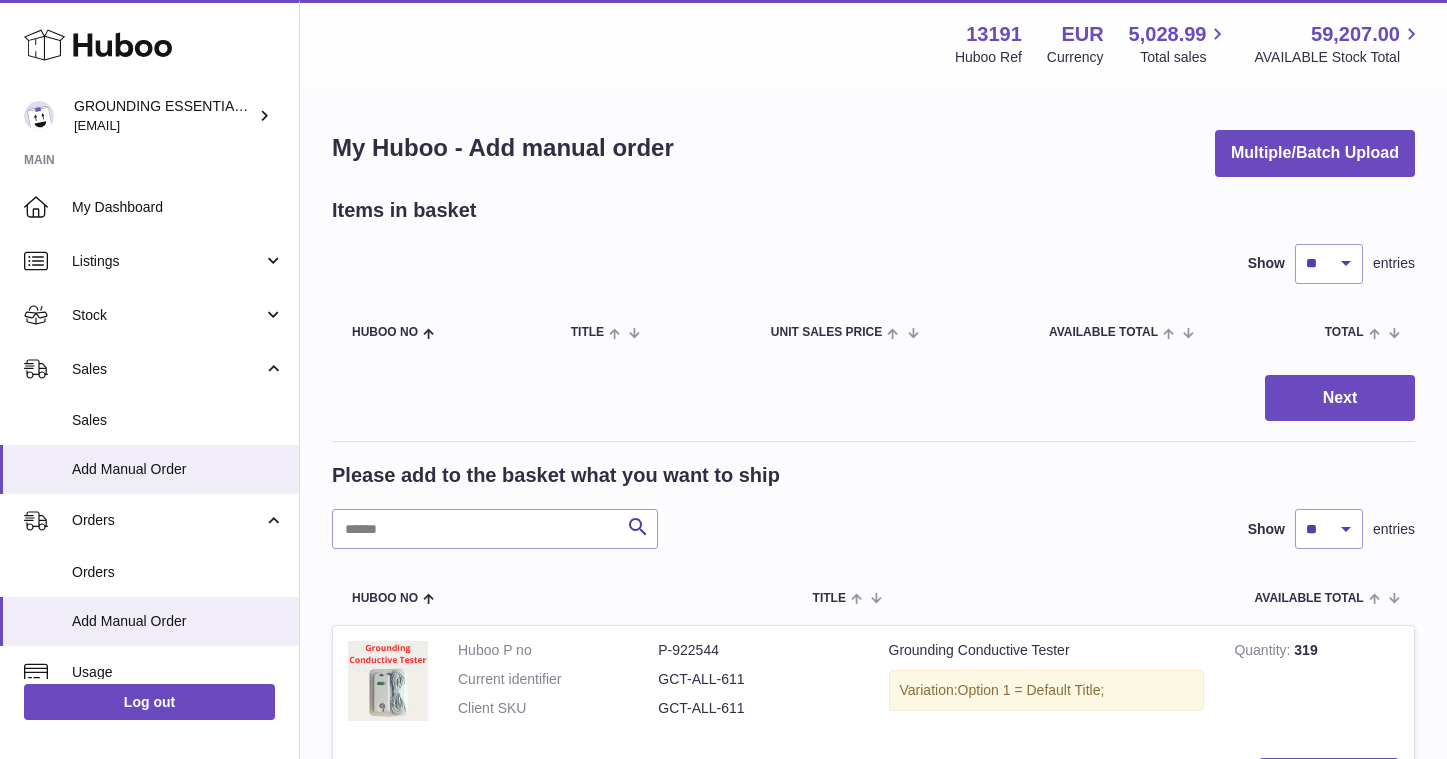 click on "Please add to the basket what you want to ship       Search
Show
** ** ** ***
entries
Huboo no       Title
AVAILABLE Total
Action
Huboo P no   P-922544   Current identifier   GCT-ALL-611     Client SKU   GCT-ALL-611
Grounding Conductive Tester
Variation:
Option 1 = Default Title;
Quantity 319
Add to Basket
Huboo P no   P-922545   Current identifier   GBC-EU-S111     Client SKU   GBC-EU-S111
Grounding Bed Mat (Cord & Plug Included)
Variation:
Option 1 = Small 68 cm x 185 cm (27 inches x 73 inches);
Option 2 = Europe;
Quantity 190
Add to Basket
Huboo P no   P-922546   Current identifier   GBC-UK-S112     Client SKU   GBC-UK-S112
Variation:" at bounding box center [873, 1711] 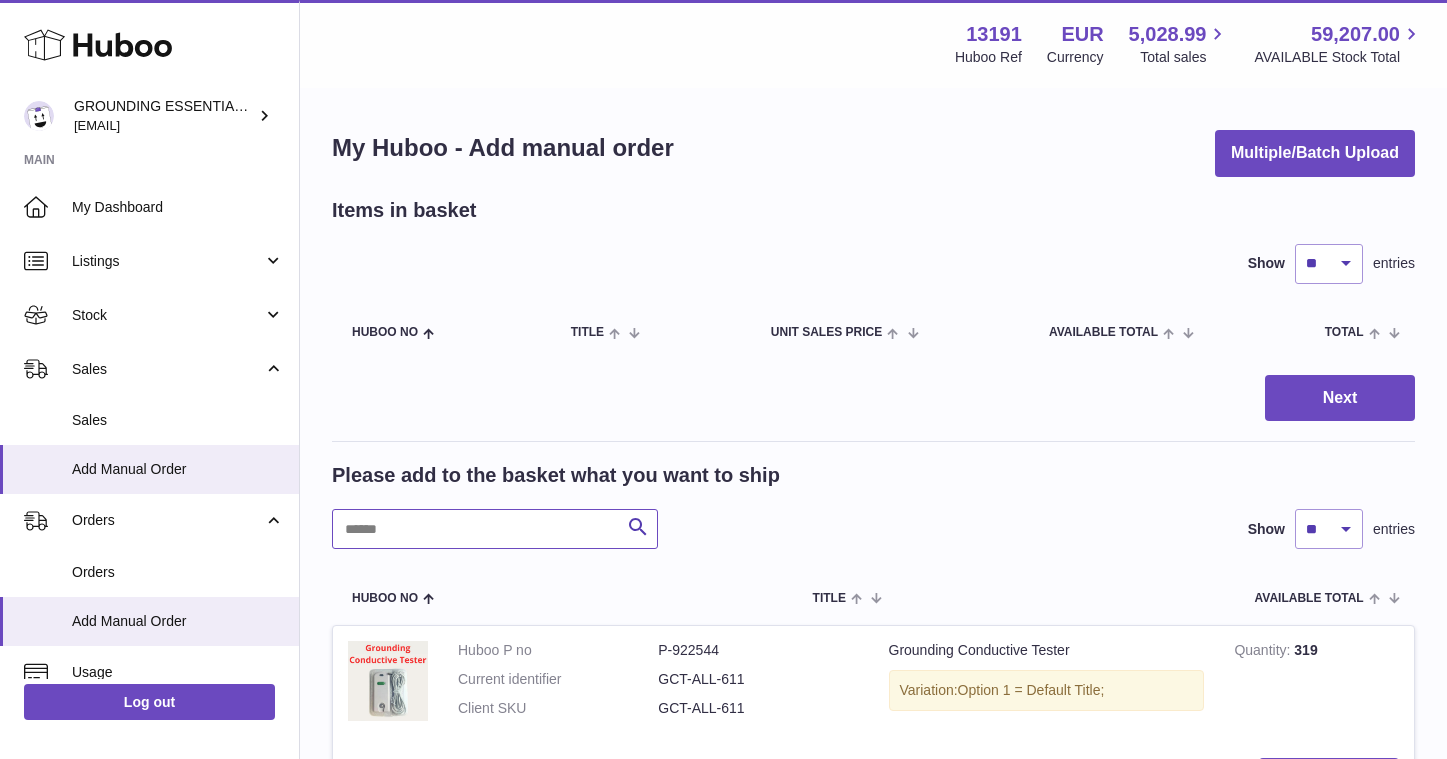 click at bounding box center [495, 529] 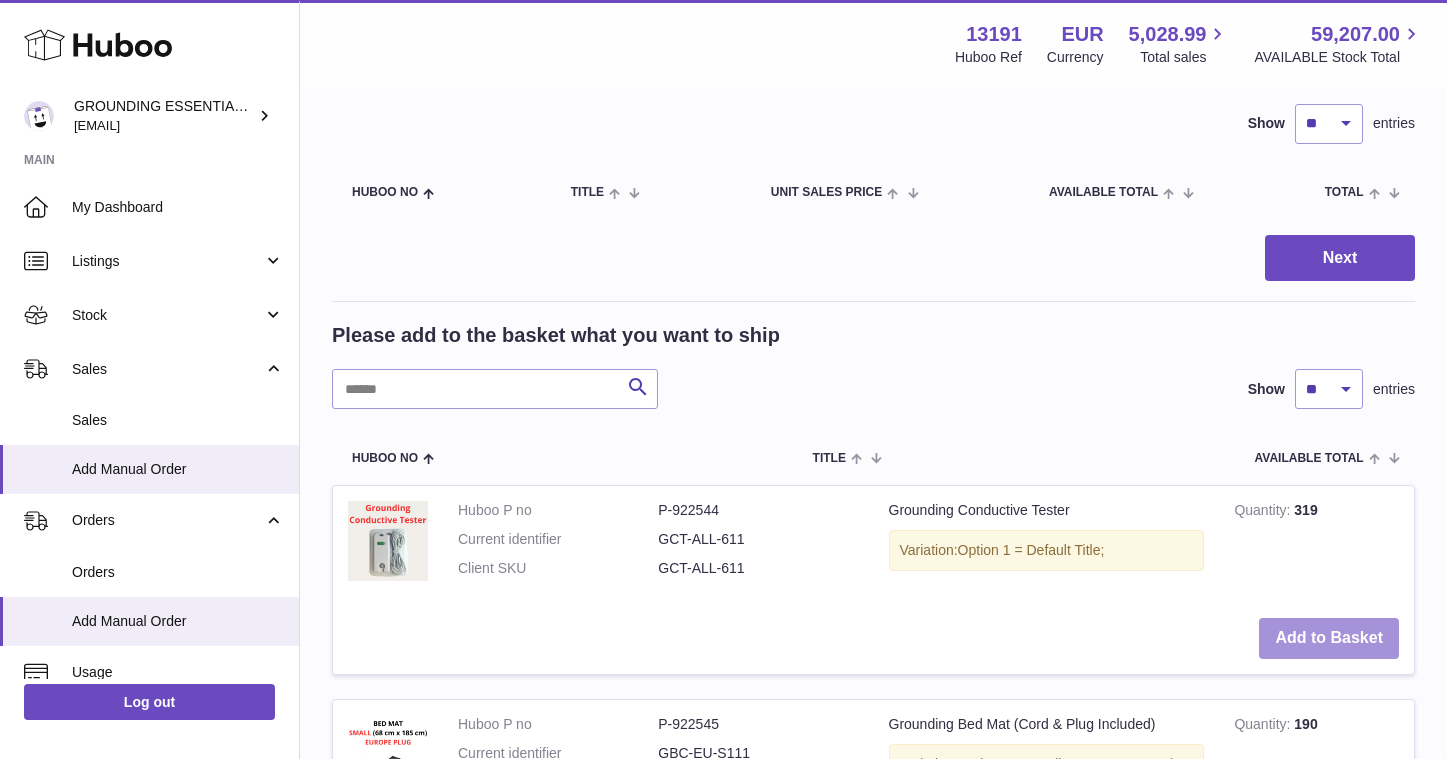 click on "Add to Basket" at bounding box center [1329, 638] 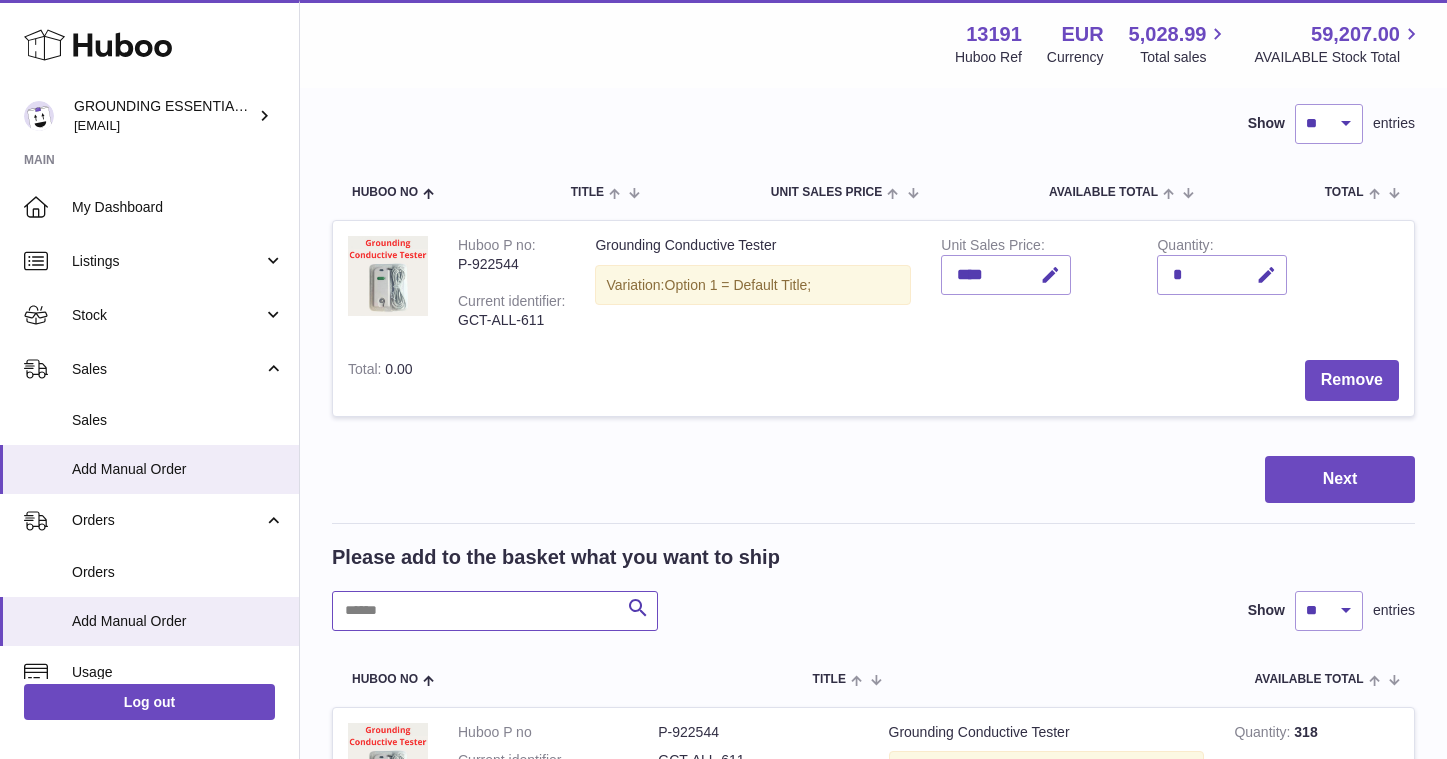 click at bounding box center [495, 611] 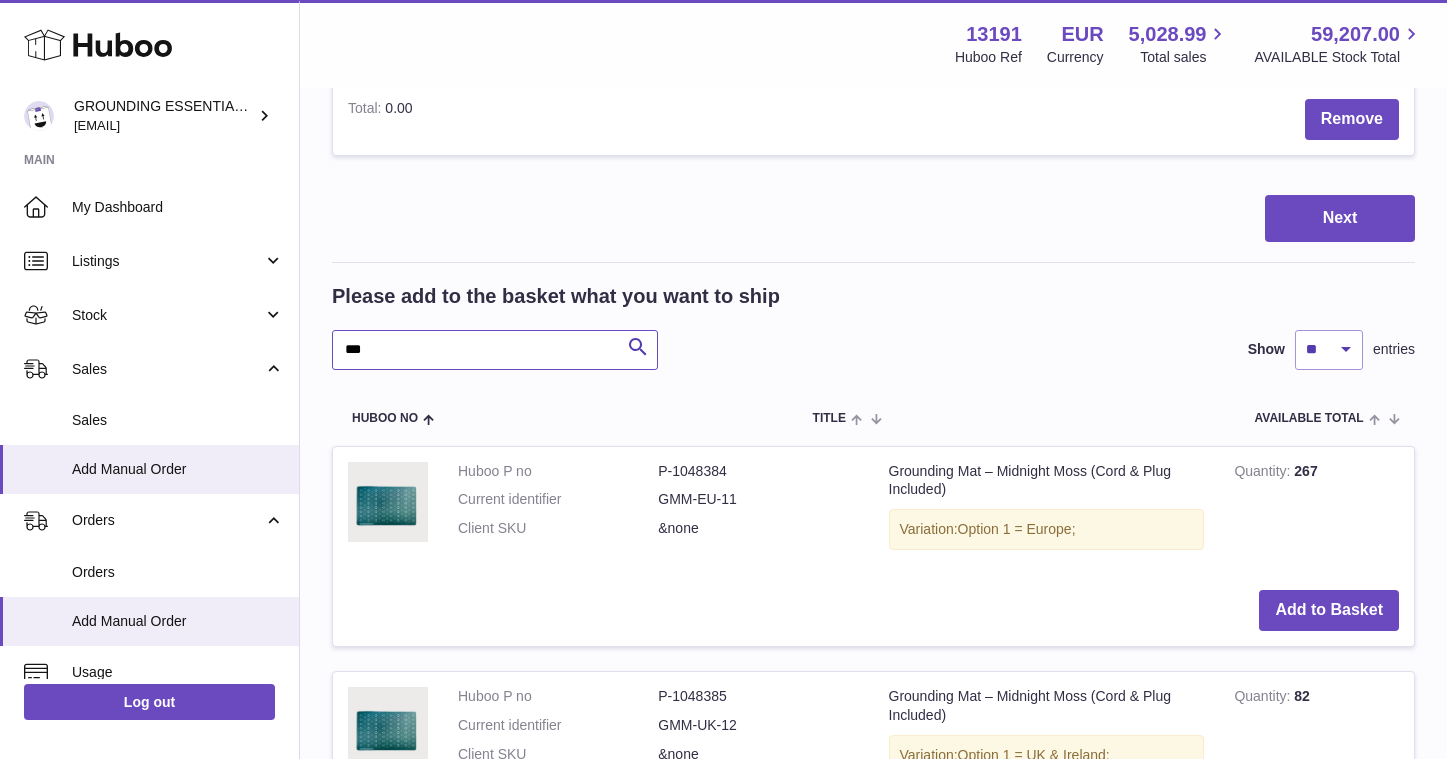 scroll, scrollTop: 426, scrollLeft: 0, axis: vertical 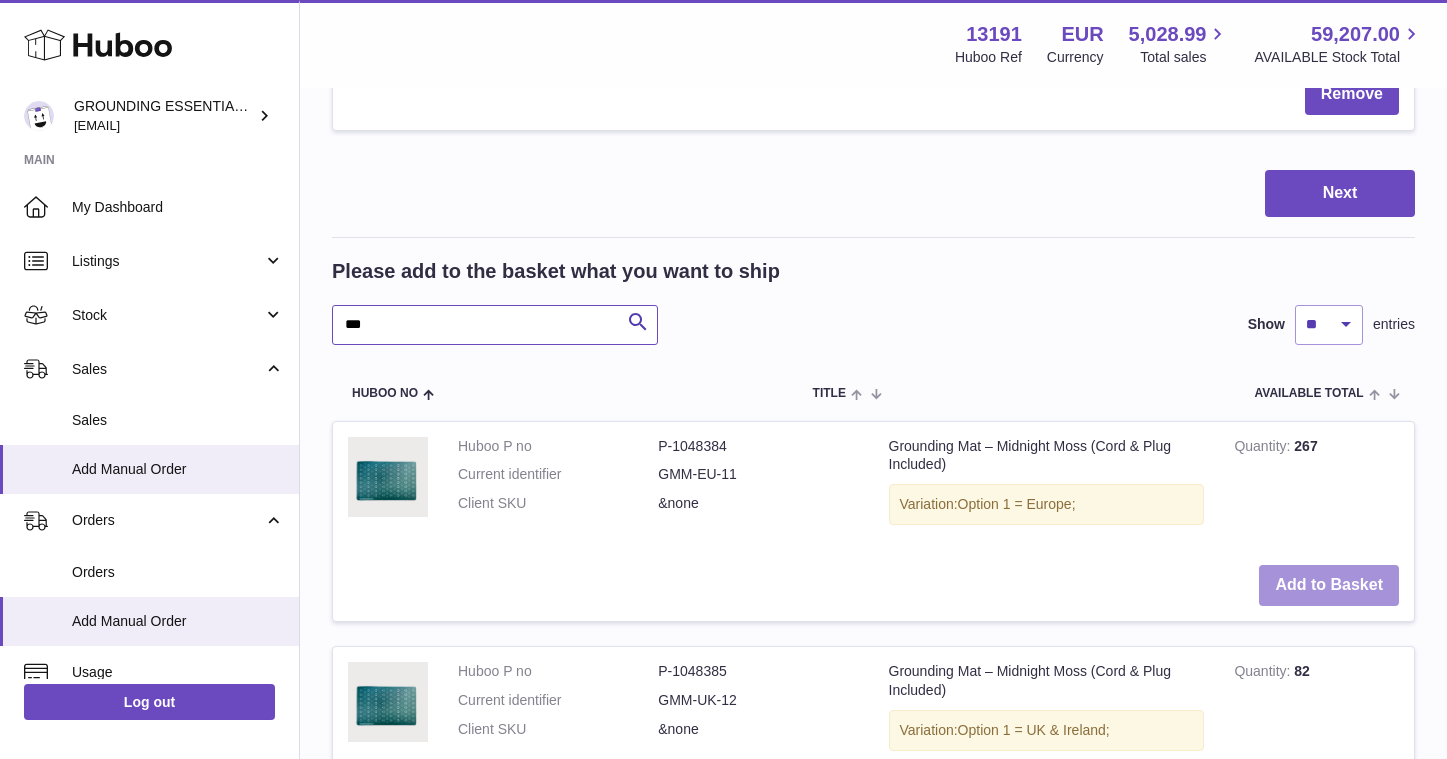 type on "***" 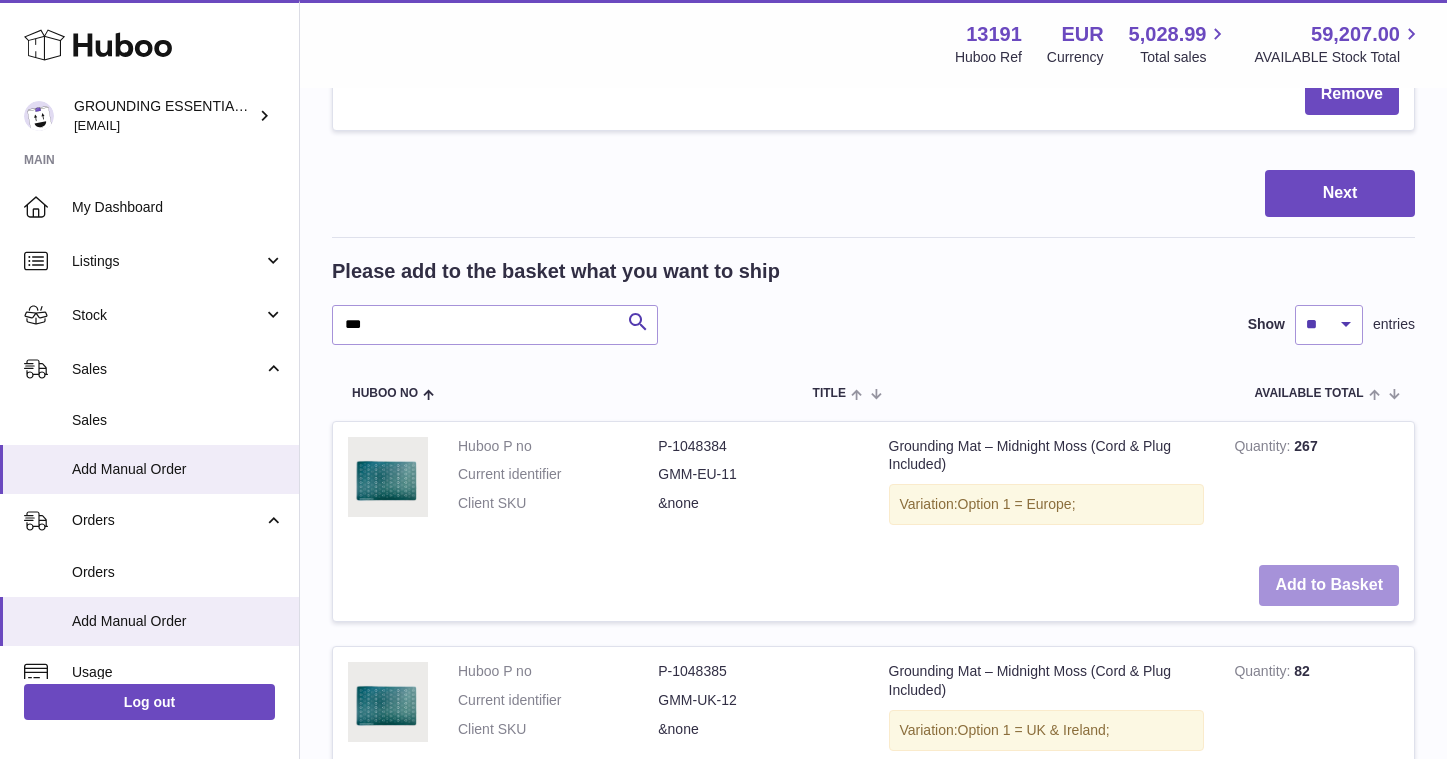 click on "Add to Basket" at bounding box center (1329, 585) 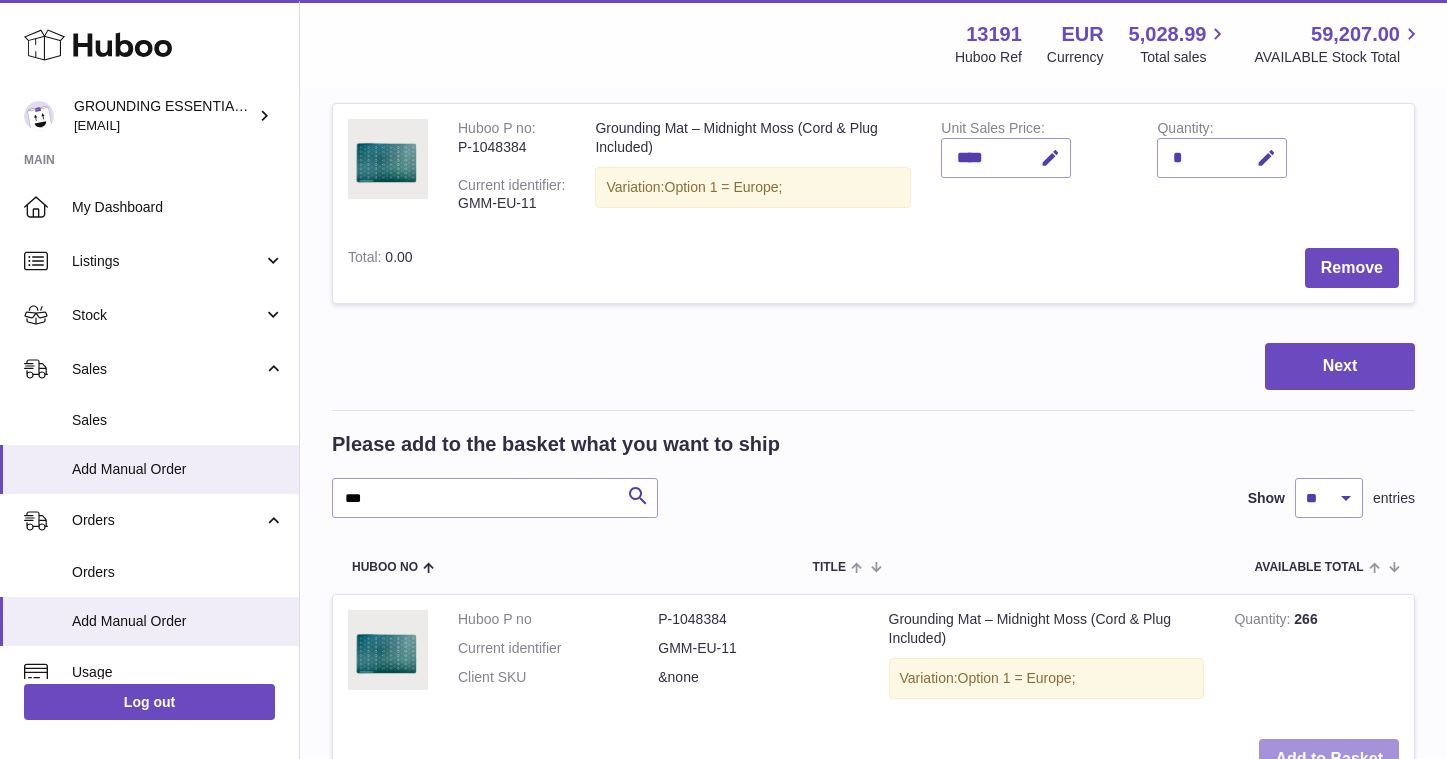 scroll, scrollTop: 513, scrollLeft: 0, axis: vertical 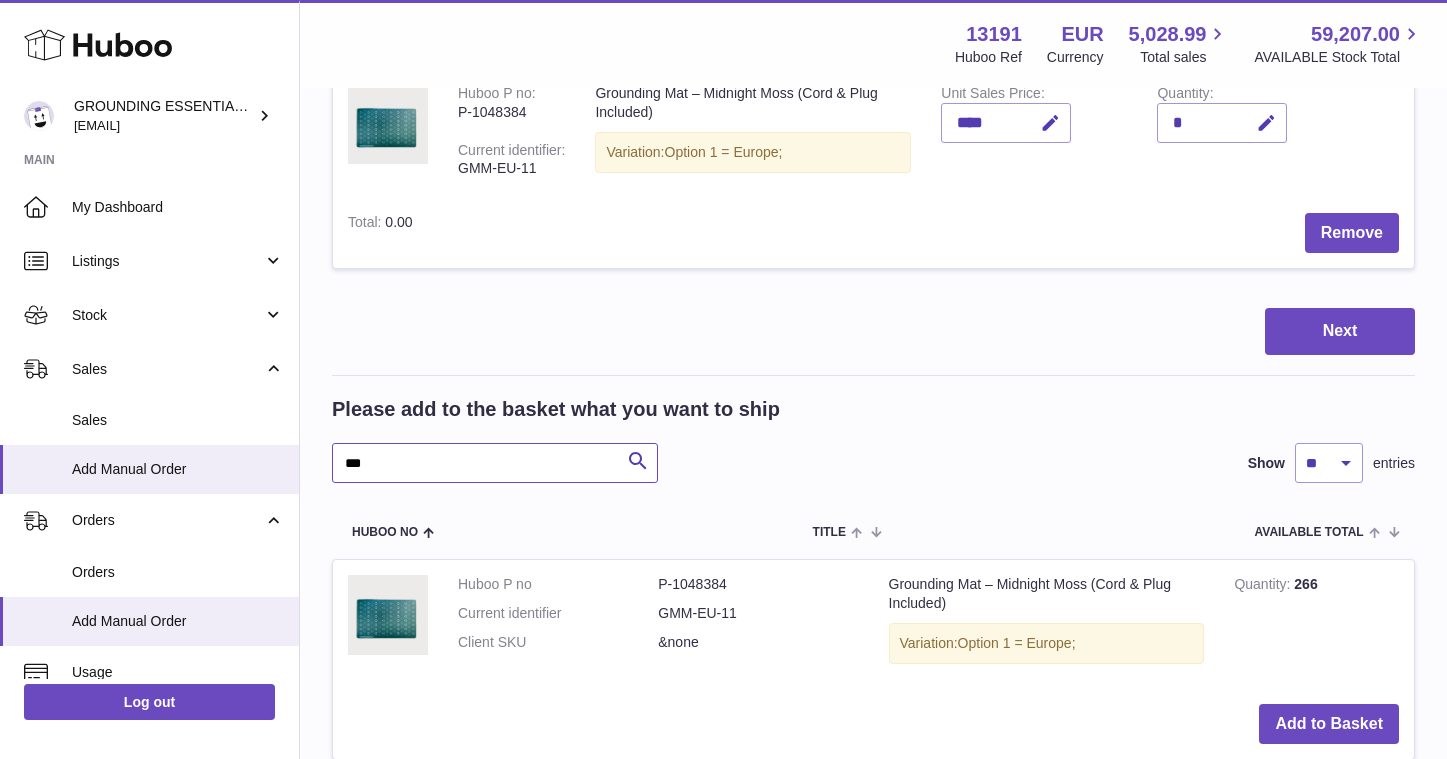 click on "***" at bounding box center (495, 463) 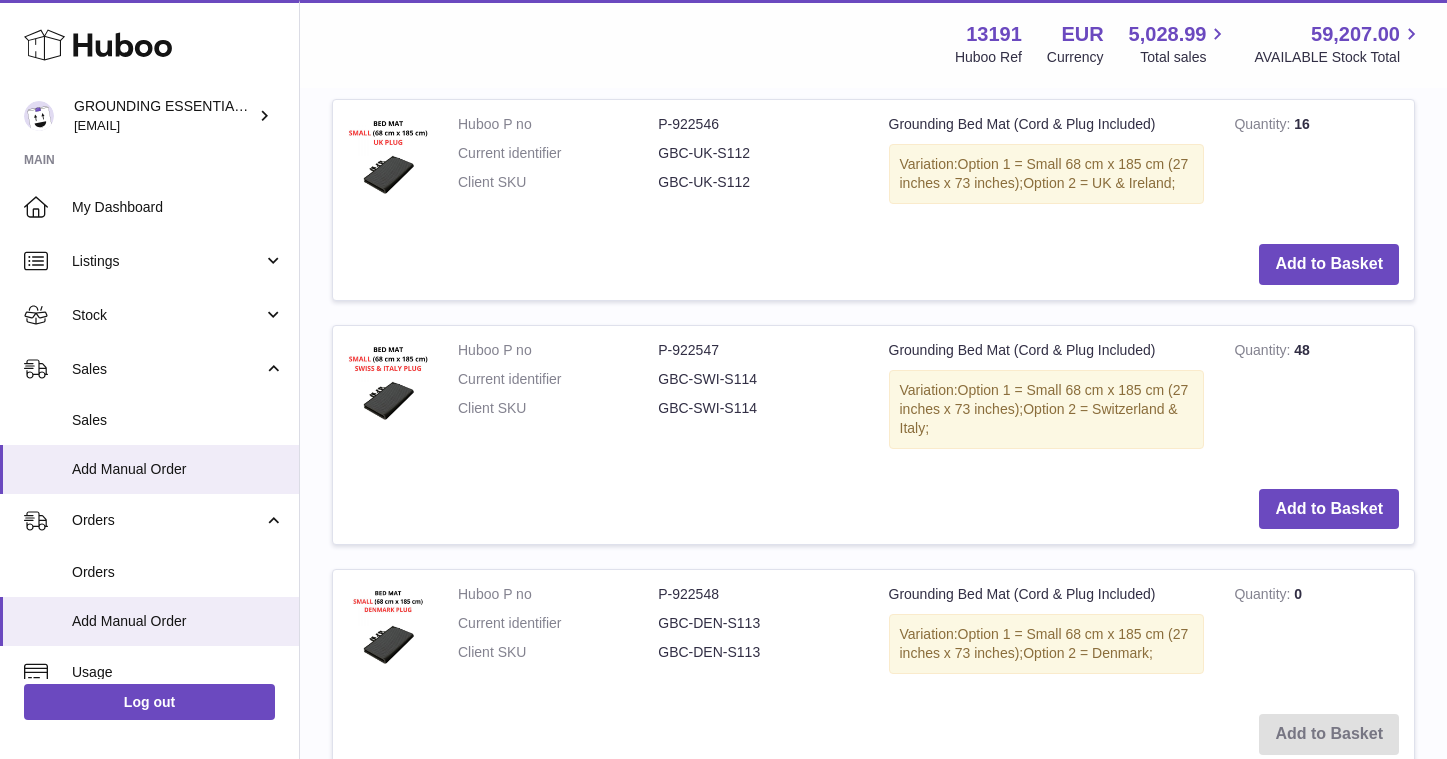 scroll, scrollTop: 1214, scrollLeft: 0, axis: vertical 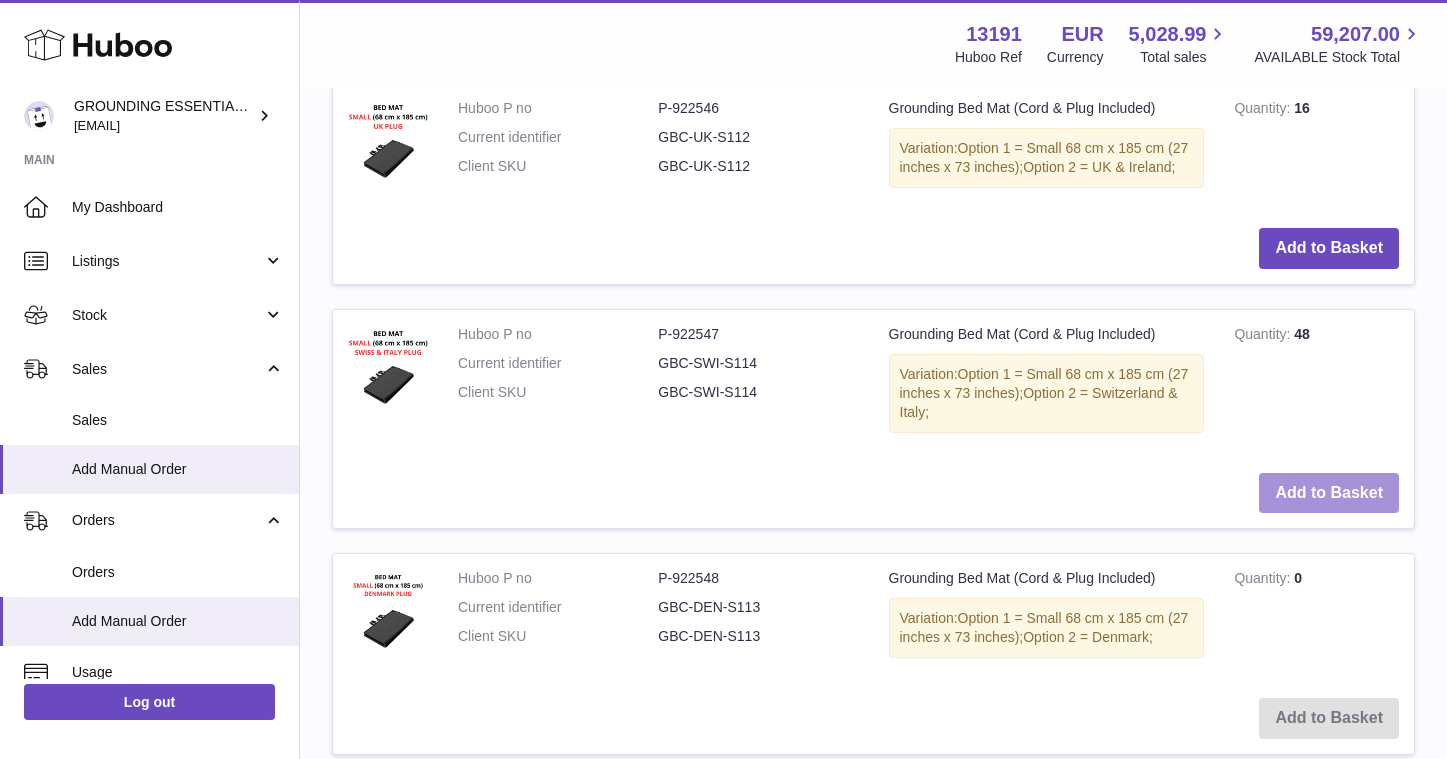 click on "Add to Basket" at bounding box center [1329, 493] 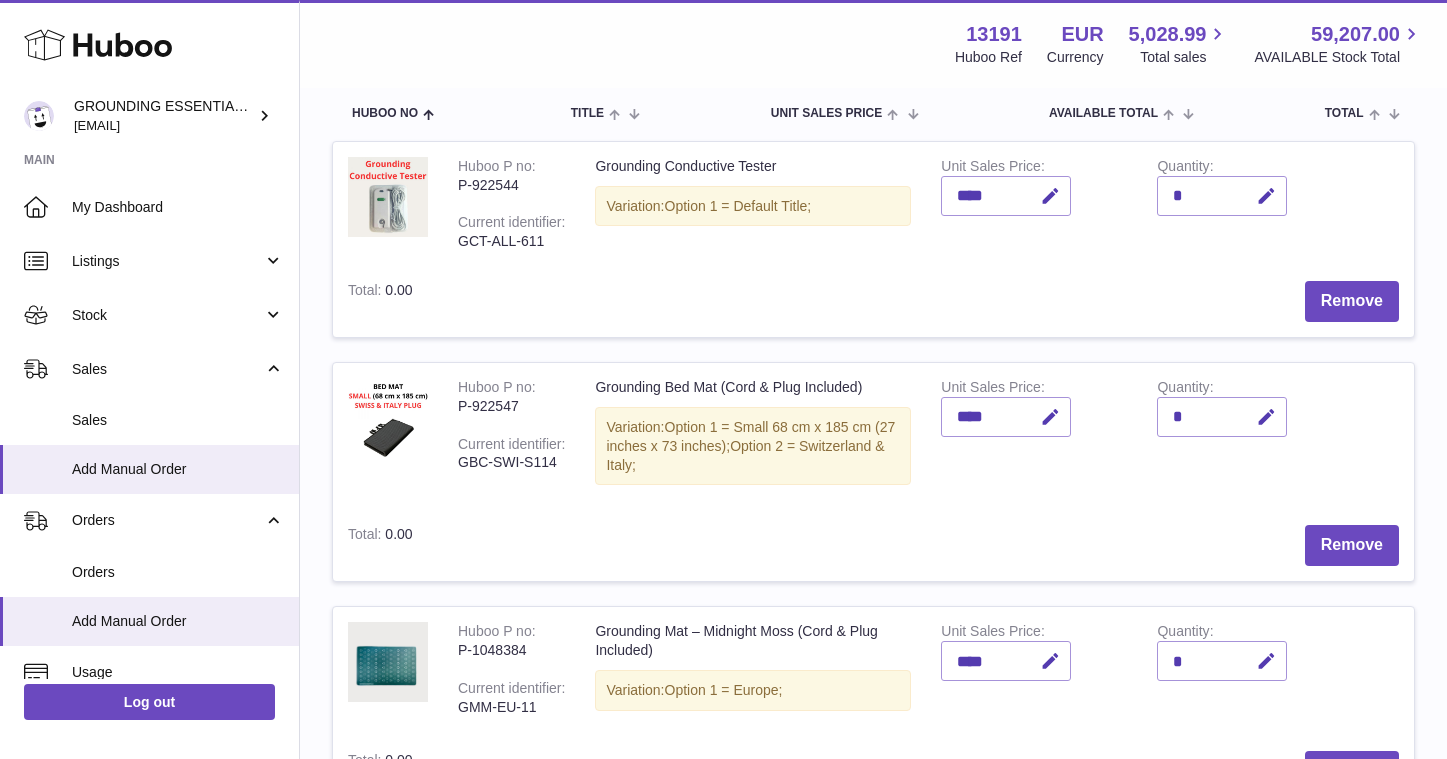 scroll, scrollTop: 216, scrollLeft: 0, axis: vertical 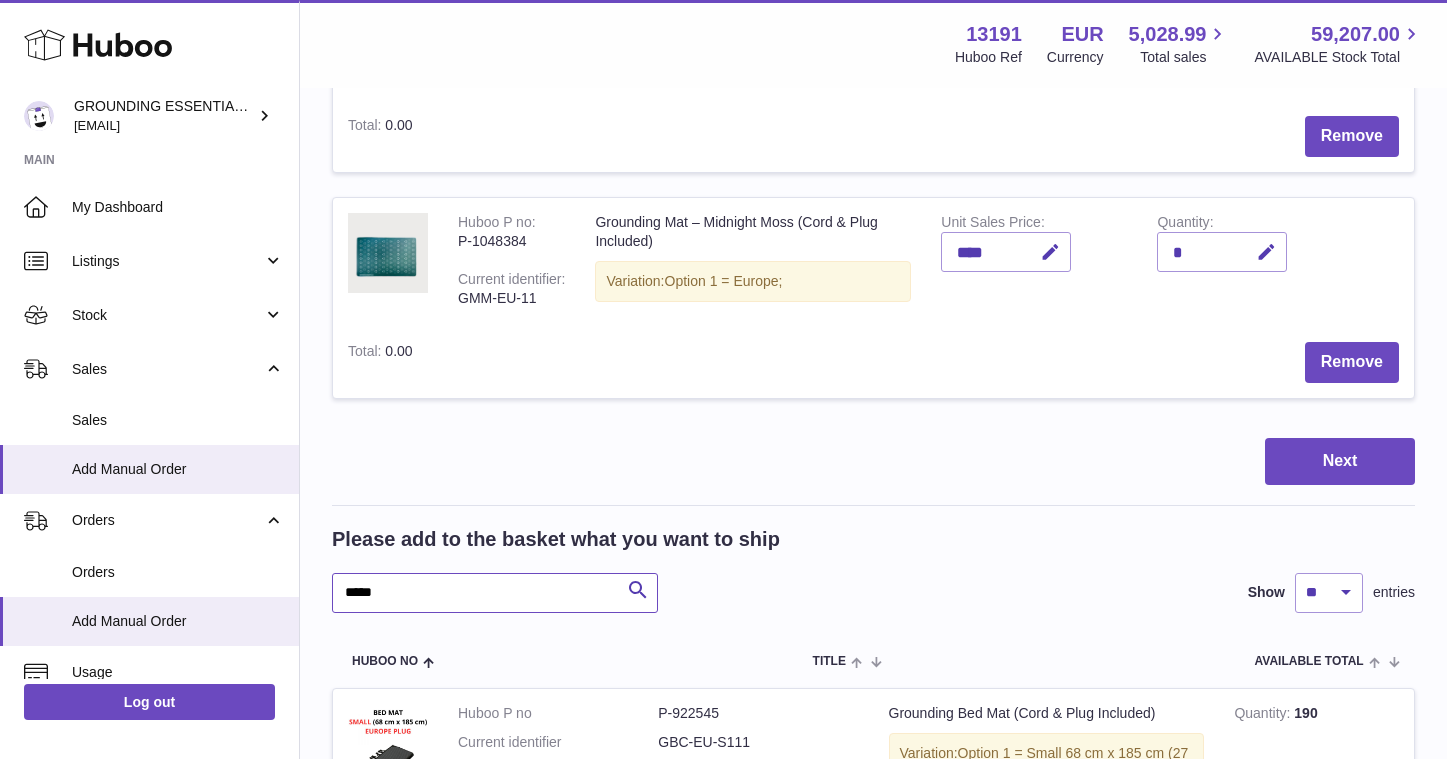 click on "*****" at bounding box center (495, 593) 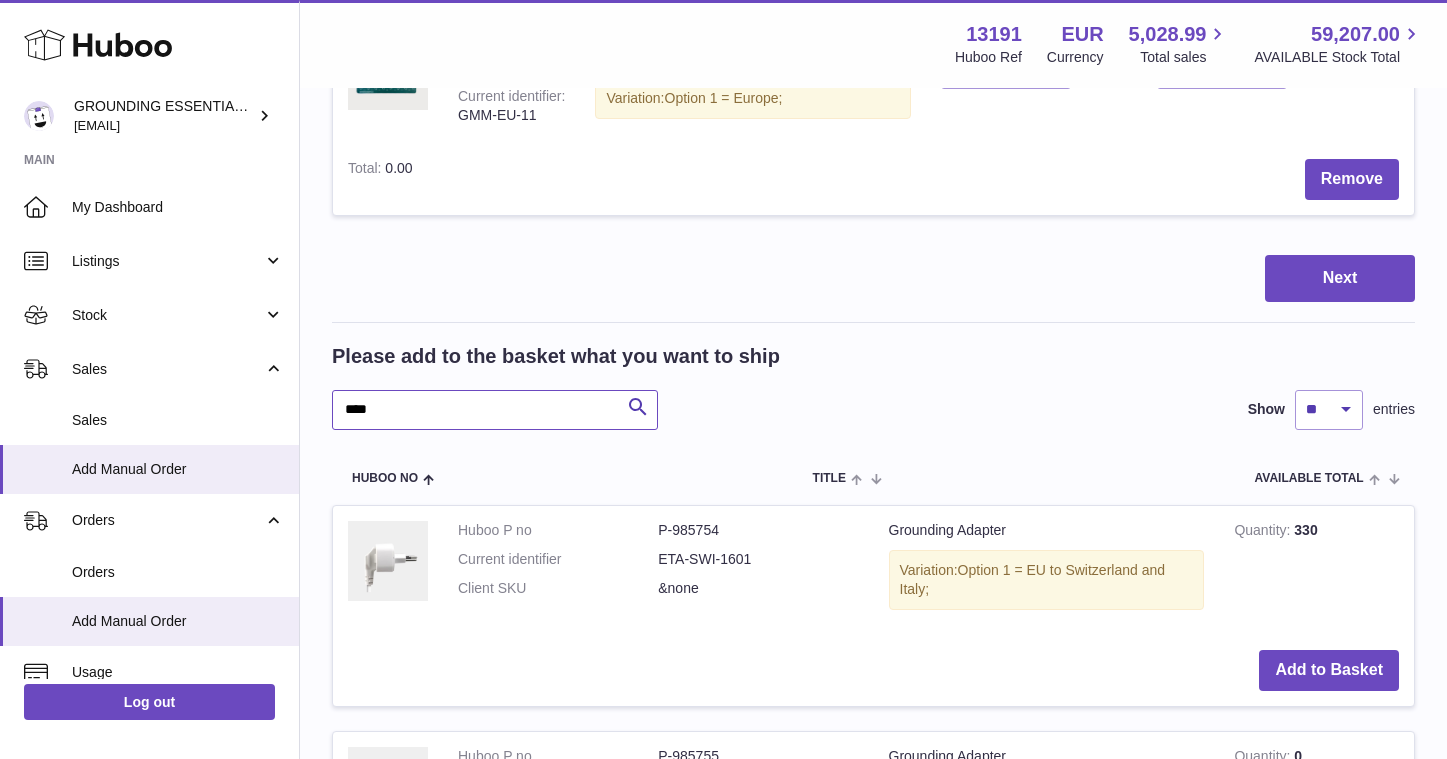 scroll, scrollTop: 942, scrollLeft: 0, axis: vertical 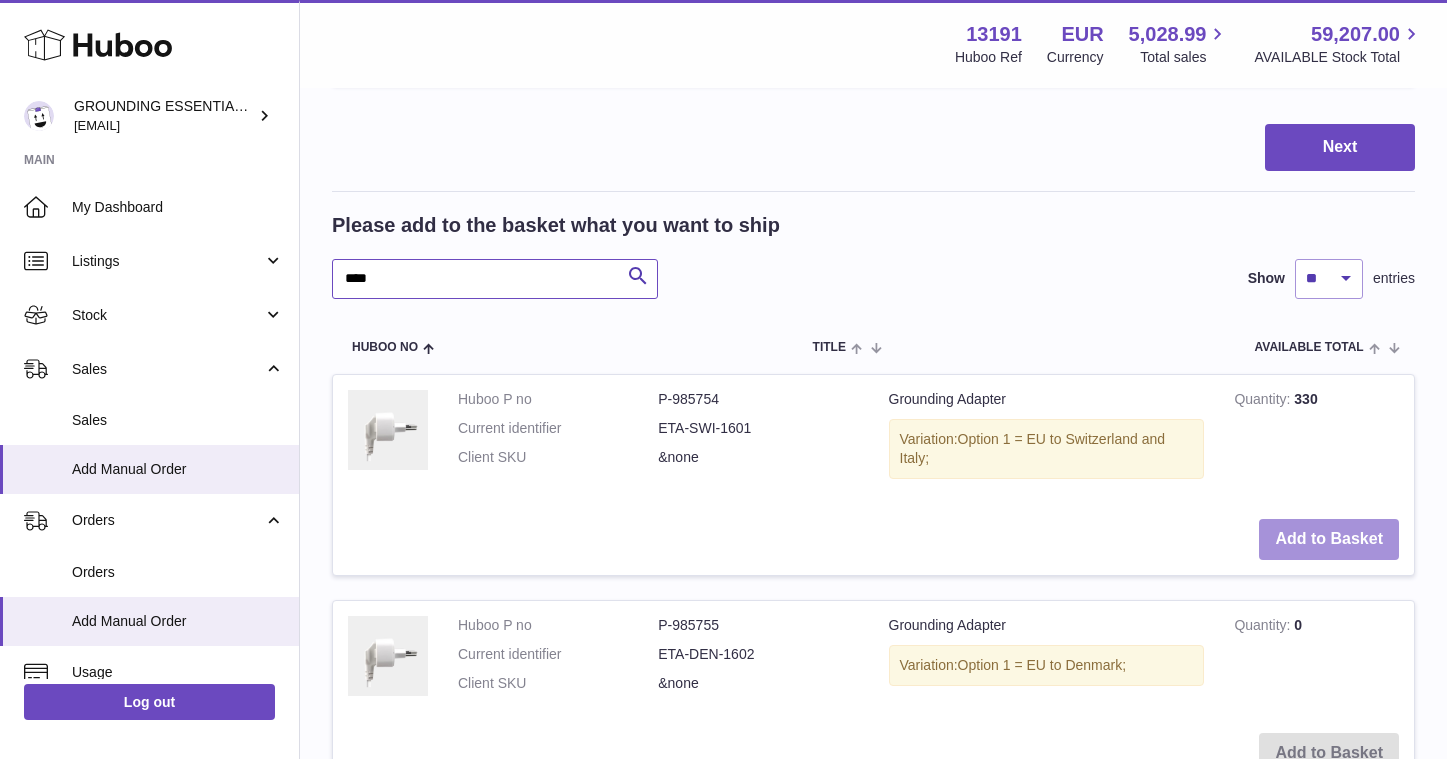 type on "****" 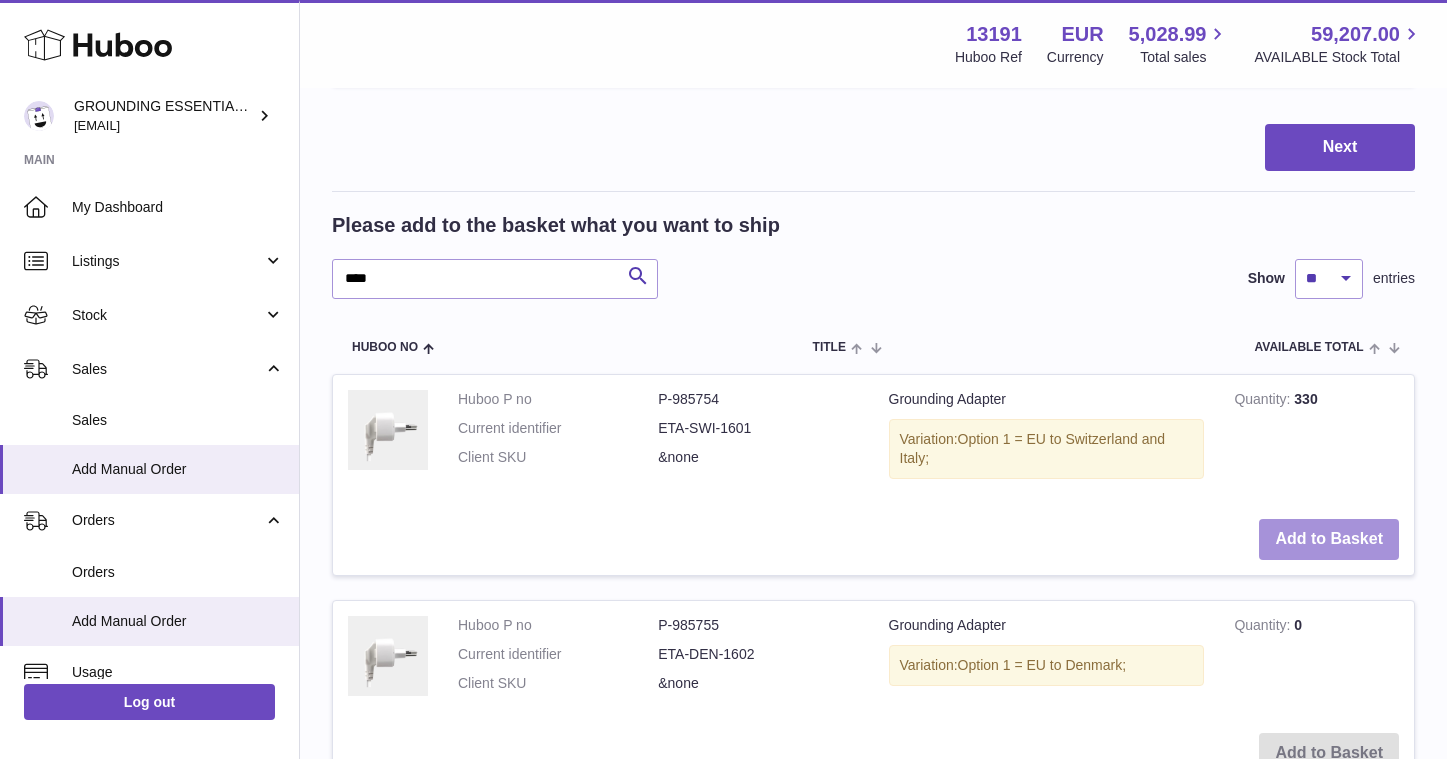 click on "Add to Basket" at bounding box center [1329, 539] 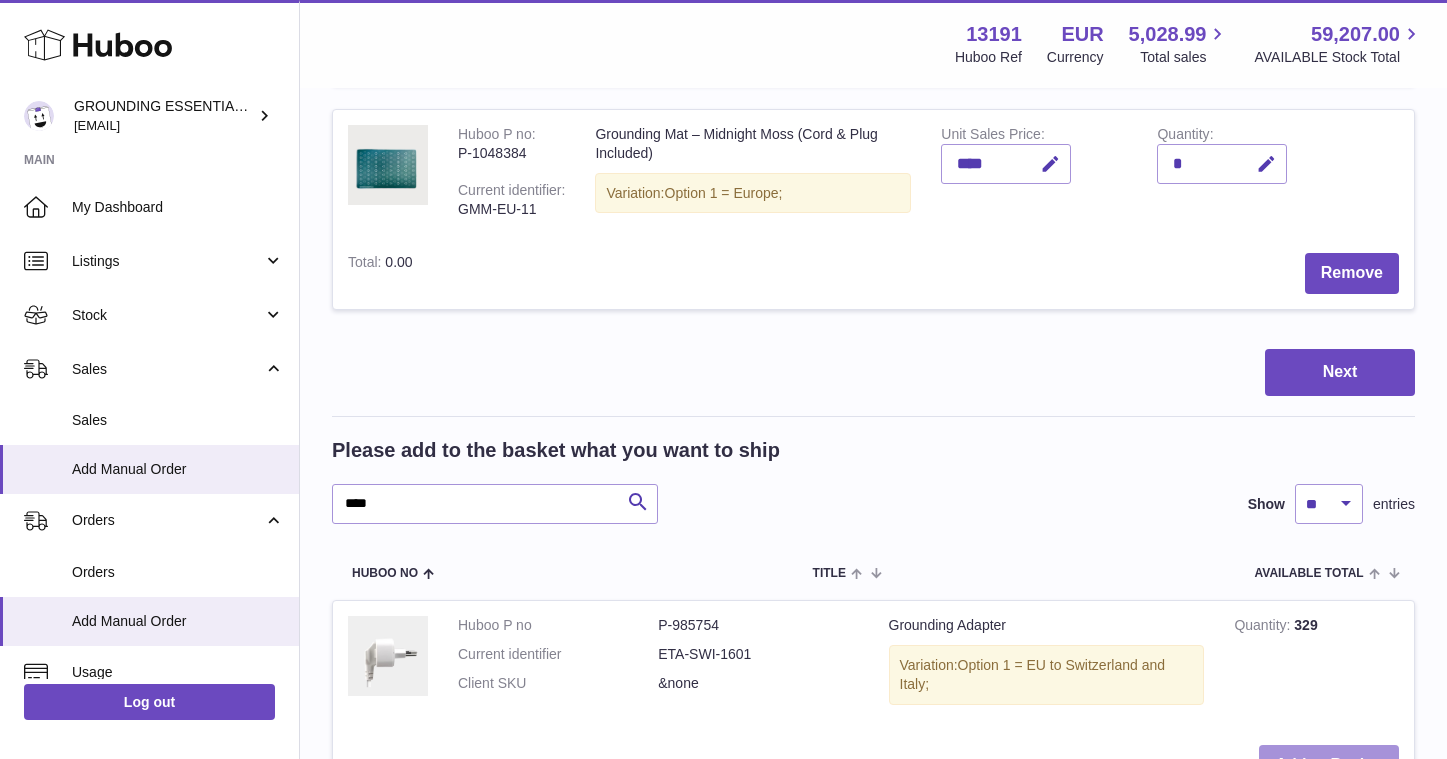 scroll, scrollTop: 1167, scrollLeft: 0, axis: vertical 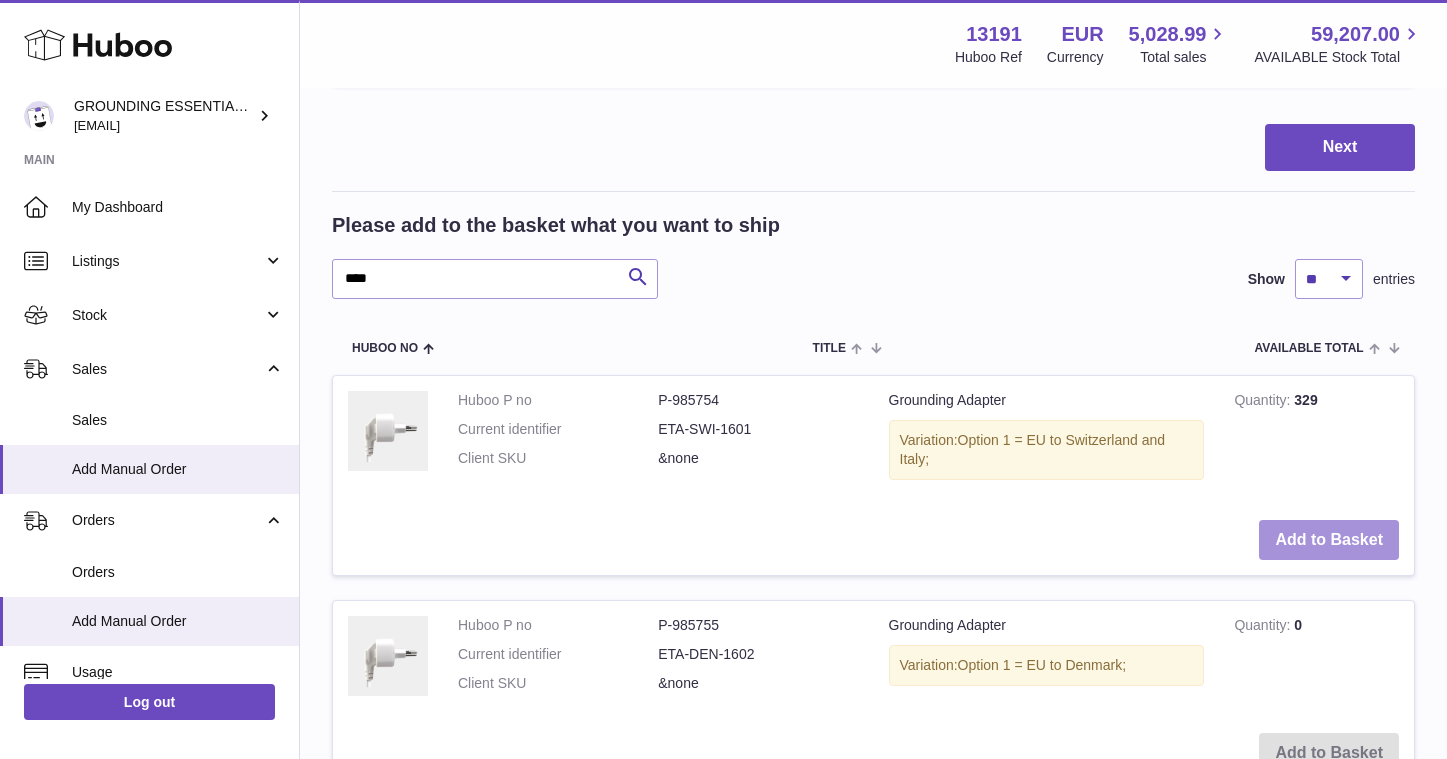 click on "Add to Basket" at bounding box center (1329, 540) 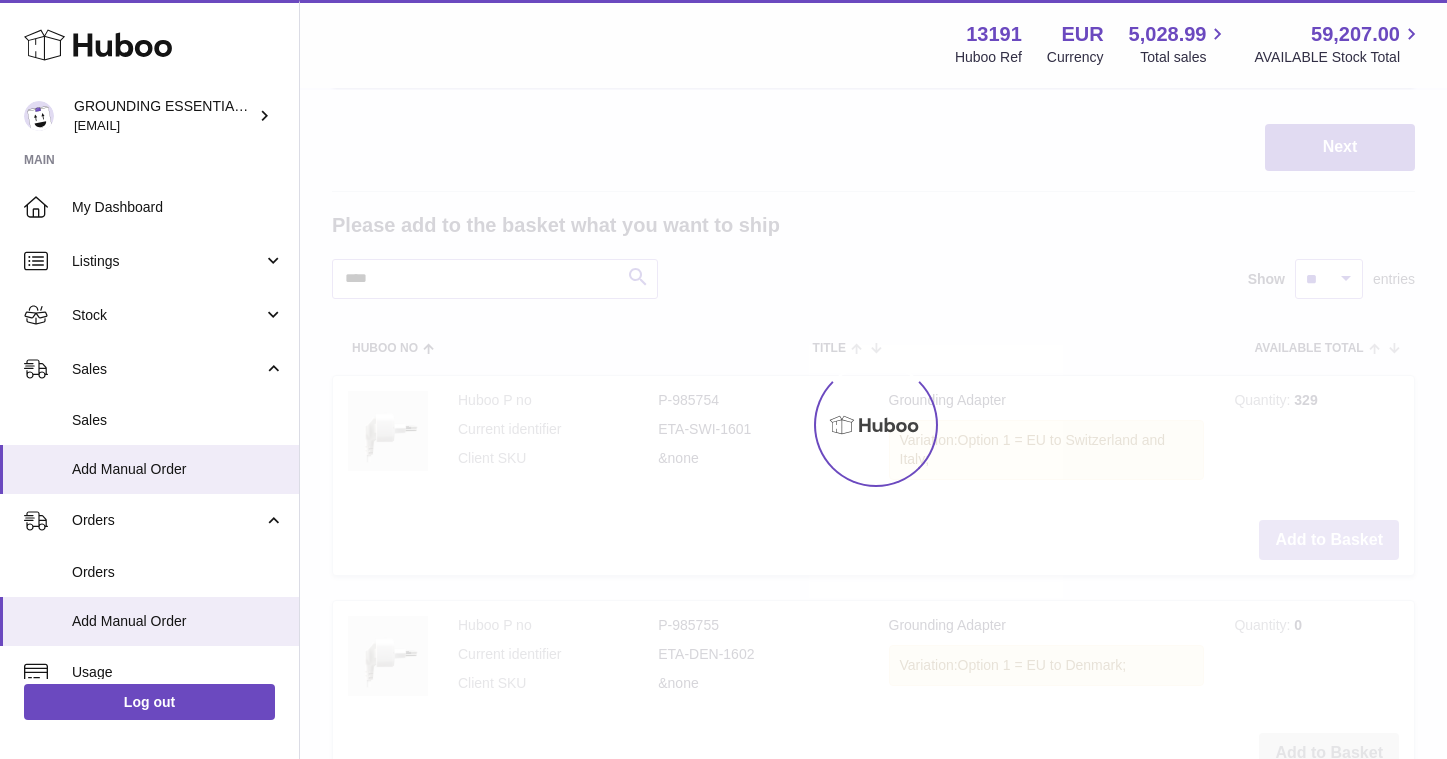 type on "*" 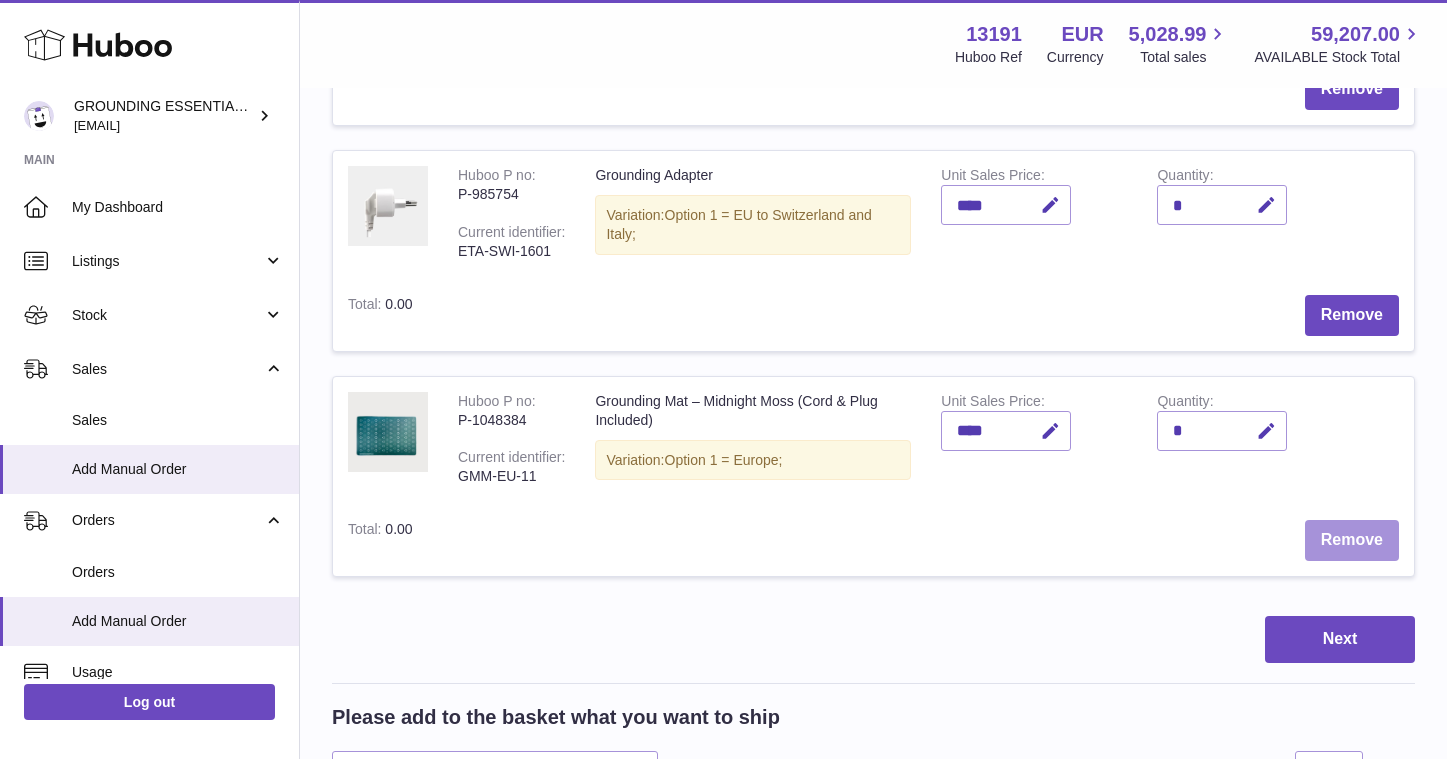 scroll, scrollTop: 699, scrollLeft: 0, axis: vertical 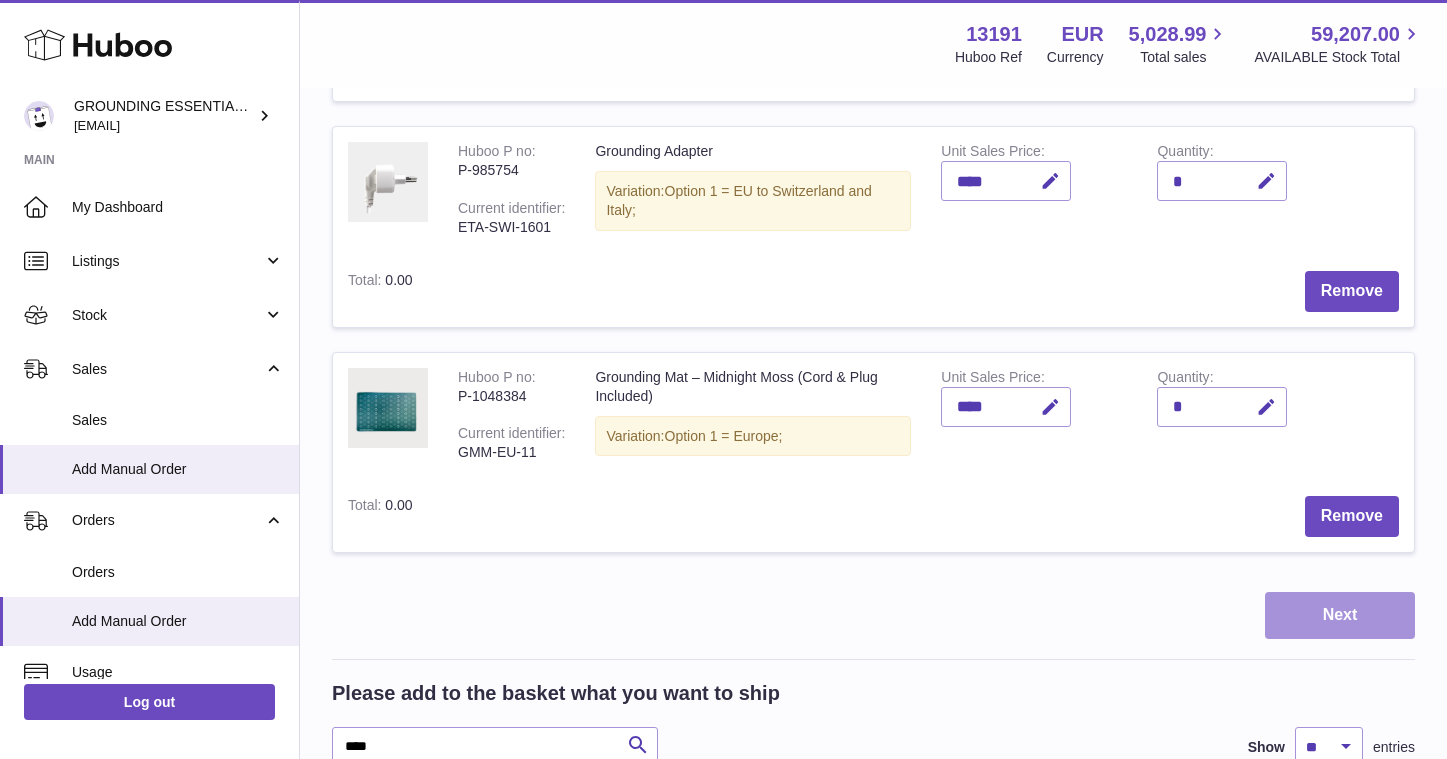 click on "Next" at bounding box center (1340, 615) 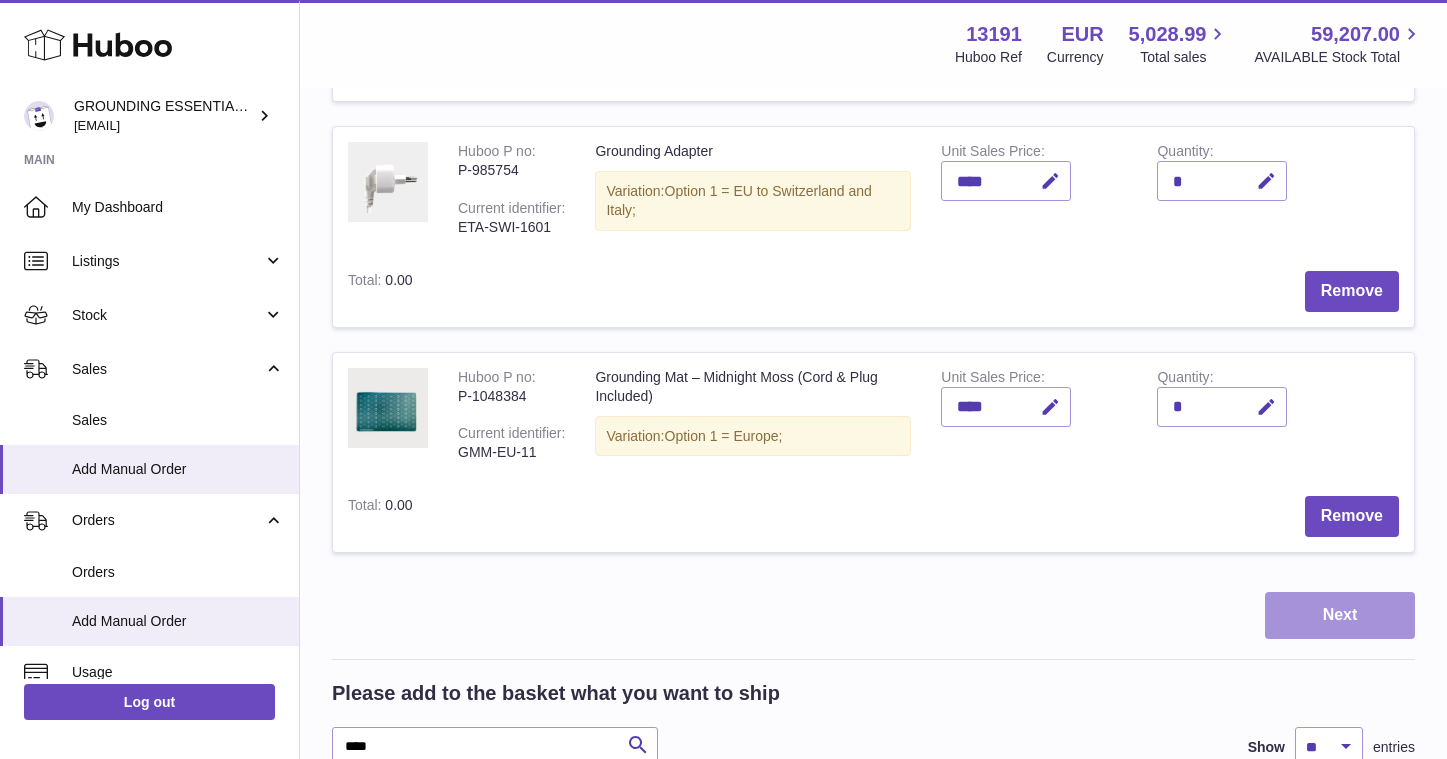 scroll, scrollTop: 0, scrollLeft: 0, axis: both 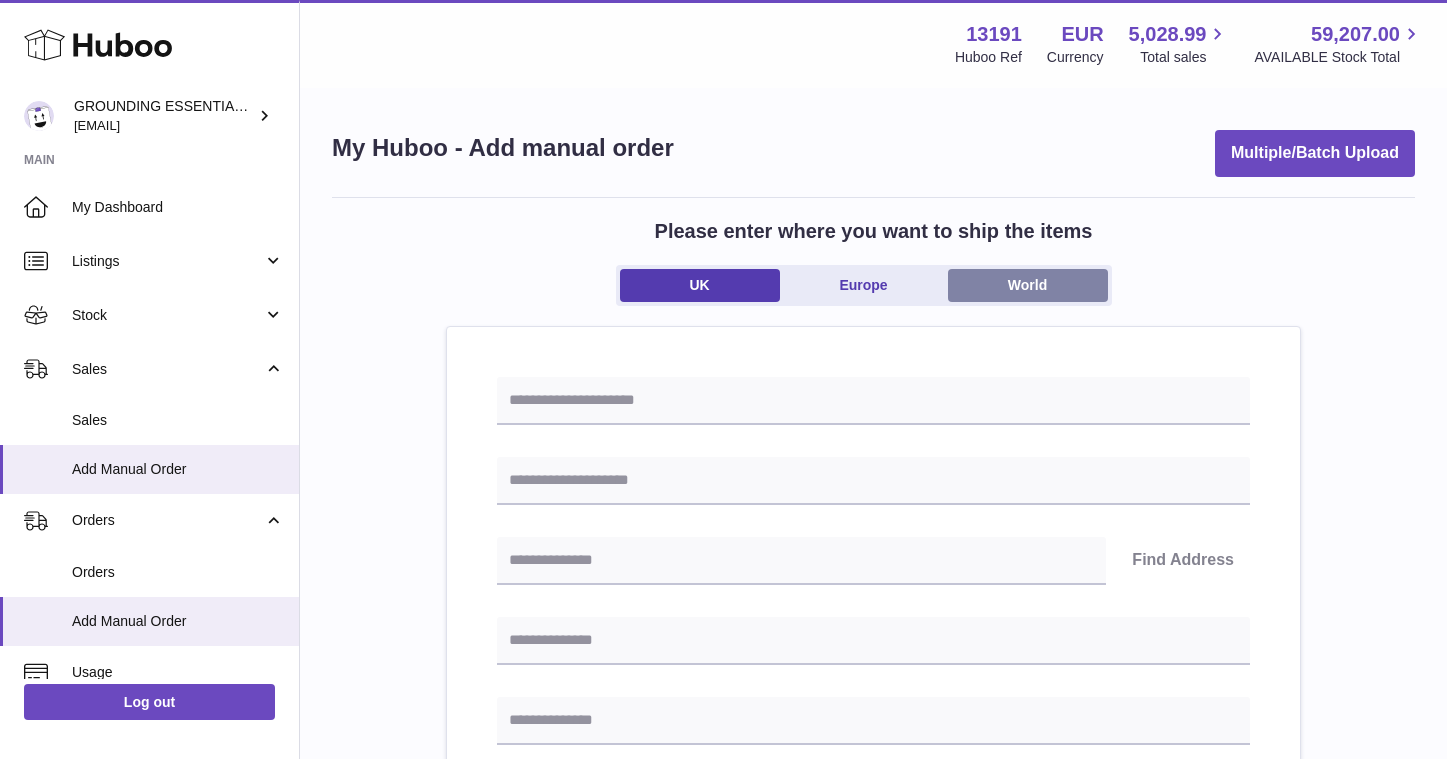 click on "World" at bounding box center [1028, 285] 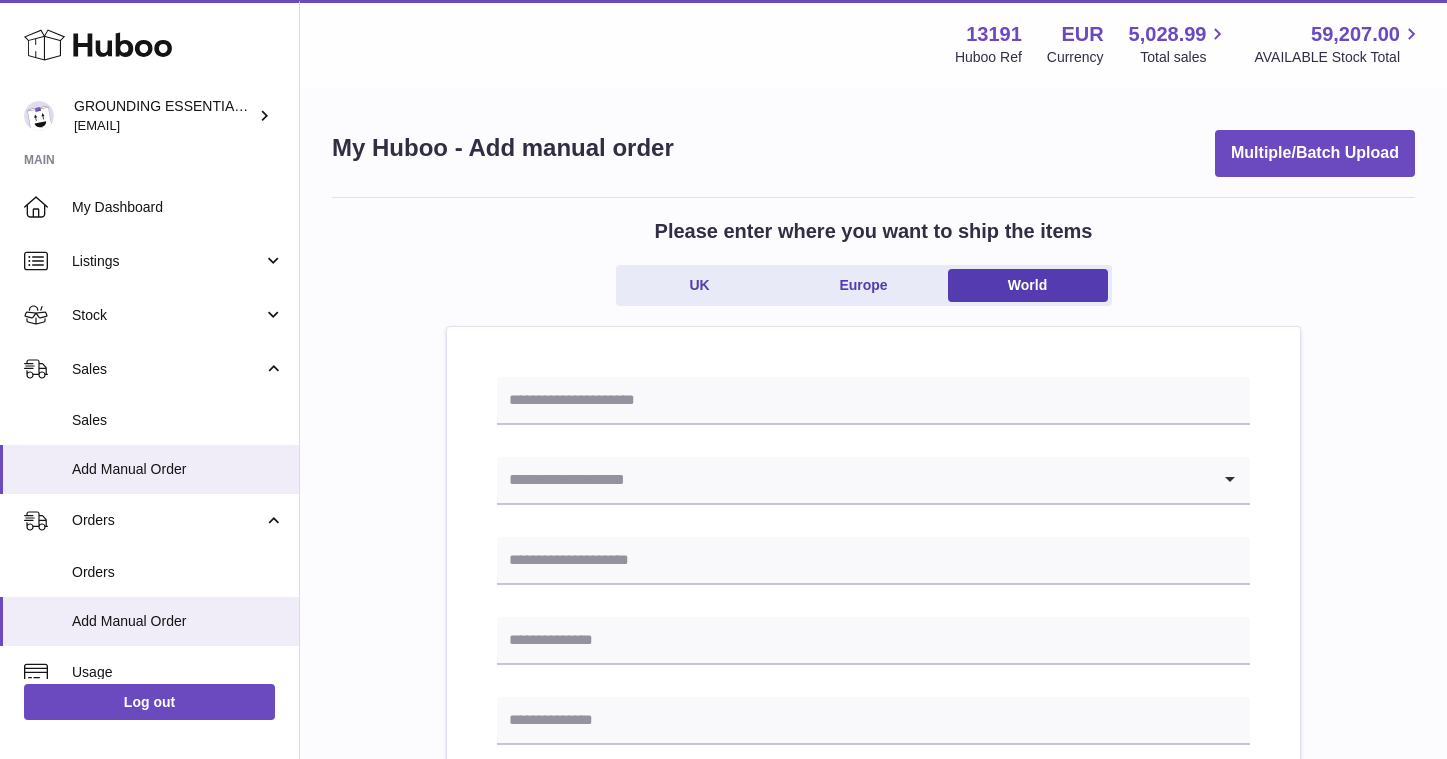 click on "Loading...
Please enter how you want to ship             Loading...
You require an order to be fulfilled which is going directly to another business or retailer rather than directly to a consumer. Please ensure you have contacted our customer service department for further information relating to any associated costs and (order completion) timescales, before proceeding.
Optional extra fields             Loading...       This will appear on the packing slip. e.g. 'Please contact us through Amazon'
B2C
Loading..." at bounding box center (873, 948) 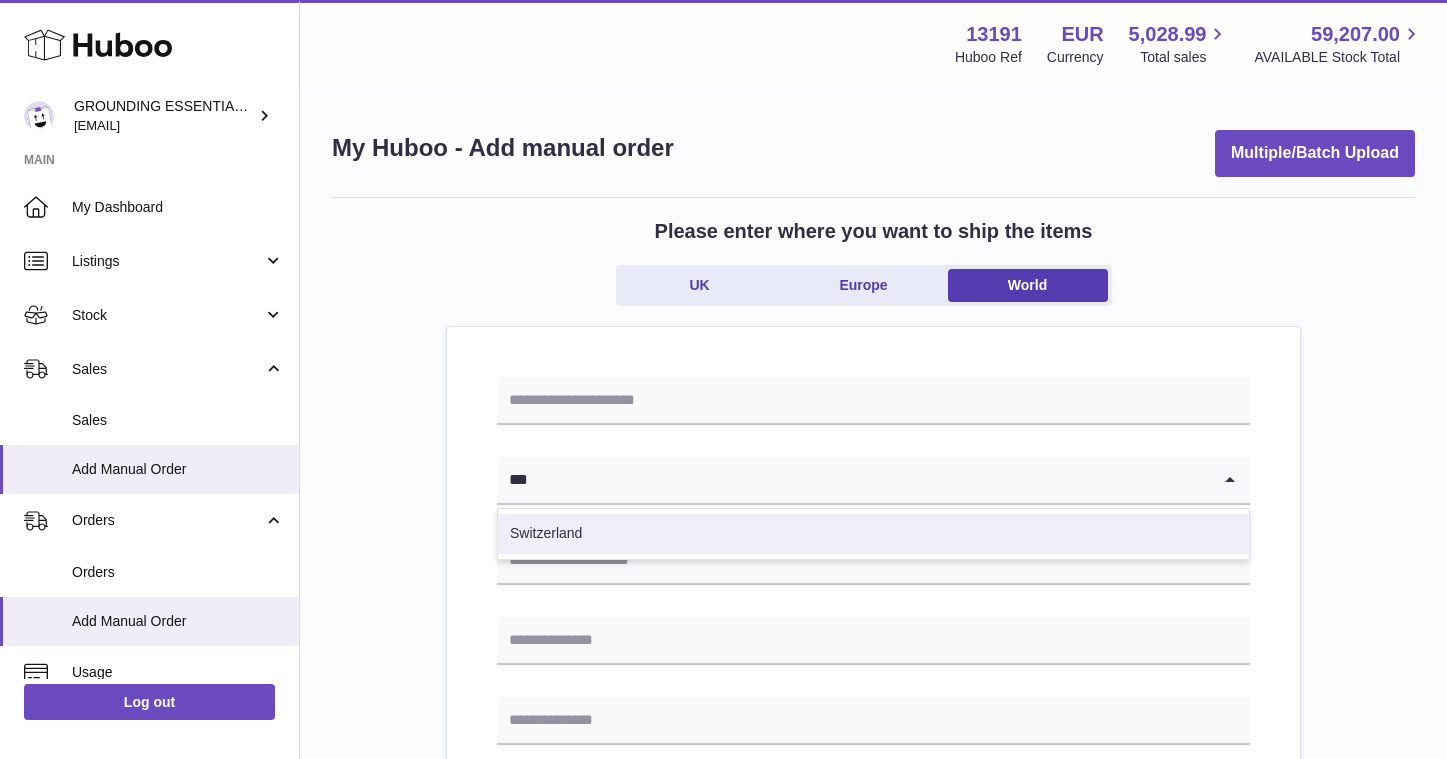 type on "***" 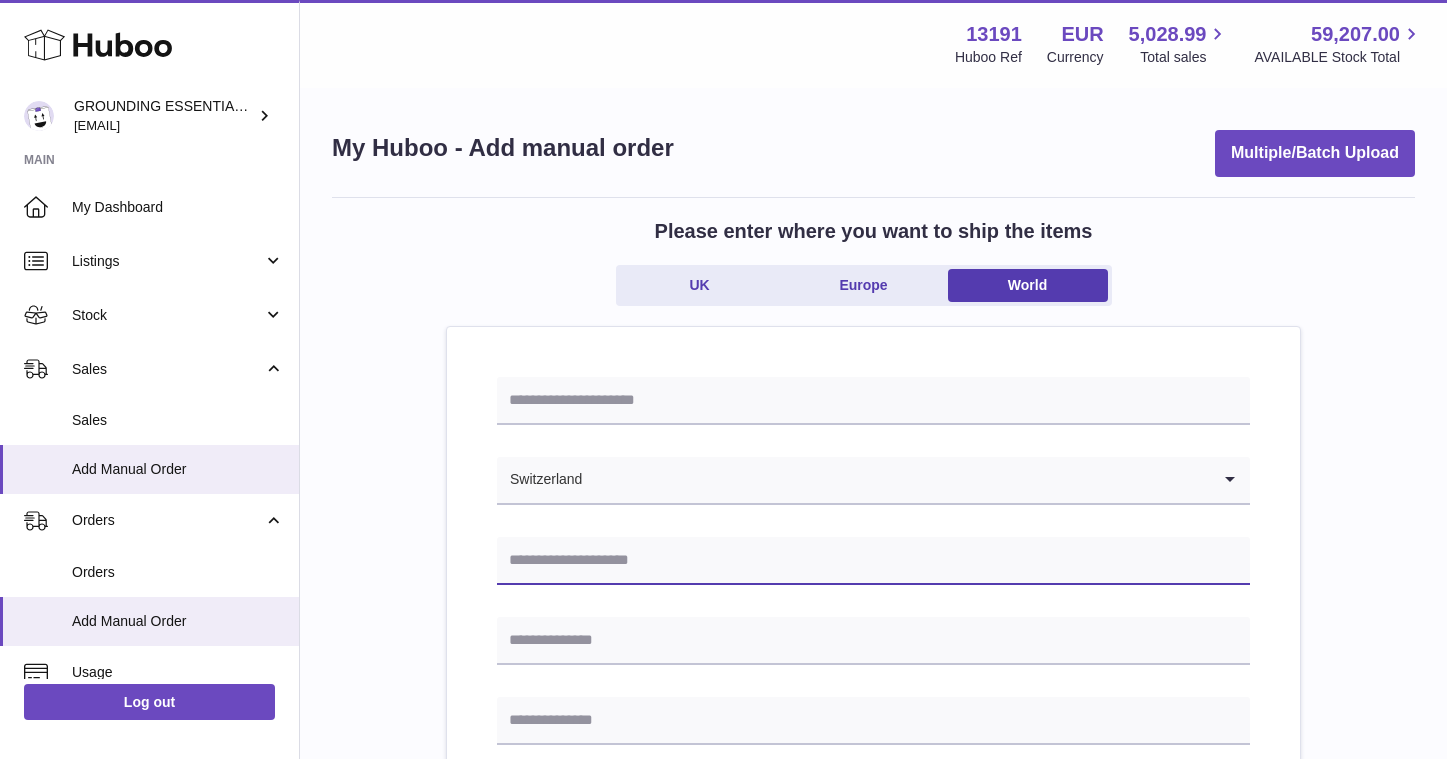 click at bounding box center (873, 561) 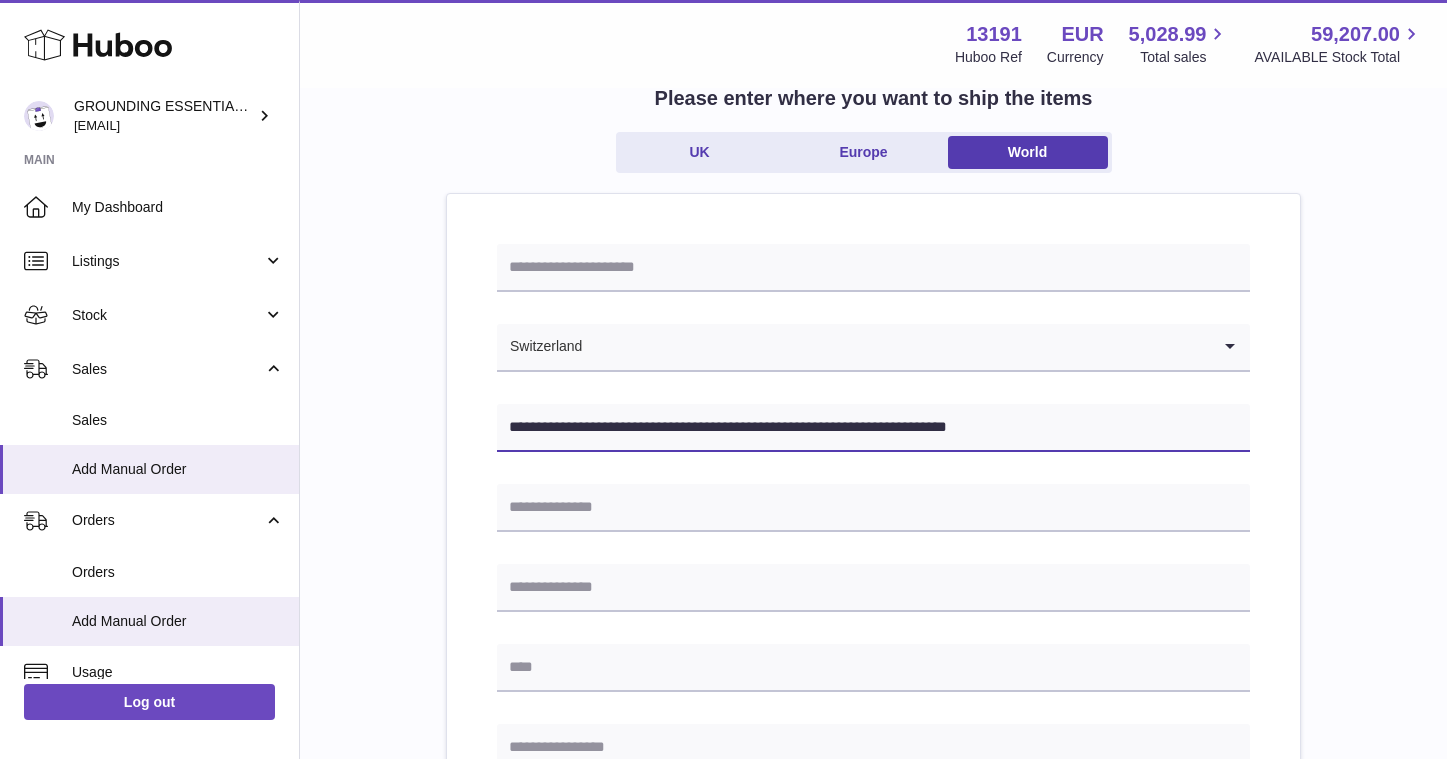 scroll, scrollTop: 162, scrollLeft: 0, axis: vertical 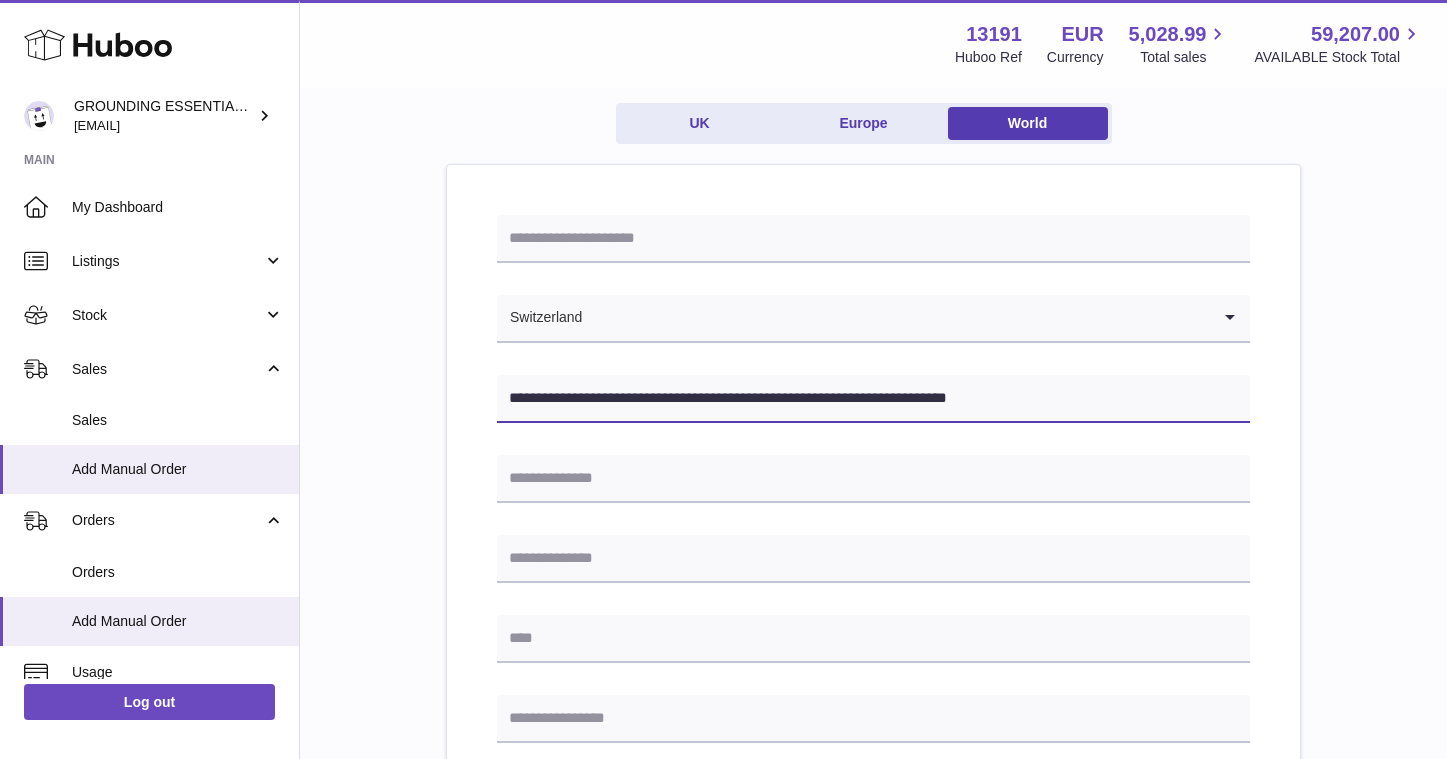 drag, startPoint x: 608, startPoint y: 394, endPoint x: 709, endPoint y: 397, distance: 101.04455 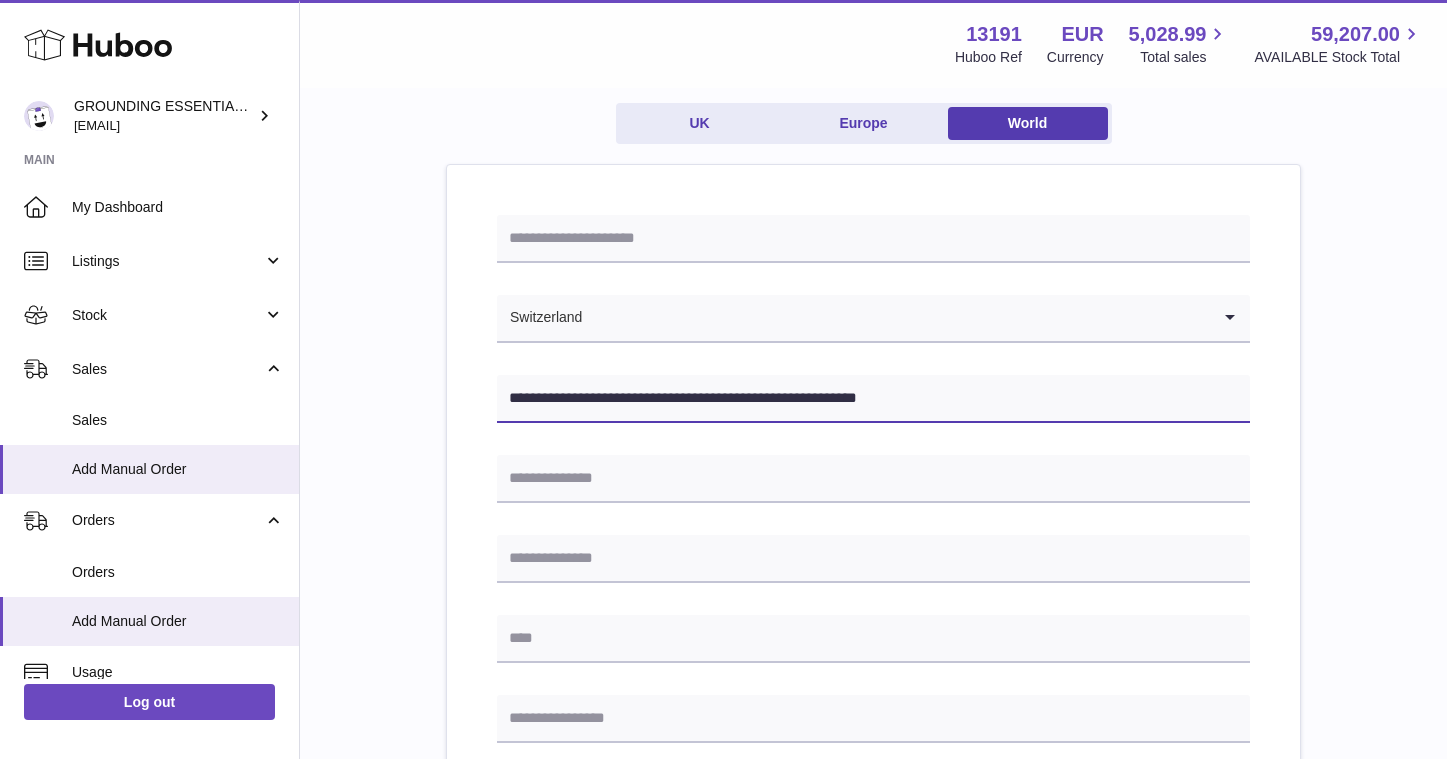 type on "**********" 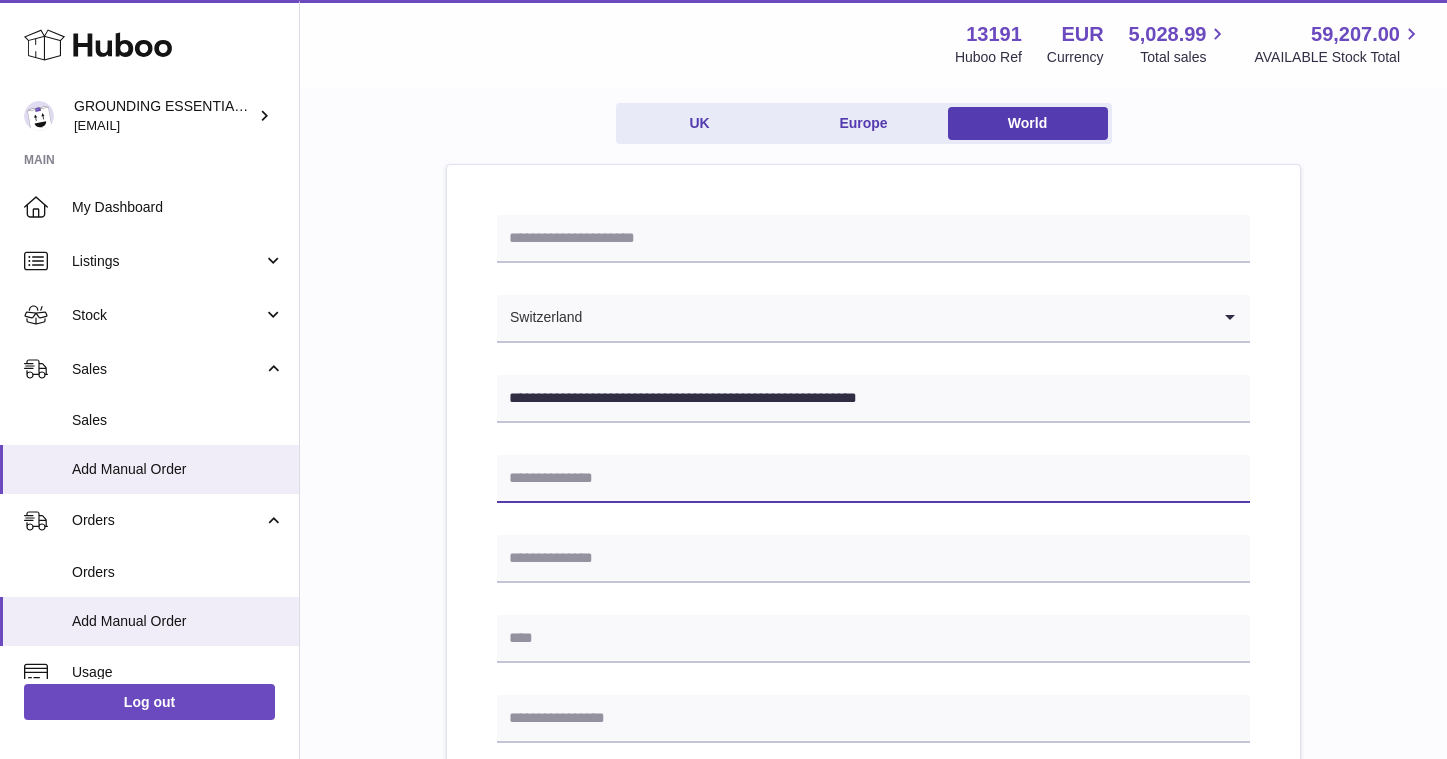 click at bounding box center (873, 479) 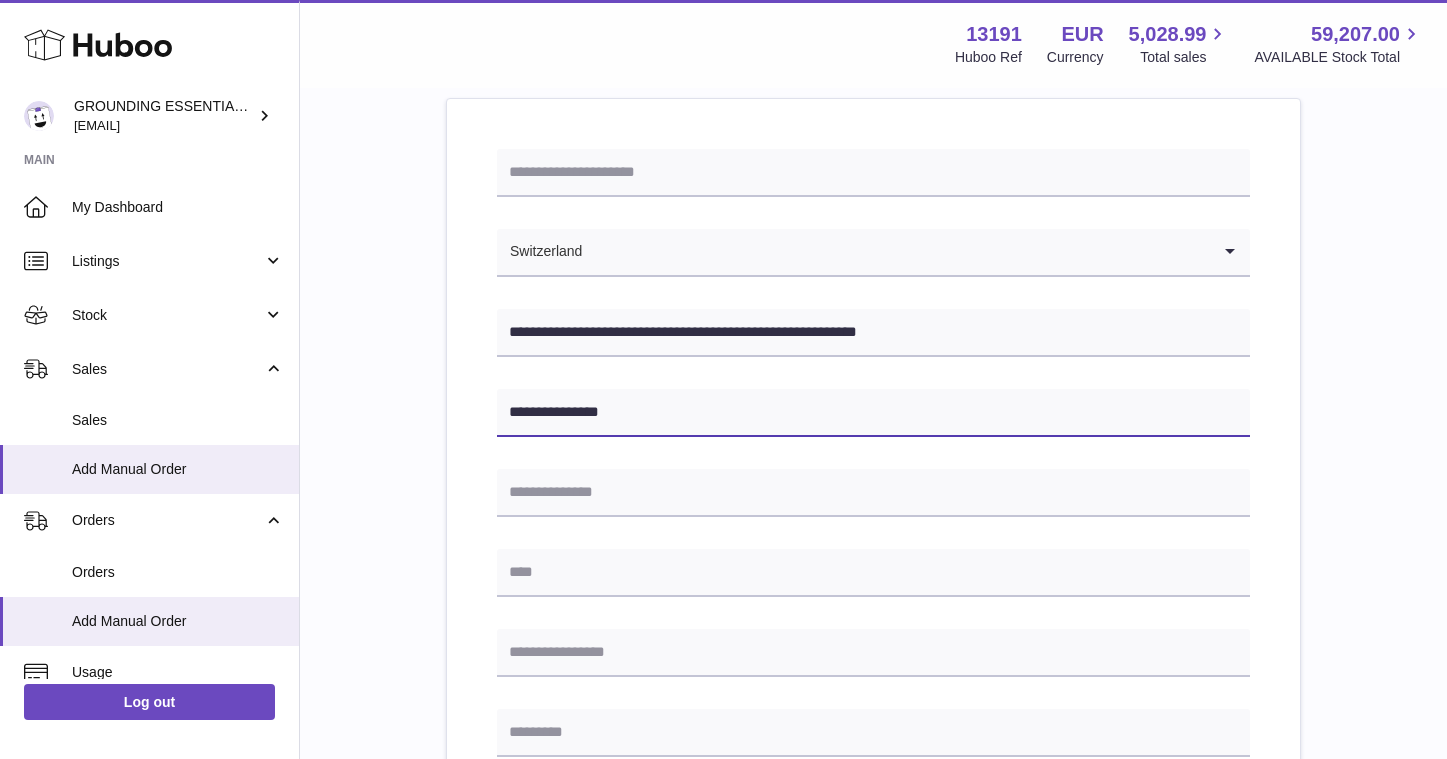 scroll, scrollTop: 300, scrollLeft: 0, axis: vertical 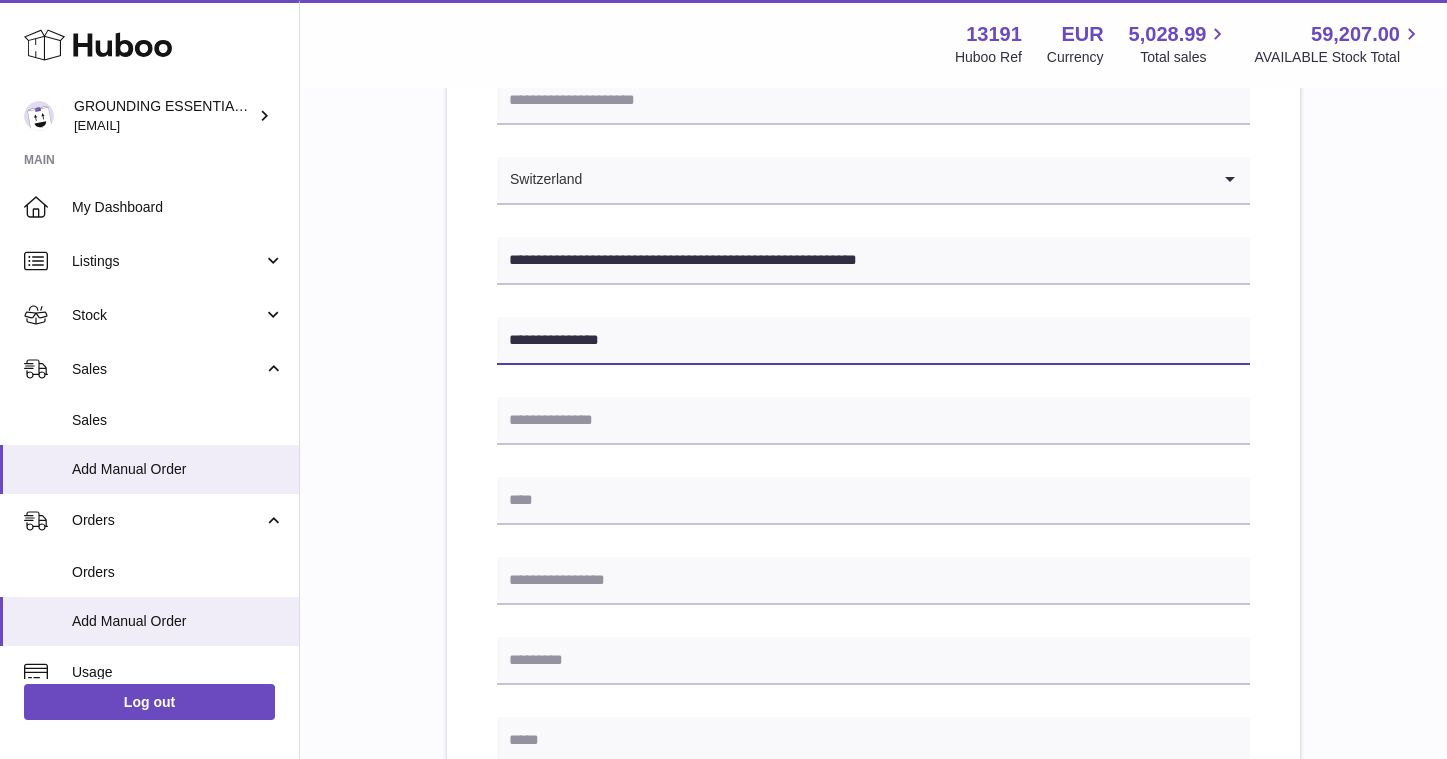 type on "**********" 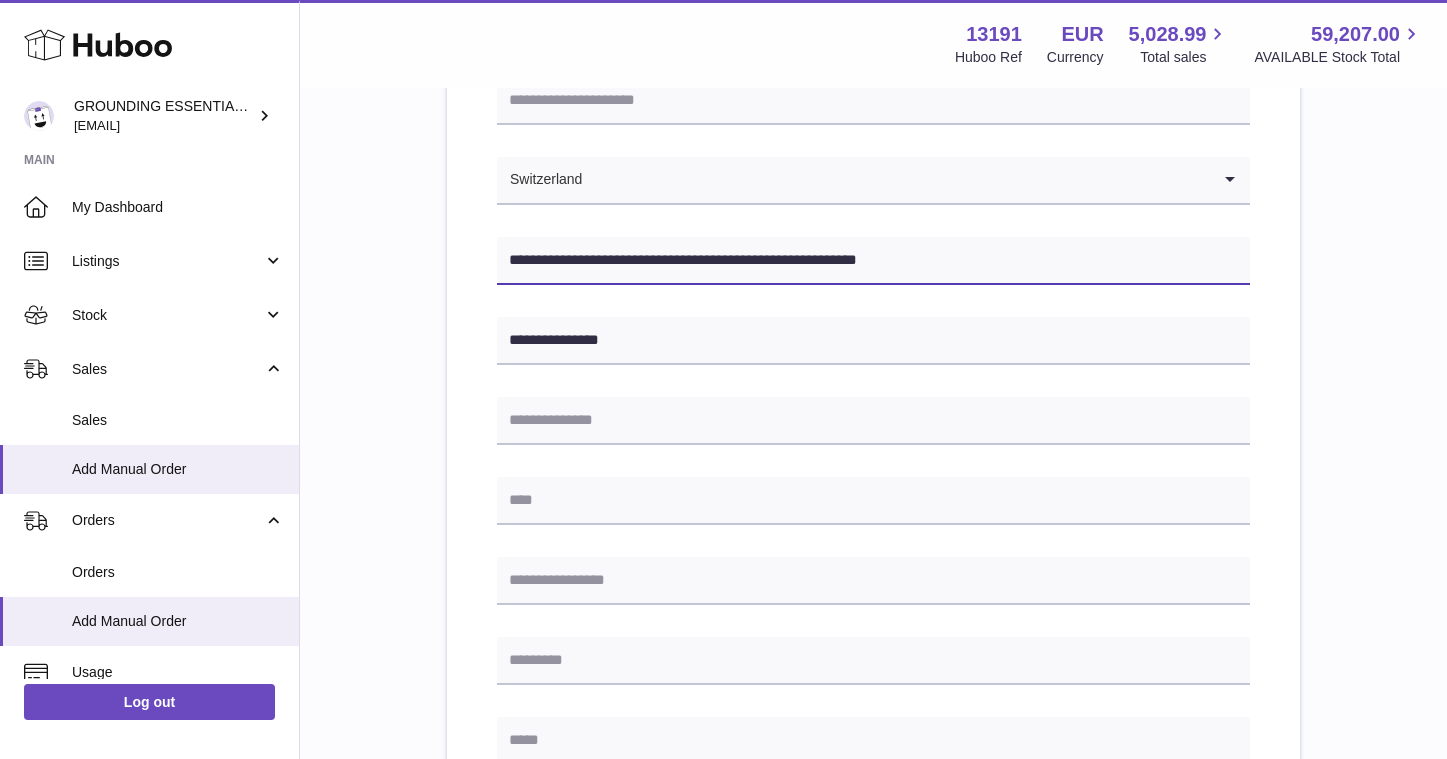 drag, startPoint x: 976, startPoint y: 248, endPoint x: 821, endPoint y: 257, distance: 155.26108 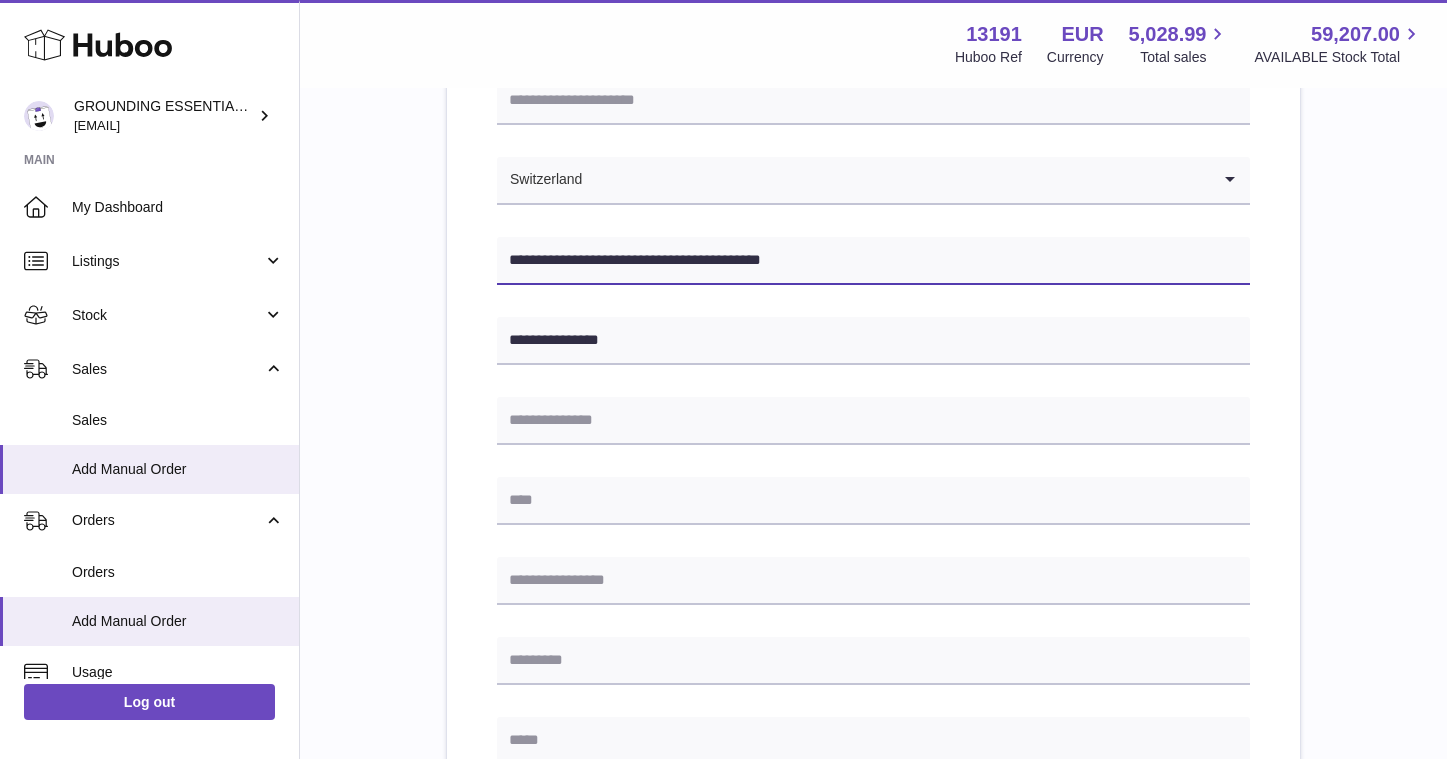 scroll, scrollTop: 376, scrollLeft: 0, axis: vertical 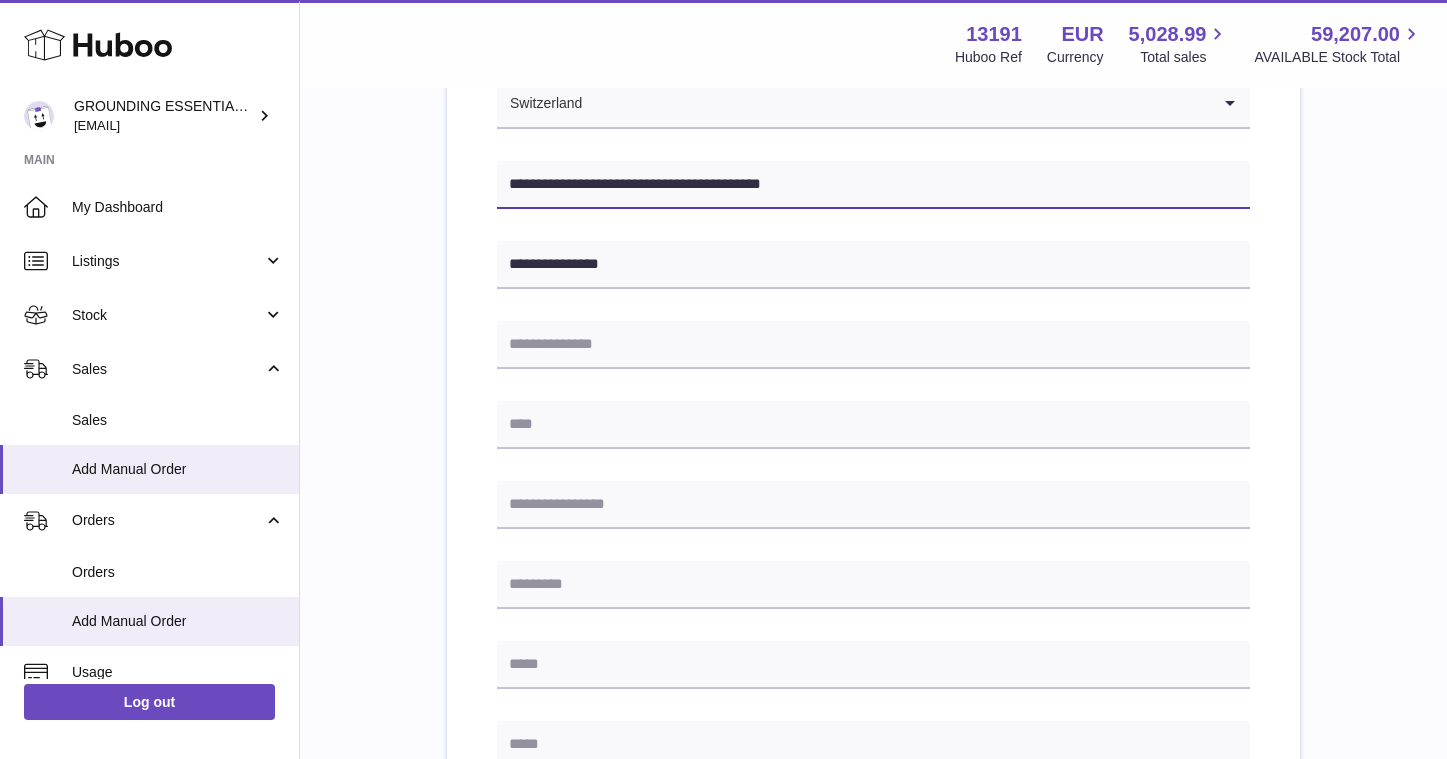 type on "**********" 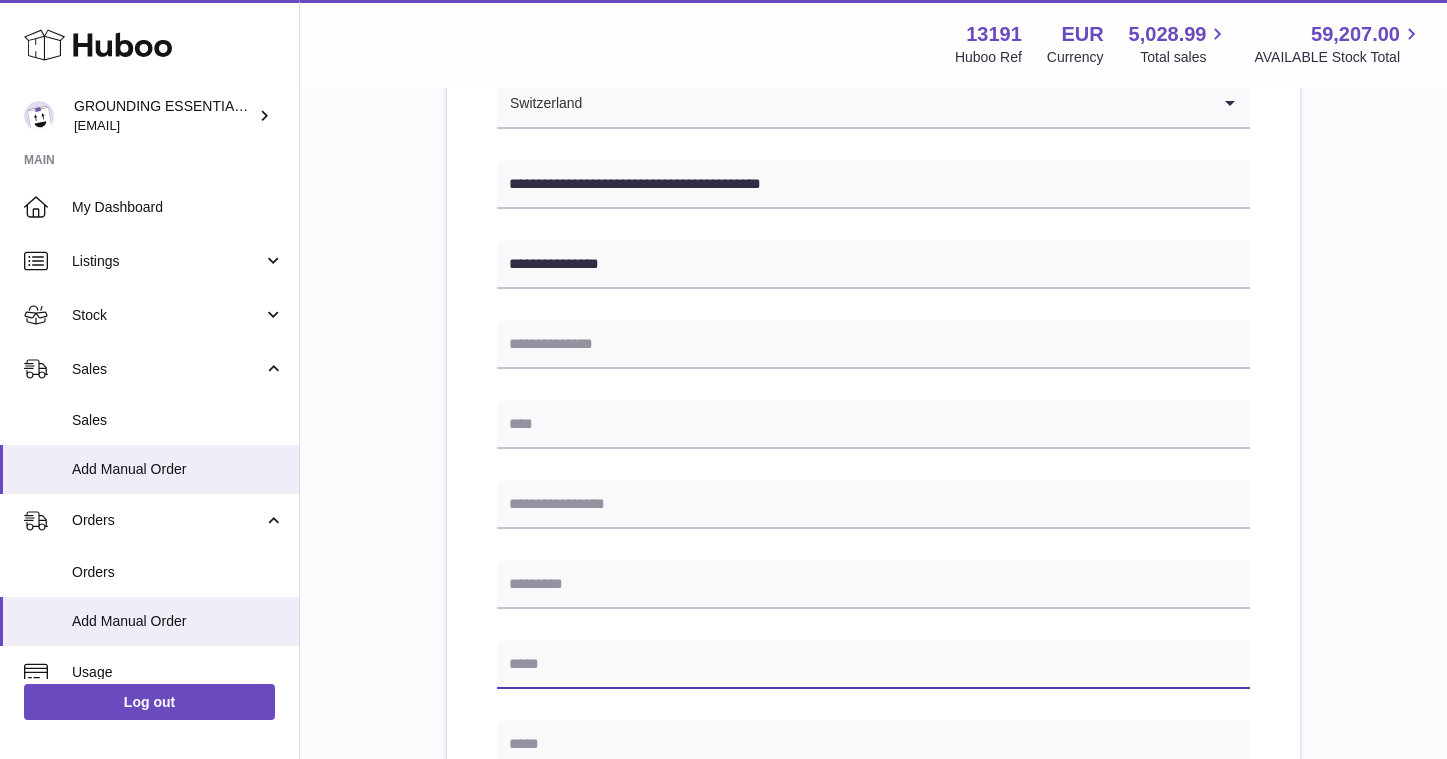 click at bounding box center (873, 665) 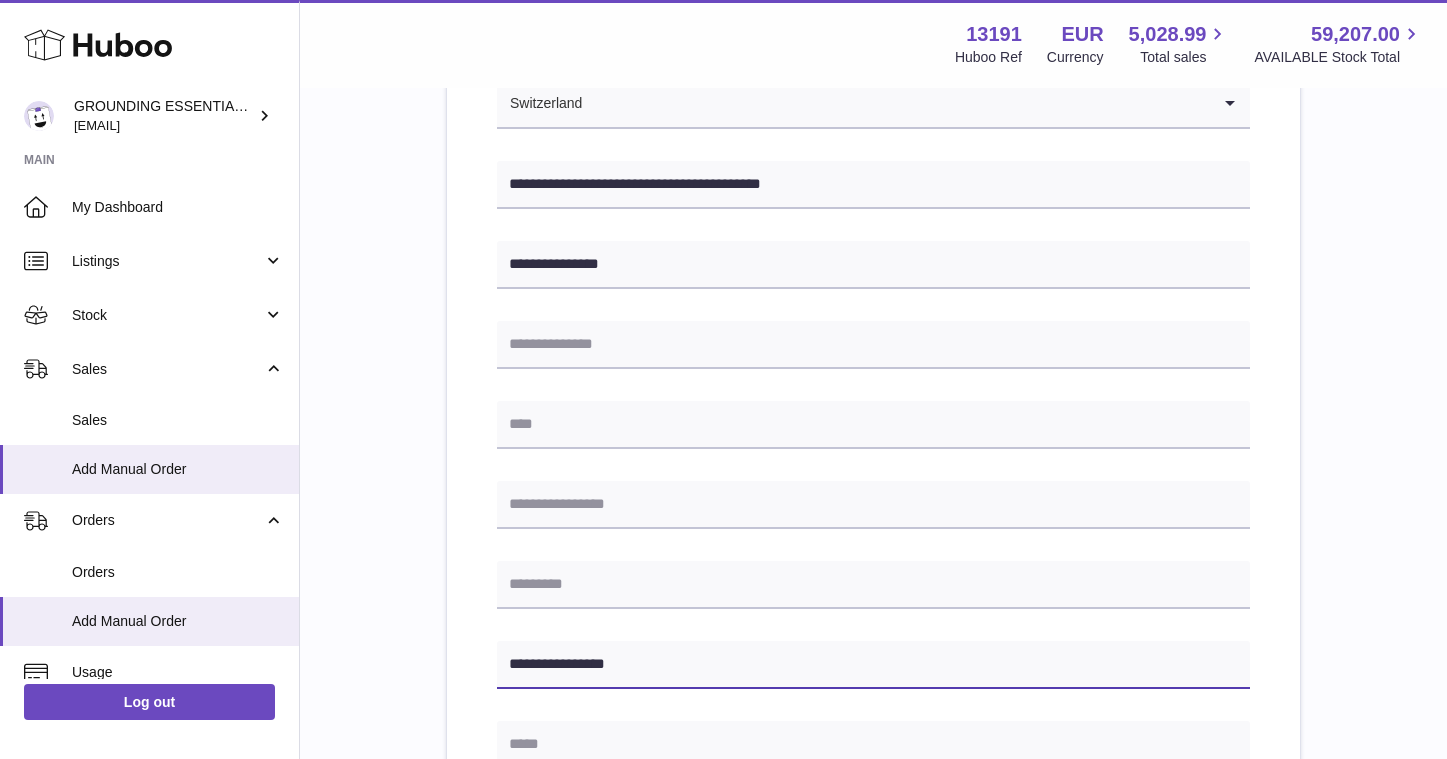 type on "**********" 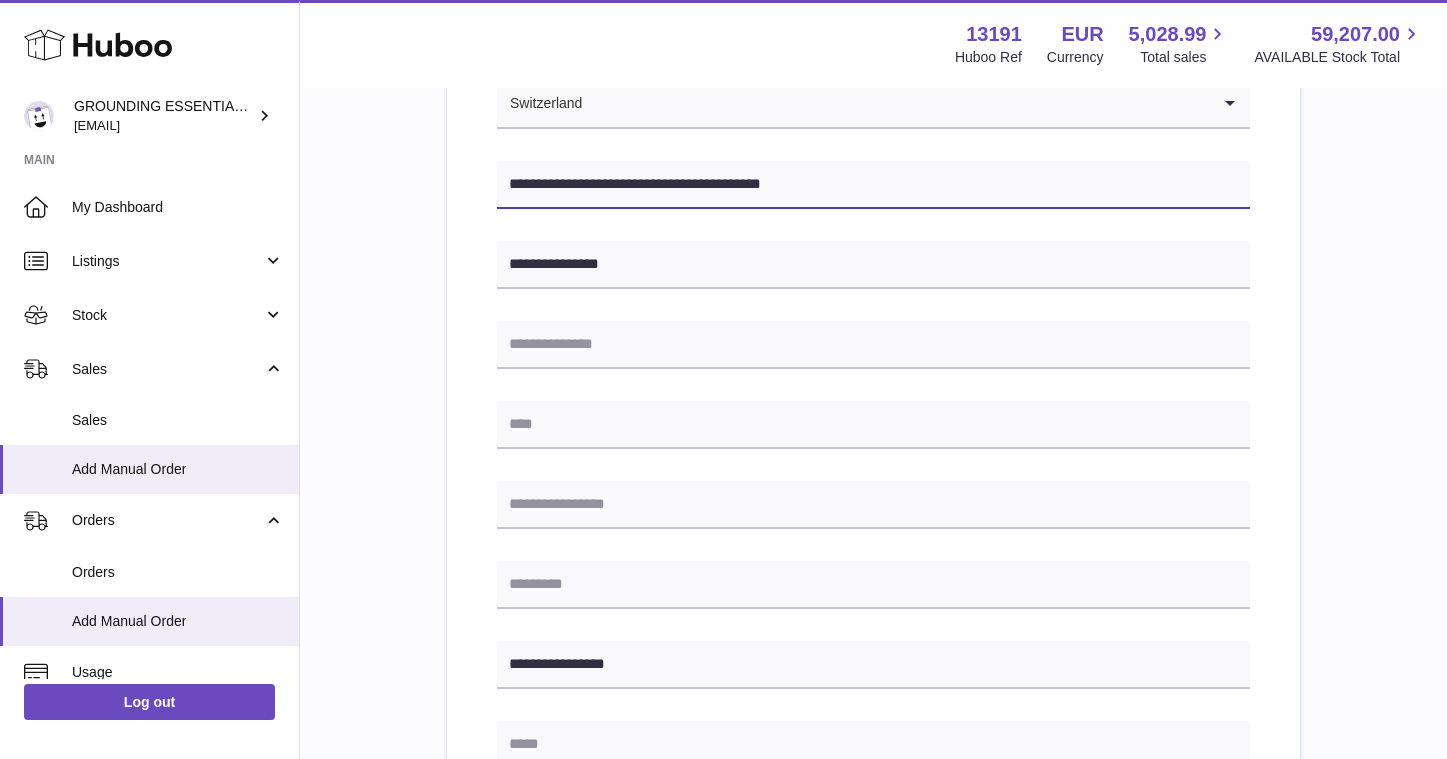 drag, startPoint x: 724, startPoint y: 184, endPoint x: 651, endPoint y: 183, distance: 73.00685 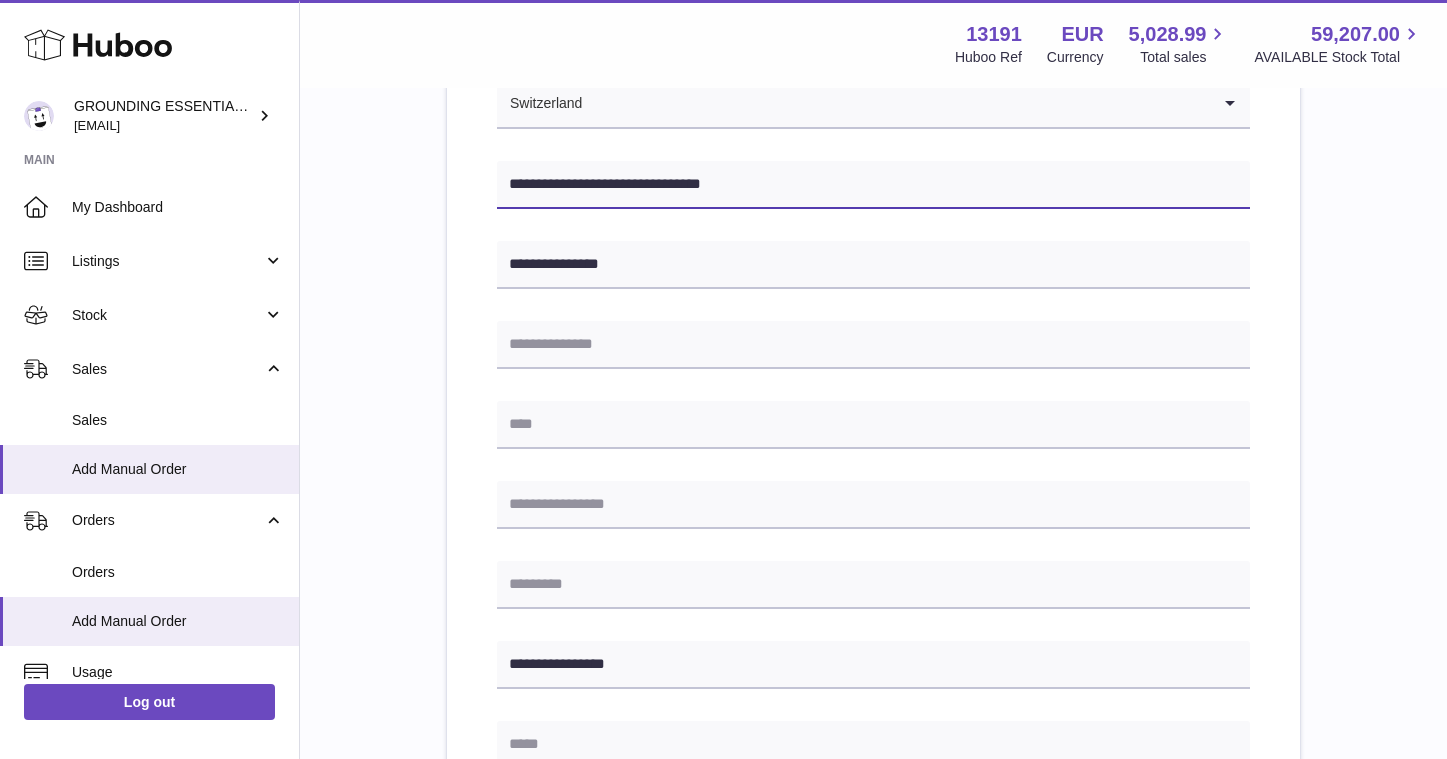type on "**********" 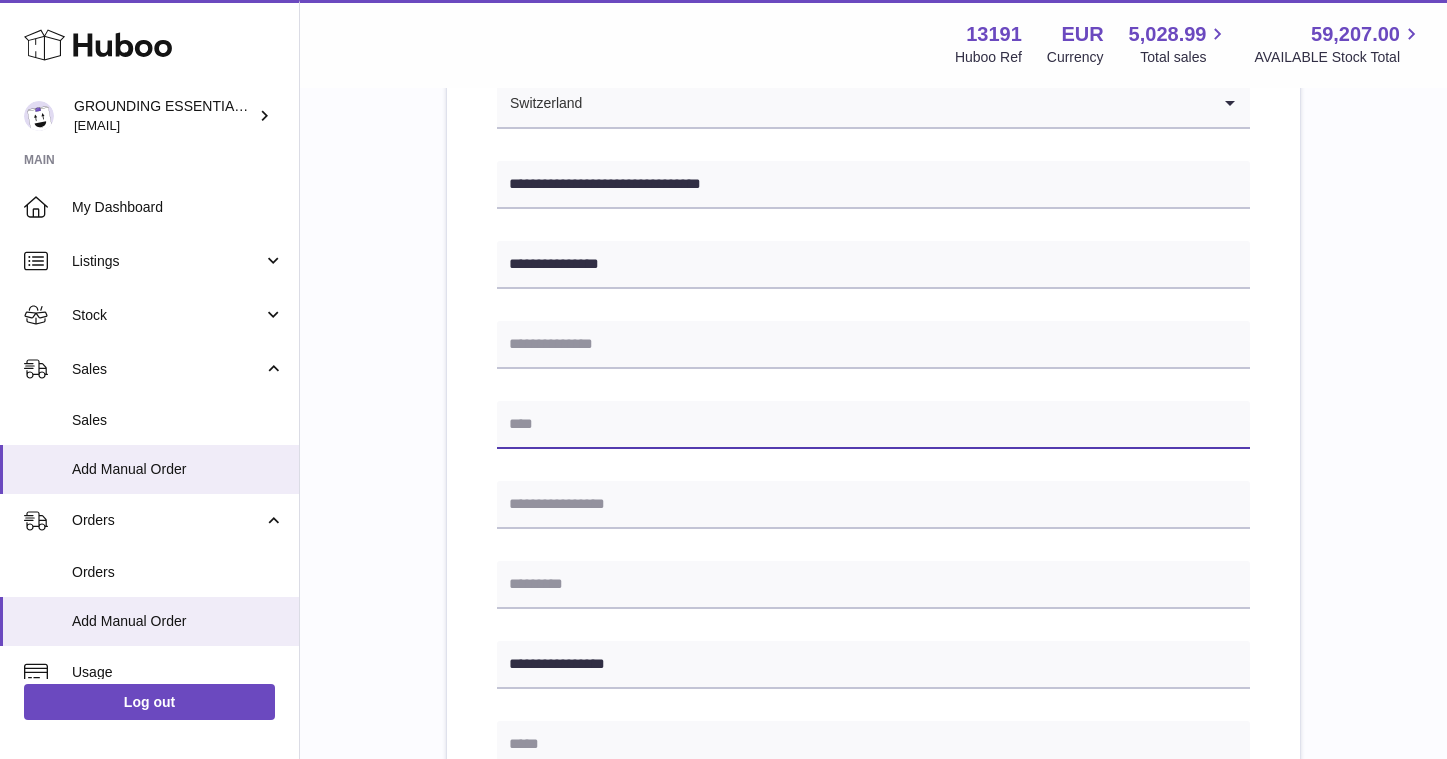 click at bounding box center [873, 425] 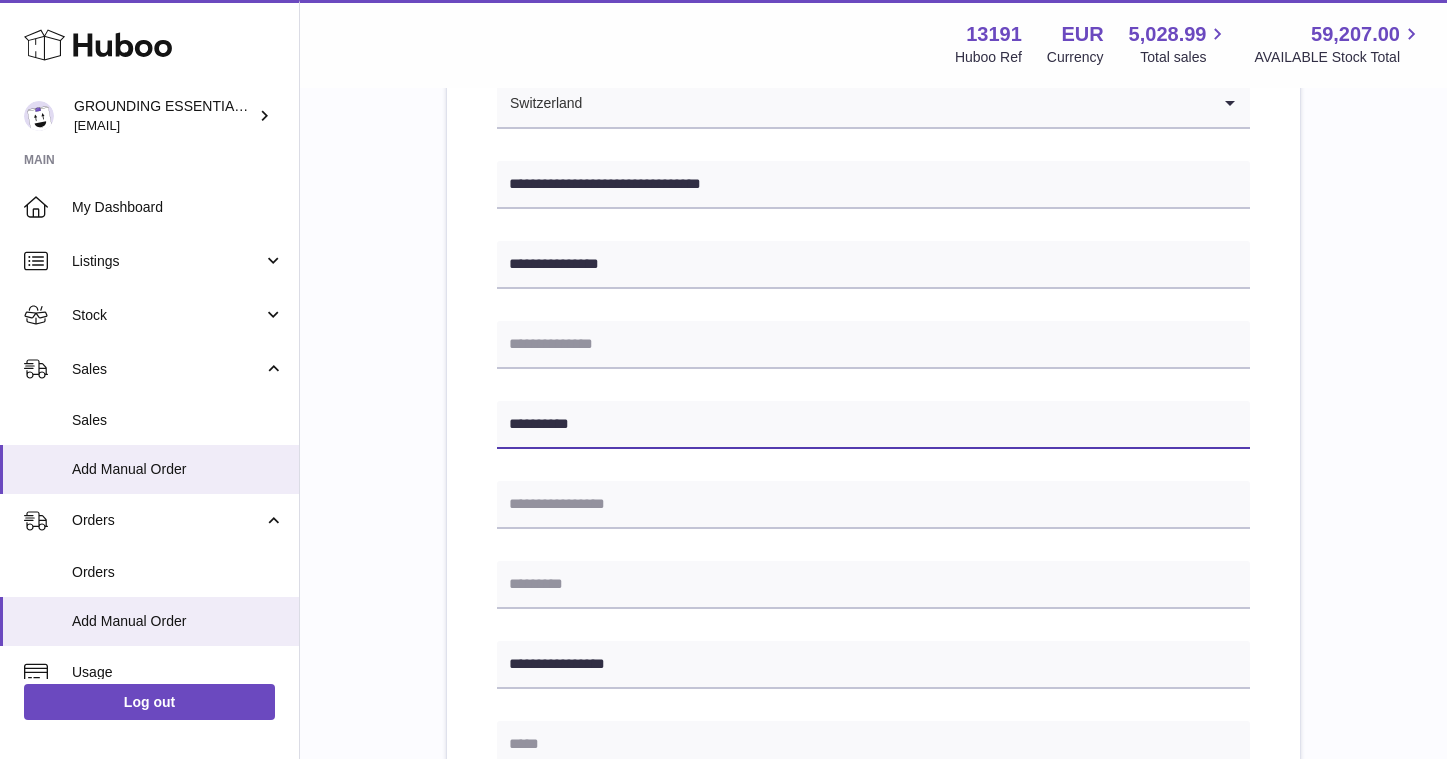 type on "*********" 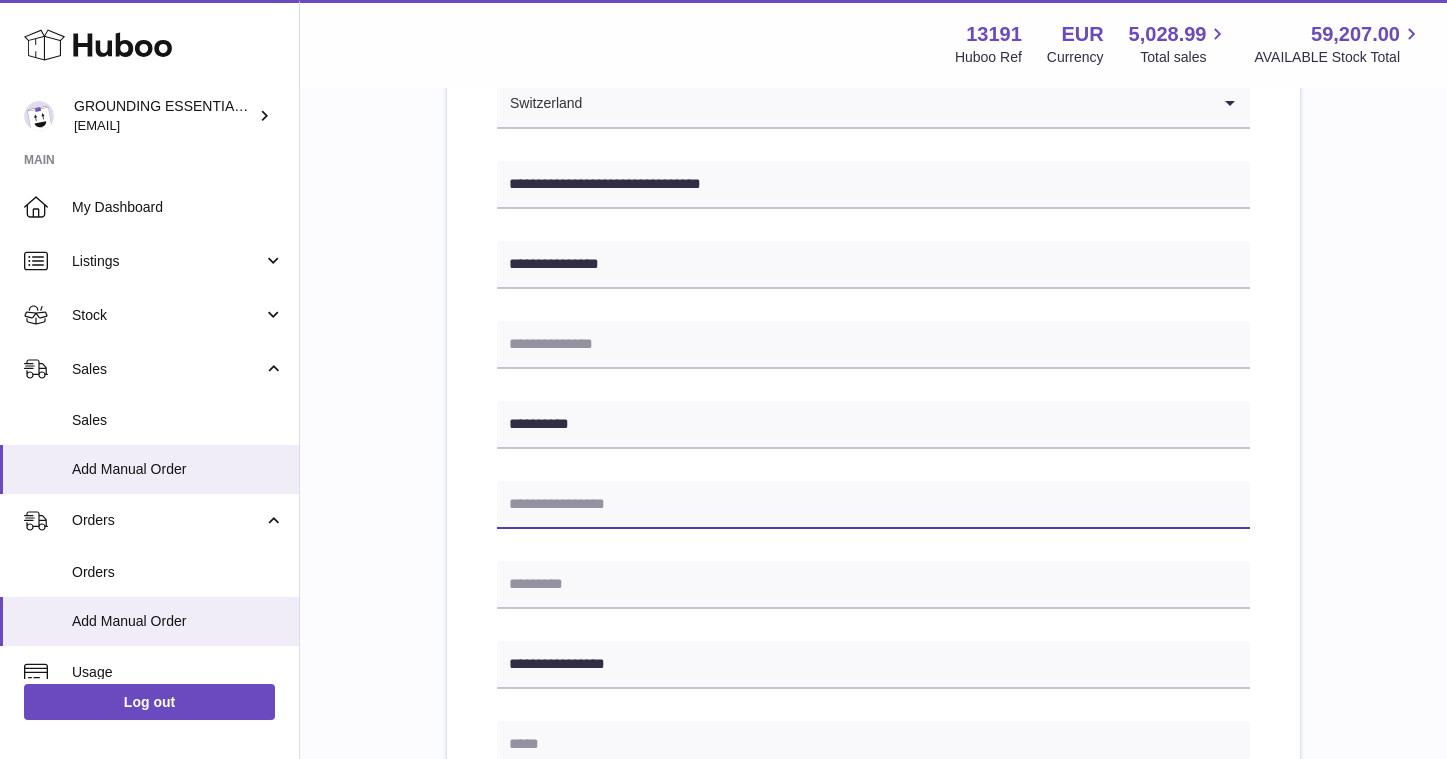 paste on "*********" 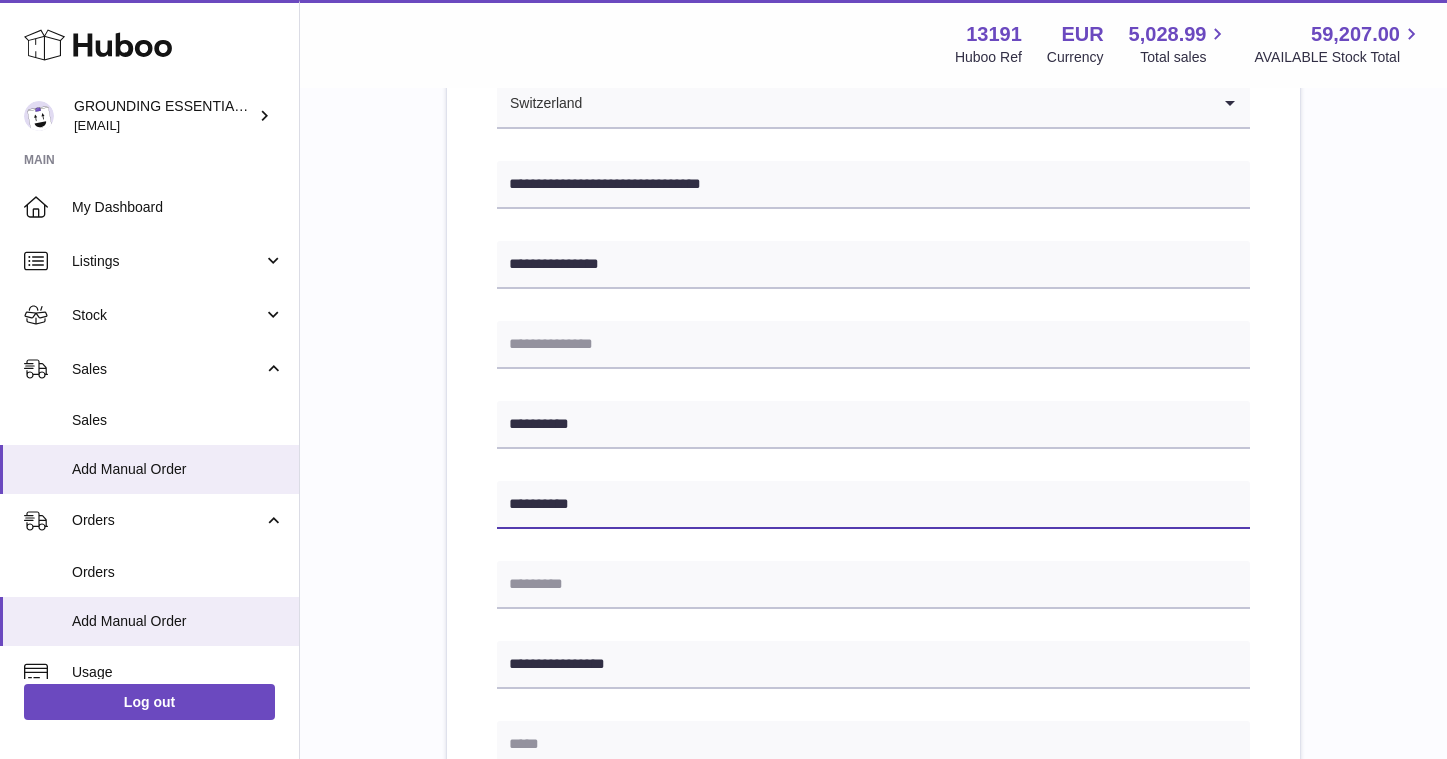 type on "*********" 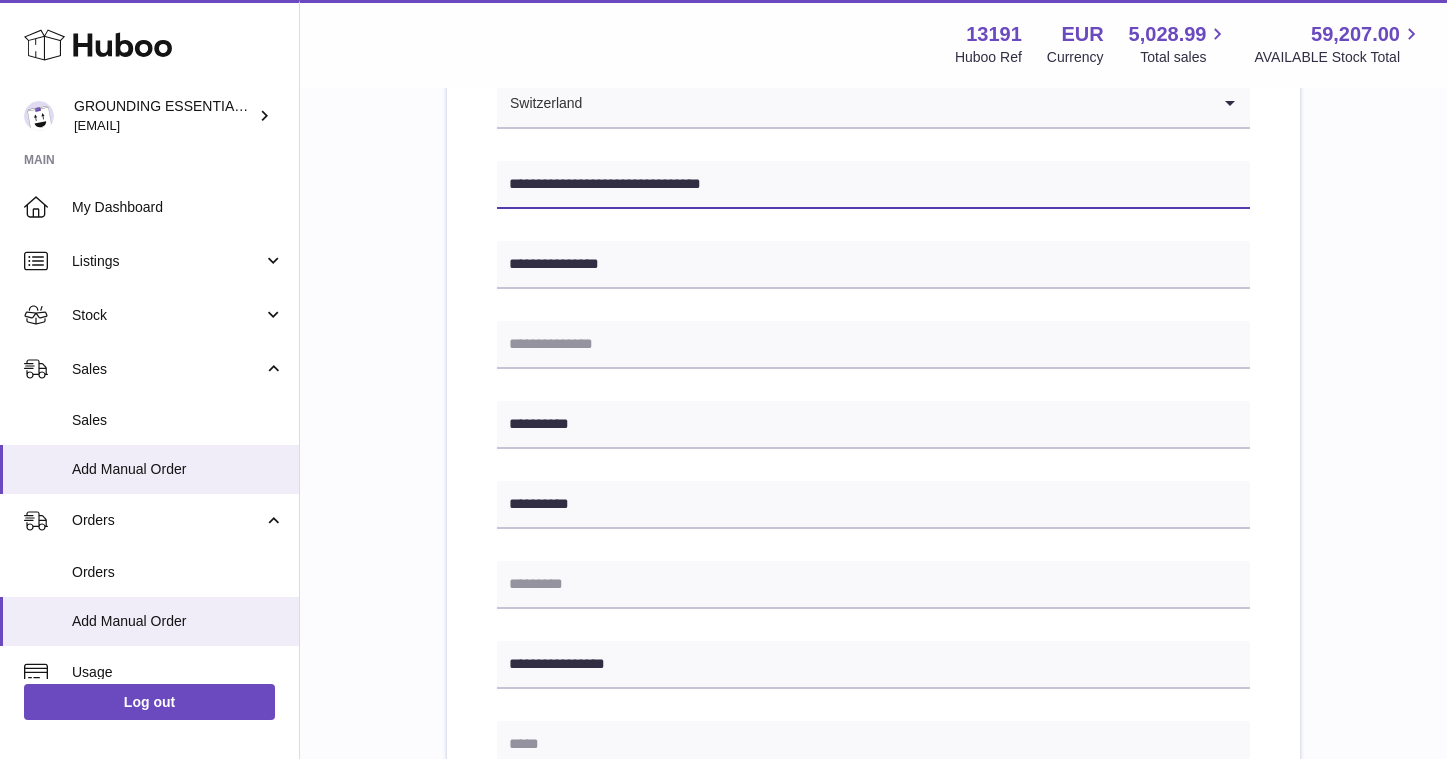 drag, startPoint x: 648, startPoint y: 181, endPoint x: 615, endPoint y: 181, distance: 33 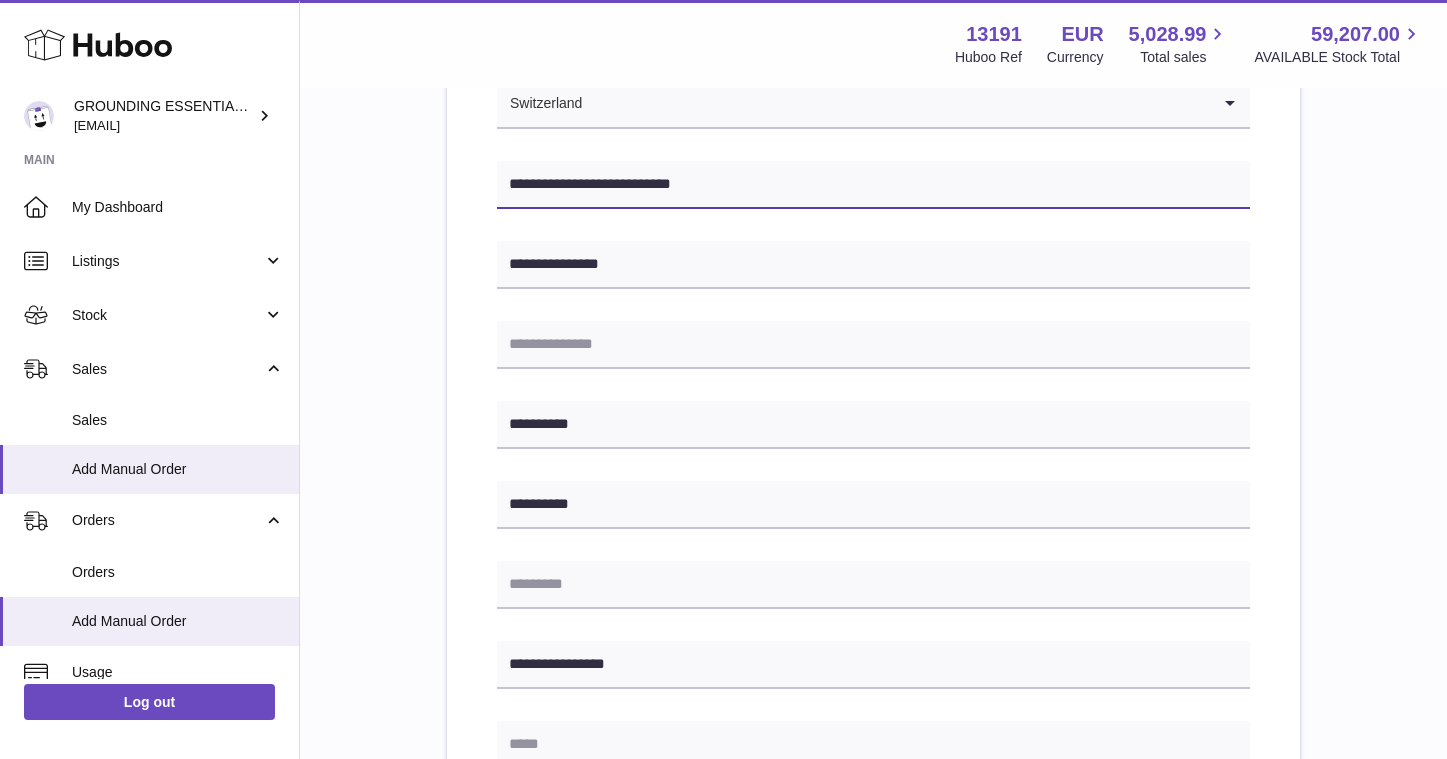 type on "**********" 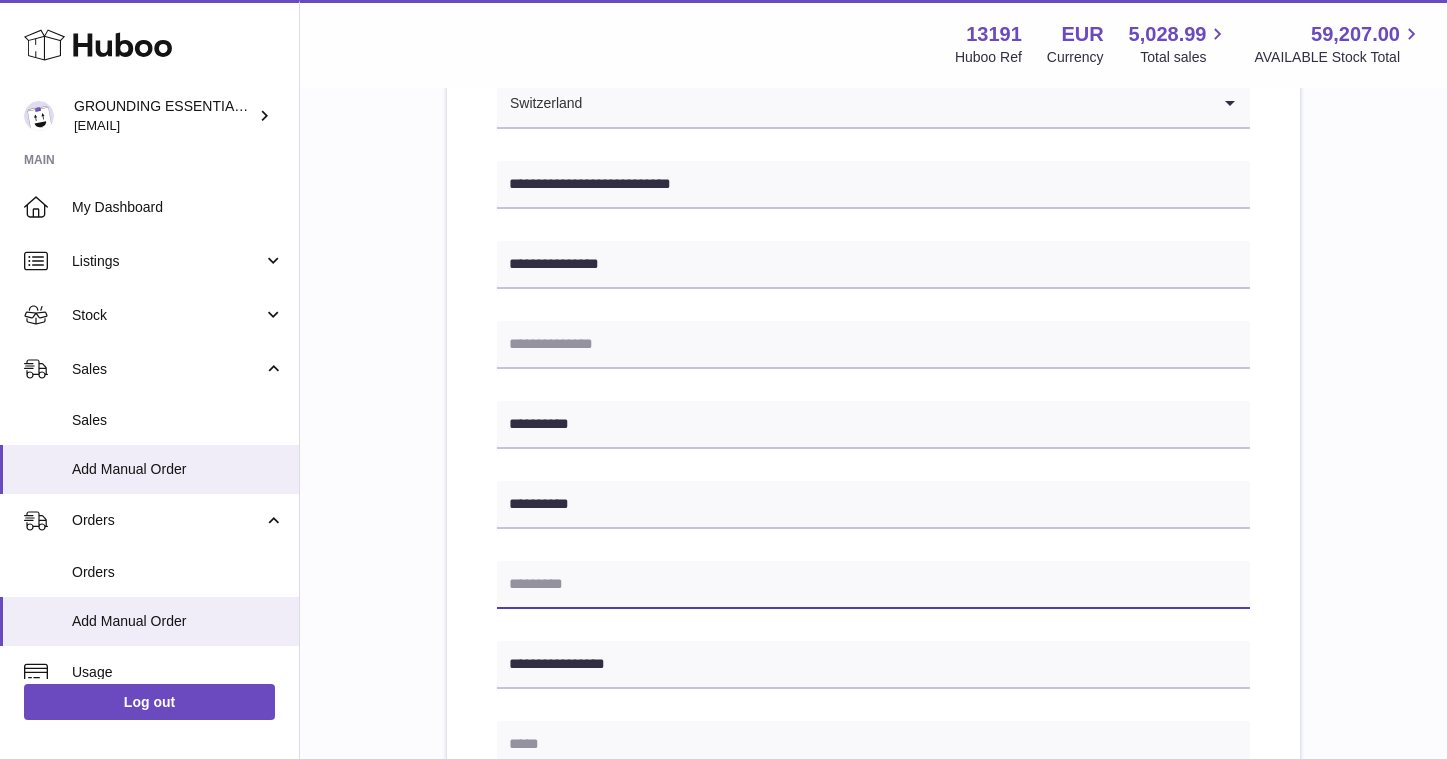 click at bounding box center [873, 585] 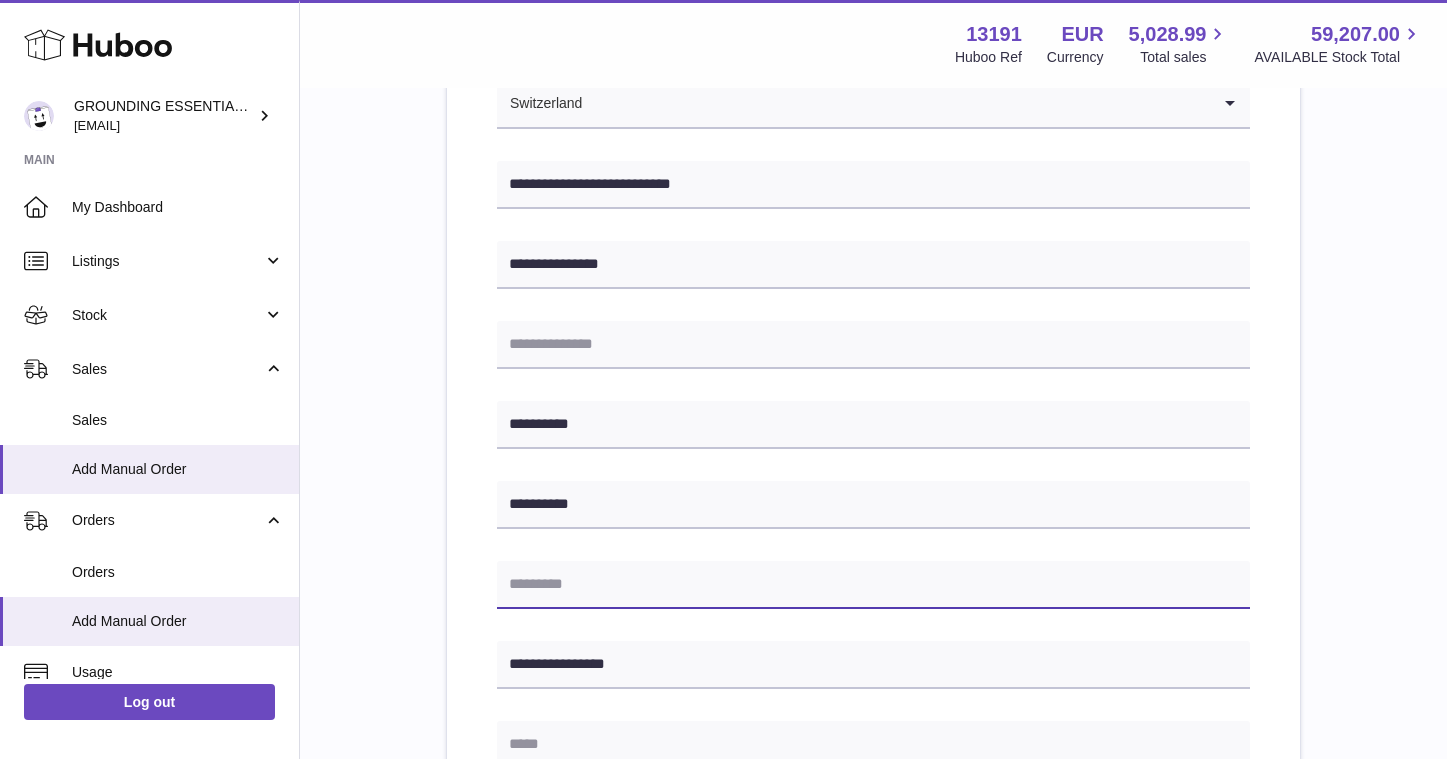 paste on "****" 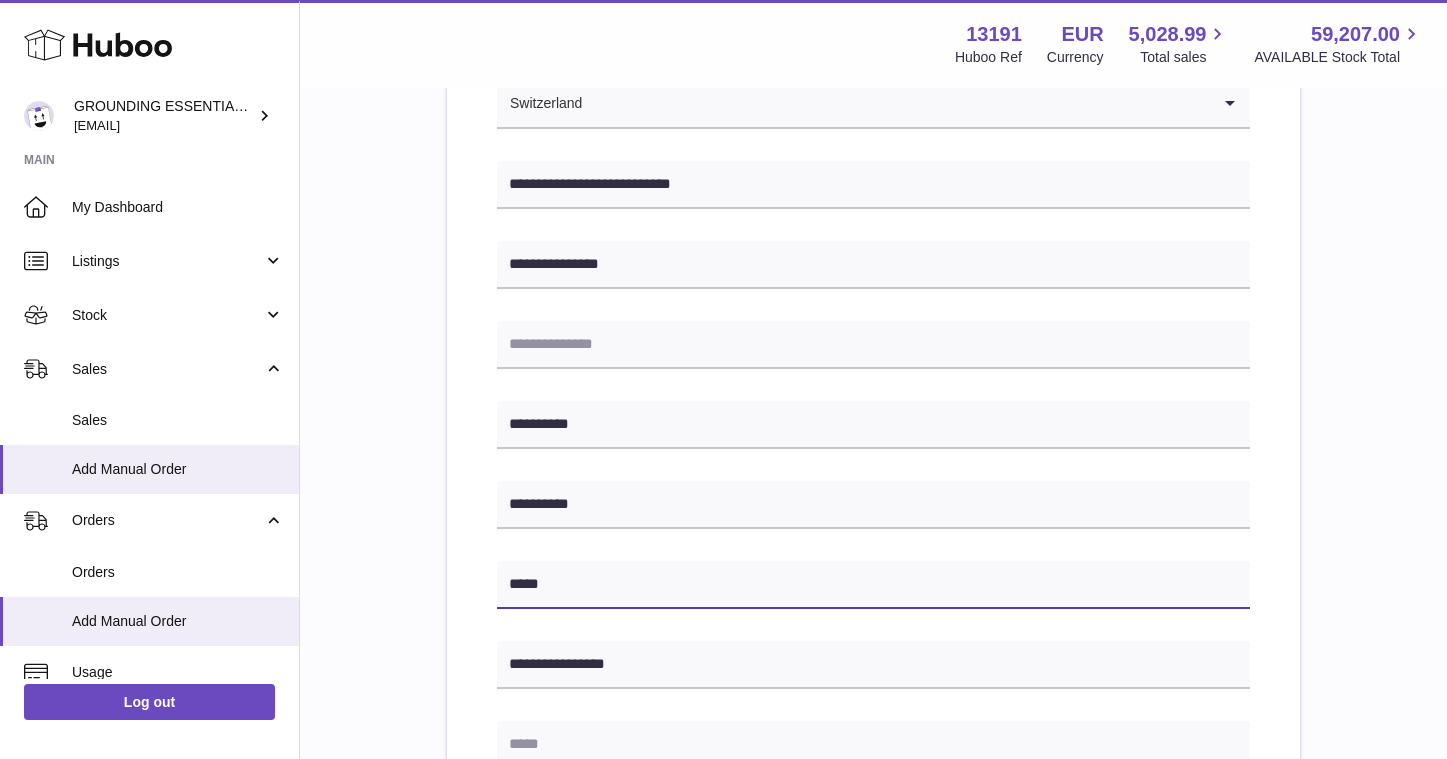 type on "****" 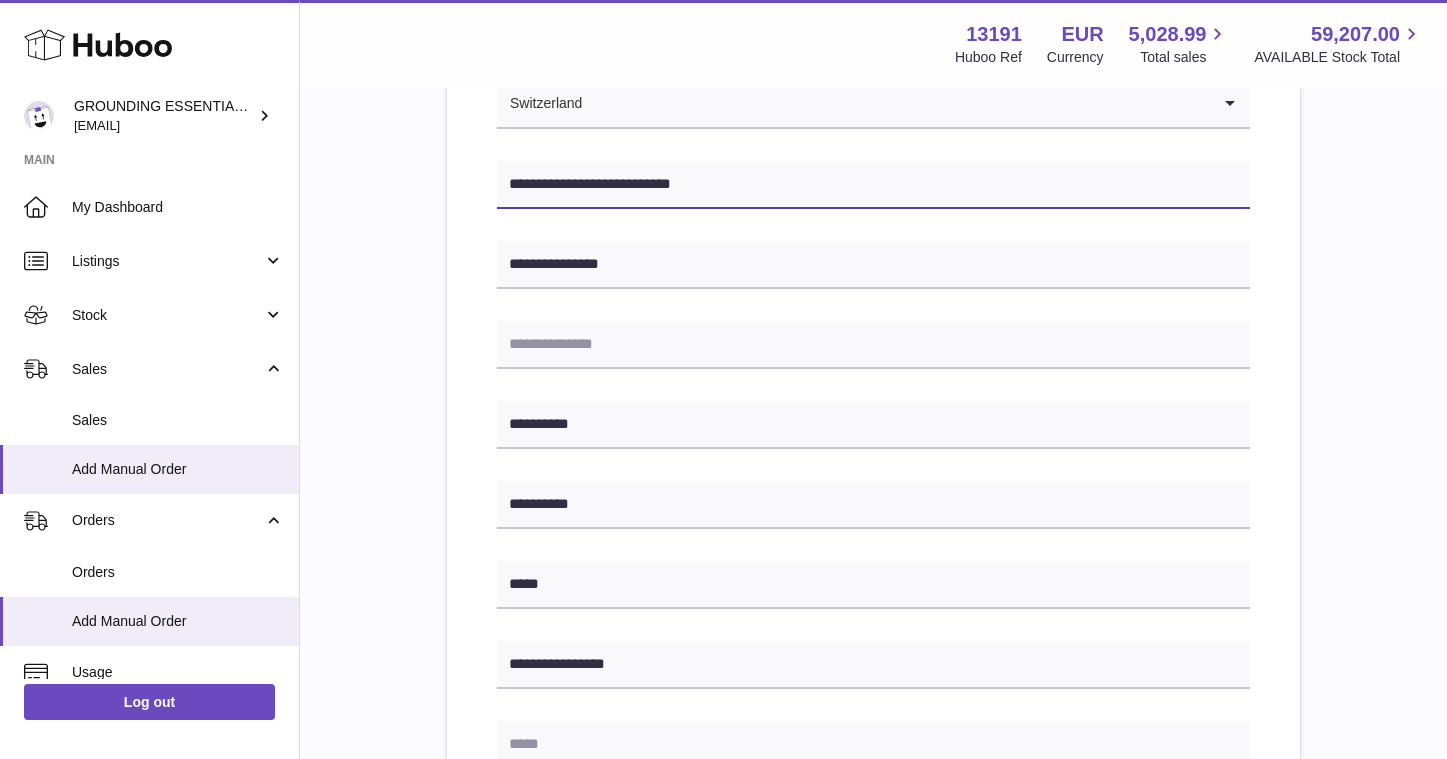 drag, startPoint x: 698, startPoint y: 191, endPoint x: 614, endPoint y: 189, distance: 84.0238 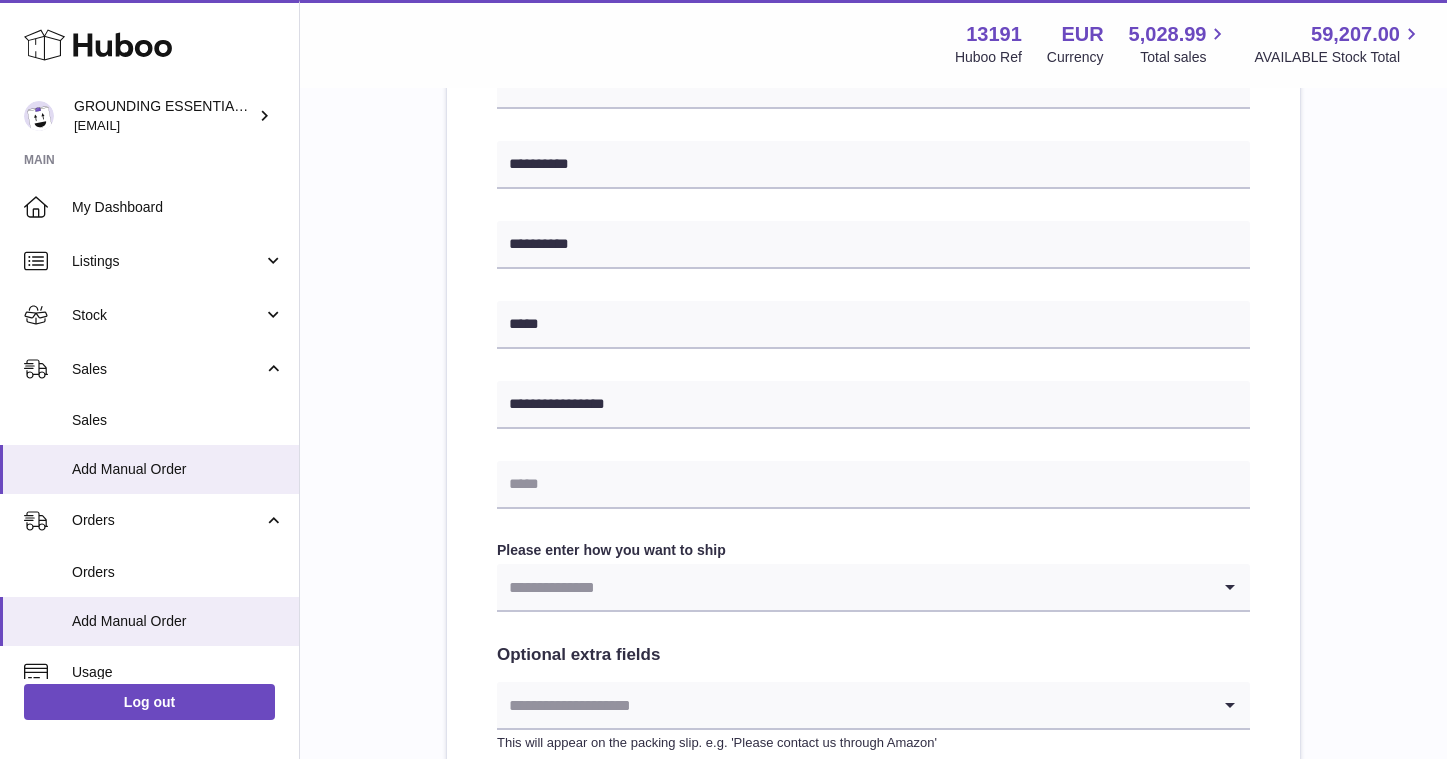 scroll, scrollTop: 682, scrollLeft: 0, axis: vertical 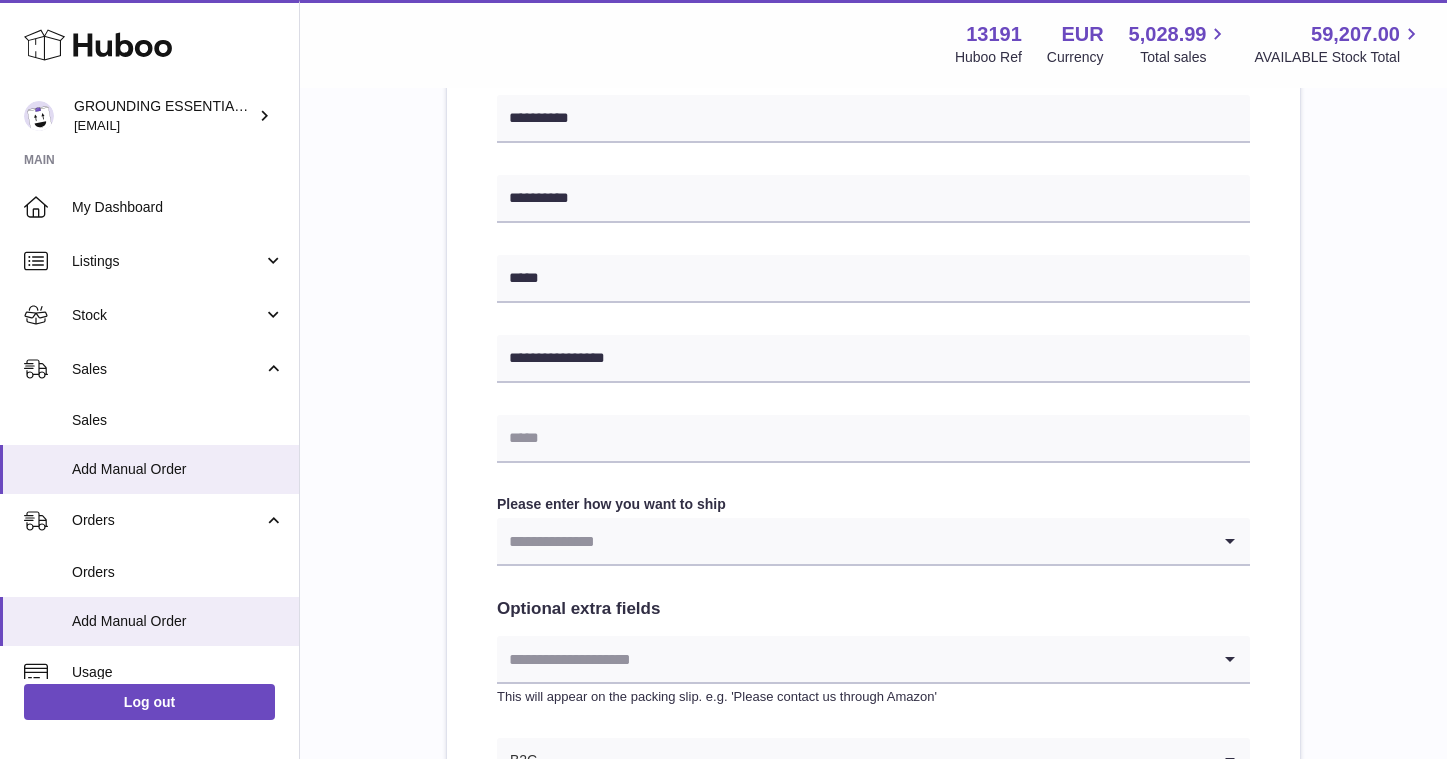 type on "**********" 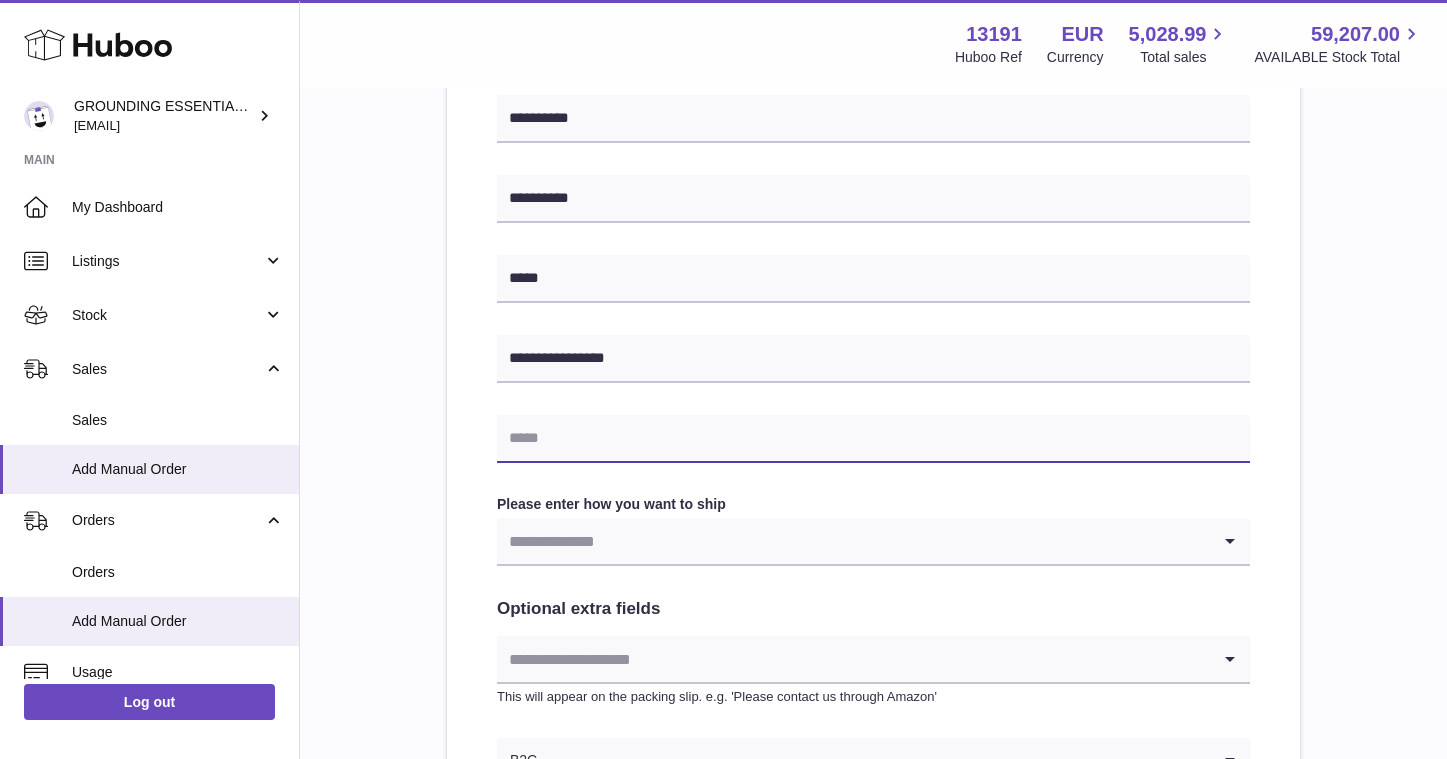 click at bounding box center [873, 439] 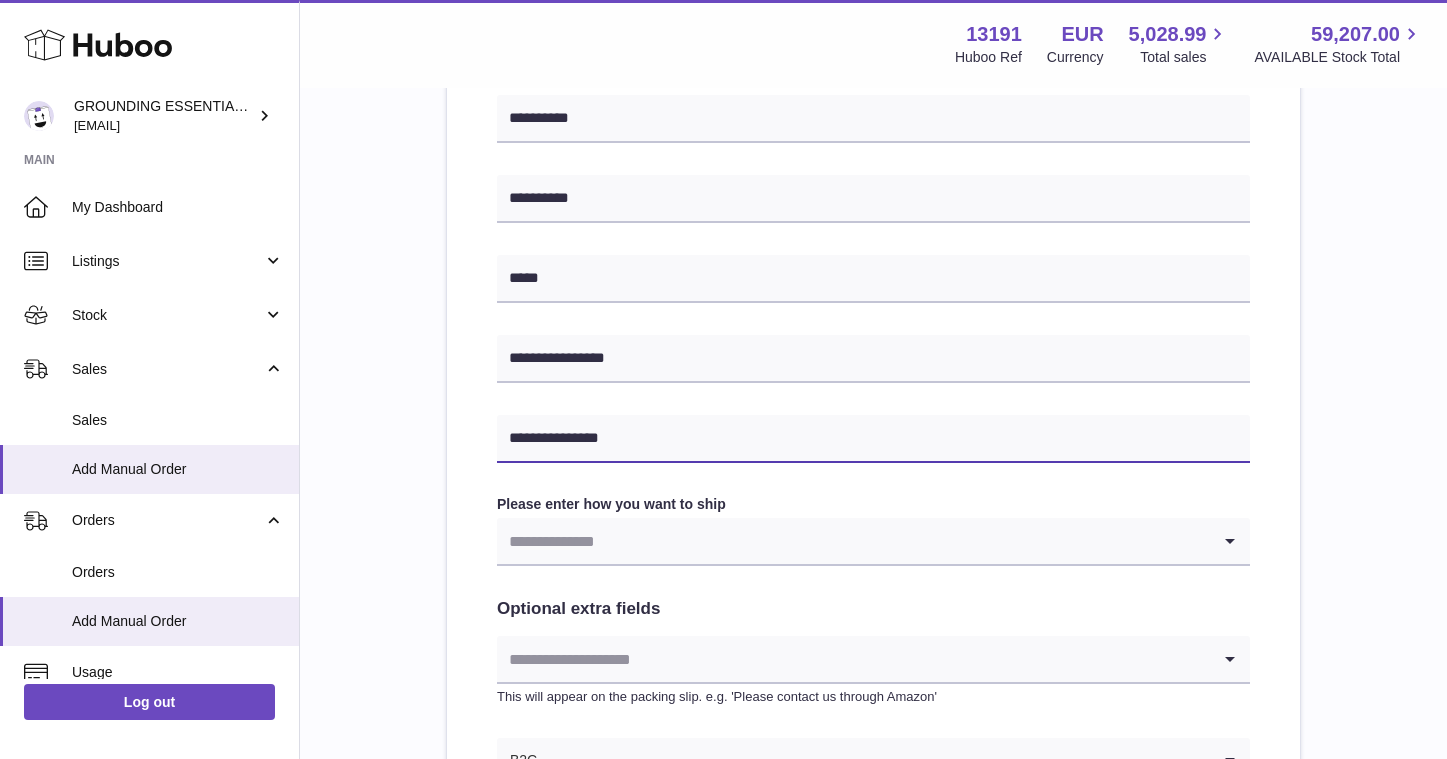 scroll, scrollTop: 756, scrollLeft: 0, axis: vertical 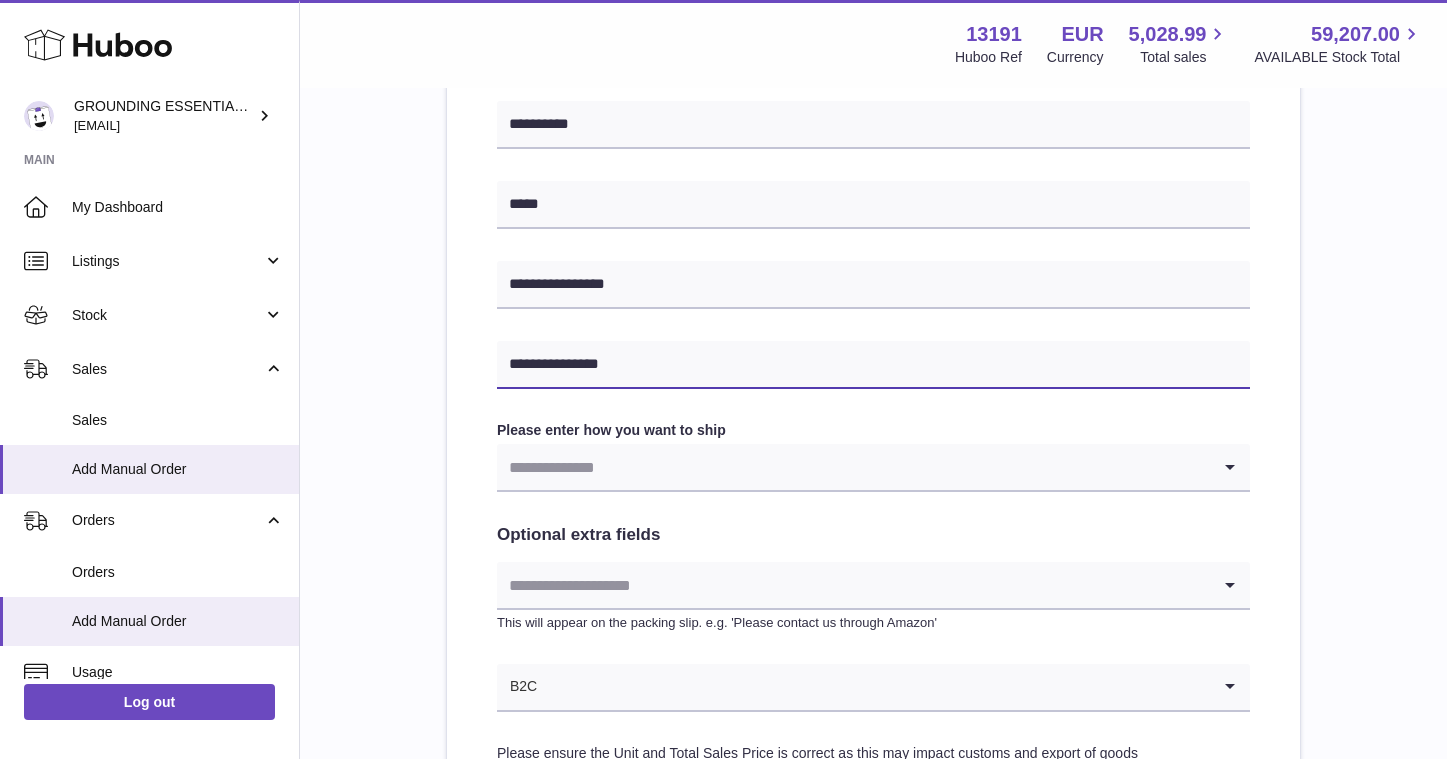 type on "**********" 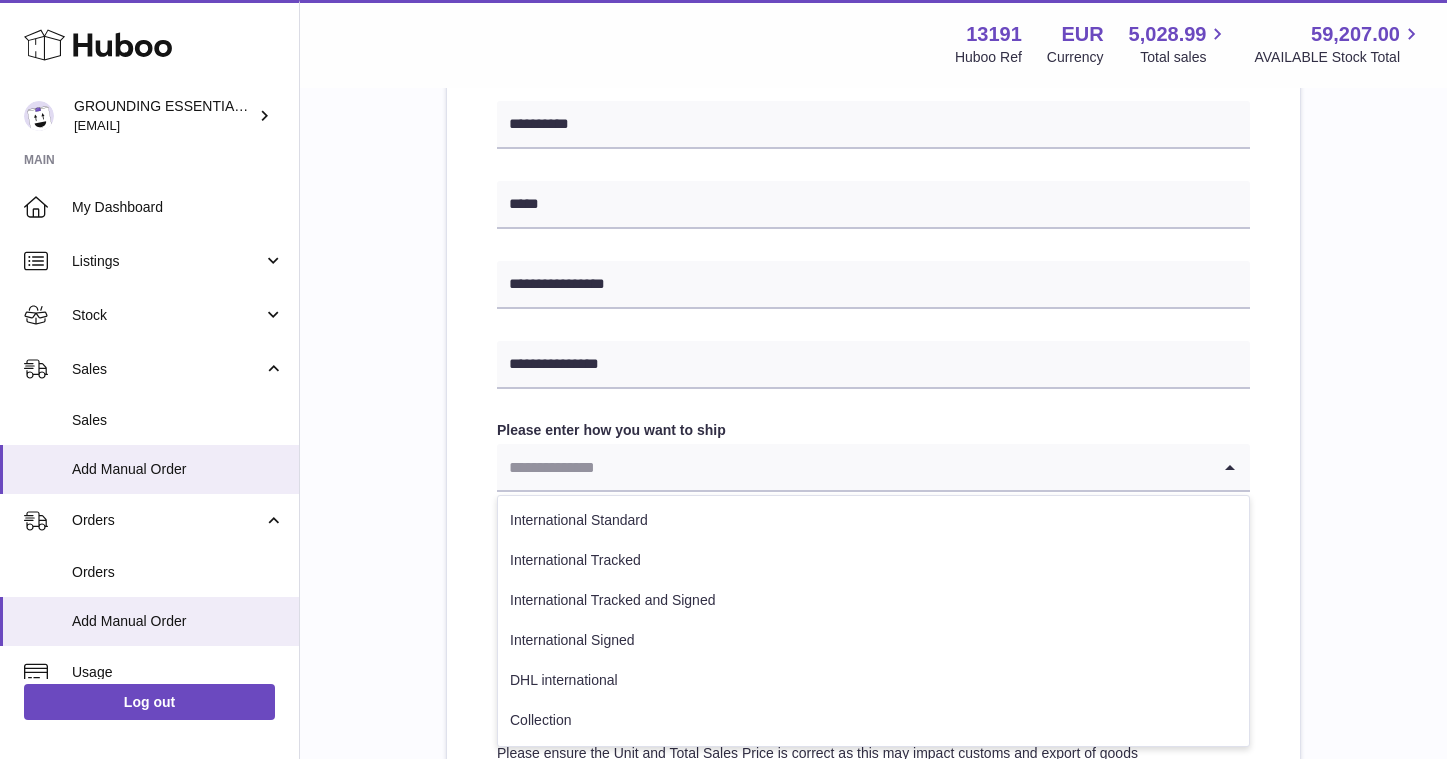 click at bounding box center [853, 467] 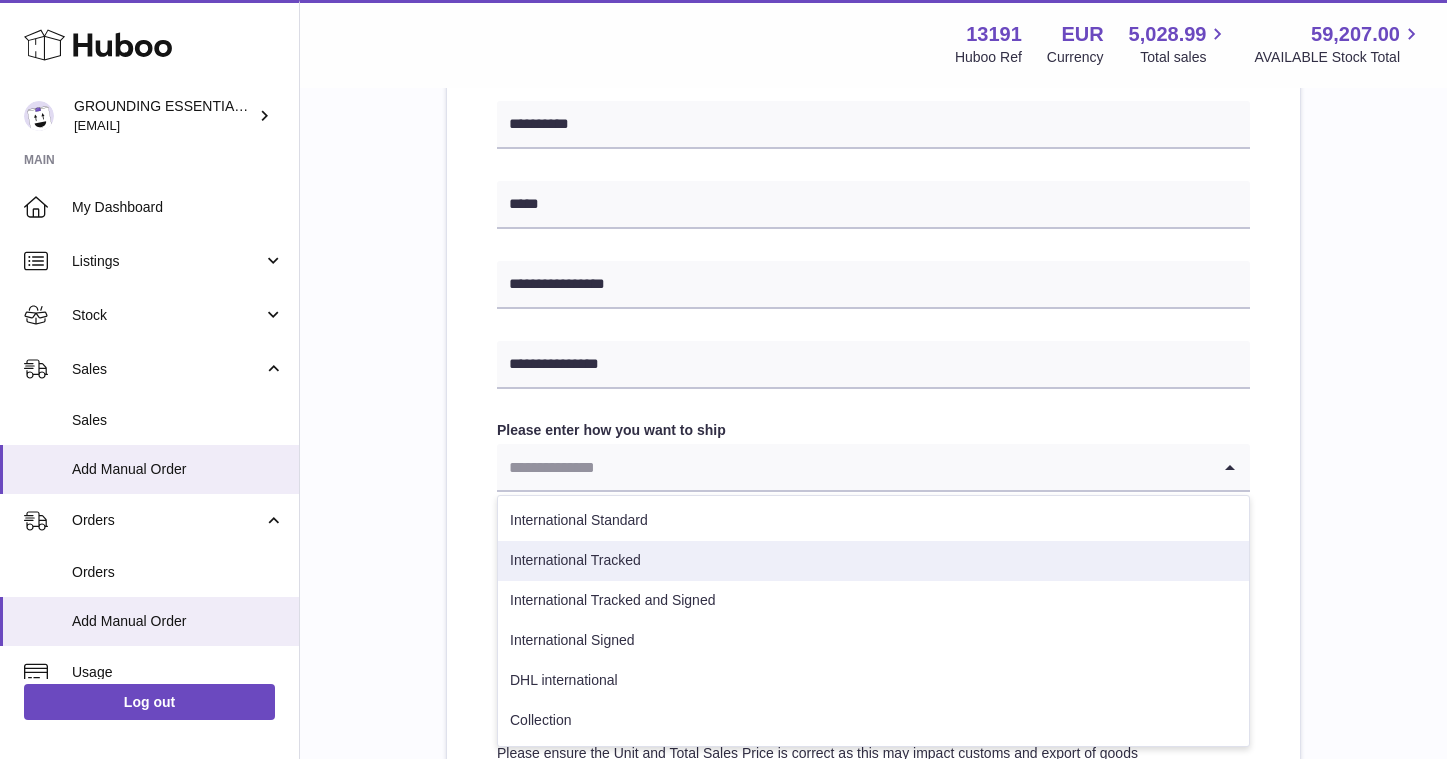 click on "International Tracked" at bounding box center (873, 561) 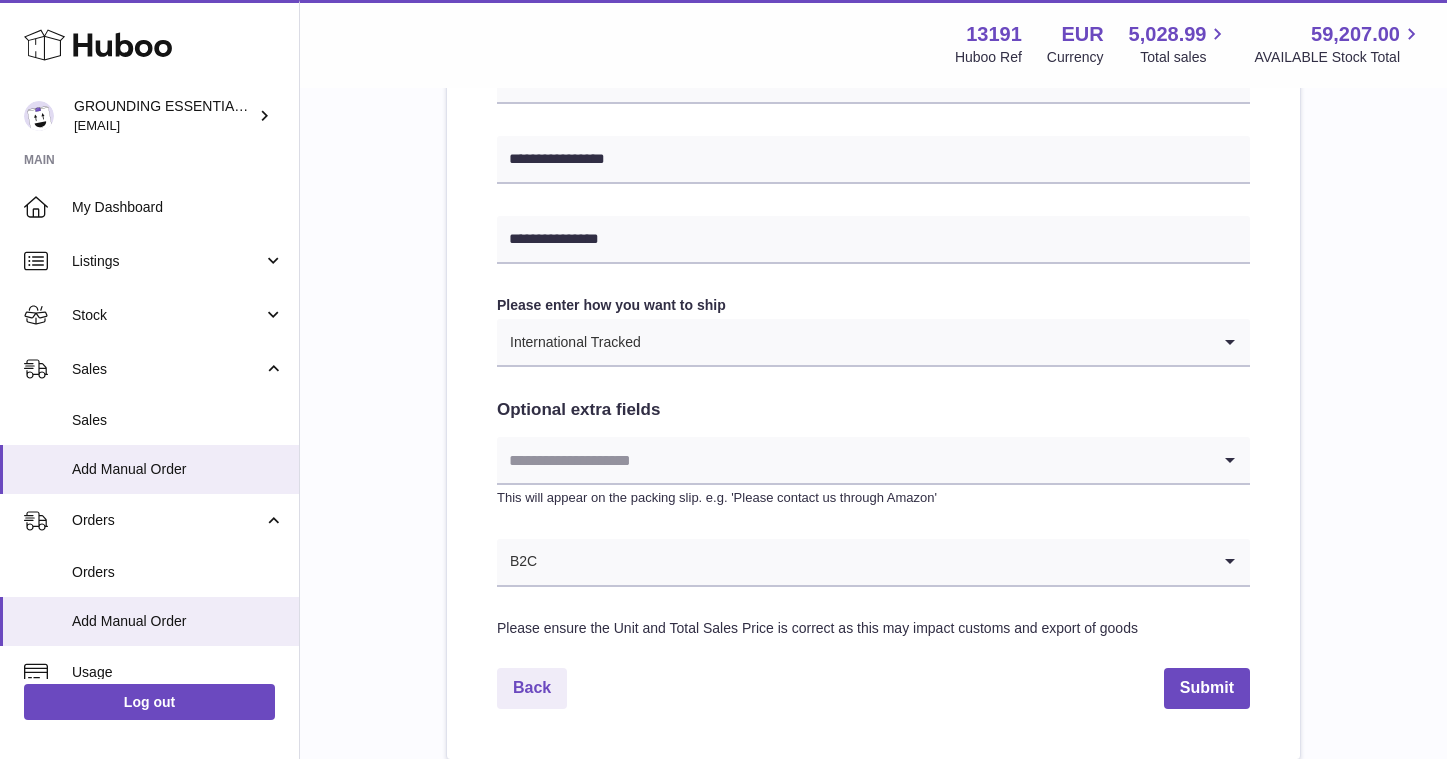 scroll, scrollTop: 1039, scrollLeft: 0, axis: vertical 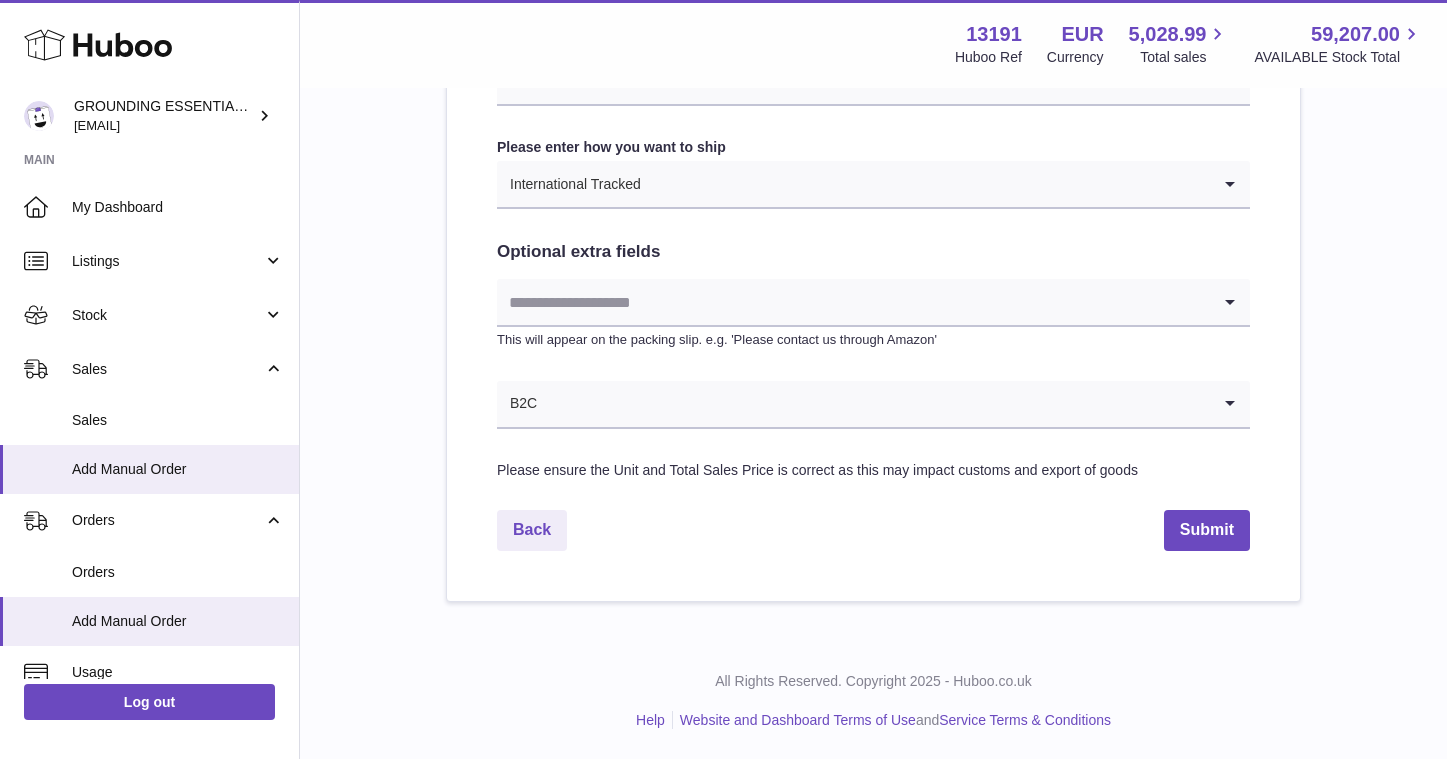 click at bounding box center [853, 302] 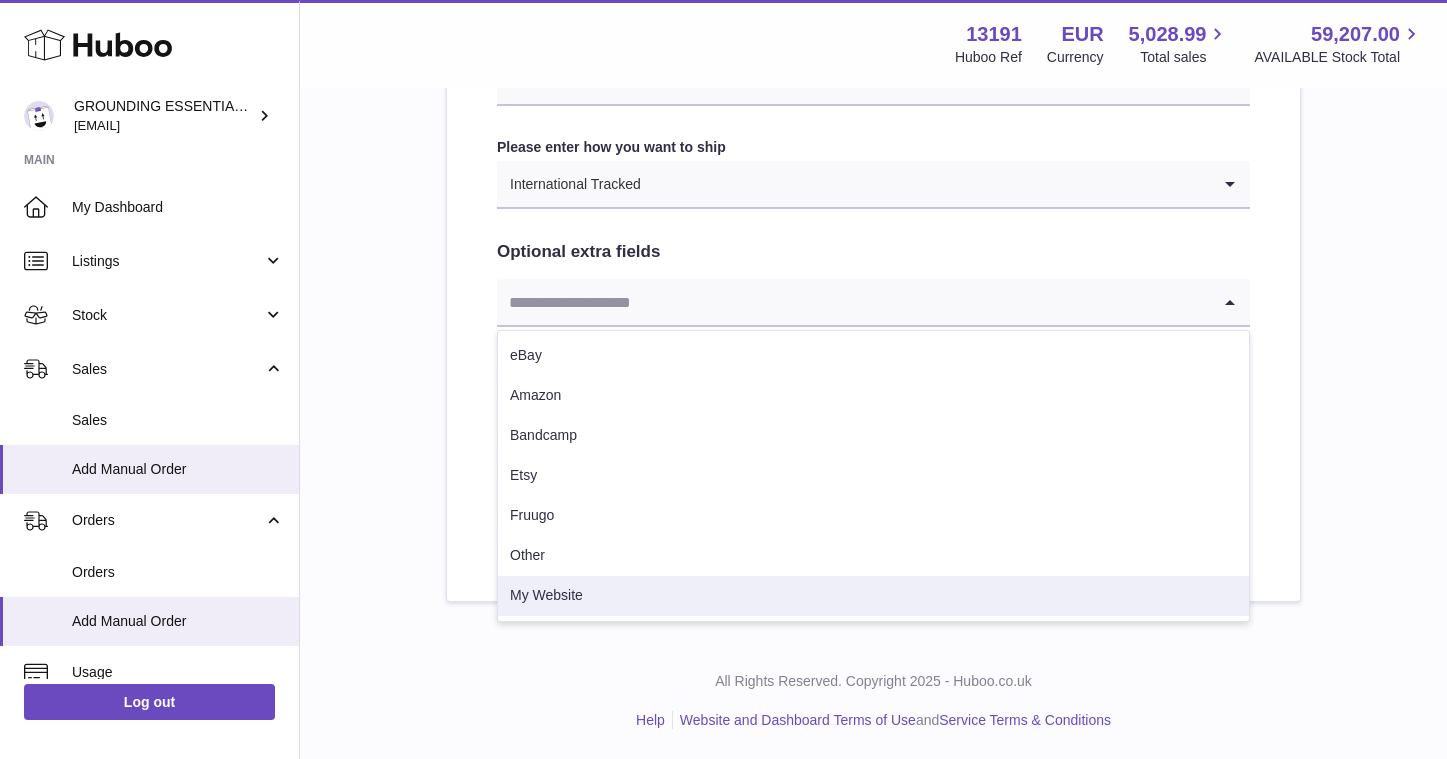 click on "My Website" at bounding box center (873, 596) 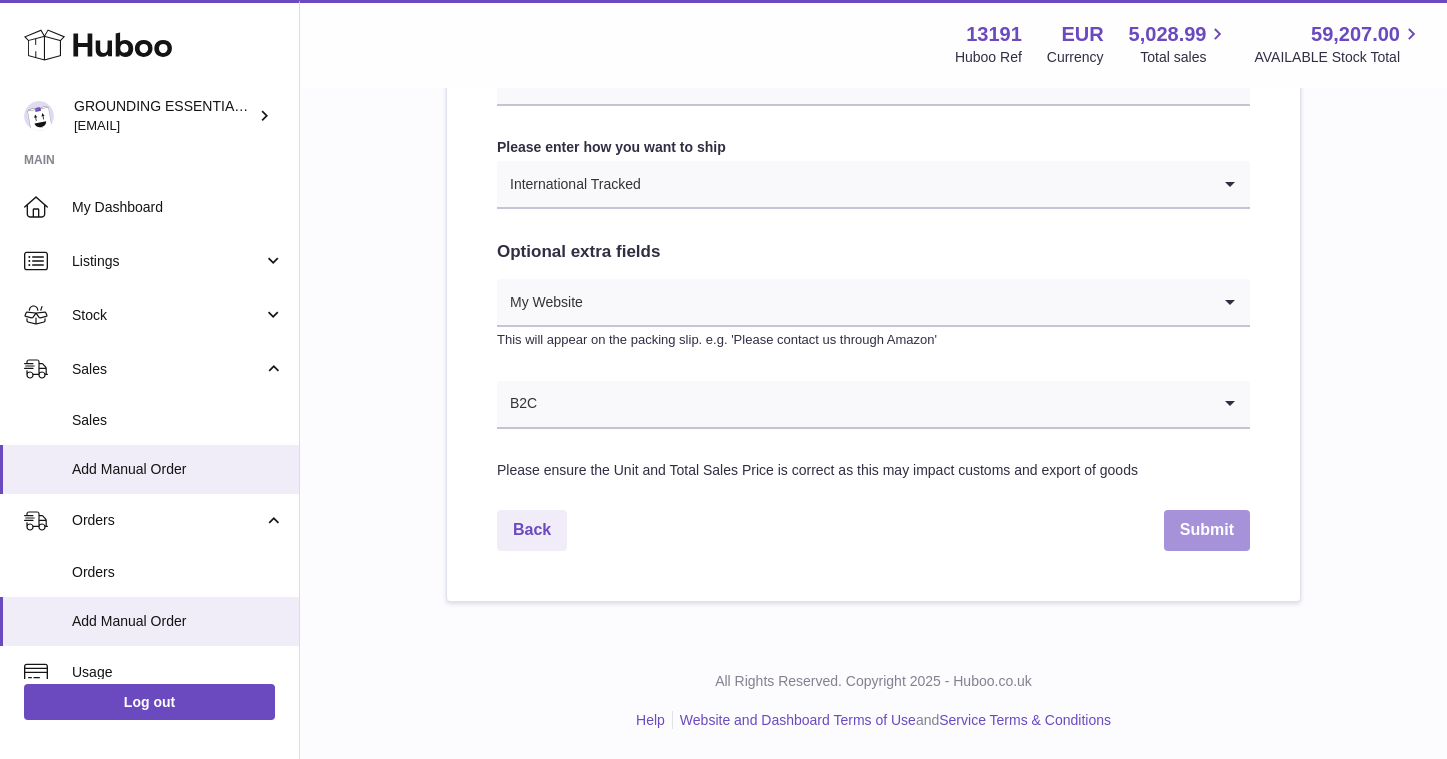 click on "Submit" at bounding box center (1207, 530) 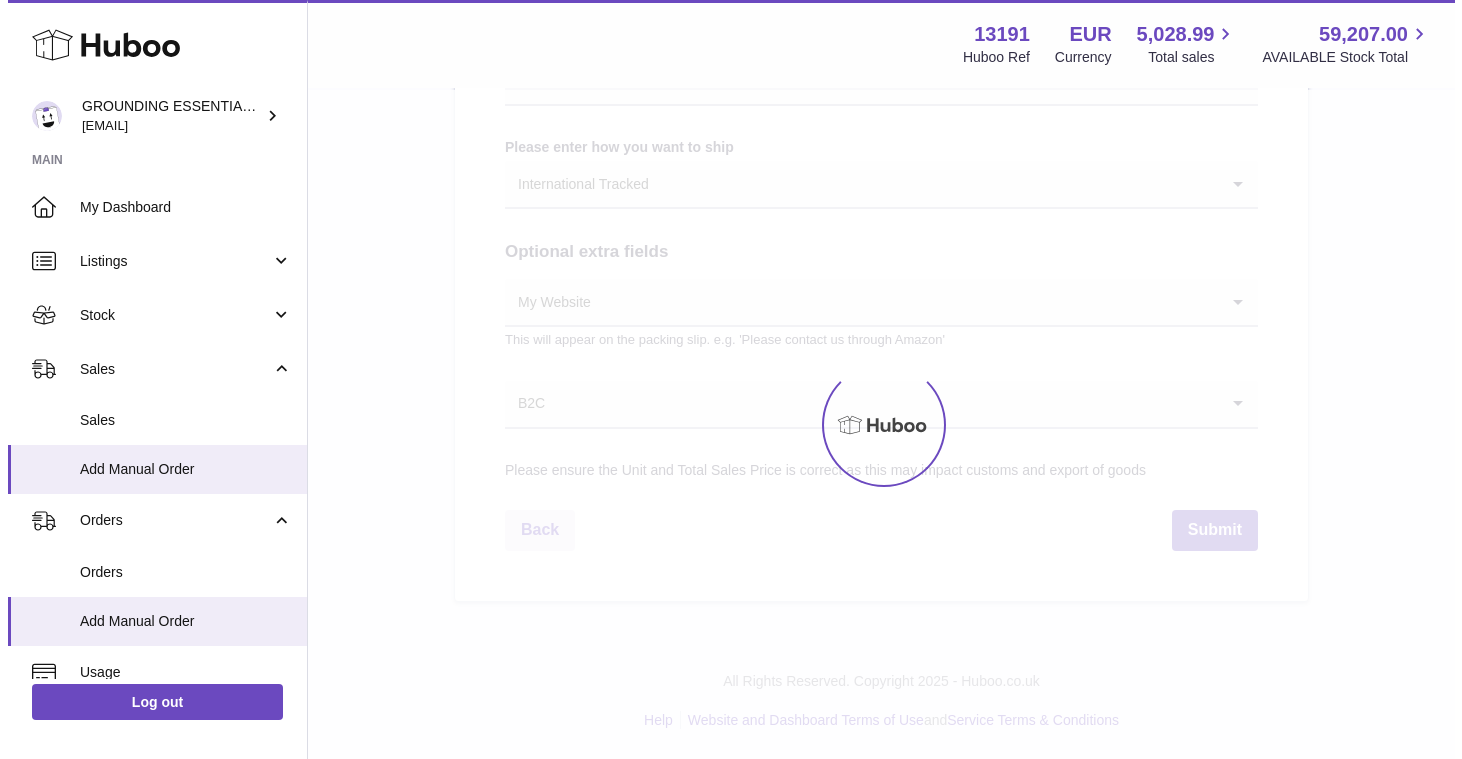scroll, scrollTop: 0, scrollLeft: 0, axis: both 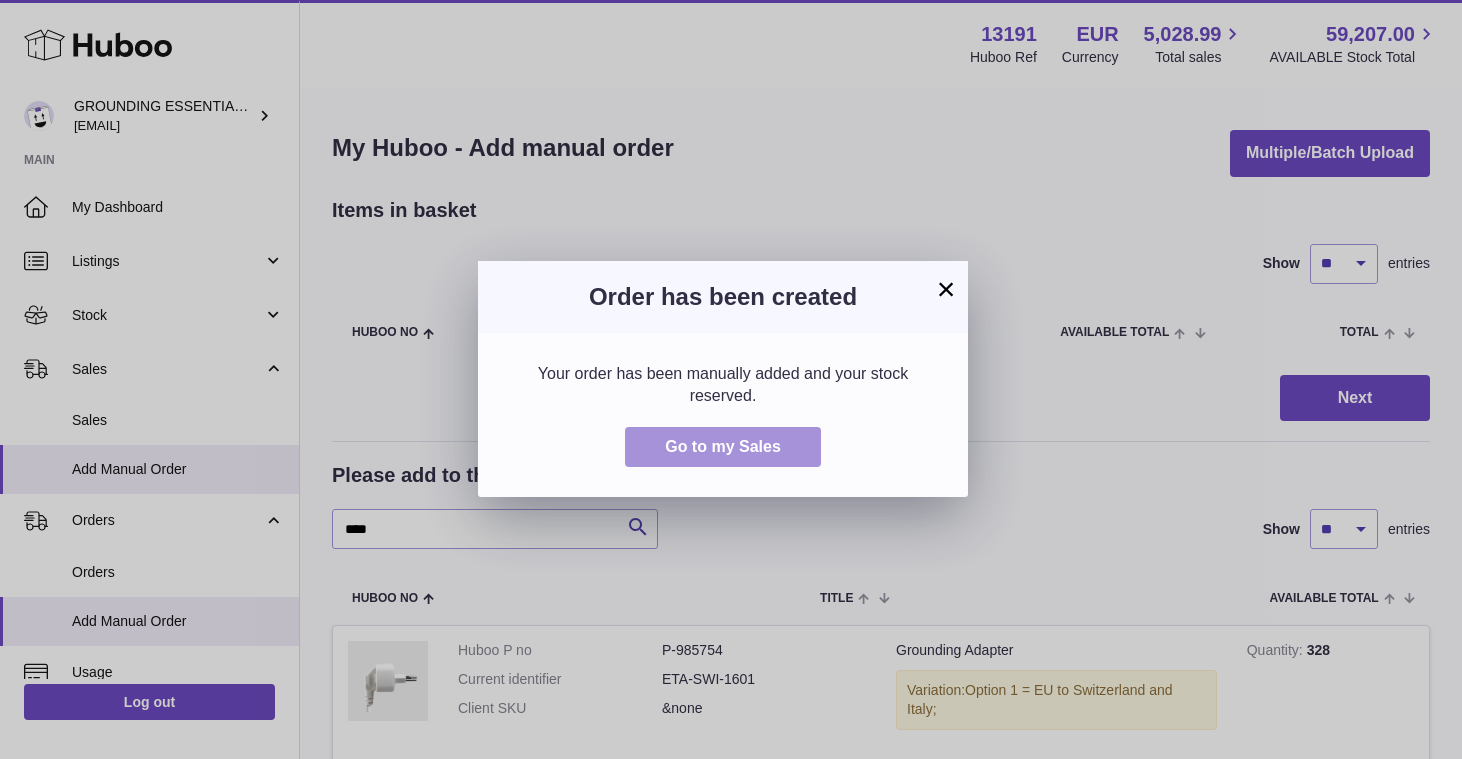 click on "Go to my Sales" at bounding box center [723, 446] 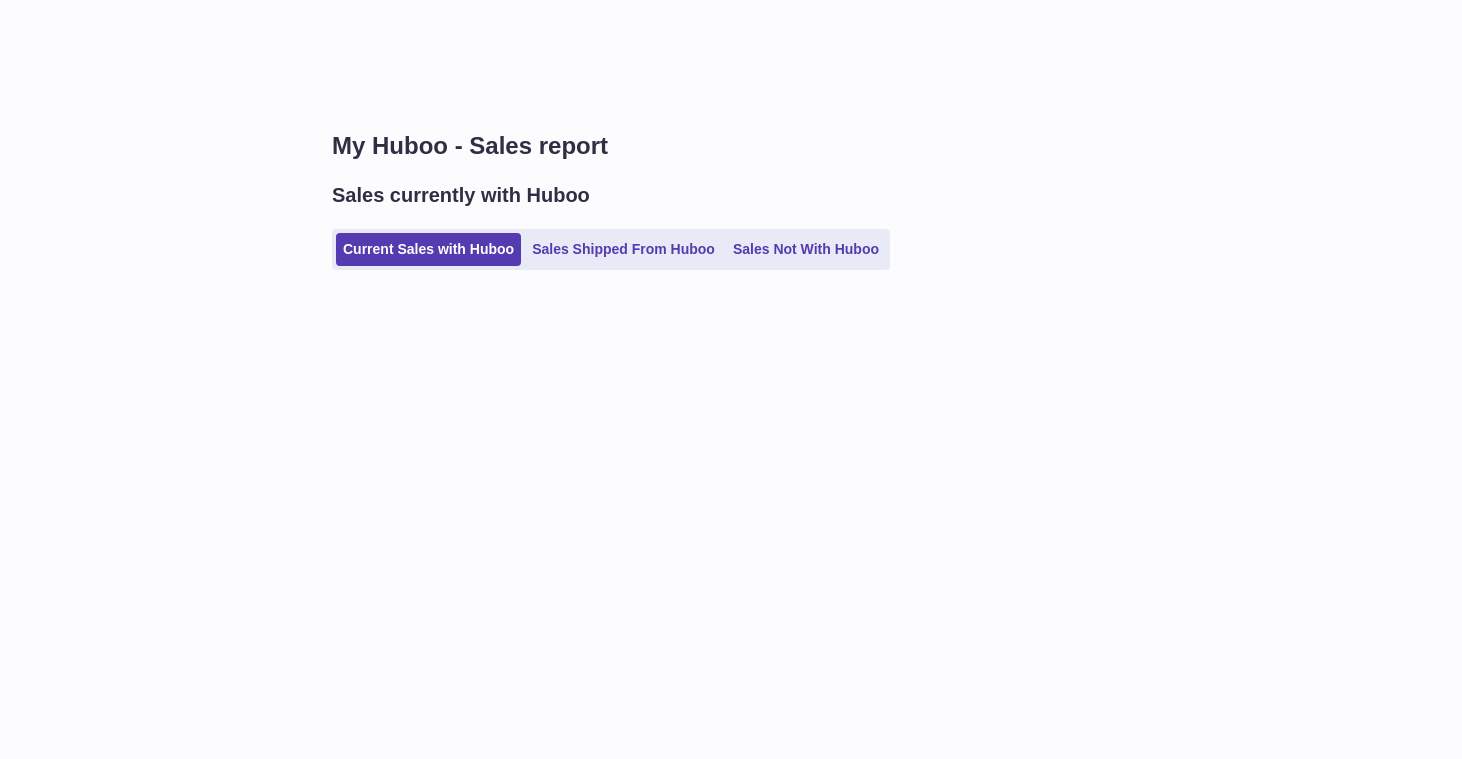 scroll, scrollTop: 0, scrollLeft: 0, axis: both 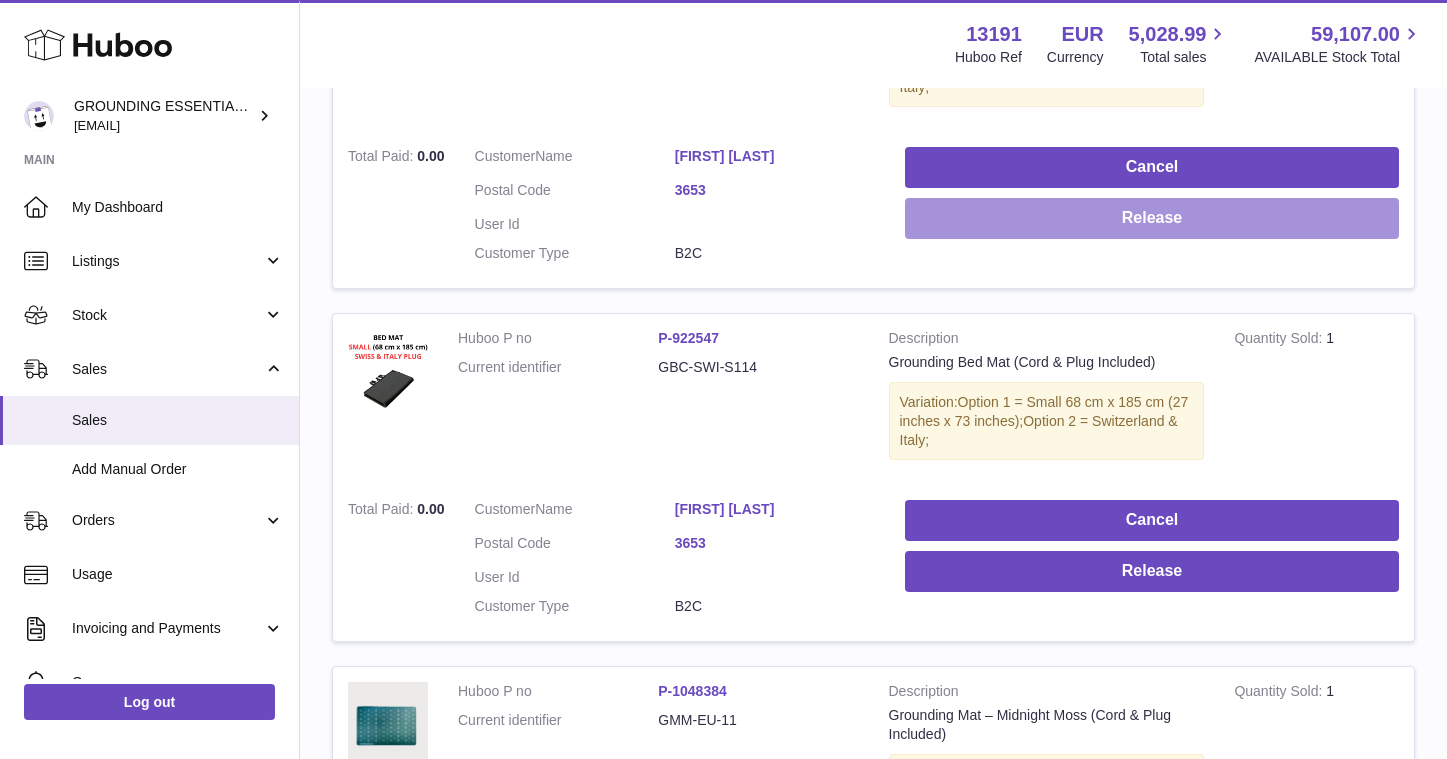 click on "Release" at bounding box center (1152, 218) 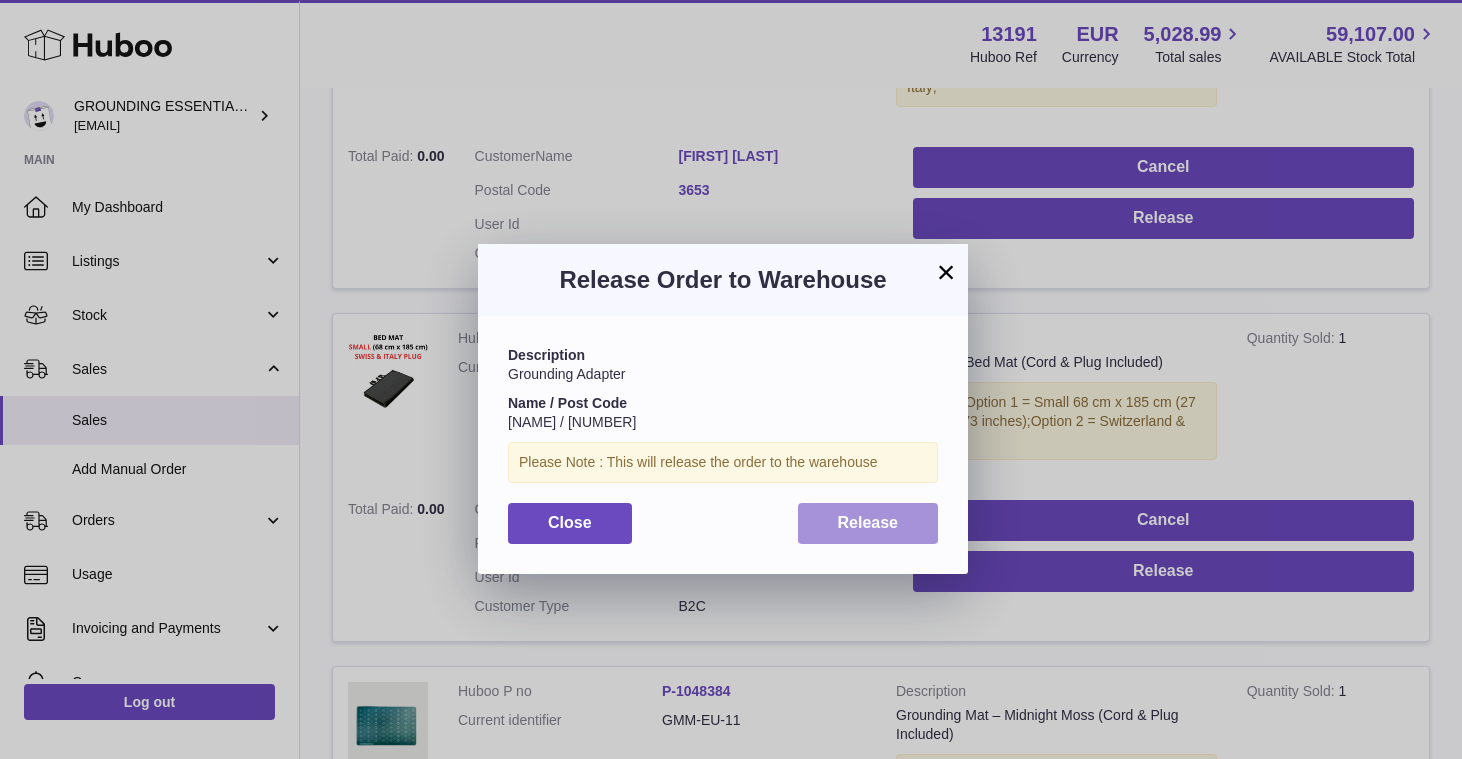 click on "Release" at bounding box center [868, 522] 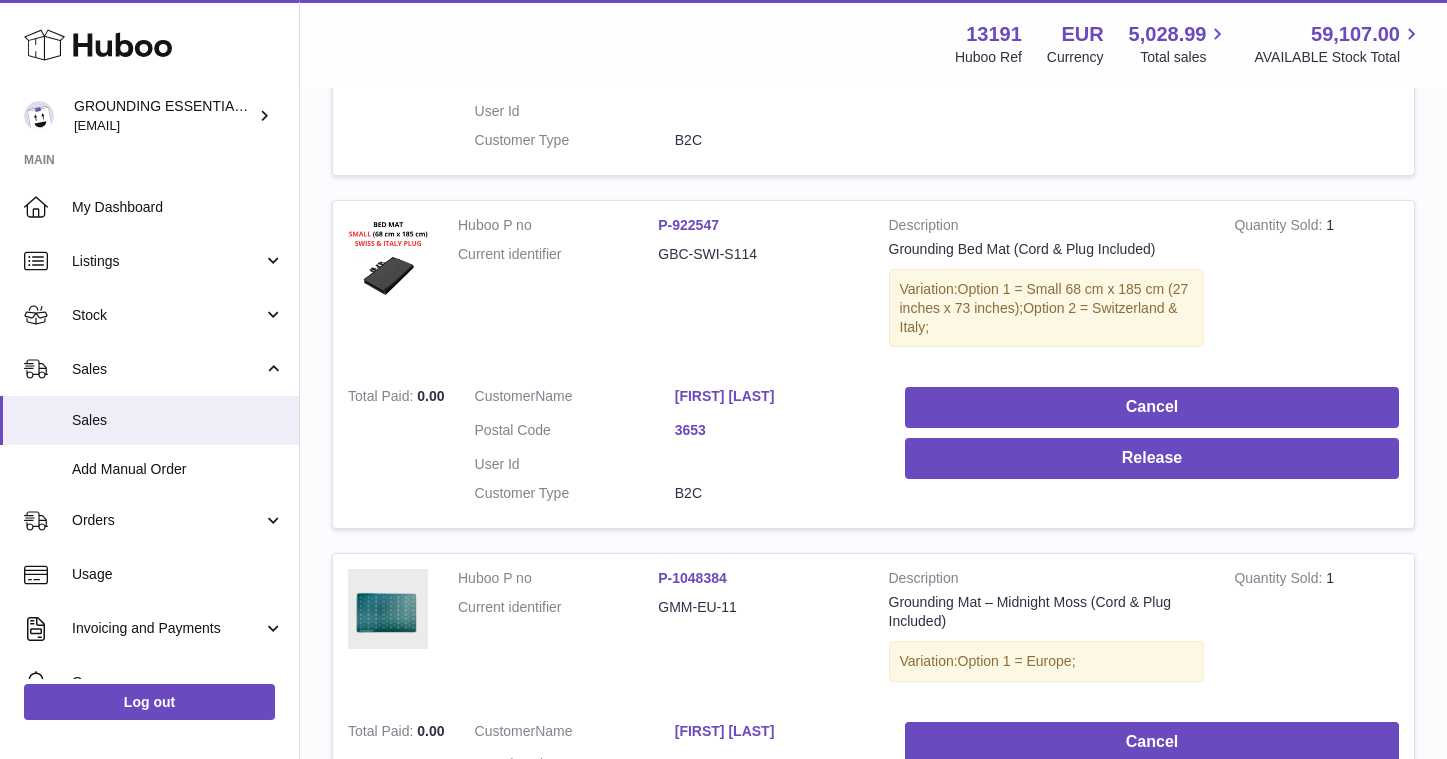 scroll, scrollTop: 656, scrollLeft: 0, axis: vertical 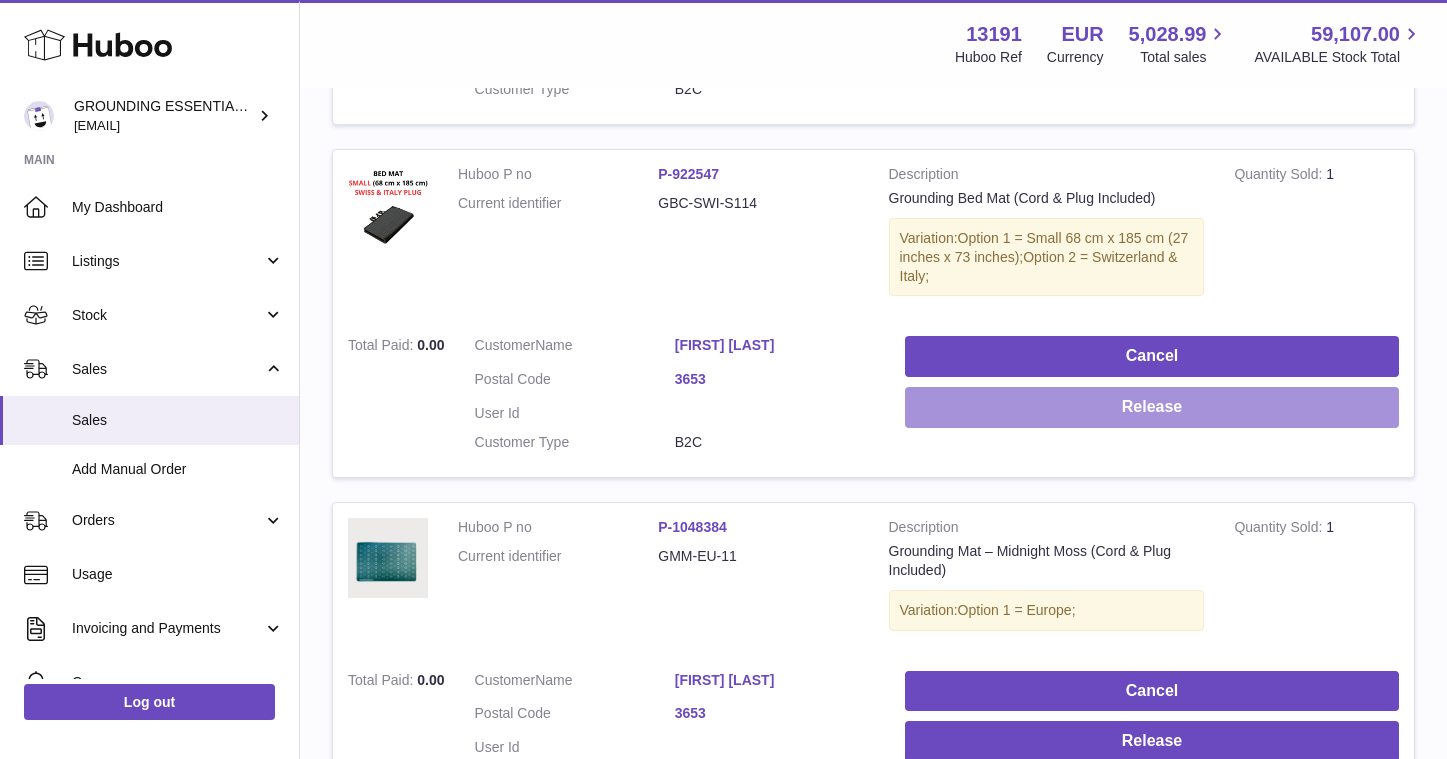 click on "Release" at bounding box center (1152, 407) 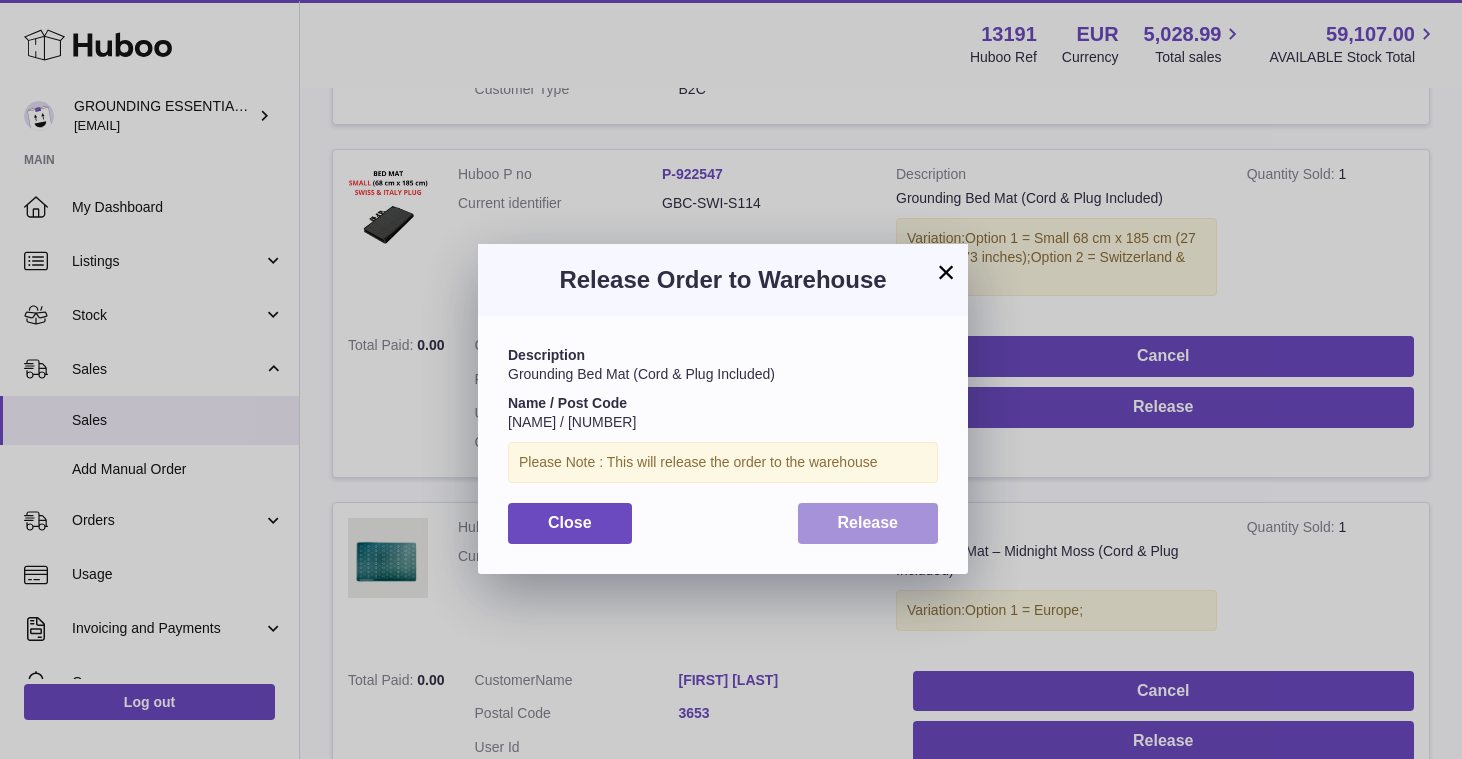 click on "Release" at bounding box center (868, 522) 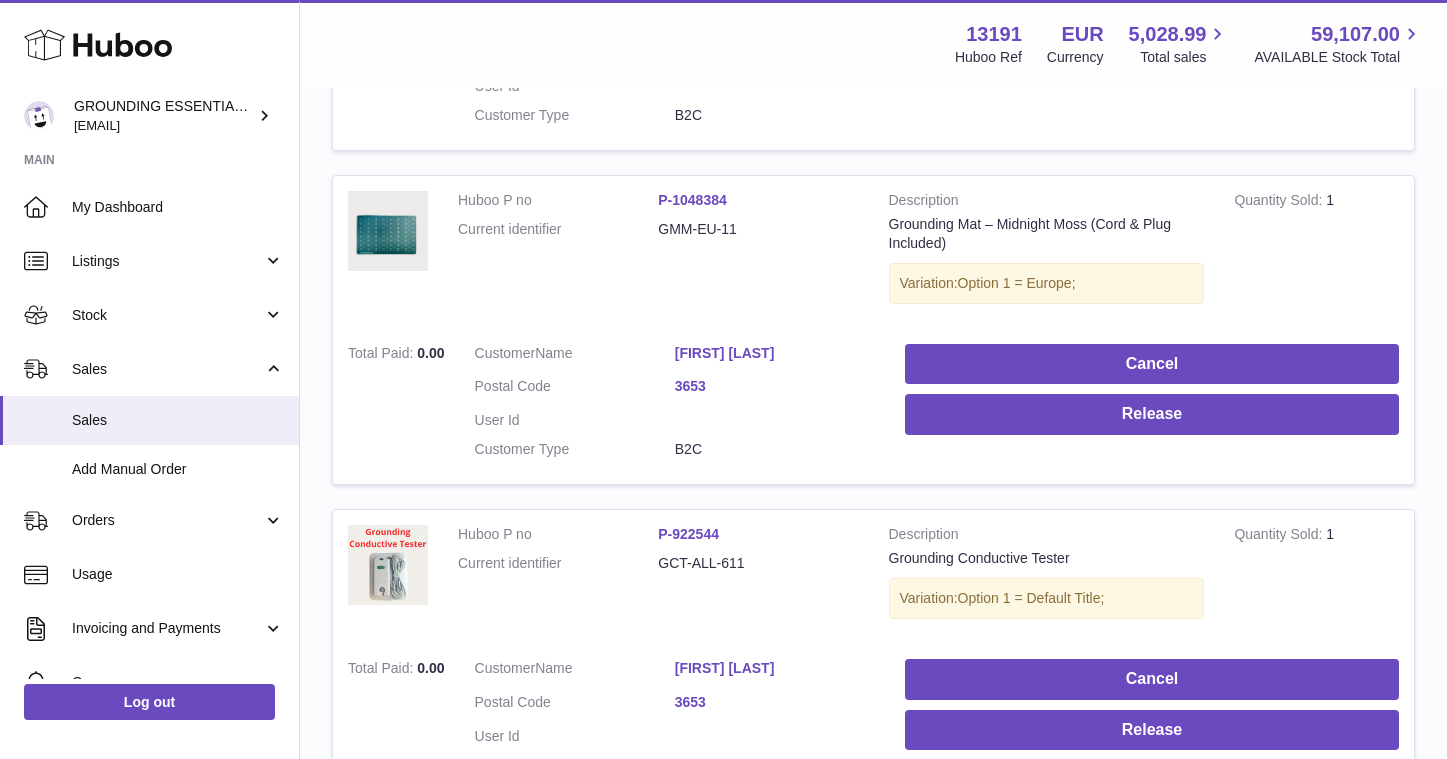 scroll, scrollTop: 1015, scrollLeft: 0, axis: vertical 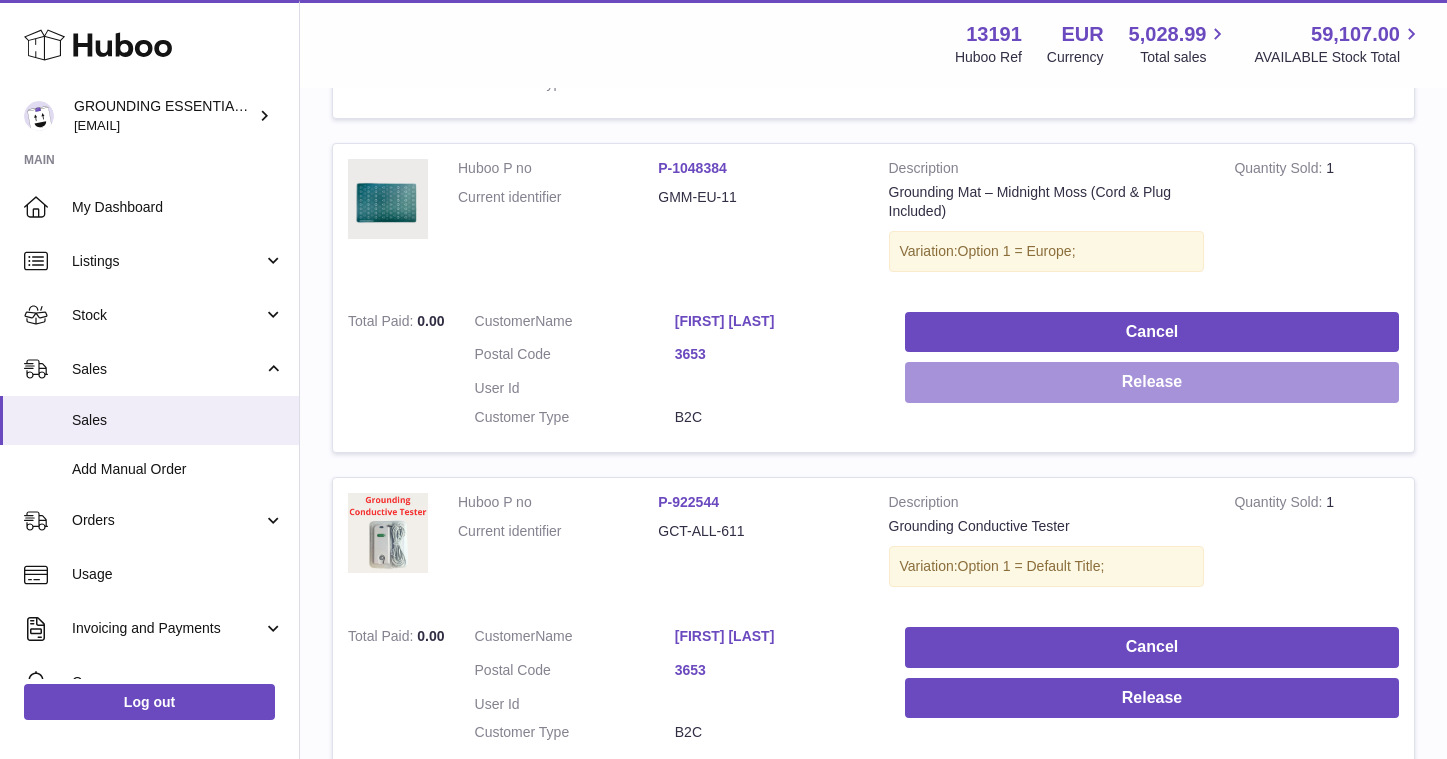 click on "Release" at bounding box center [1152, 382] 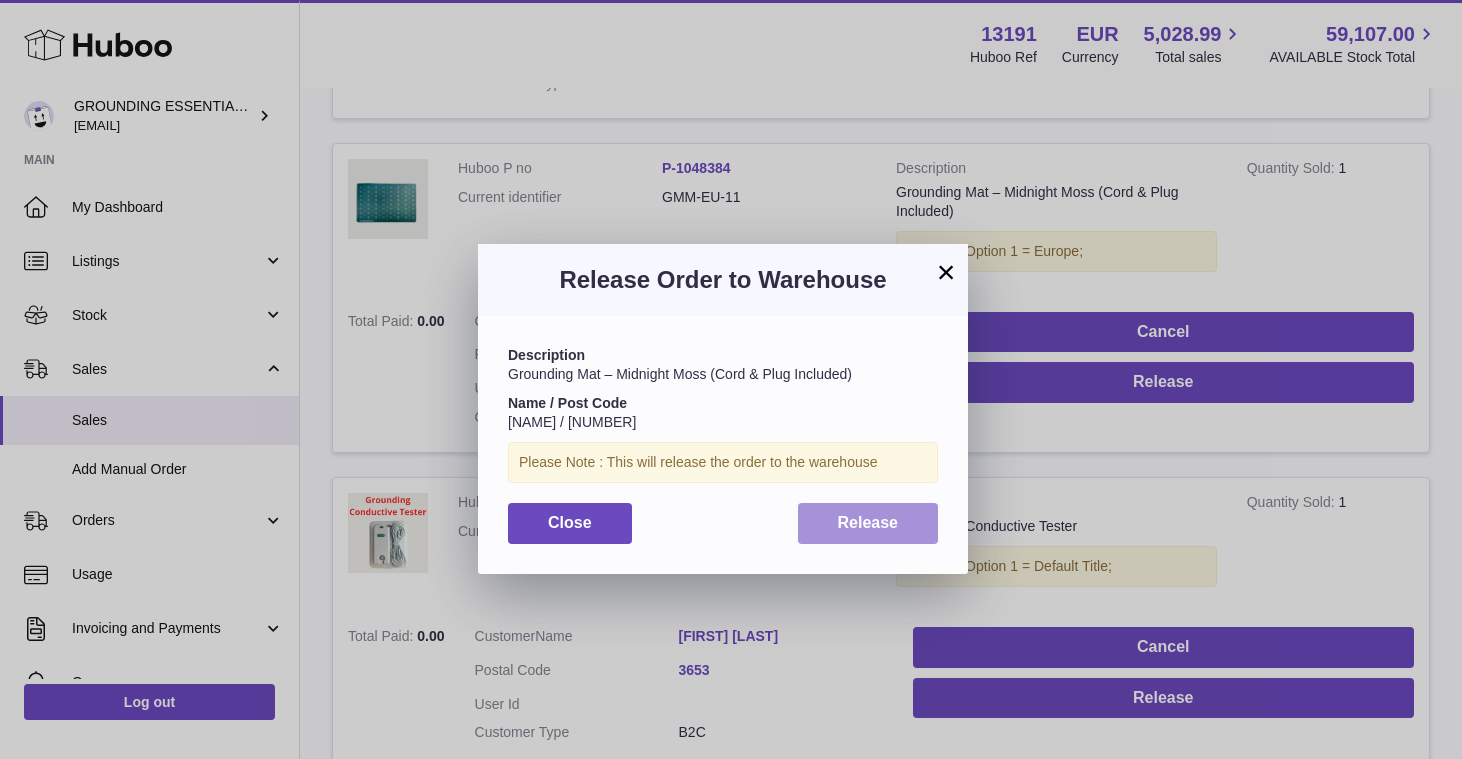 click on "Release" at bounding box center (868, 522) 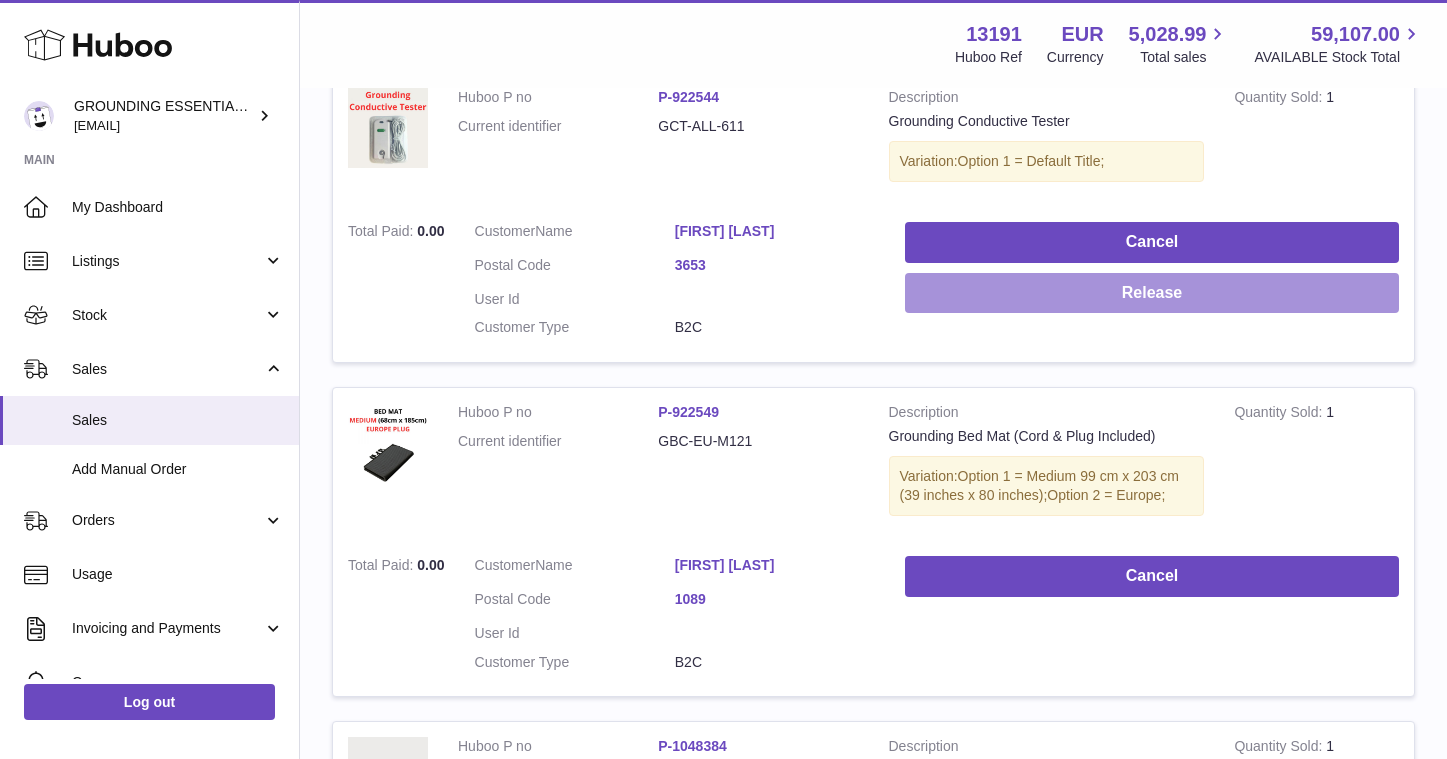 scroll, scrollTop: 1424, scrollLeft: 0, axis: vertical 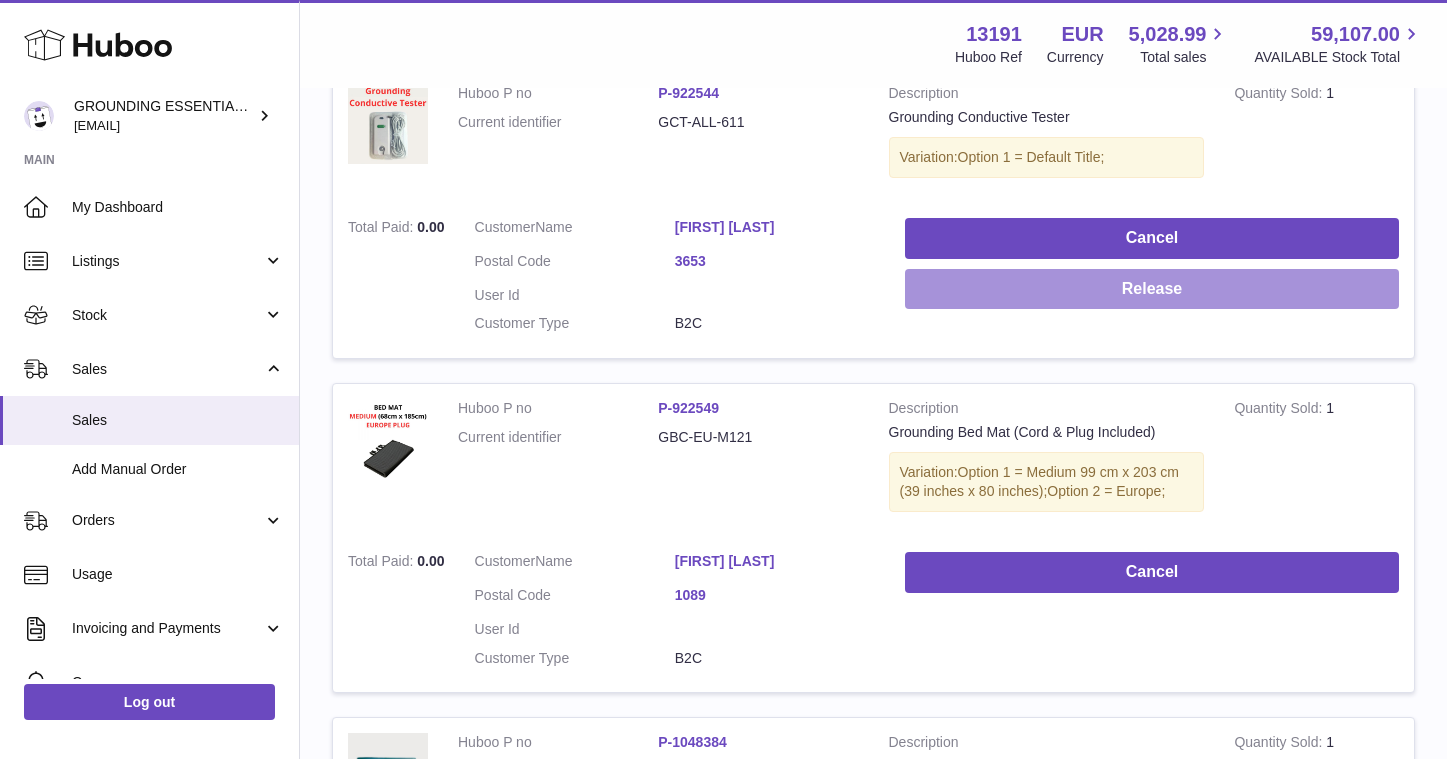 click on "Release" at bounding box center (1152, 289) 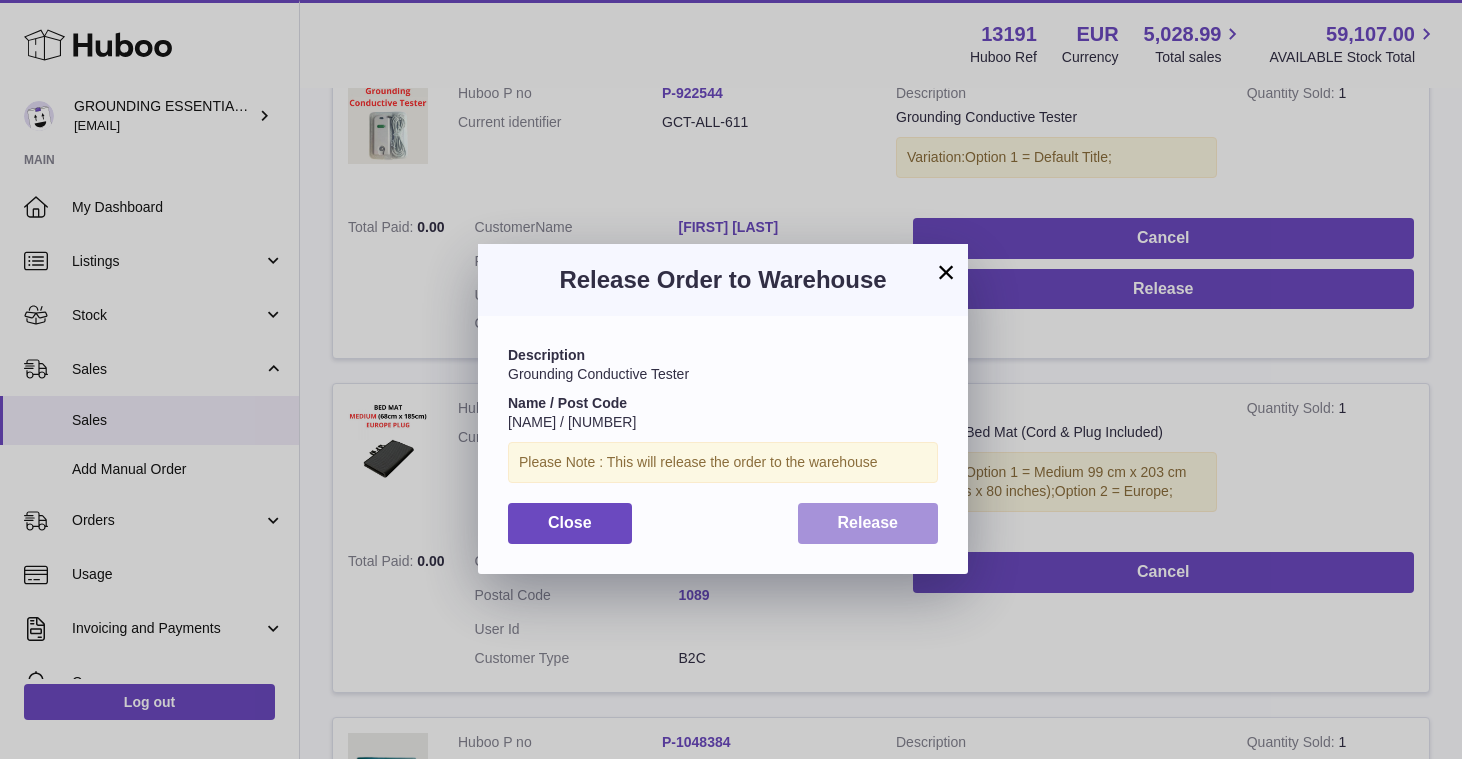 click on "Release" at bounding box center [868, 522] 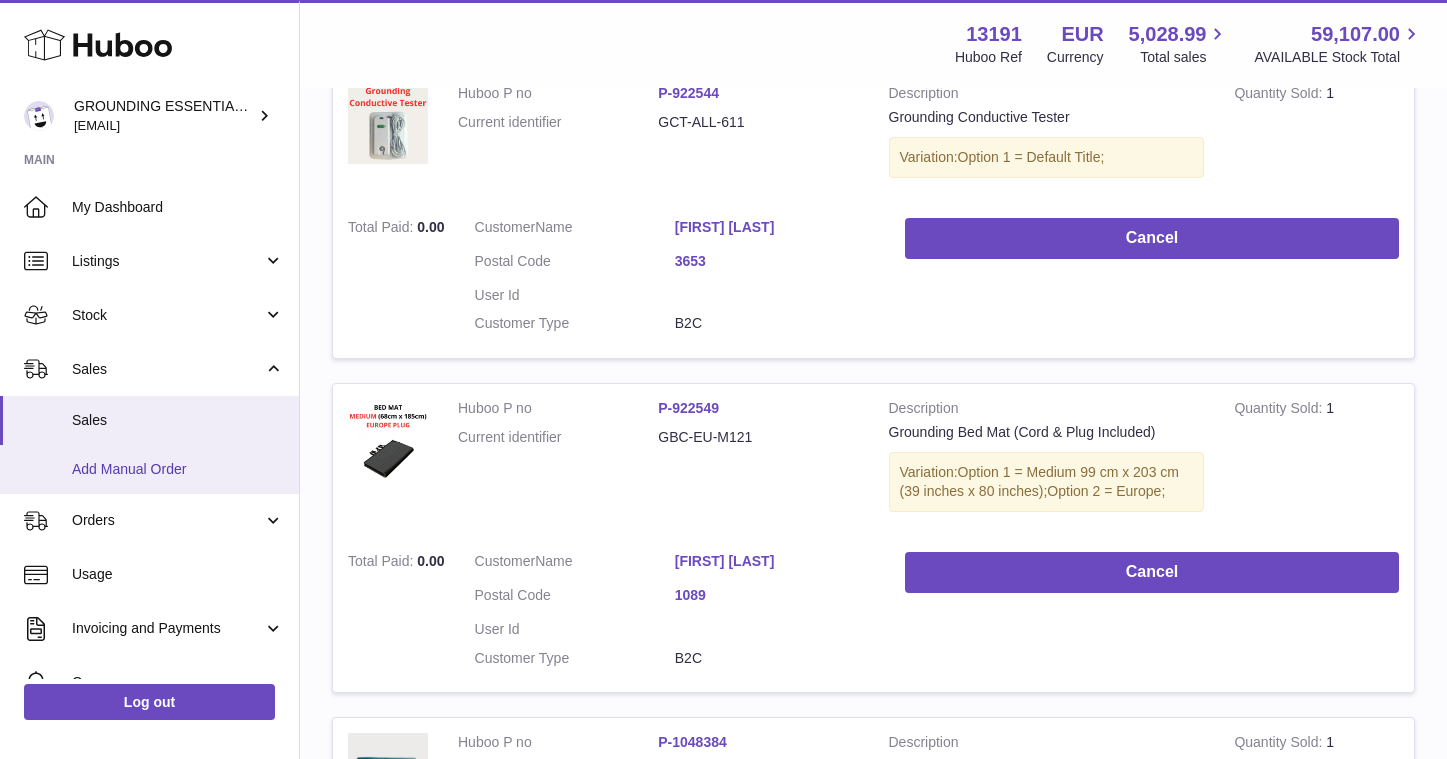 click on "Add Manual Order" at bounding box center (178, 469) 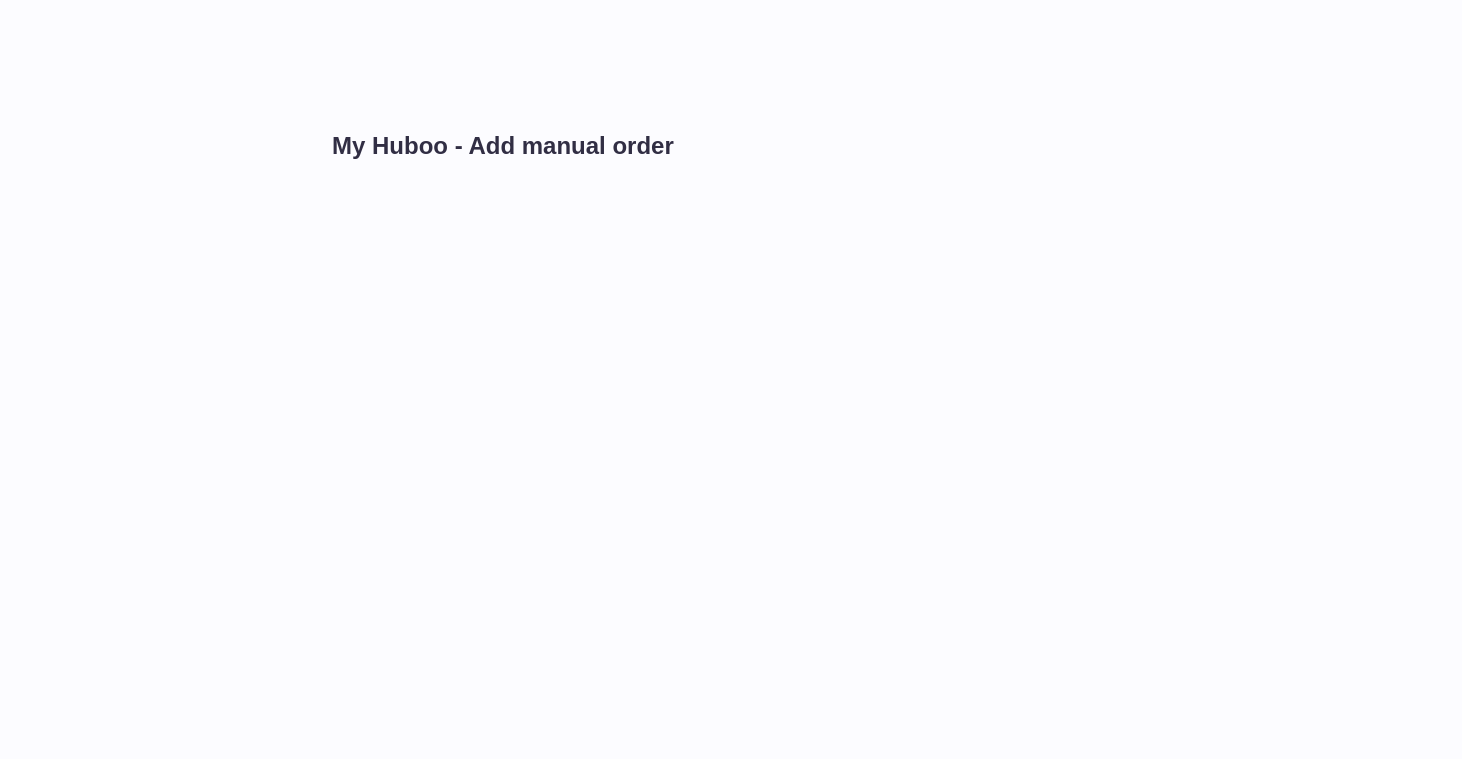 scroll, scrollTop: 0, scrollLeft: 0, axis: both 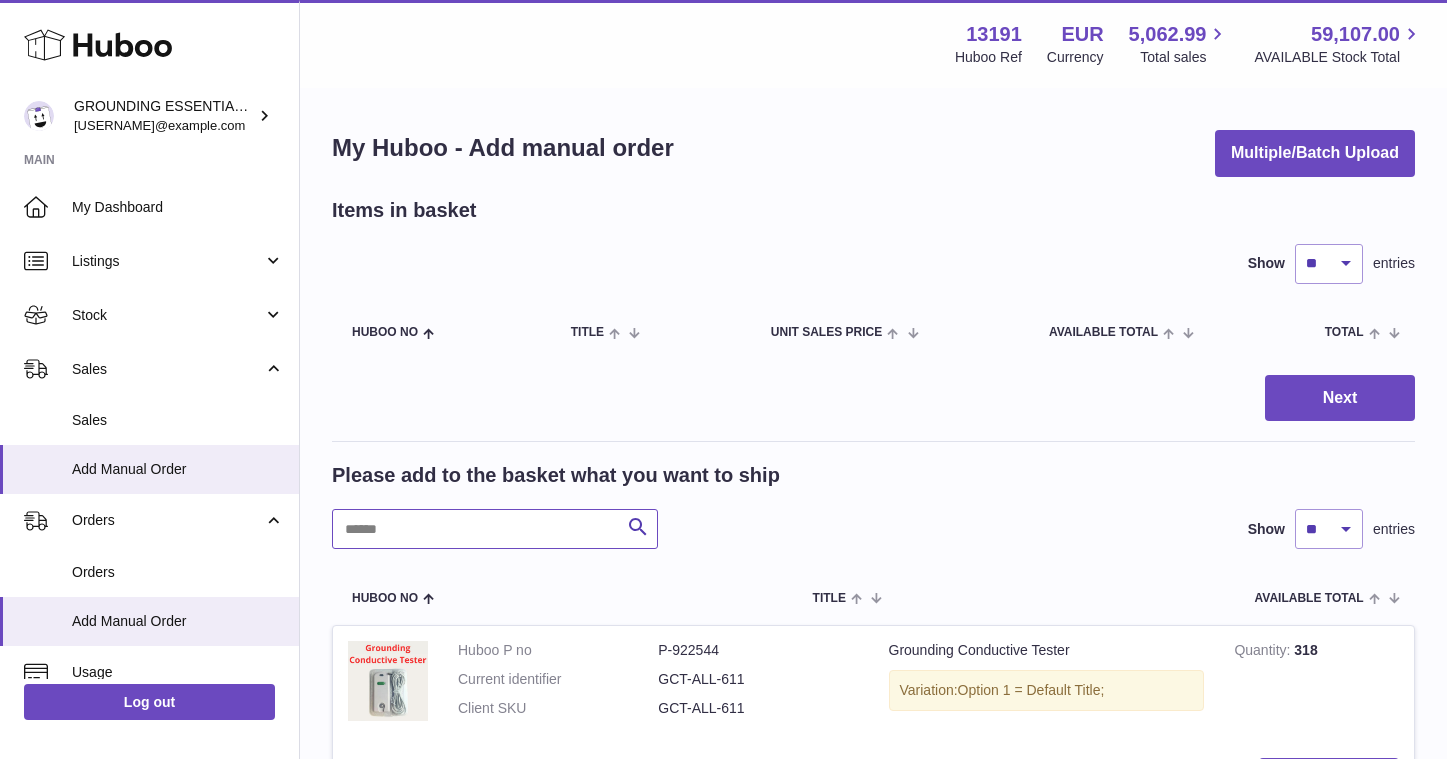 click at bounding box center [495, 529] 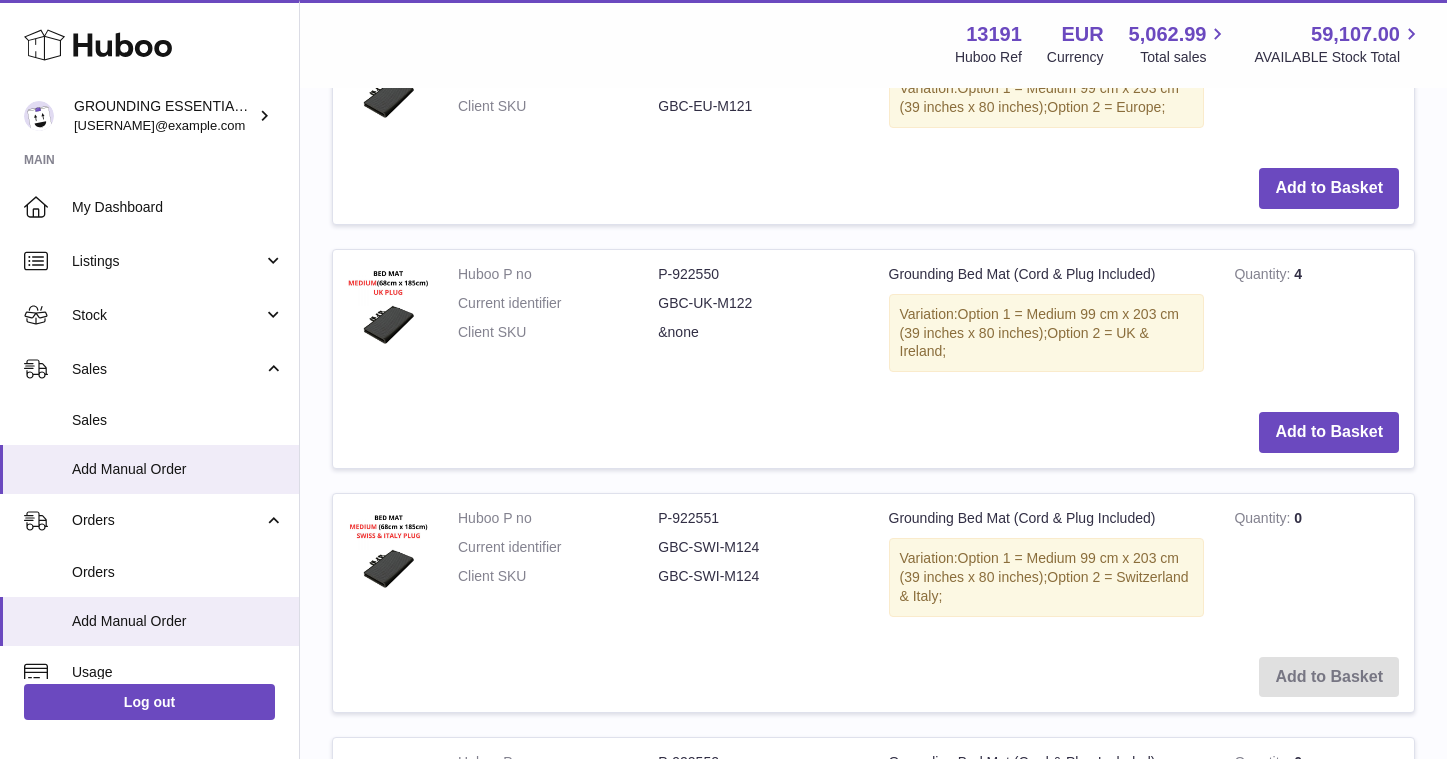 scroll, scrollTop: 680, scrollLeft: 0, axis: vertical 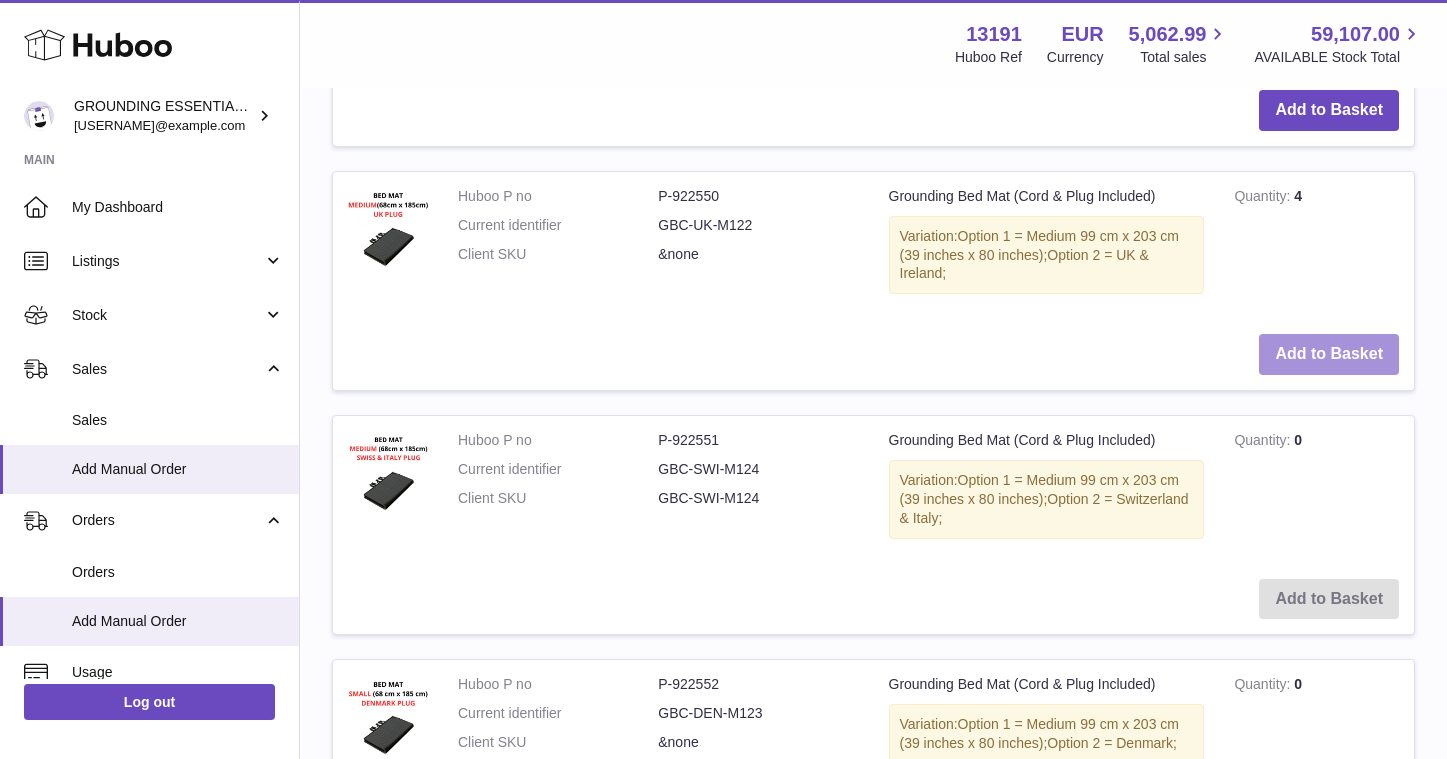 click on "Add to Basket" at bounding box center [1329, 354] 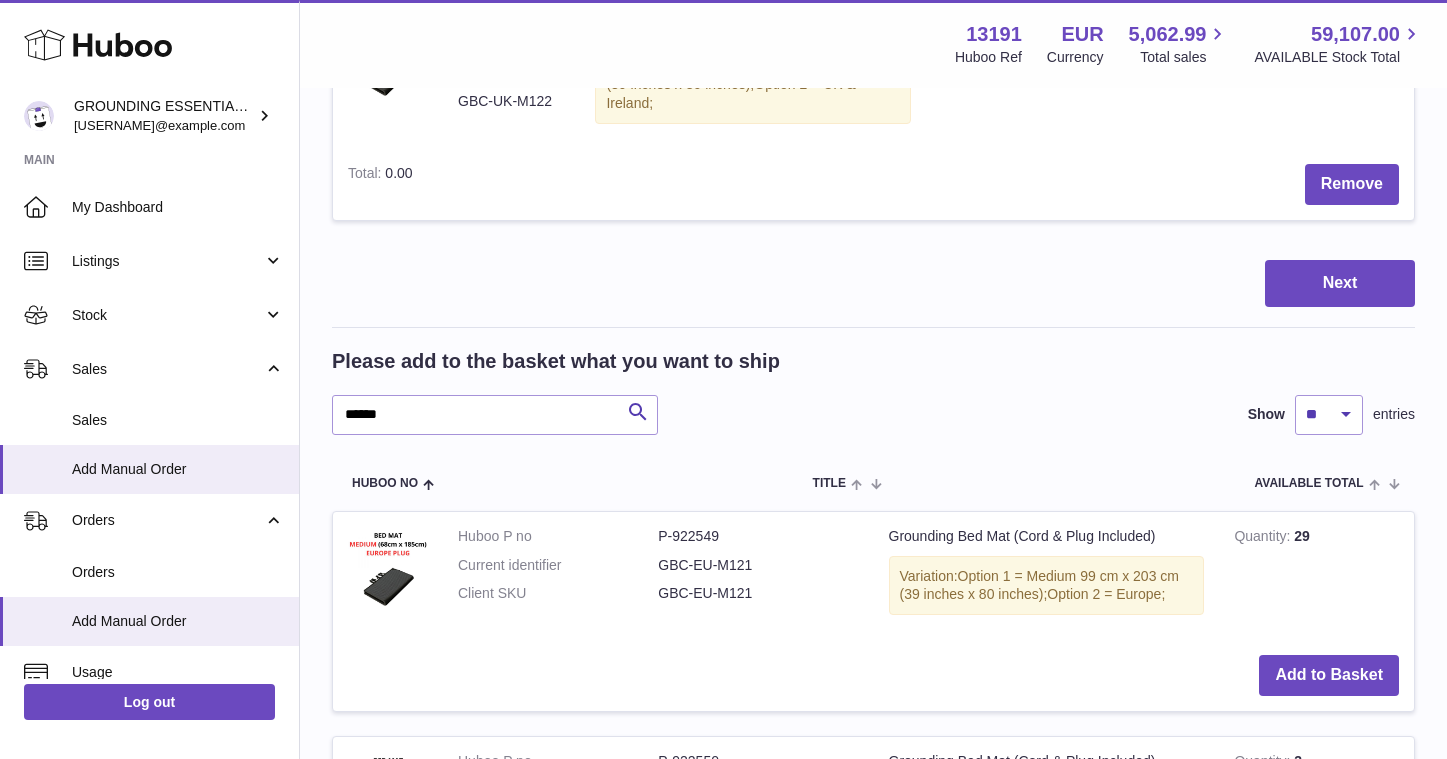 scroll, scrollTop: 261, scrollLeft: 0, axis: vertical 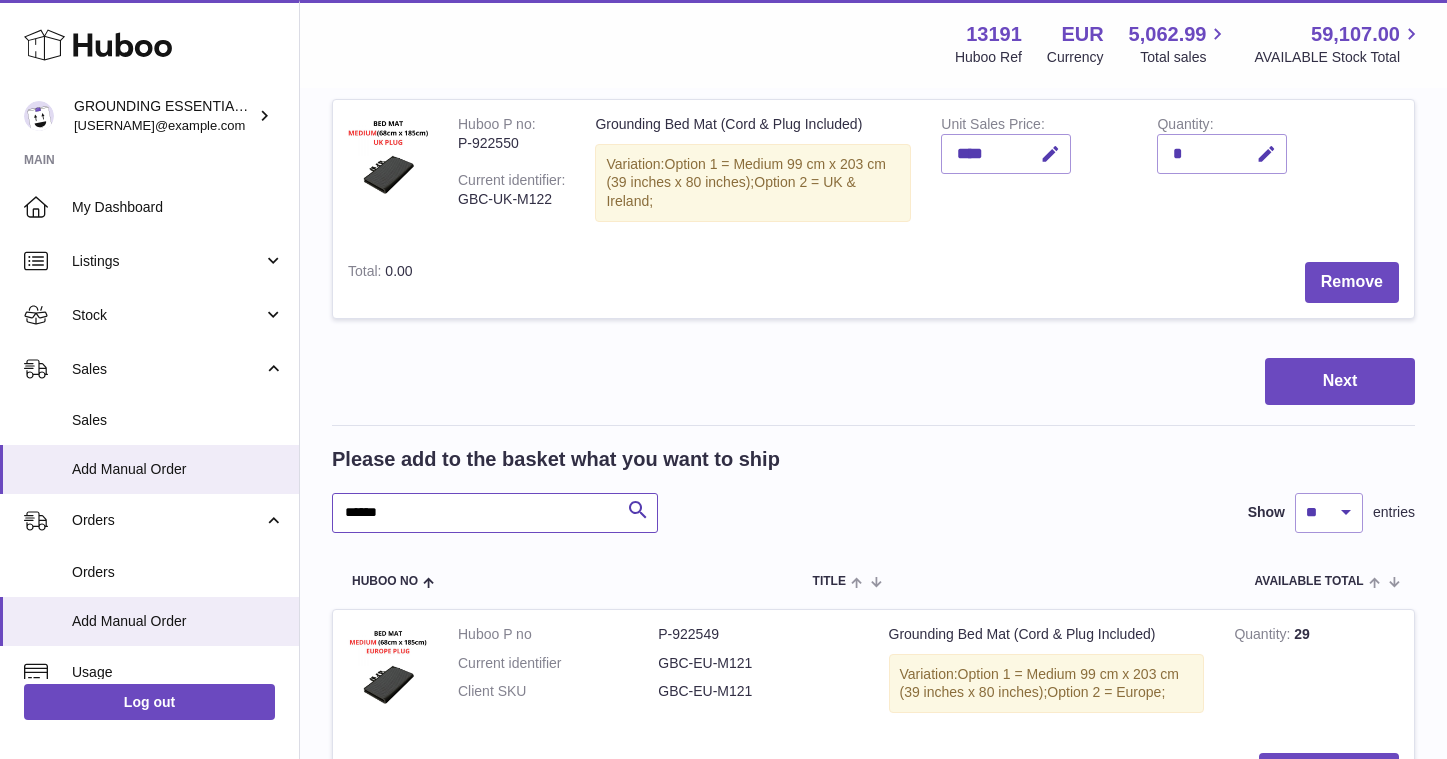 click on "******" at bounding box center (495, 513) 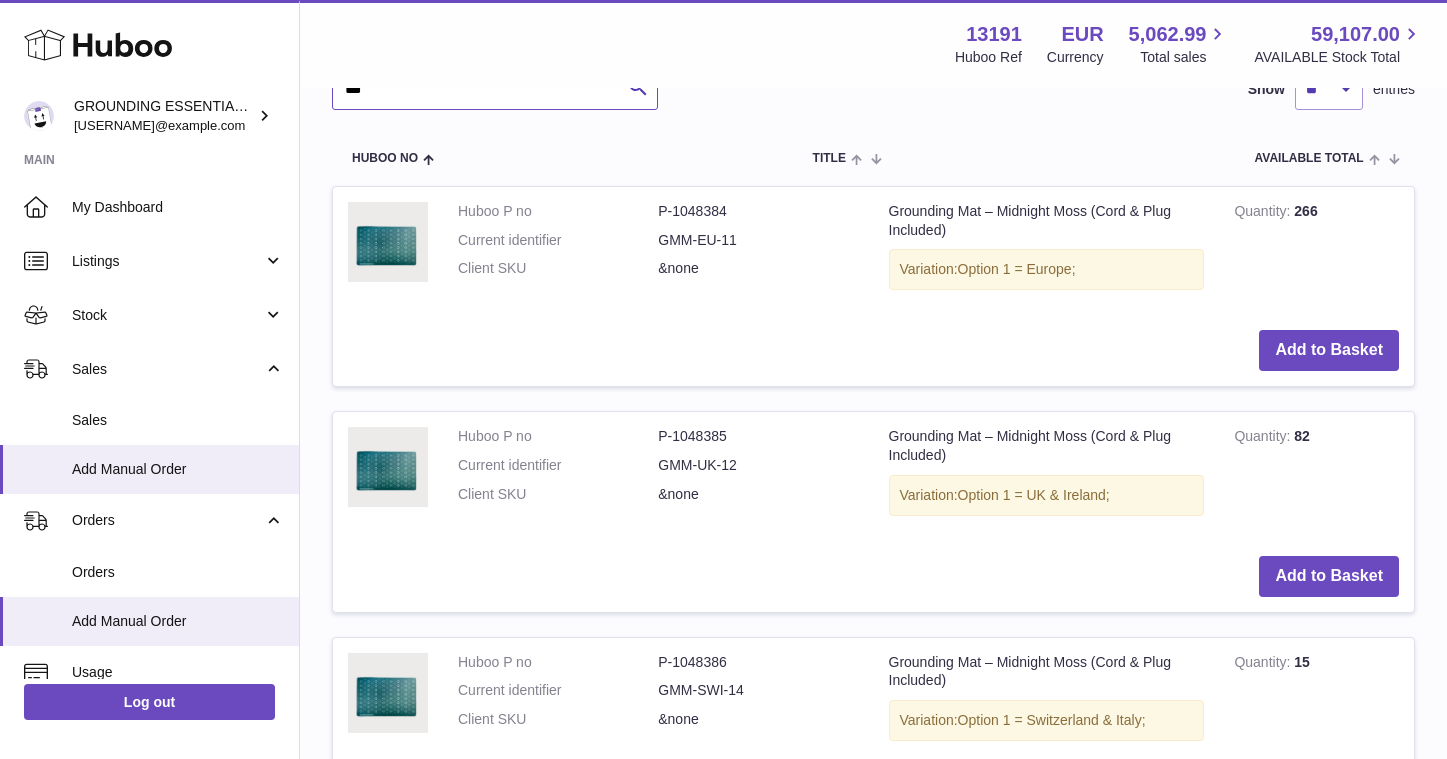 scroll, scrollTop: 829, scrollLeft: 0, axis: vertical 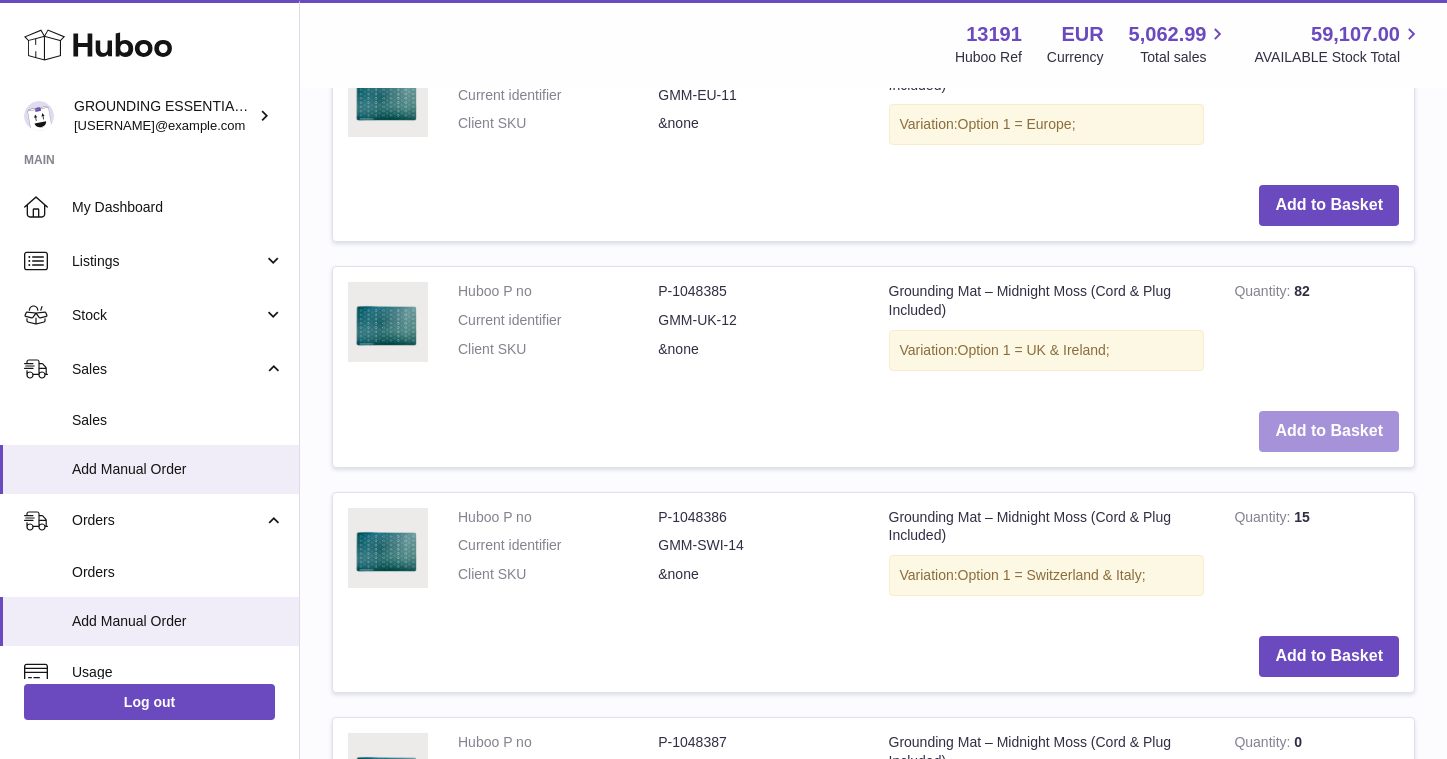 click on "Add to Basket" at bounding box center [1329, 431] 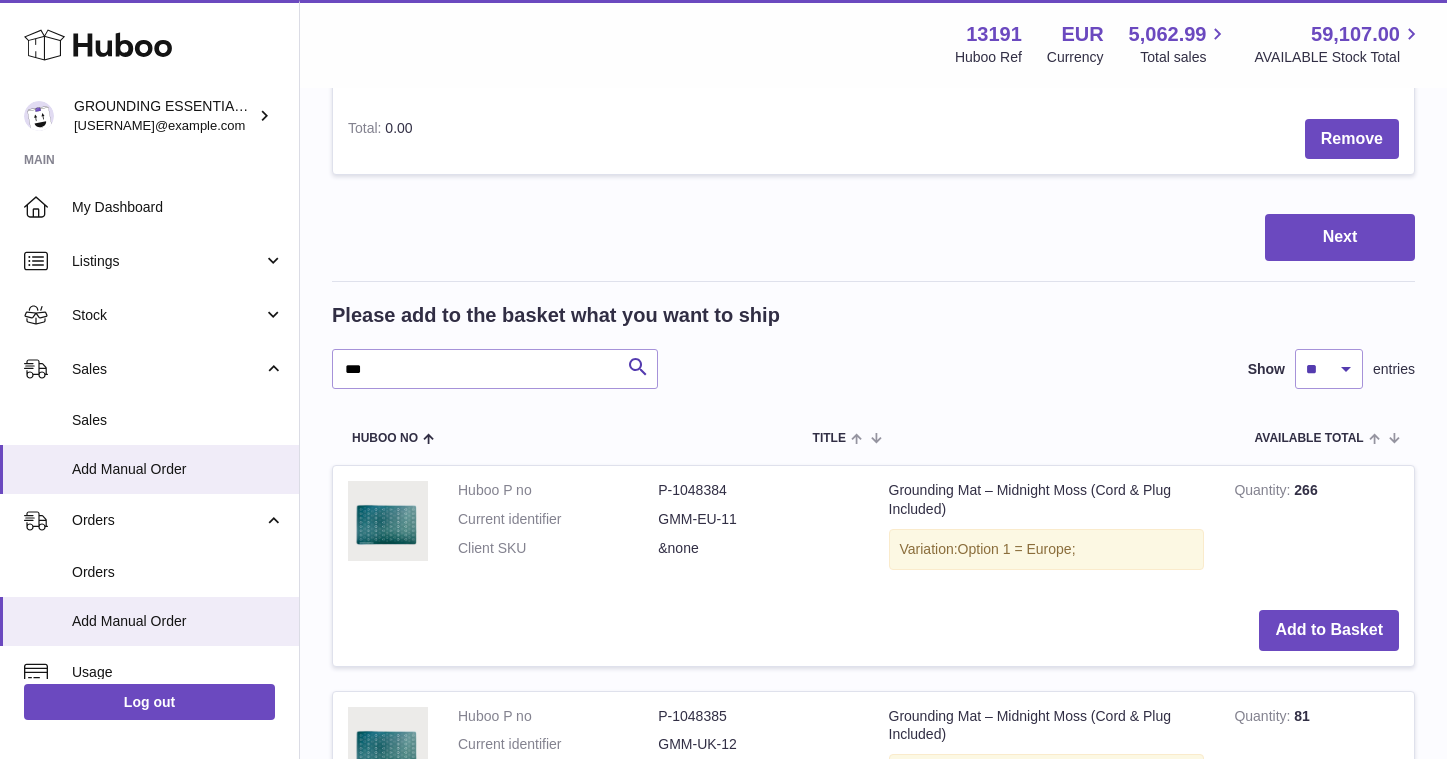scroll, scrollTop: 385, scrollLeft: 0, axis: vertical 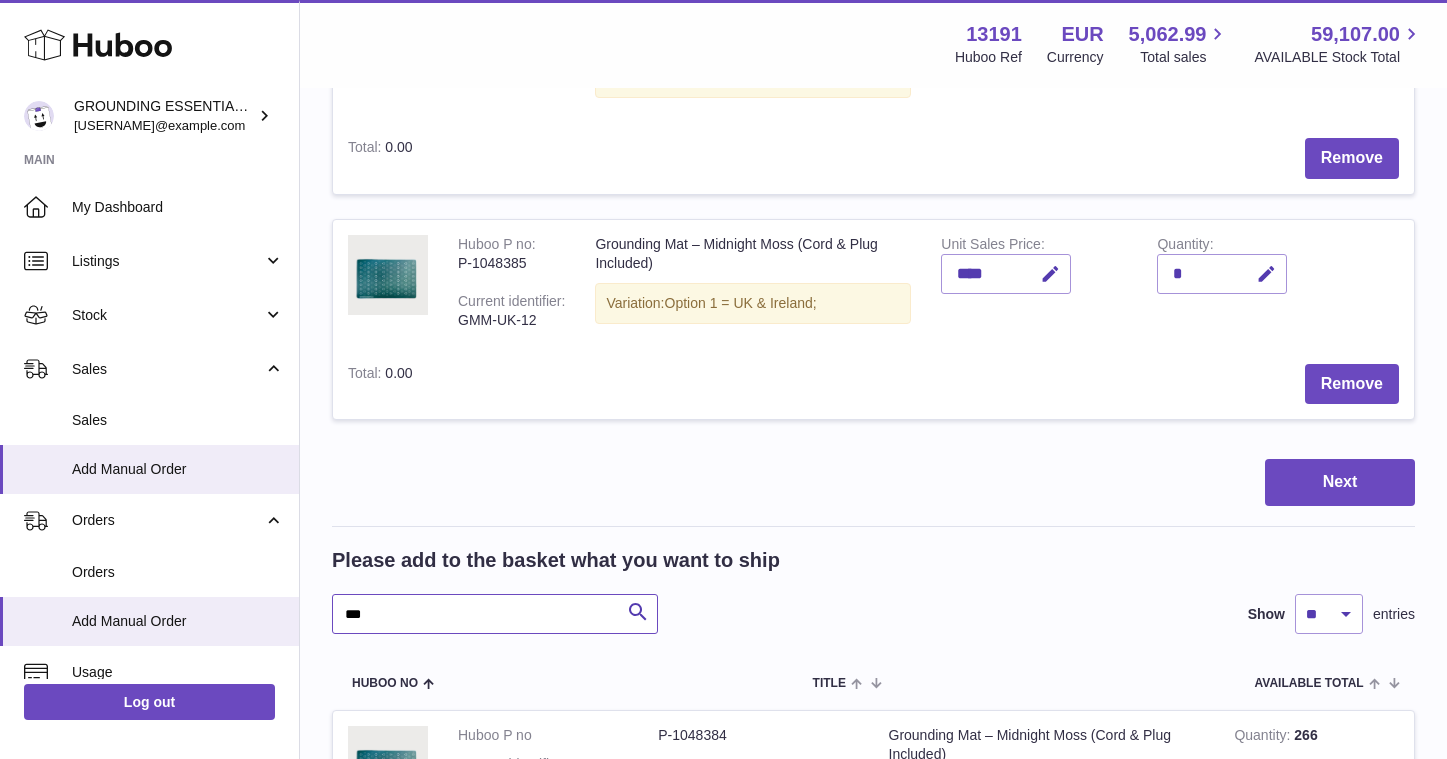 click on "***" at bounding box center (495, 614) 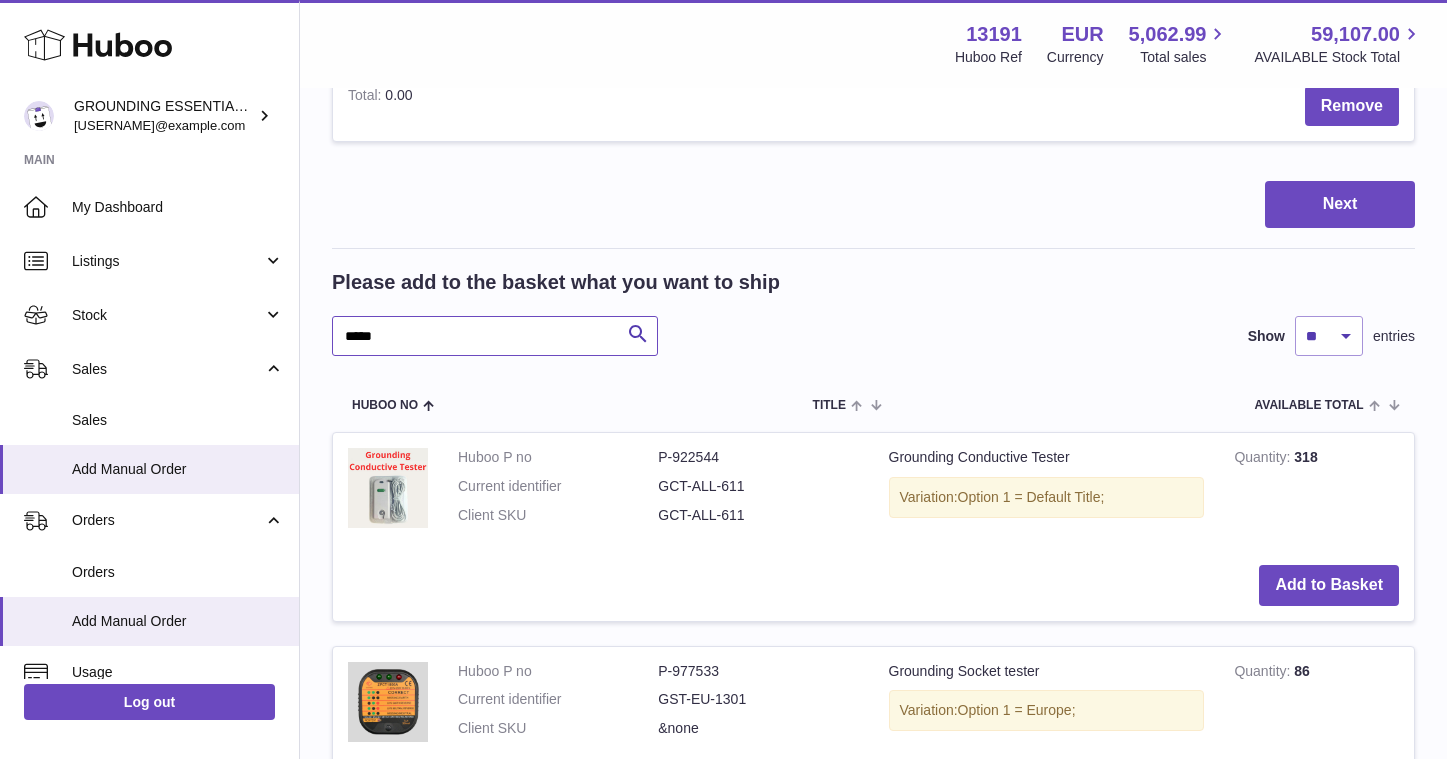scroll, scrollTop: 764, scrollLeft: 0, axis: vertical 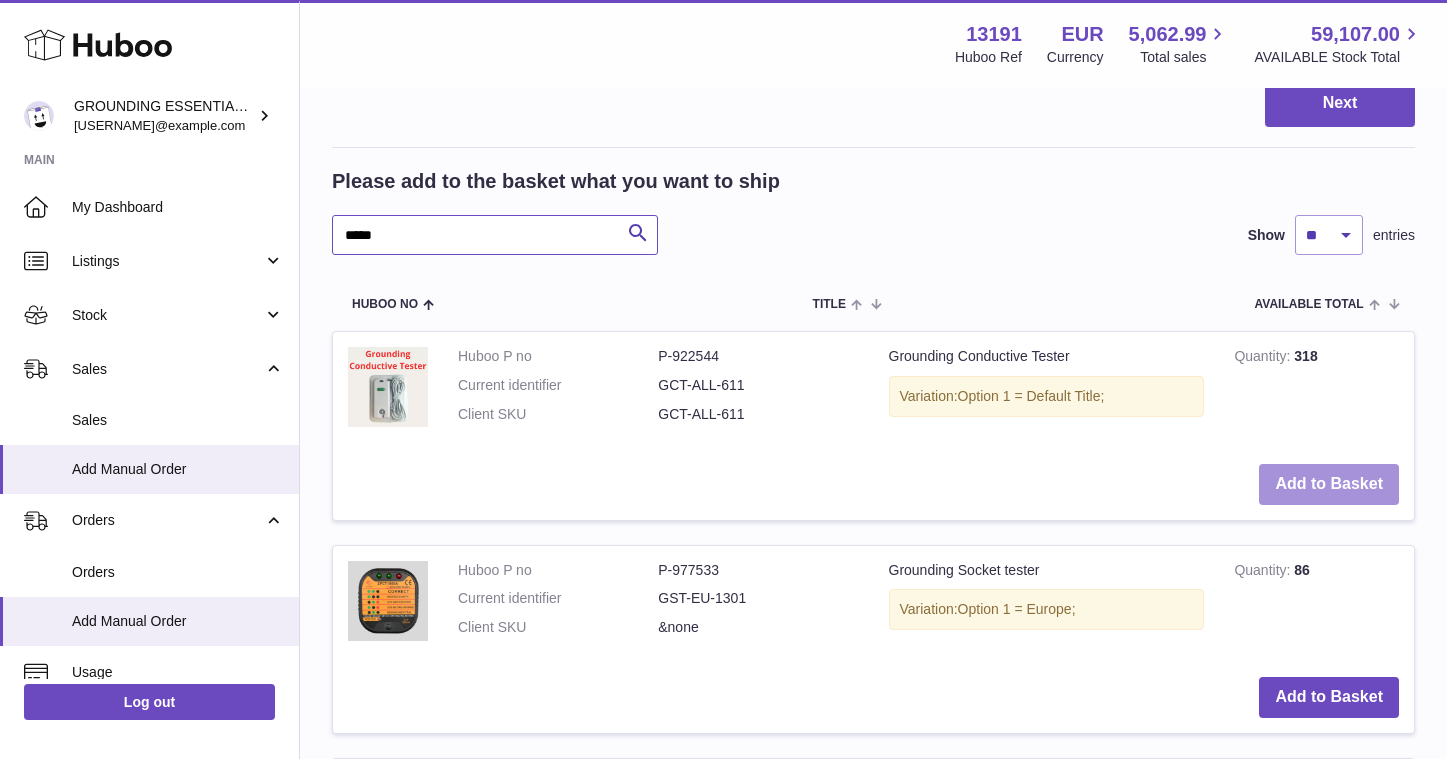 type on "*****" 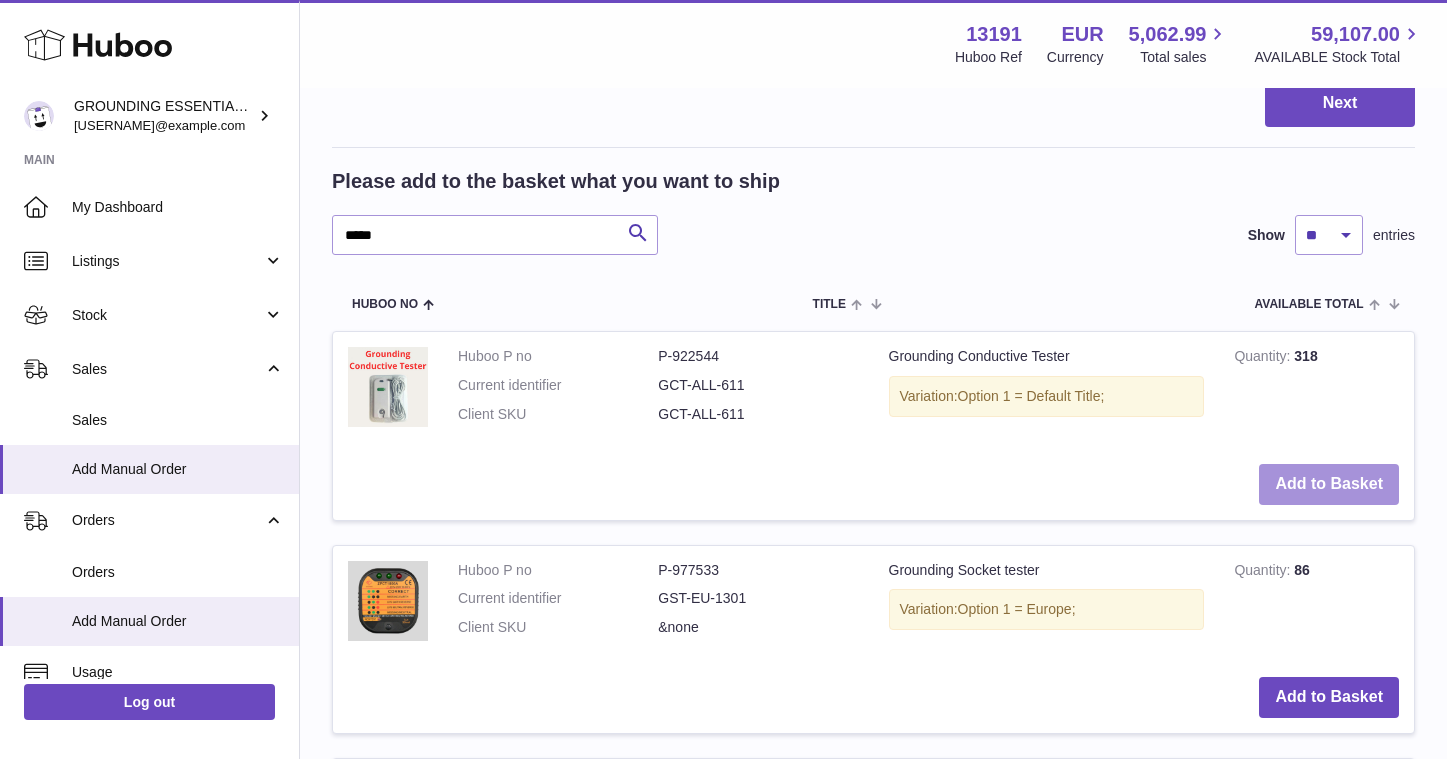 click on "Add to Basket" at bounding box center (1329, 484) 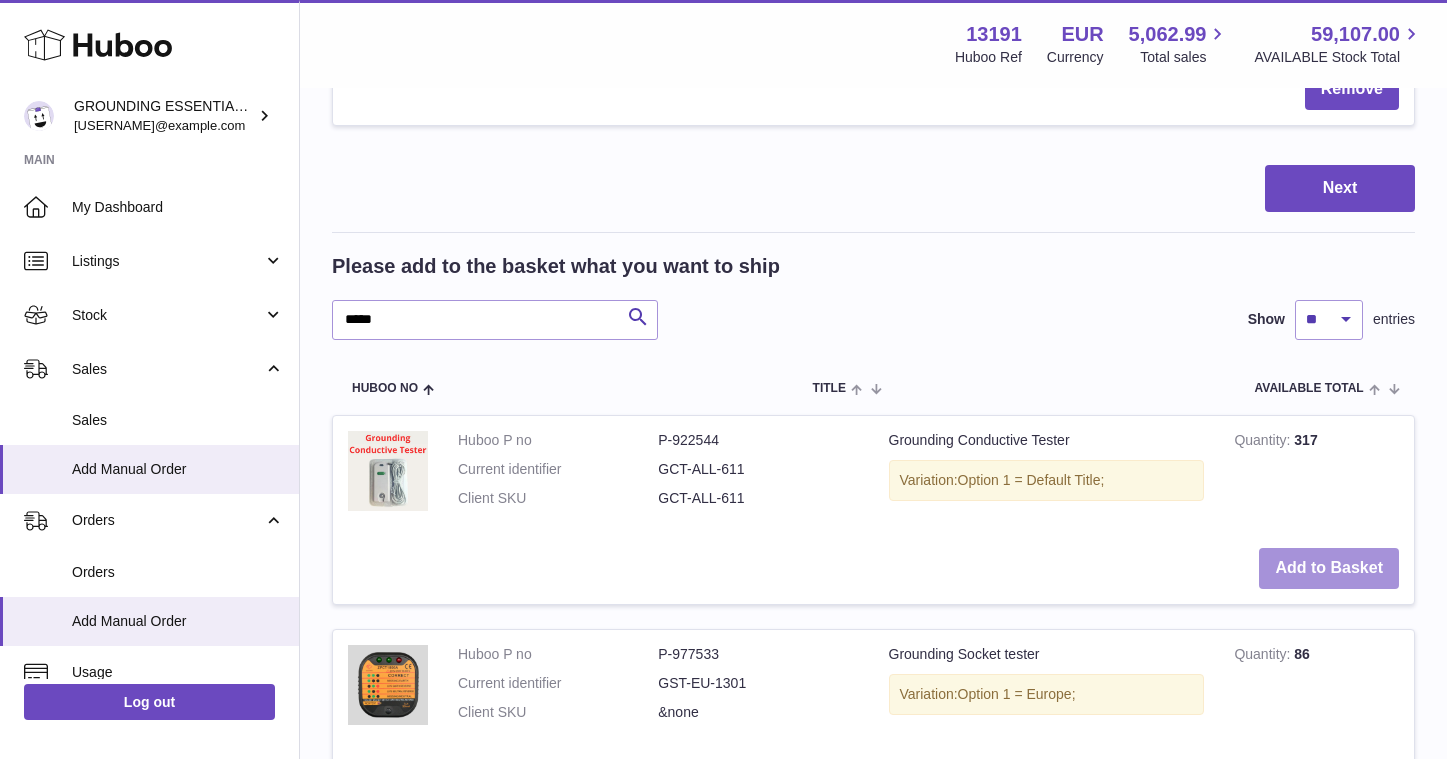 scroll, scrollTop: 536, scrollLeft: 0, axis: vertical 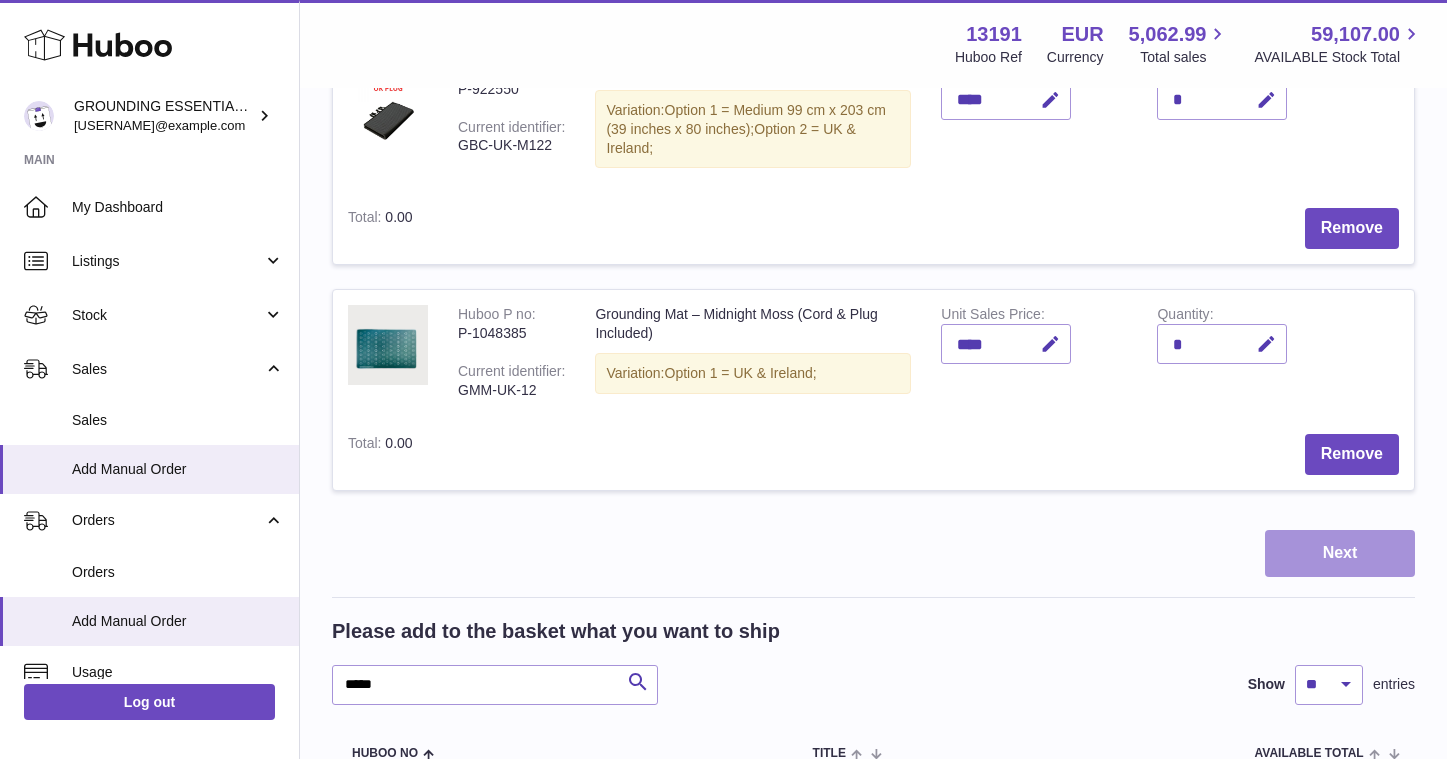 click on "Next" at bounding box center (1340, 553) 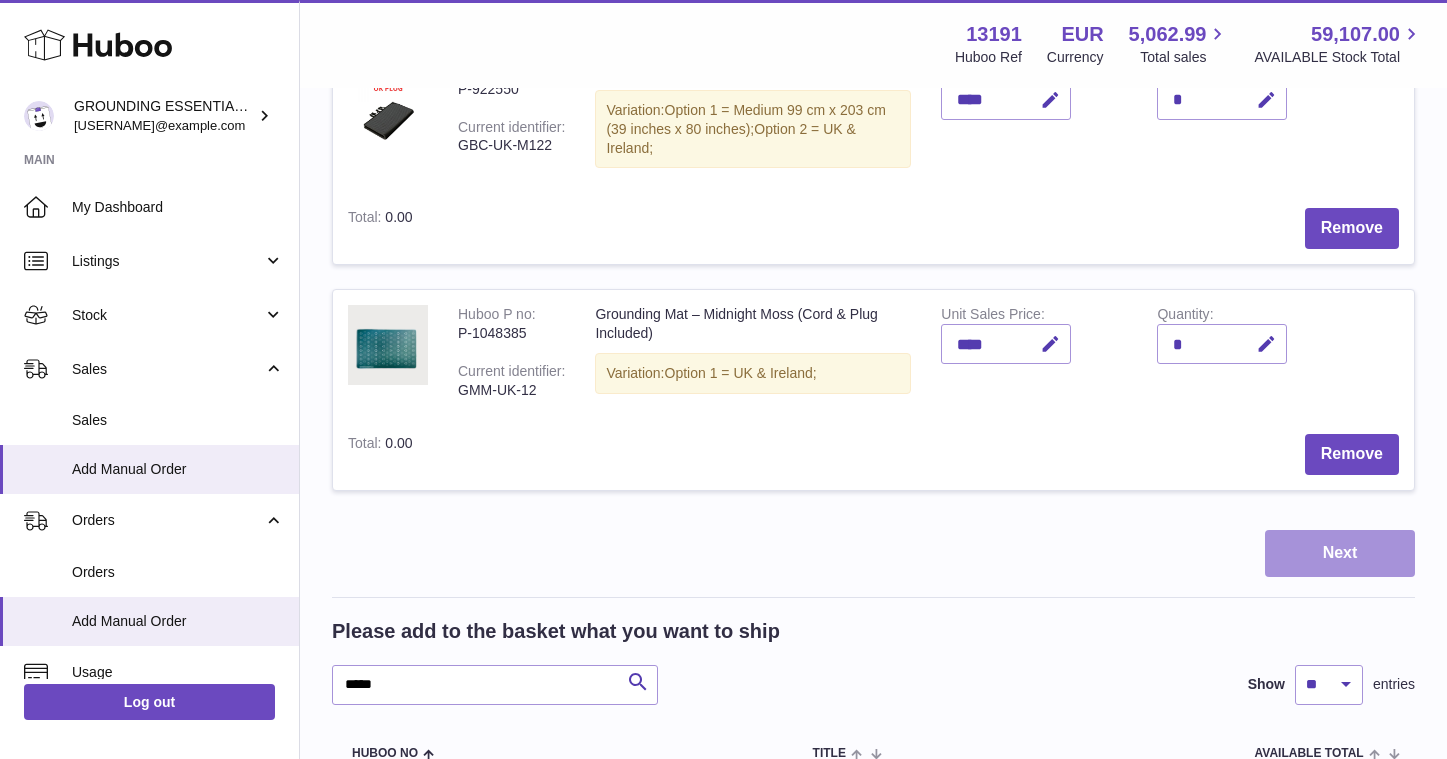 scroll, scrollTop: 0, scrollLeft: 0, axis: both 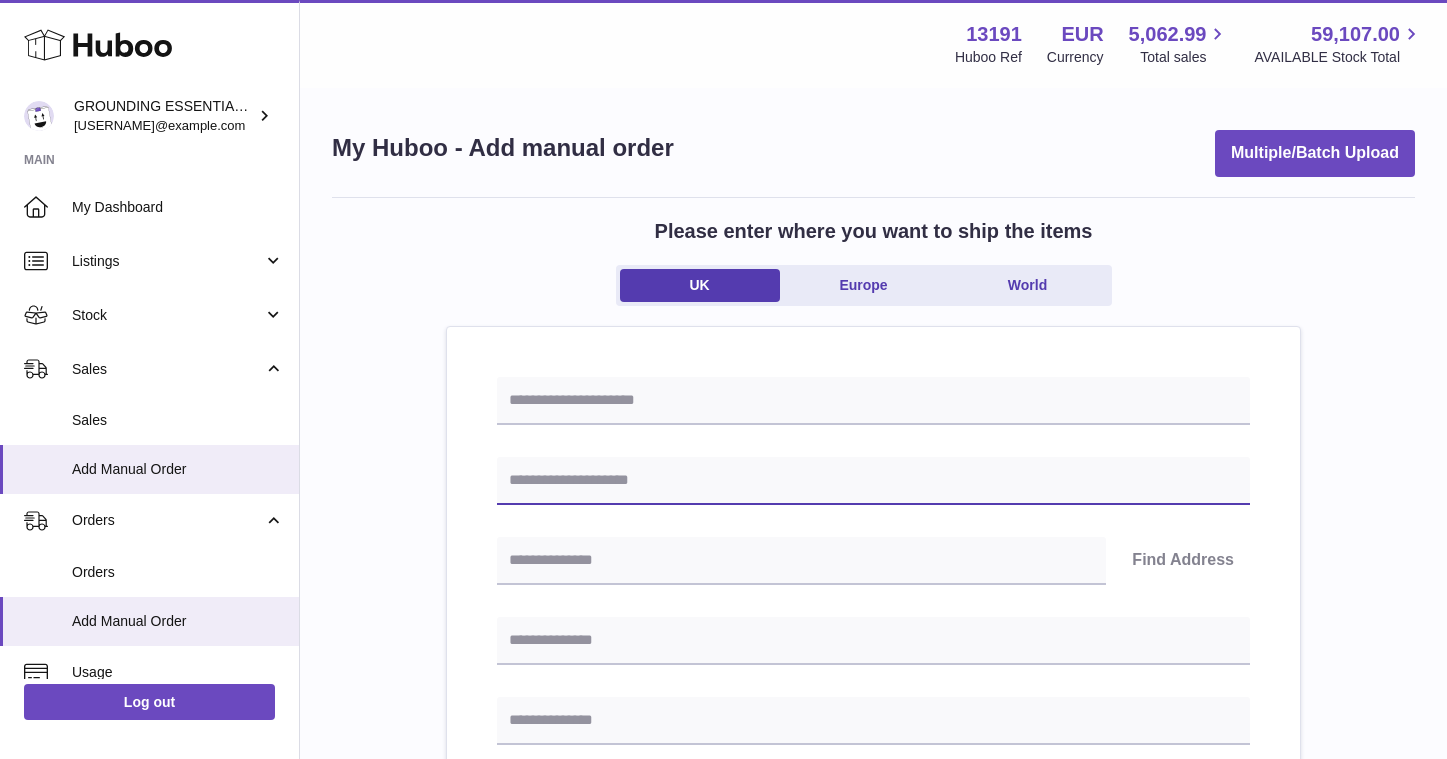 click at bounding box center [873, 481] 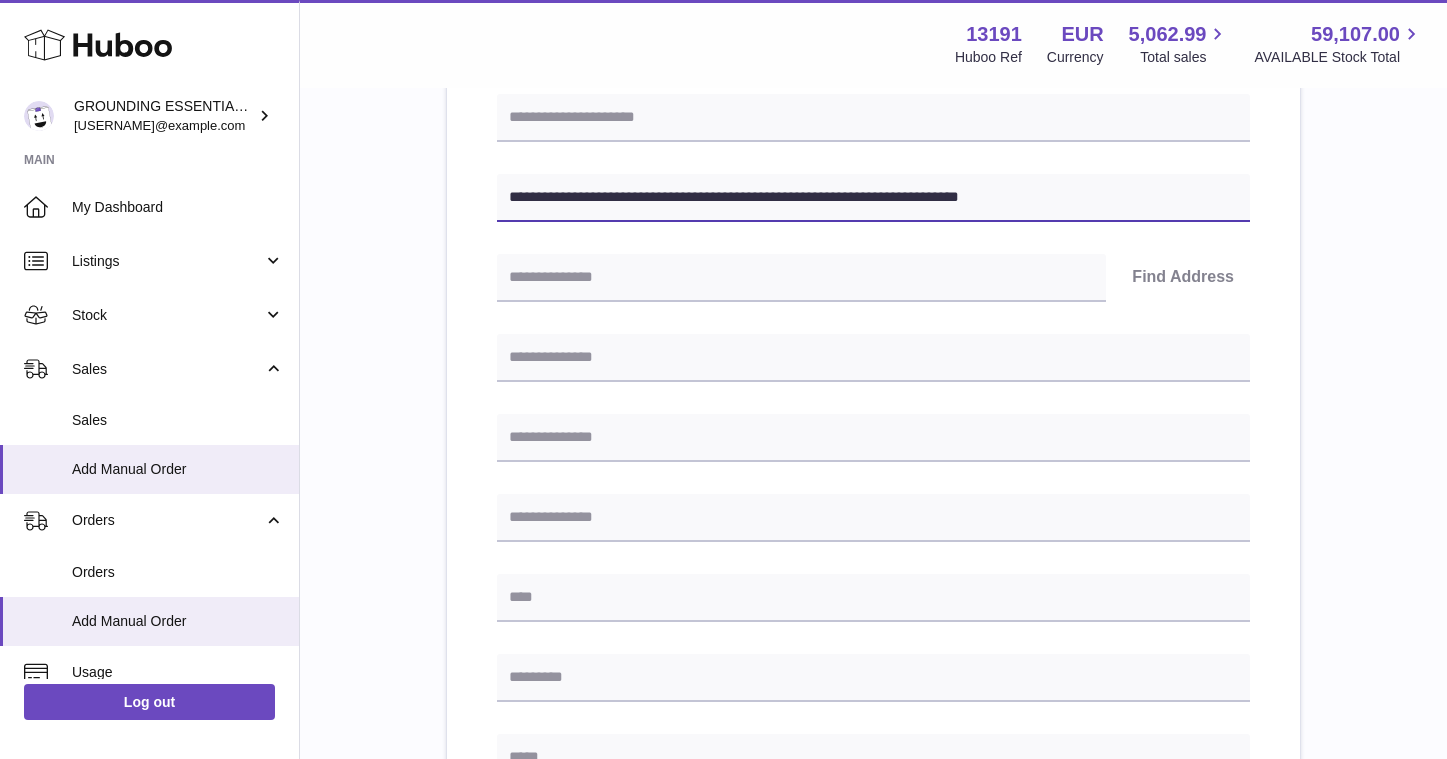 scroll, scrollTop: 338, scrollLeft: 0, axis: vertical 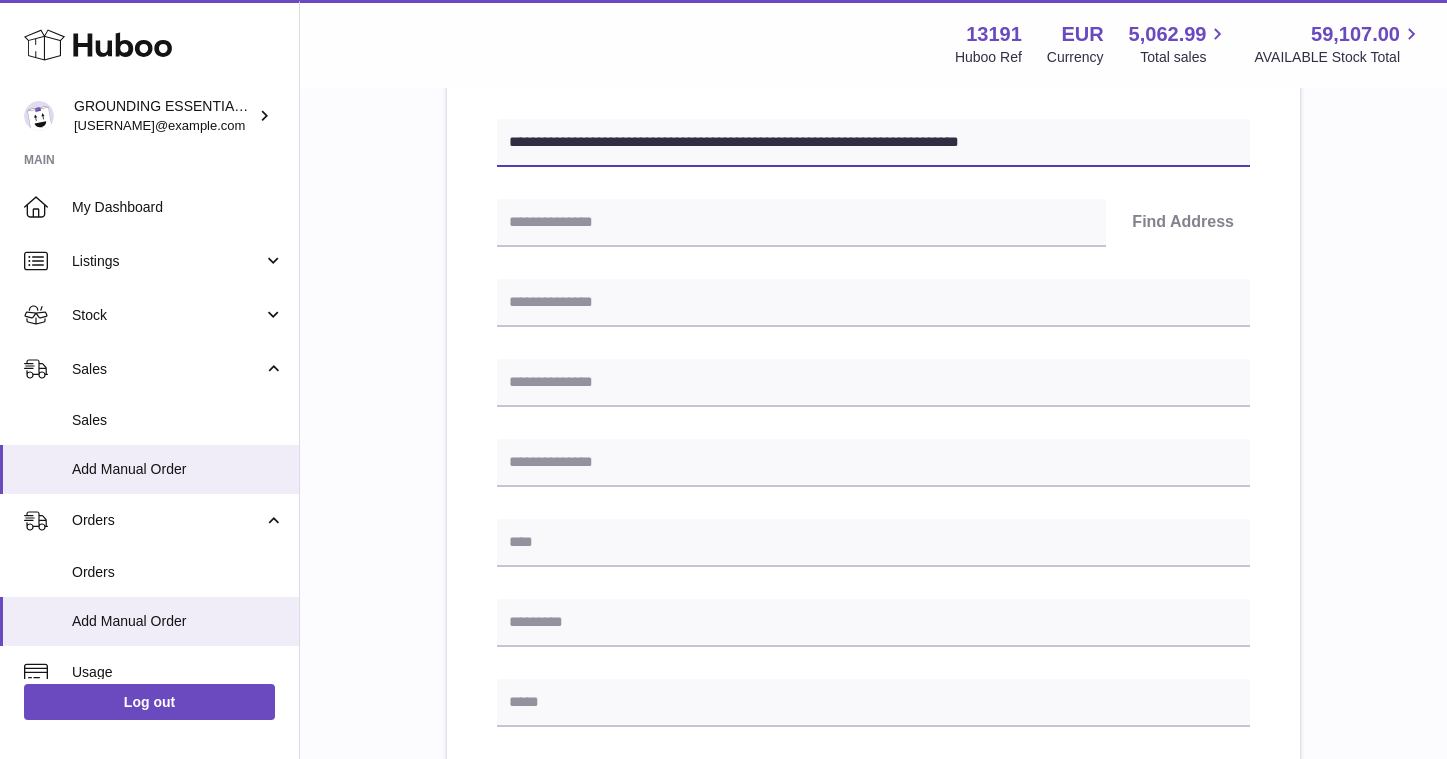 drag, startPoint x: 629, startPoint y: 140, endPoint x: 791, endPoint y: 142, distance: 162.01234 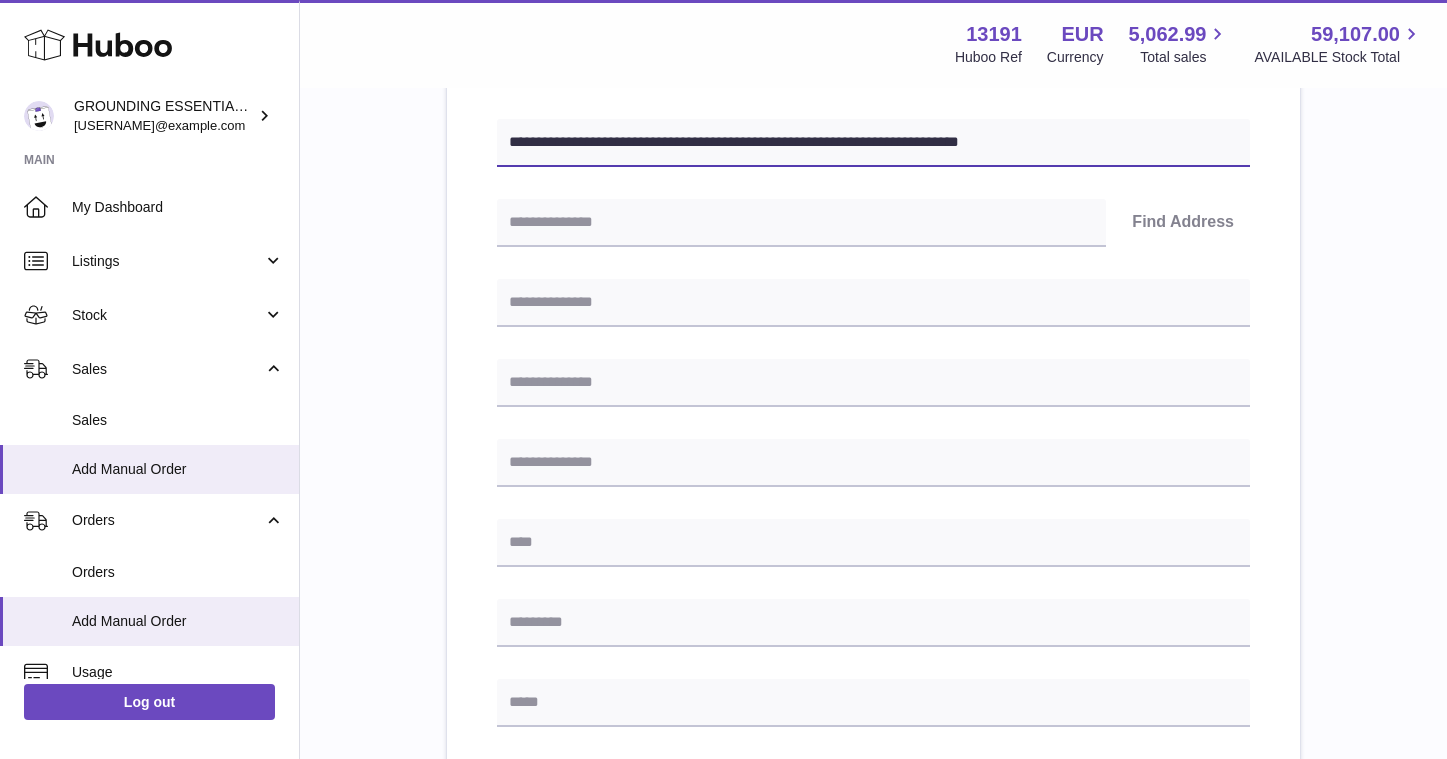 click on "**********" at bounding box center [873, 143] 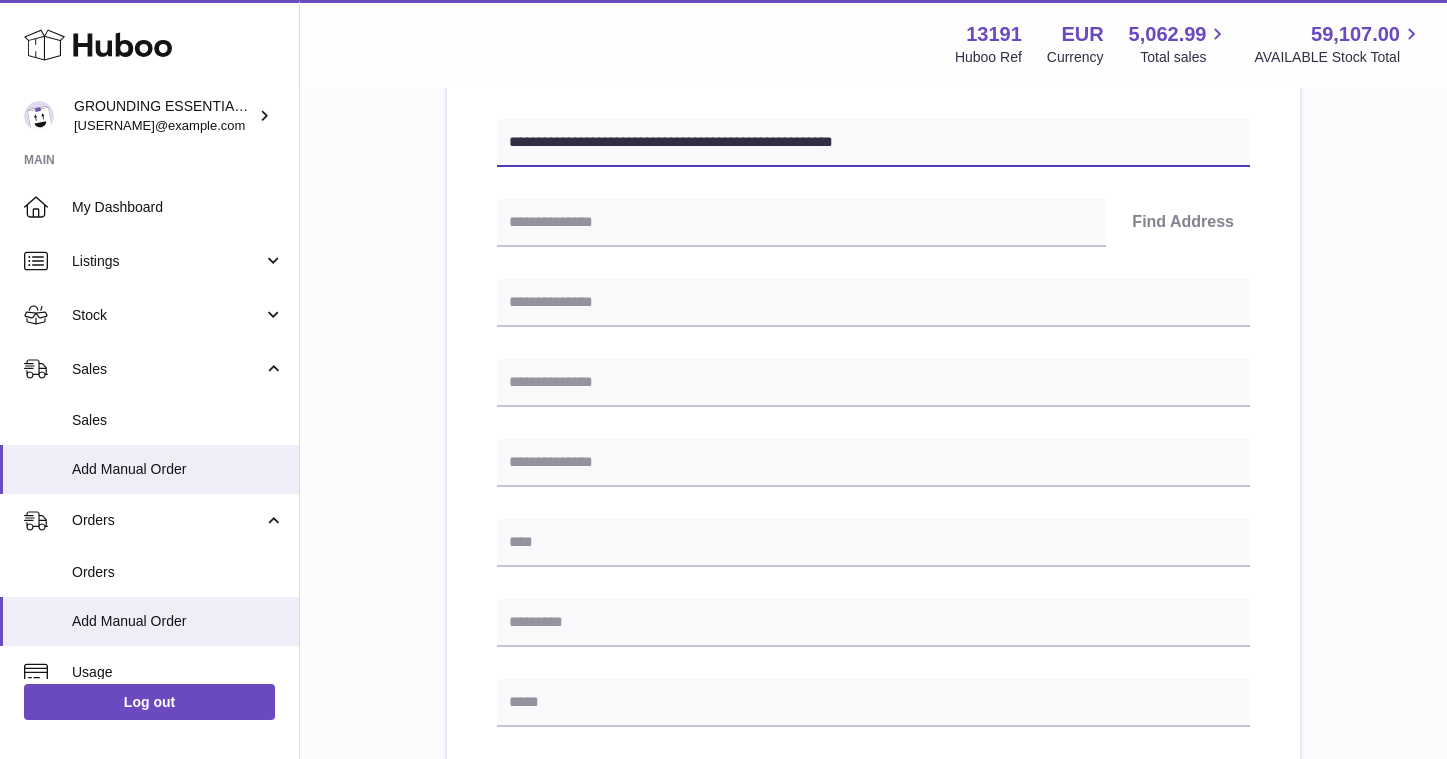 type on "**********" 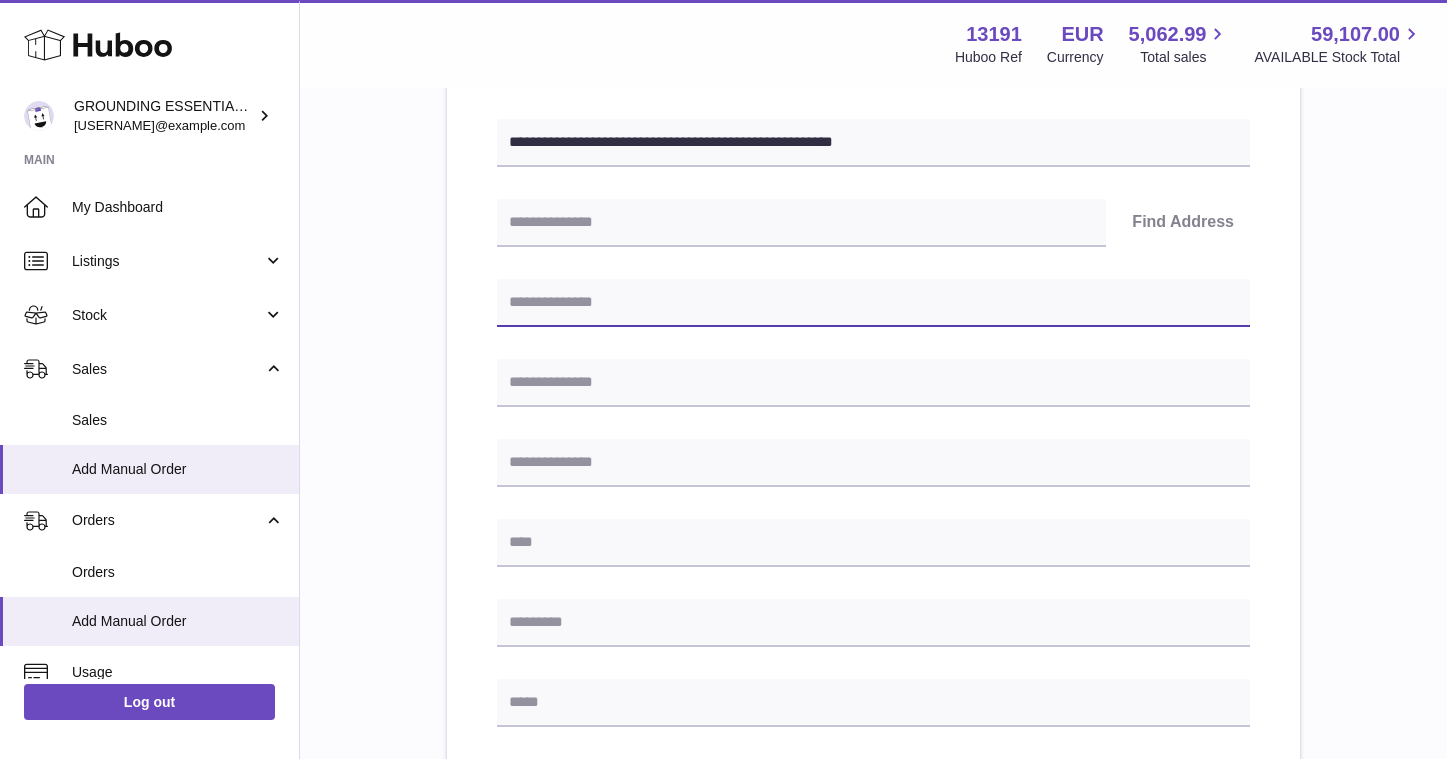 click at bounding box center (873, 303) 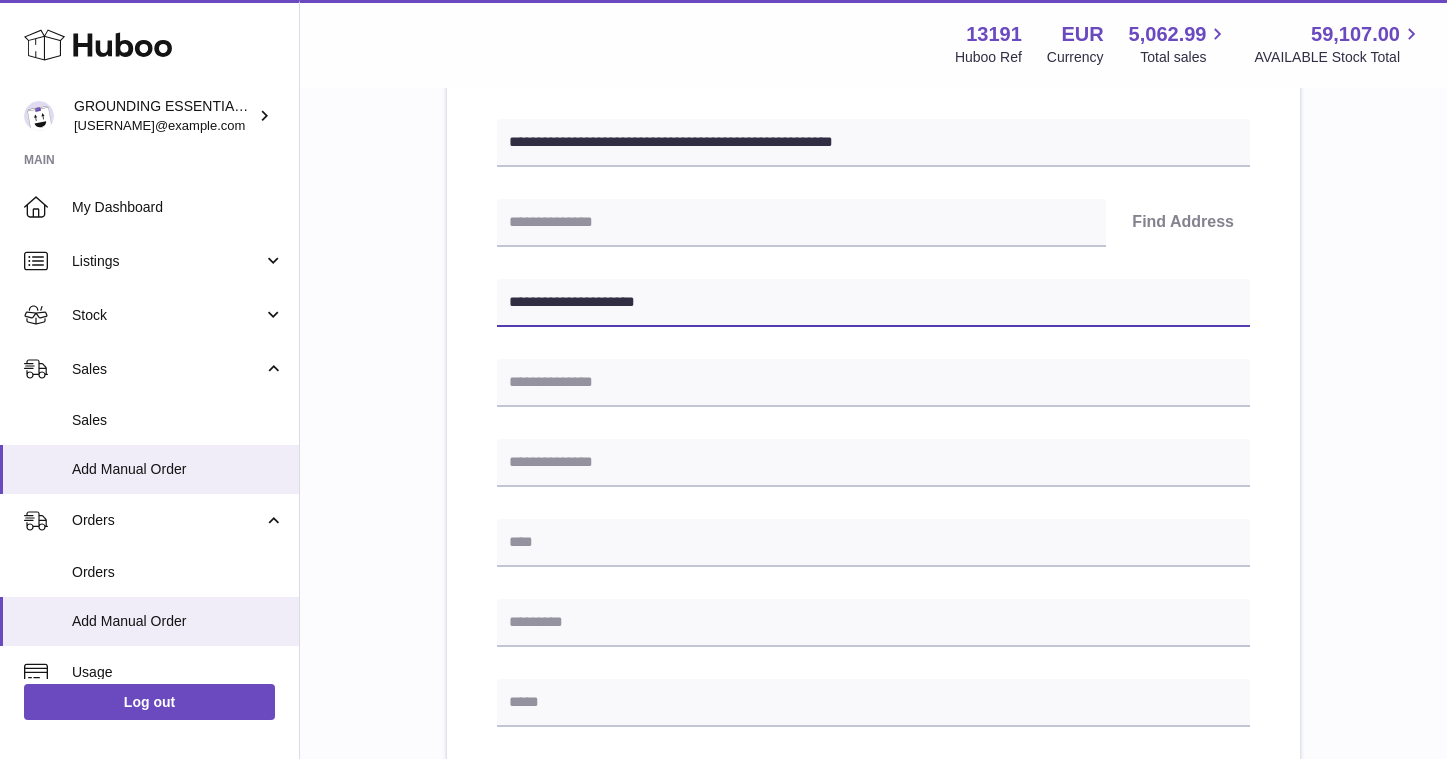 type on "**********" 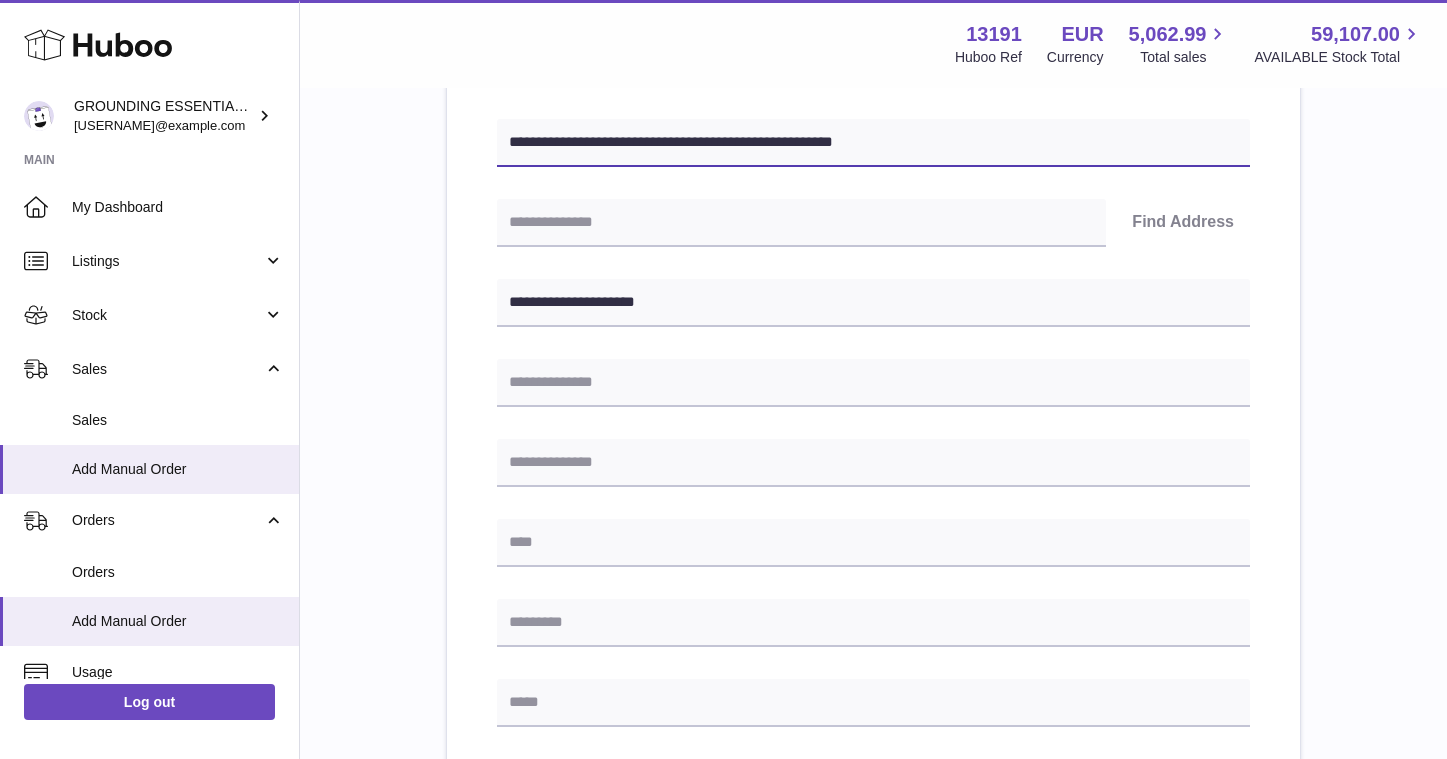 drag, startPoint x: 633, startPoint y: 143, endPoint x: 730, endPoint y: 149, distance: 97.18539 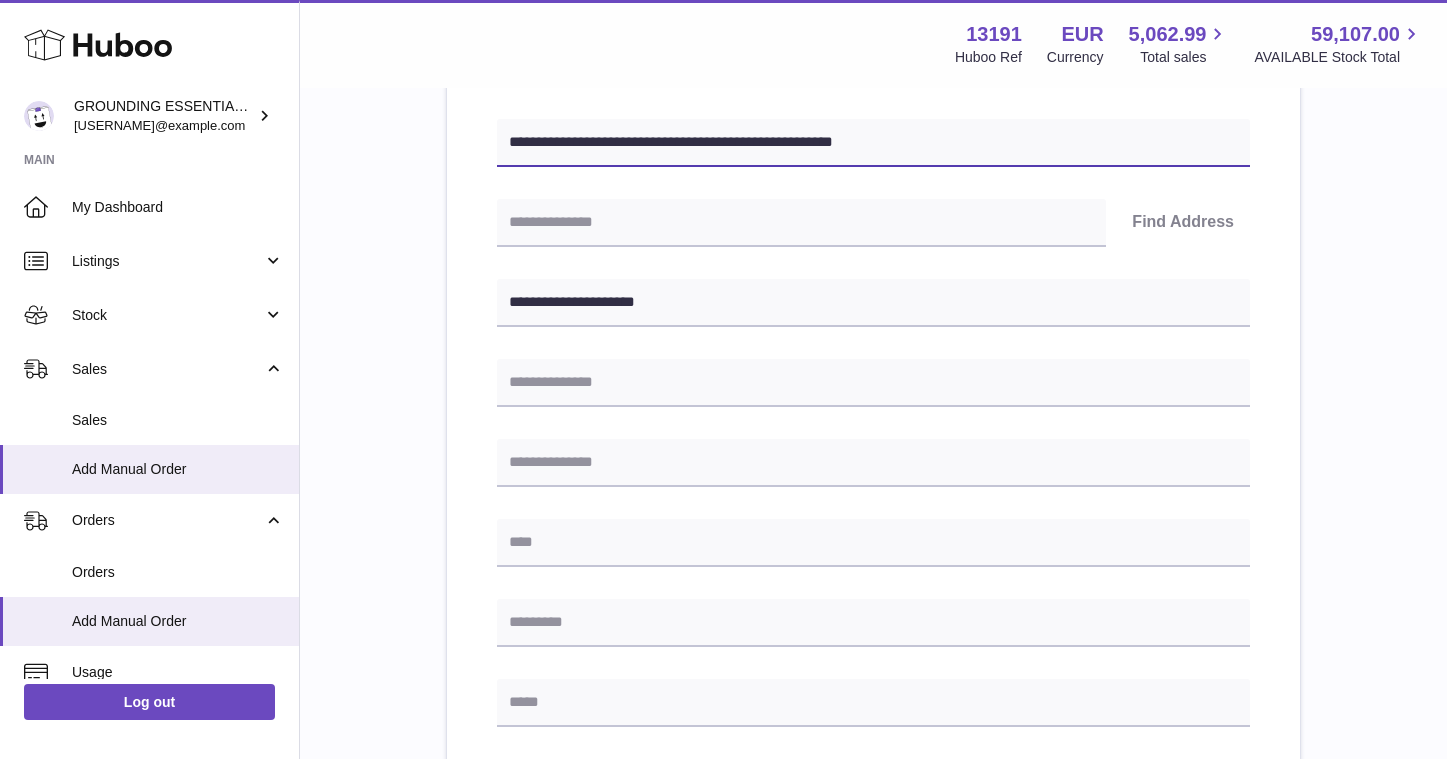 drag, startPoint x: 958, startPoint y: 147, endPoint x: 810, endPoint y: 146, distance: 148.00337 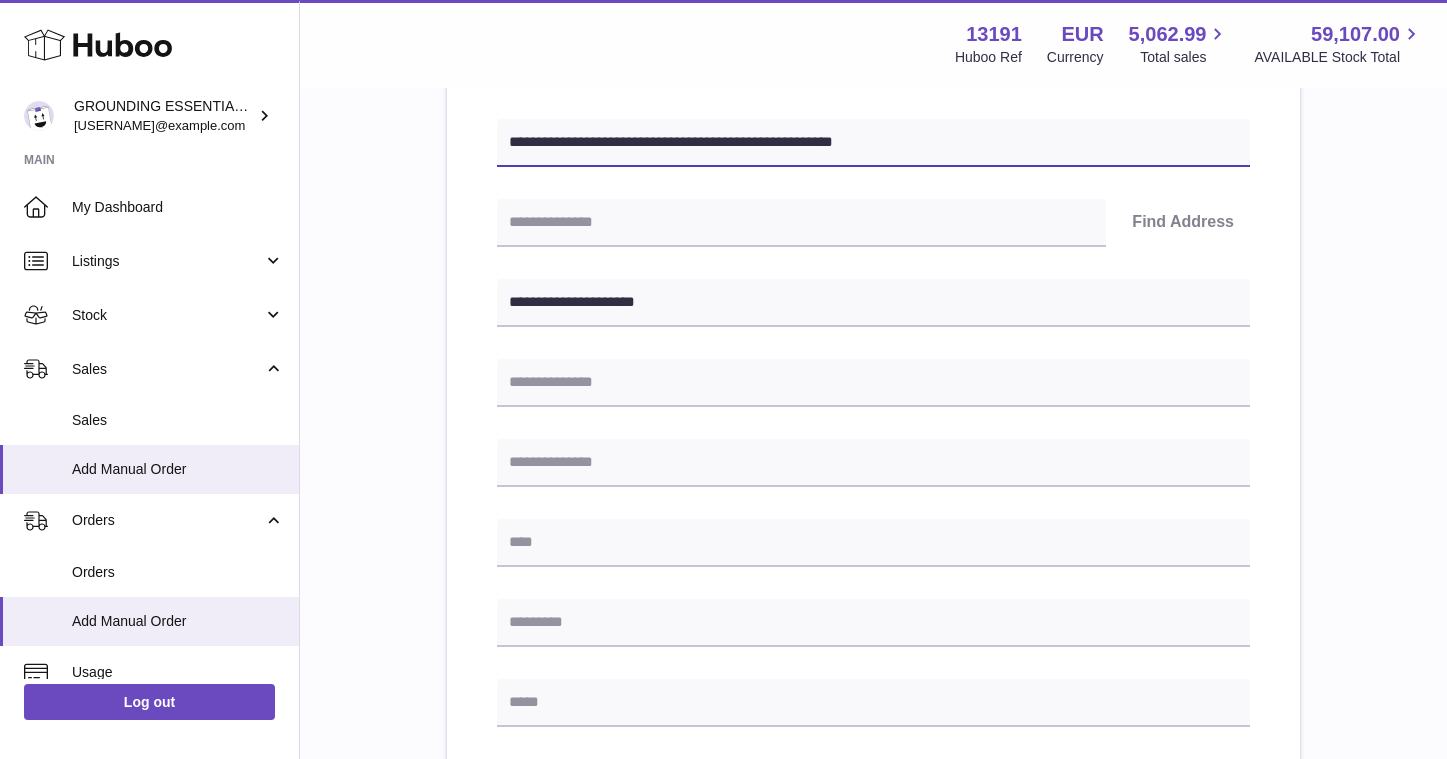click on "**********" at bounding box center [873, 143] 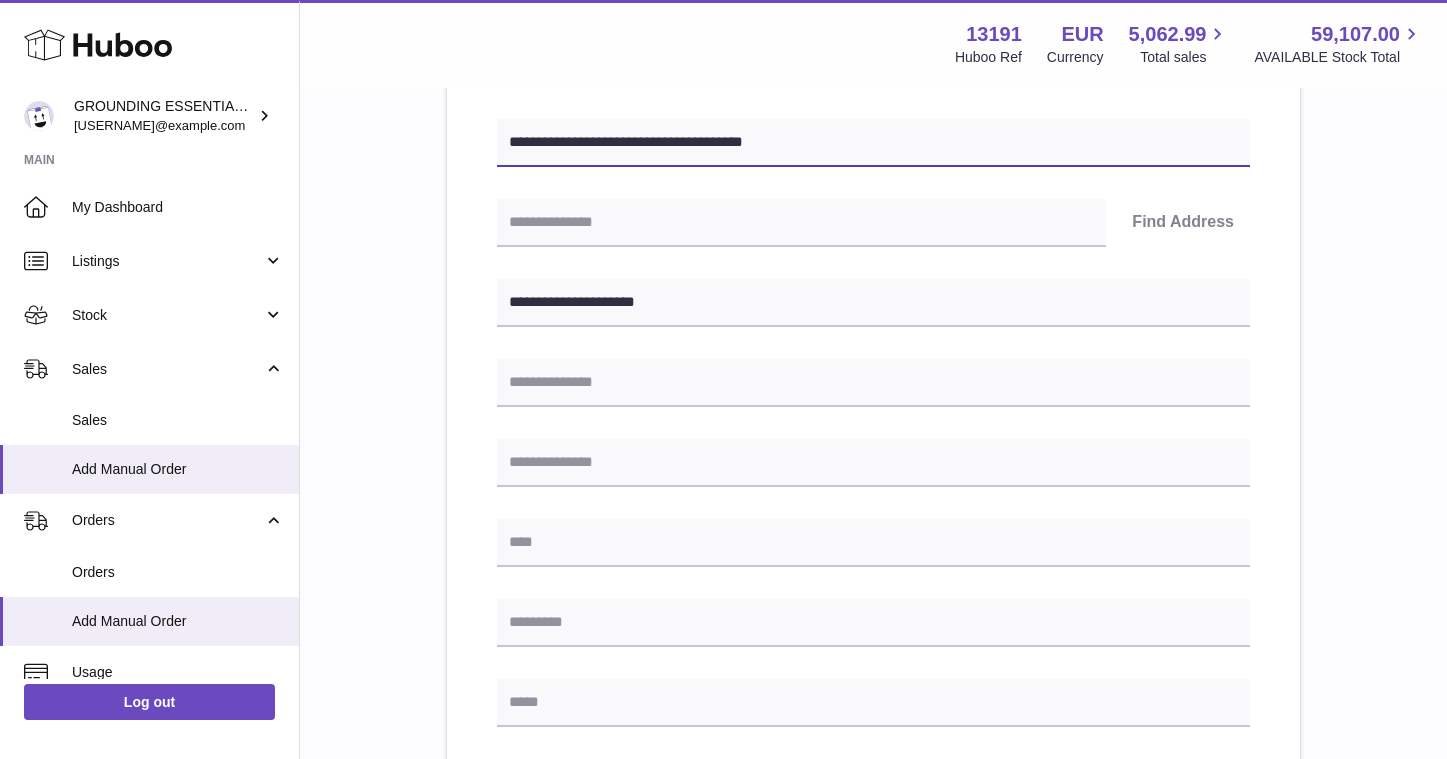 type on "**********" 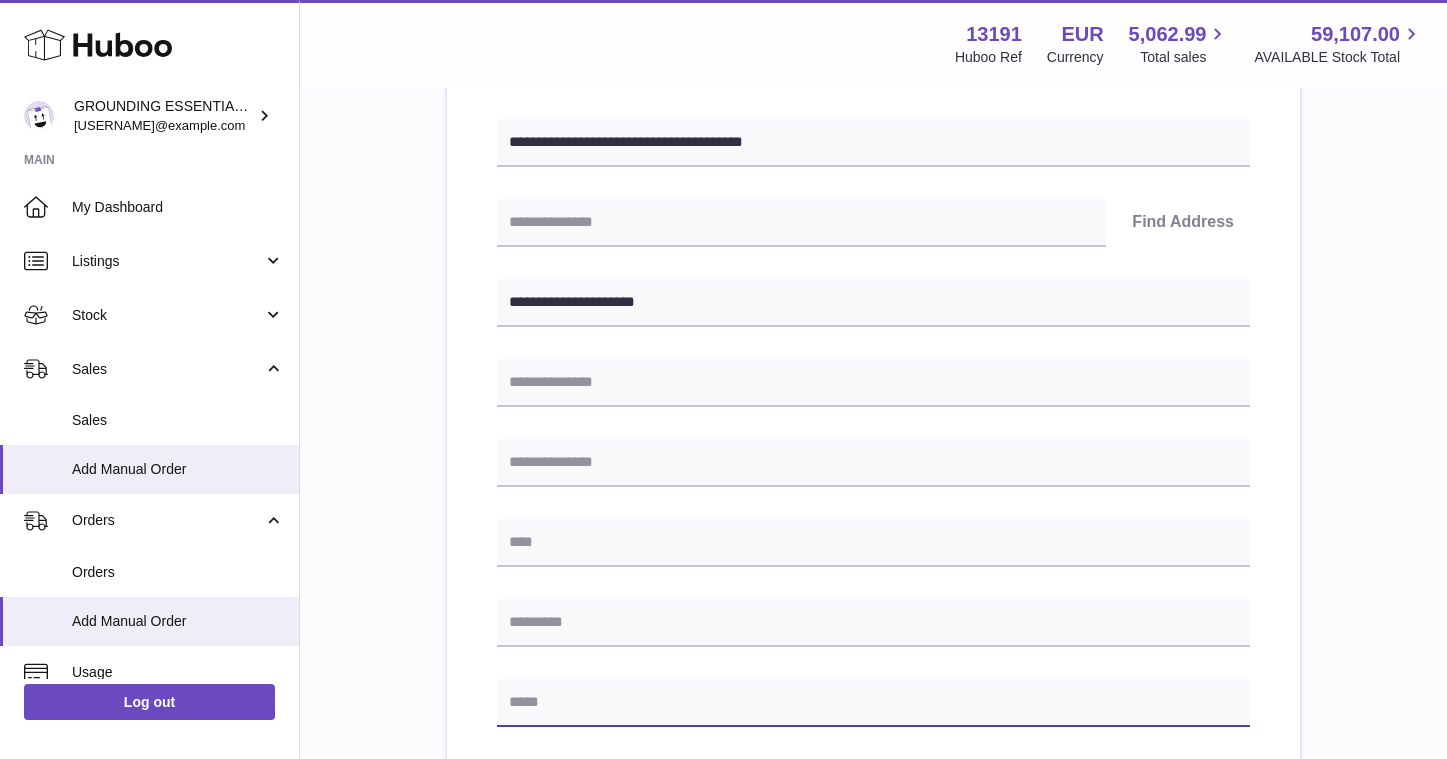 click at bounding box center (873, 703) 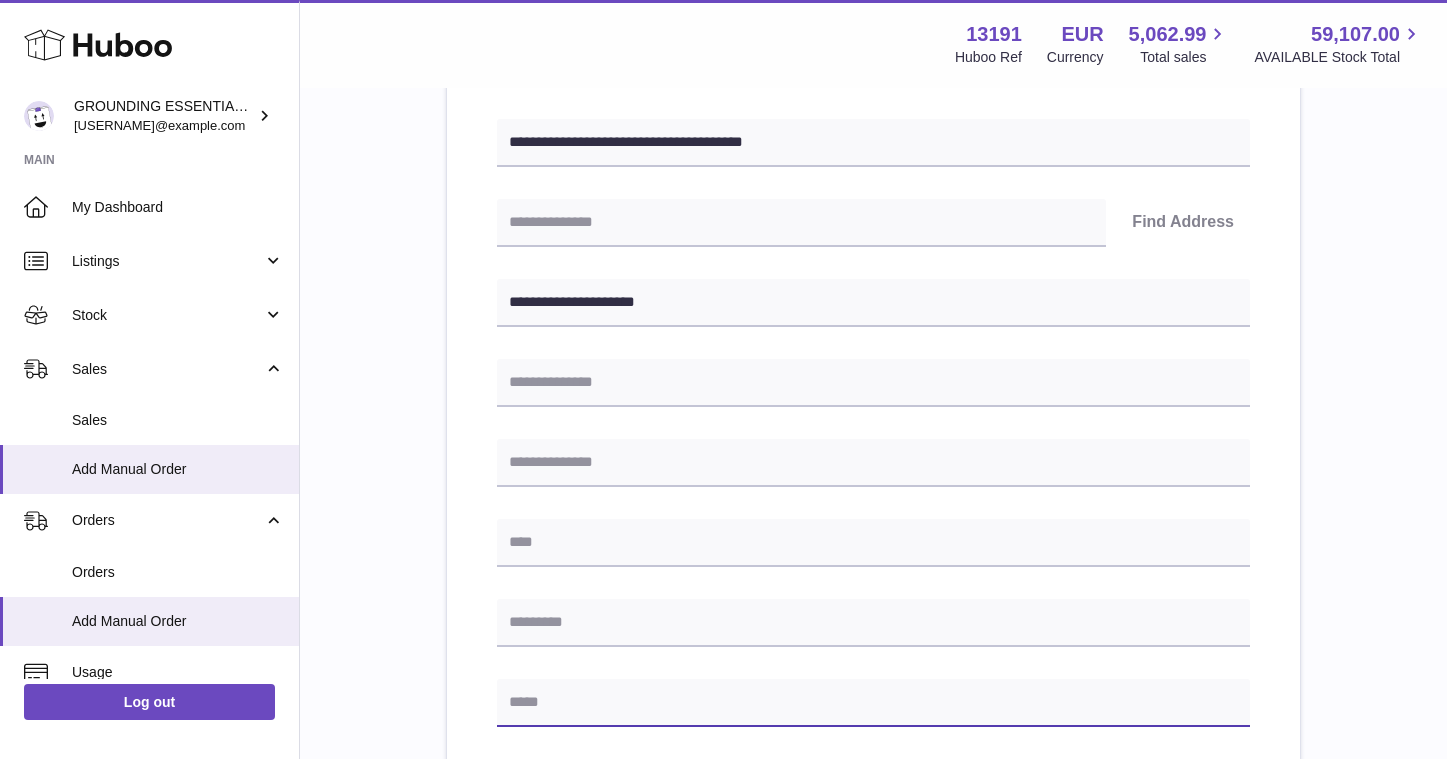 paste on "**********" 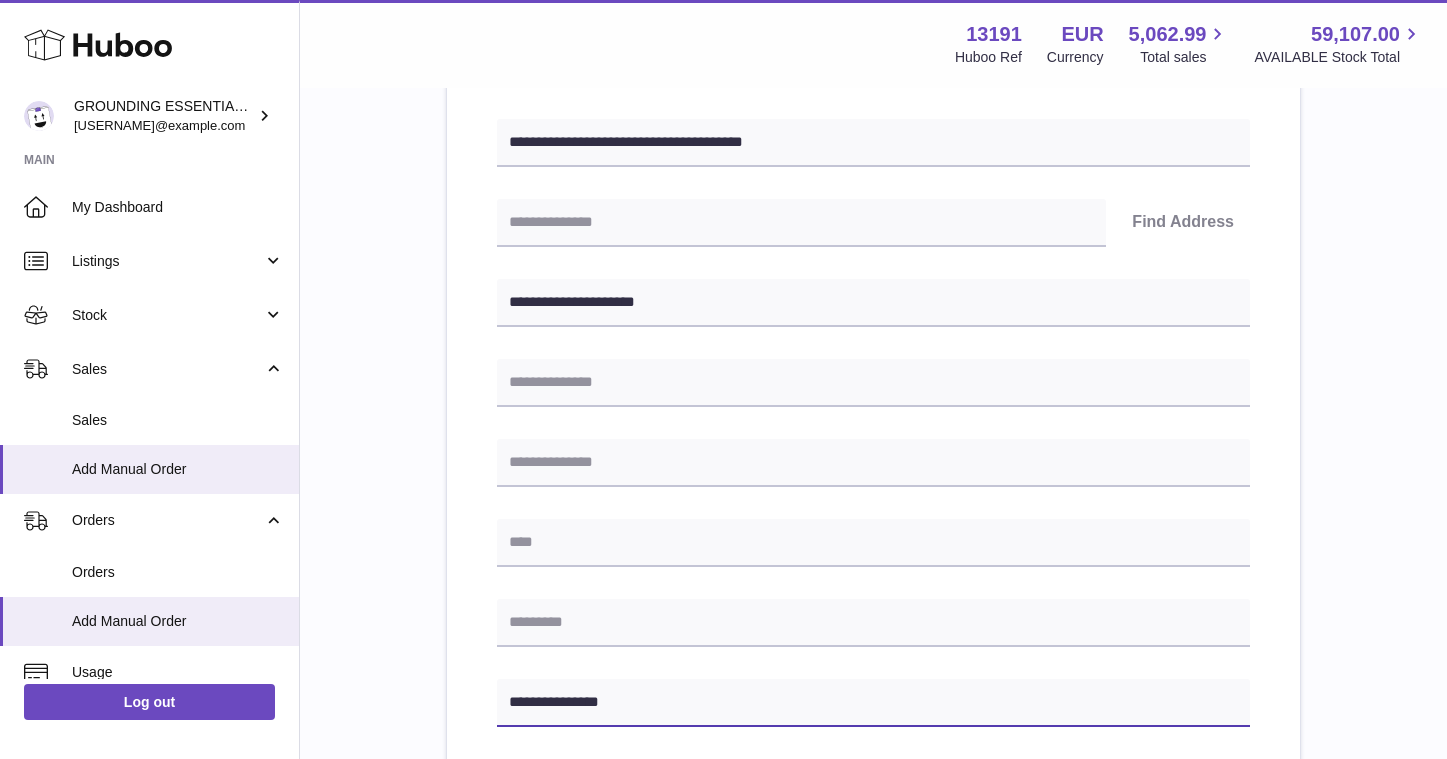 type on "**********" 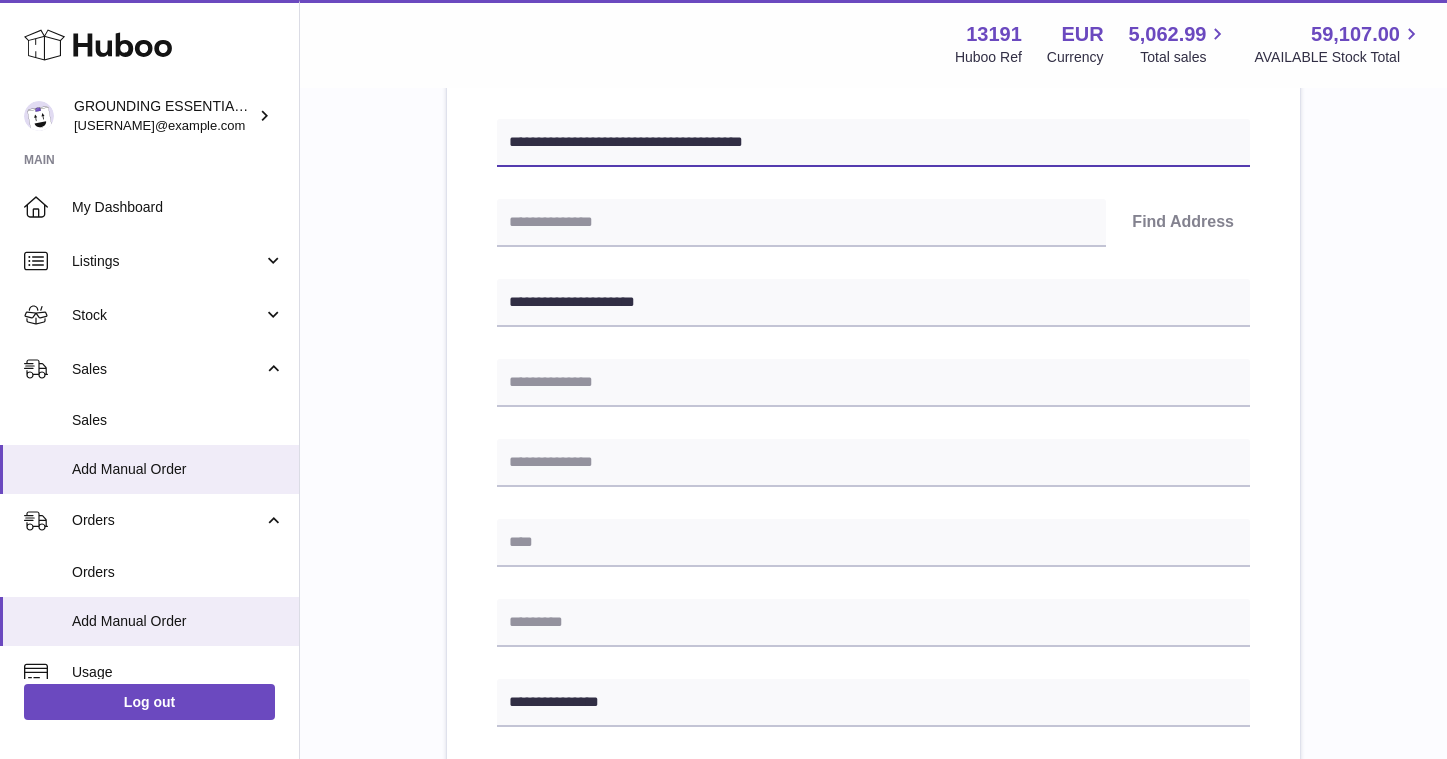 drag, startPoint x: 697, startPoint y: 141, endPoint x: 634, endPoint y: 141, distance: 63 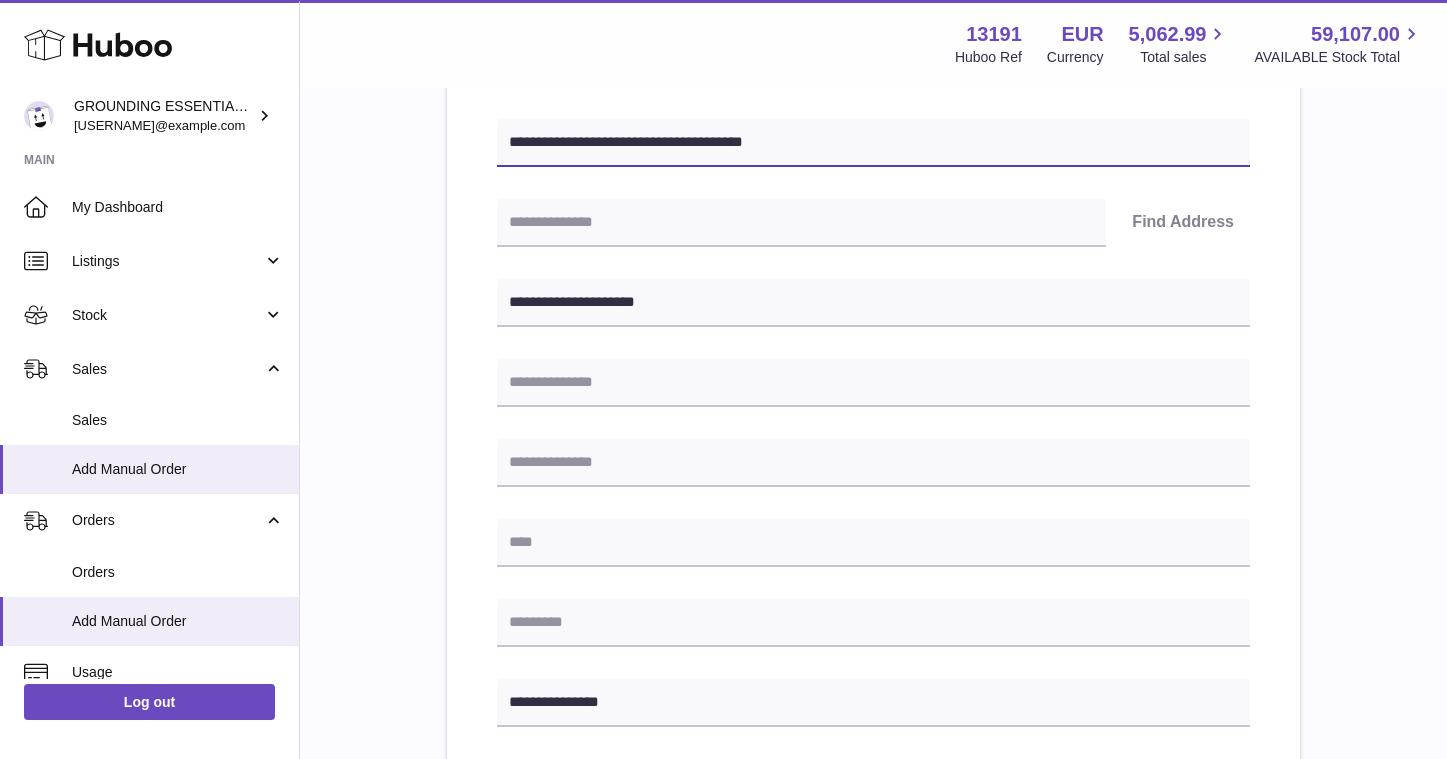 click on "**********" at bounding box center [873, 143] 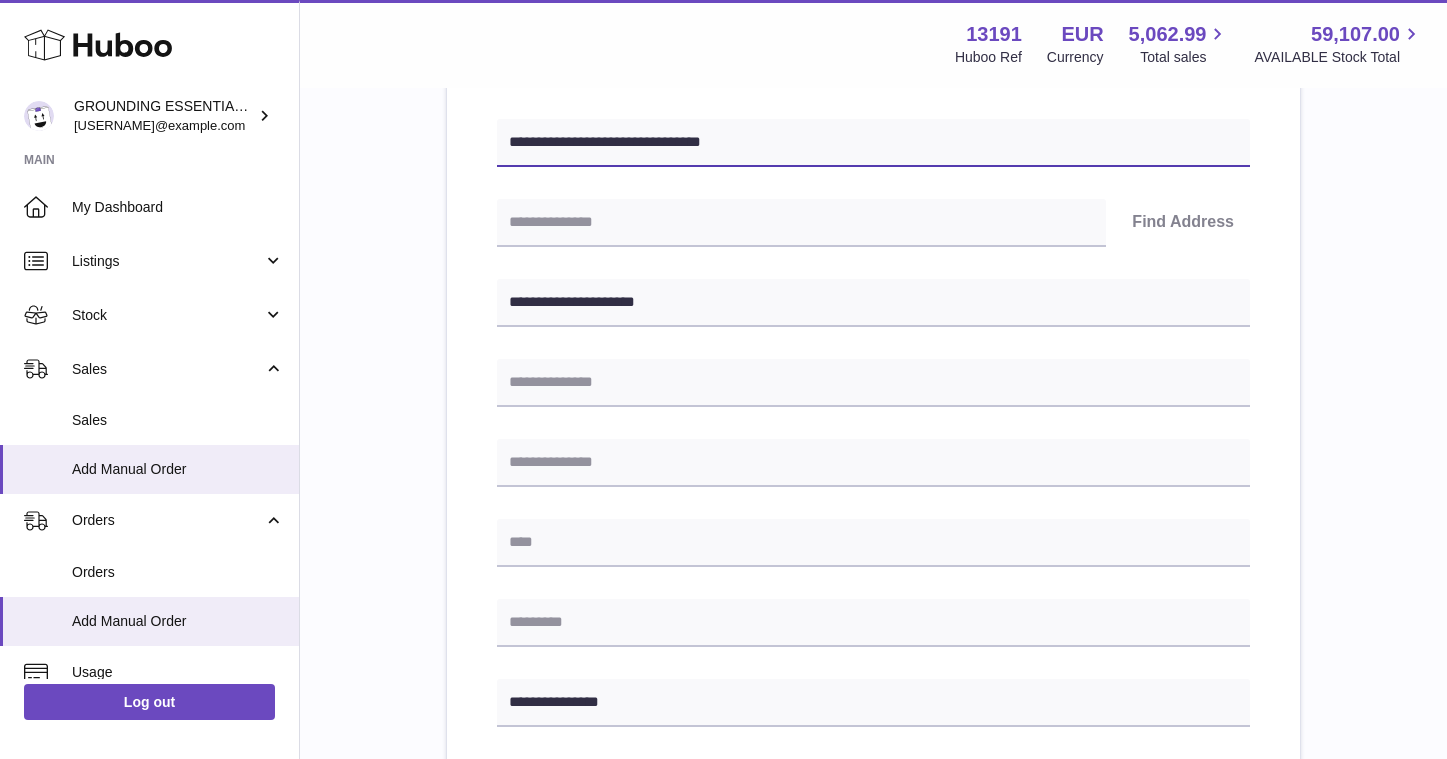 type on "**********" 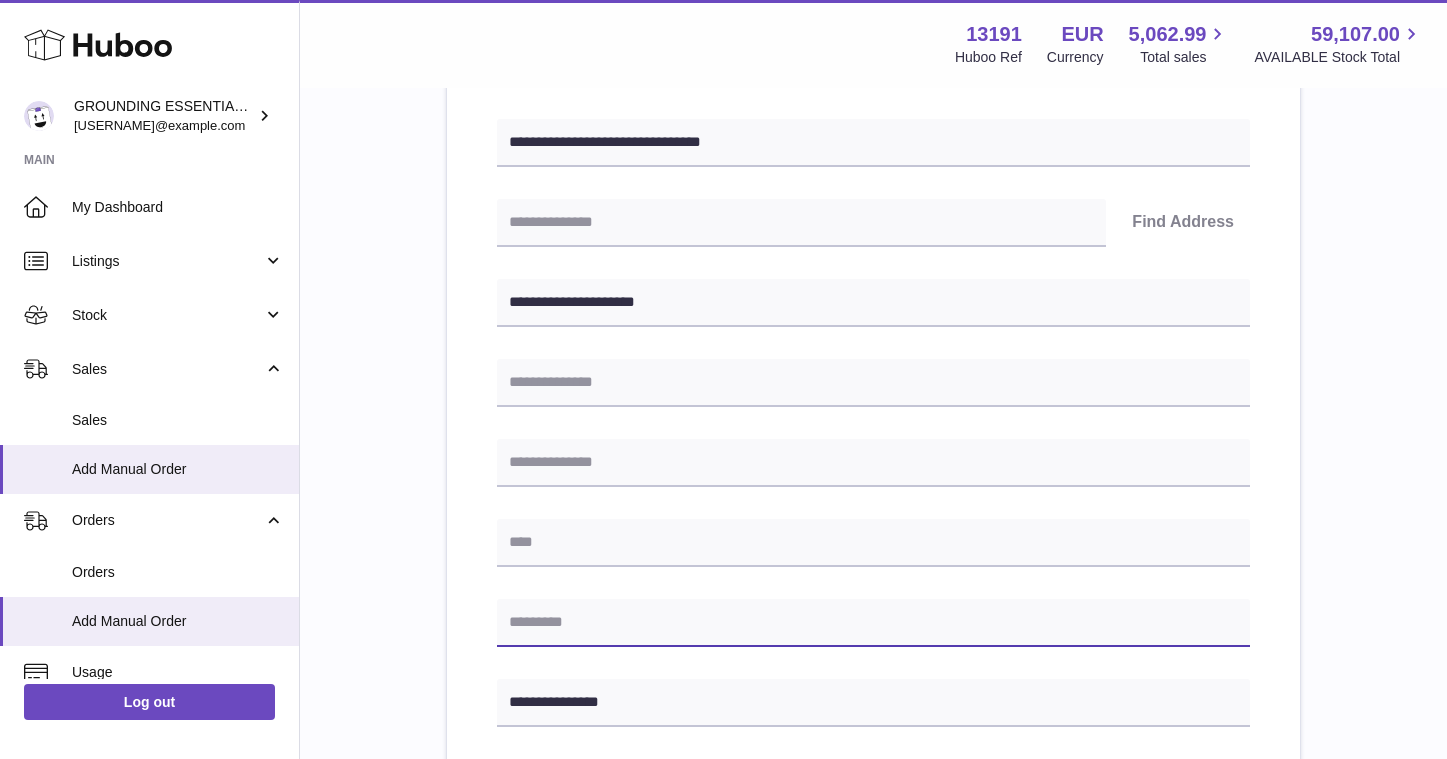 click at bounding box center [873, 623] 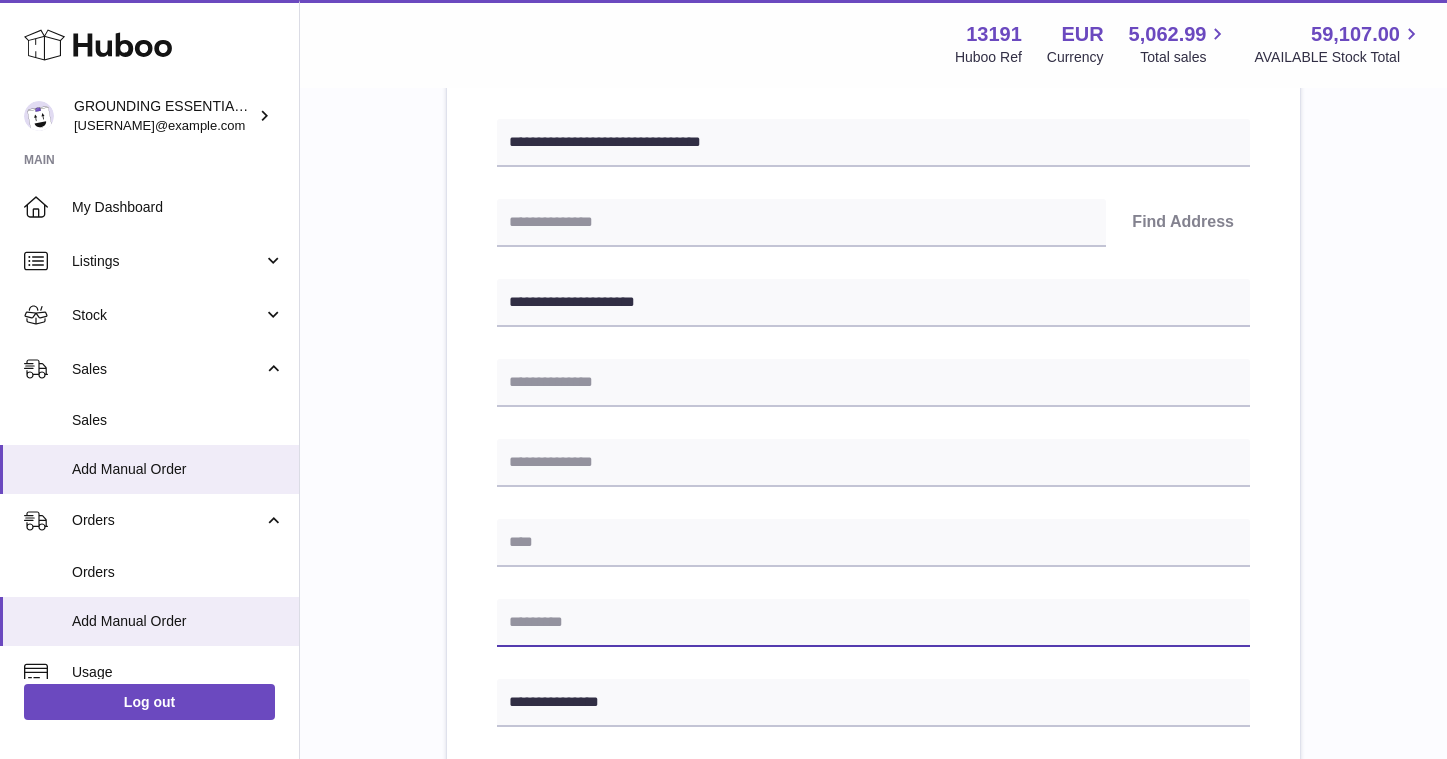 paste on "*******" 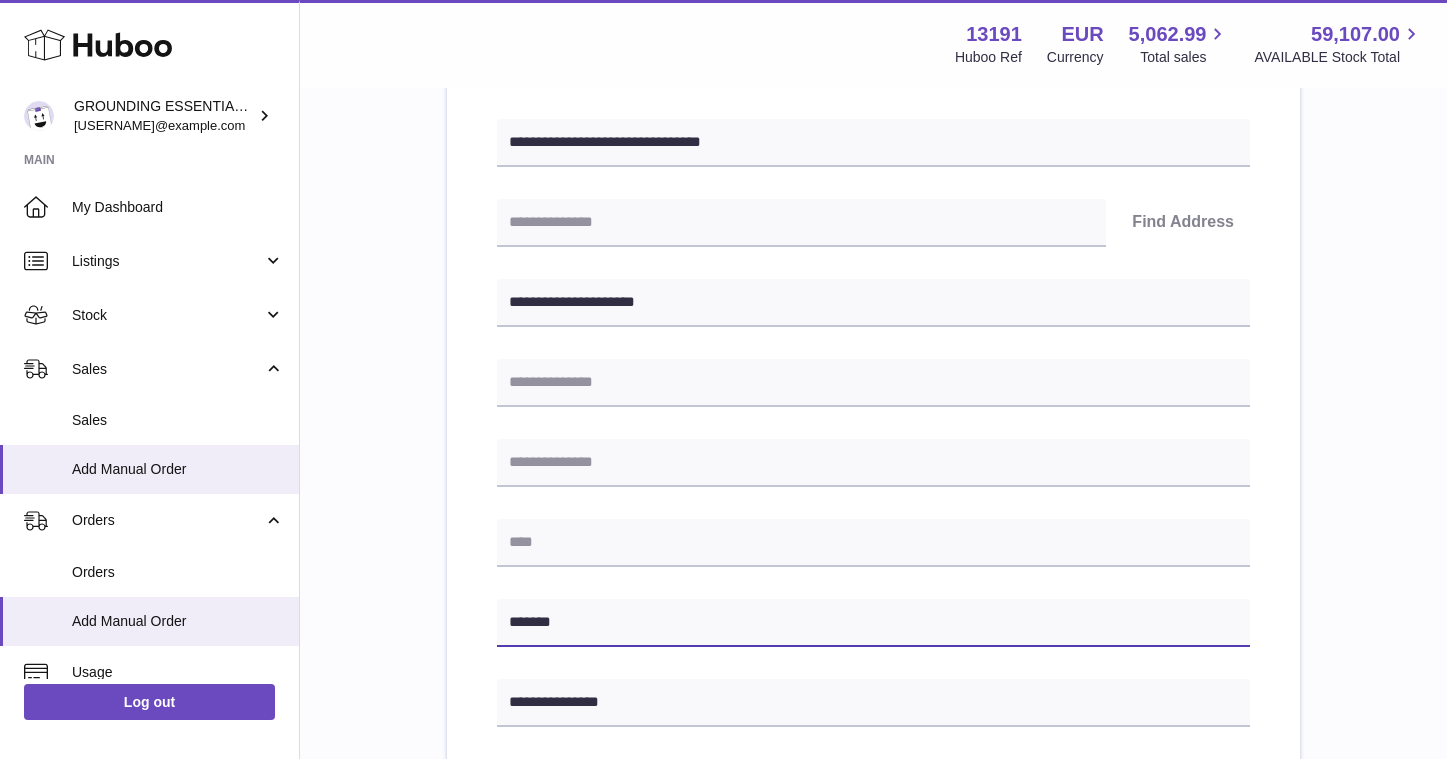 type on "*******" 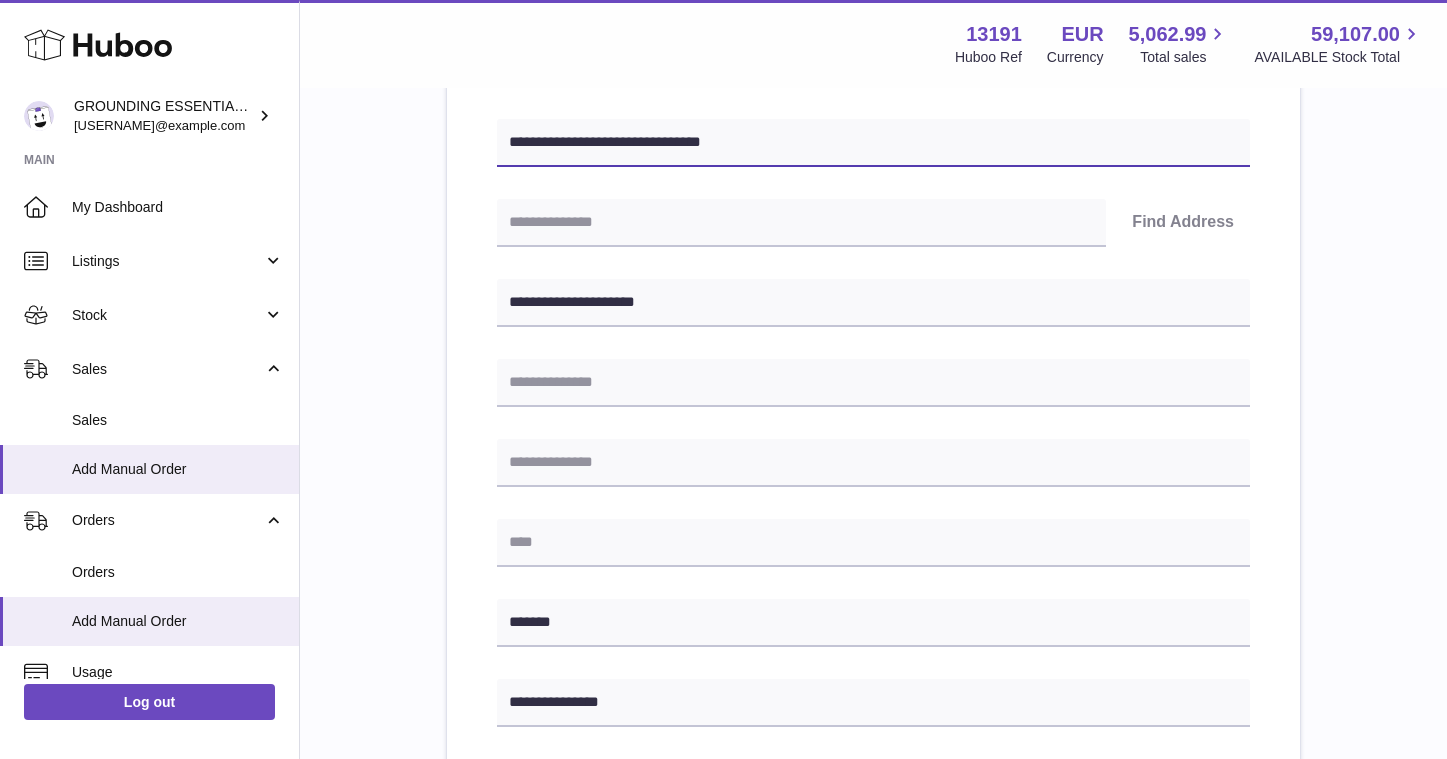 drag, startPoint x: 636, startPoint y: 142, endPoint x: 862, endPoint y: 141, distance: 226.00221 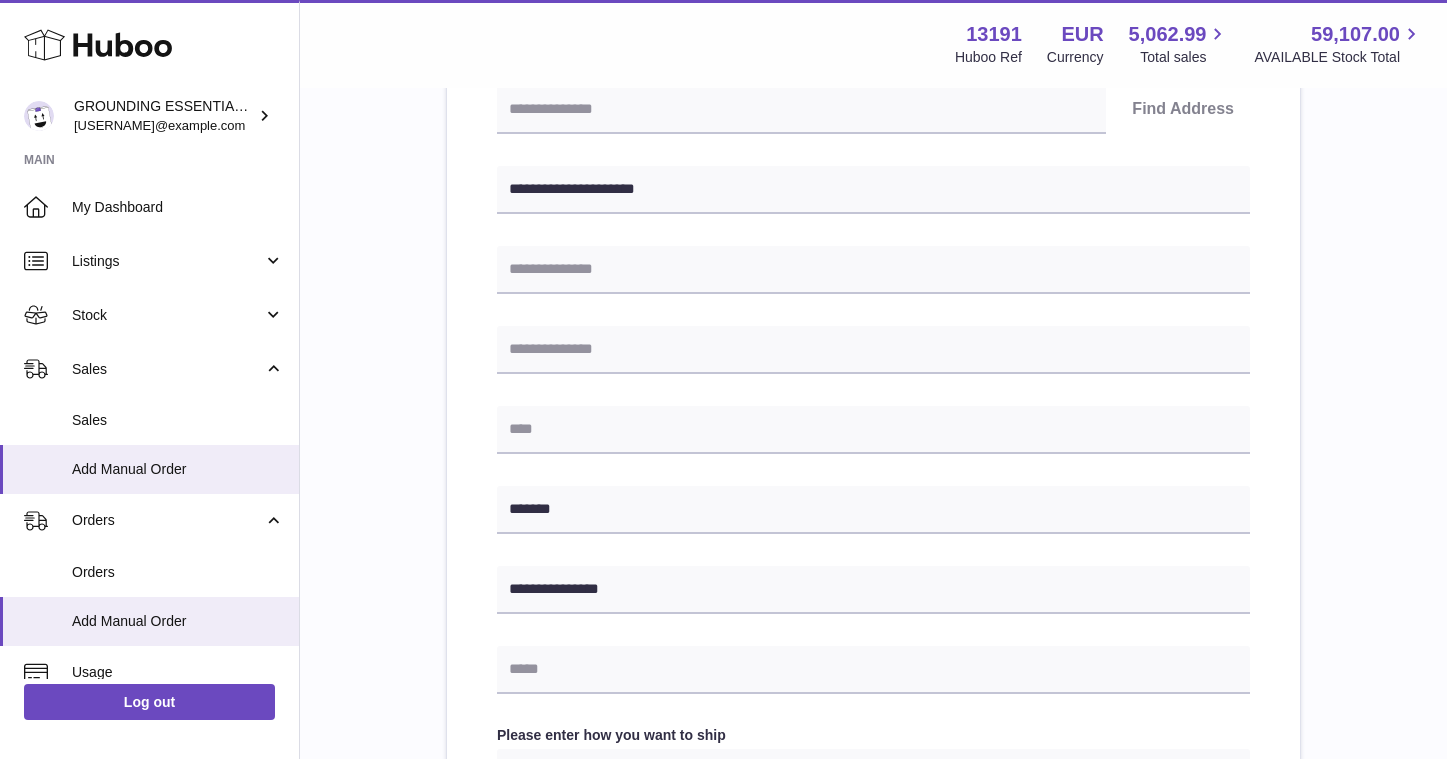 scroll, scrollTop: 445, scrollLeft: 0, axis: vertical 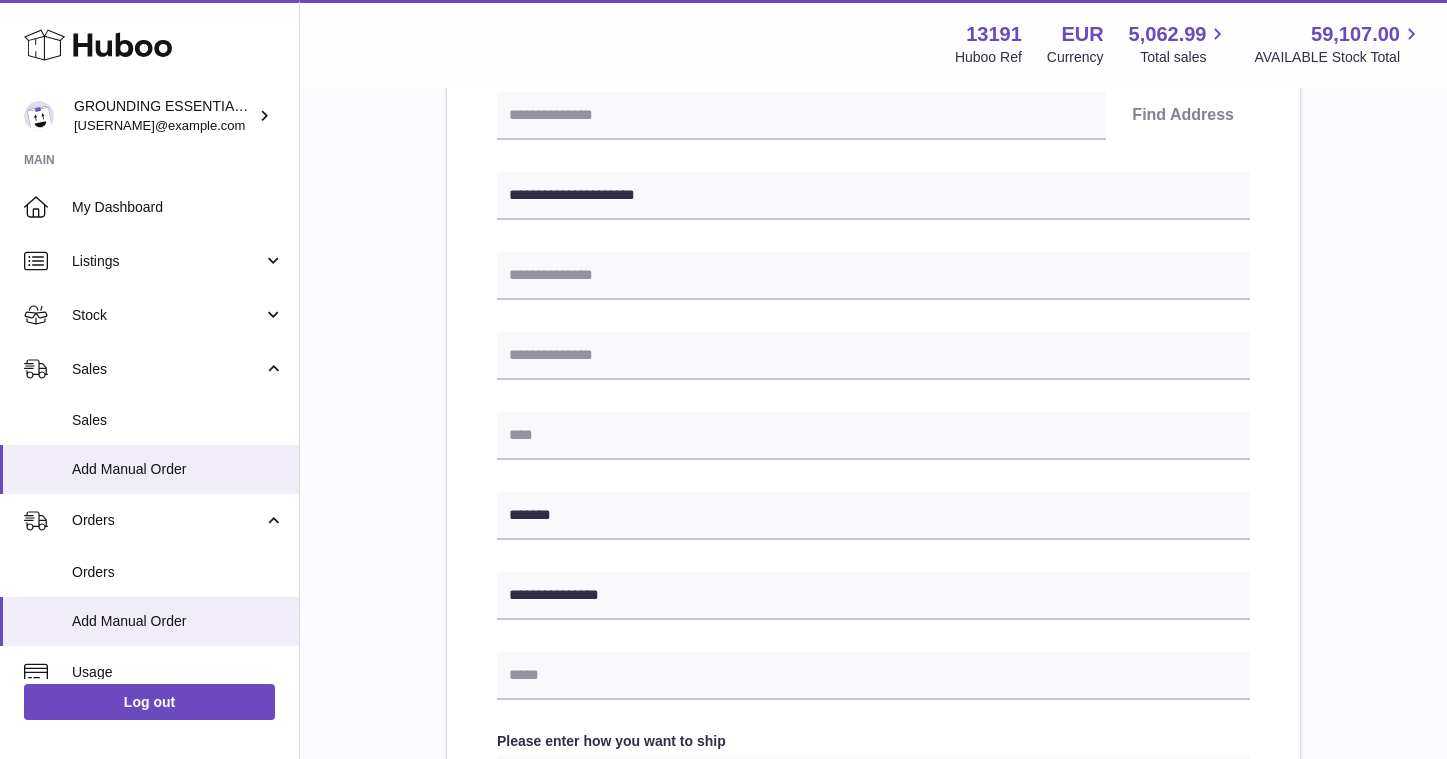 type on "**********" 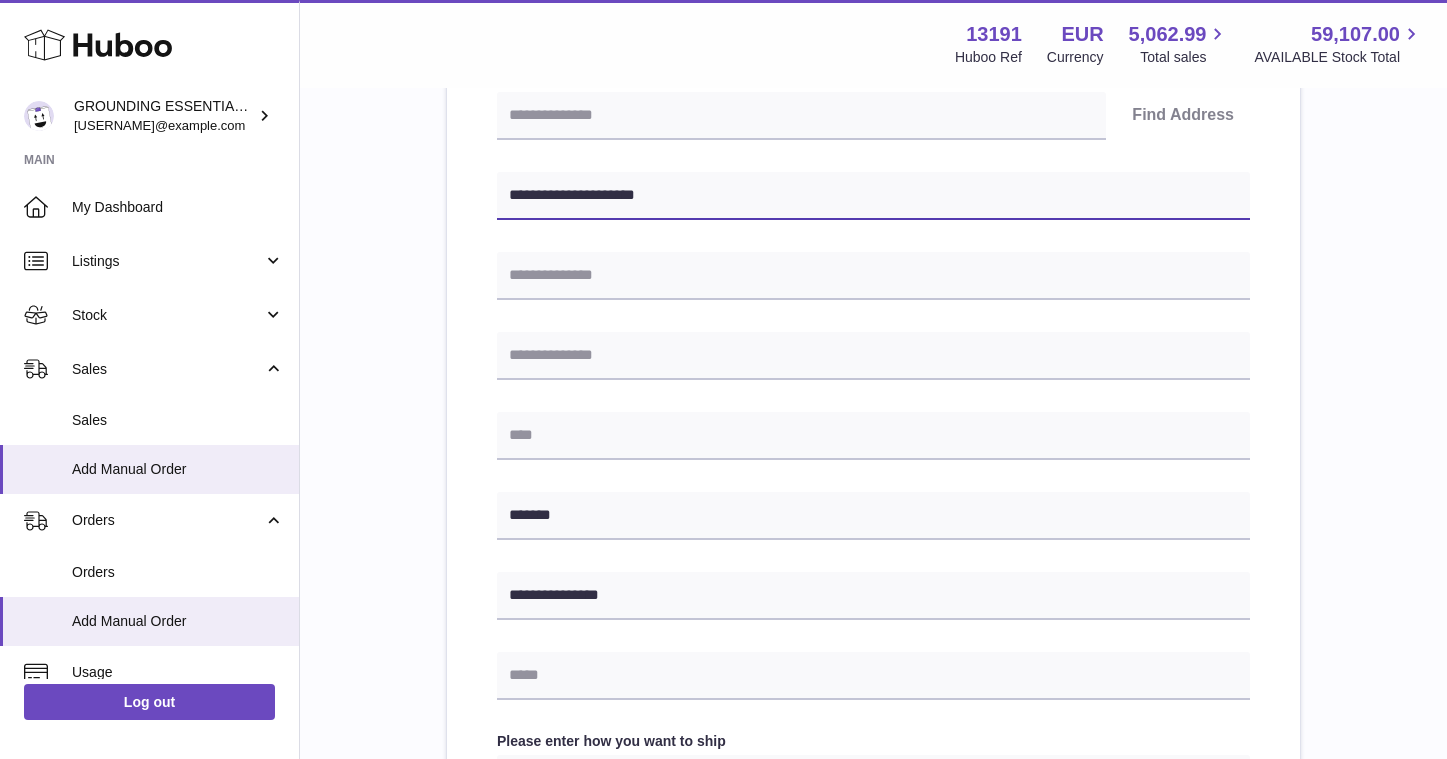 drag, startPoint x: 686, startPoint y: 200, endPoint x: 612, endPoint y: 197, distance: 74.06078 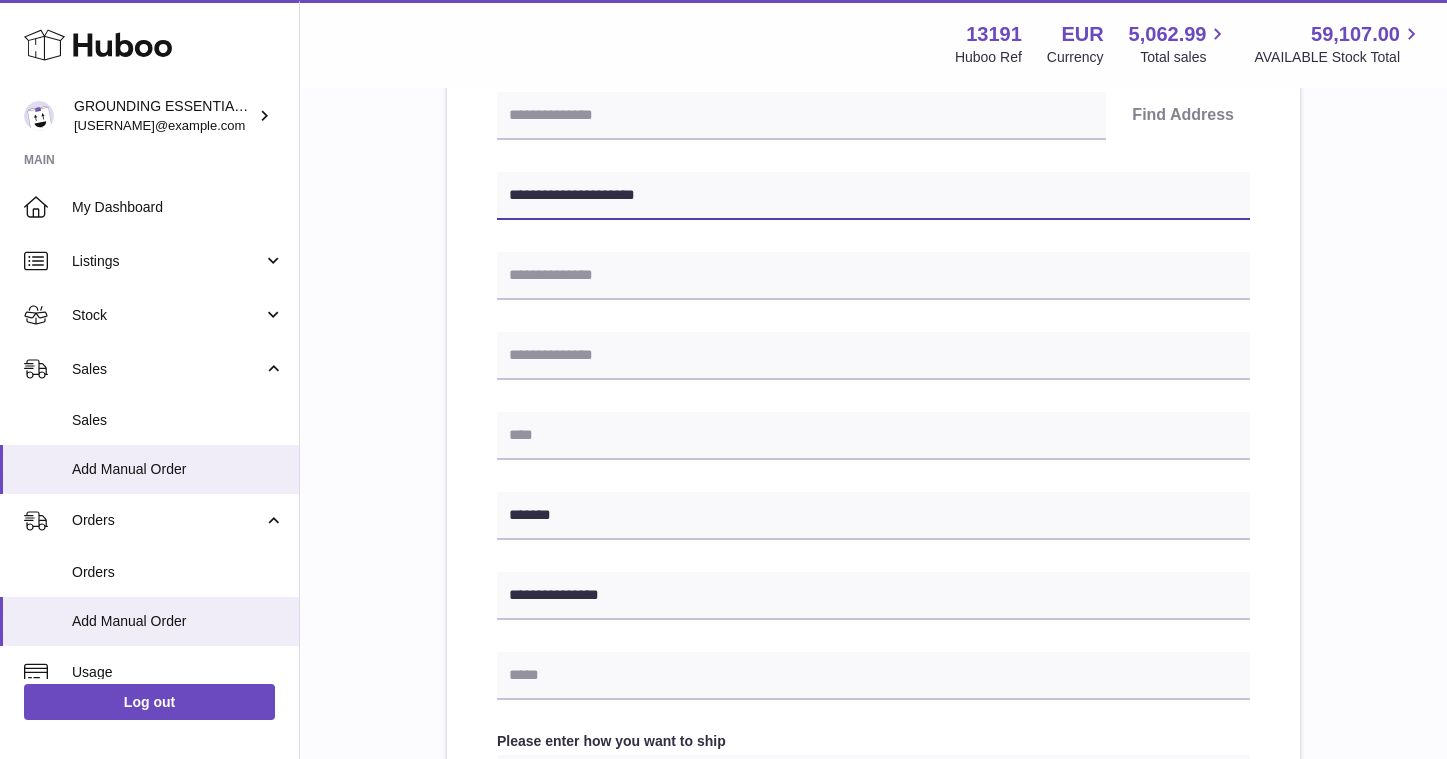 click on "**********" at bounding box center [873, 196] 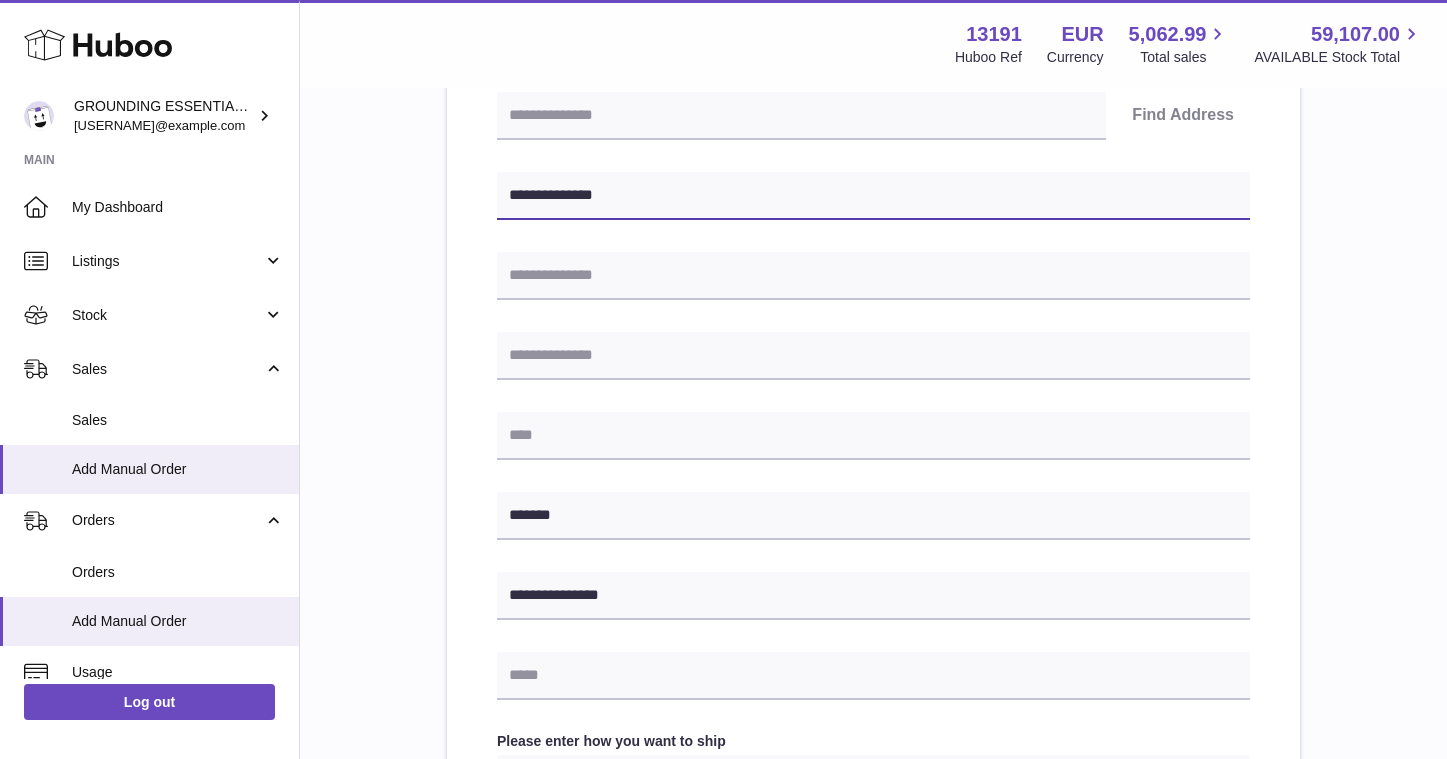 type on "**********" 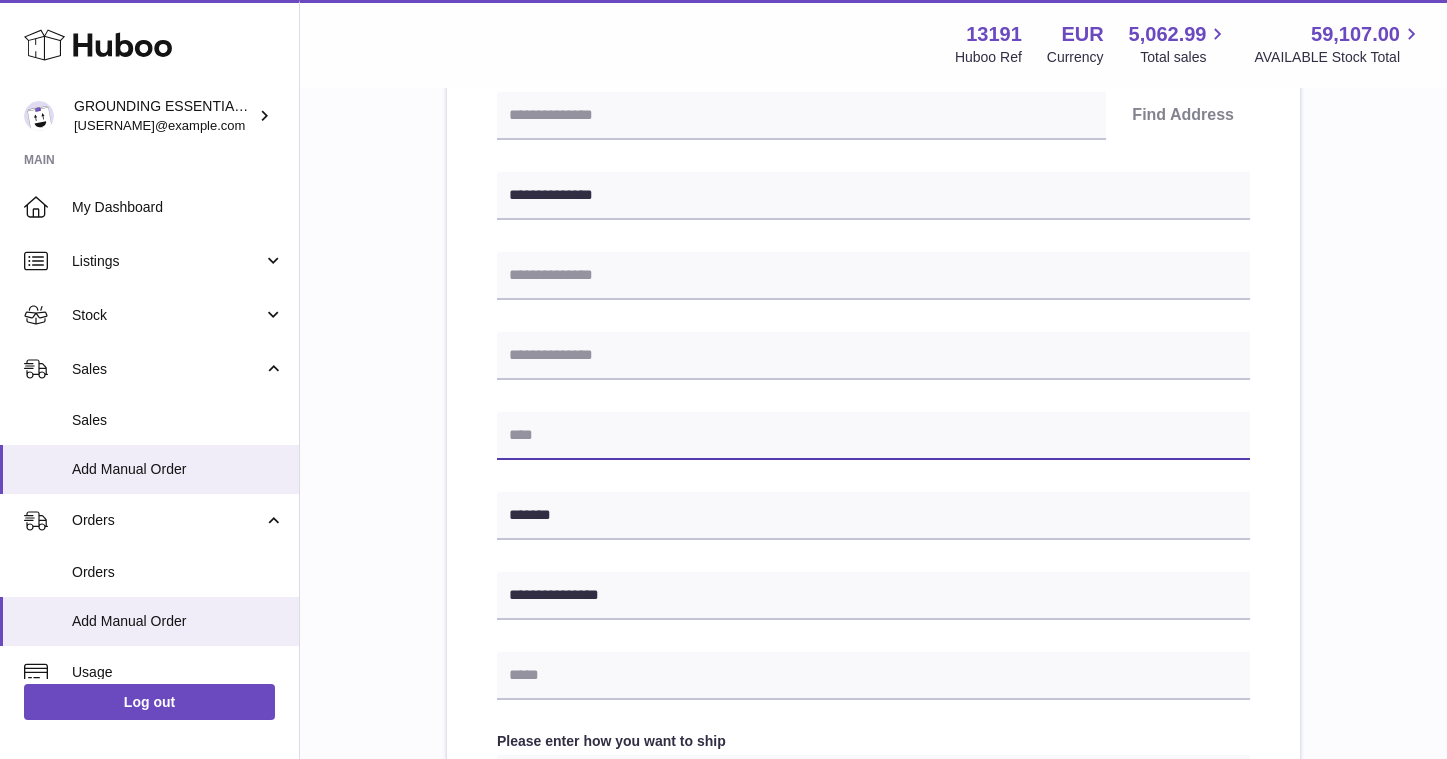 click at bounding box center (873, 436) 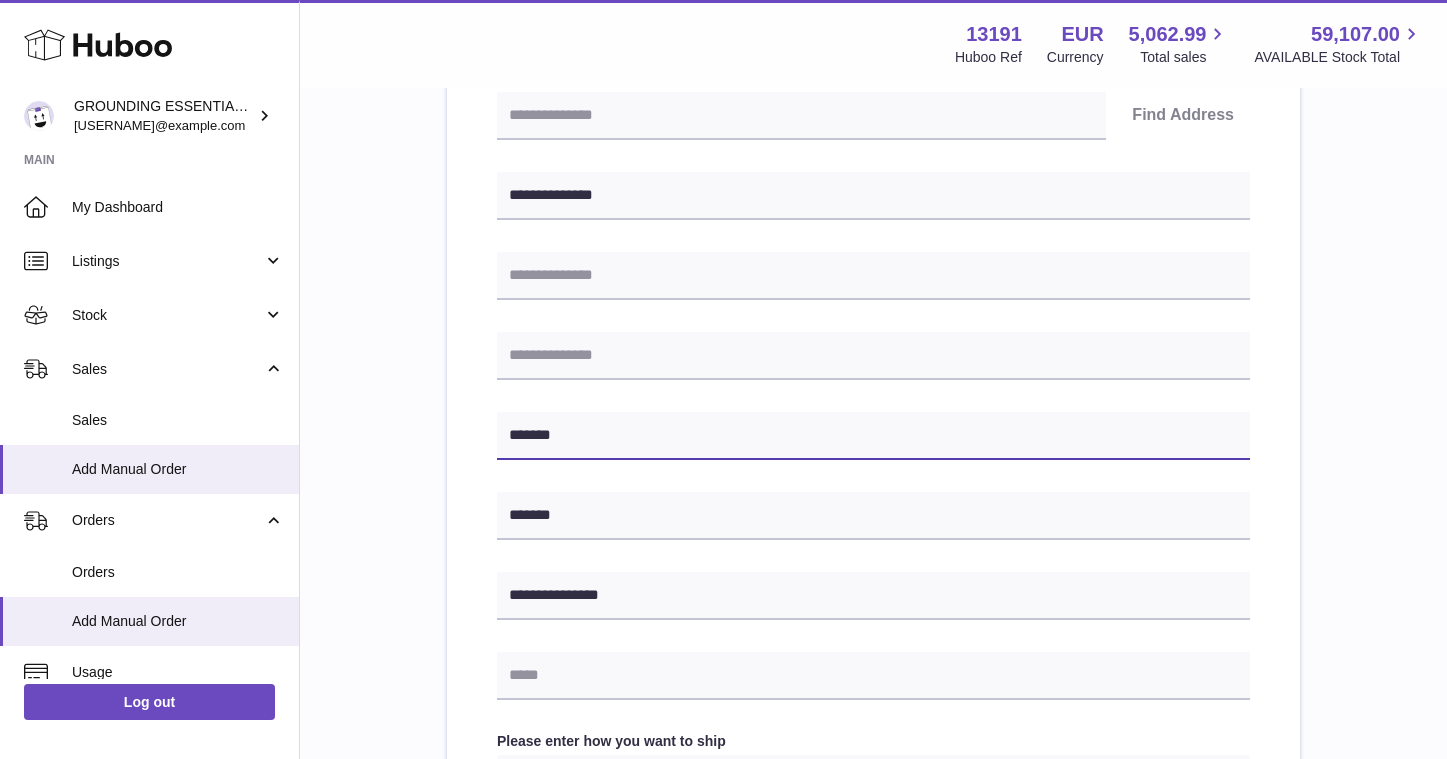 type on "*******" 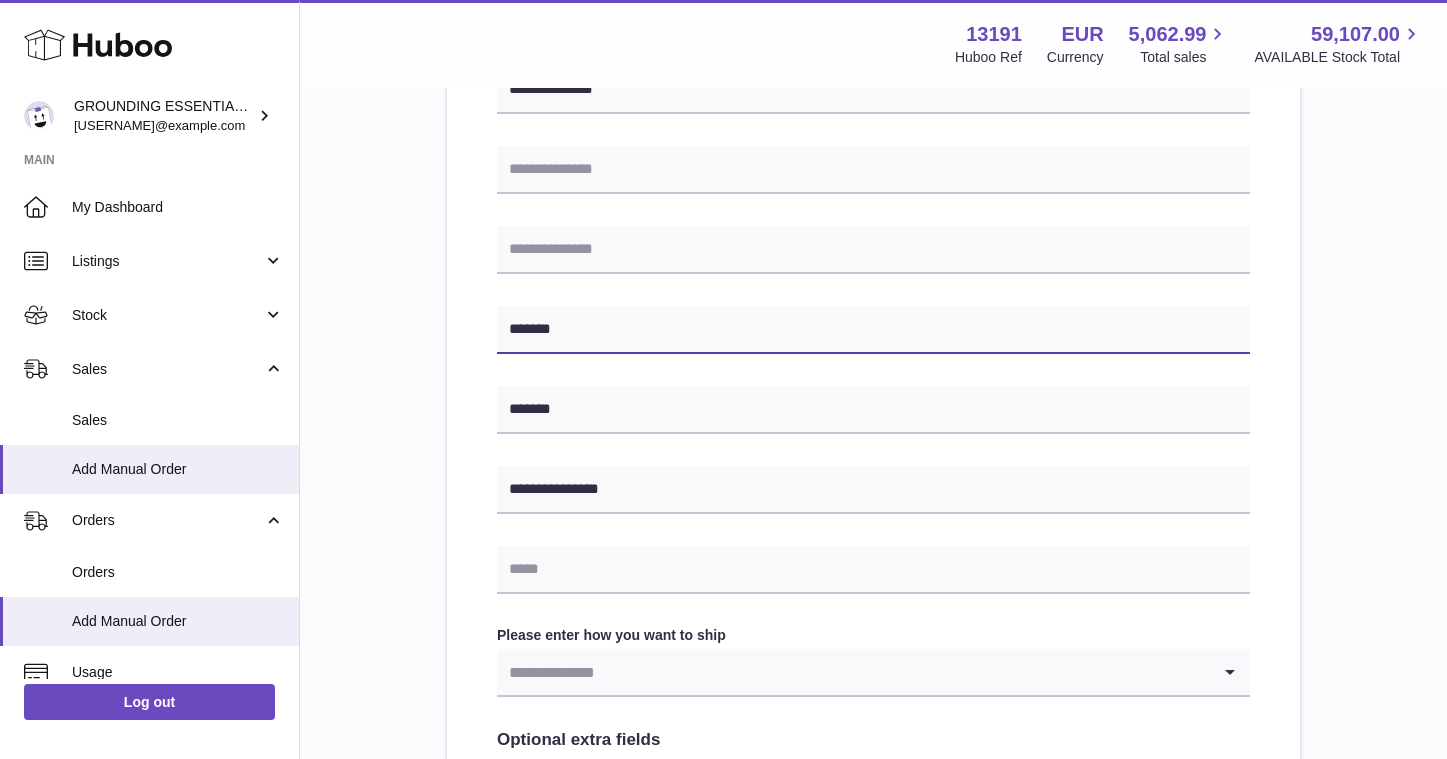 scroll, scrollTop: 561, scrollLeft: 0, axis: vertical 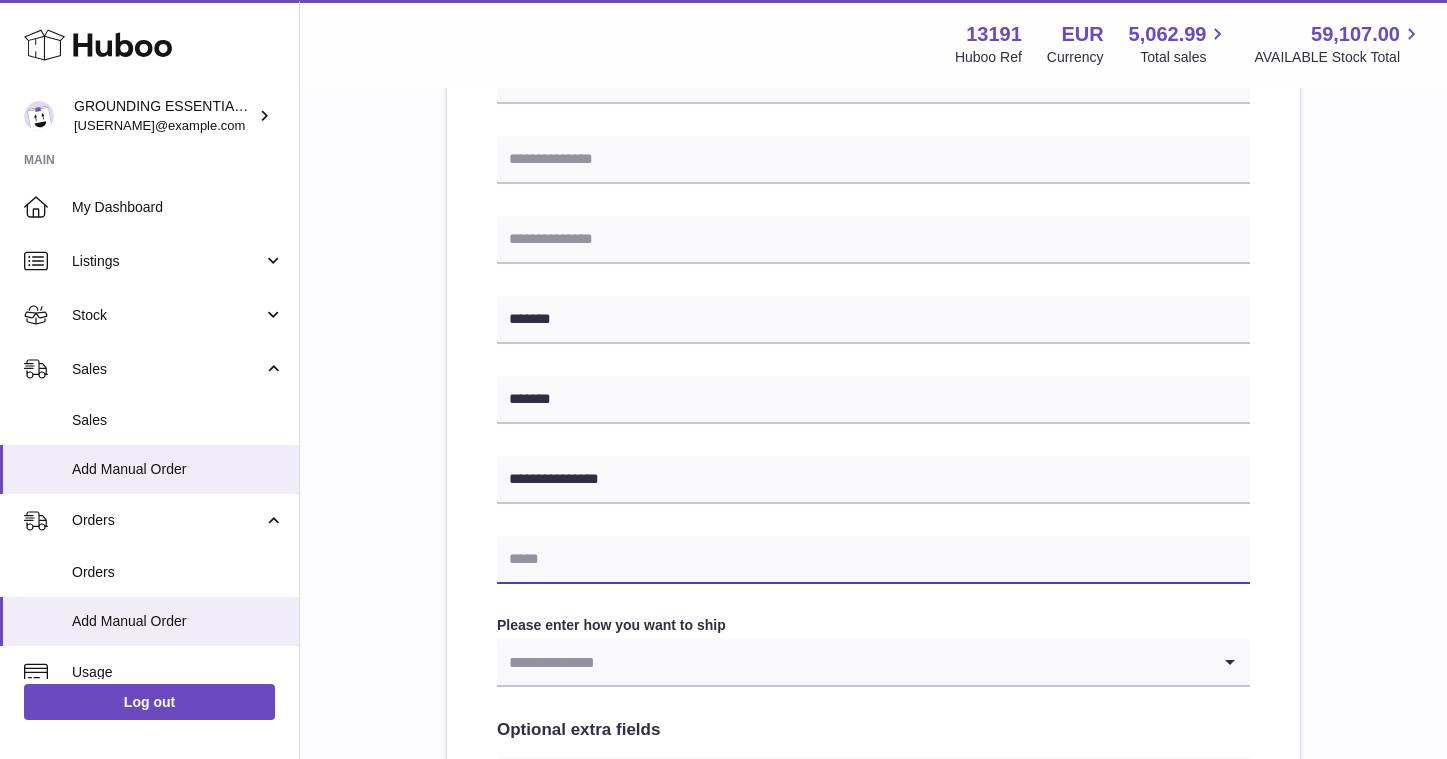 click at bounding box center [873, 560] 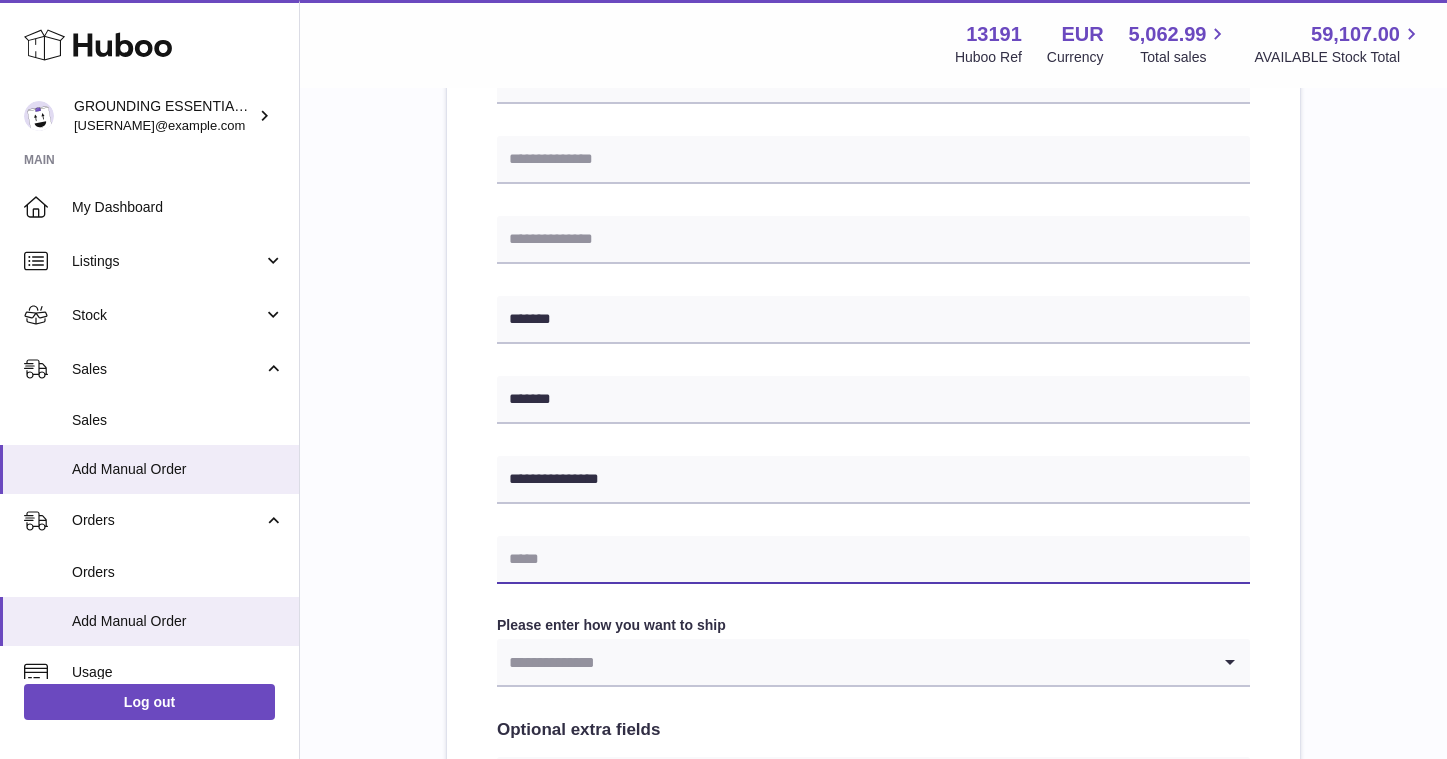 paste on "**********" 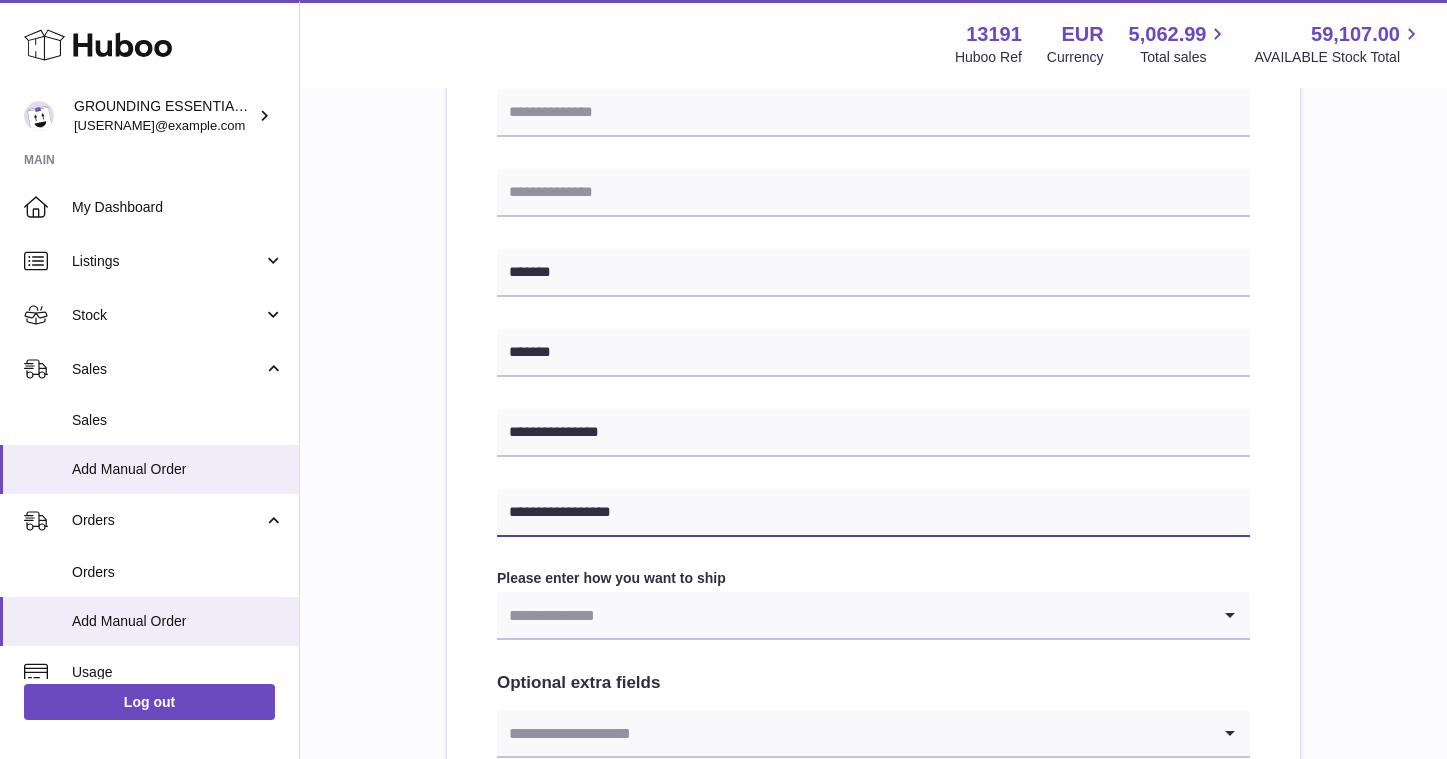 scroll, scrollTop: 621, scrollLeft: 0, axis: vertical 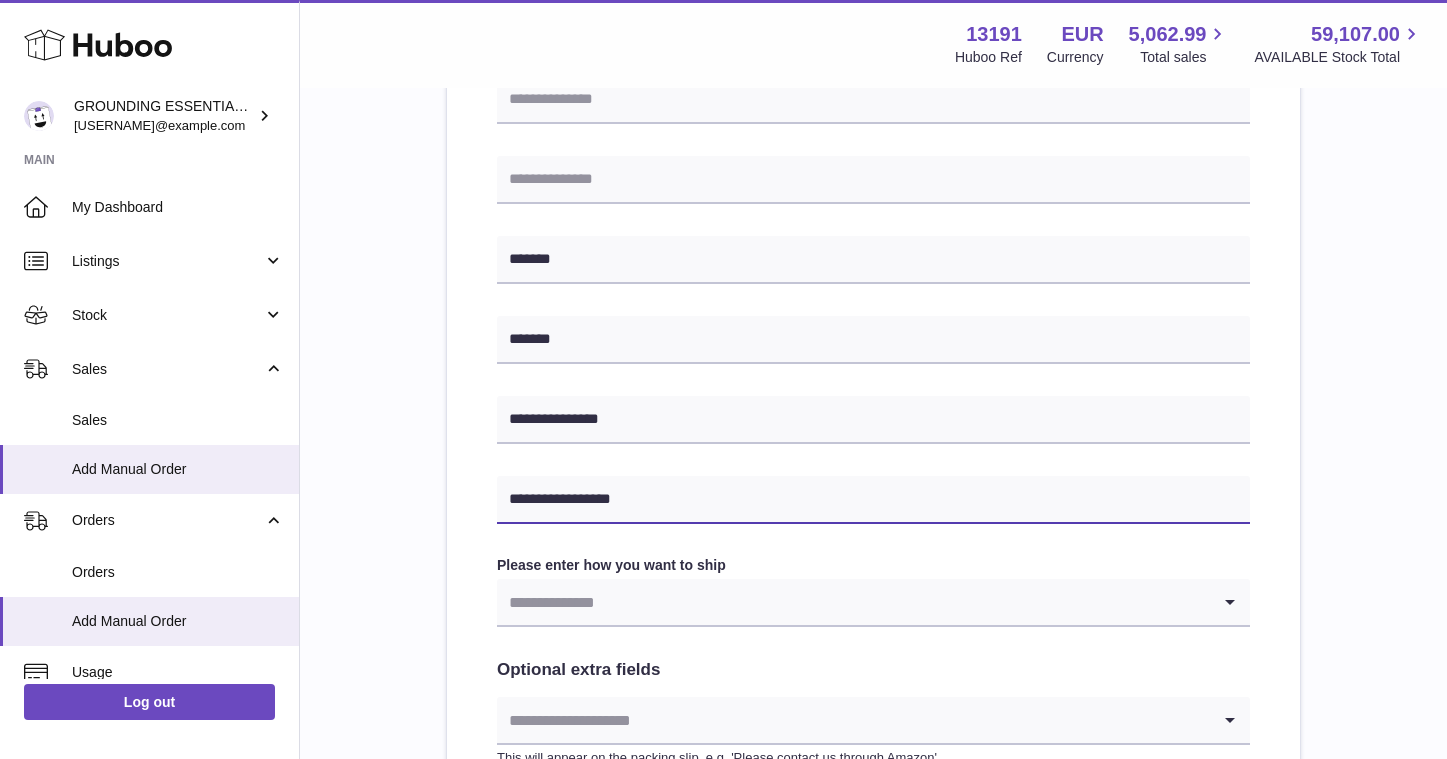 type on "**********" 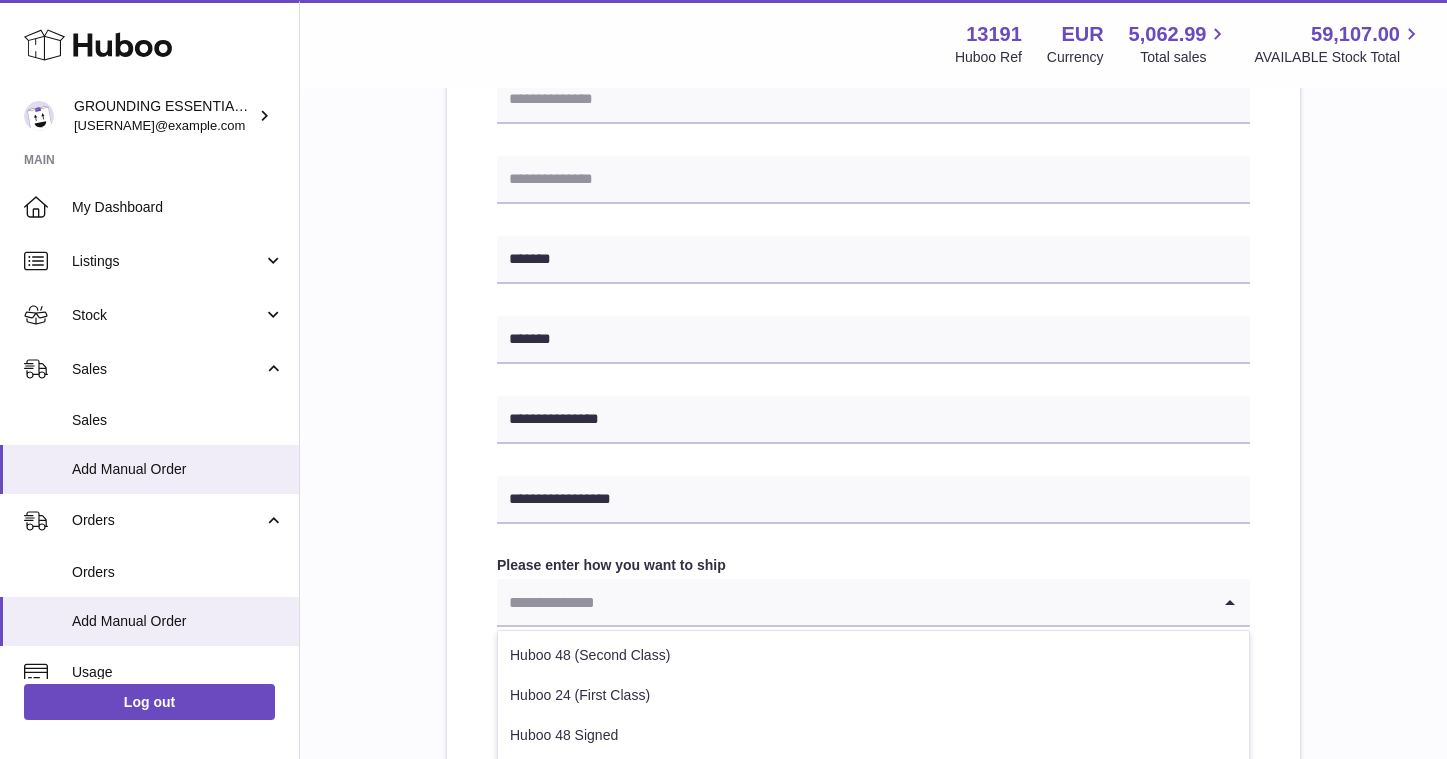 click at bounding box center (853, 602) 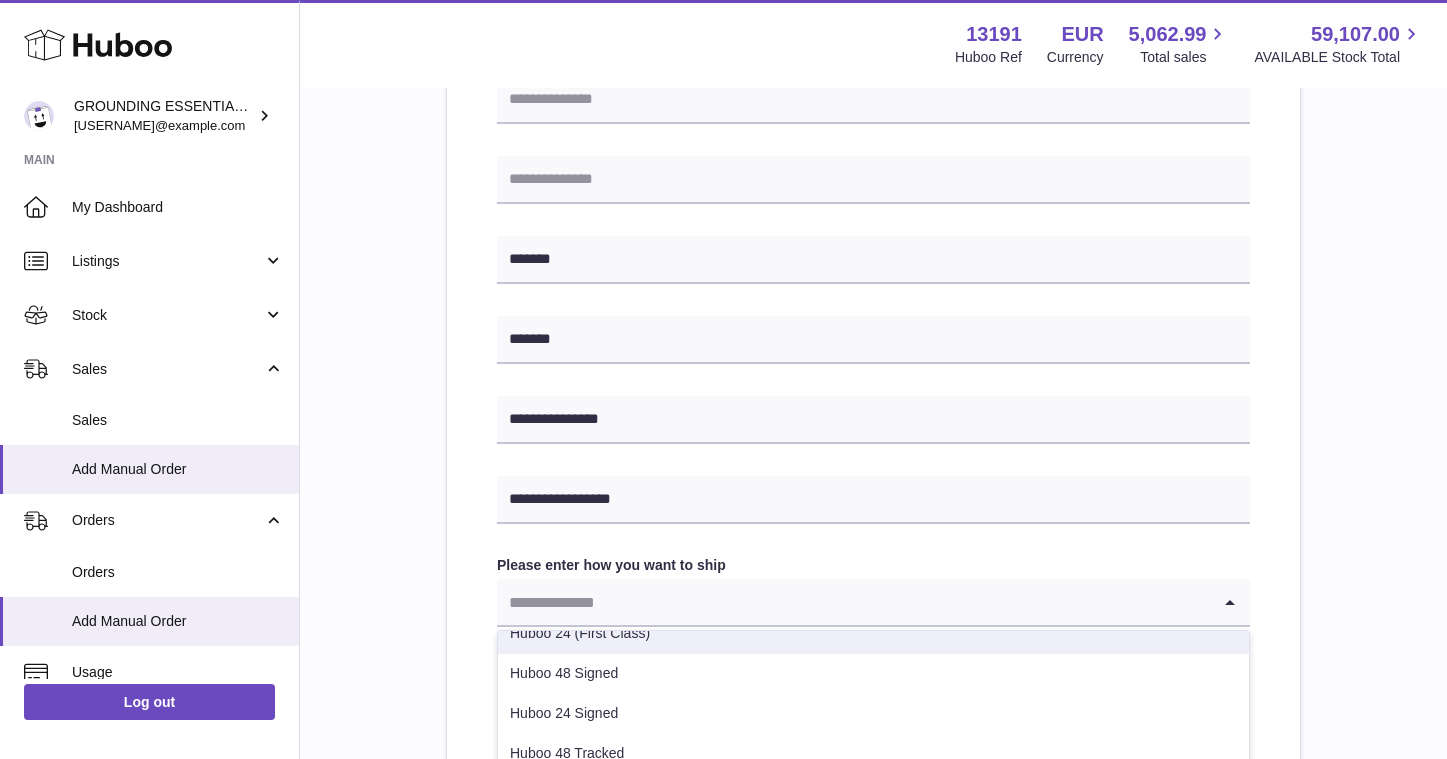 scroll, scrollTop: 45, scrollLeft: 0, axis: vertical 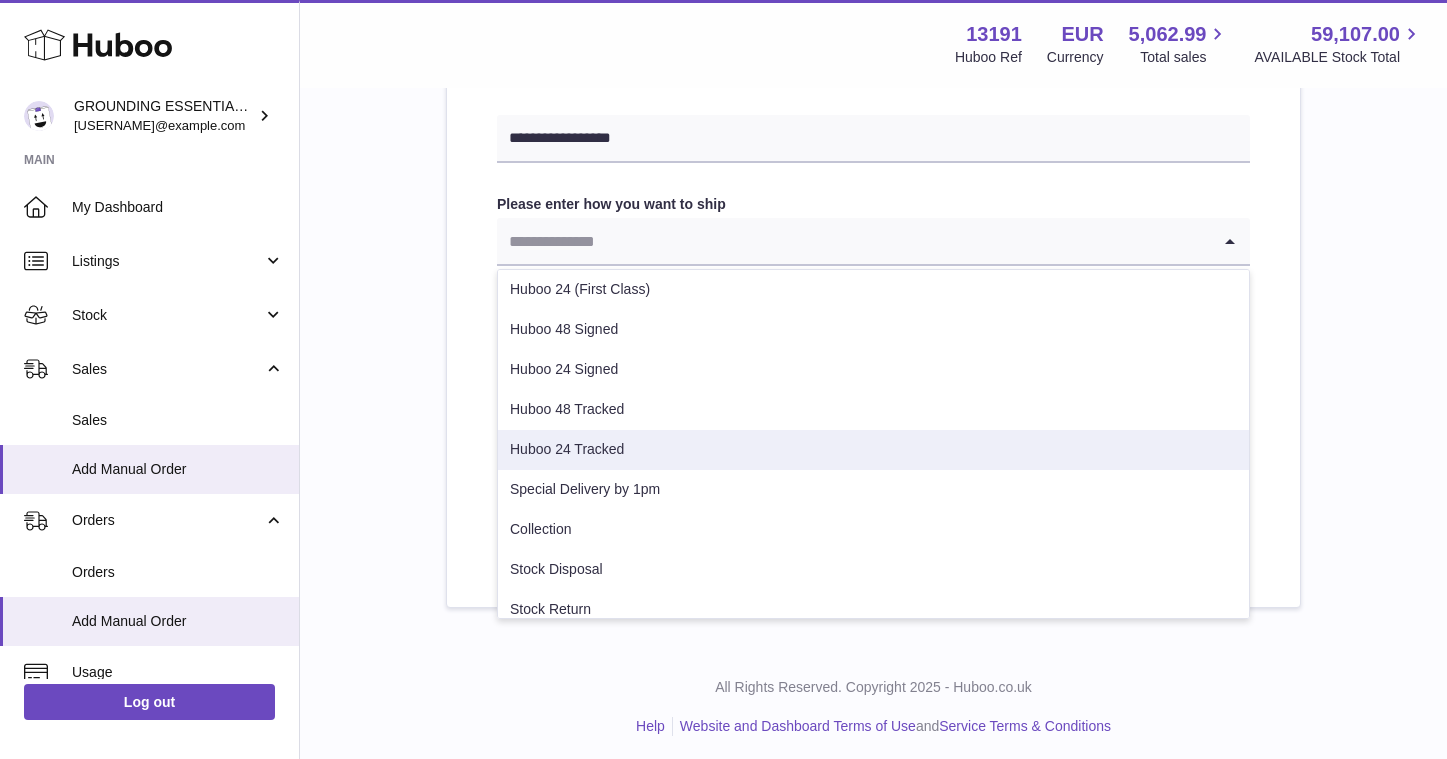 click on "Huboo 24 Tracked" at bounding box center (873, 450) 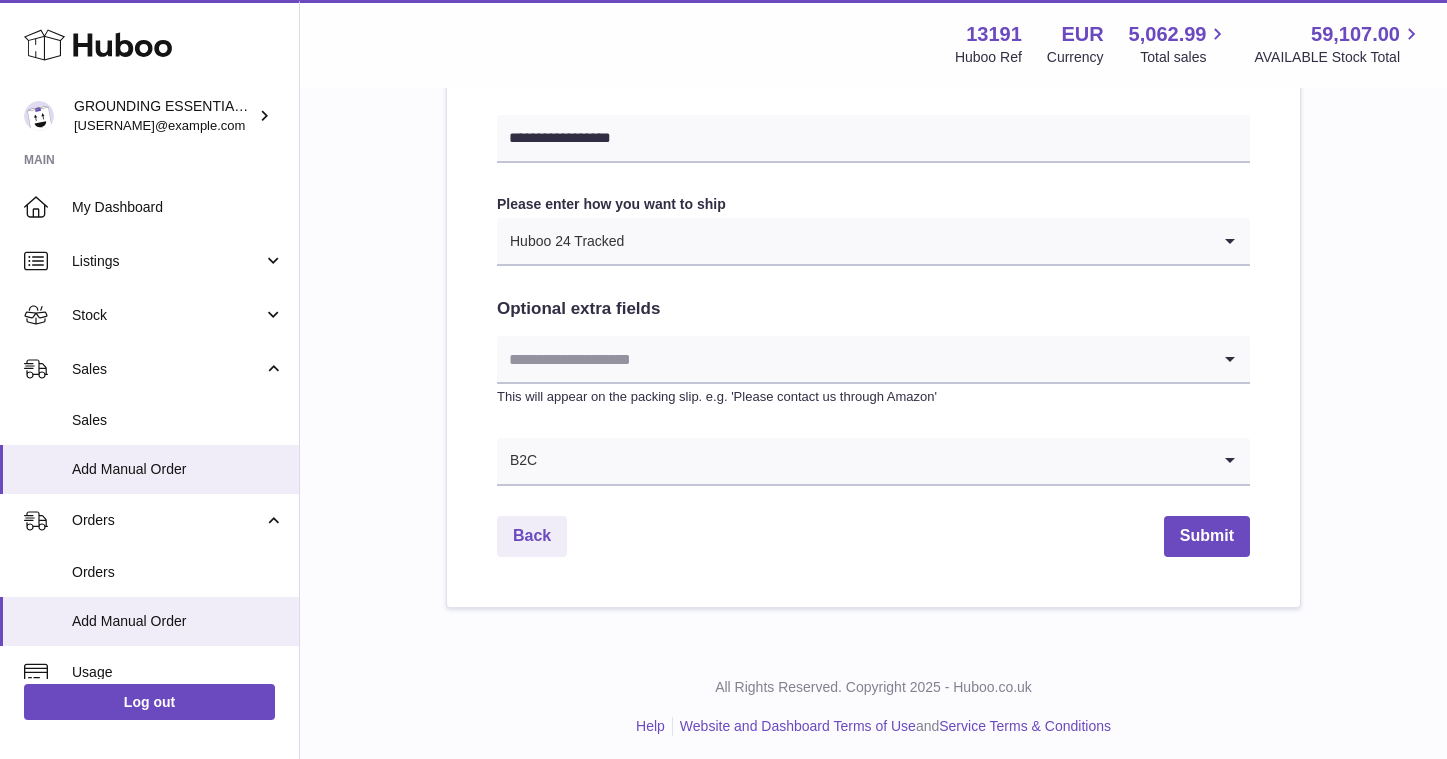 click at bounding box center (917, 241) 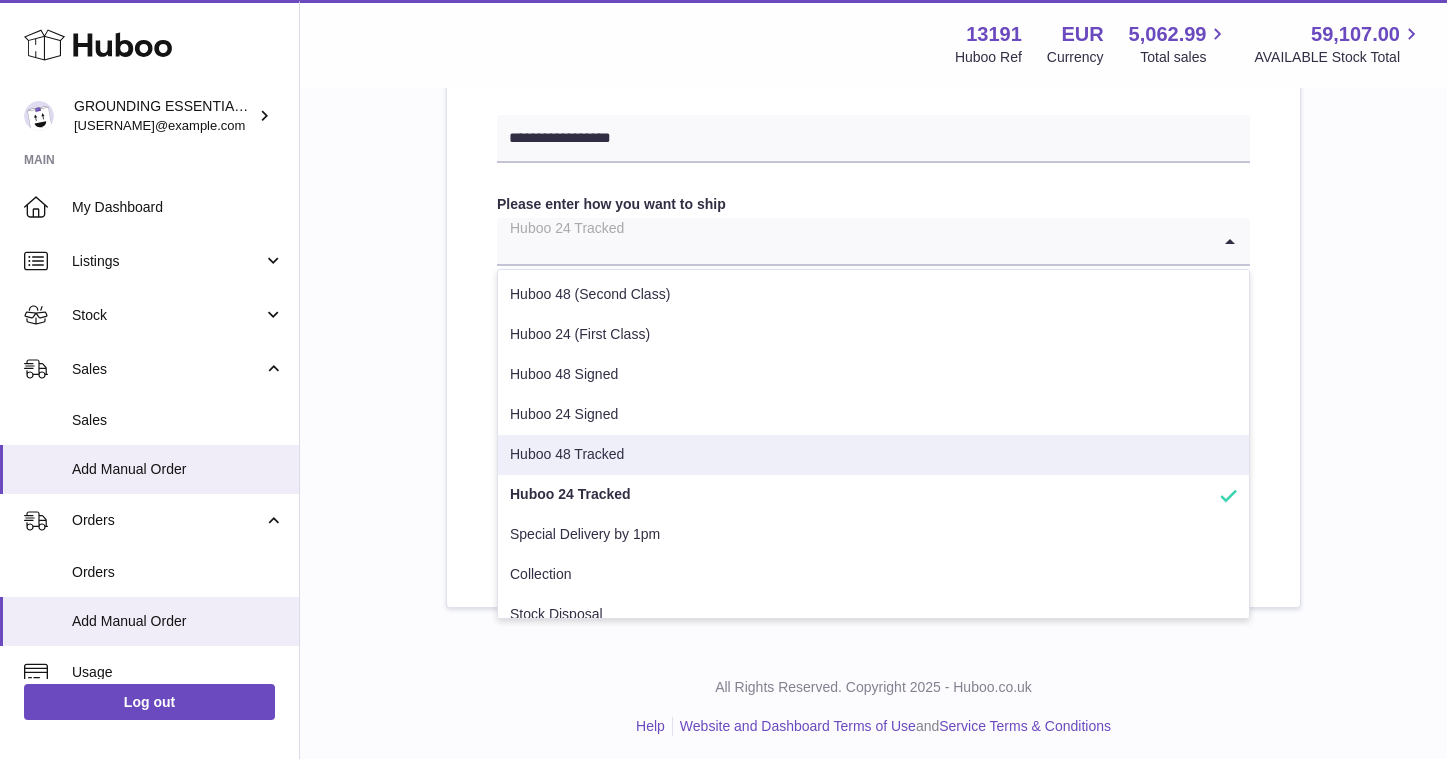 click on "Huboo 48 Tracked" at bounding box center [873, 455] 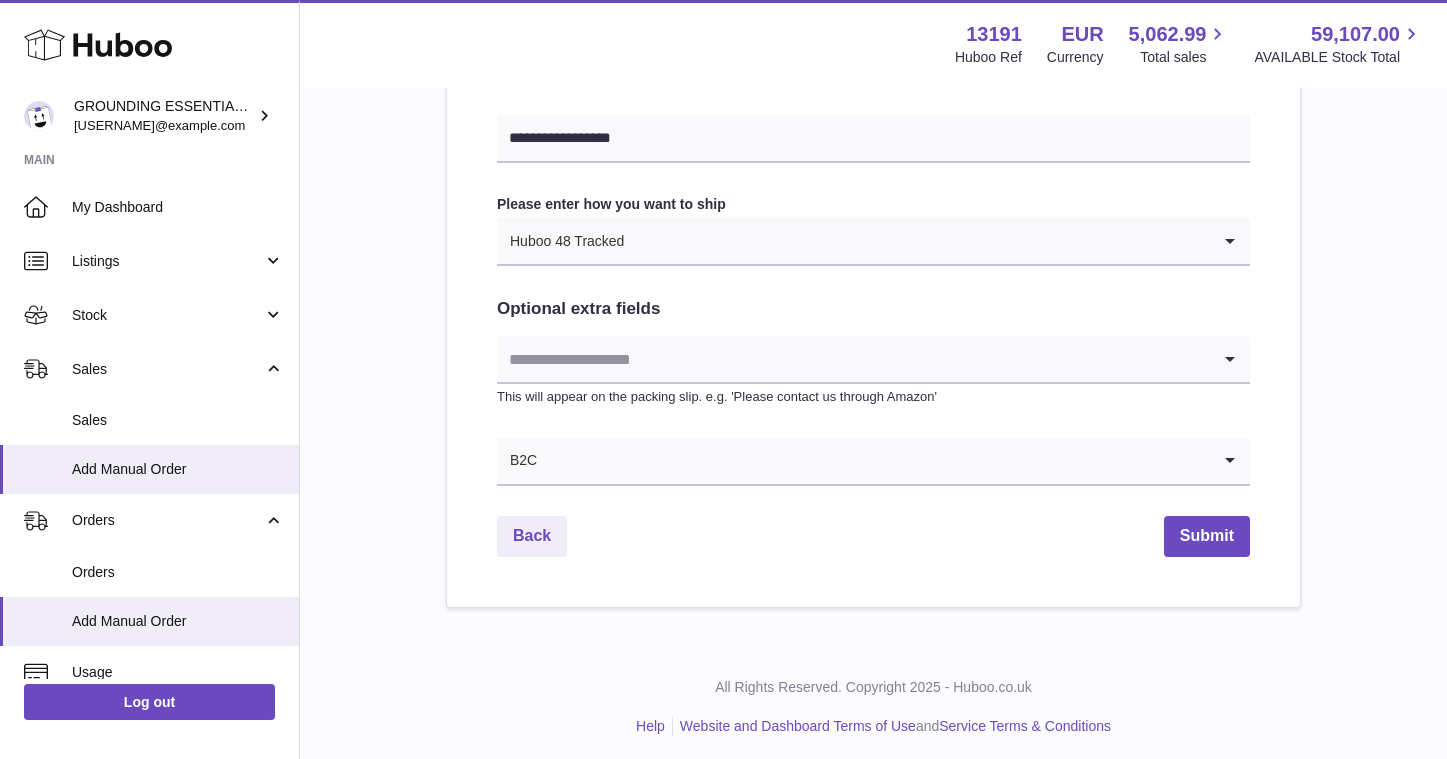 click at bounding box center [853, 359] 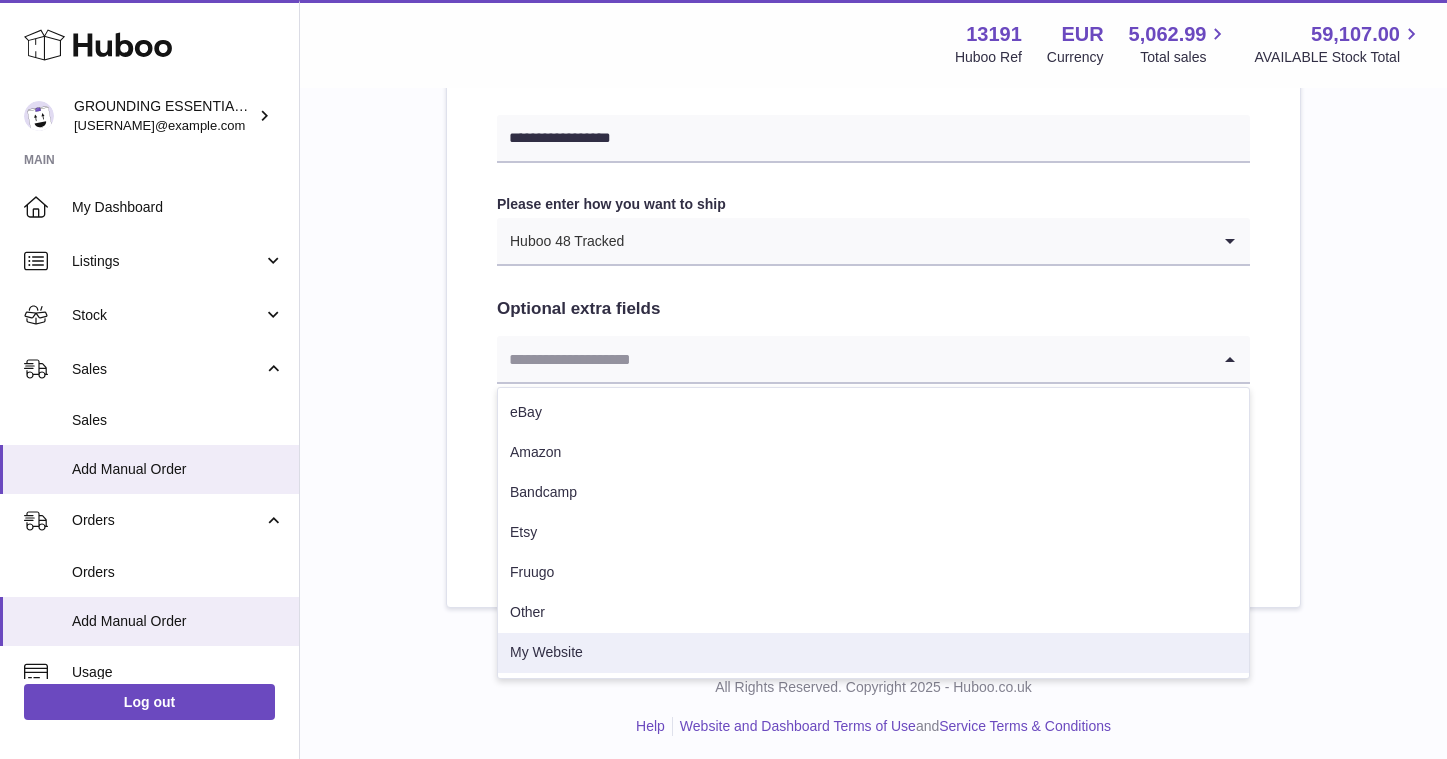 click on "My Website" at bounding box center (873, 653) 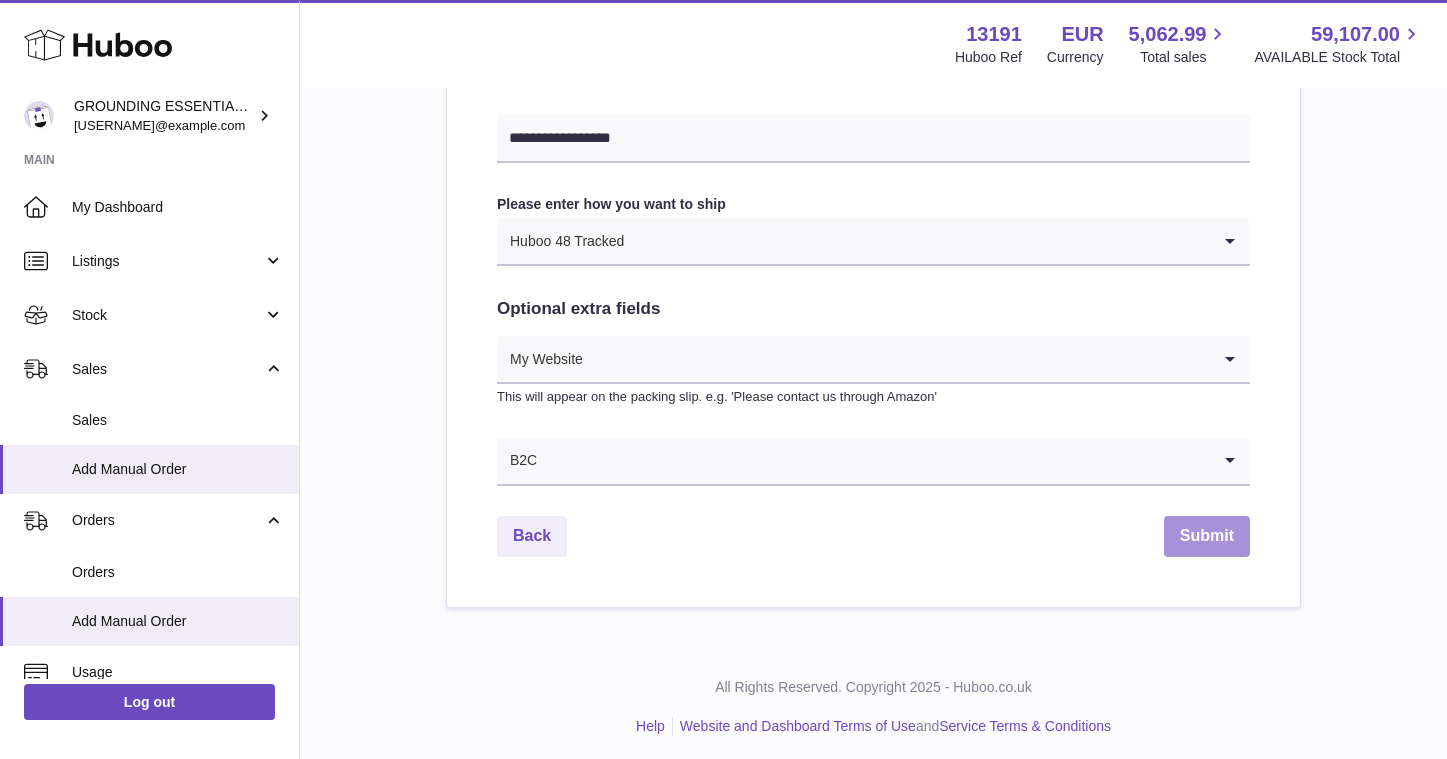 click on "Submit" at bounding box center [1207, 536] 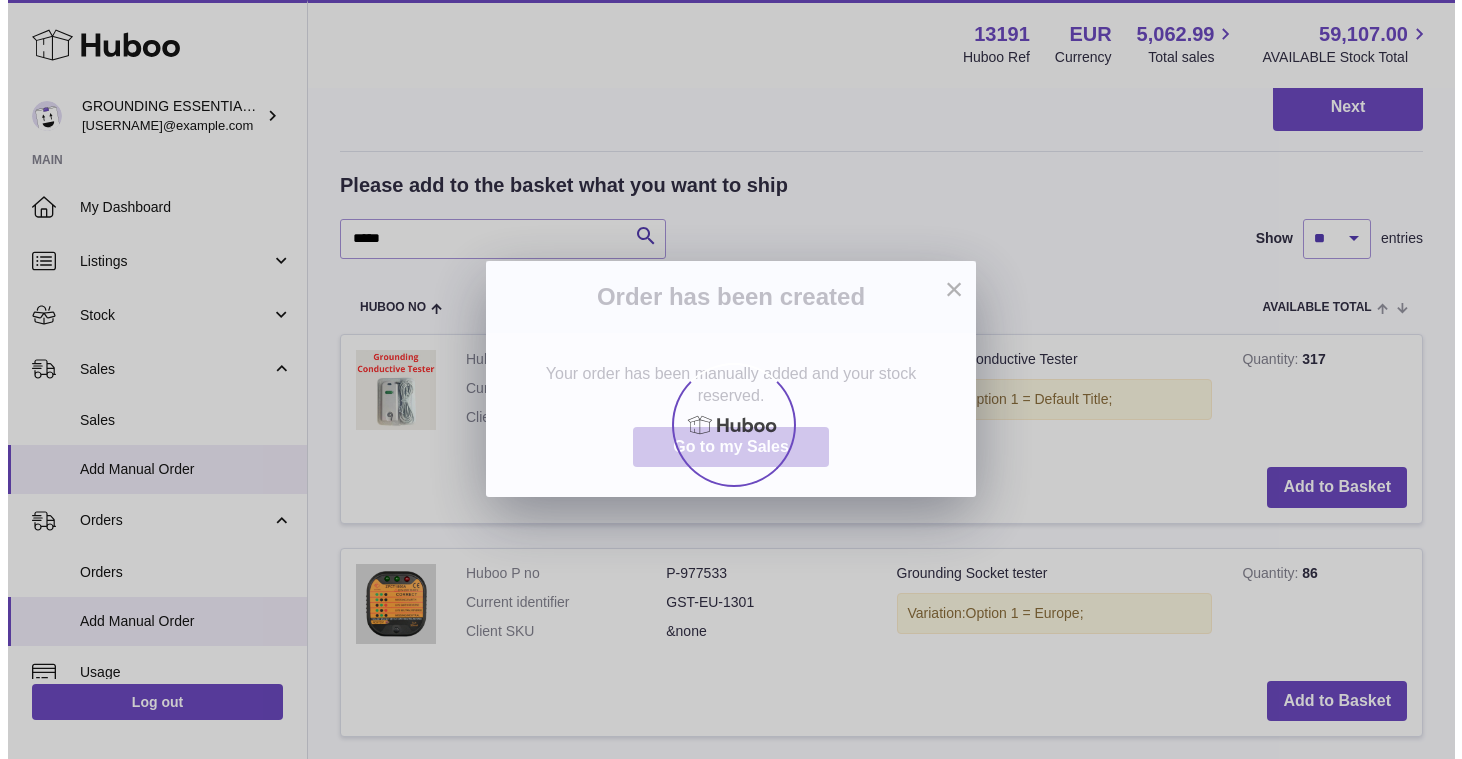 scroll, scrollTop: 0, scrollLeft: 0, axis: both 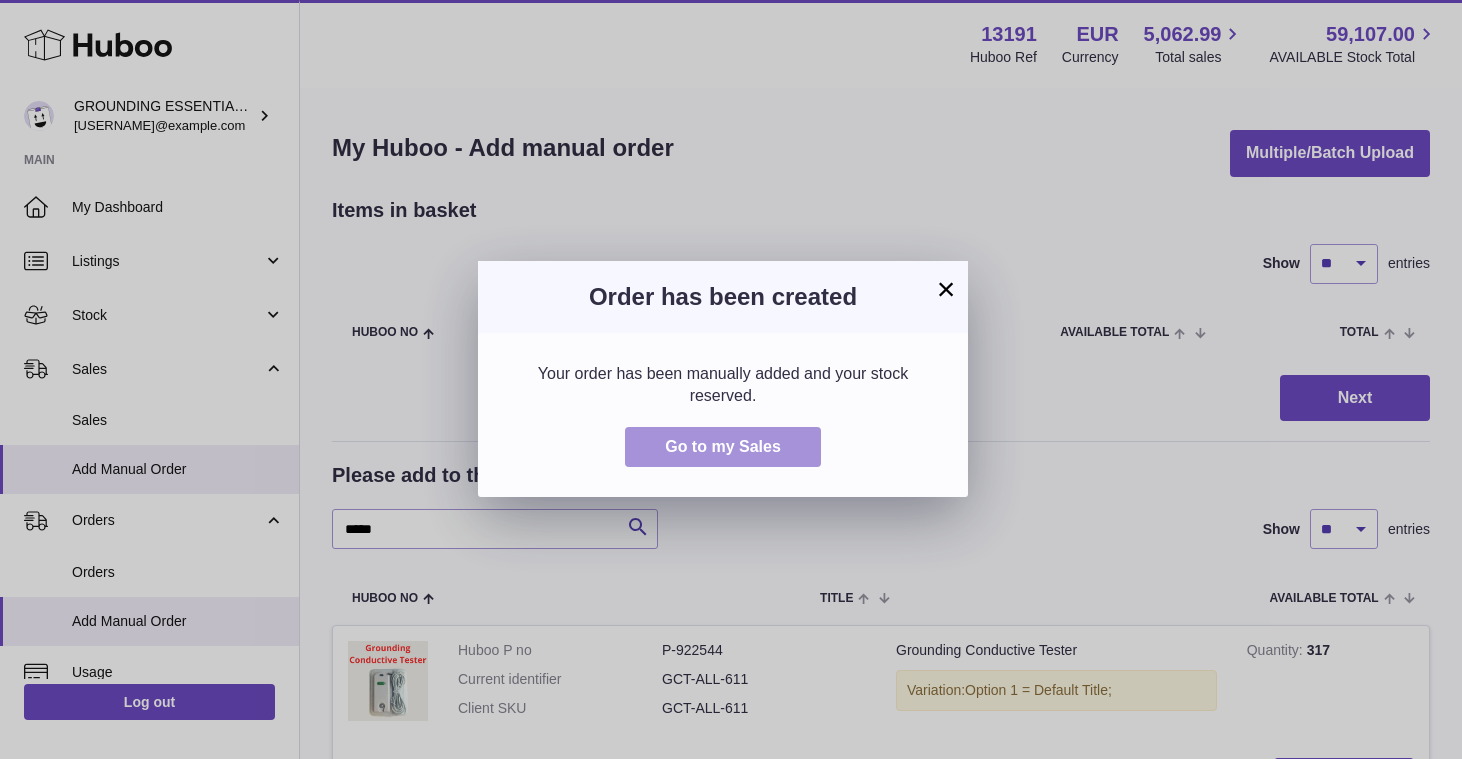 click on "Go to my Sales" at bounding box center [723, 446] 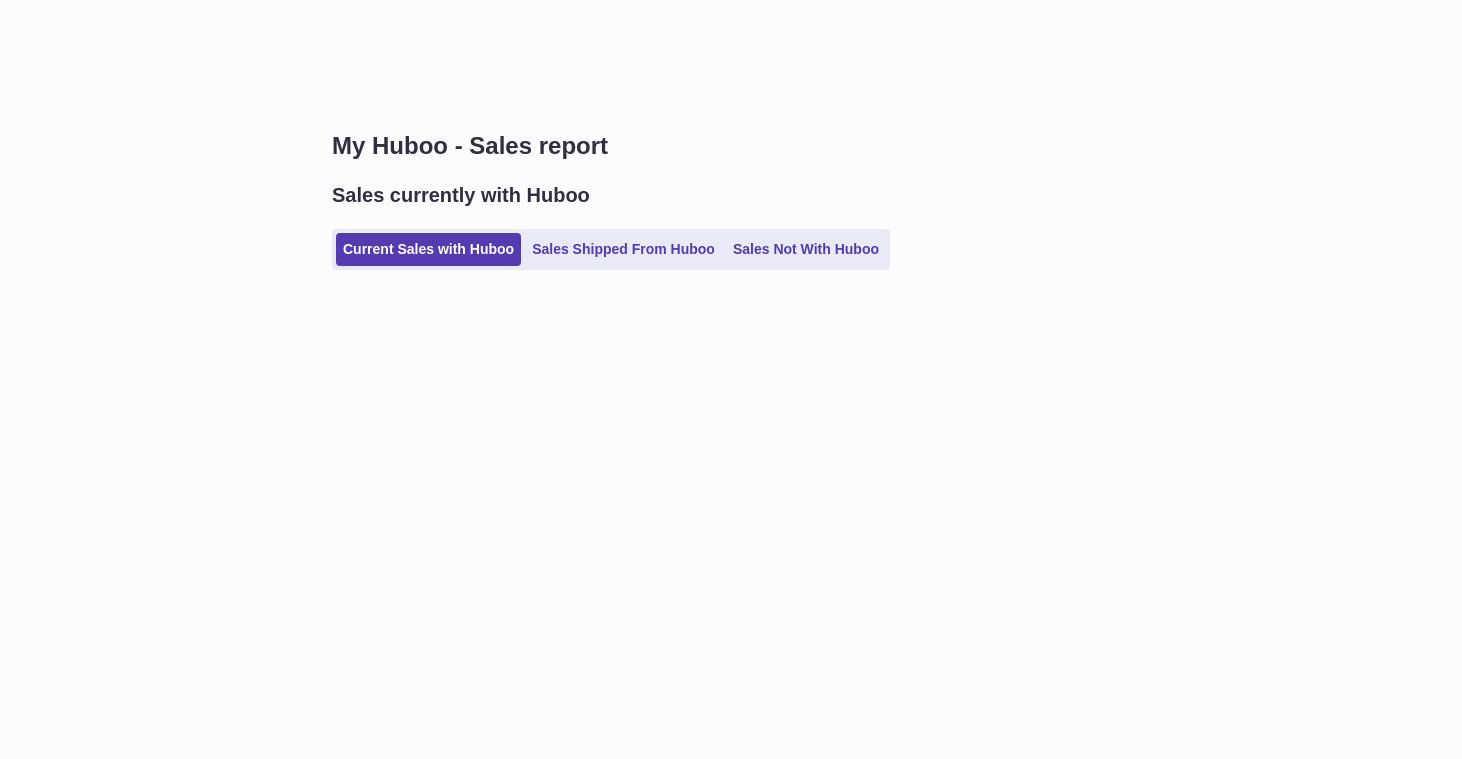 scroll, scrollTop: 0, scrollLeft: 0, axis: both 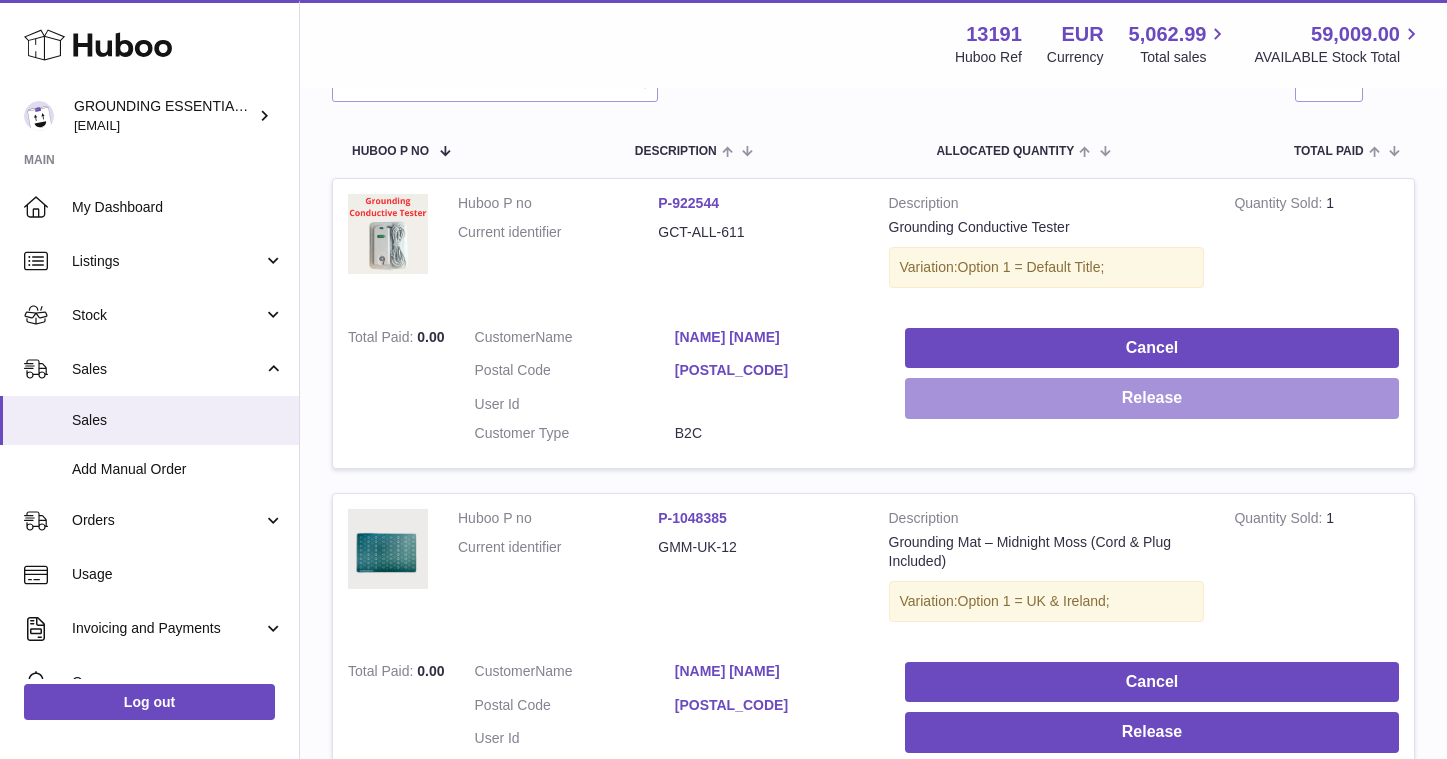 click on "Release" at bounding box center (1152, 398) 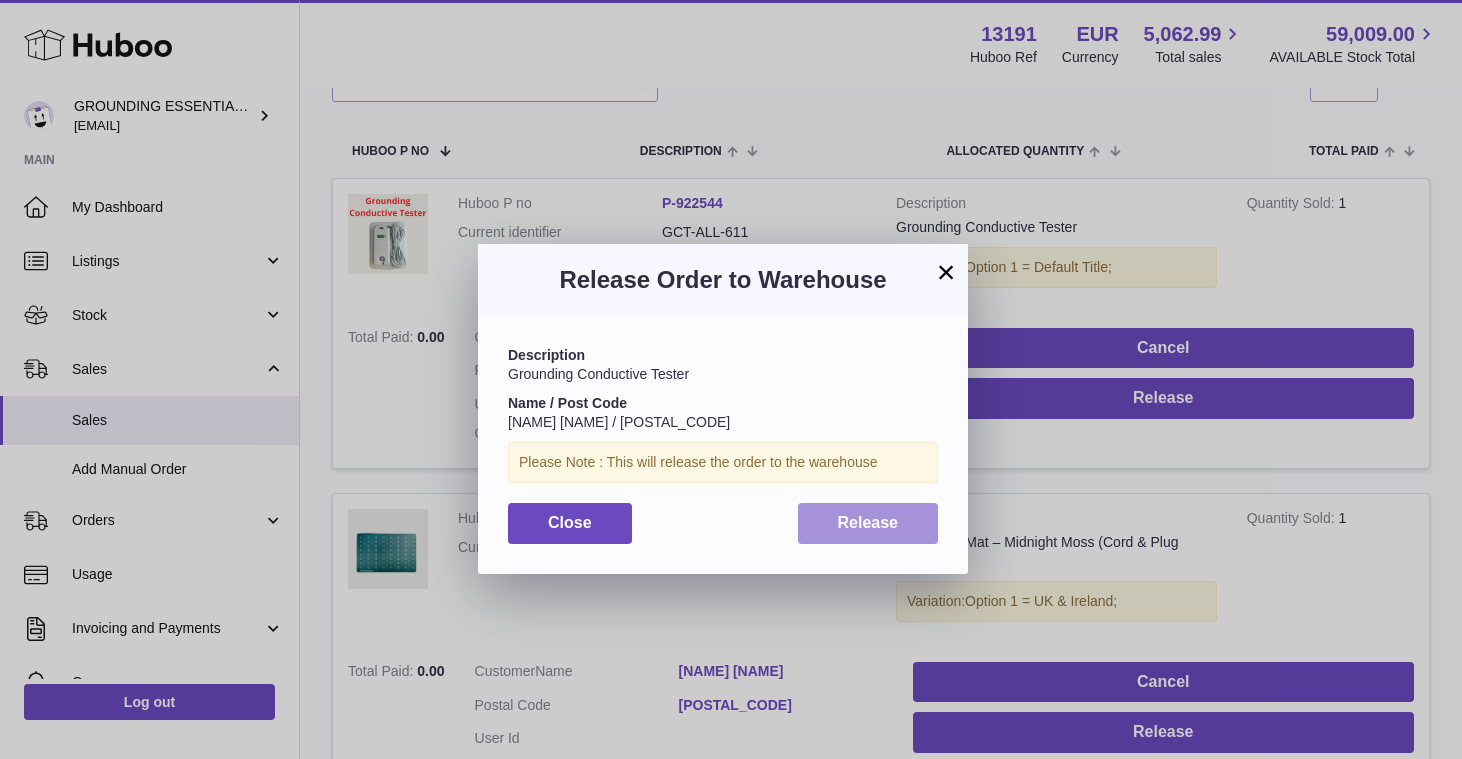 click on "Release" at bounding box center [868, 522] 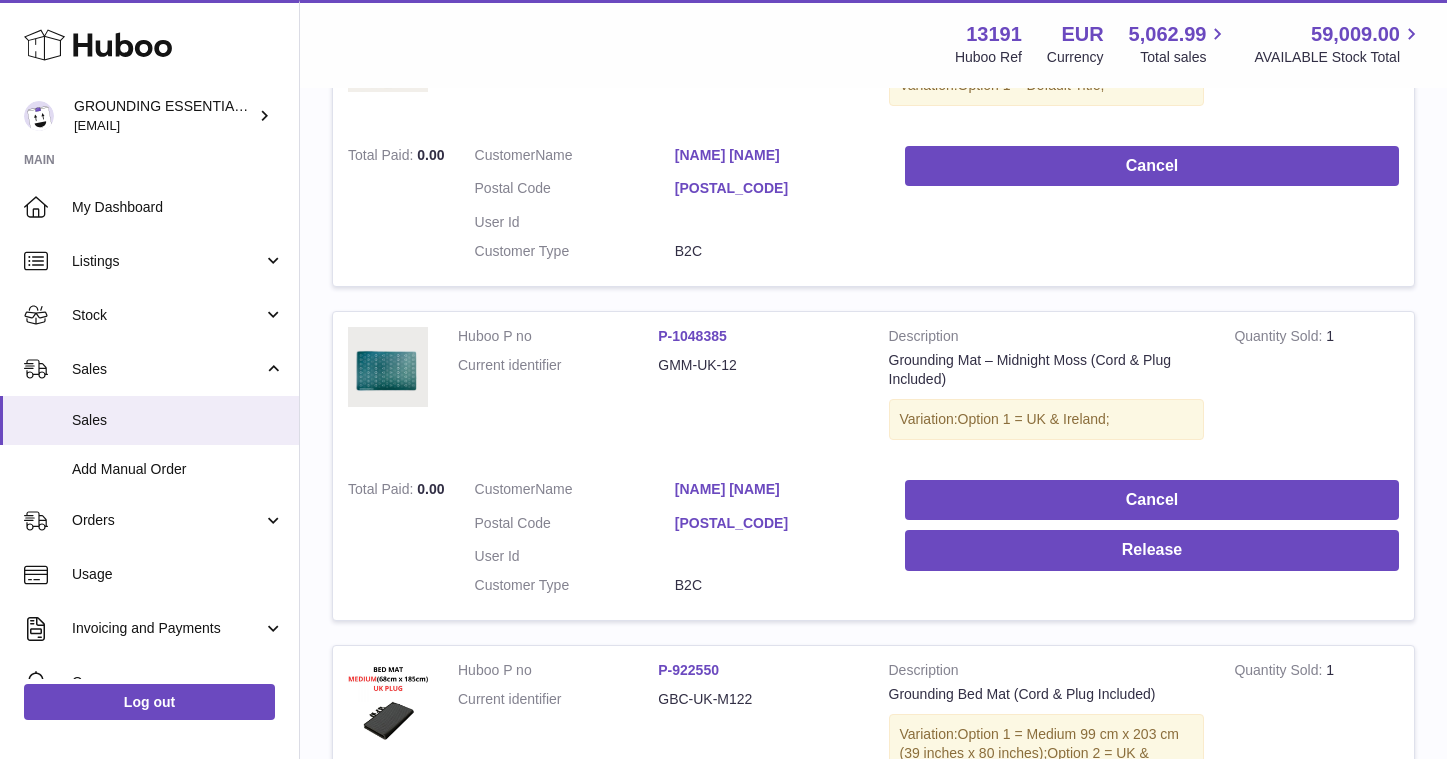 scroll, scrollTop: 533, scrollLeft: 0, axis: vertical 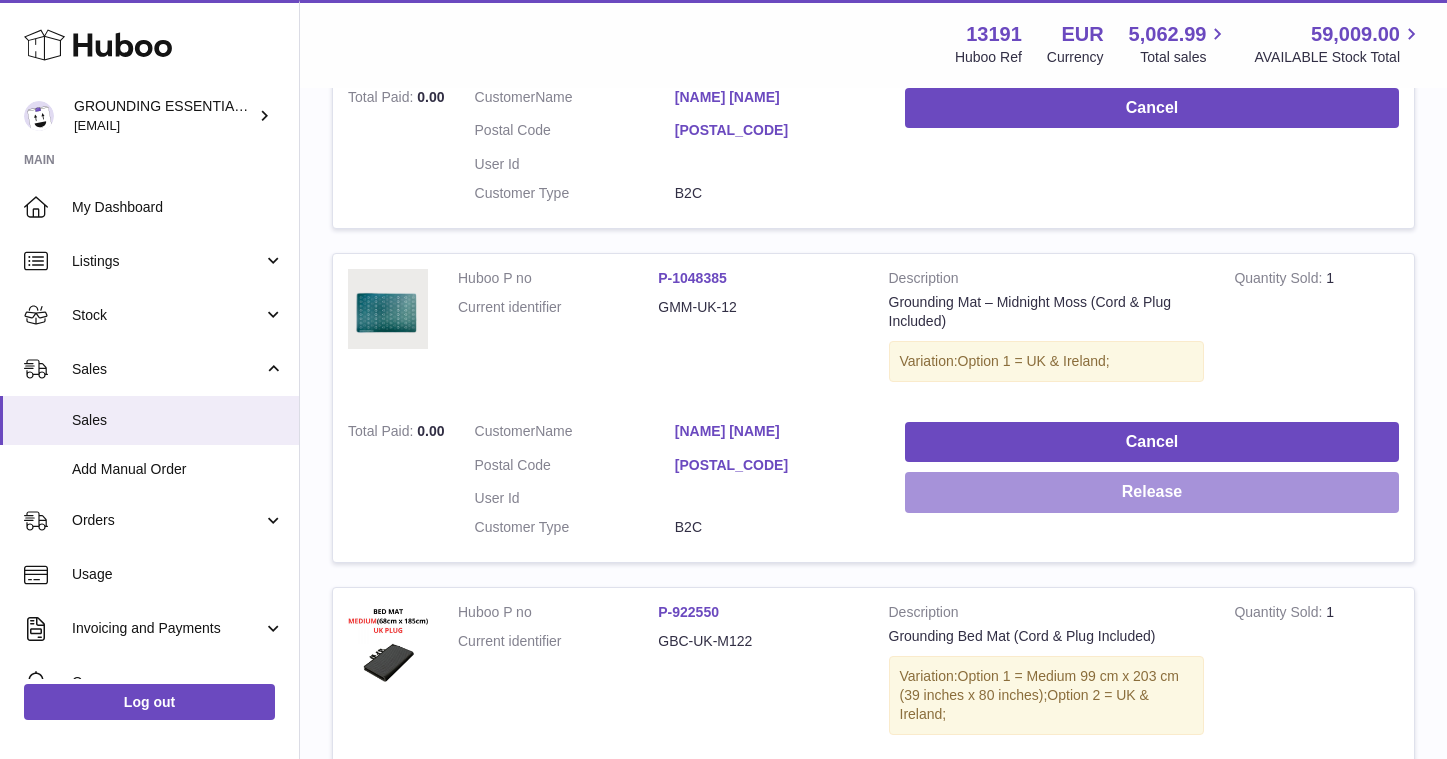 click on "Release" at bounding box center [1152, 492] 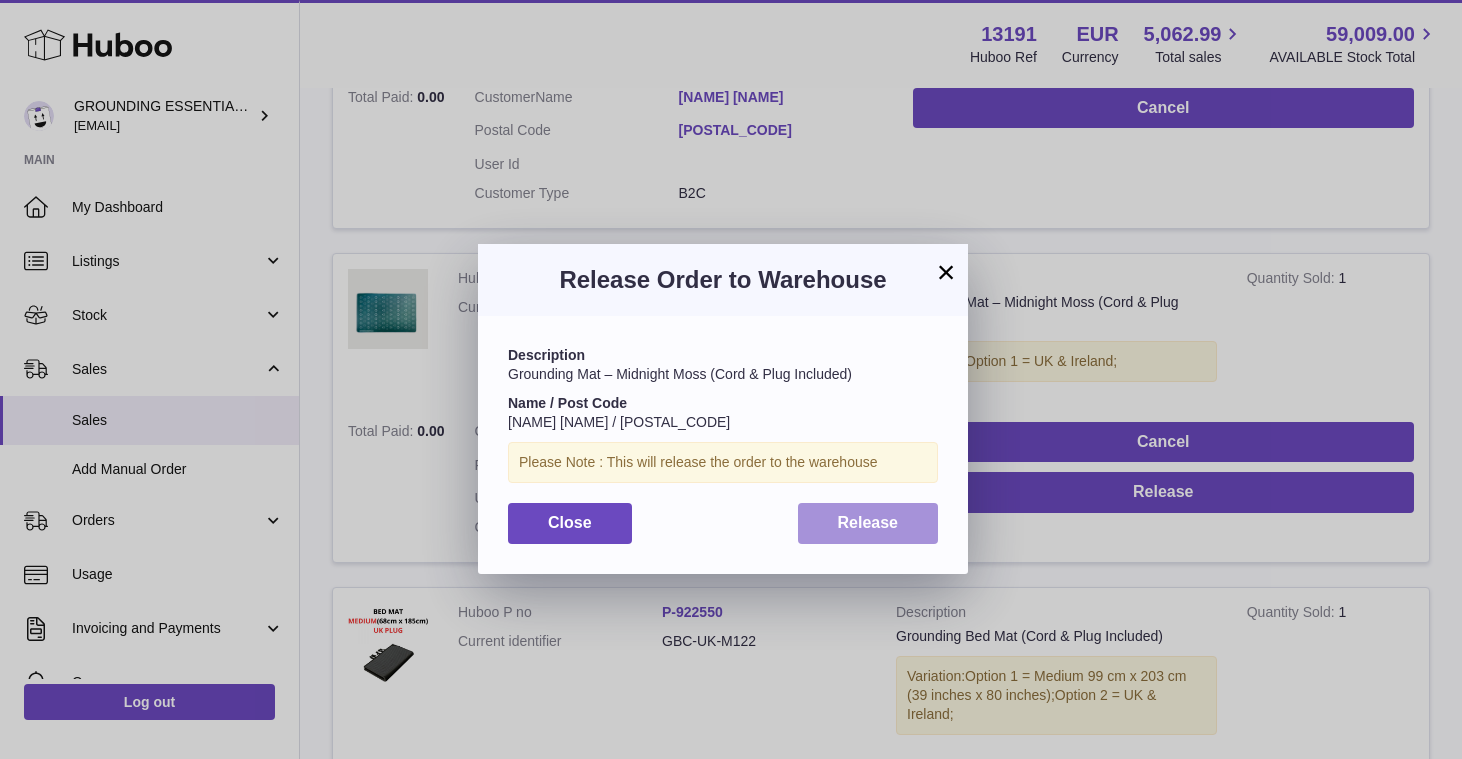 click on "Release" at bounding box center [868, 523] 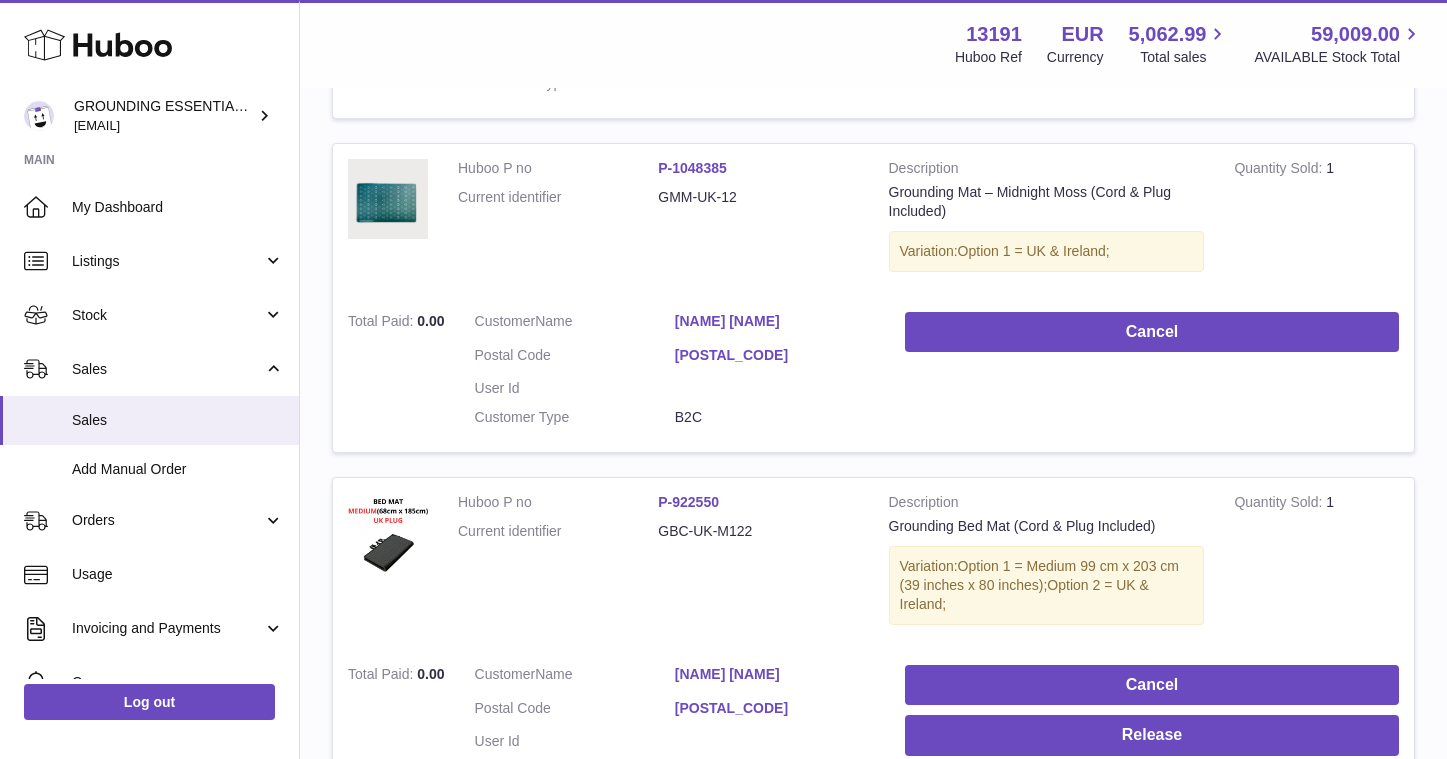 scroll, scrollTop: 872, scrollLeft: 0, axis: vertical 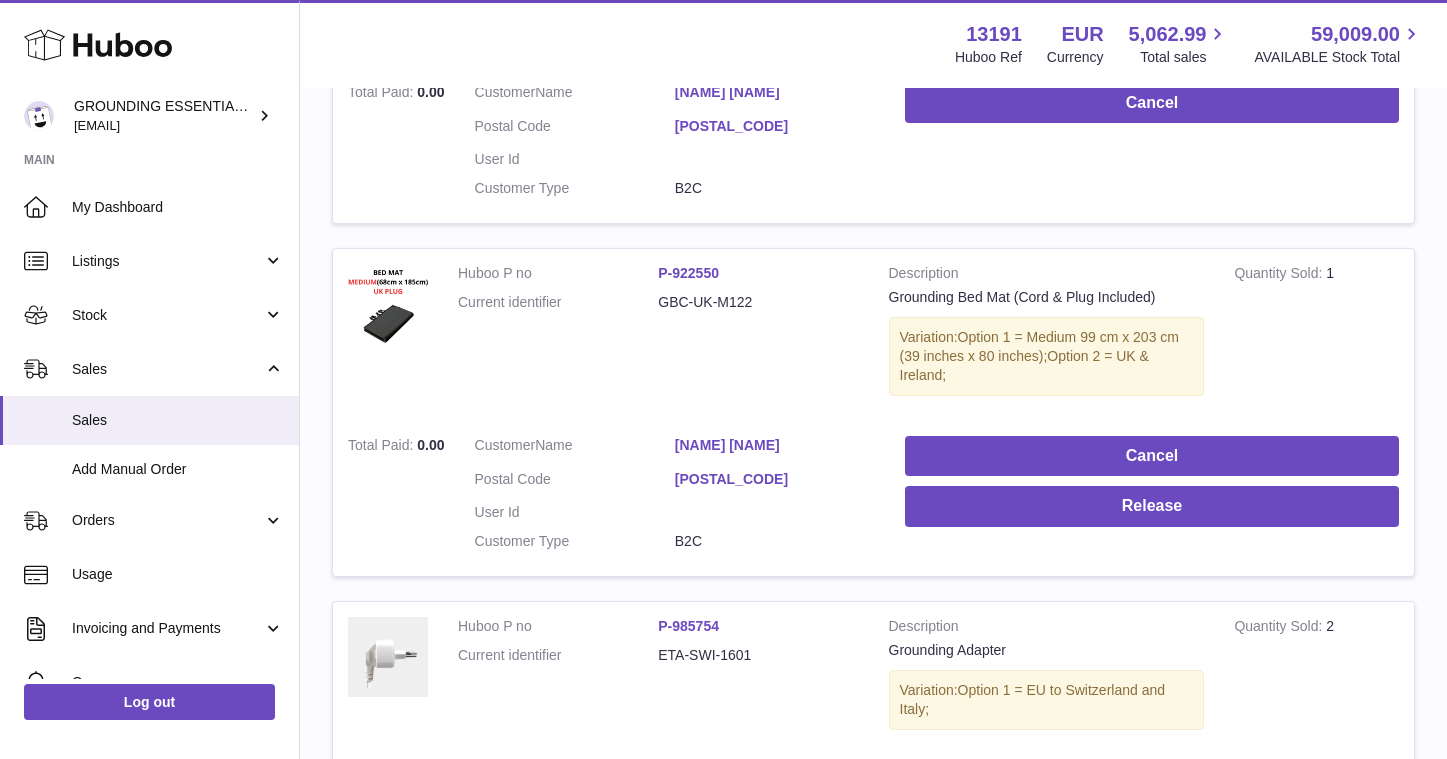 click on "Cancel
Release" at bounding box center (1152, 499) 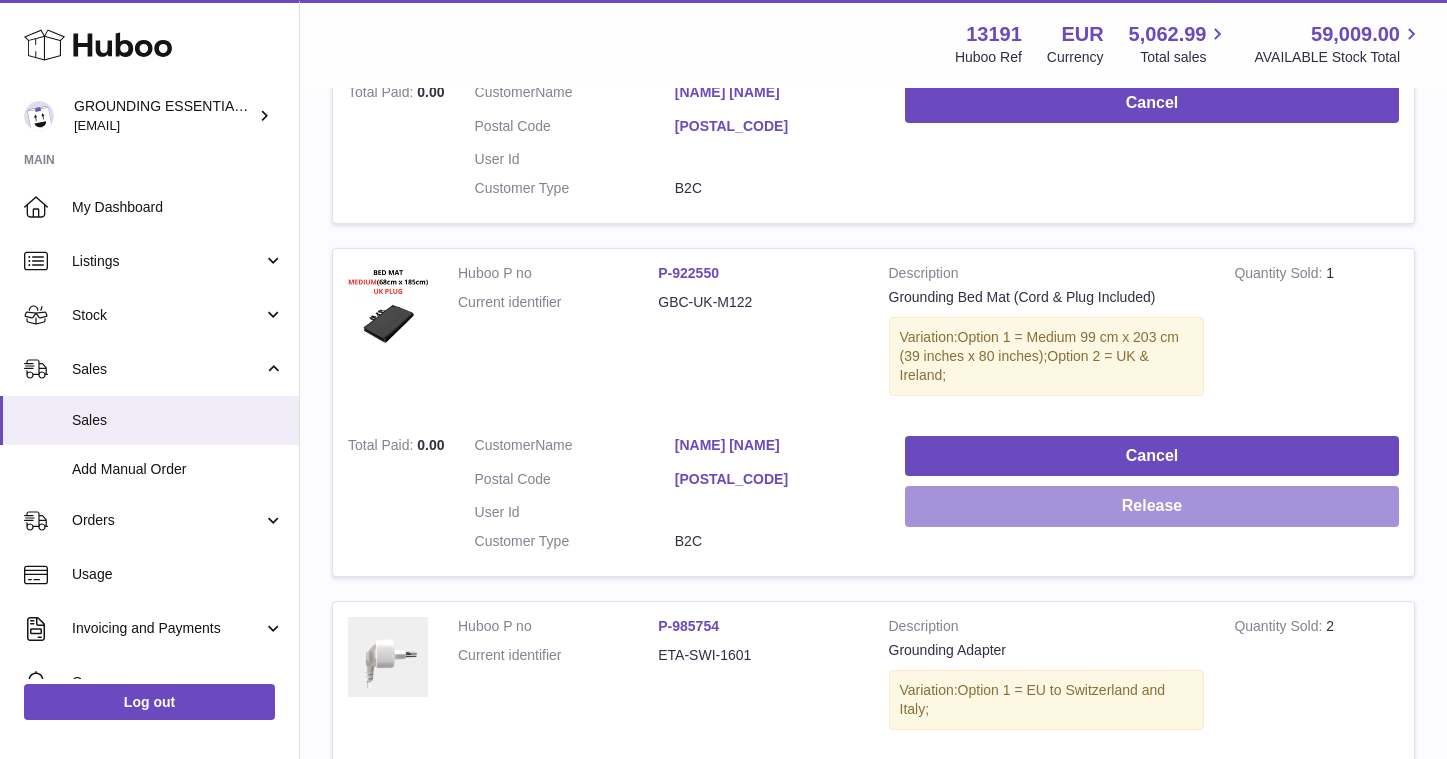 click on "Release" at bounding box center (1152, 506) 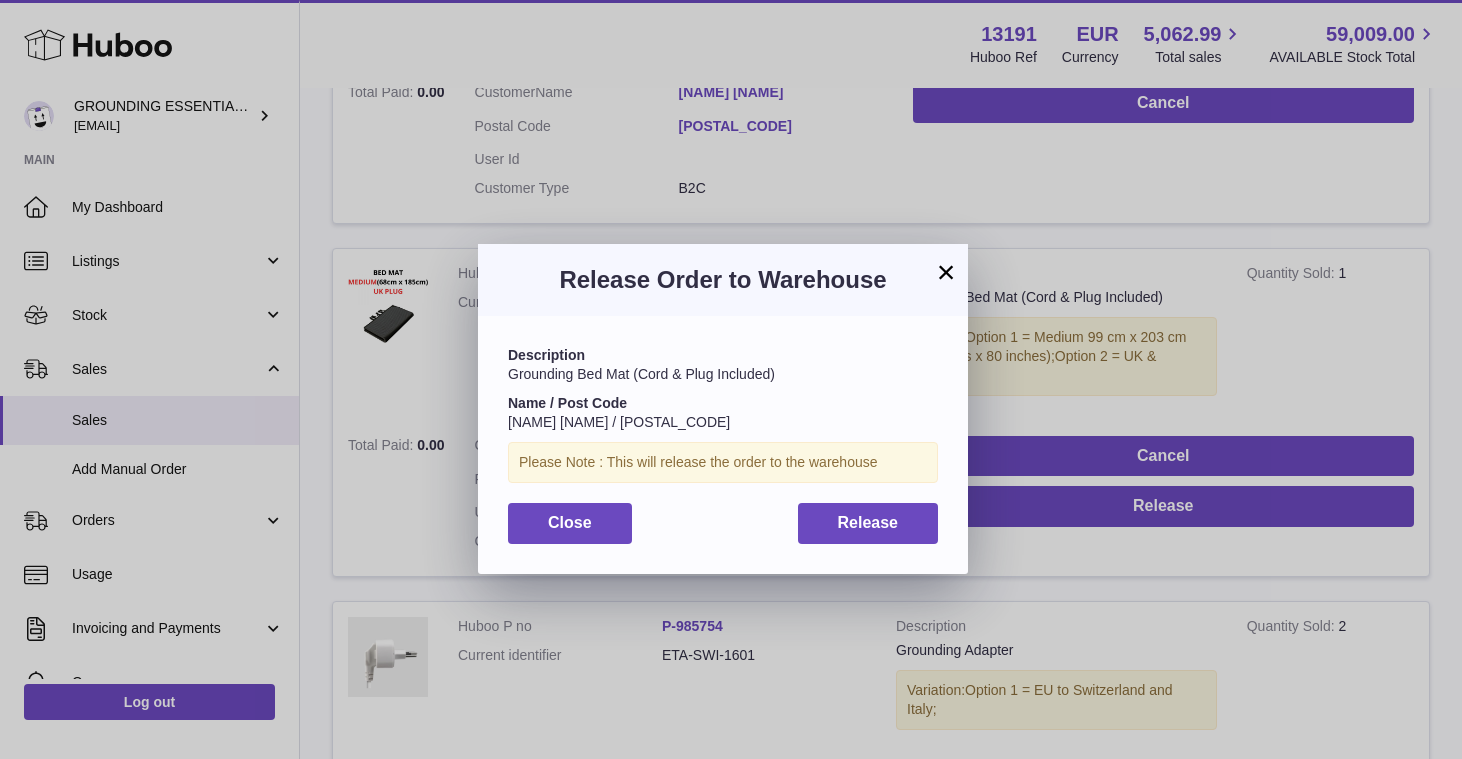 click on "Description   Grounding Bed Mat (Cord & Plug Included)   Name / Post Code   [NAME] [NAME] / [POSTAL_CODE]
Please Note : This will release the order to the warehouse
Close   Release" at bounding box center [723, 444] 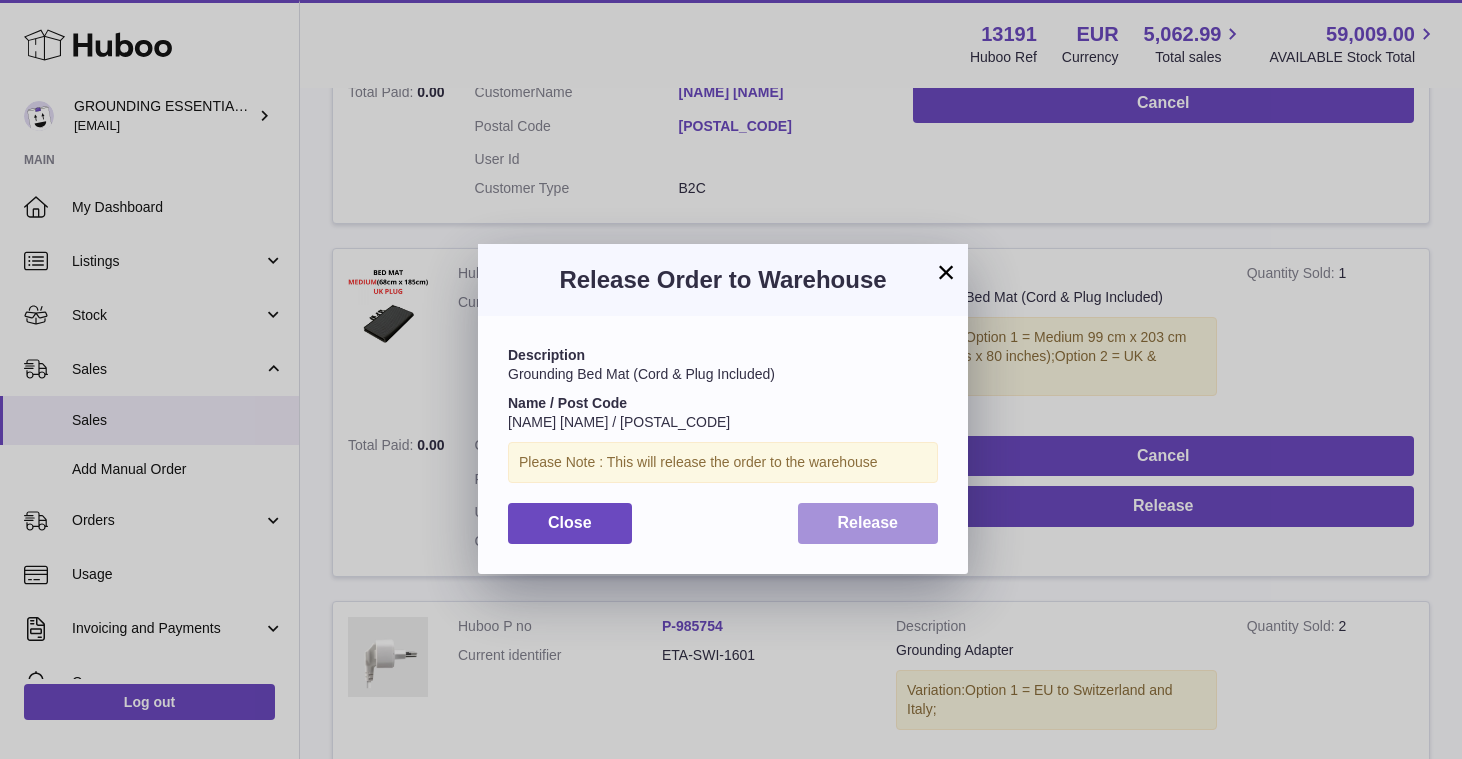 click on "Release" at bounding box center (868, 522) 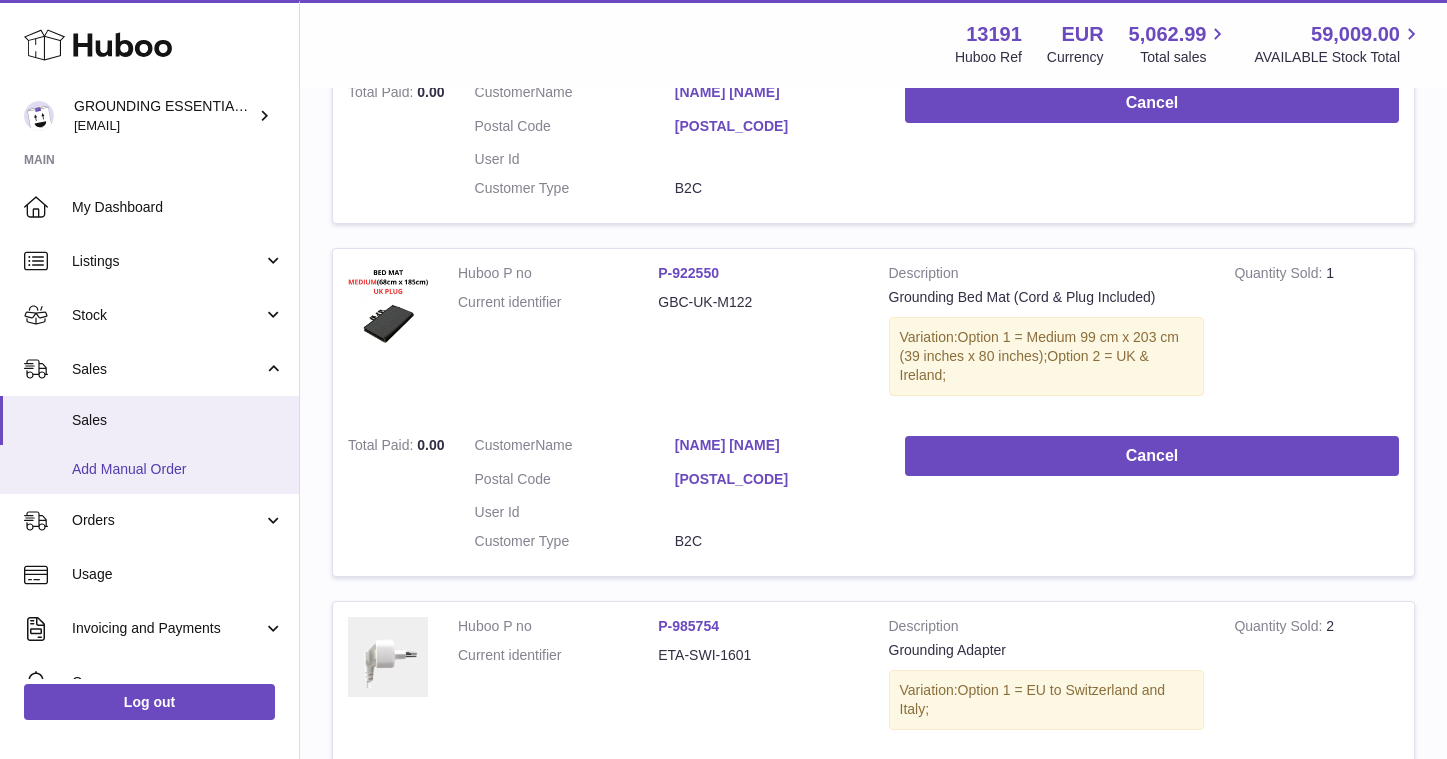 click on "Add Manual Order" at bounding box center (178, 469) 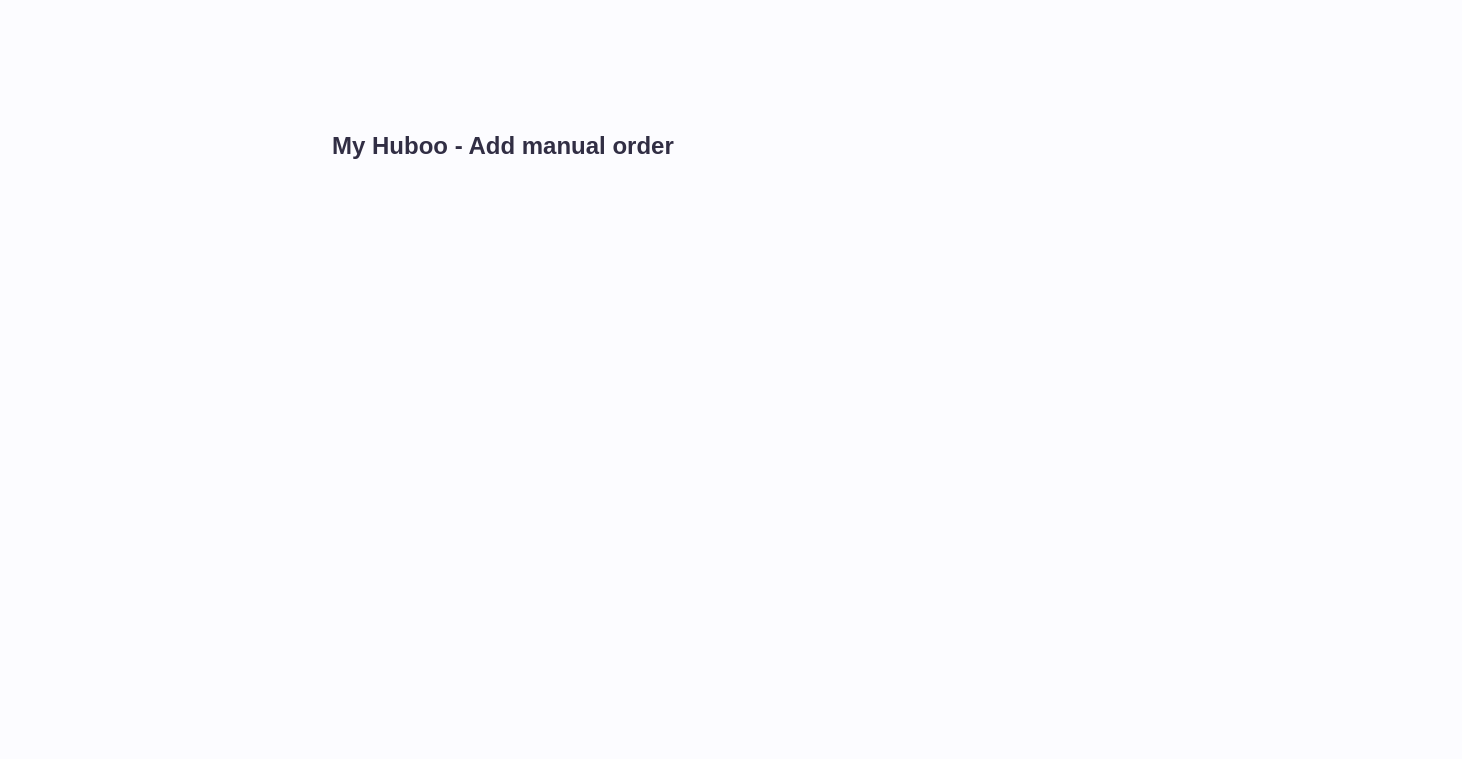 scroll, scrollTop: 0, scrollLeft: 0, axis: both 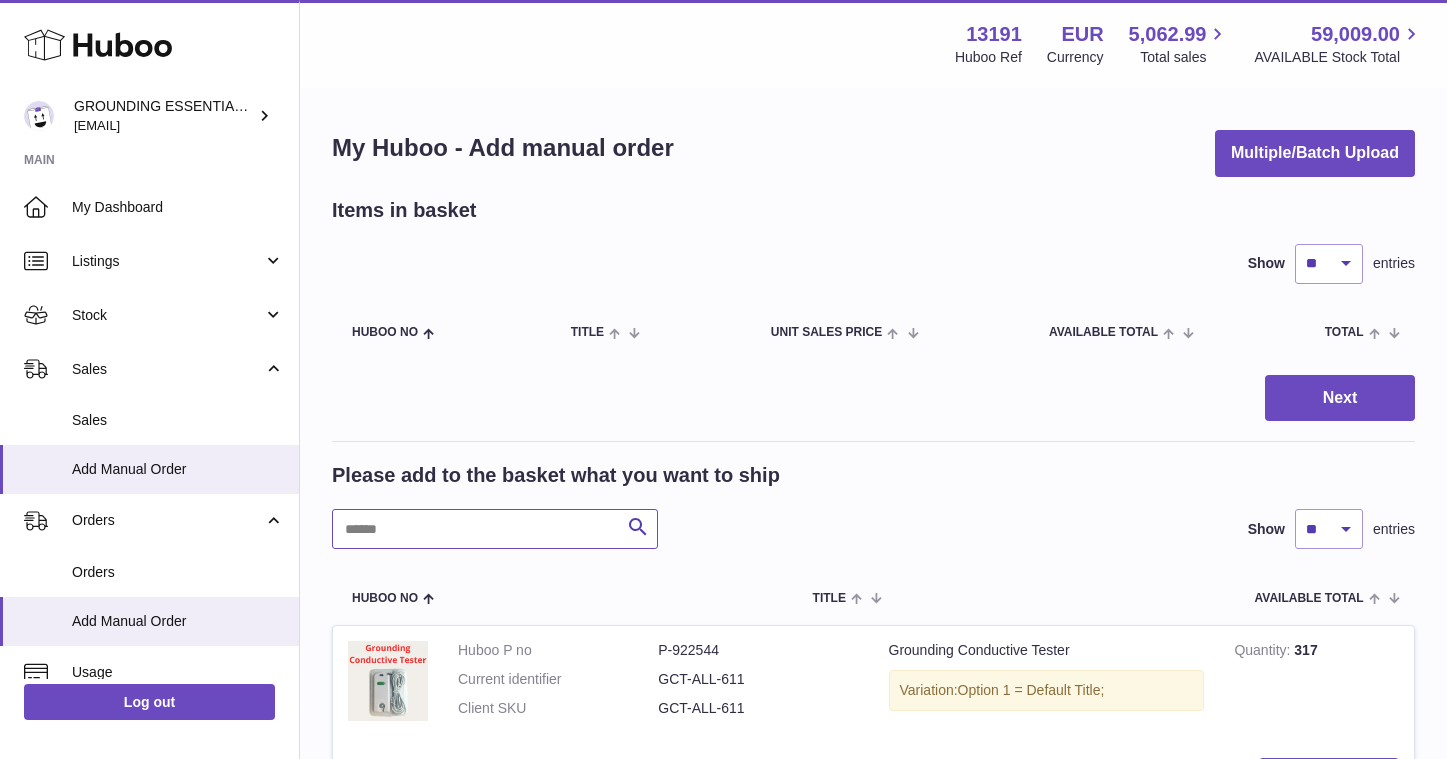 click at bounding box center [495, 529] 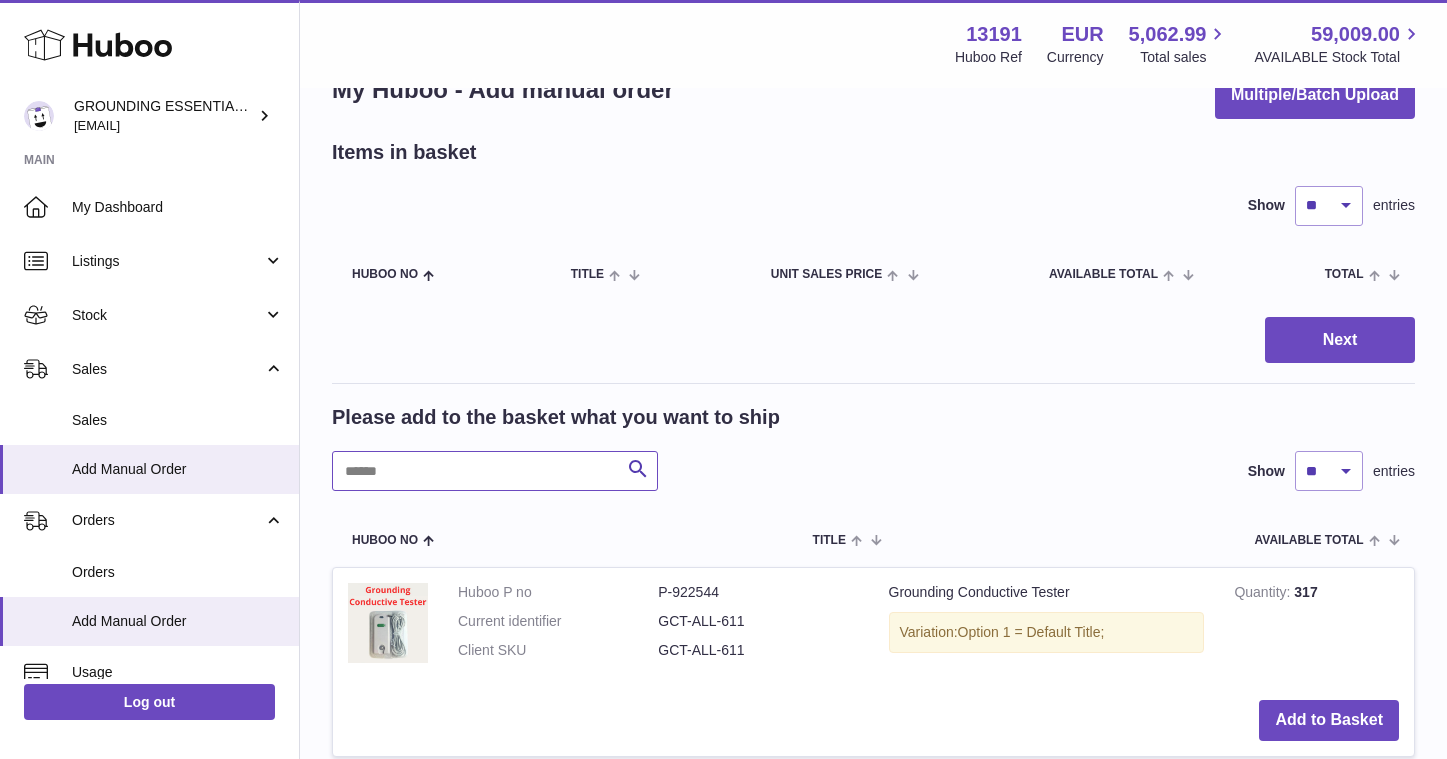 scroll, scrollTop: 121, scrollLeft: 0, axis: vertical 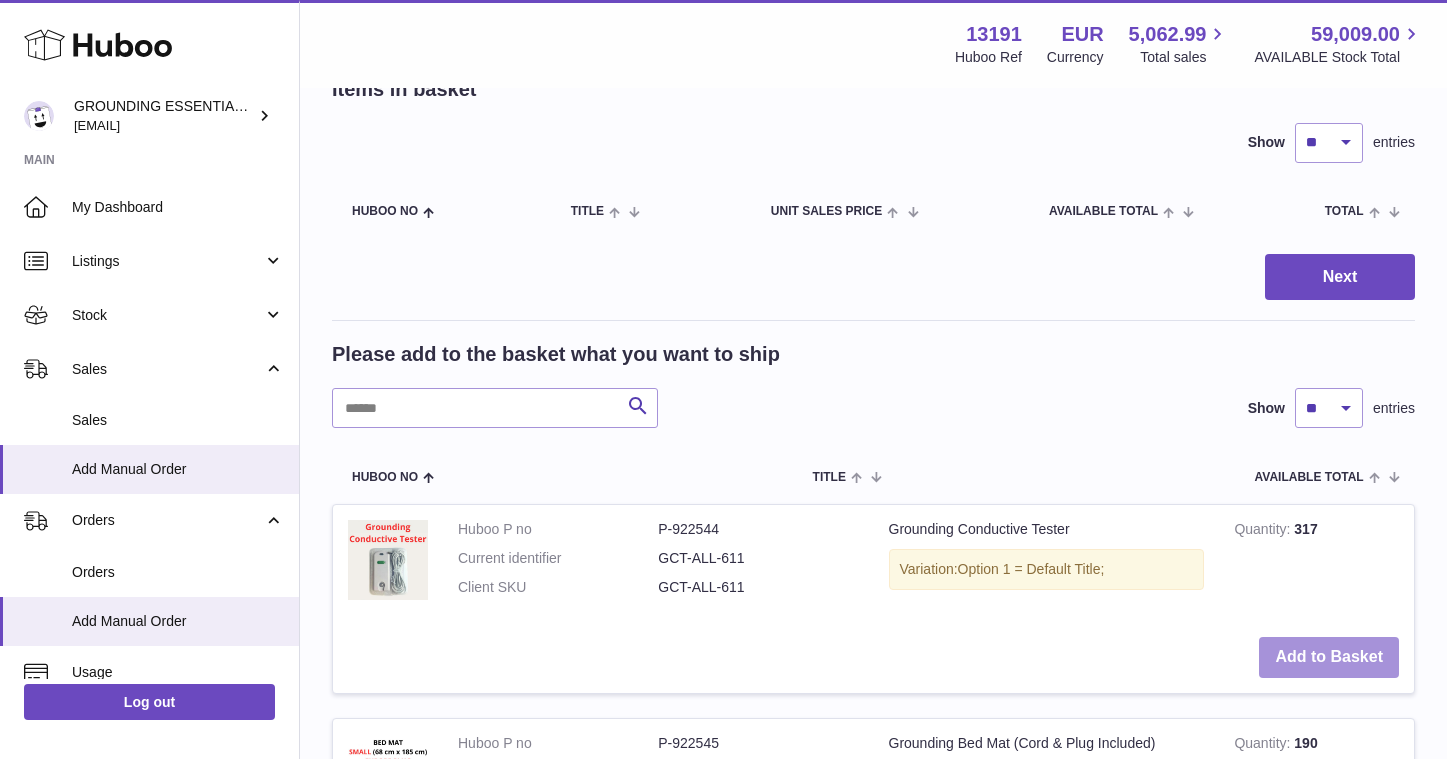 click on "Add to Basket" at bounding box center [1329, 657] 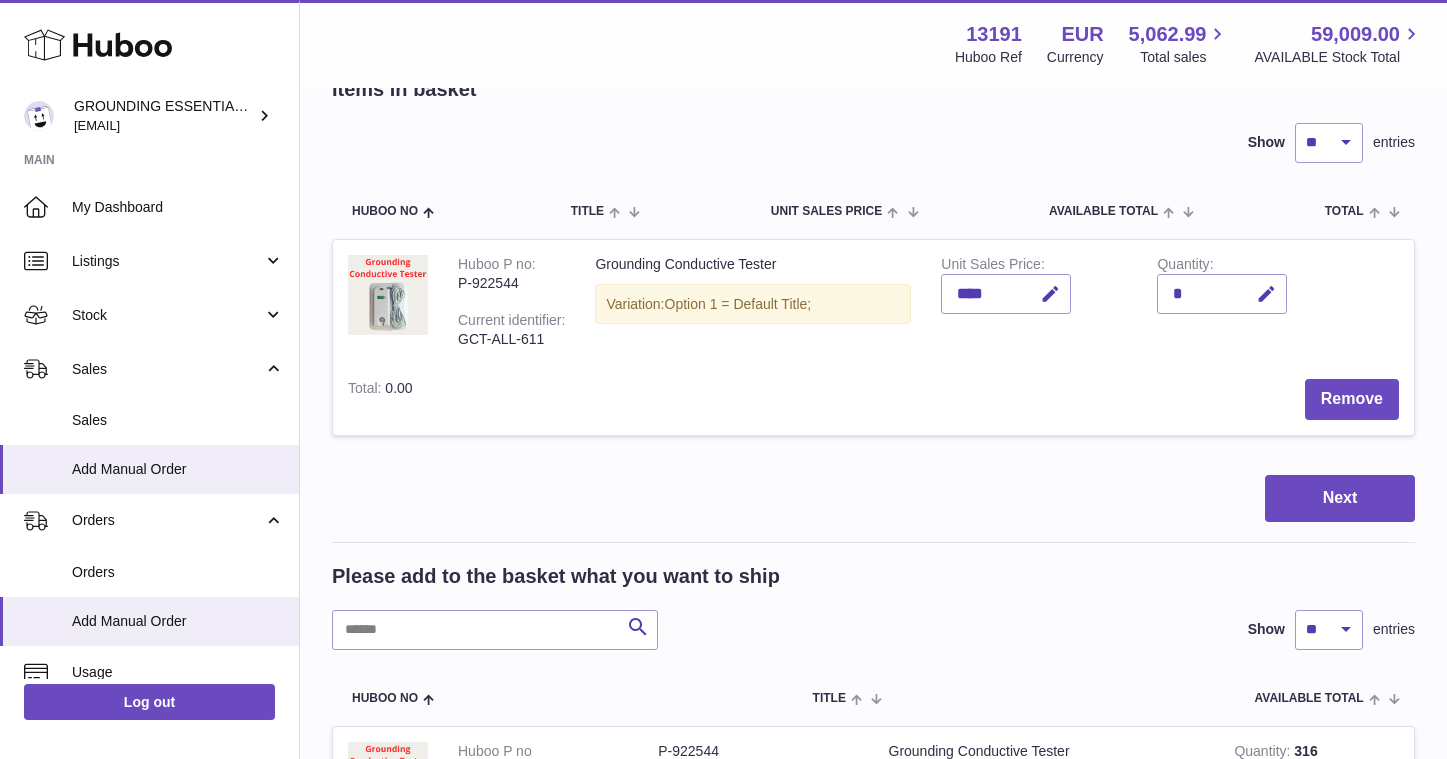 click on "Please add to the basket what you want to ship       Search
Show
** ** ** ***
entries
Huboo no       Title
AVAILABLE Total
Action
Huboo P no   P-922544   Current identifier   GCT-ALL-611     Client SKU   GCT-ALL-611
Grounding Conductive Tester
Variation:
Option 1 = Default Title;
Quantity 316
Add to Basket
Huboo P no   P-922545   Current identifier   GBC-EU-S111     Client SKU   GBC-EU-S111
Grounding Bed Mat (Cord & Plug Included)
Variation:
Option 1 = Small 68 cm x 185 cm (27 inches x 73 inches);
Option 2 = Europe;
Quantity 190
Add to Basket
Huboo P no   P-922546   Current identifier   GBC-UK-S112     Client SKU   GBC-UK-S112
Variation:" at bounding box center [873, 1812] 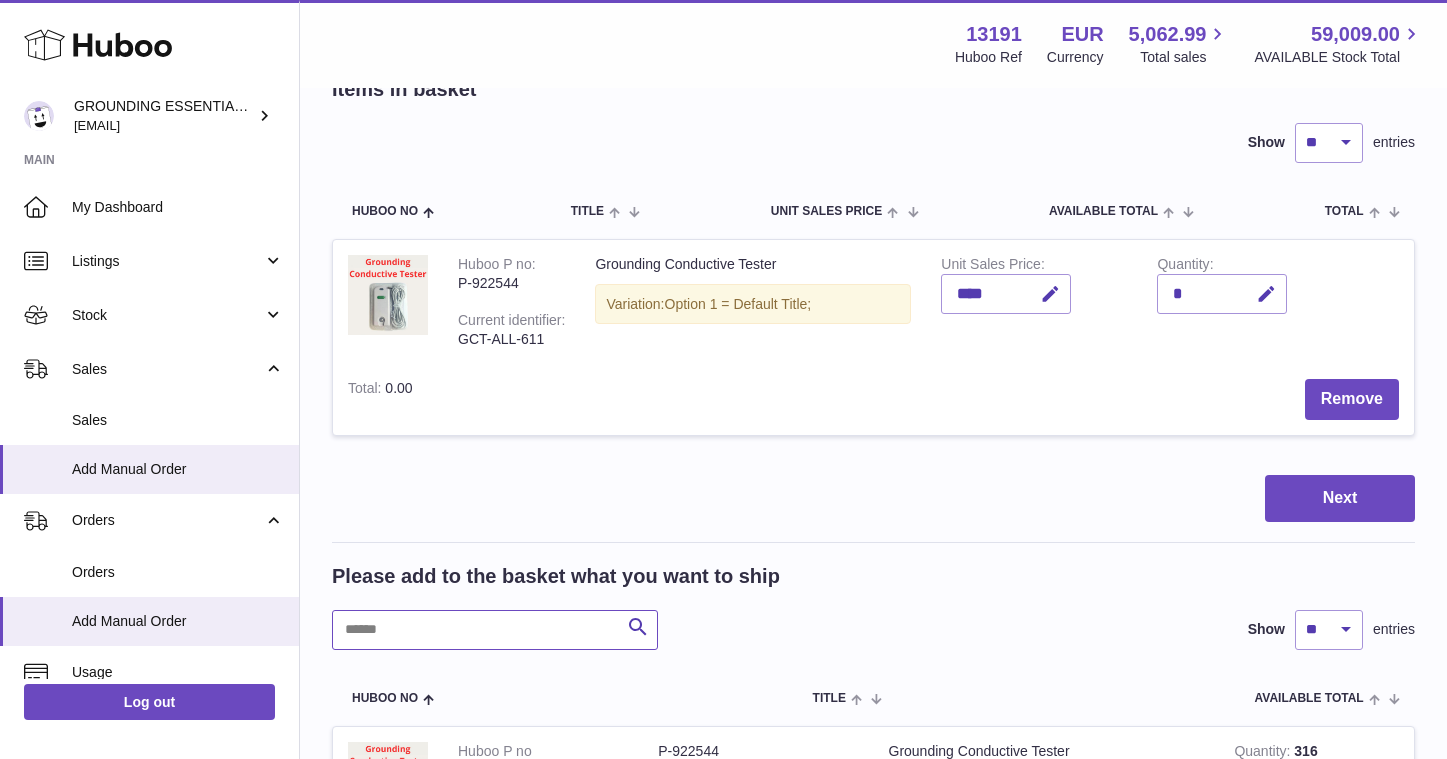 click at bounding box center (495, 630) 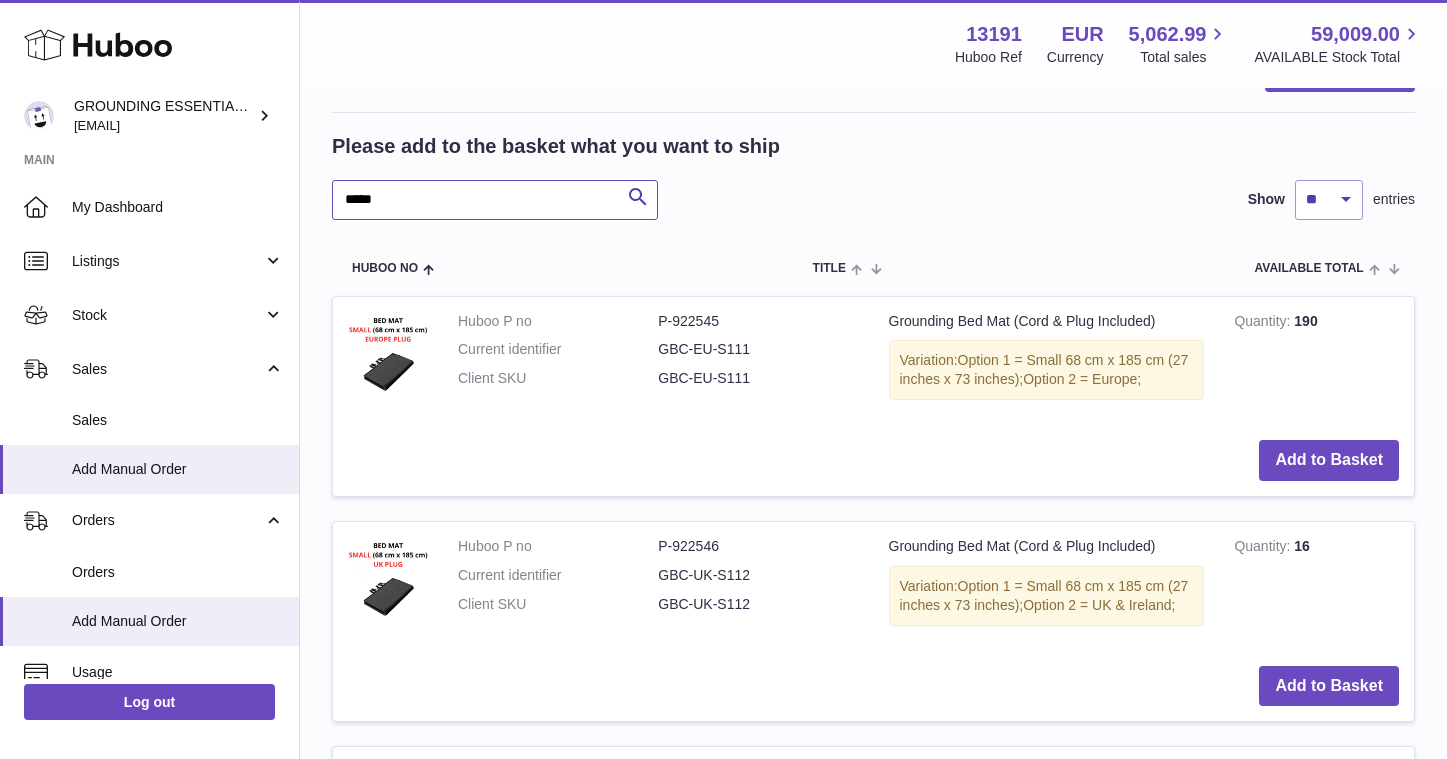 scroll, scrollTop: 598, scrollLeft: 0, axis: vertical 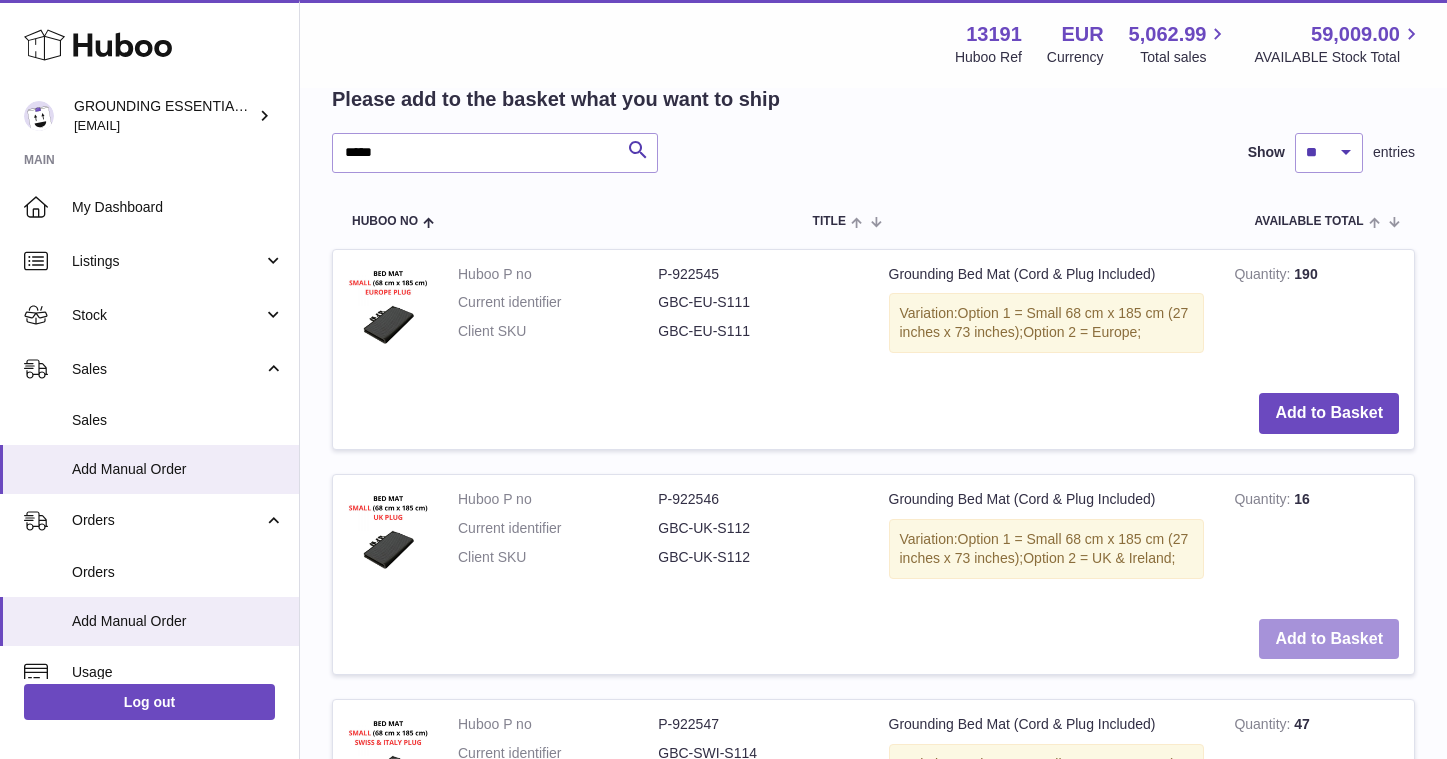 click on "Add to Basket" at bounding box center (1329, 639) 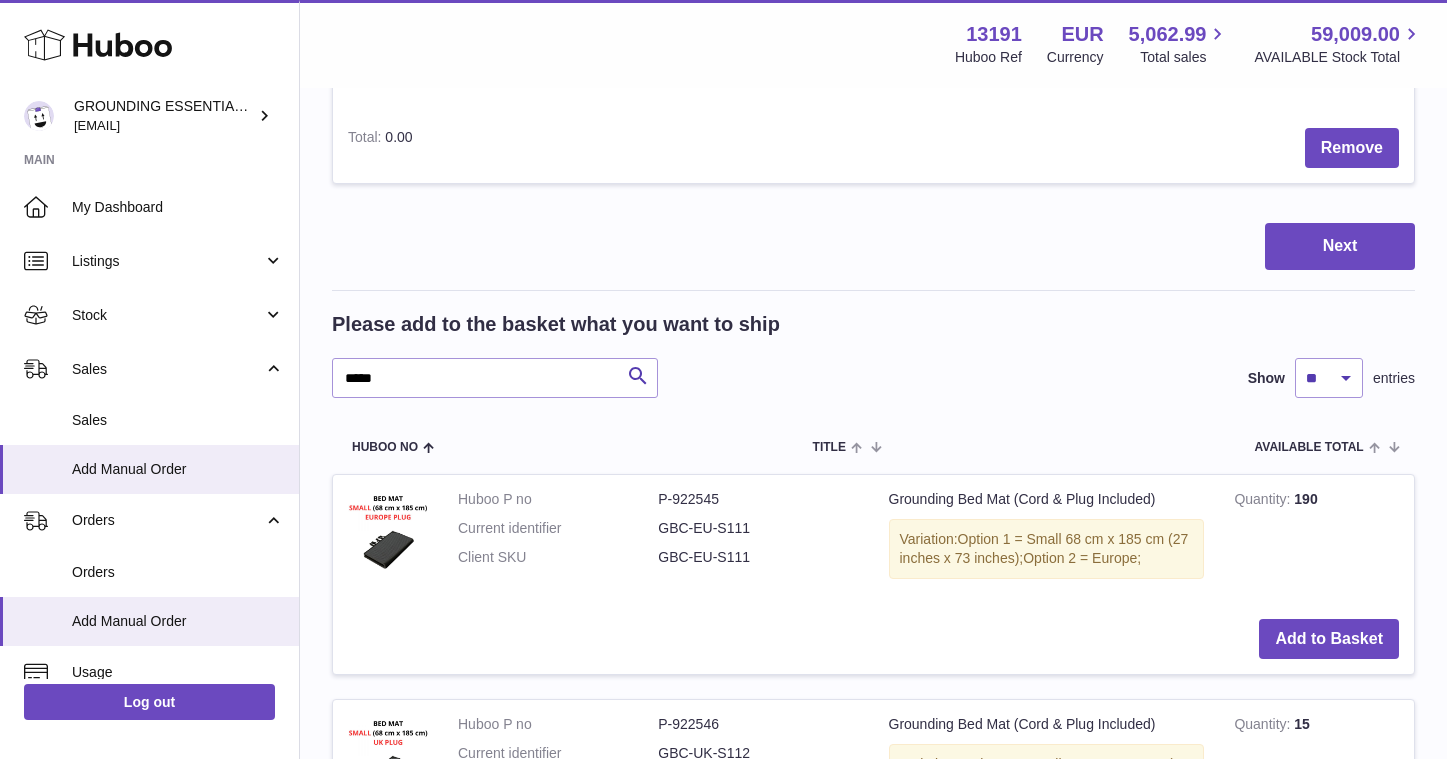 scroll, scrollTop: 823, scrollLeft: 0, axis: vertical 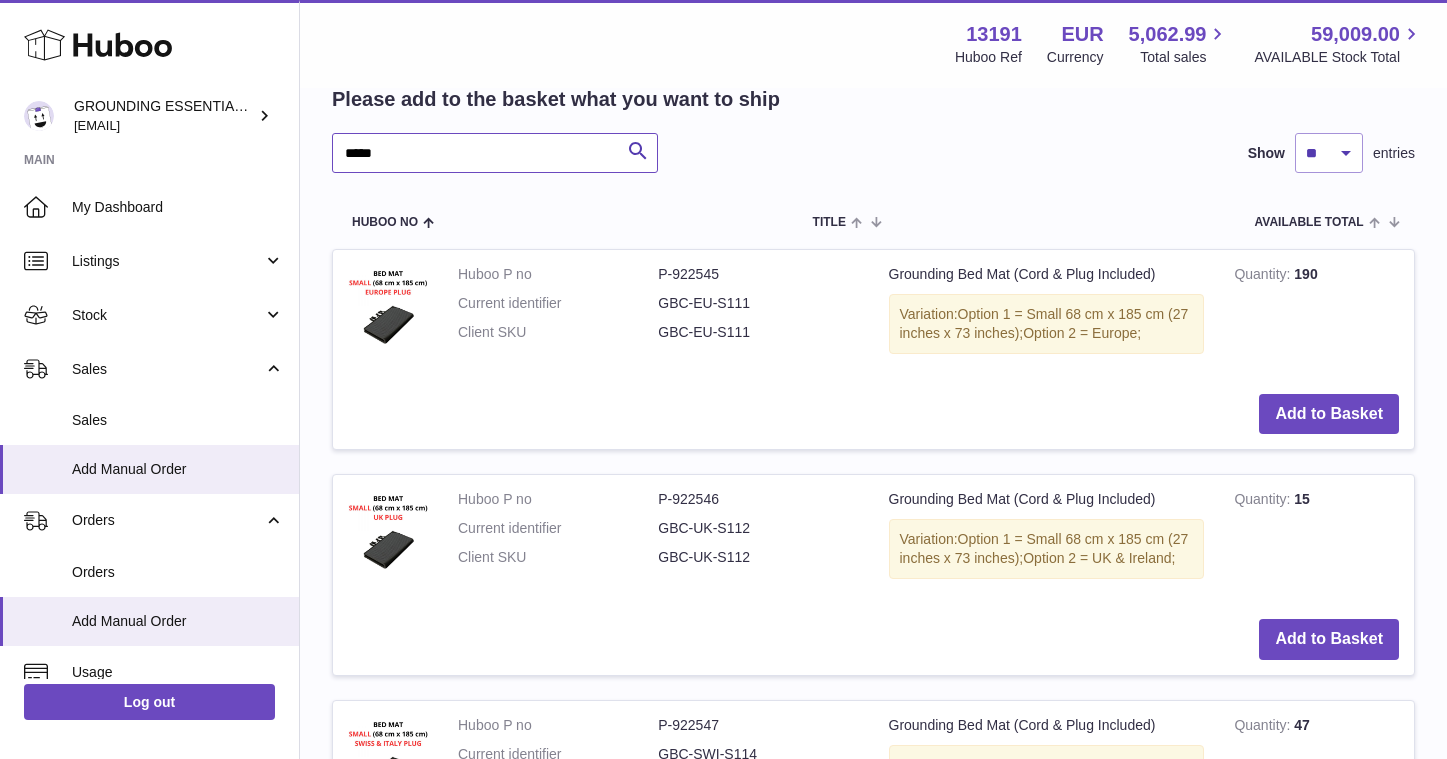 click on "*****" at bounding box center [495, 153] 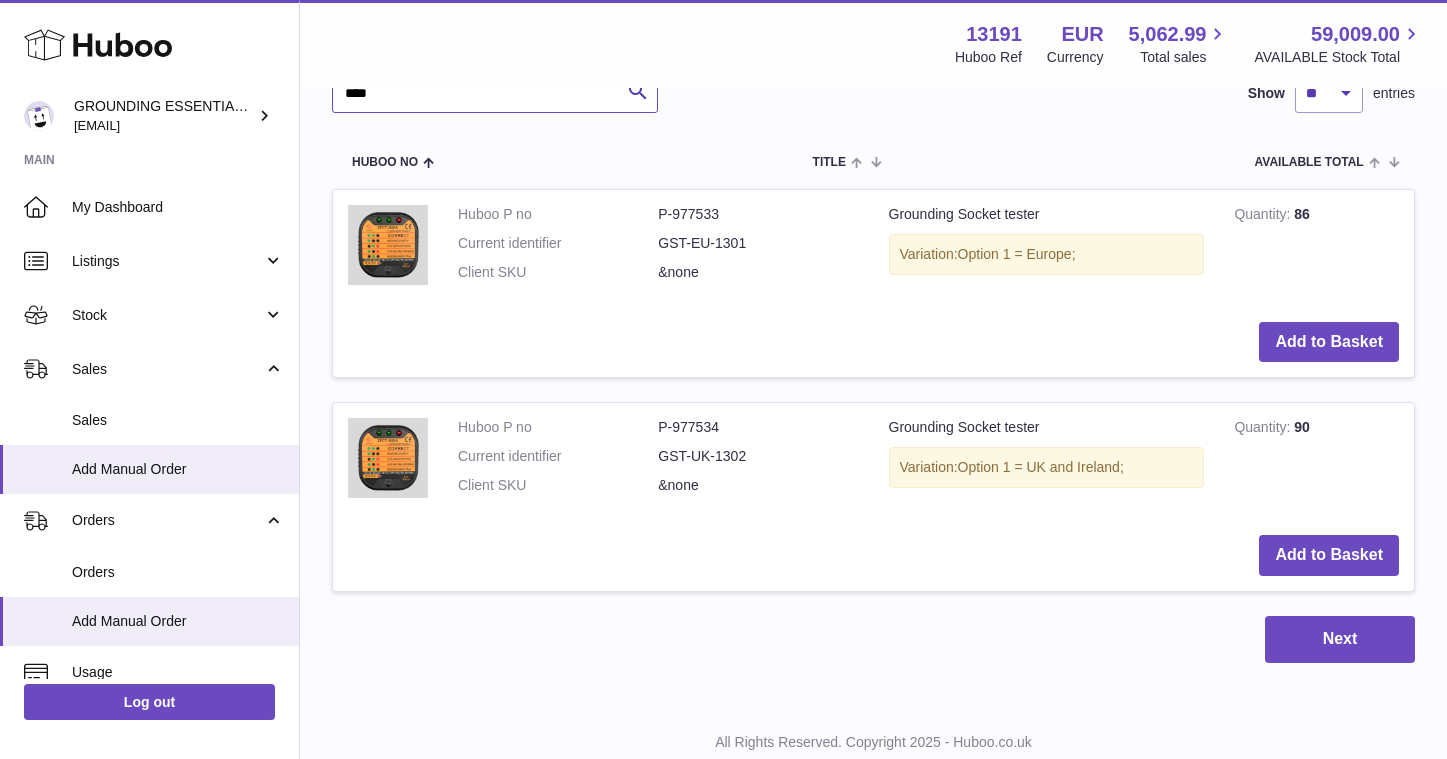 scroll, scrollTop: 892, scrollLeft: 0, axis: vertical 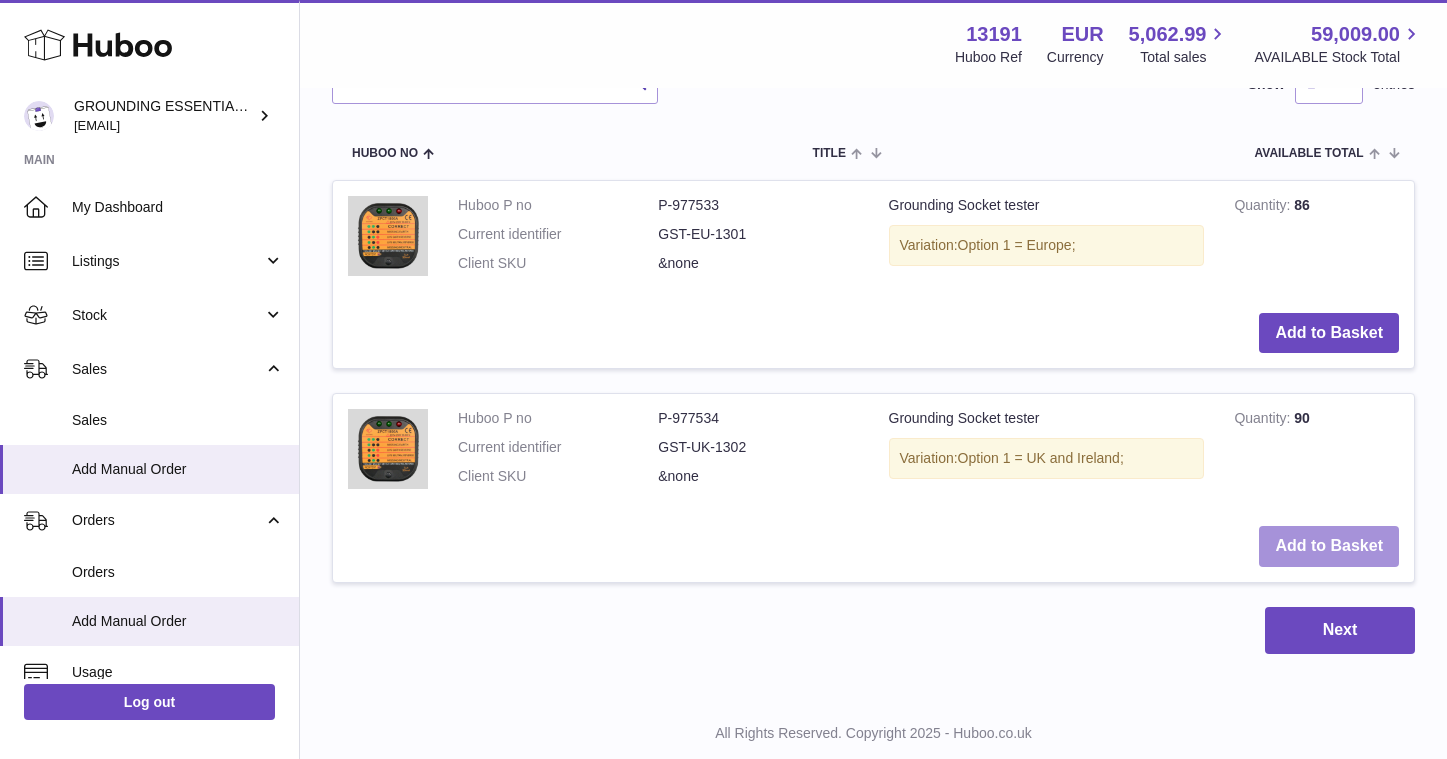 click on "Add to Basket" at bounding box center (1329, 546) 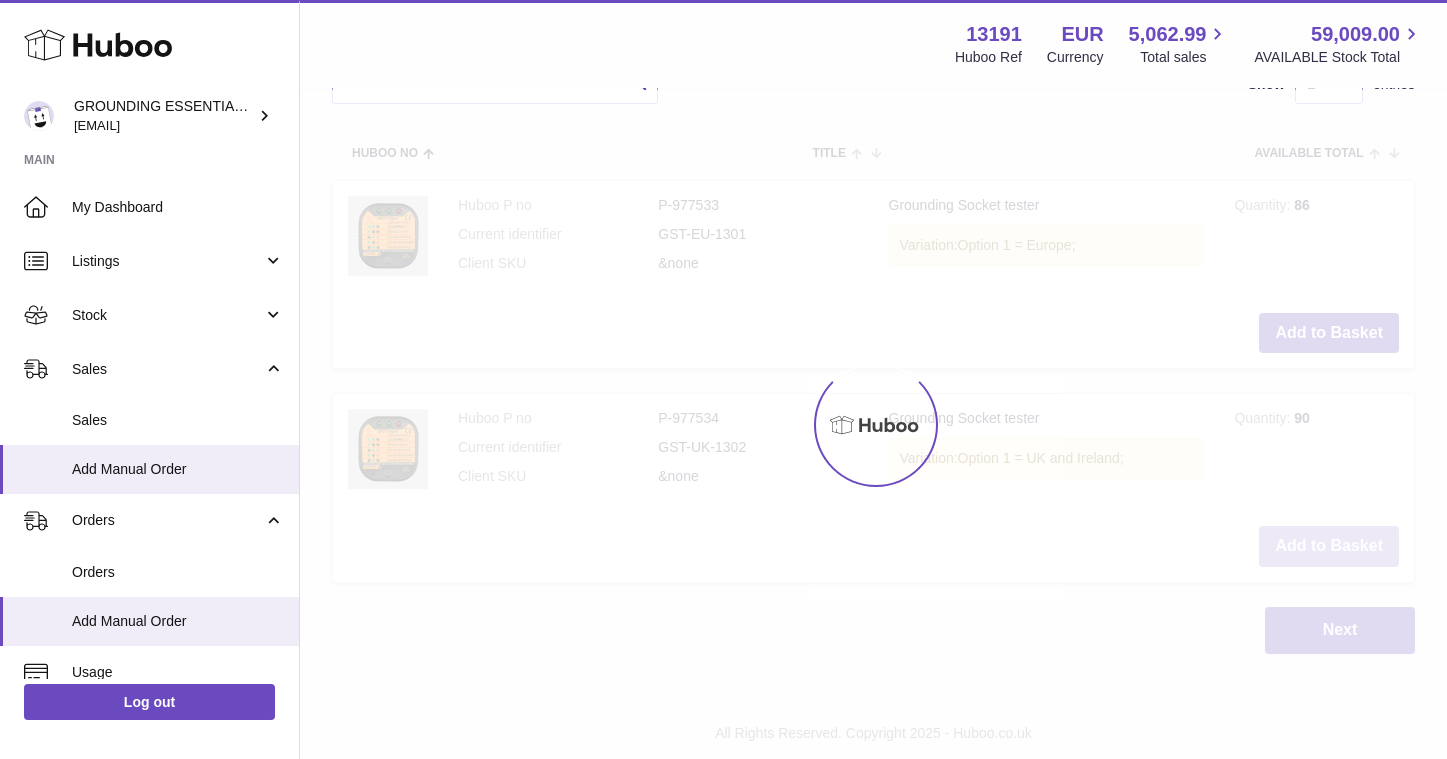 scroll, scrollTop: 1114, scrollLeft: 0, axis: vertical 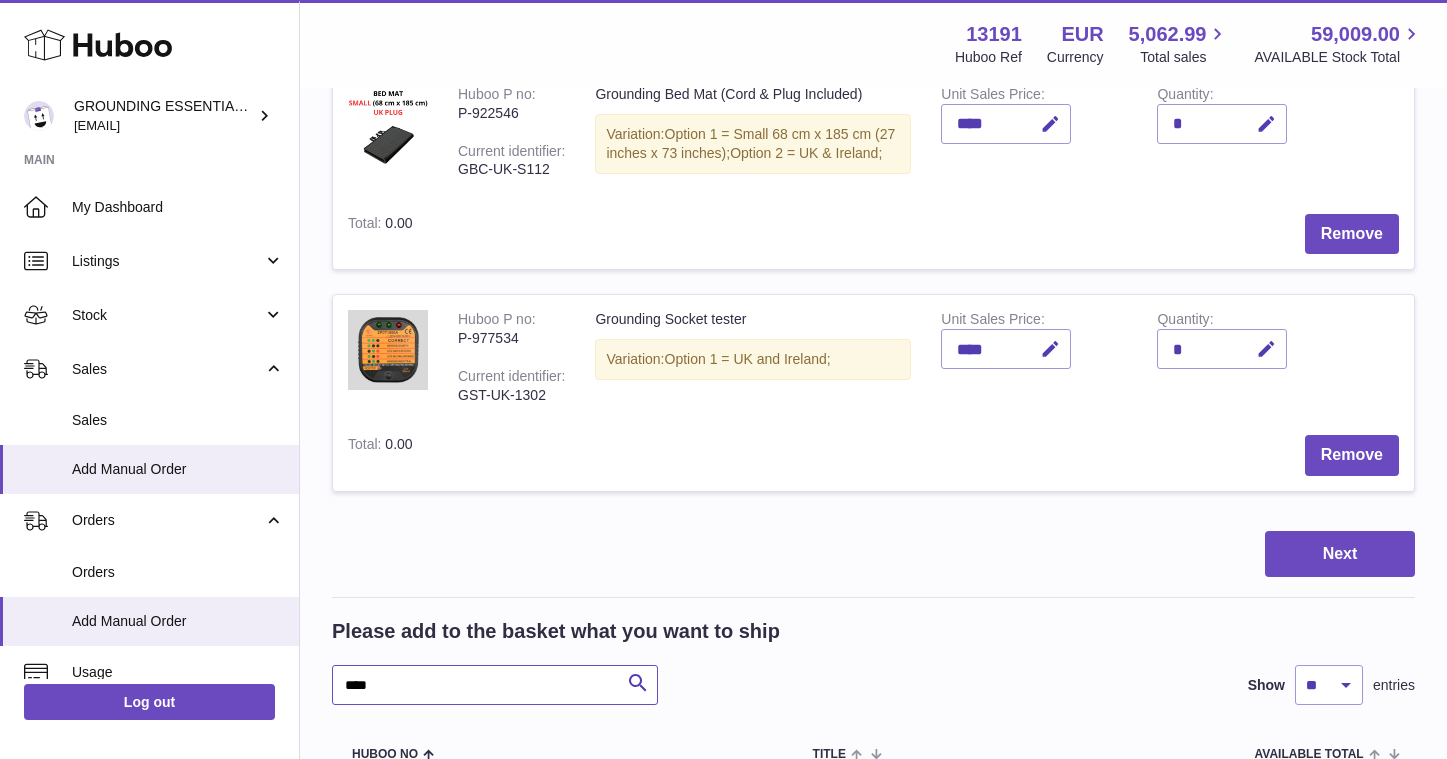 click on "****" at bounding box center (495, 685) 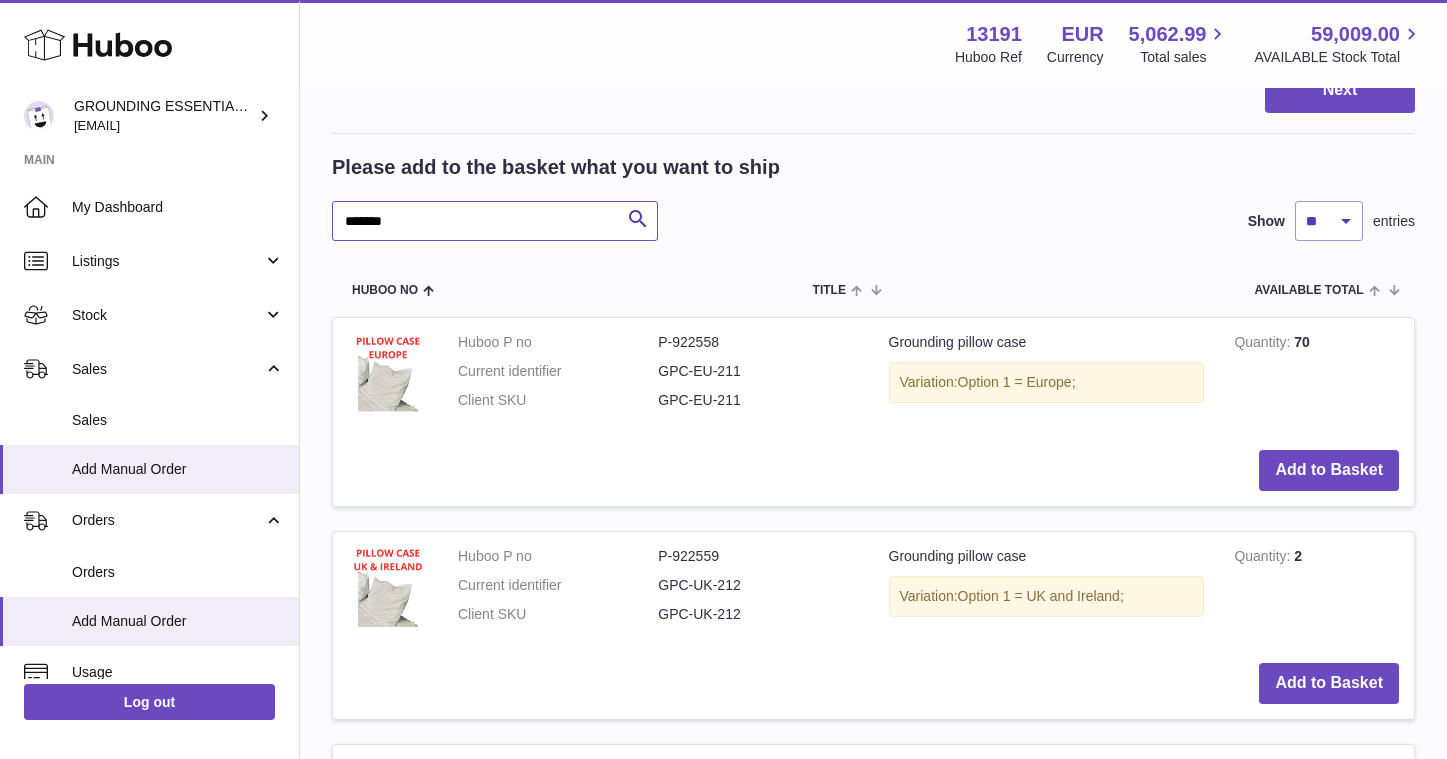 scroll, scrollTop: 1216, scrollLeft: 0, axis: vertical 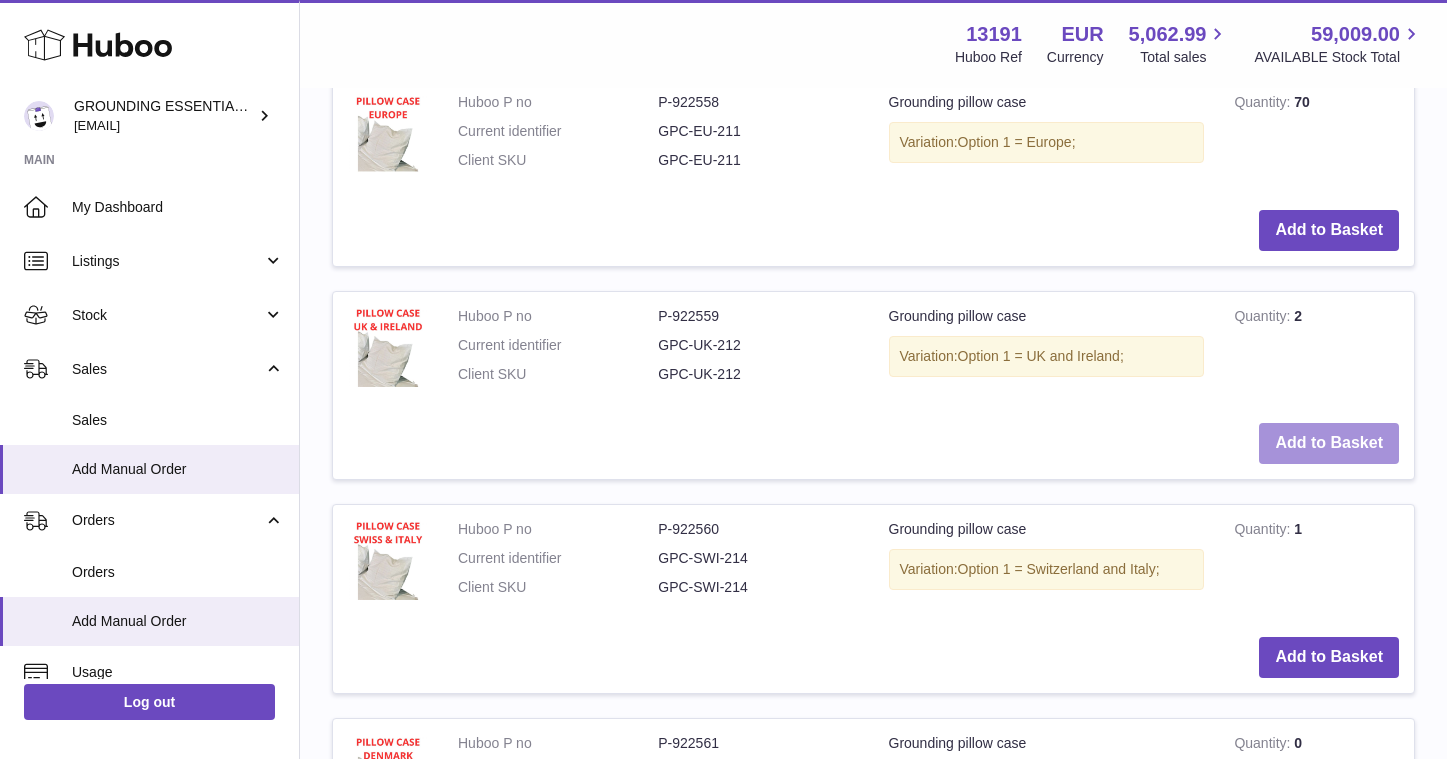 type on "******" 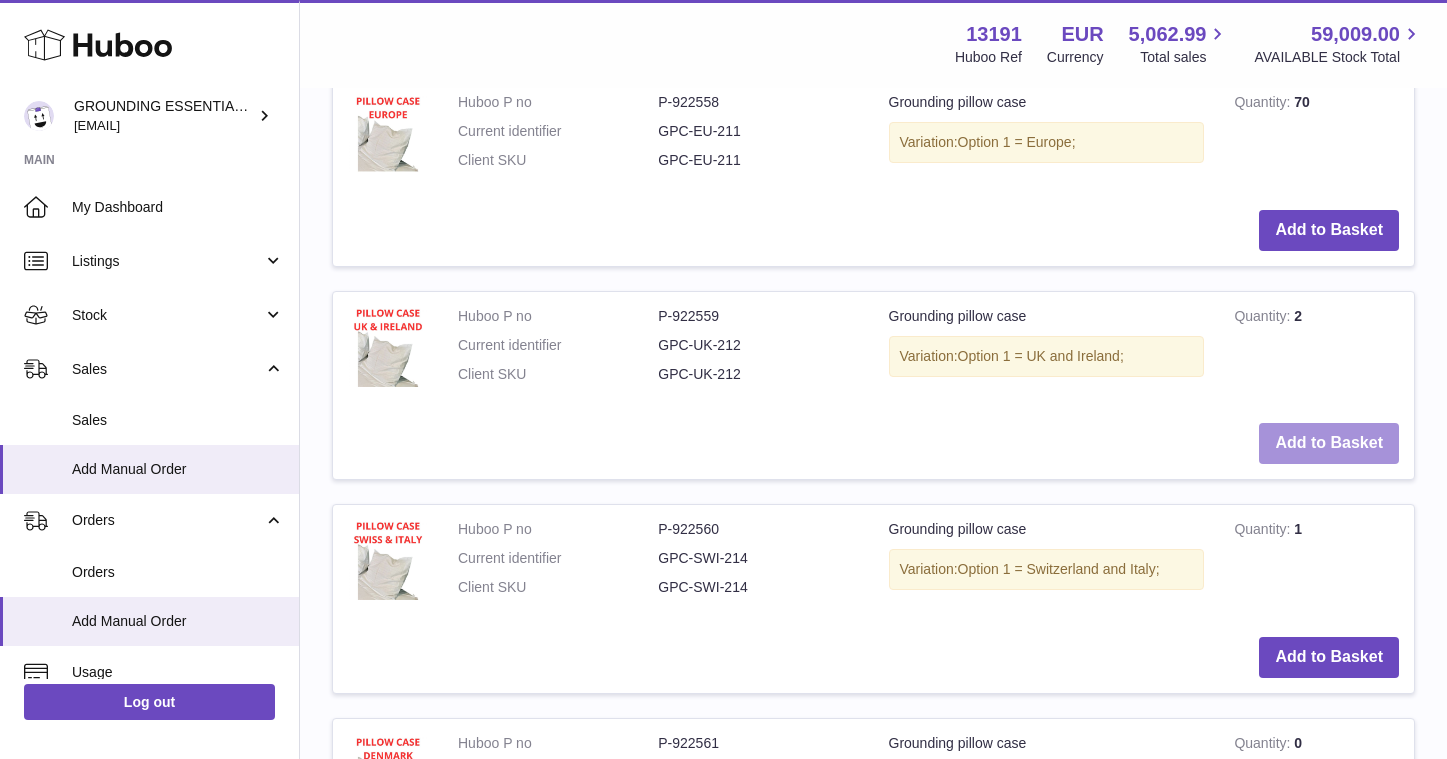 click on "Add to Basket" at bounding box center [1329, 443] 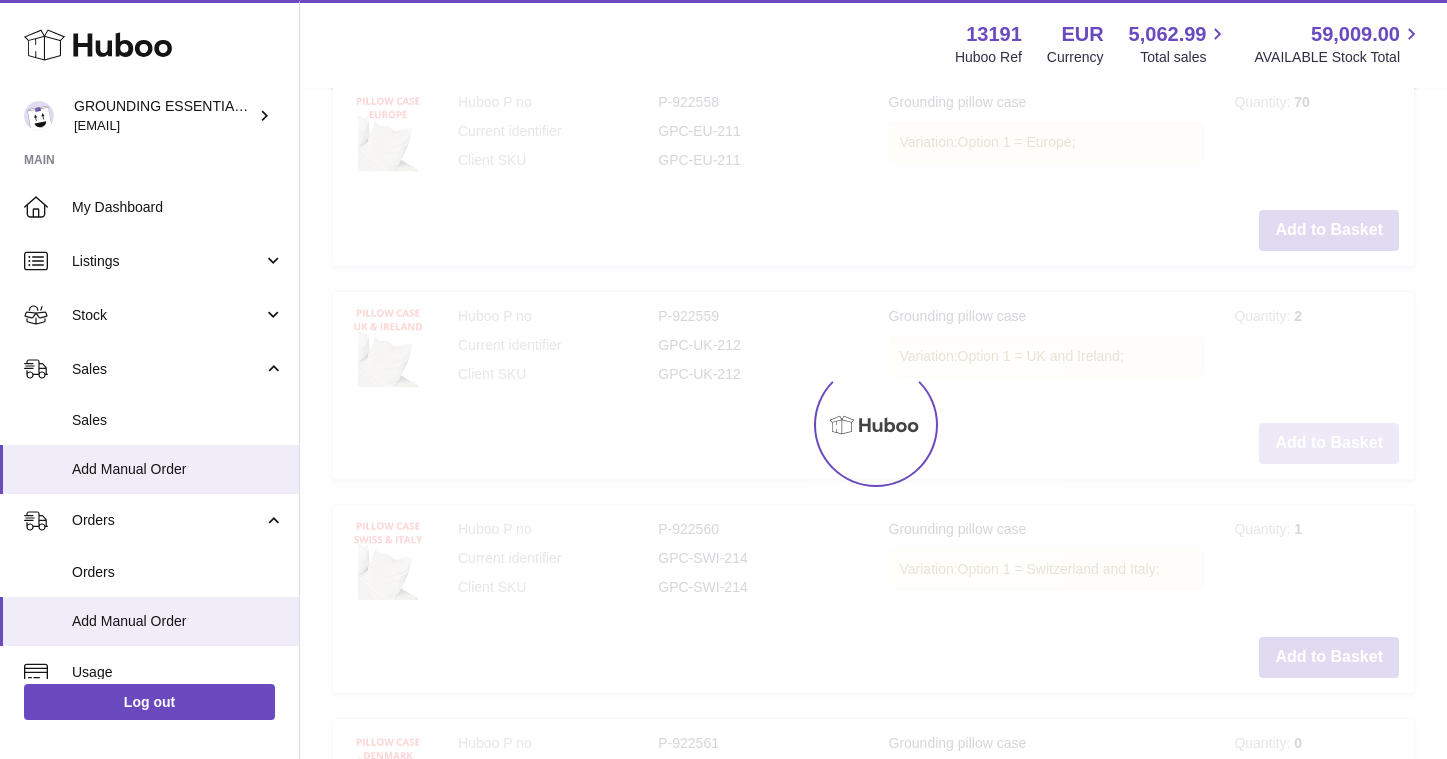 scroll, scrollTop: 1437, scrollLeft: 0, axis: vertical 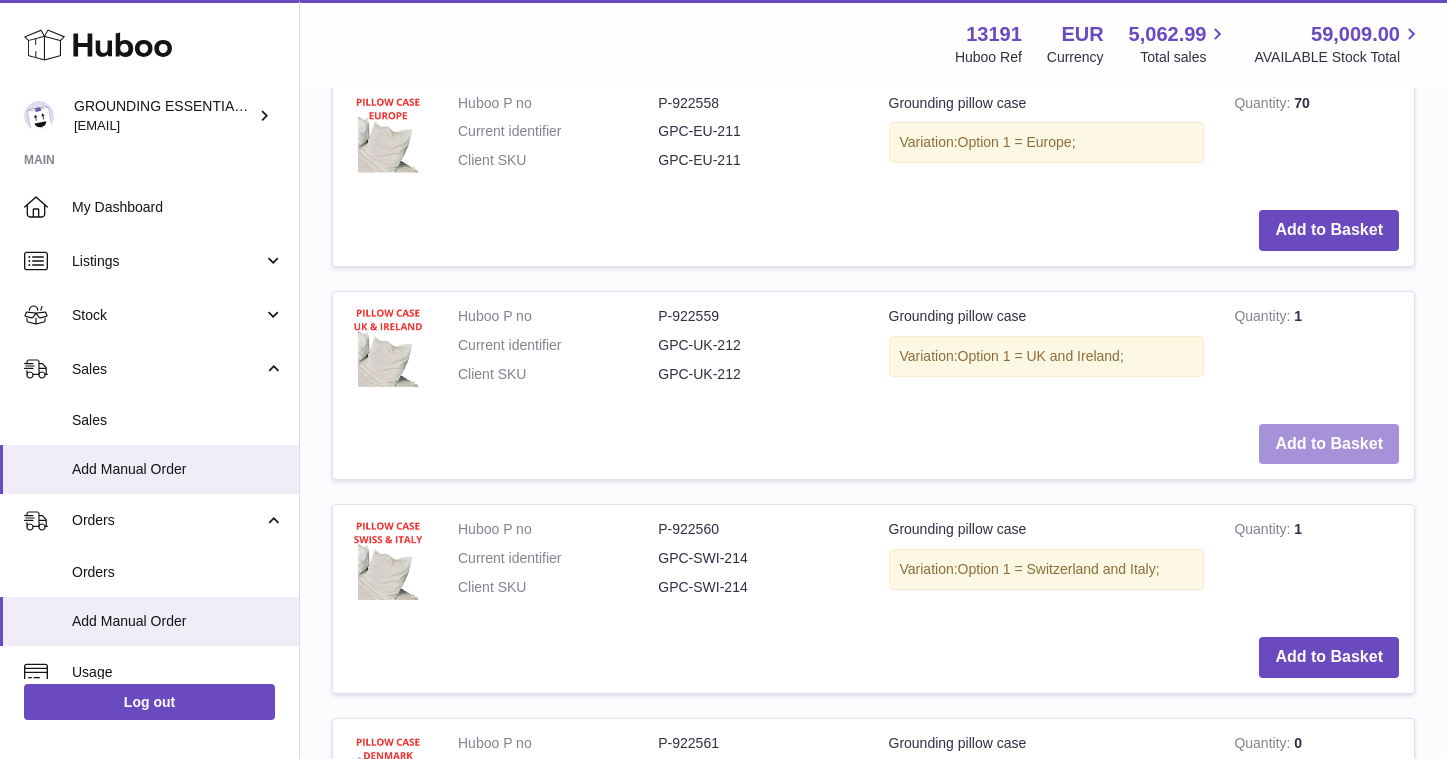 click on "Add to Basket" at bounding box center [1329, 444] 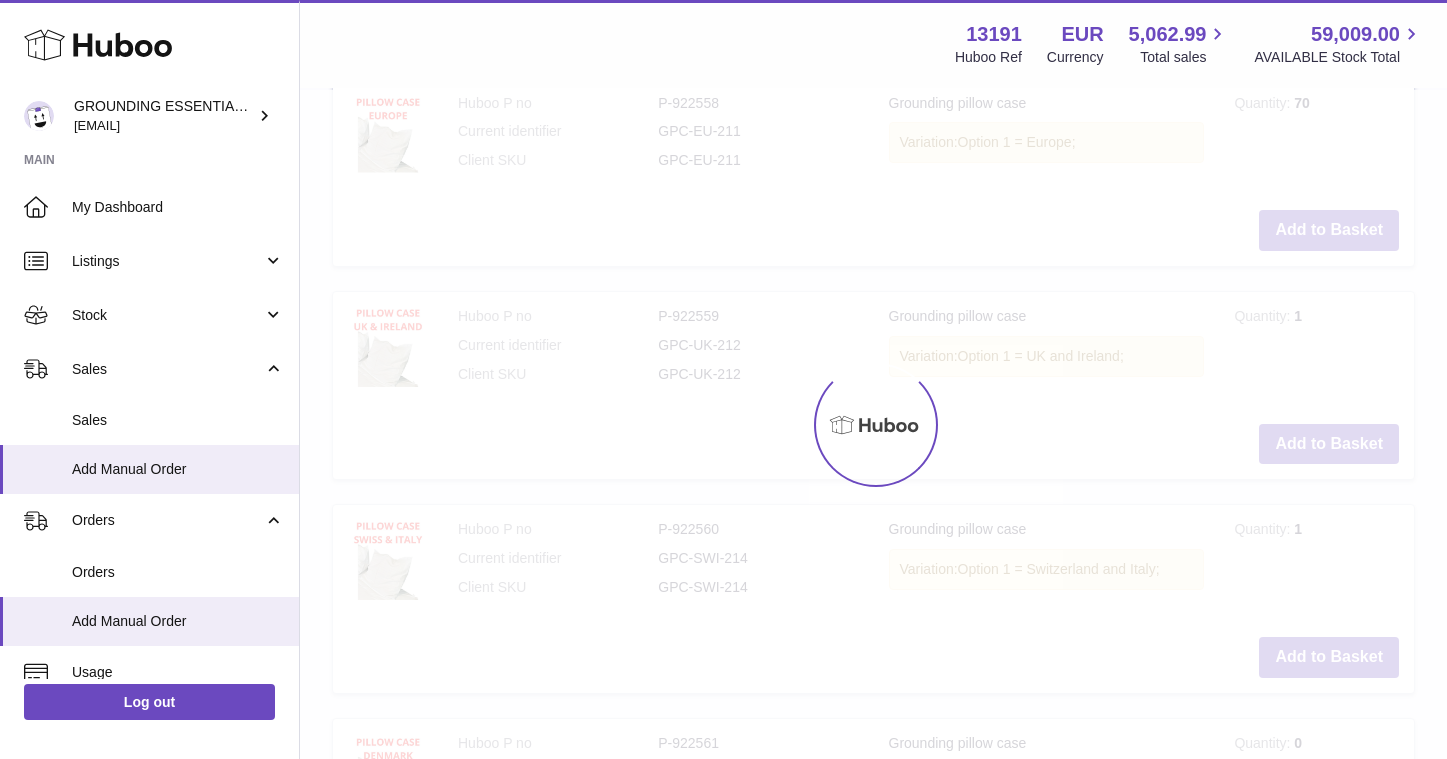 type on "*" 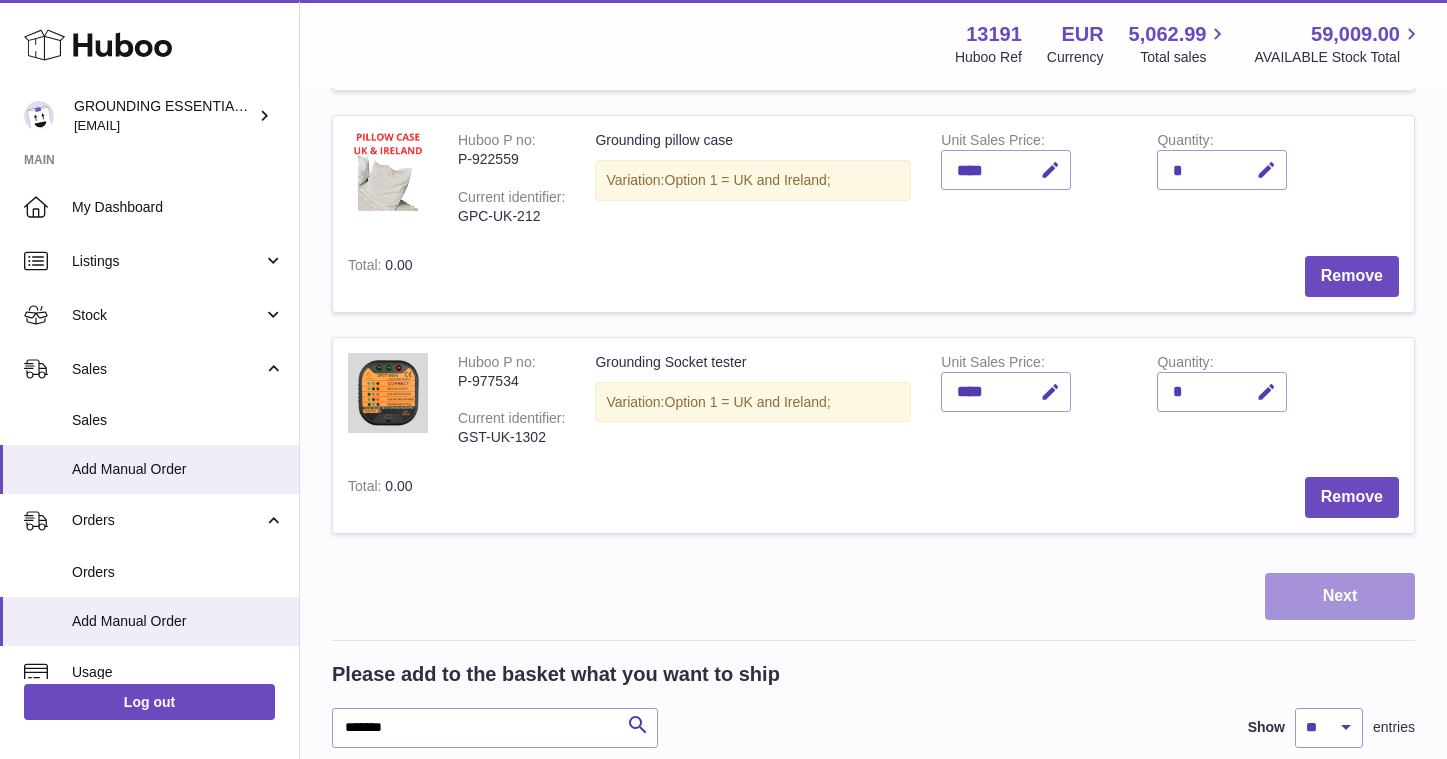 scroll, scrollTop: 690, scrollLeft: 0, axis: vertical 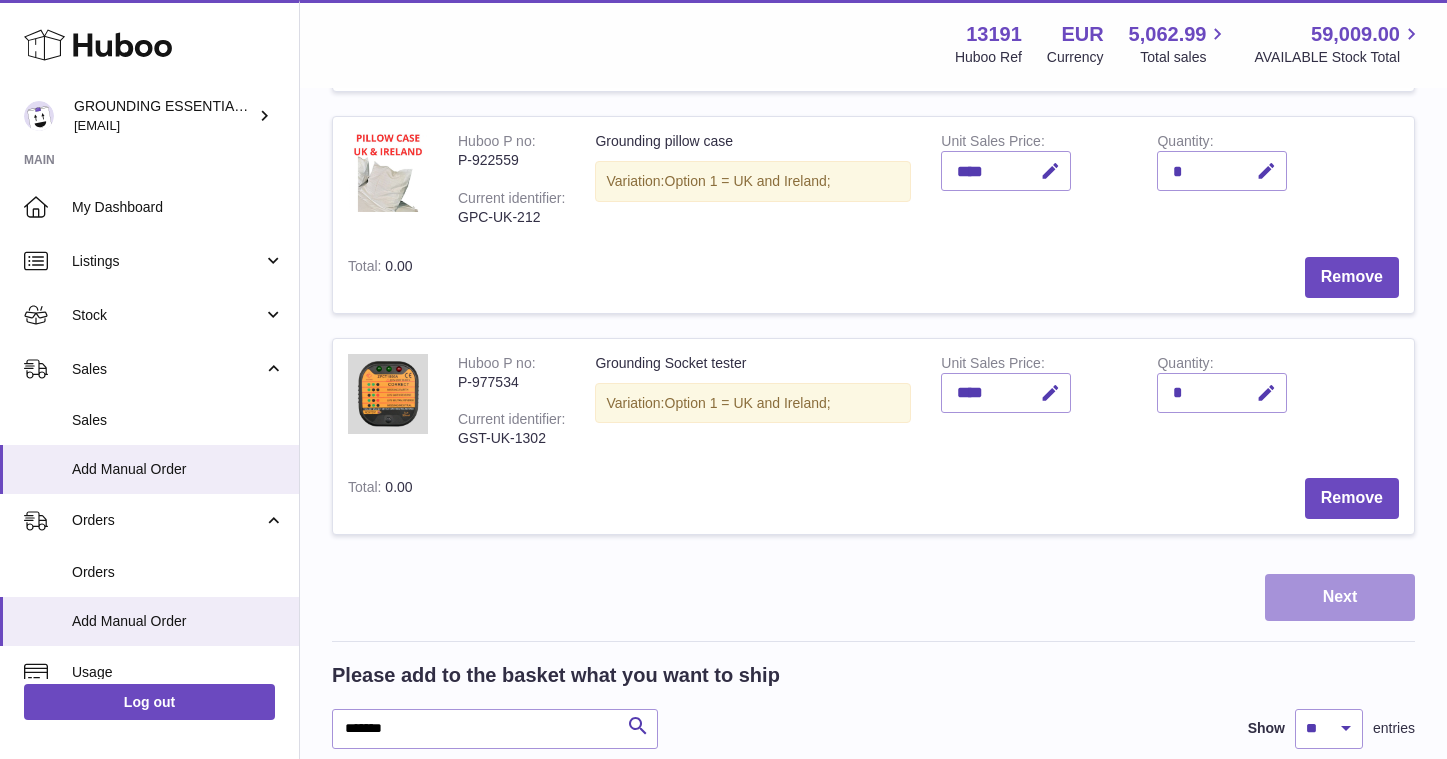 click on "Next" at bounding box center [1340, 597] 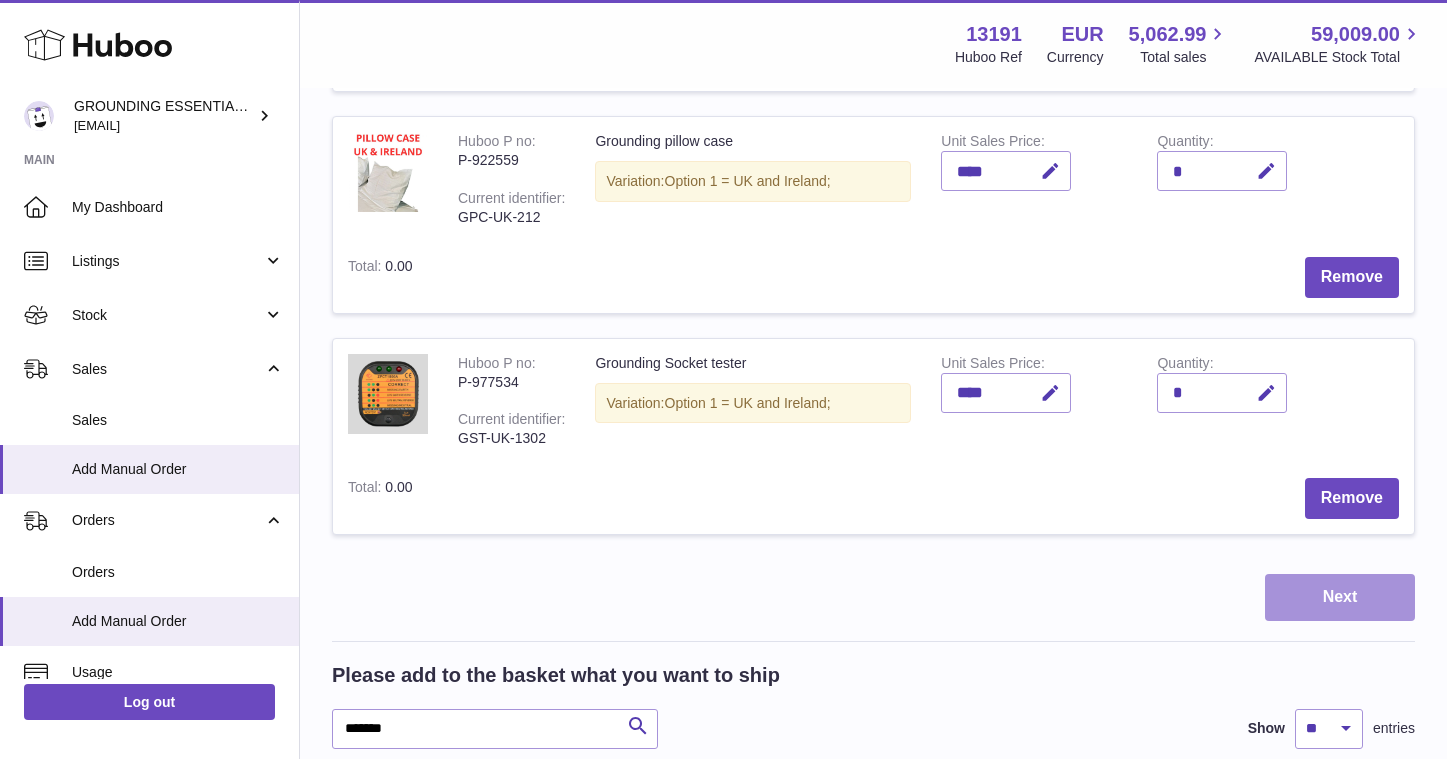 scroll, scrollTop: 0, scrollLeft: 0, axis: both 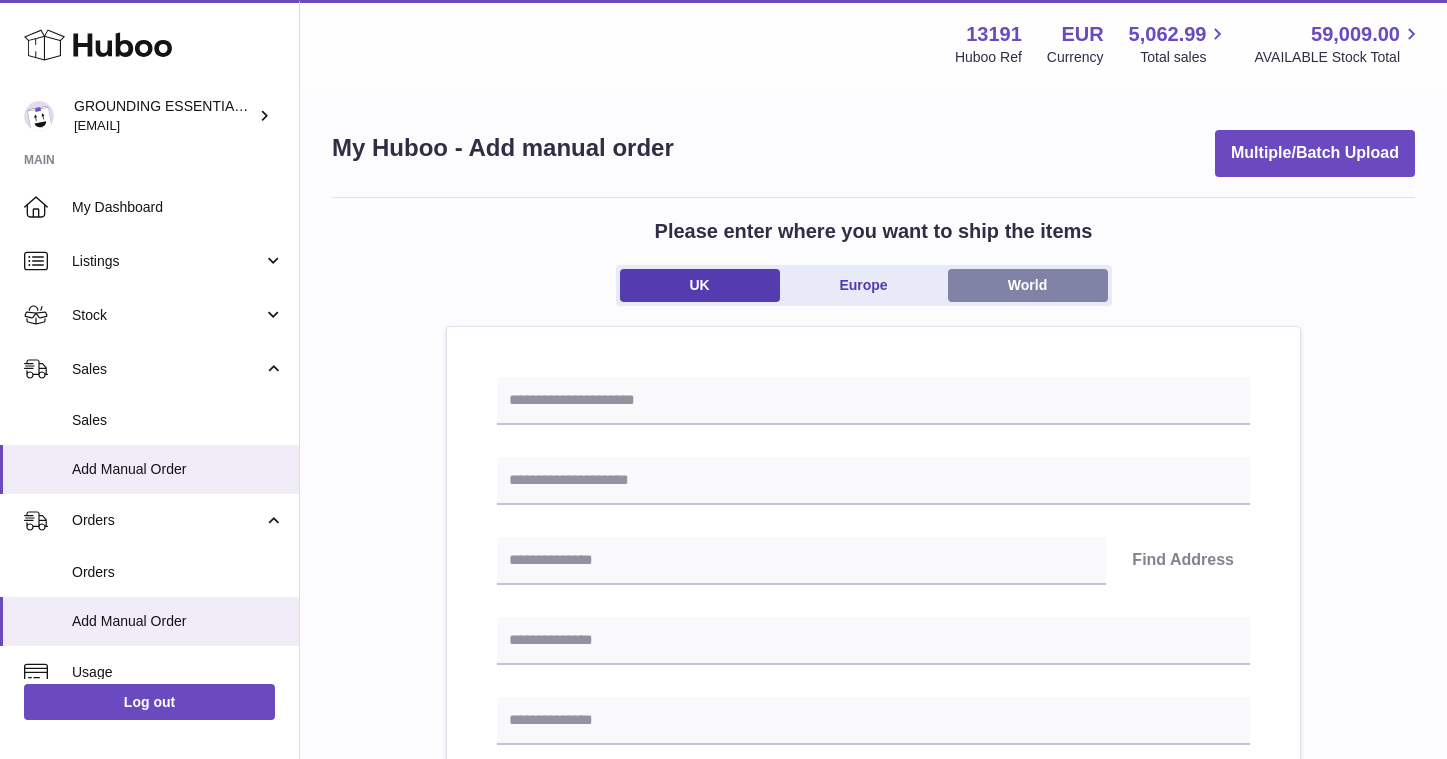 click on "World" at bounding box center (1028, 285) 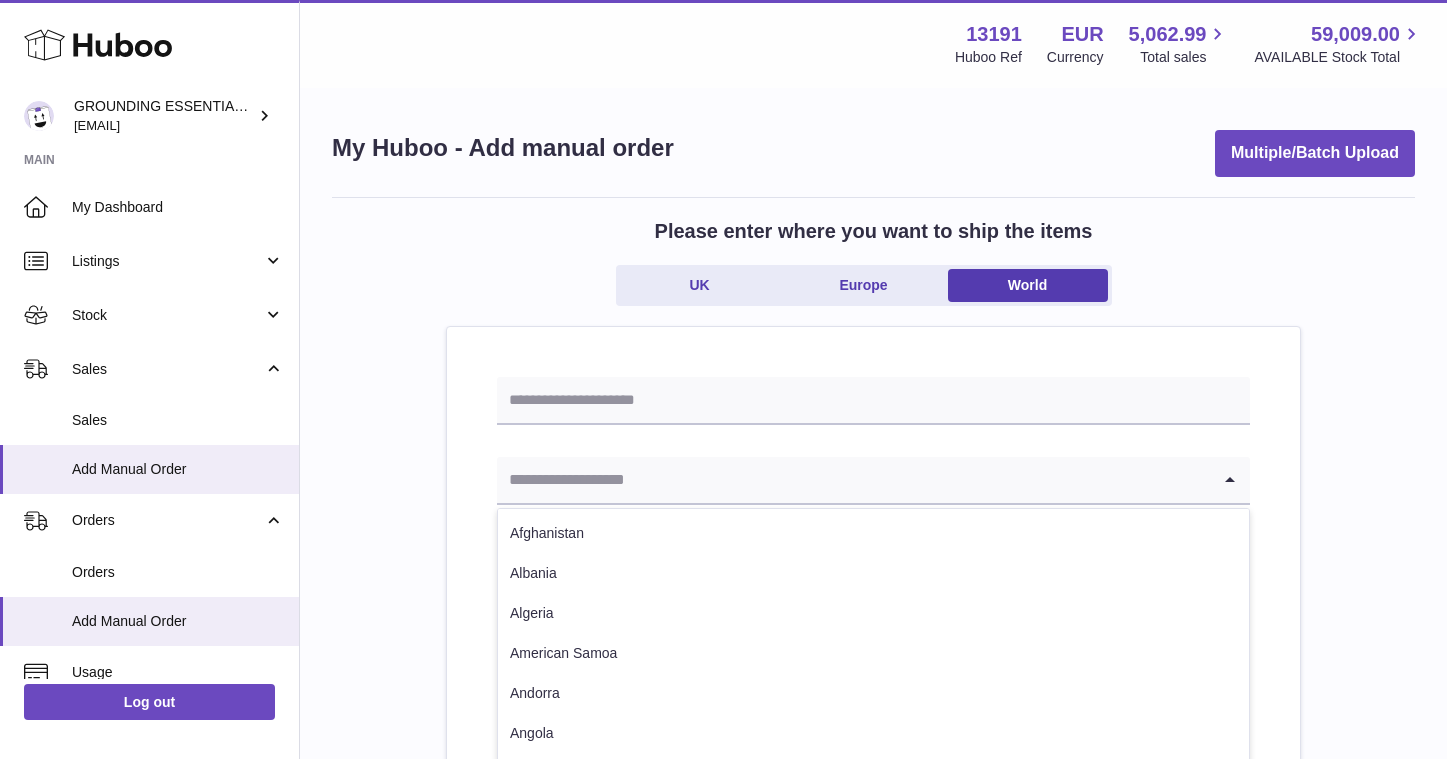 click at bounding box center [853, 480] 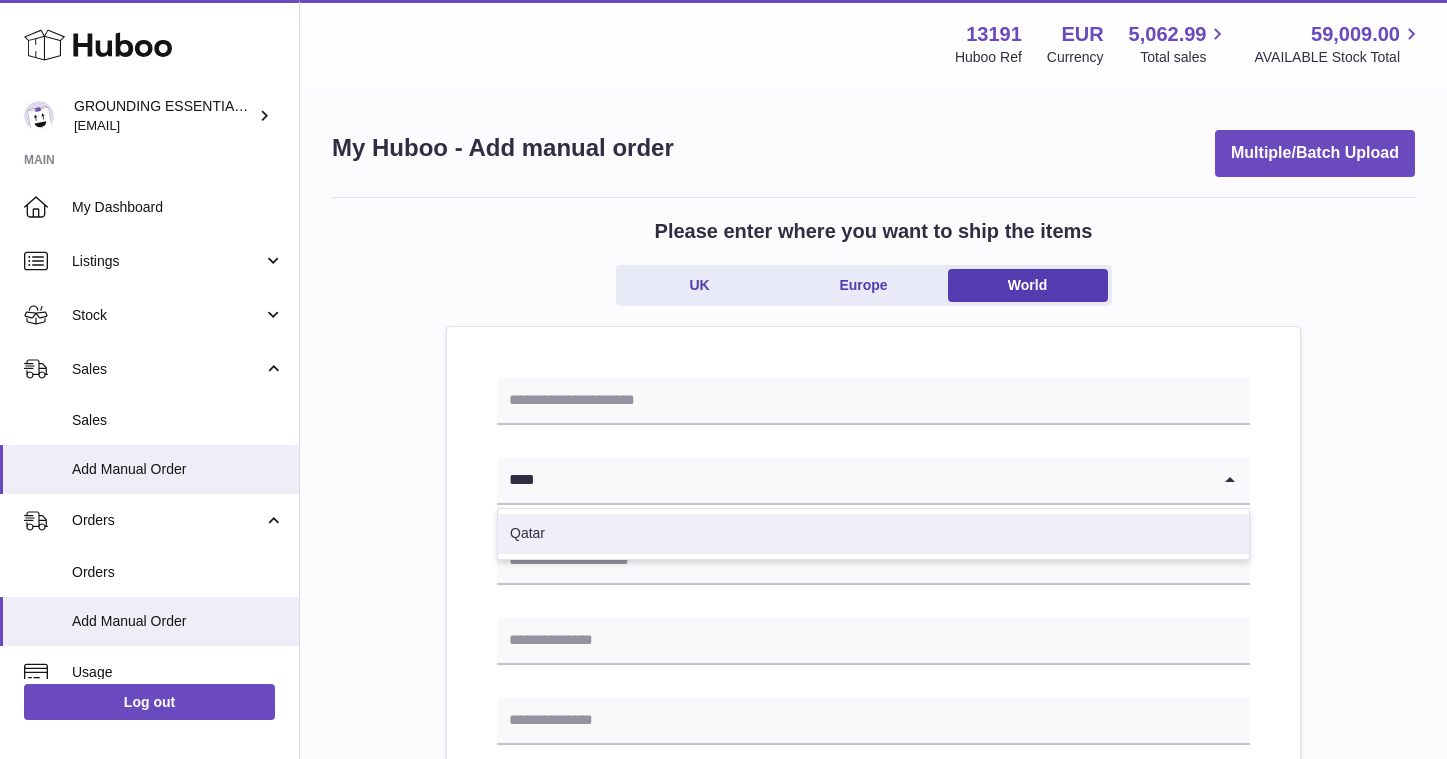 type on "****" 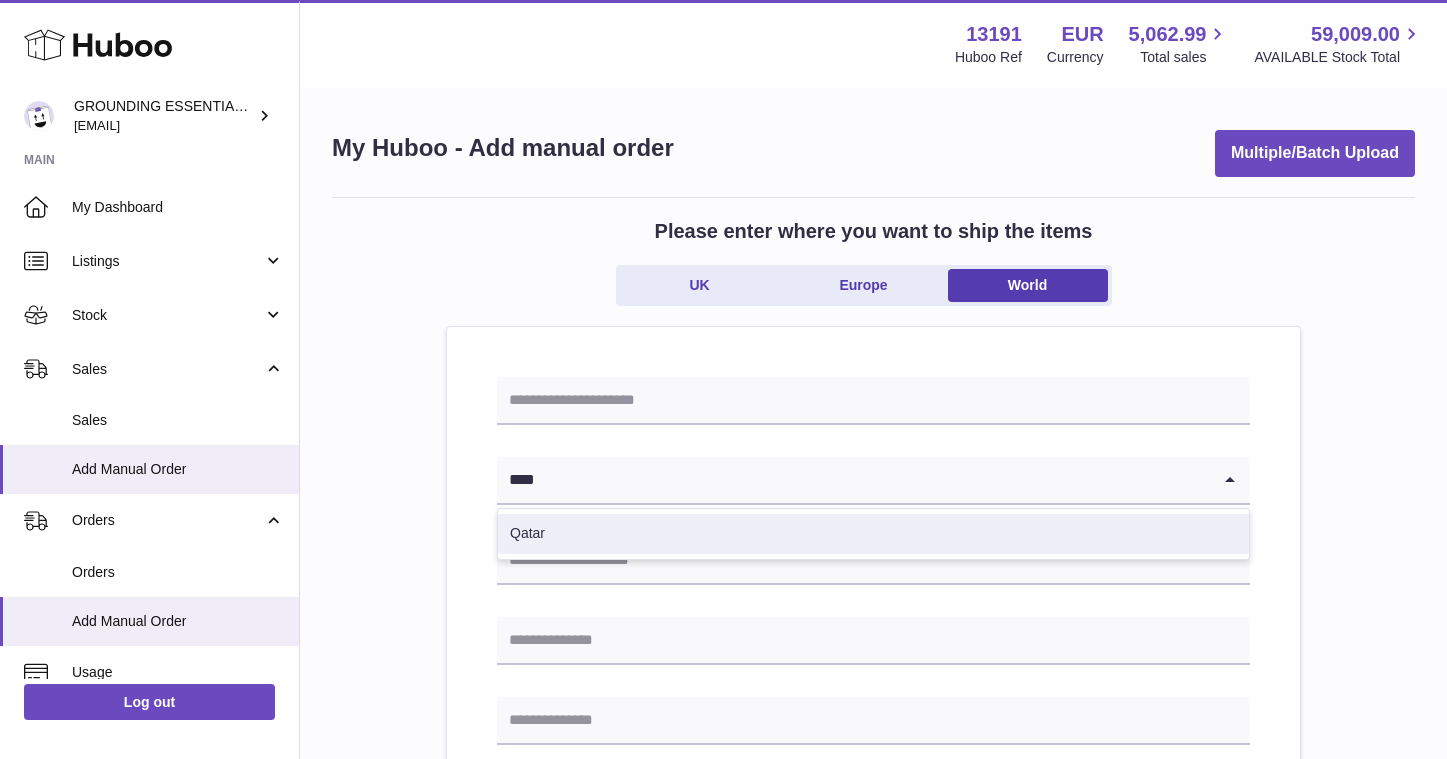 type 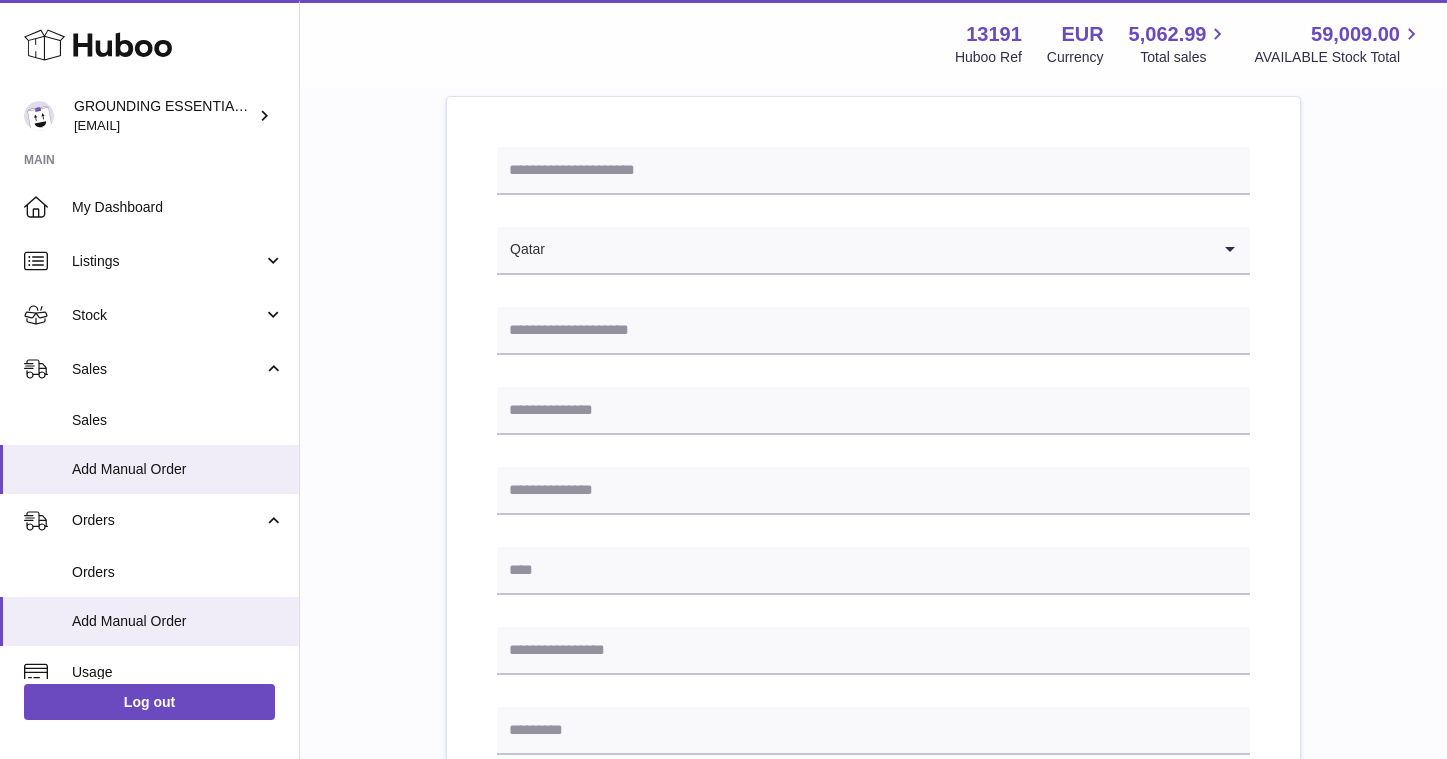 scroll, scrollTop: 309, scrollLeft: 0, axis: vertical 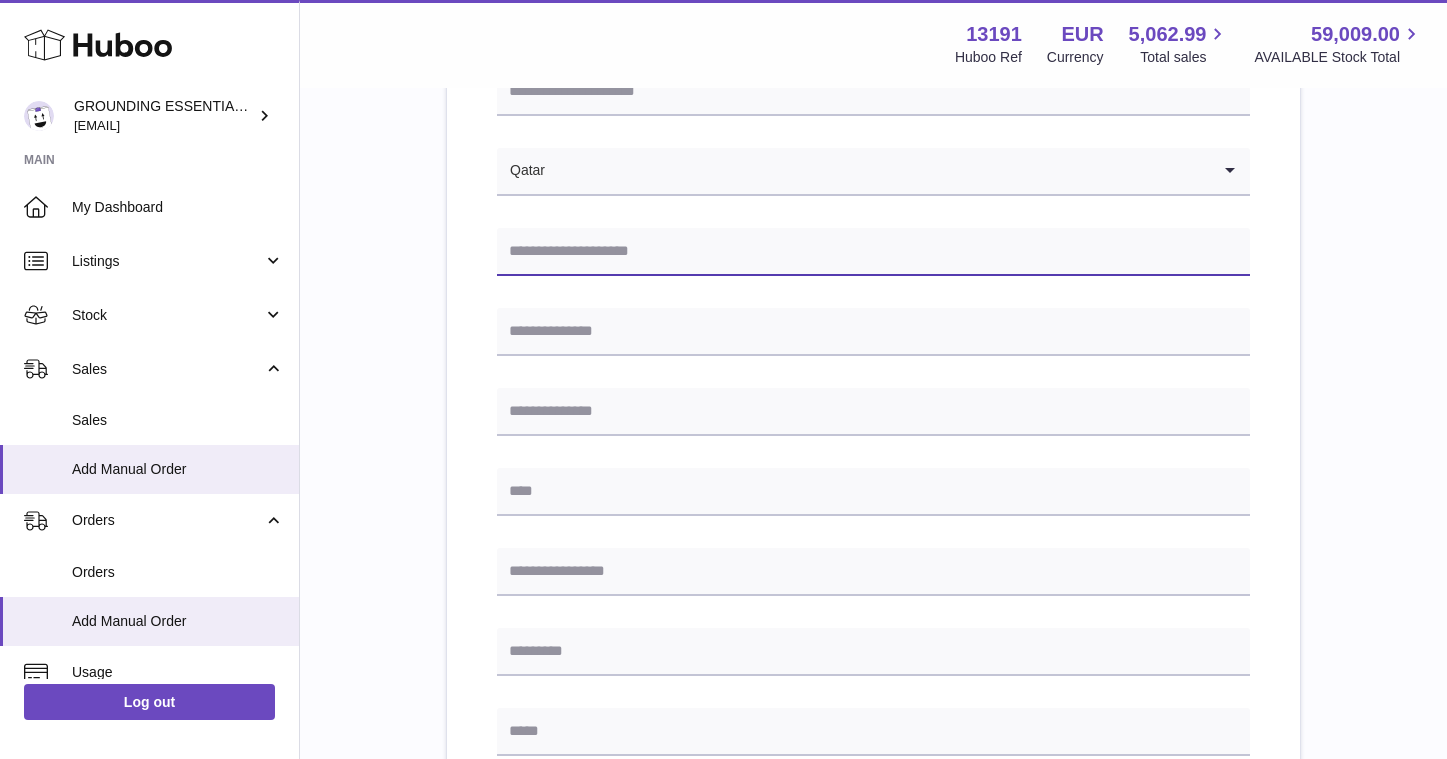 click at bounding box center [873, 252] 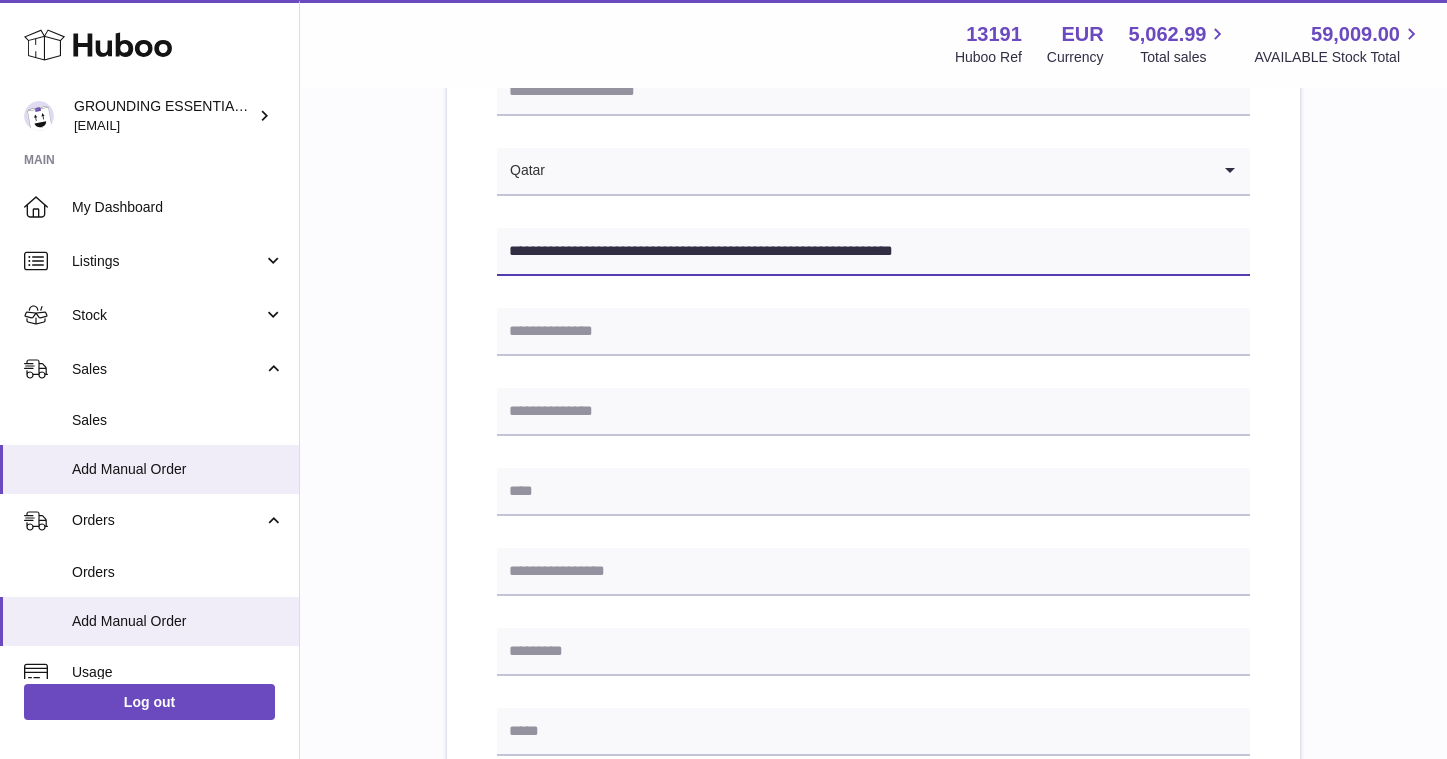 drag, startPoint x: 630, startPoint y: 252, endPoint x: 769, endPoint y: 250, distance: 139.01439 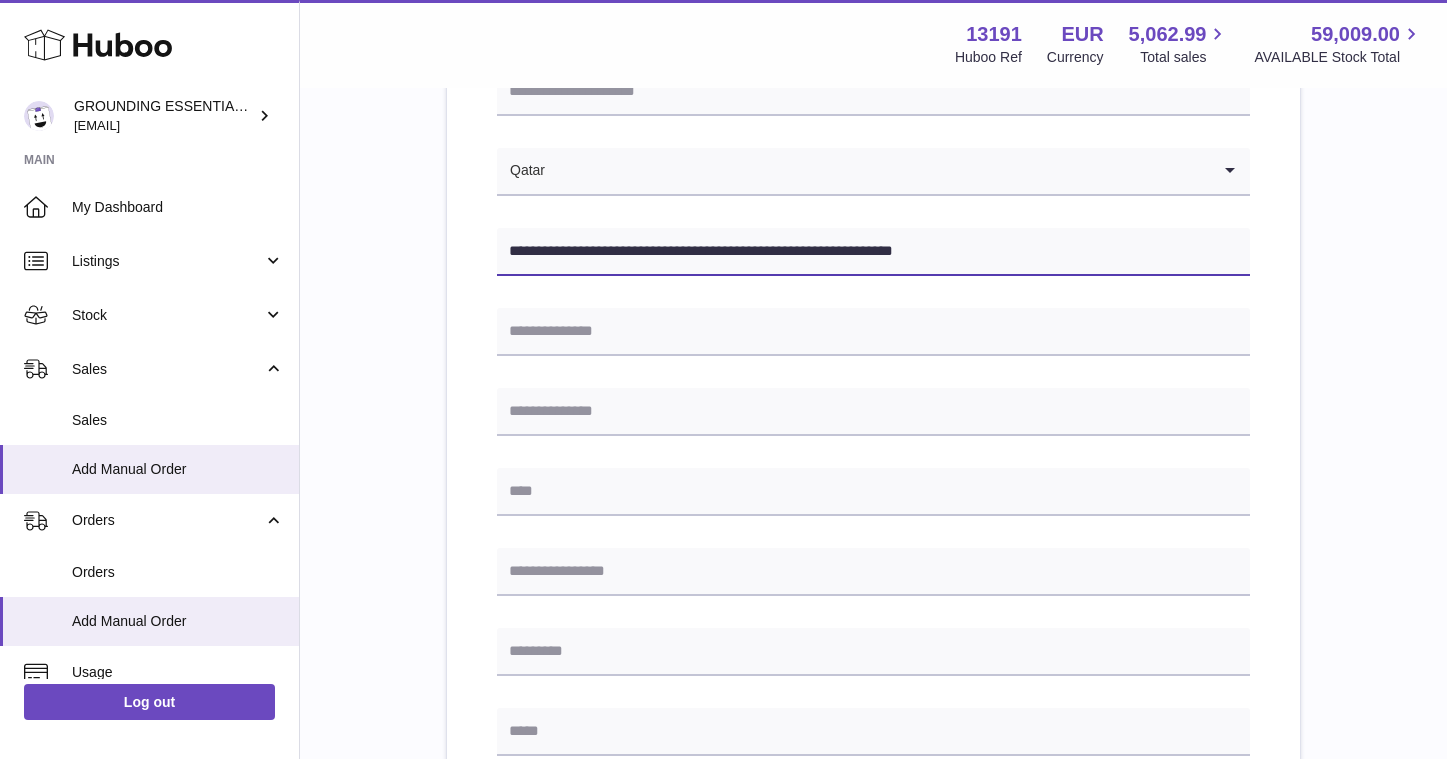 click on "**********" at bounding box center (873, 252) 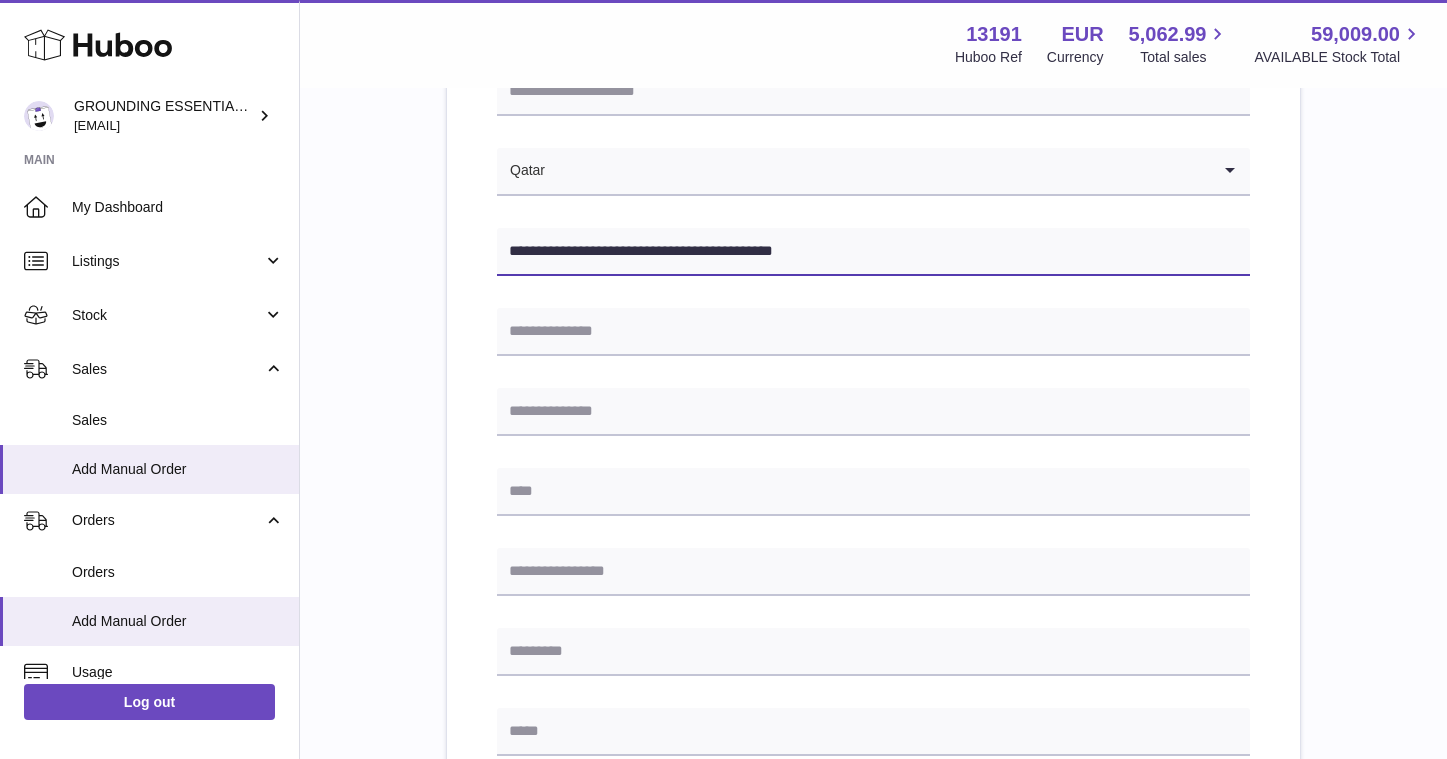 type on "**********" 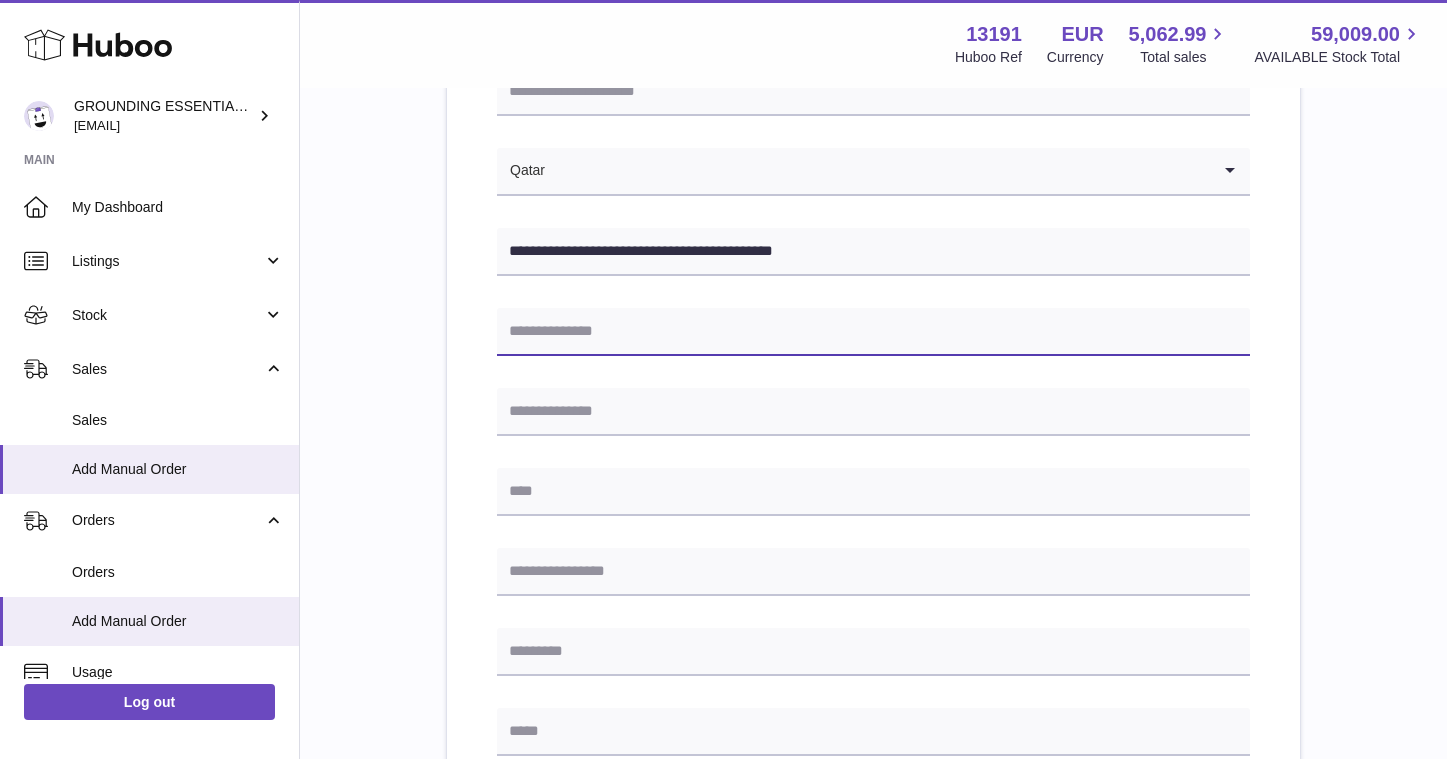 click at bounding box center (873, 332) 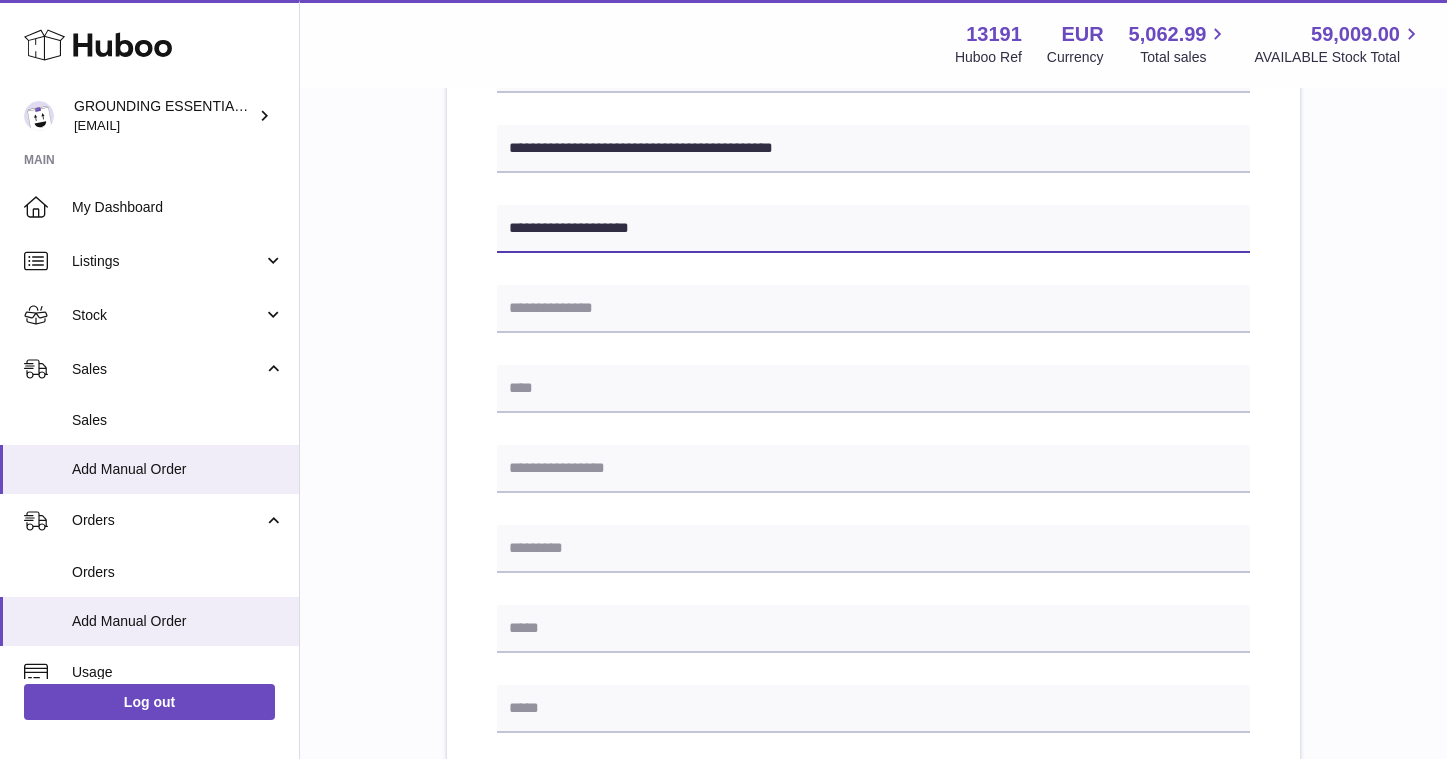 scroll, scrollTop: 420, scrollLeft: 0, axis: vertical 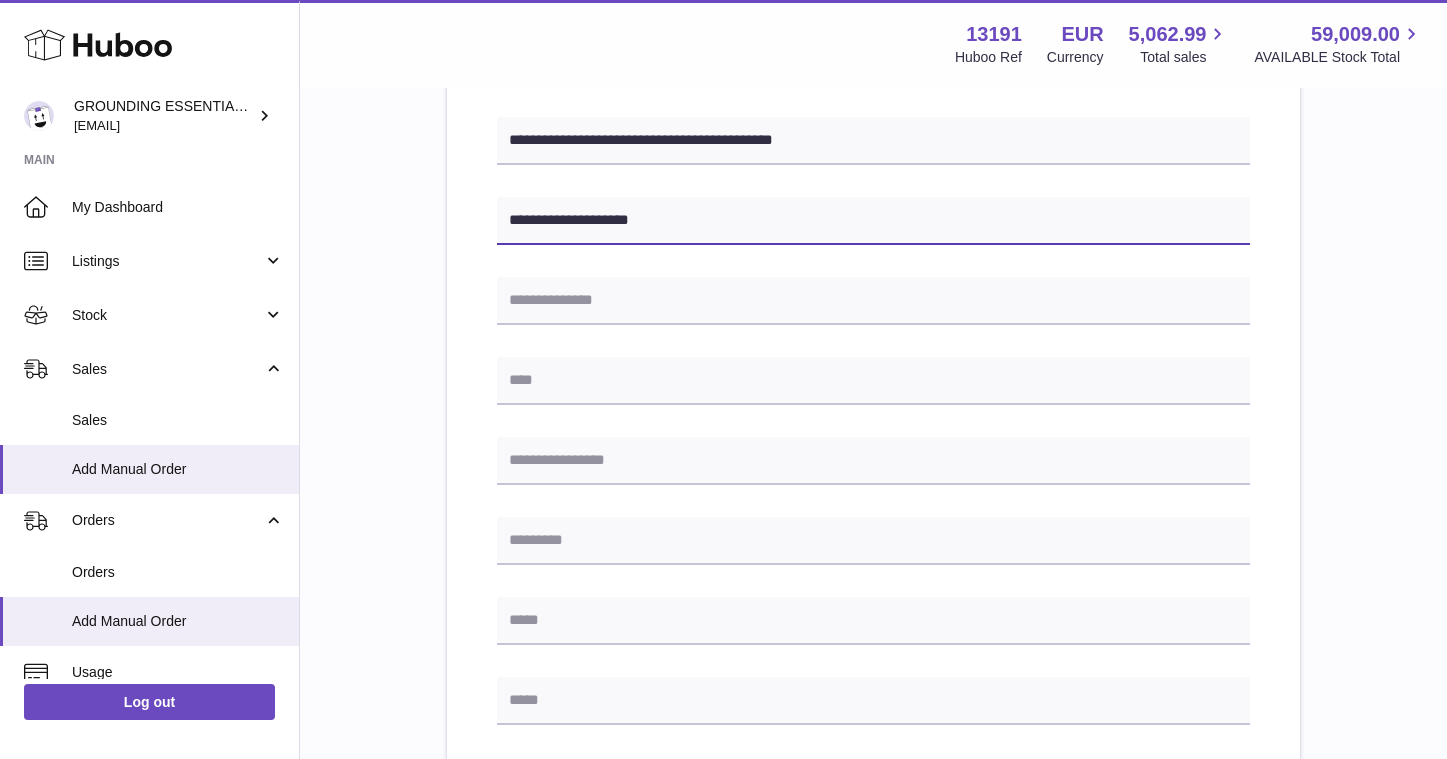 type on "**********" 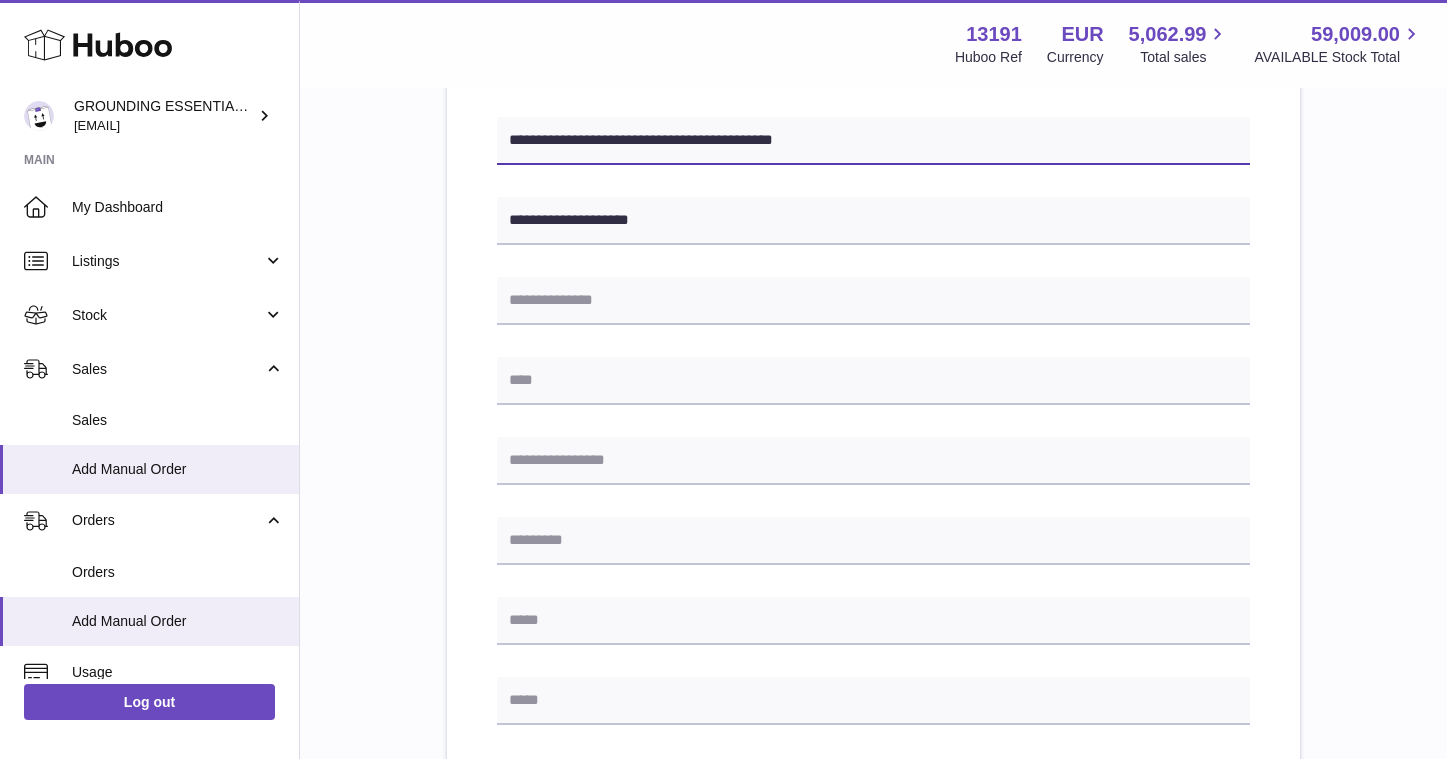 drag, startPoint x: 855, startPoint y: 149, endPoint x: 718, endPoint y: 142, distance: 137.17871 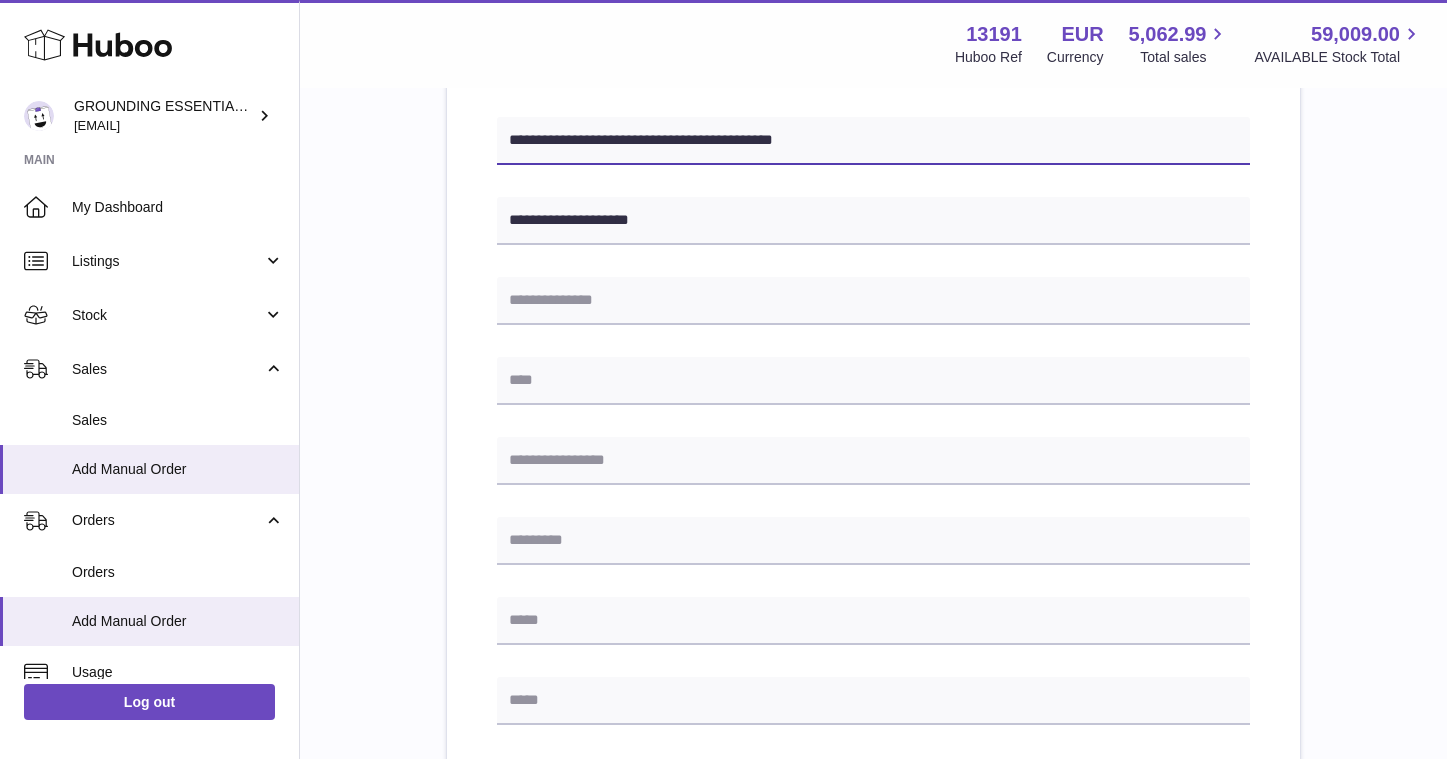 click on "**********" at bounding box center [873, 141] 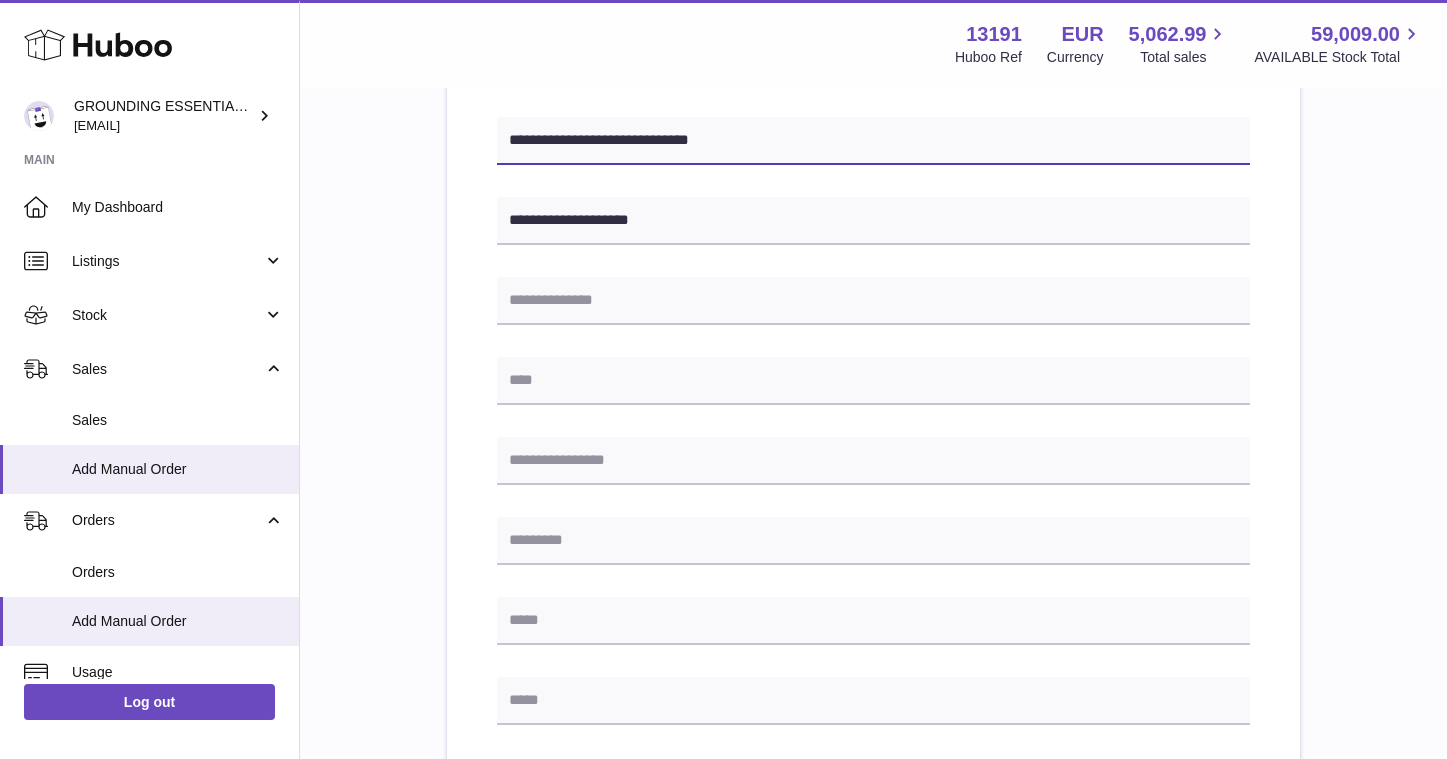 type on "**********" 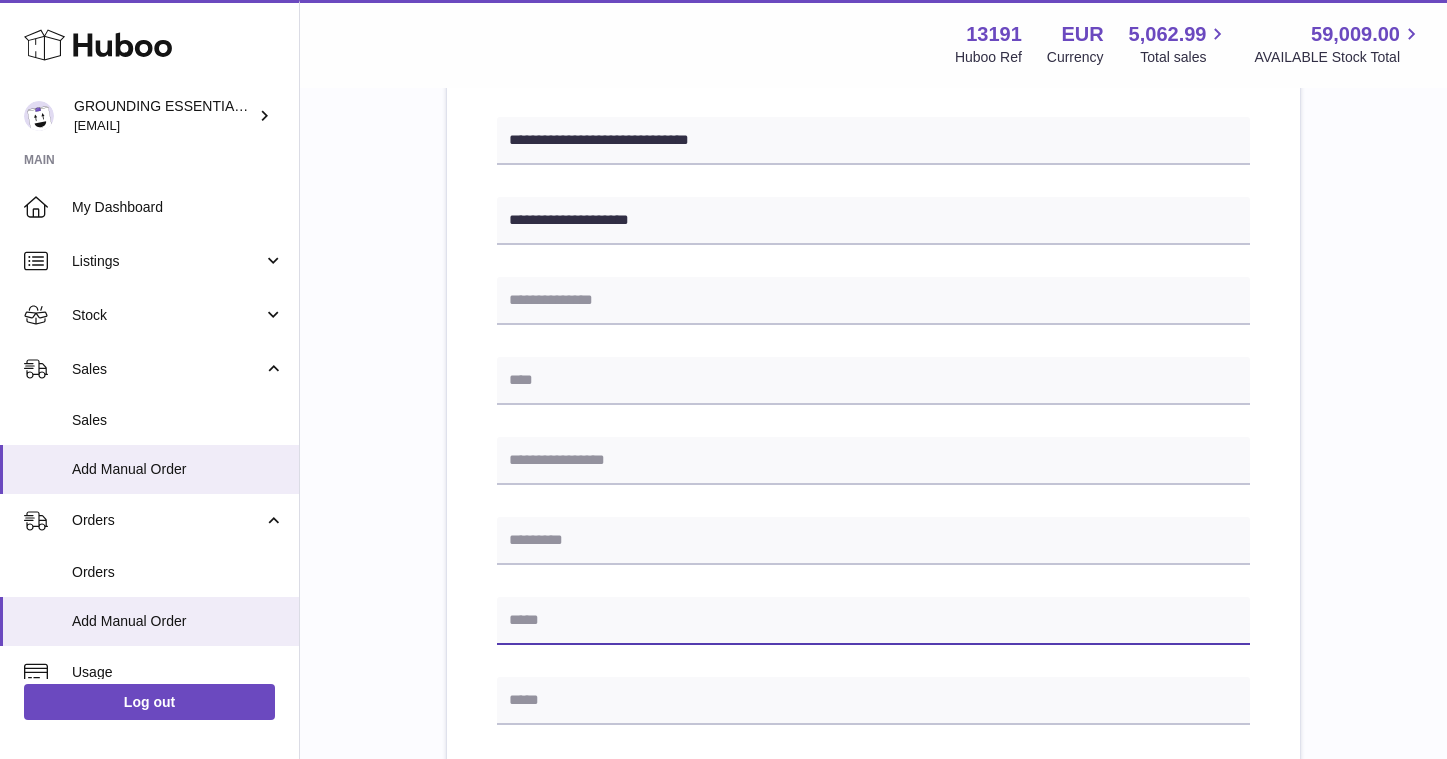 click at bounding box center (873, 621) 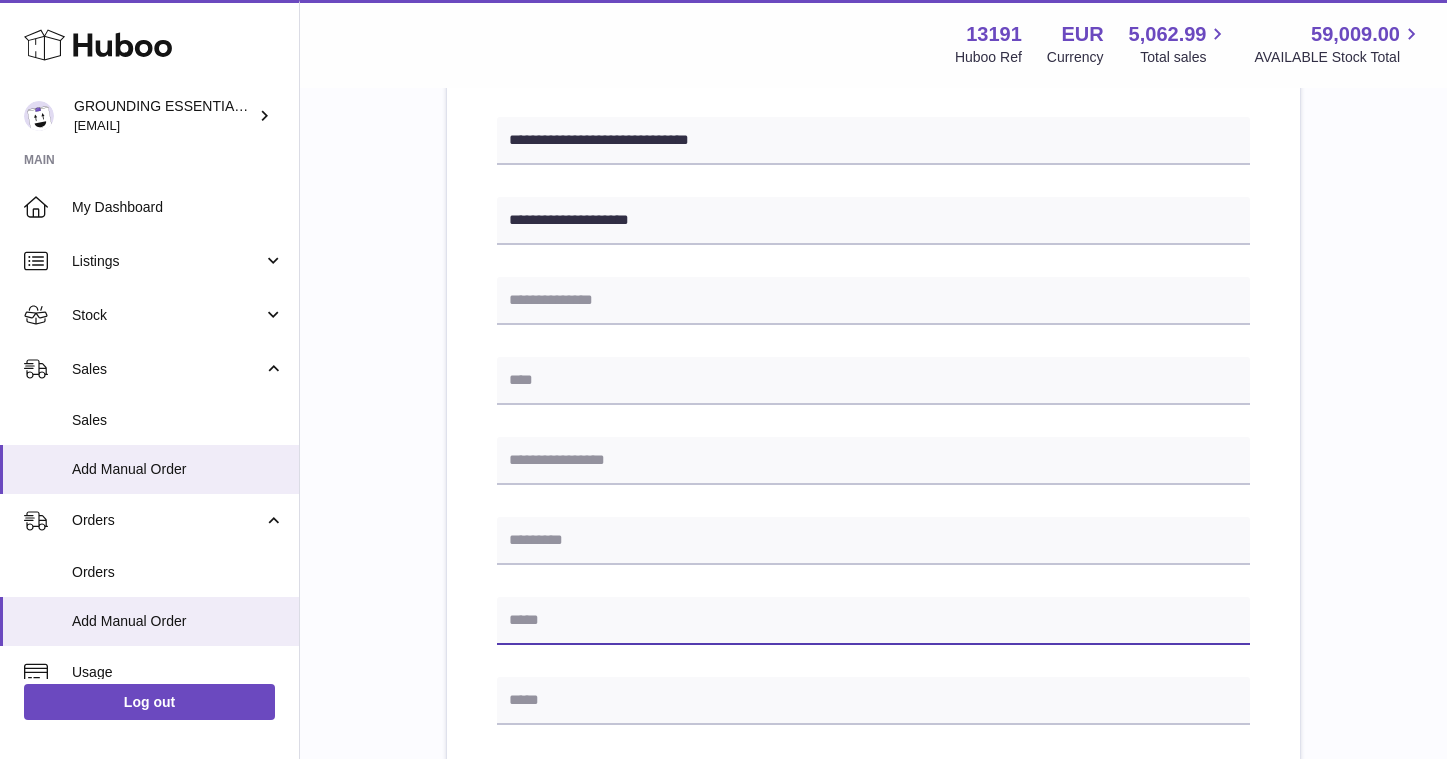 paste on "**********" 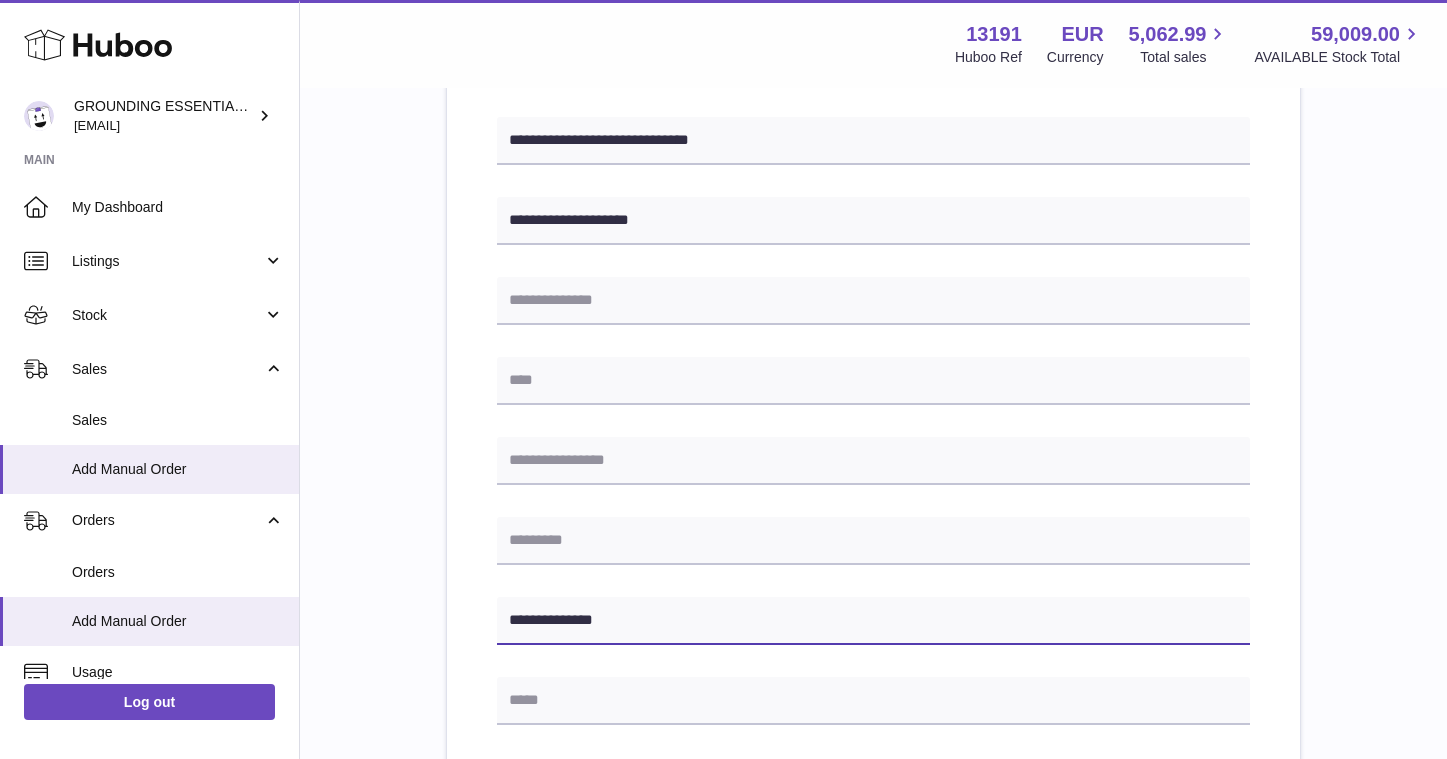 type on "**********" 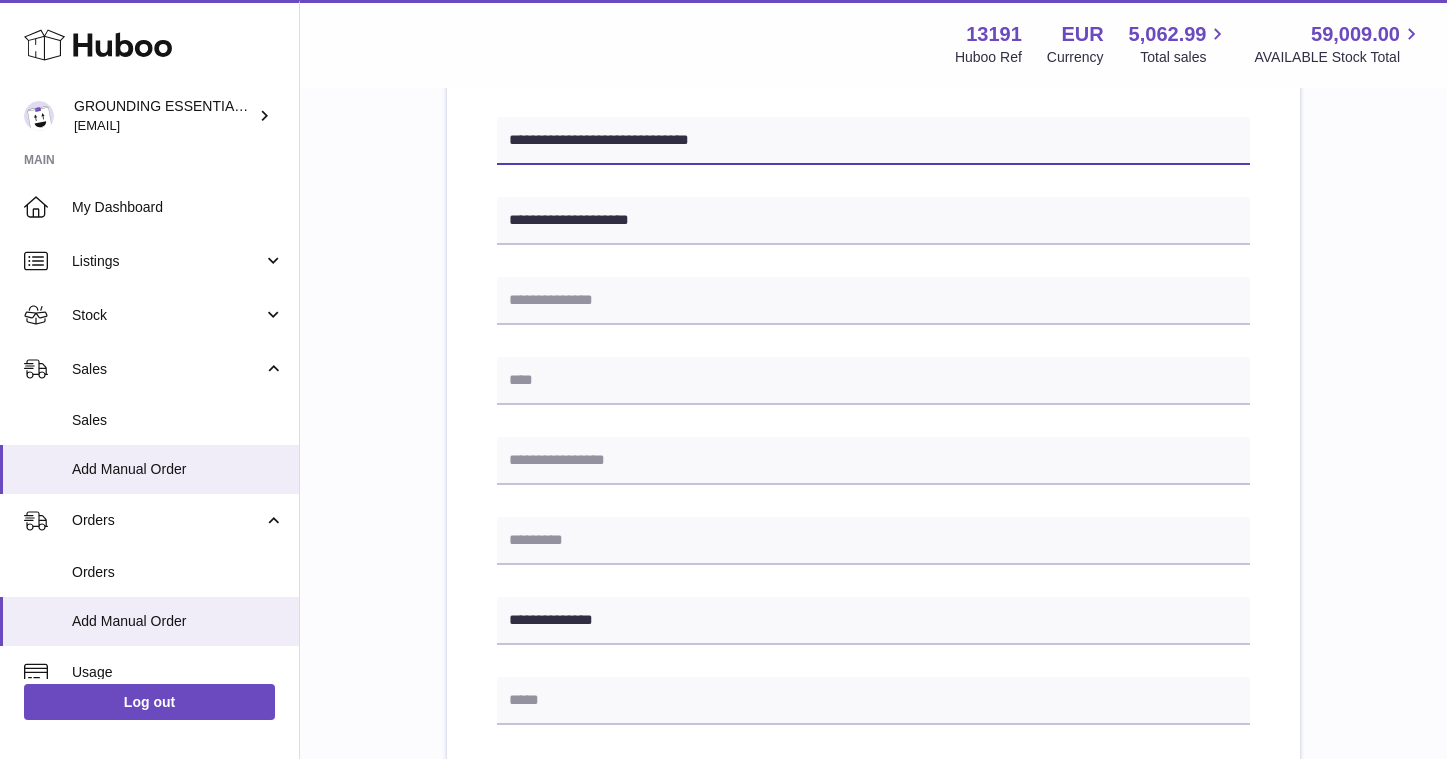 drag, startPoint x: 671, startPoint y: 140, endPoint x: 638, endPoint y: 140, distance: 33 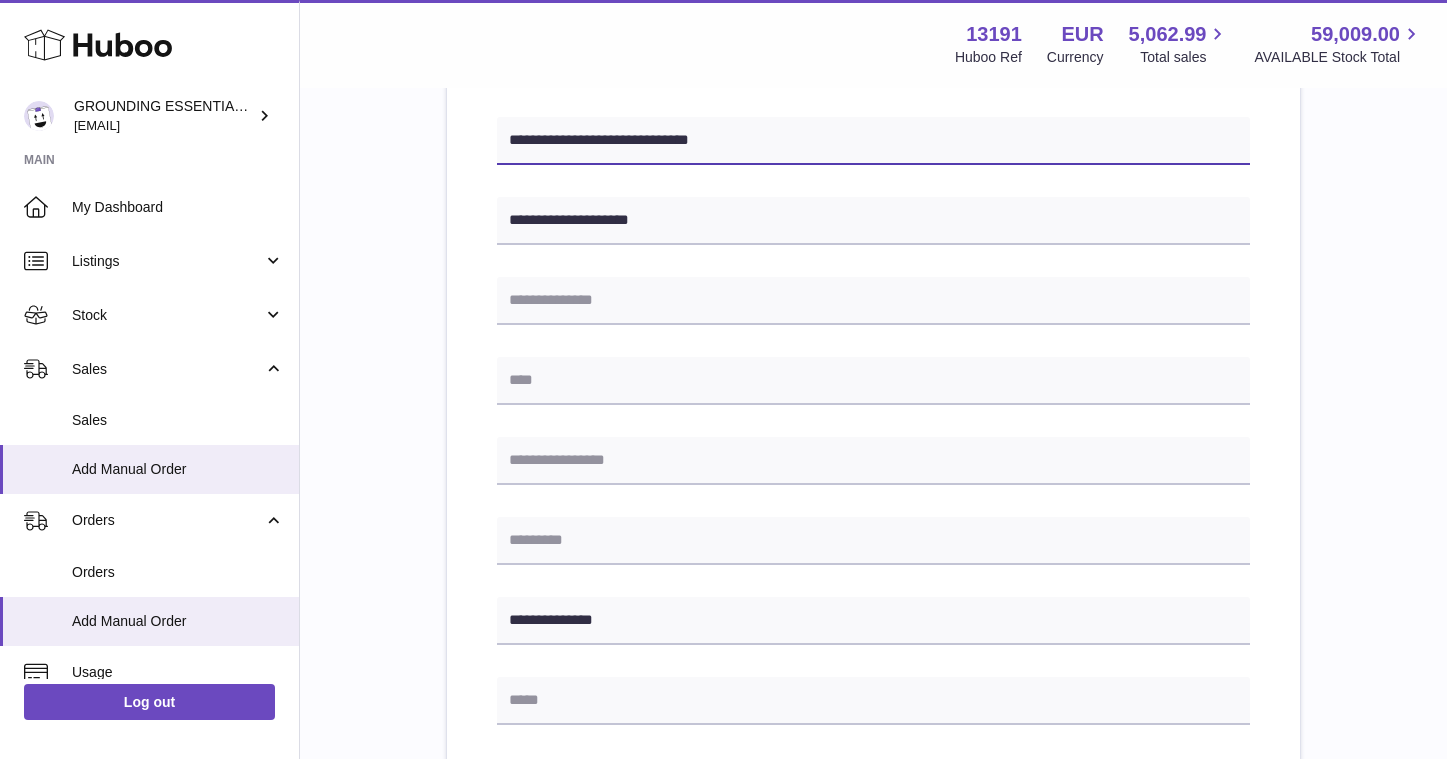 click on "**********" at bounding box center (873, 141) 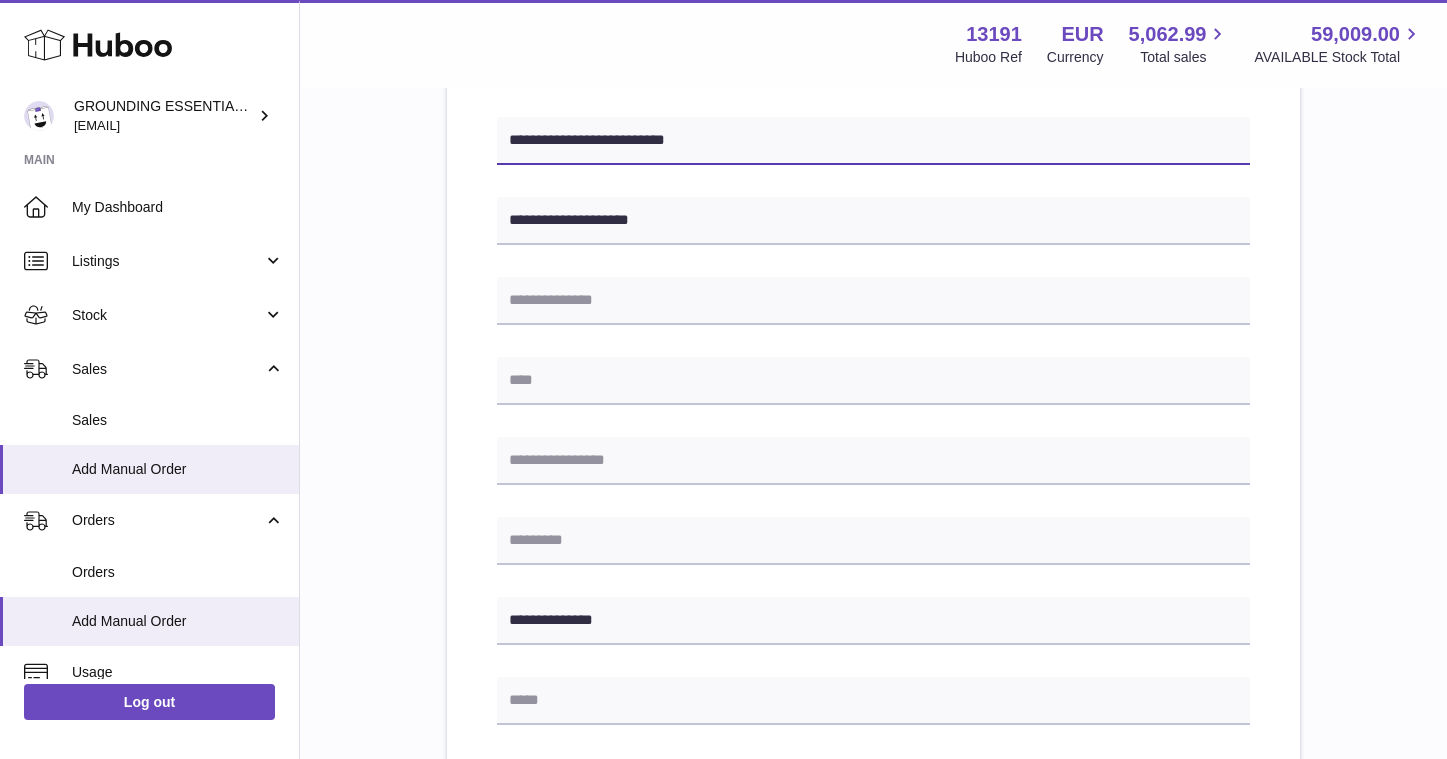 type on "**********" 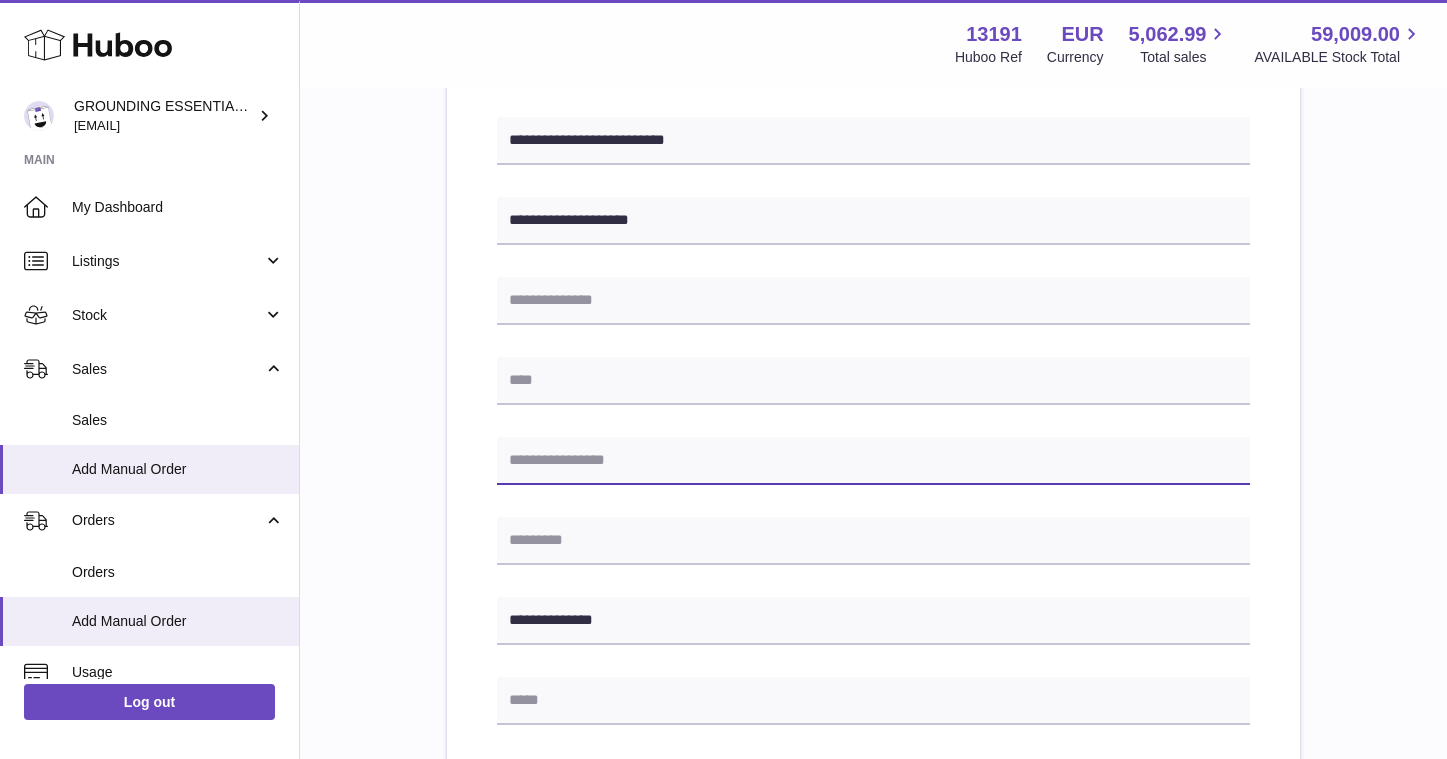 click at bounding box center [873, 461] 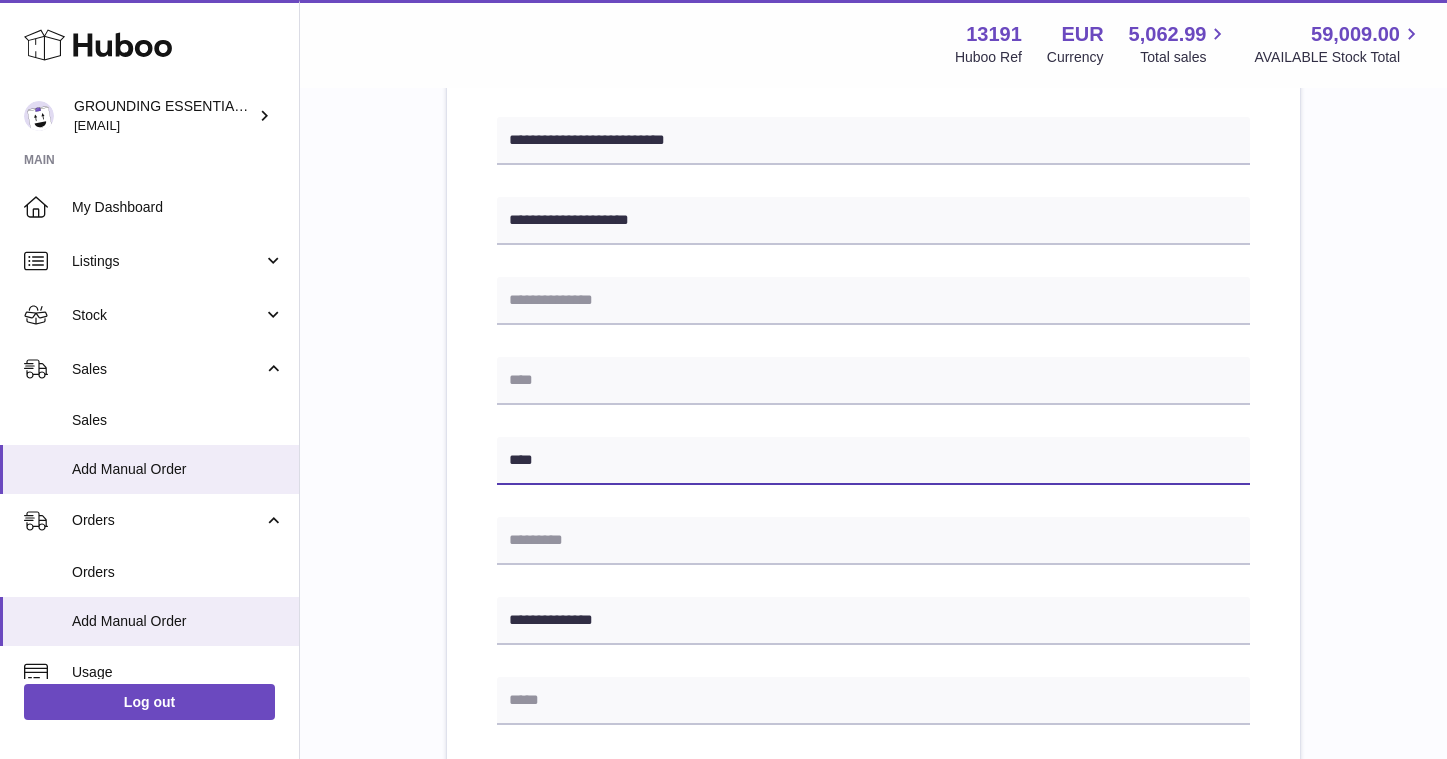 type on "****" 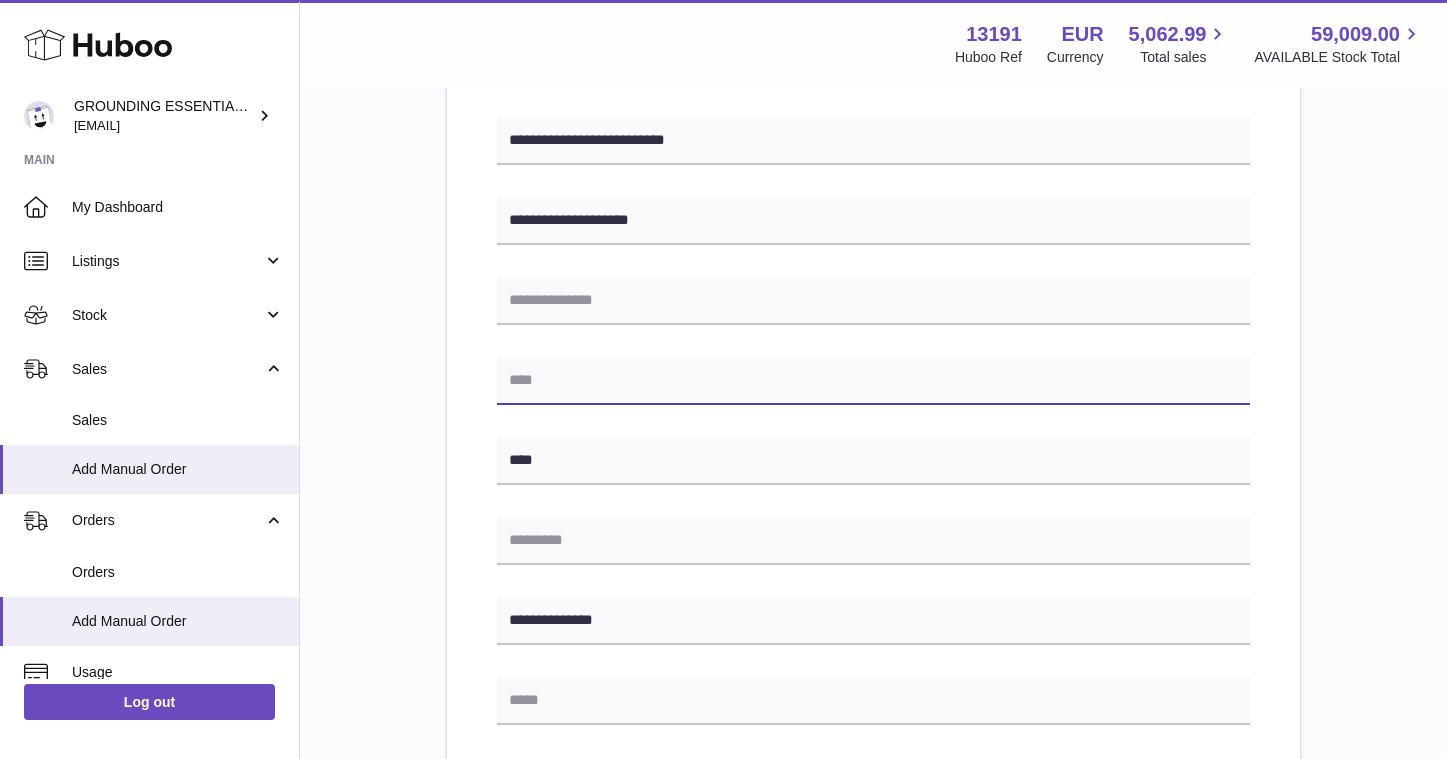 click at bounding box center [873, 381] 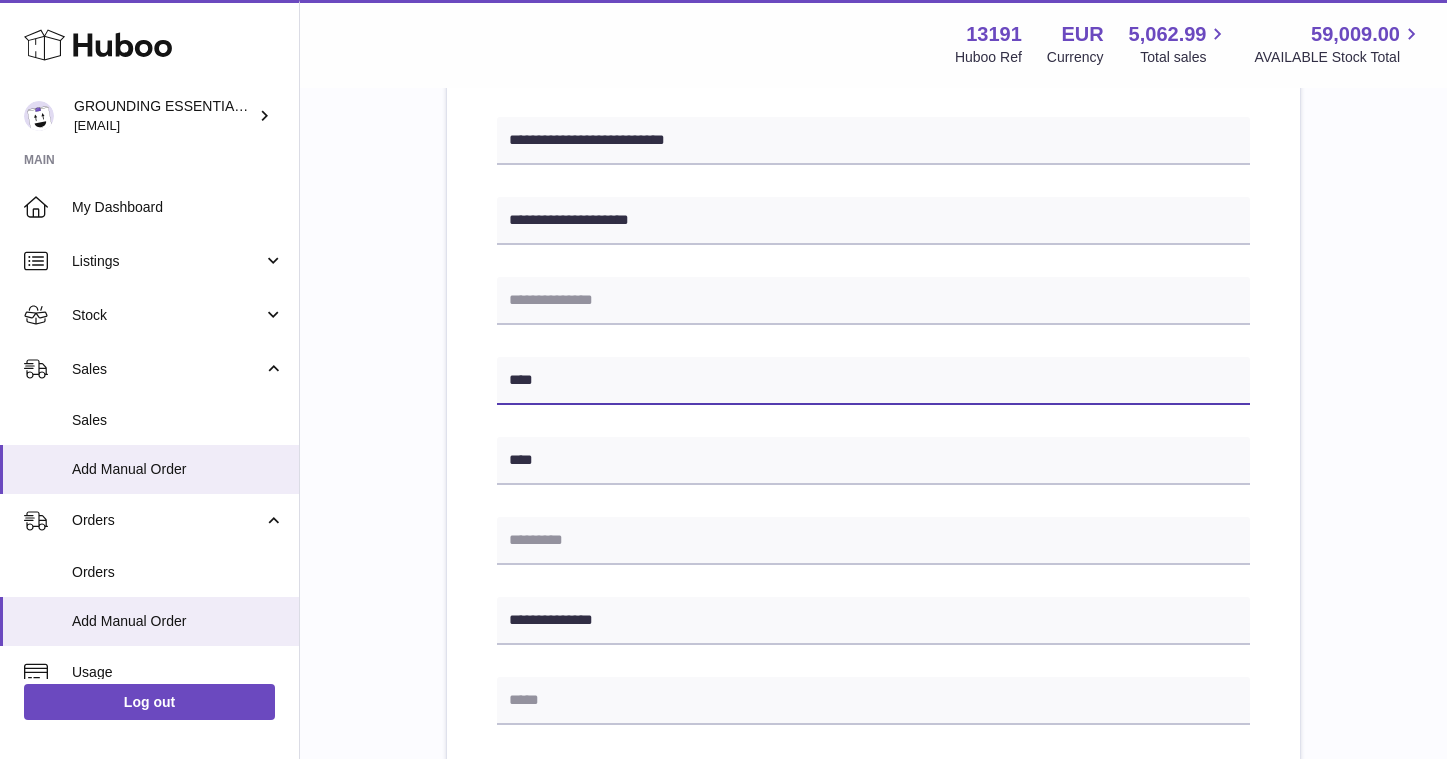 type on "****" 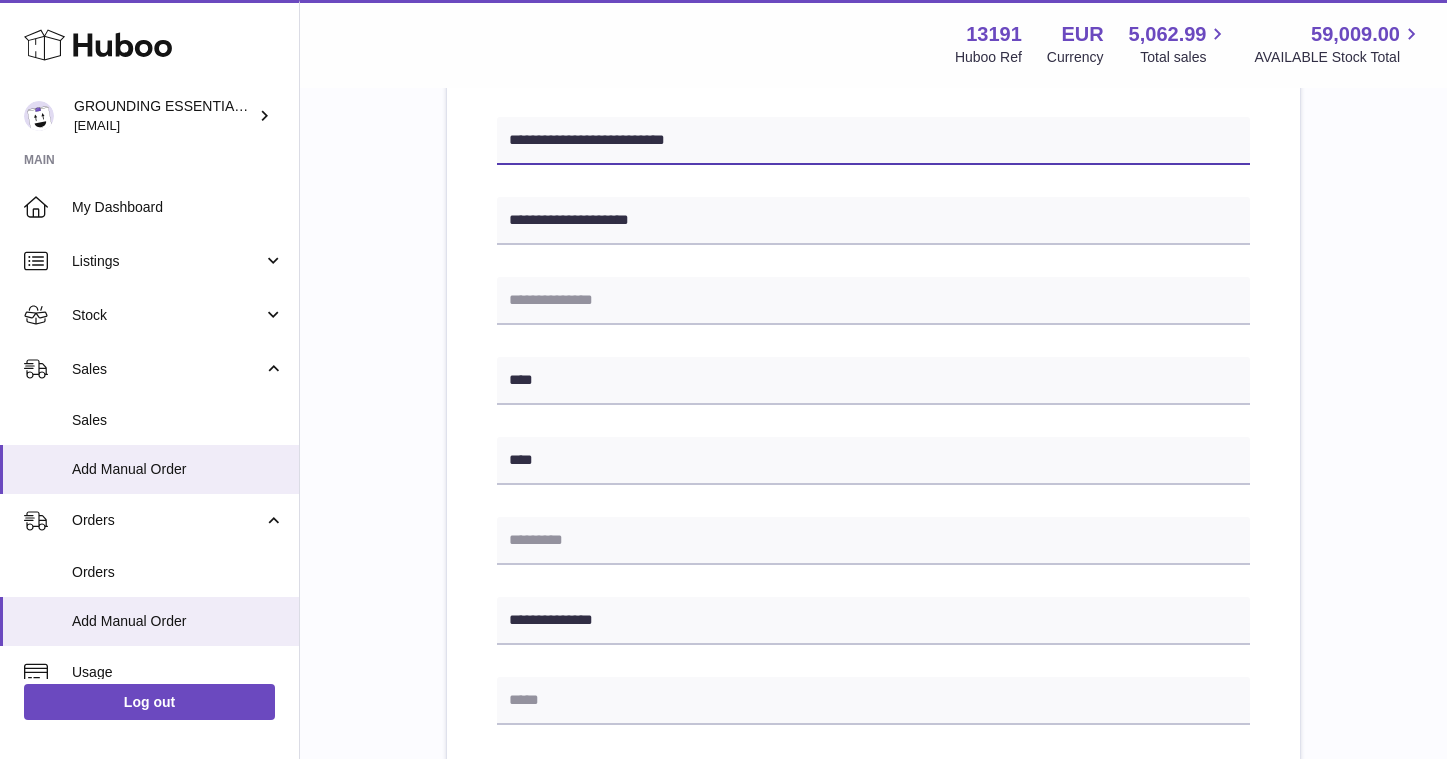 drag, startPoint x: 711, startPoint y: 142, endPoint x: 642, endPoint y: 143, distance: 69.00725 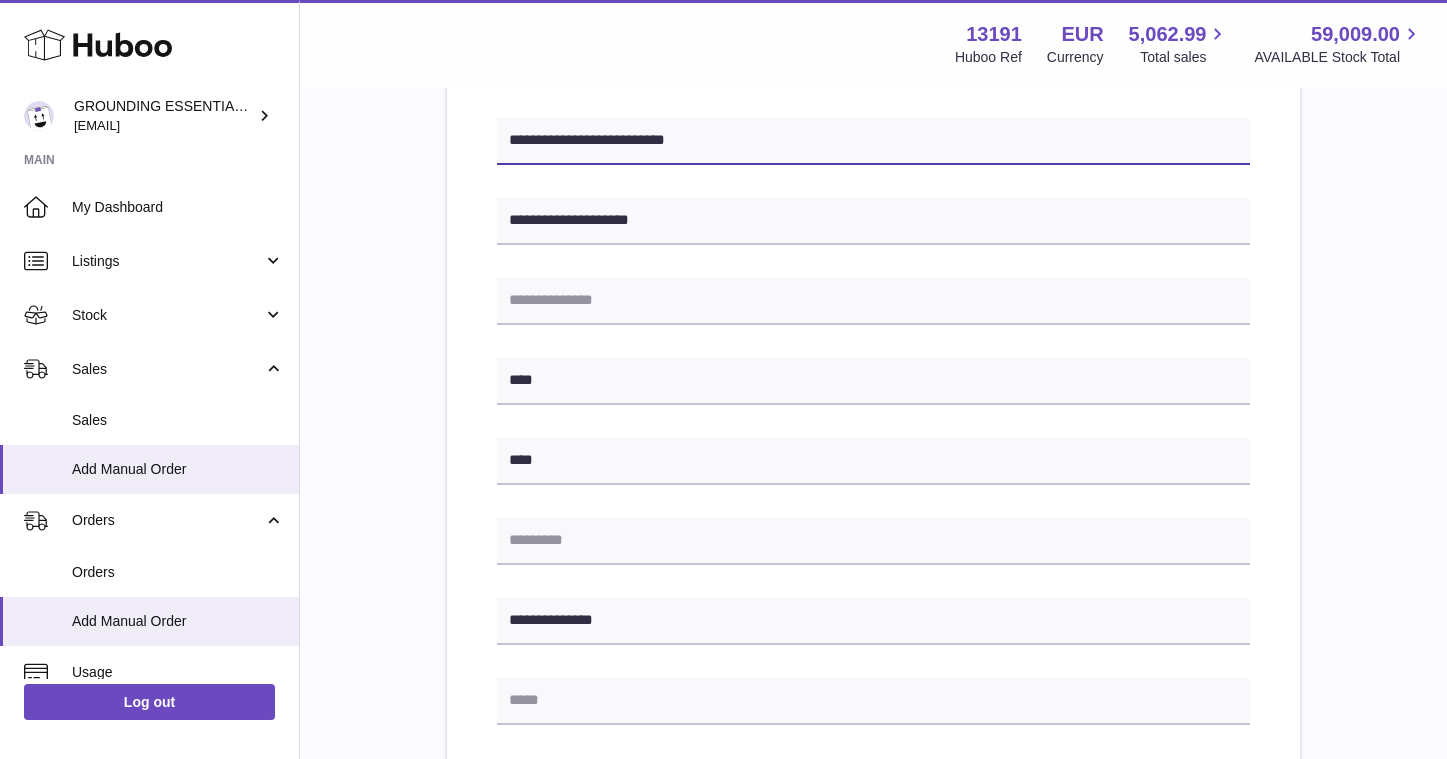 click on "**********" at bounding box center (873, 141) 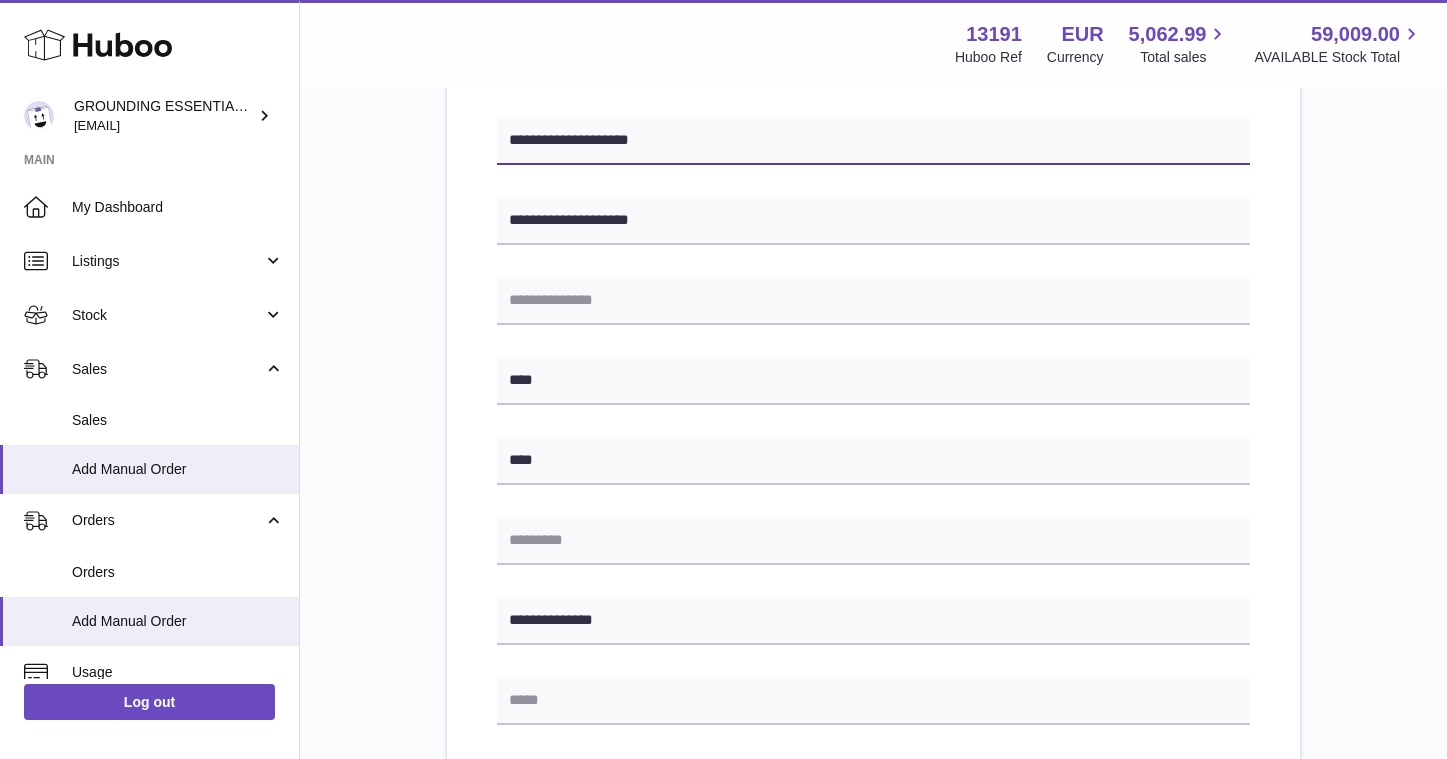 type on "**********" 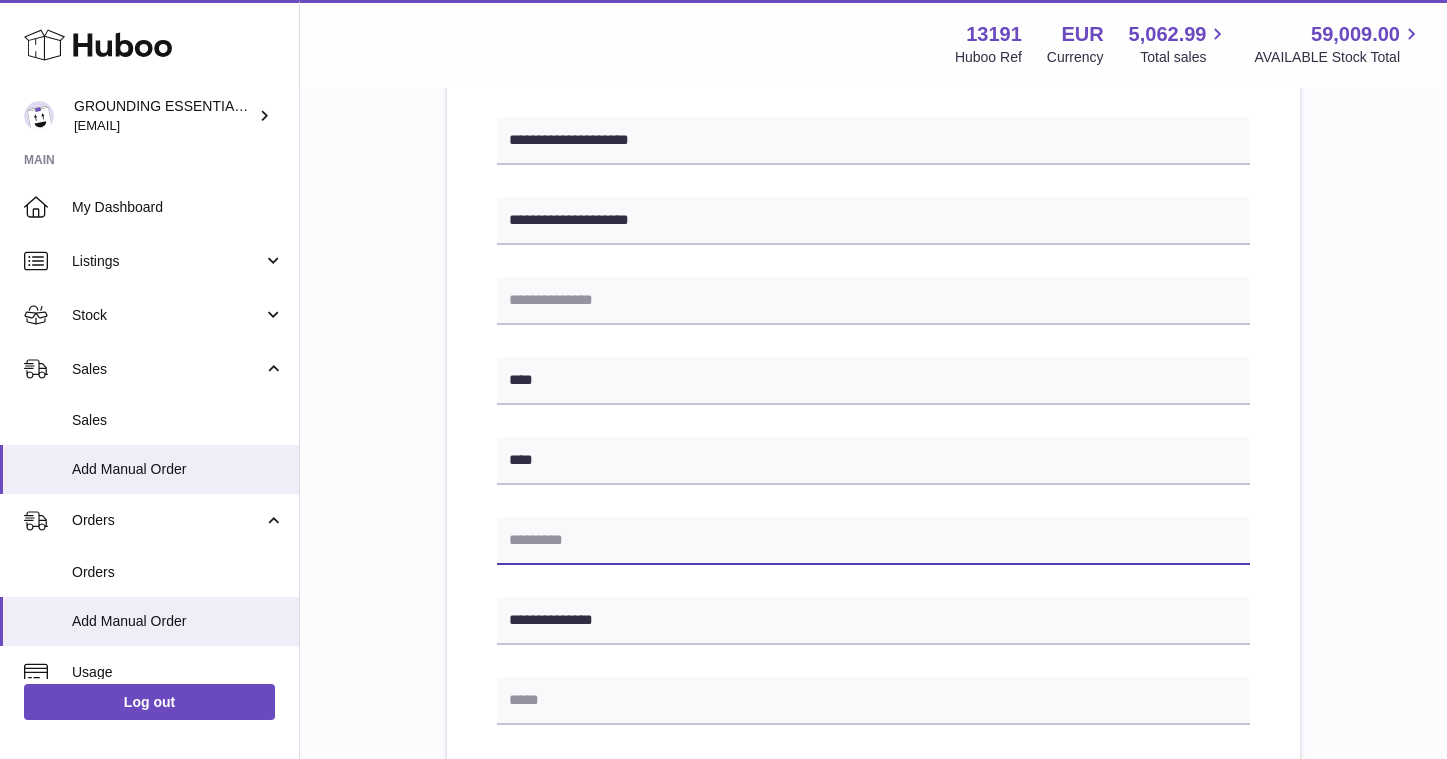 click at bounding box center (873, 541) 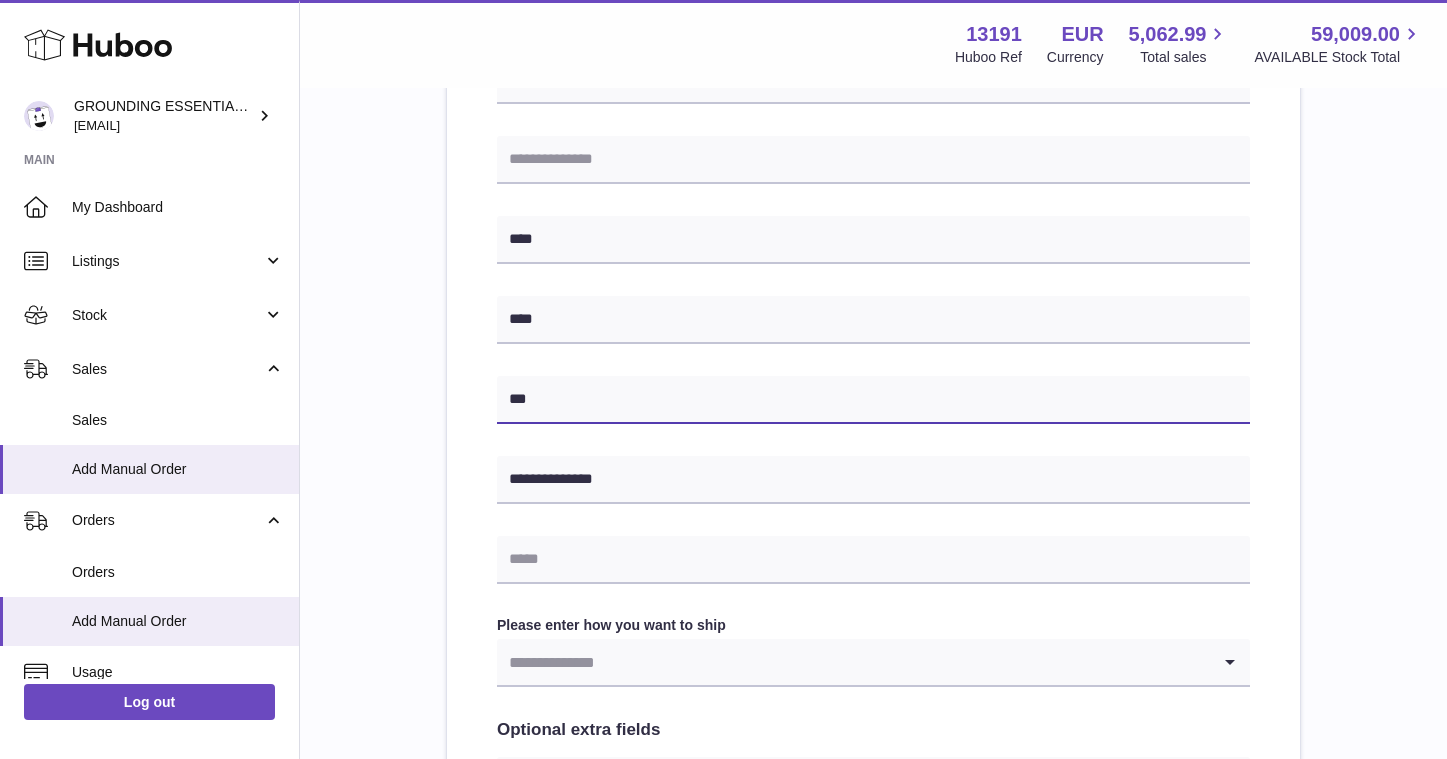 scroll, scrollTop: 612, scrollLeft: 0, axis: vertical 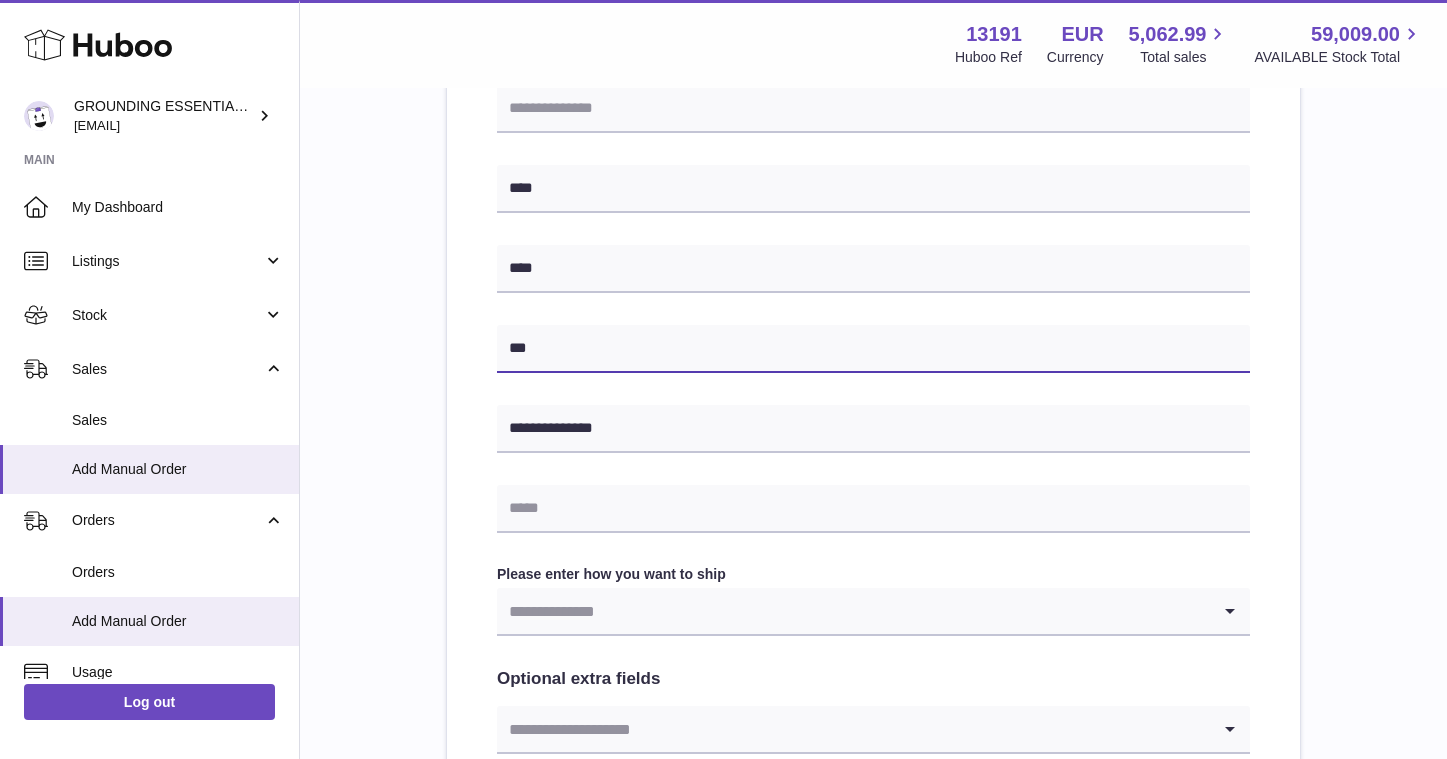 type on "***" 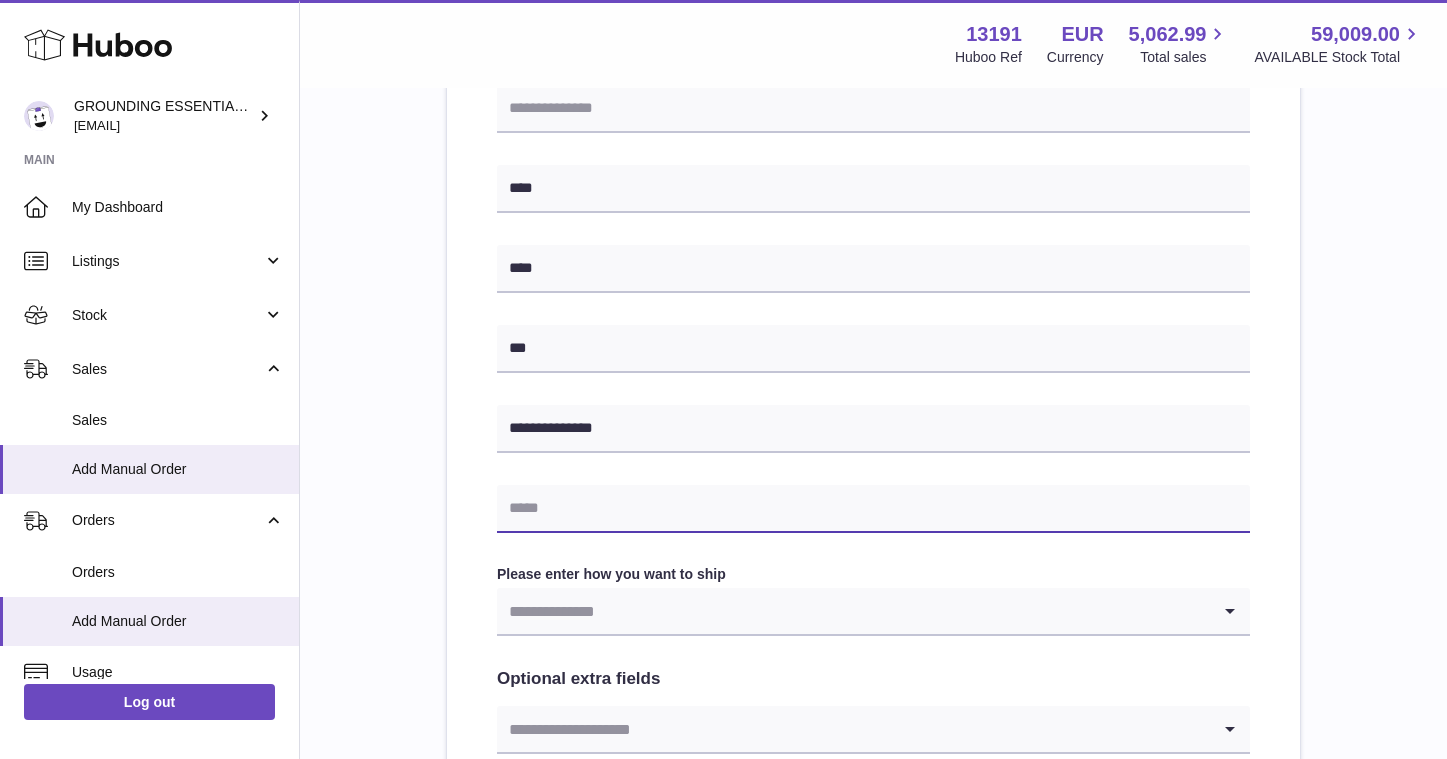 click at bounding box center (873, 509) 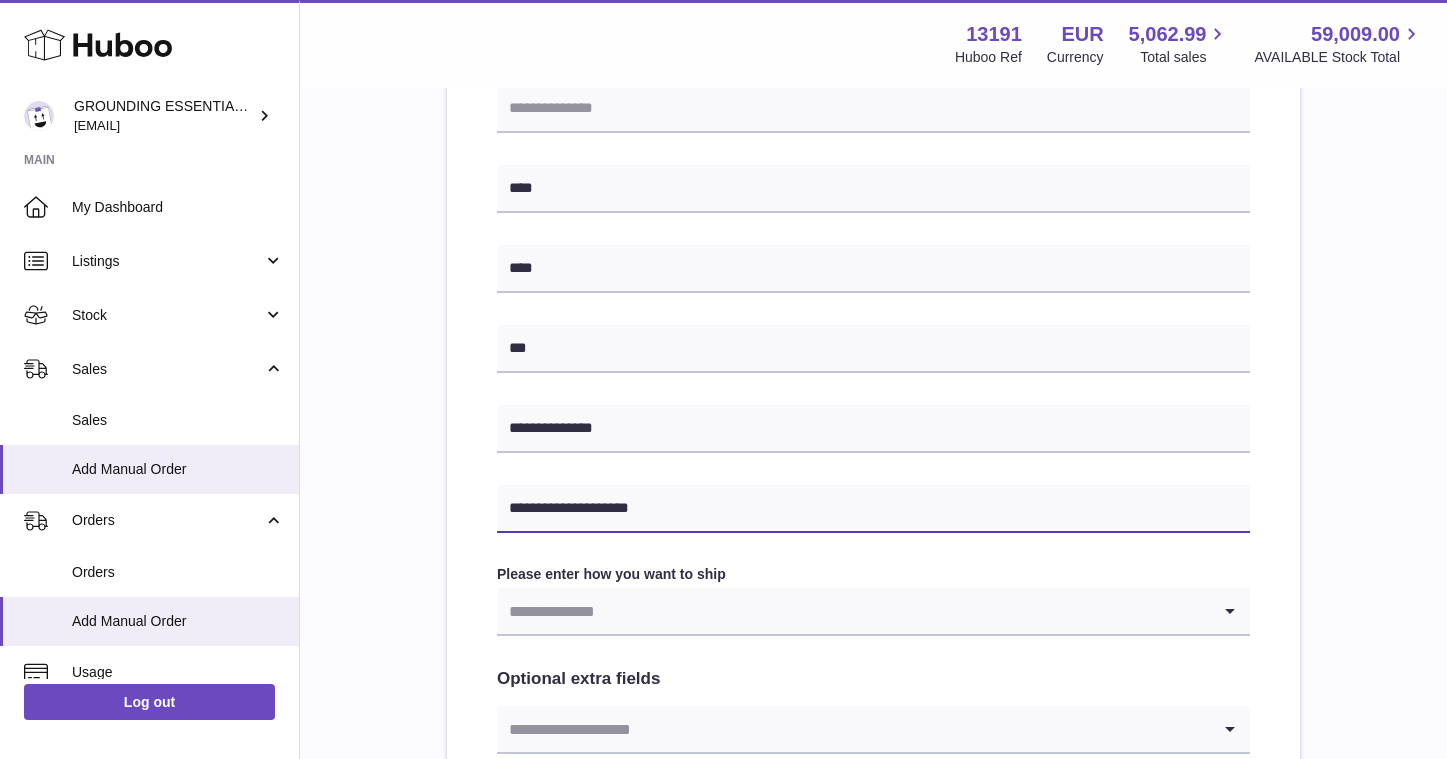 scroll, scrollTop: 946, scrollLeft: 0, axis: vertical 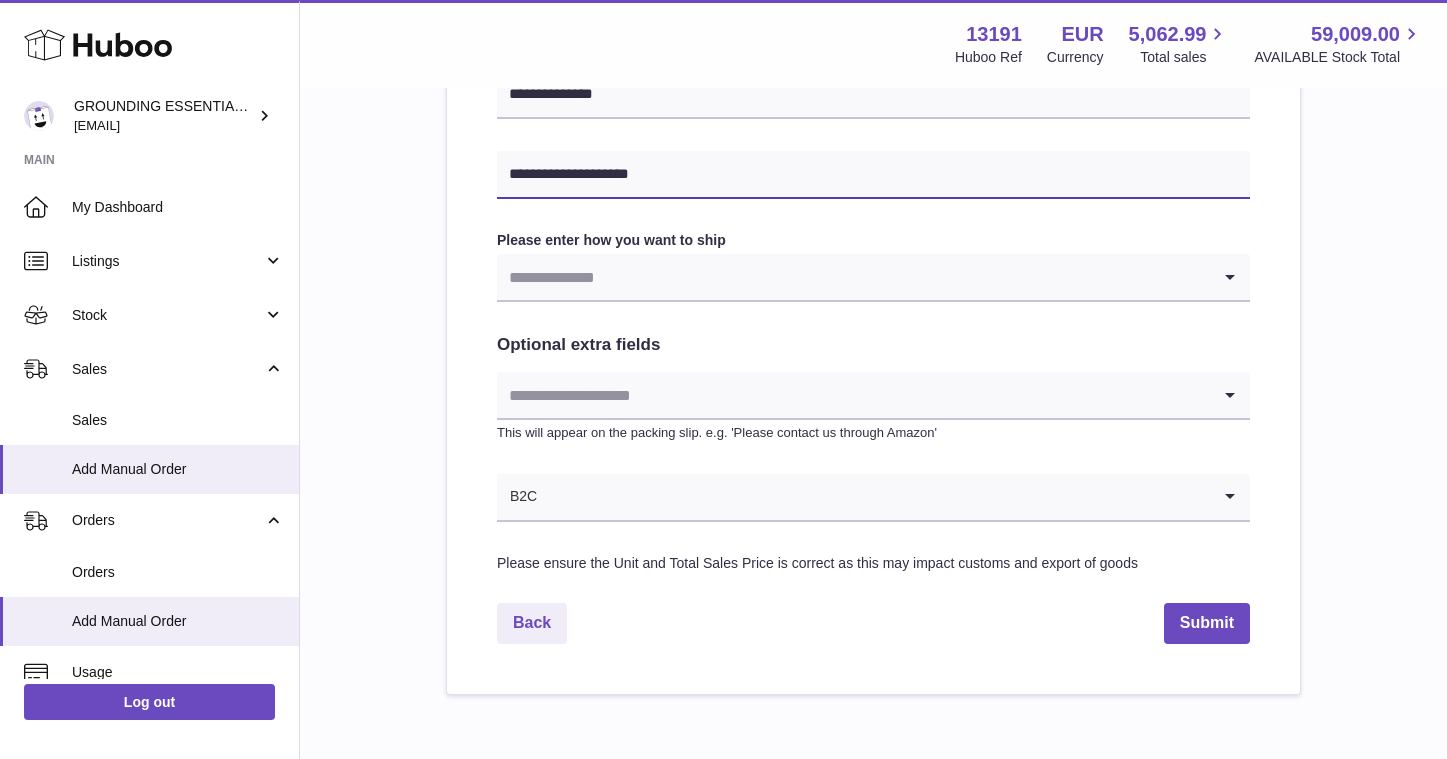 type on "**********" 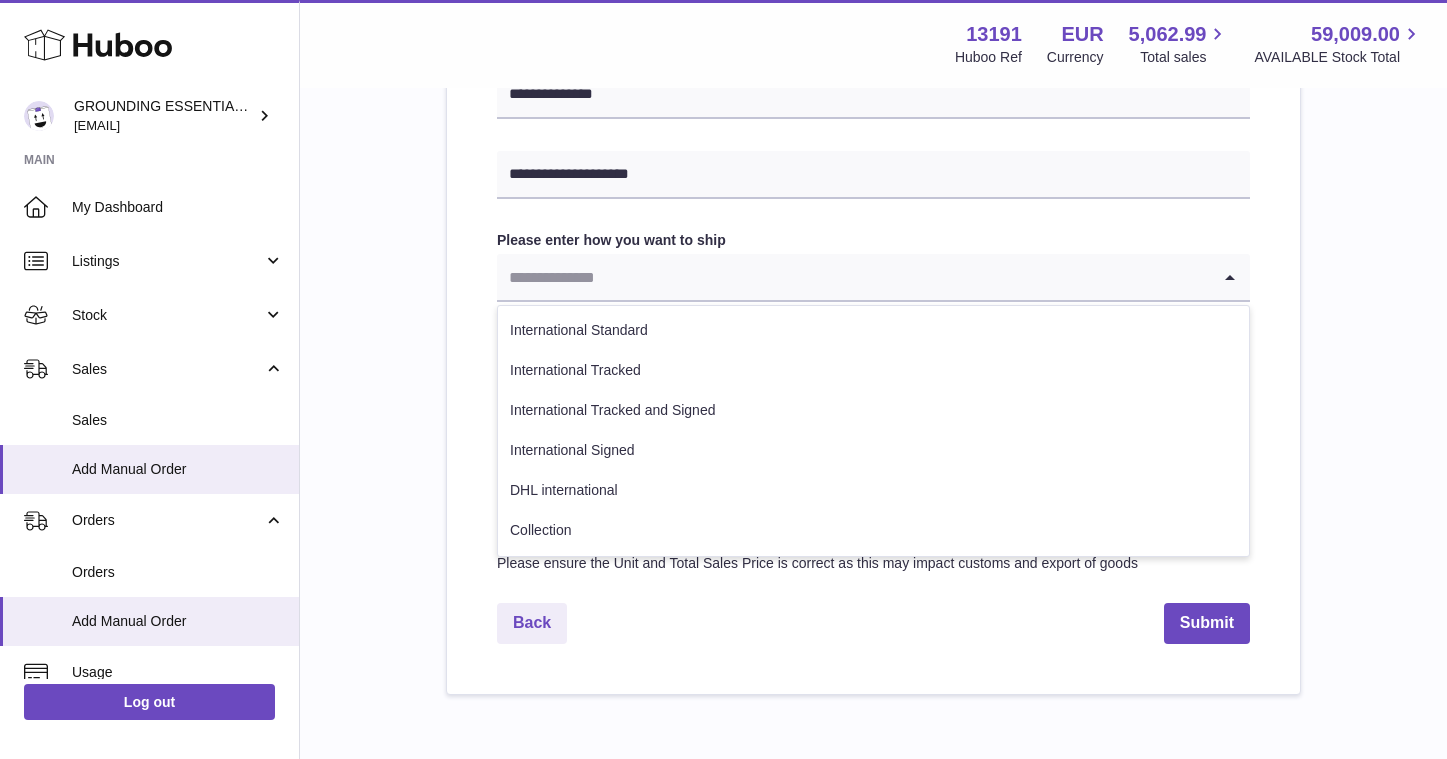 click at bounding box center [853, 277] 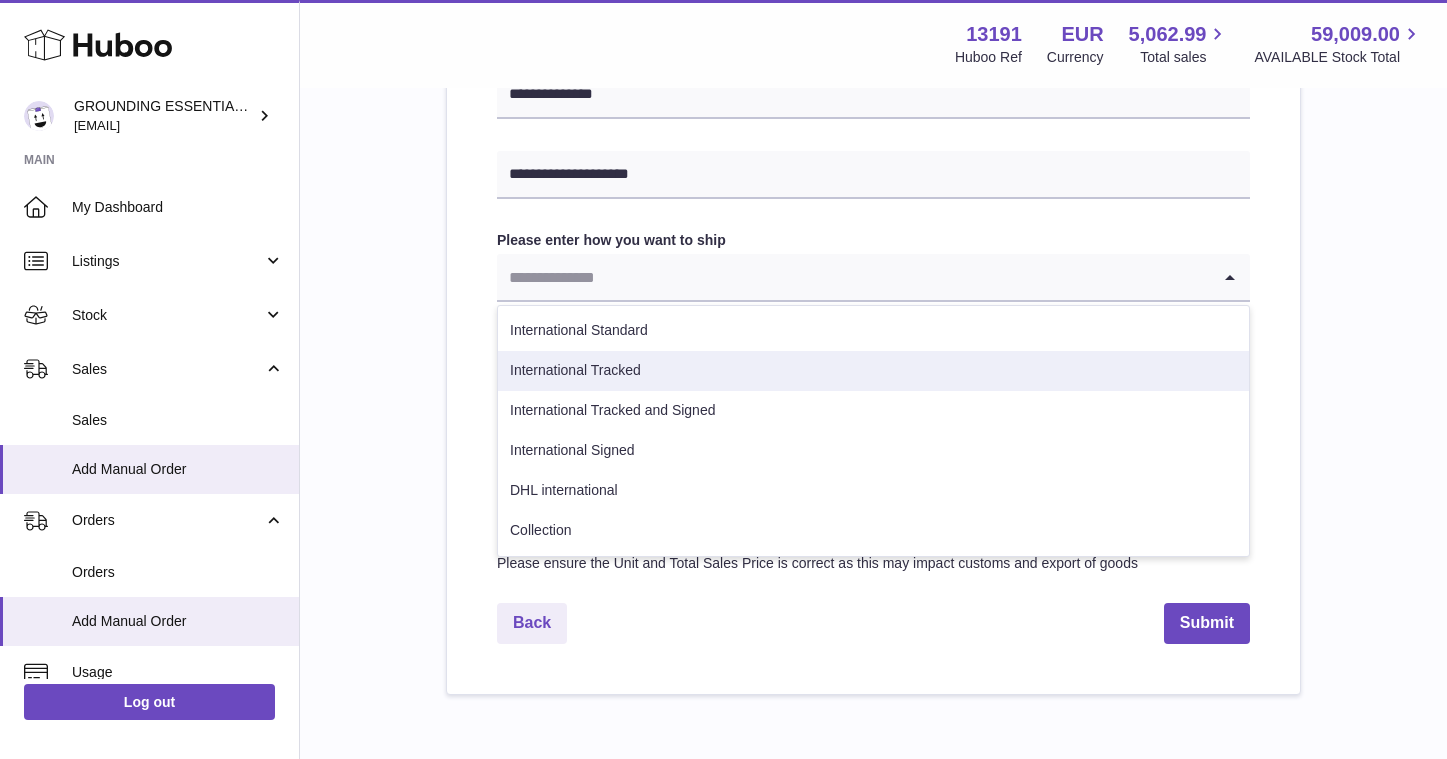 click on "International Tracked" at bounding box center [873, 371] 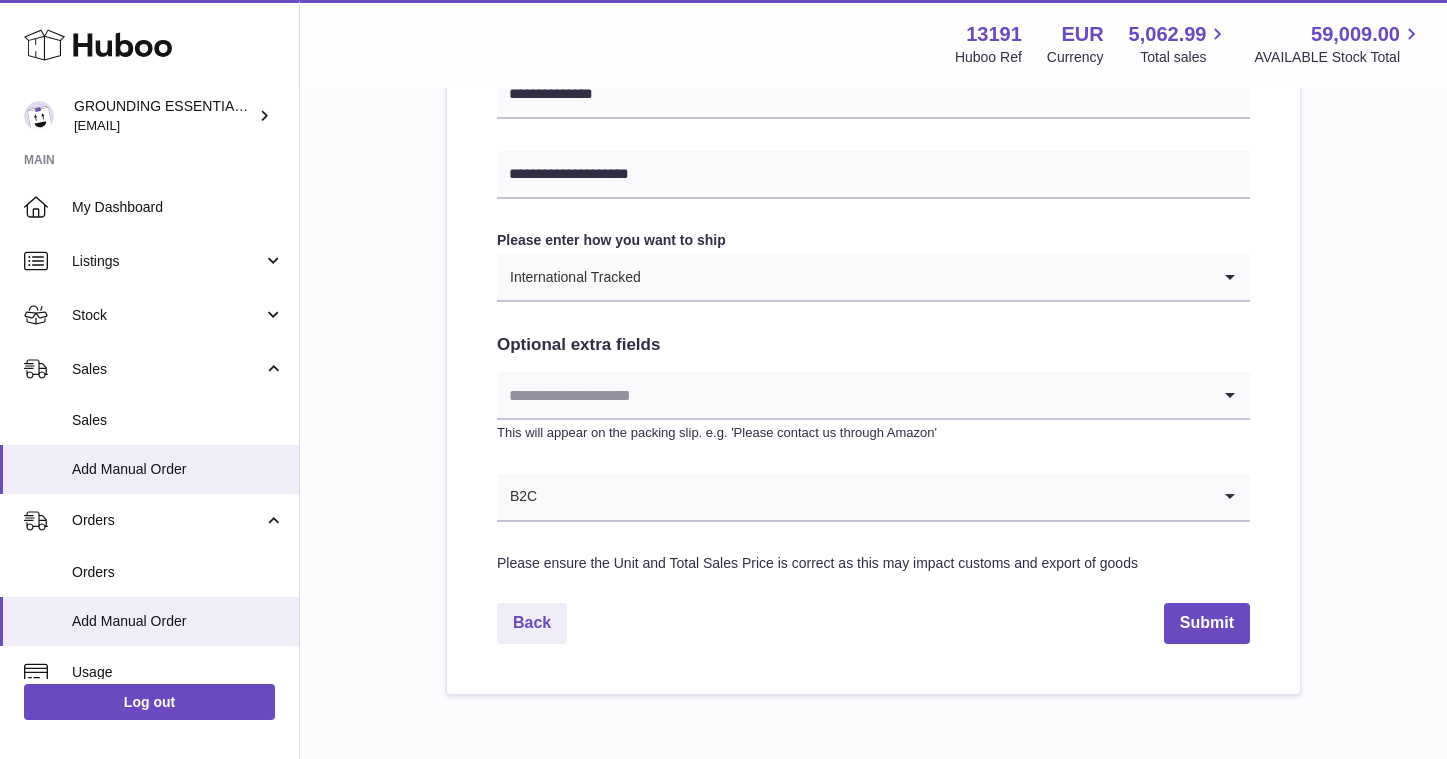 click at bounding box center (853, 395) 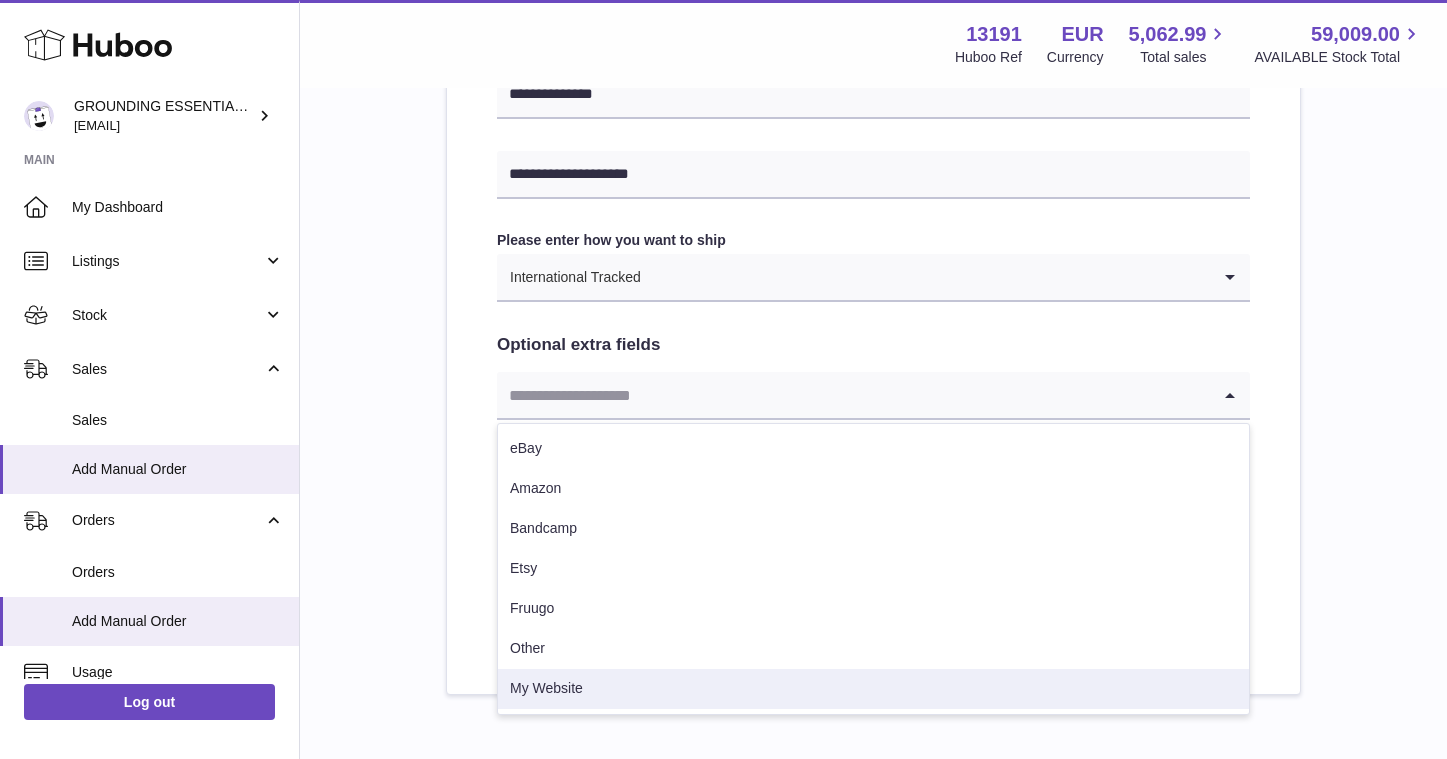 click on "My Website" at bounding box center (873, 689) 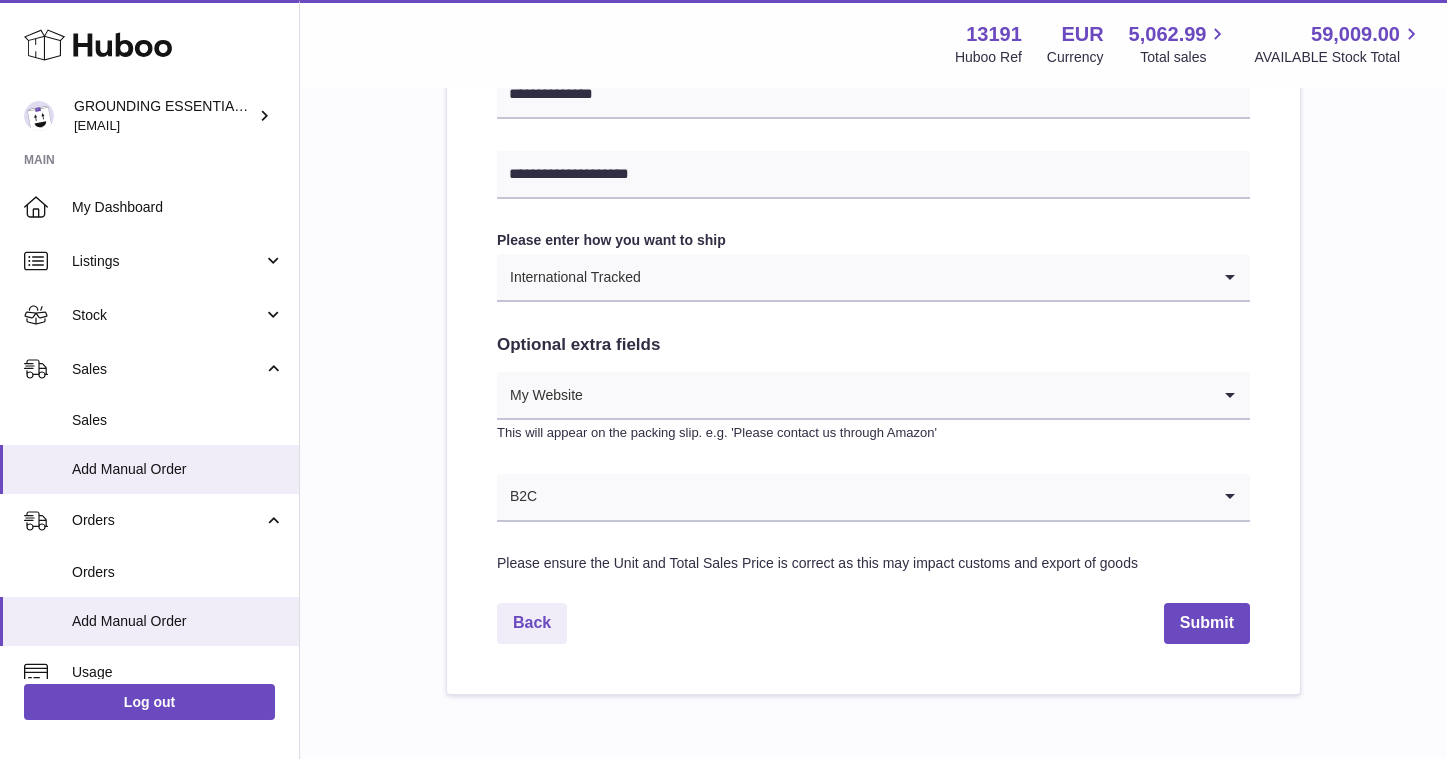 click on "Back
Submit" at bounding box center [873, 623] 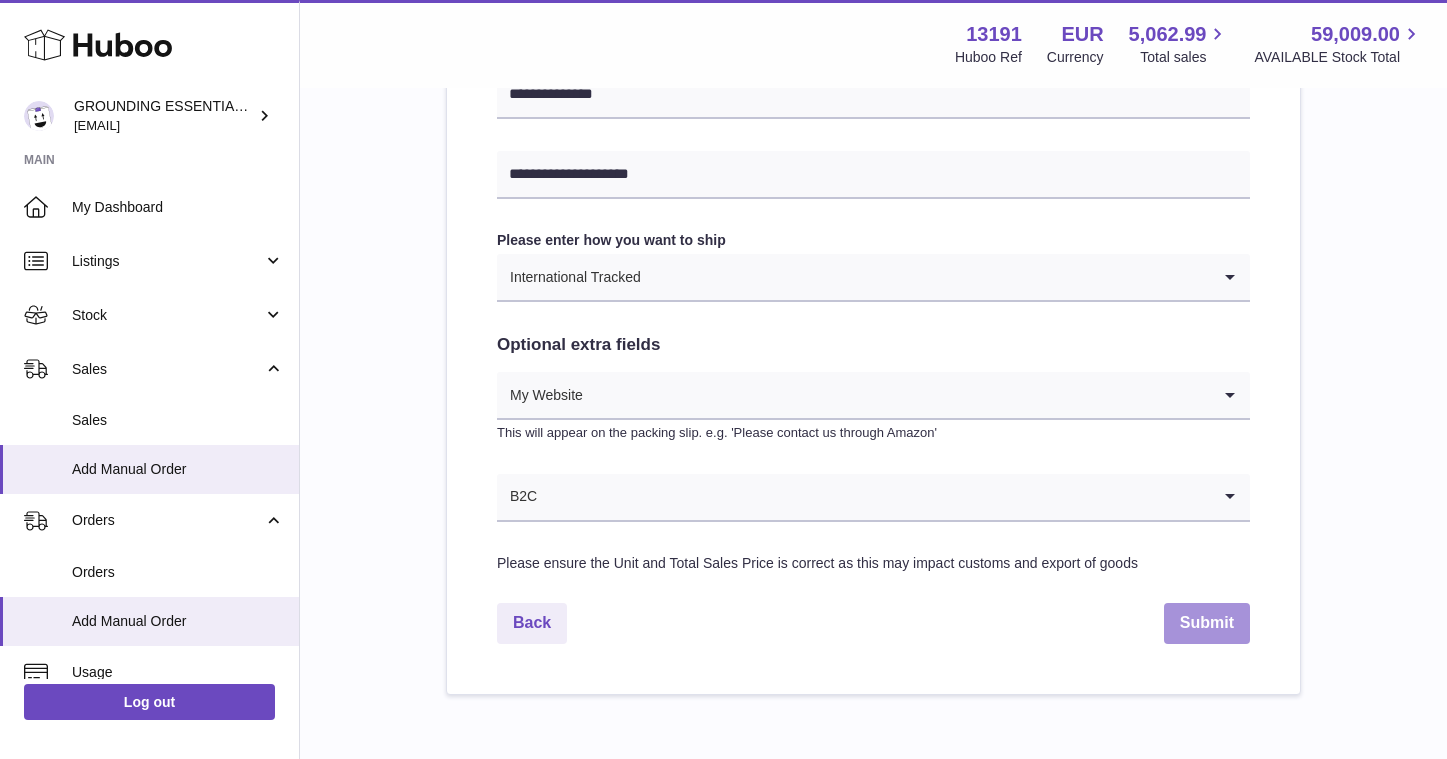 click on "Submit" at bounding box center (1207, 623) 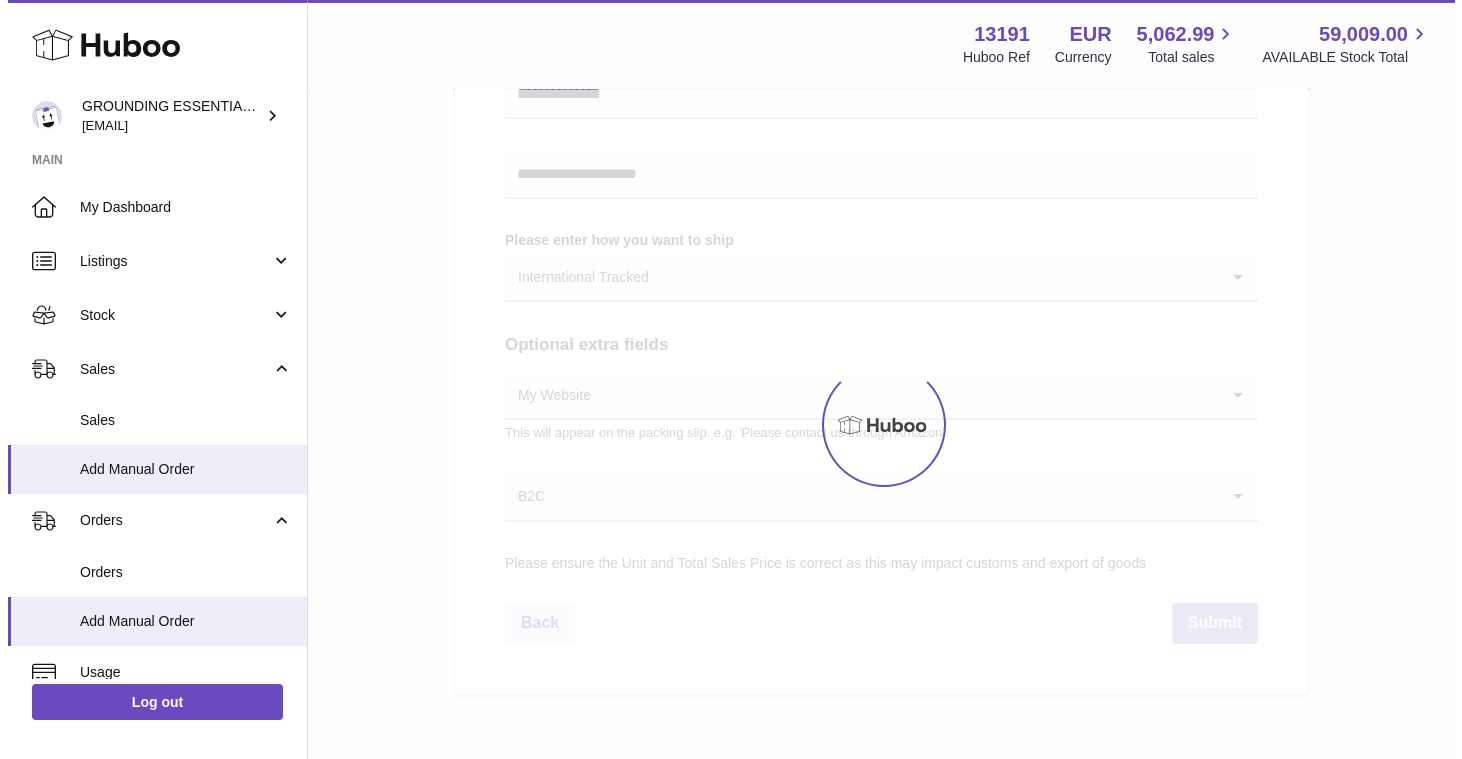 scroll, scrollTop: 0, scrollLeft: 0, axis: both 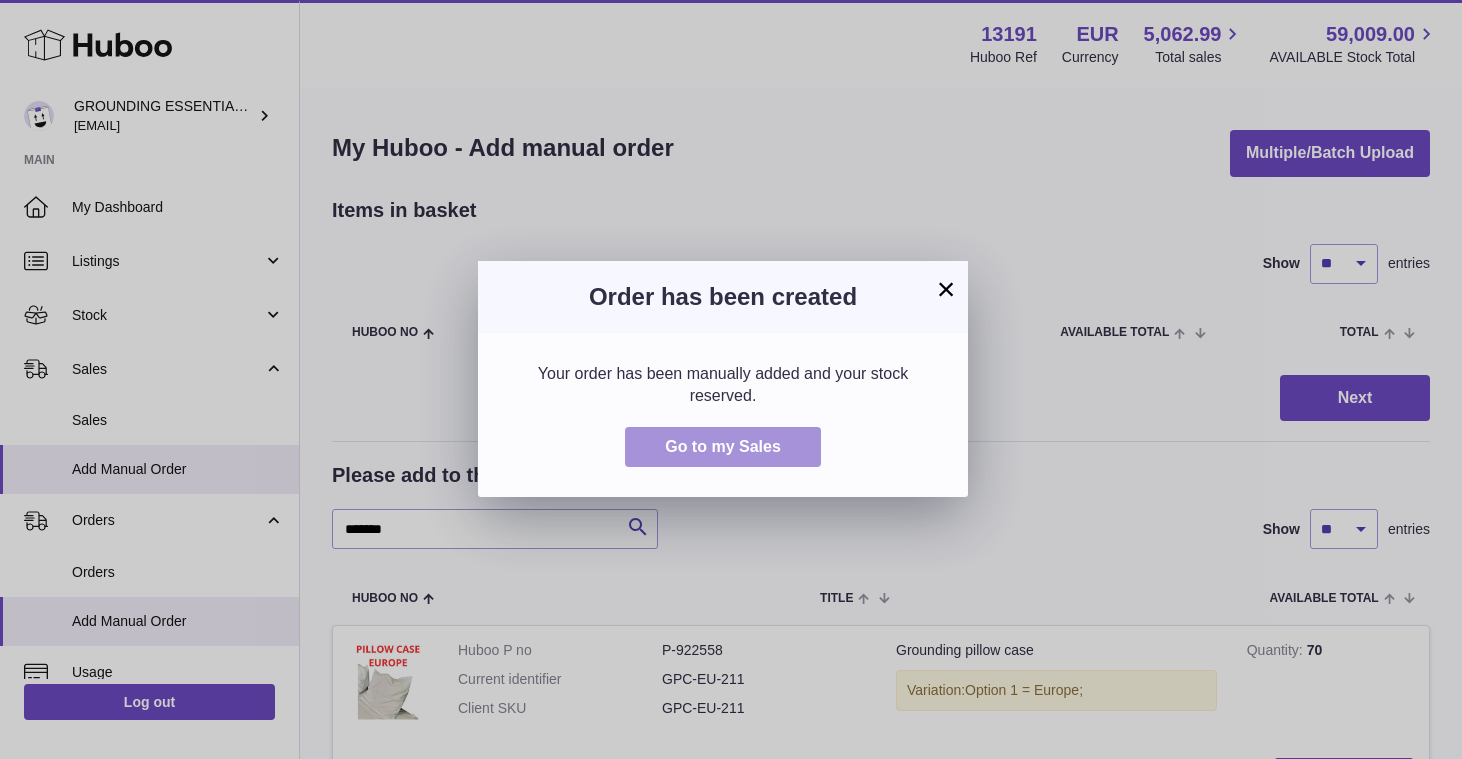 click on "Go to my Sales" at bounding box center [723, 446] 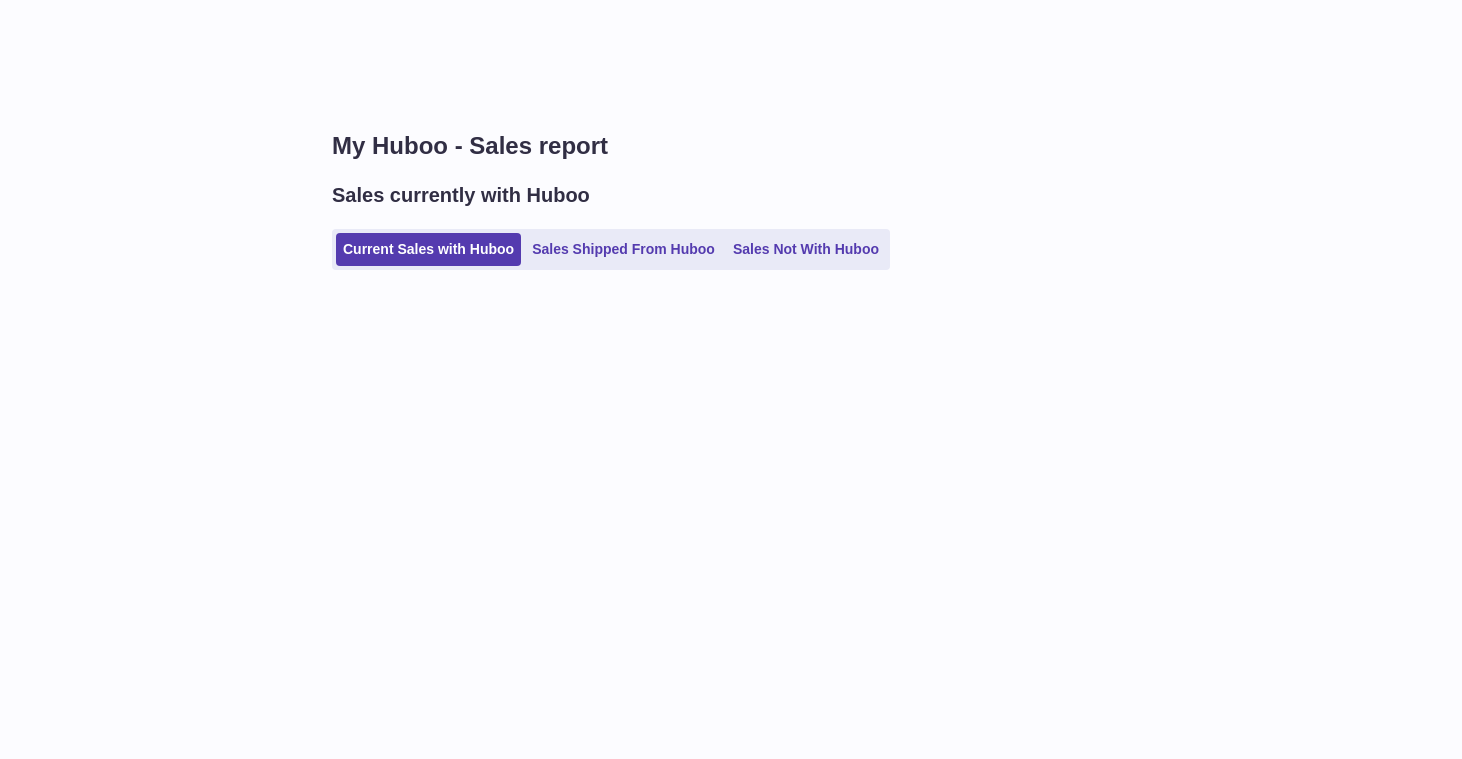scroll, scrollTop: 0, scrollLeft: 0, axis: both 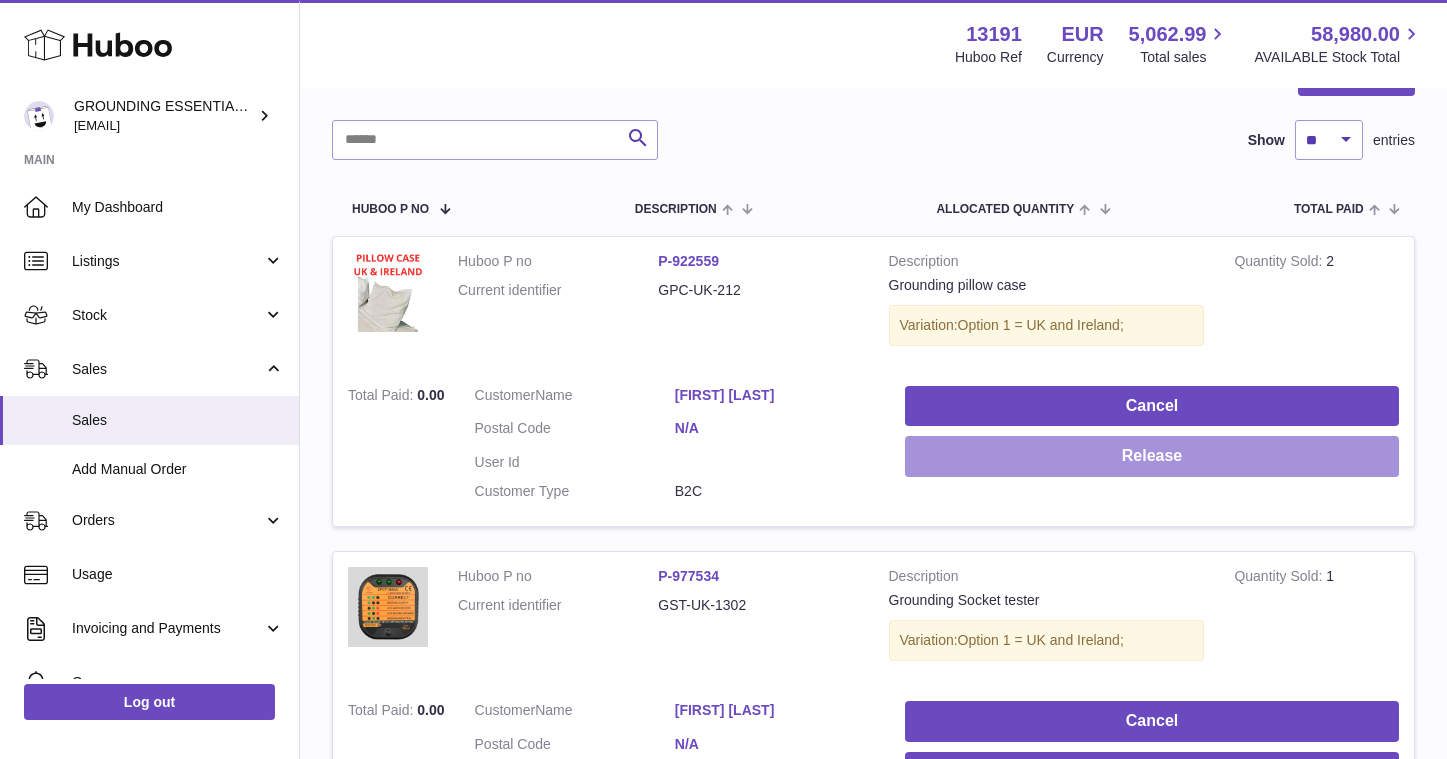 click on "Release" at bounding box center [1152, 456] 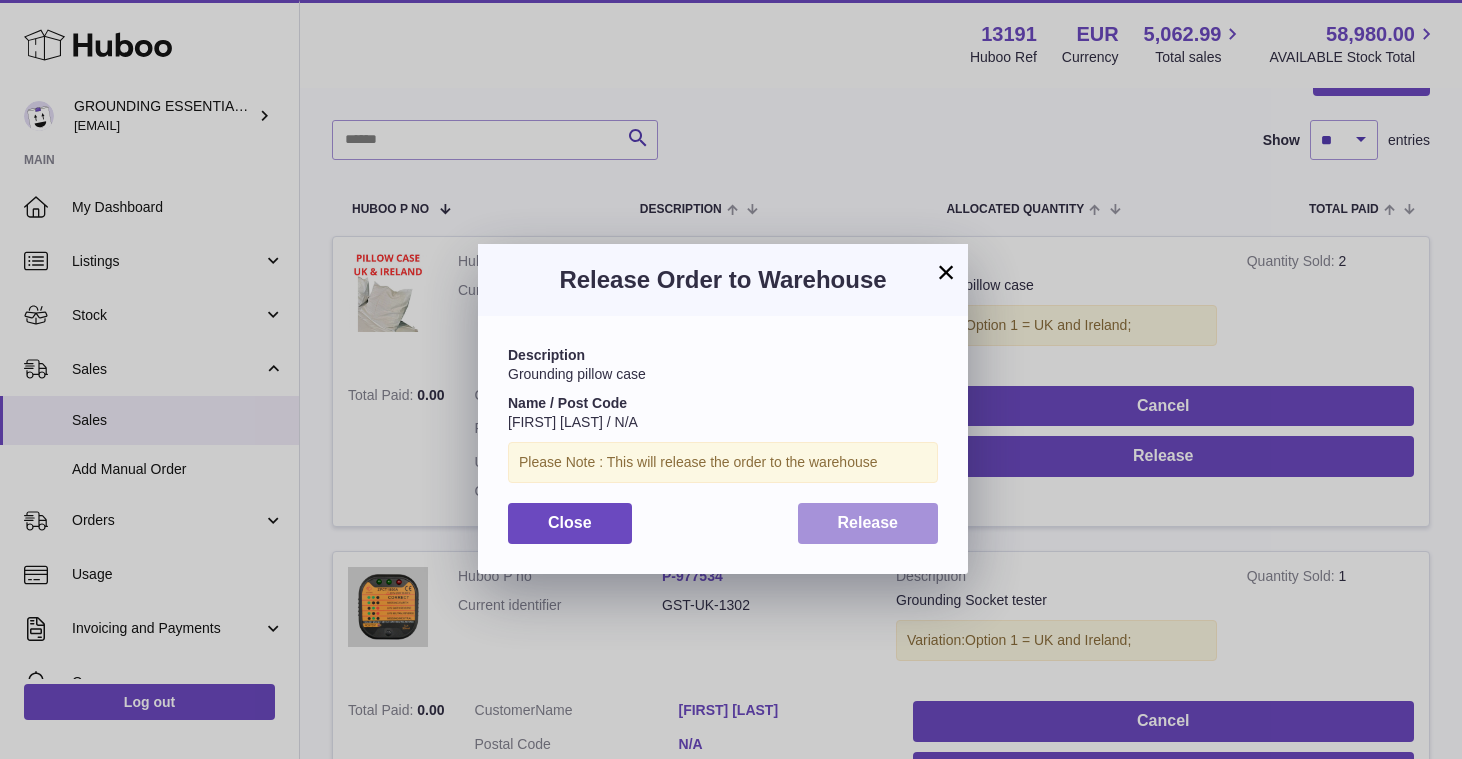 click on "Release" at bounding box center (868, 522) 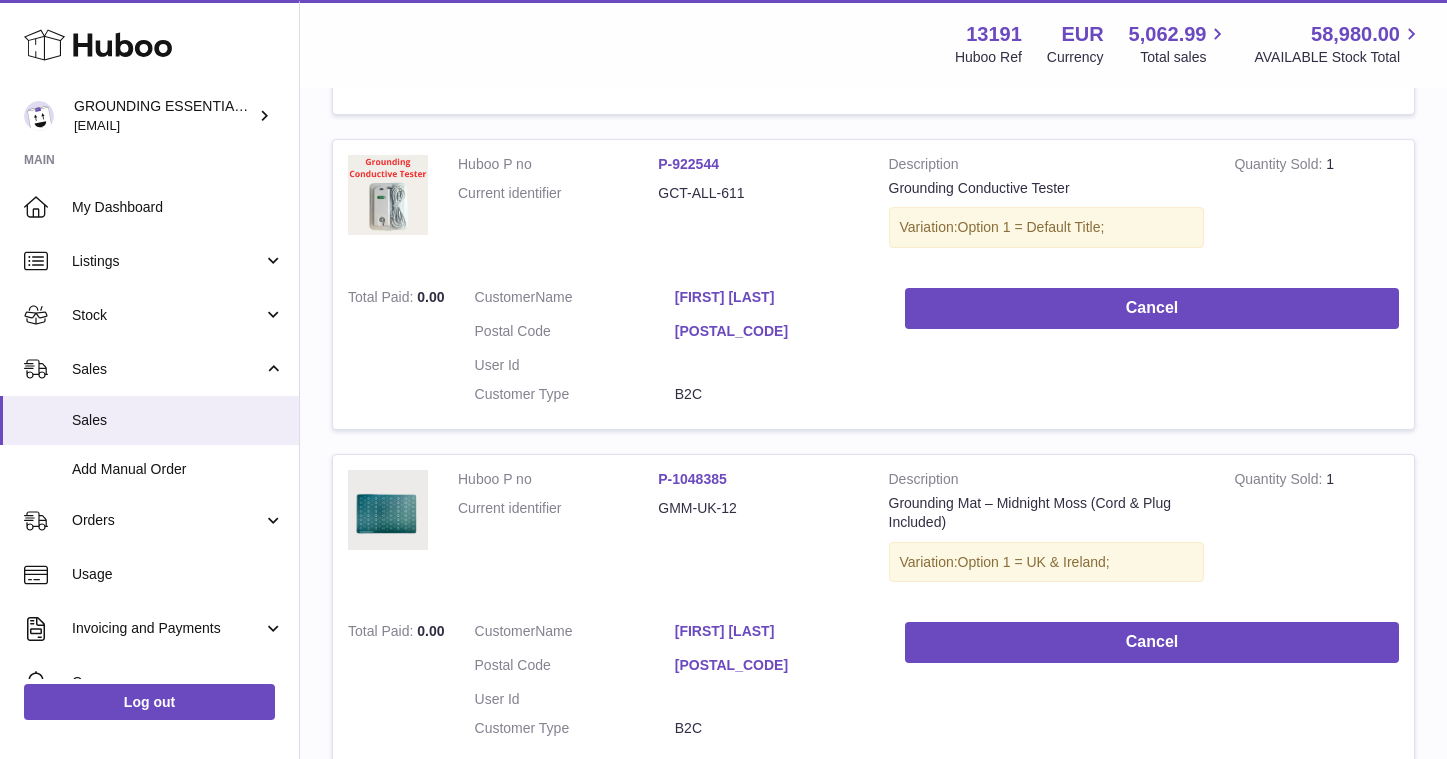 scroll, scrollTop: 1615, scrollLeft: 0, axis: vertical 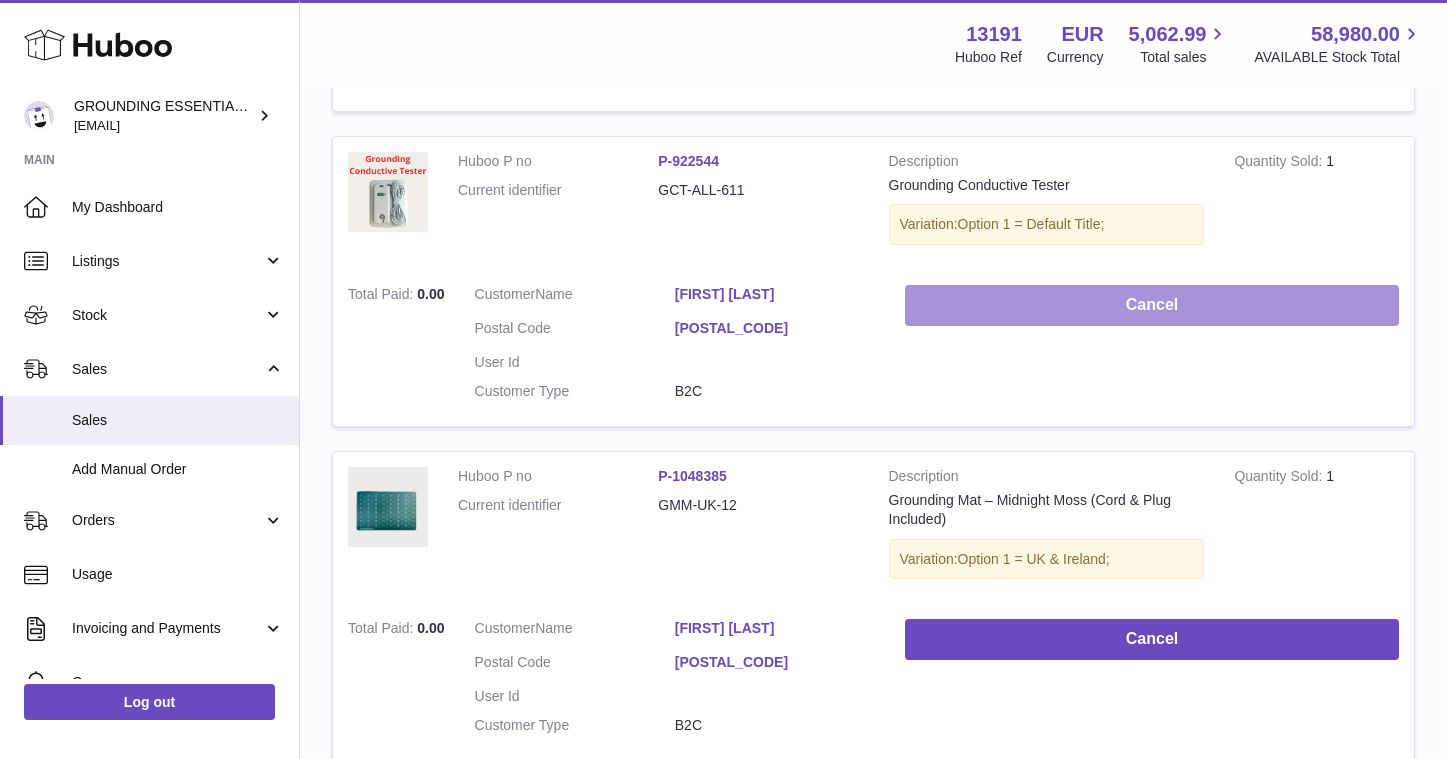 click on "Cancel" at bounding box center [1152, 305] 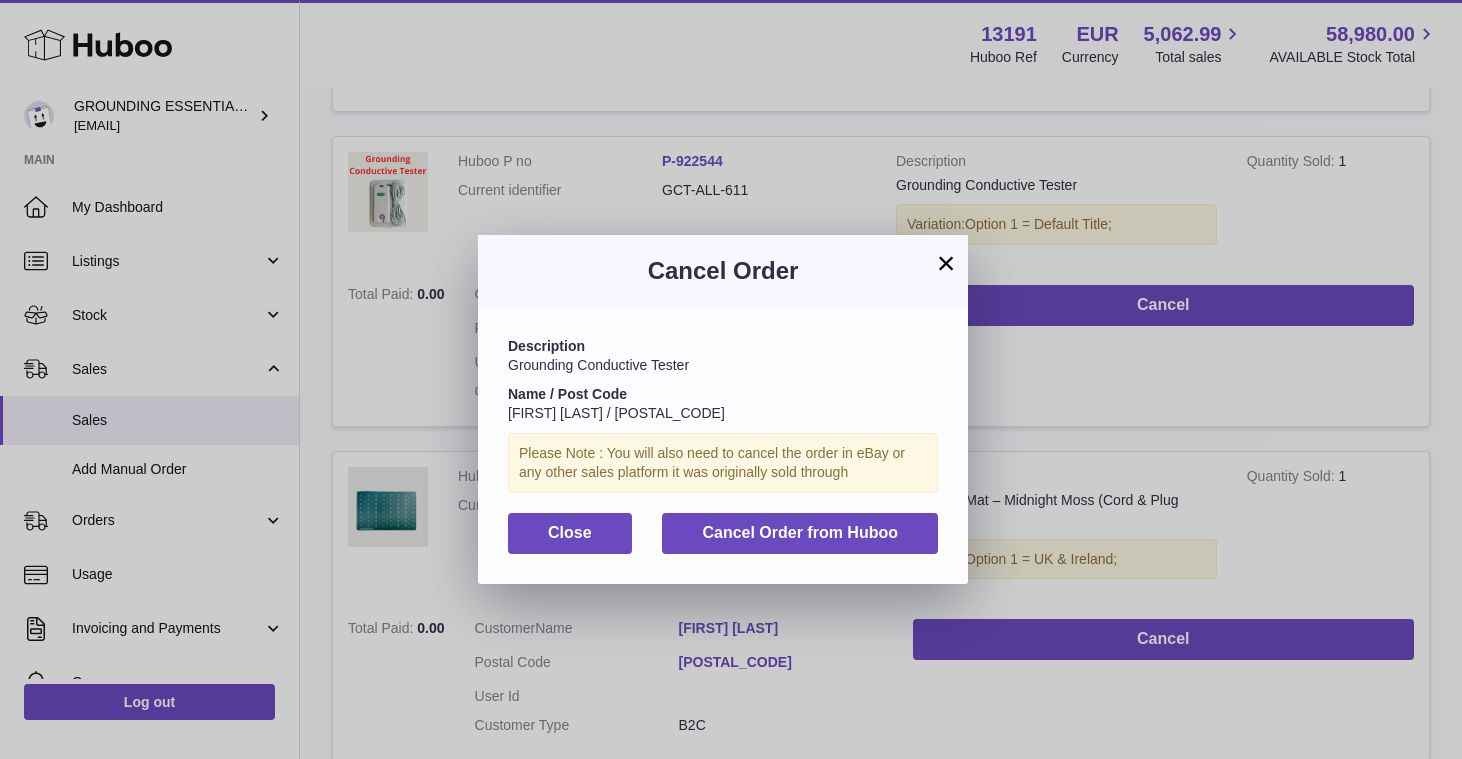 click on "Description   Grounding Conductive Tester   Name / Post Code   [FIRST] [LAST] / [POSTAL_CODE]
Please Note : You will also need to cancel the order in eBay or any other sales platform it was originally sold through
Close   Cancel Order from Huboo" at bounding box center [723, 445] 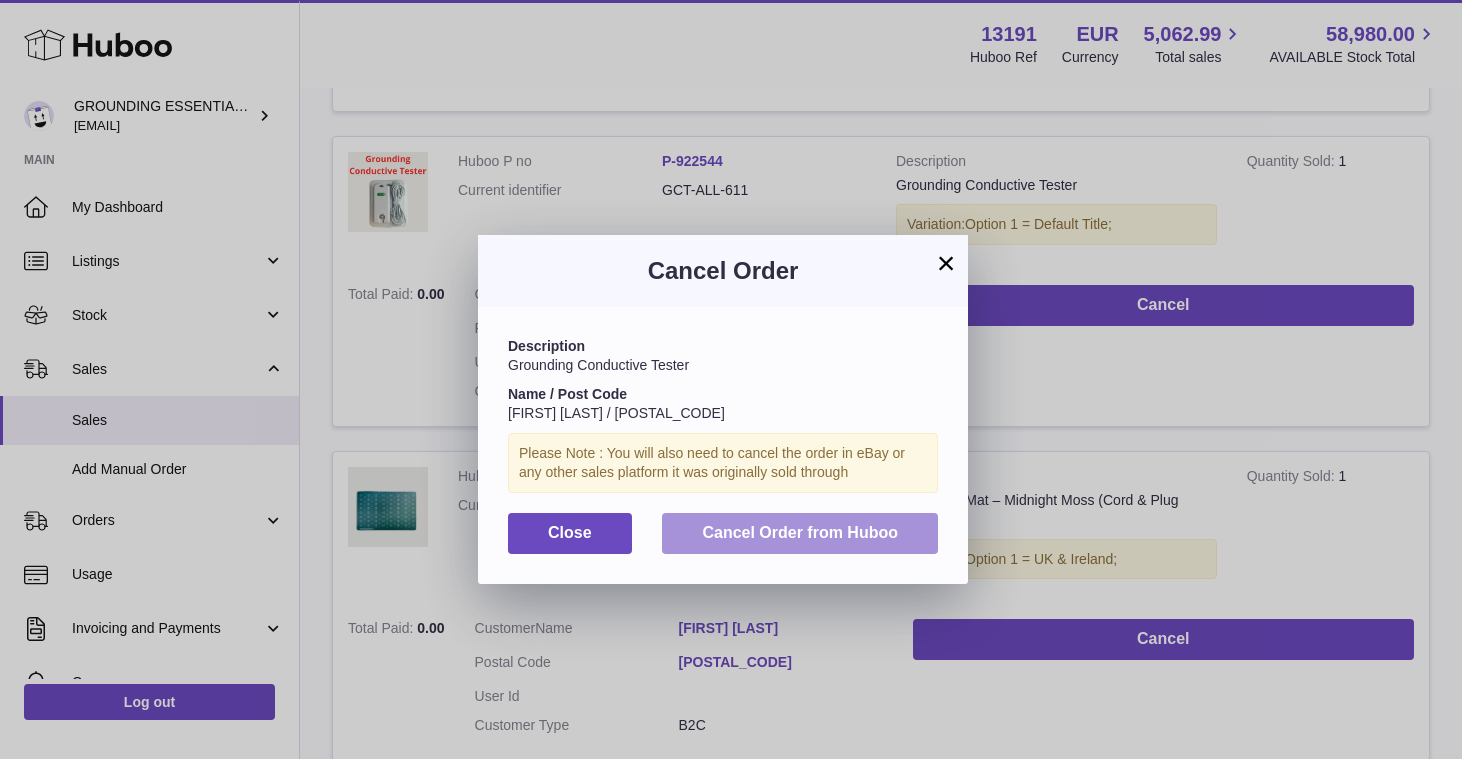 click on "Cancel Order from Huboo" at bounding box center (800, 532) 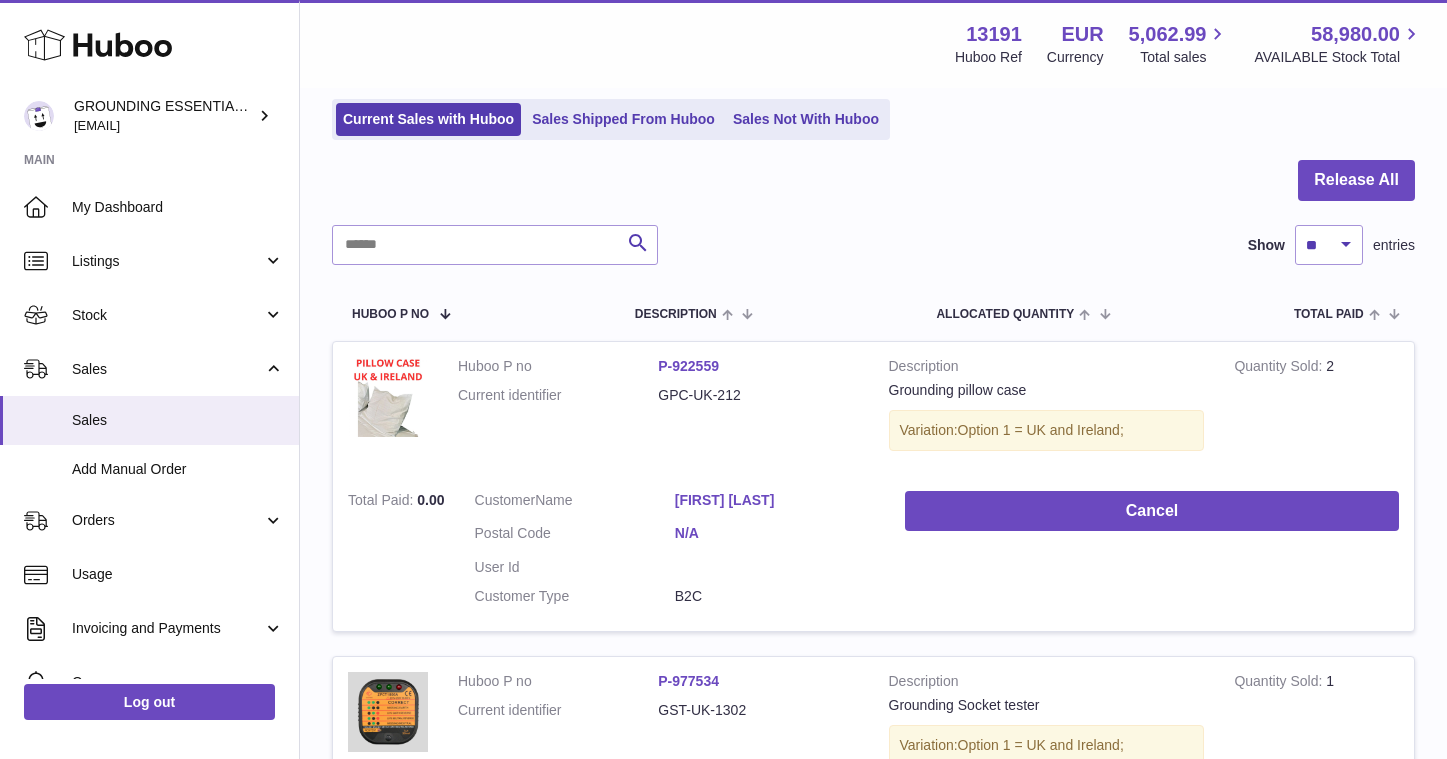 scroll, scrollTop: 270, scrollLeft: 0, axis: vertical 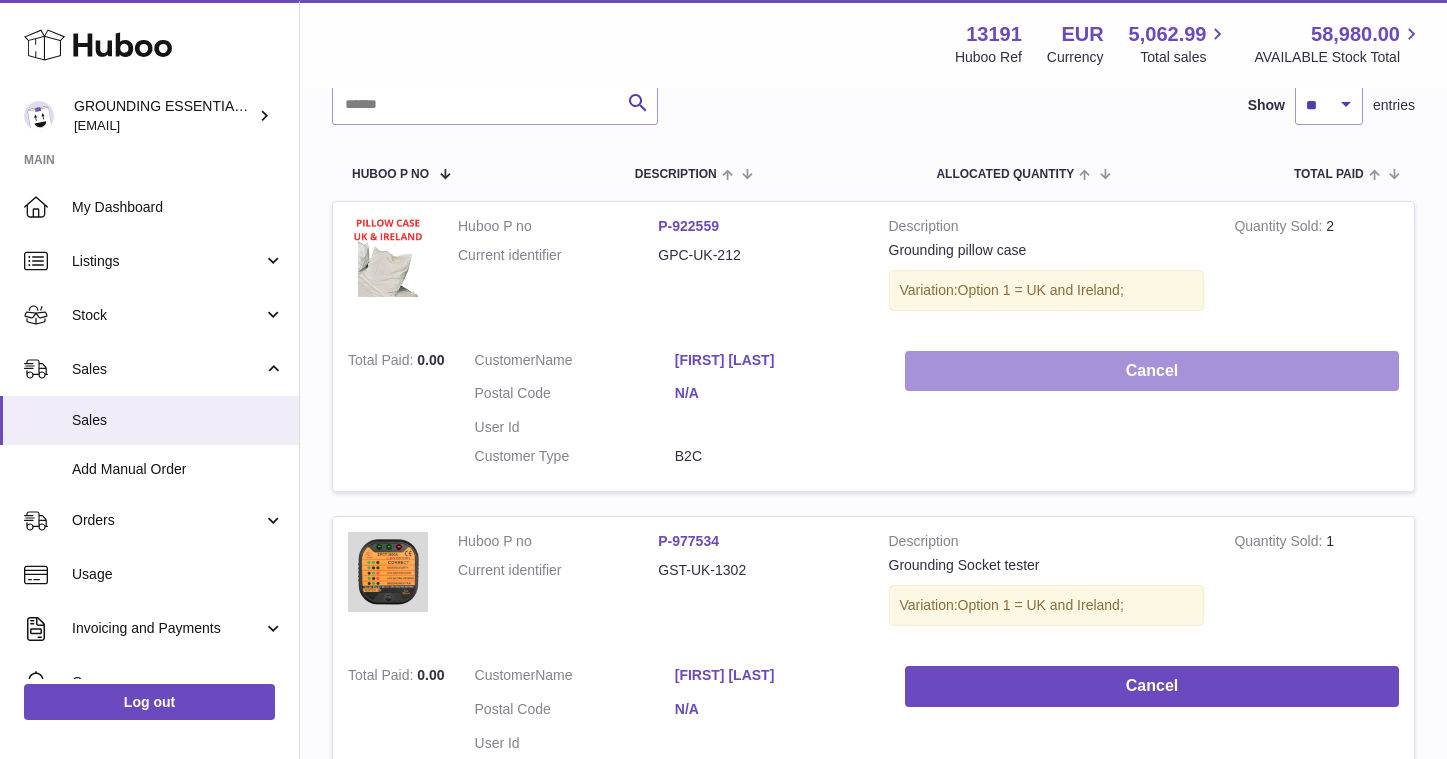 click on "Cancel" at bounding box center [1152, 371] 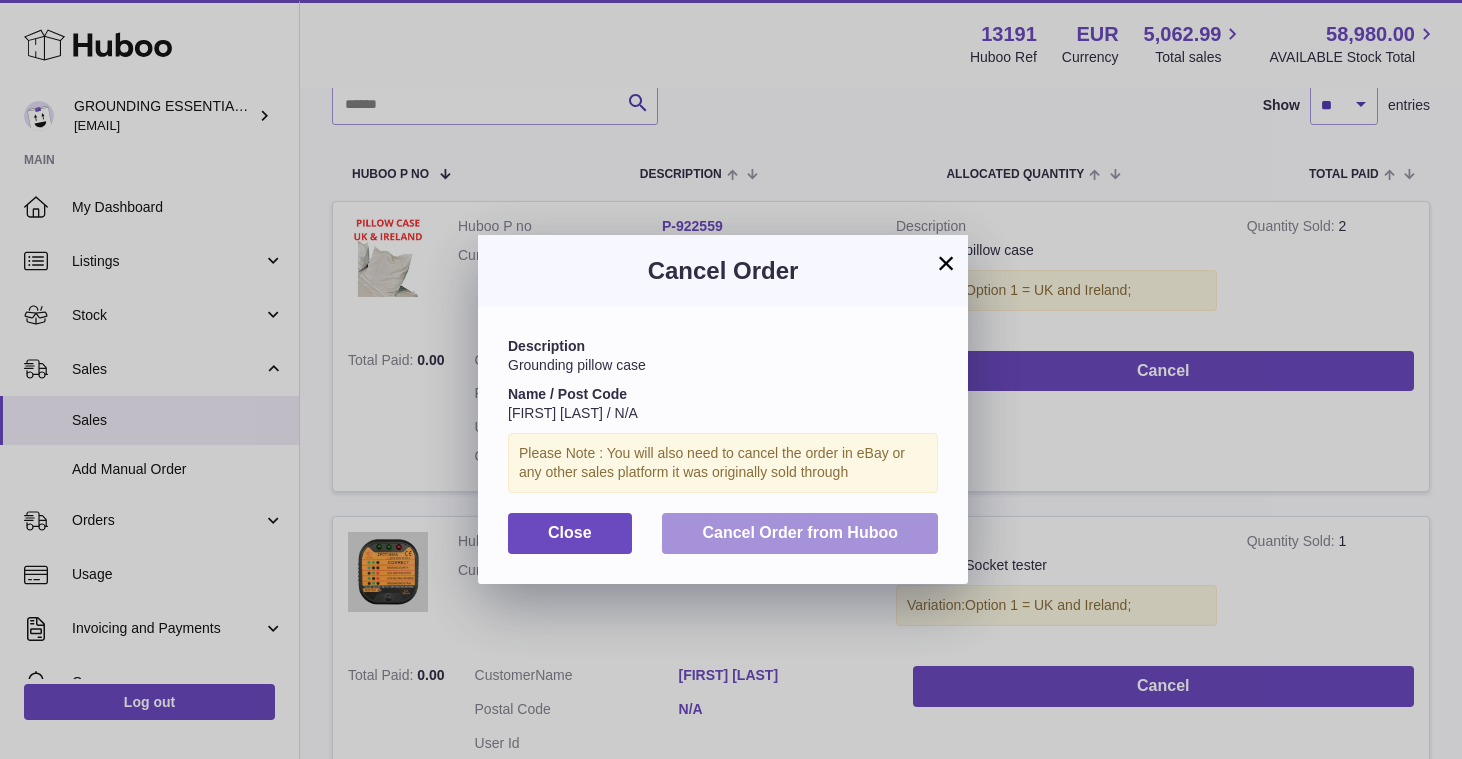 click on "Cancel Order from Huboo" at bounding box center [800, 532] 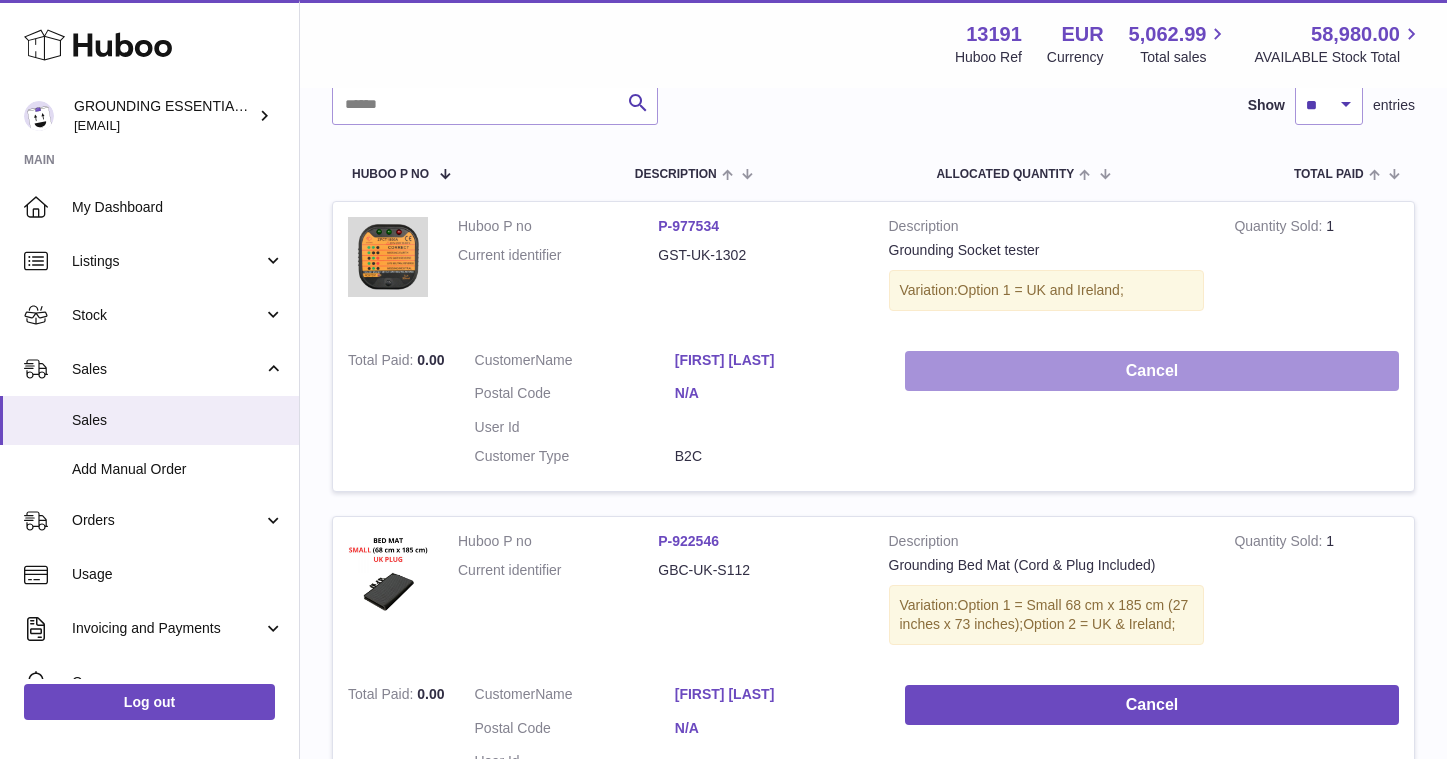 click on "Cancel" at bounding box center (1152, 371) 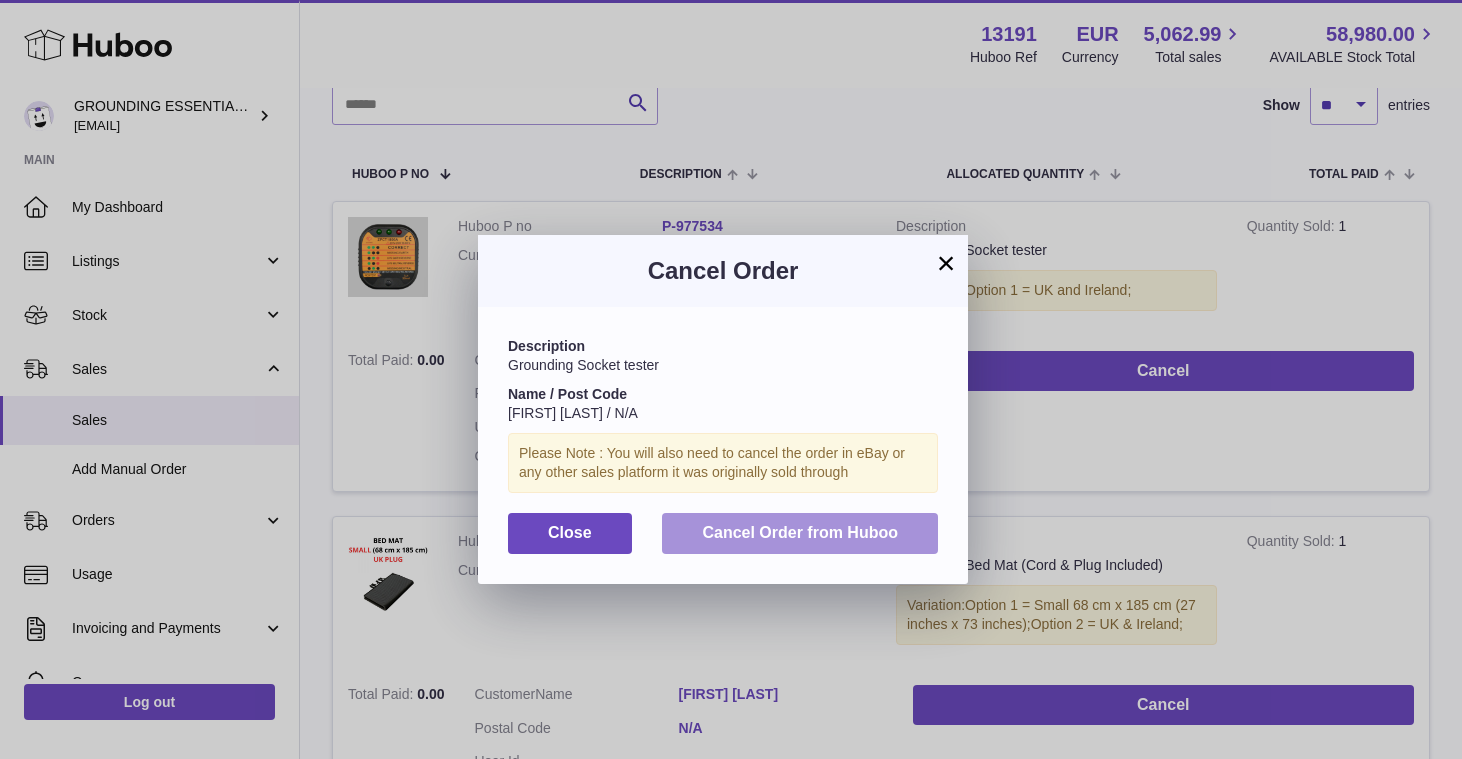 click on "Cancel Order from Huboo" at bounding box center [800, 532] 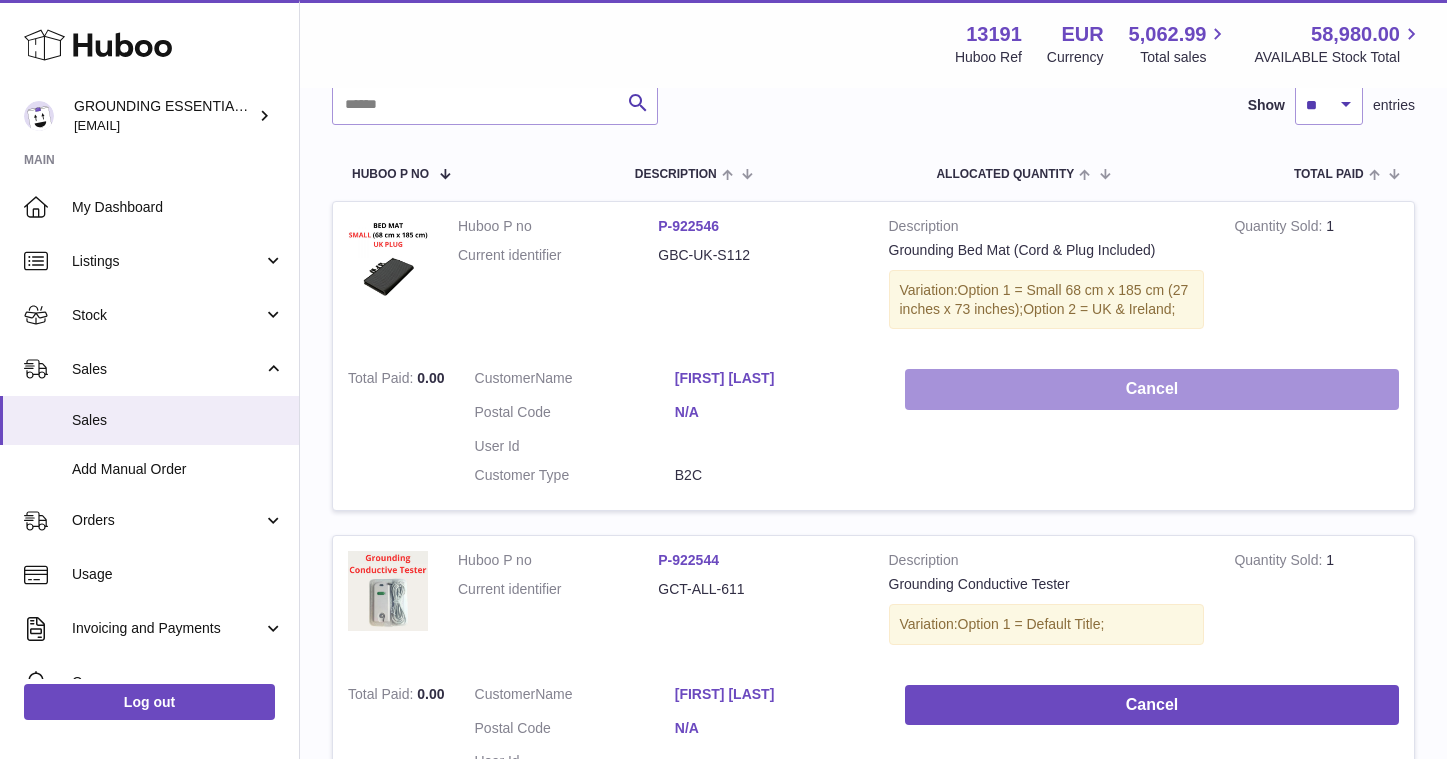 click on "Cancel" at bounding box center (1152, 389) 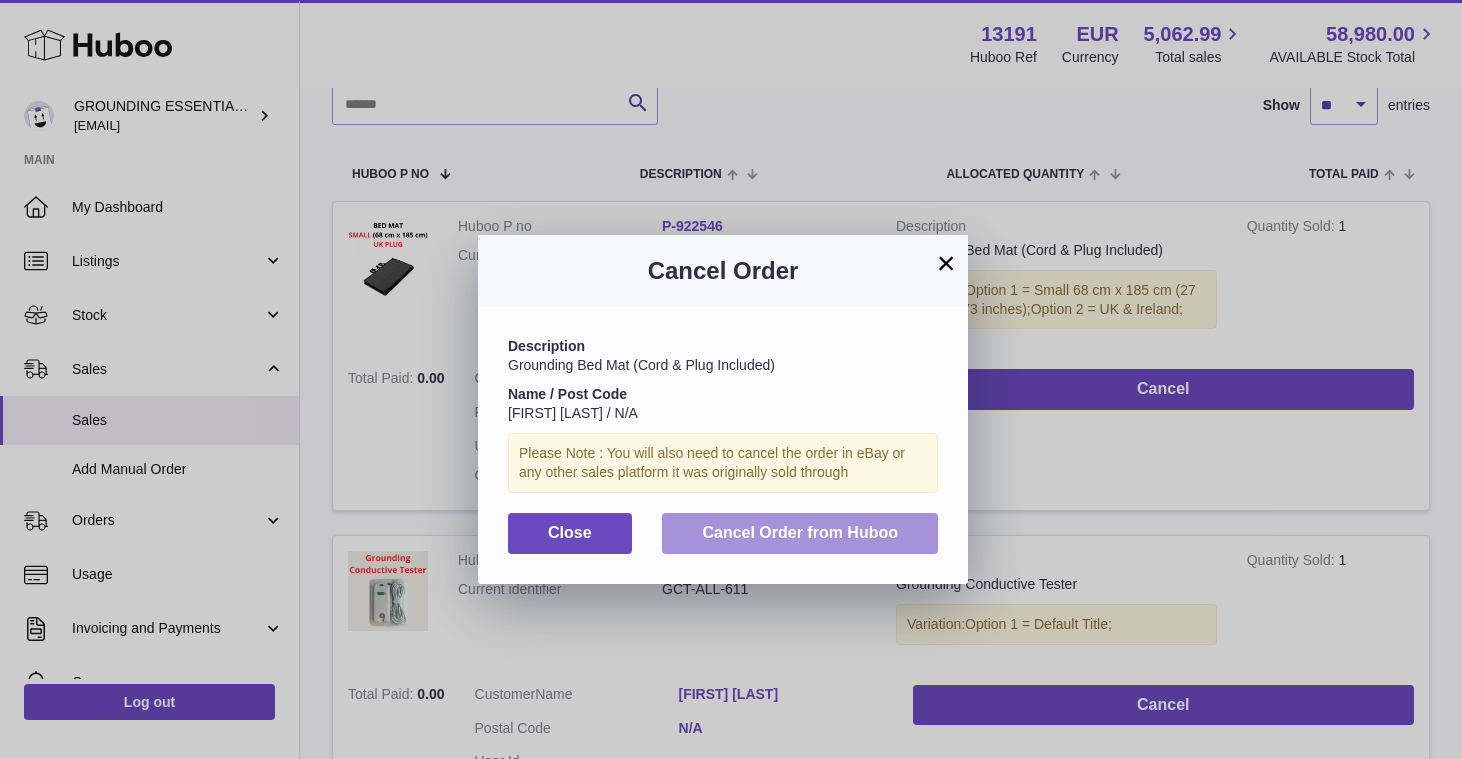 click on "Cancel Order from Huboo" at bounding box center [800, 532] 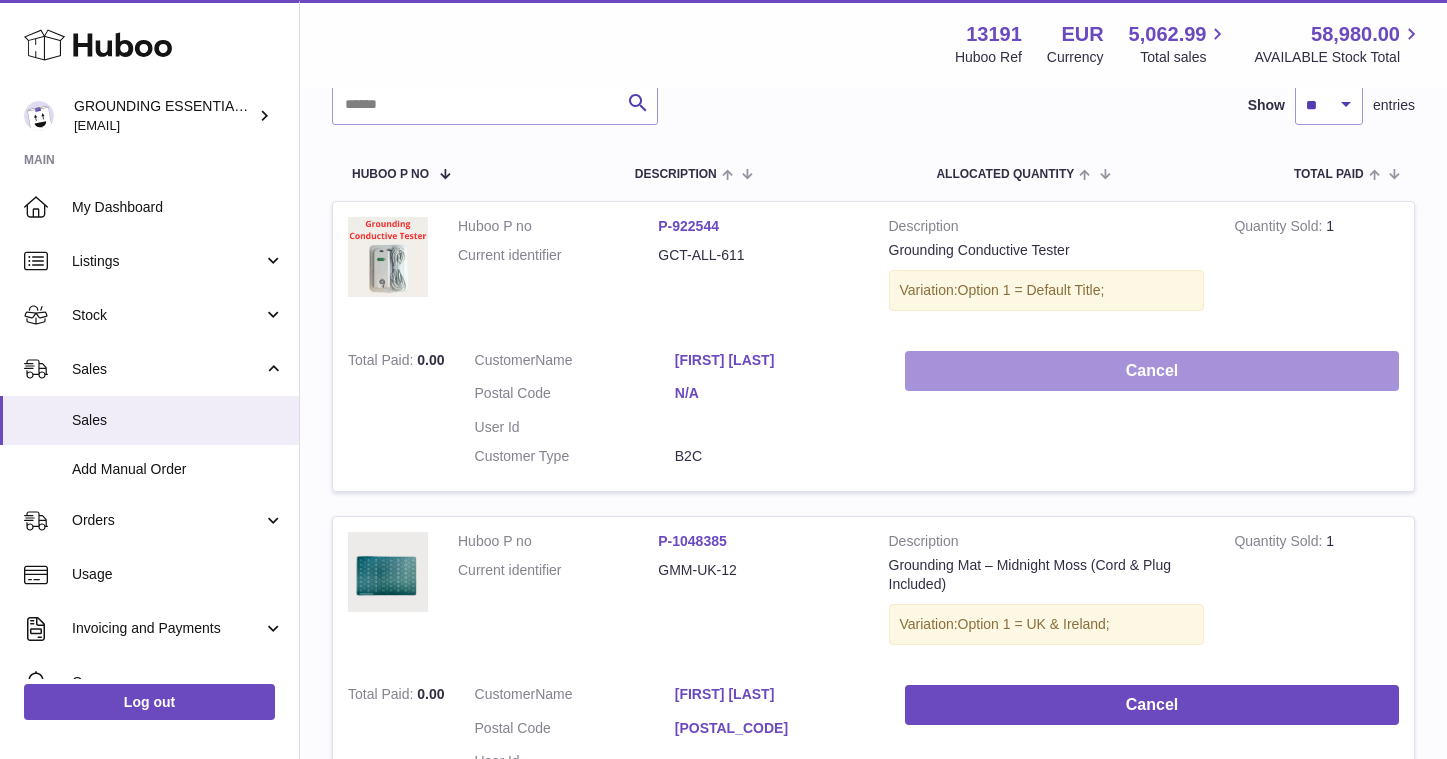 click on "Cancel" at bounding box center [1152, 371] 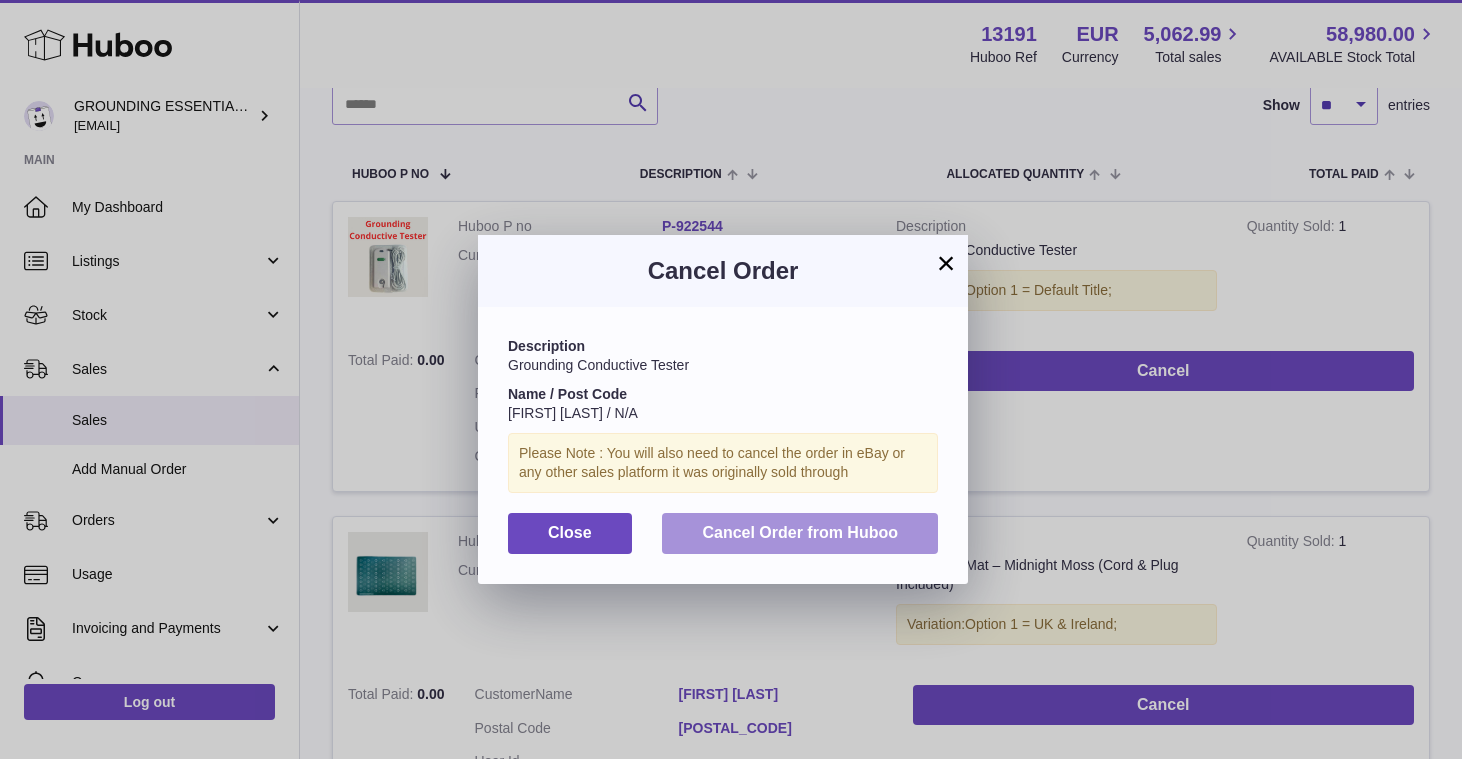 click on "Cancel Order from Huboo" at bounding box center (800, 532) 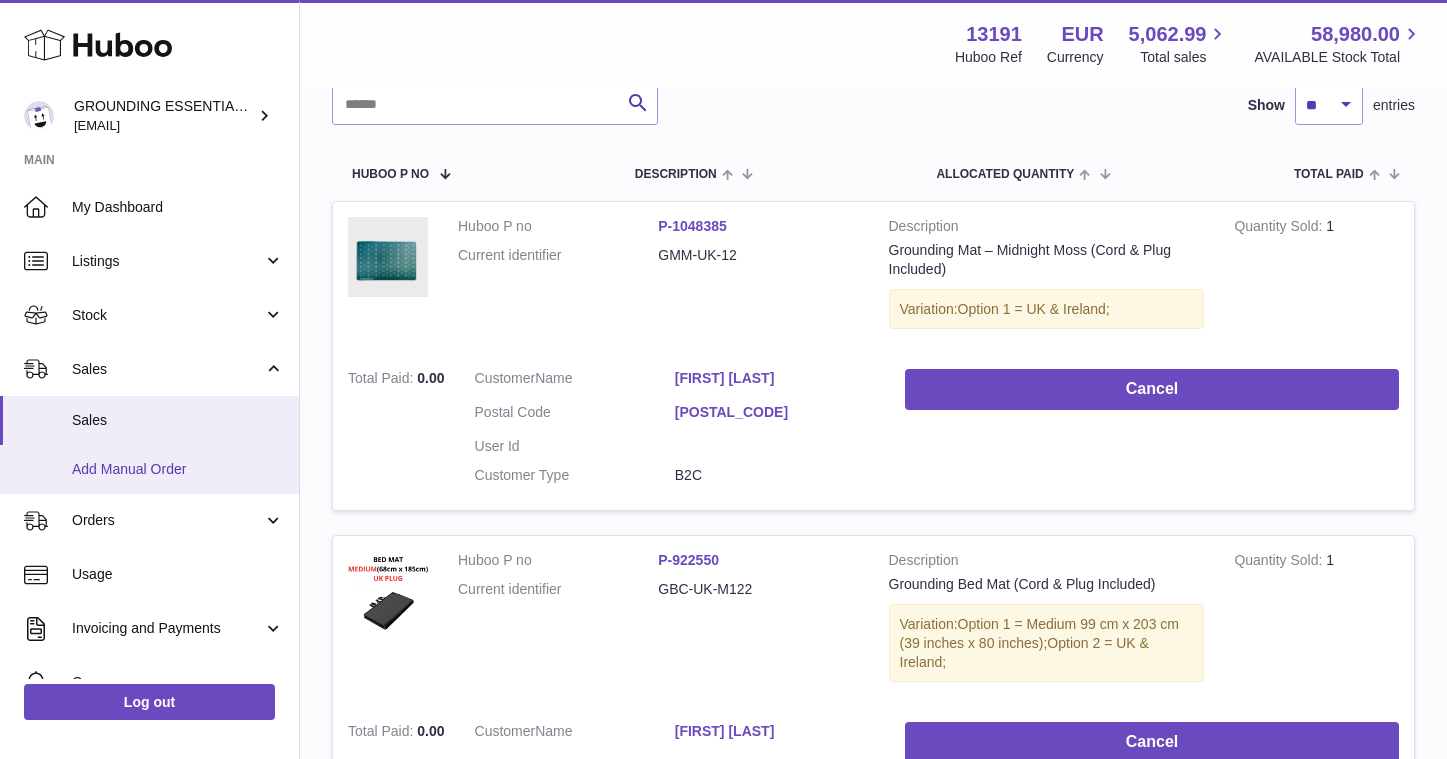 click on "Add Manual Order" at bounding box center (178, 469) 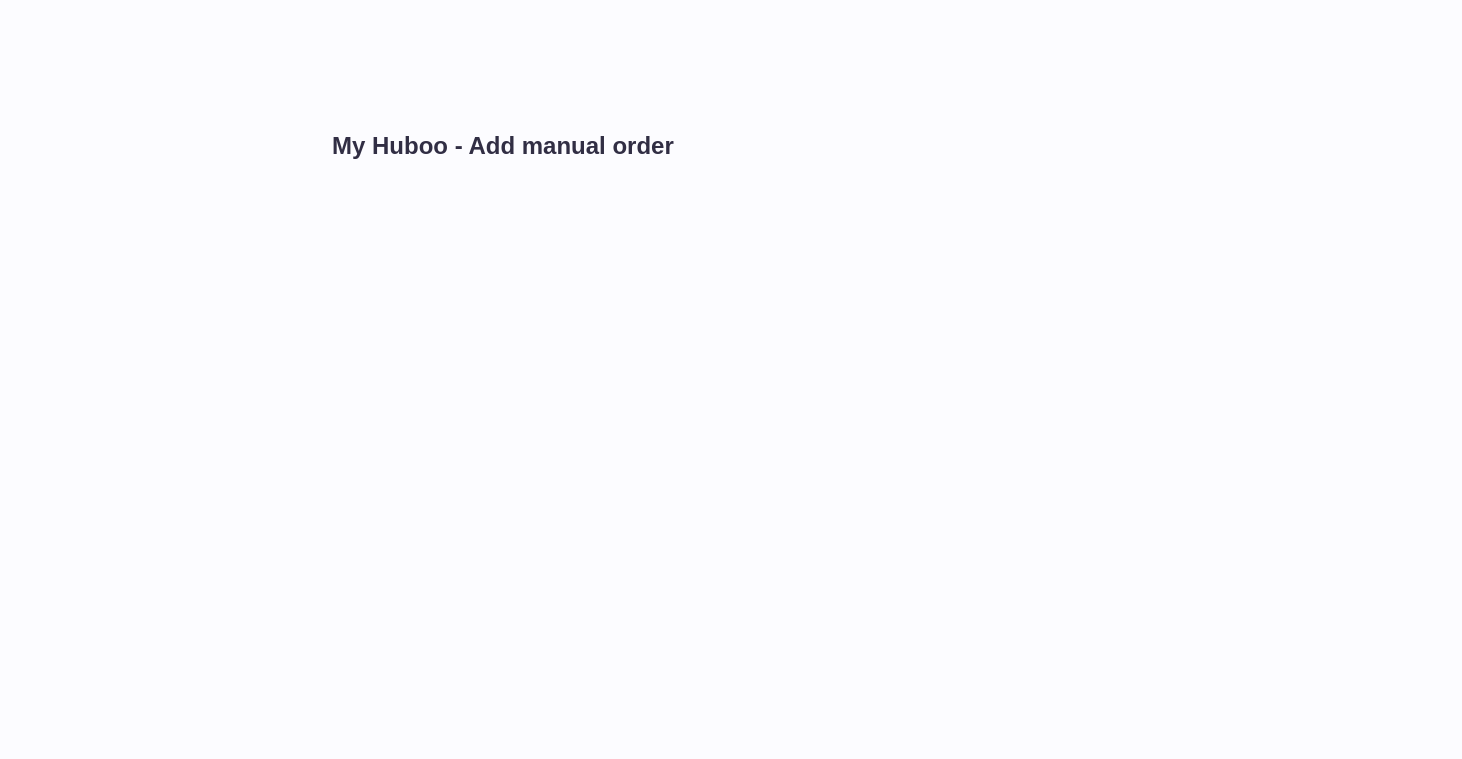 scroll, scrollTop: 0, scrollLeft: 0, axis: both 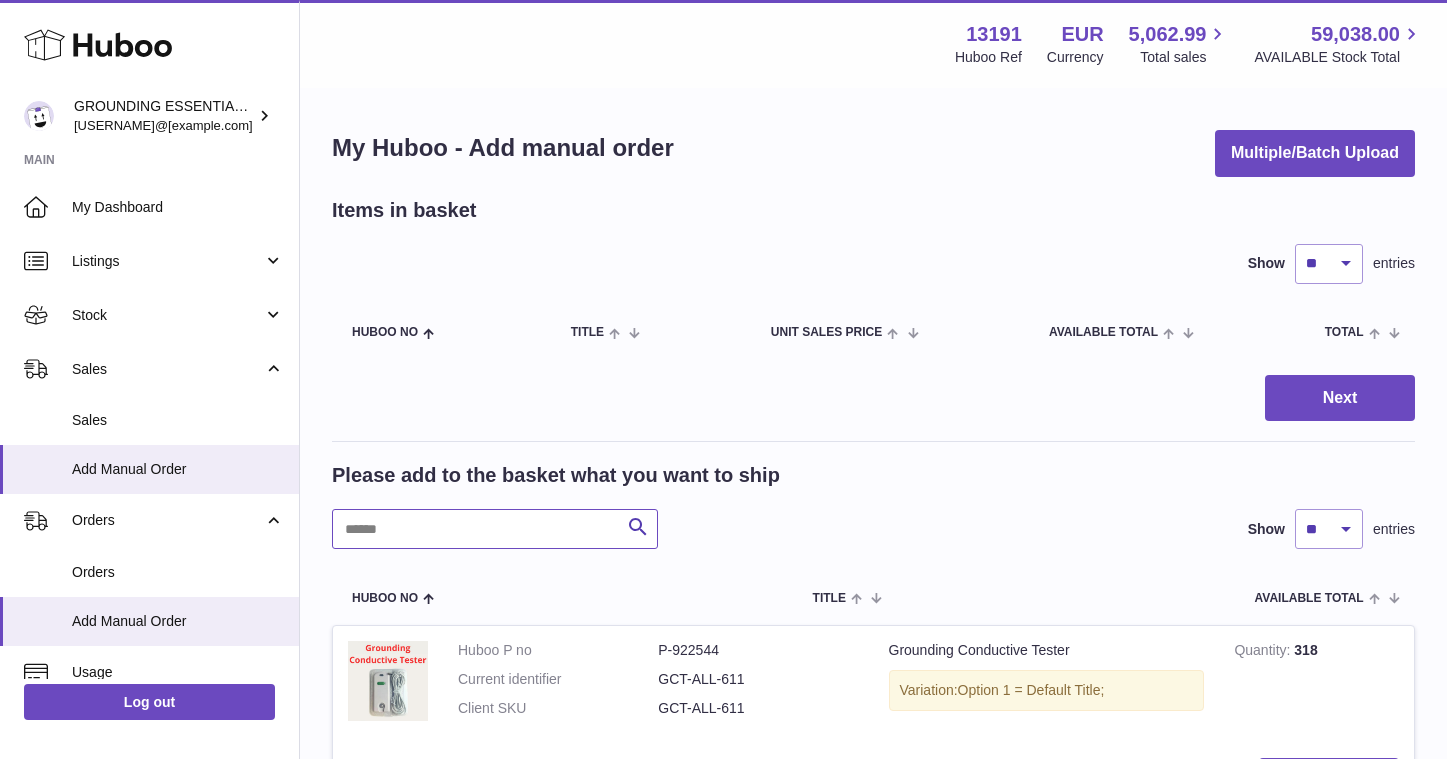 click at bounding box center (495, 529) 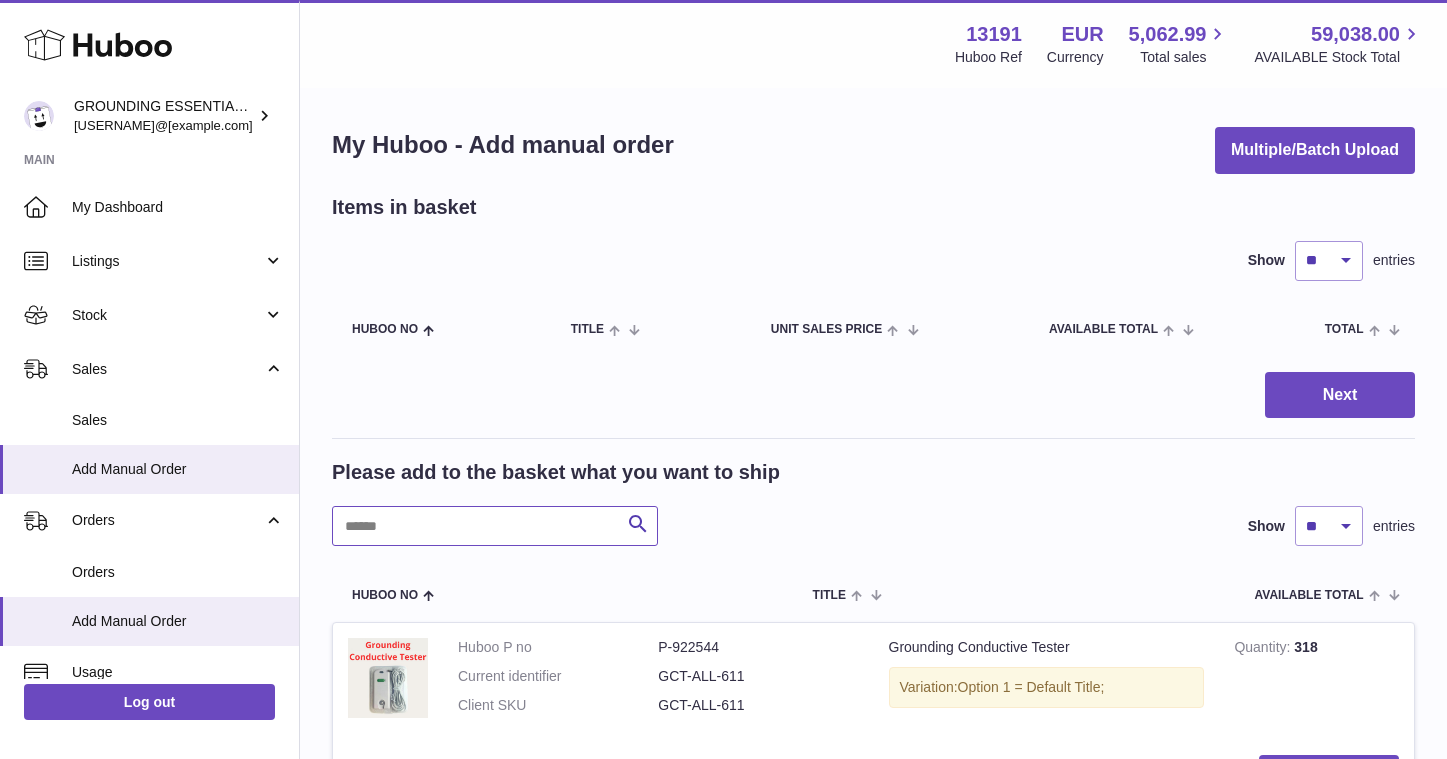 scroll, scrollTop: 213, scrollLeft: 0, axis: vertical 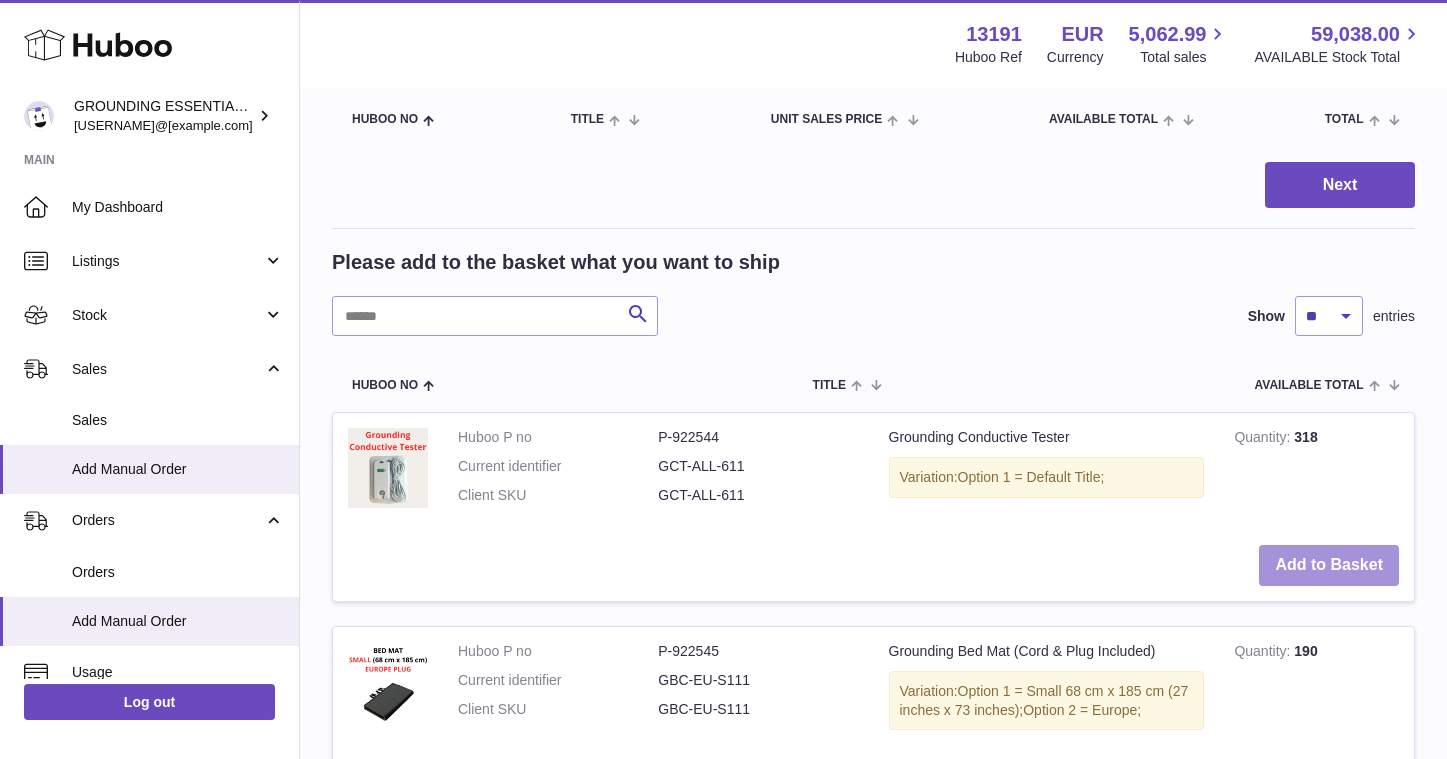 click on "Add to Basket" at bounding box center (1329, 565) 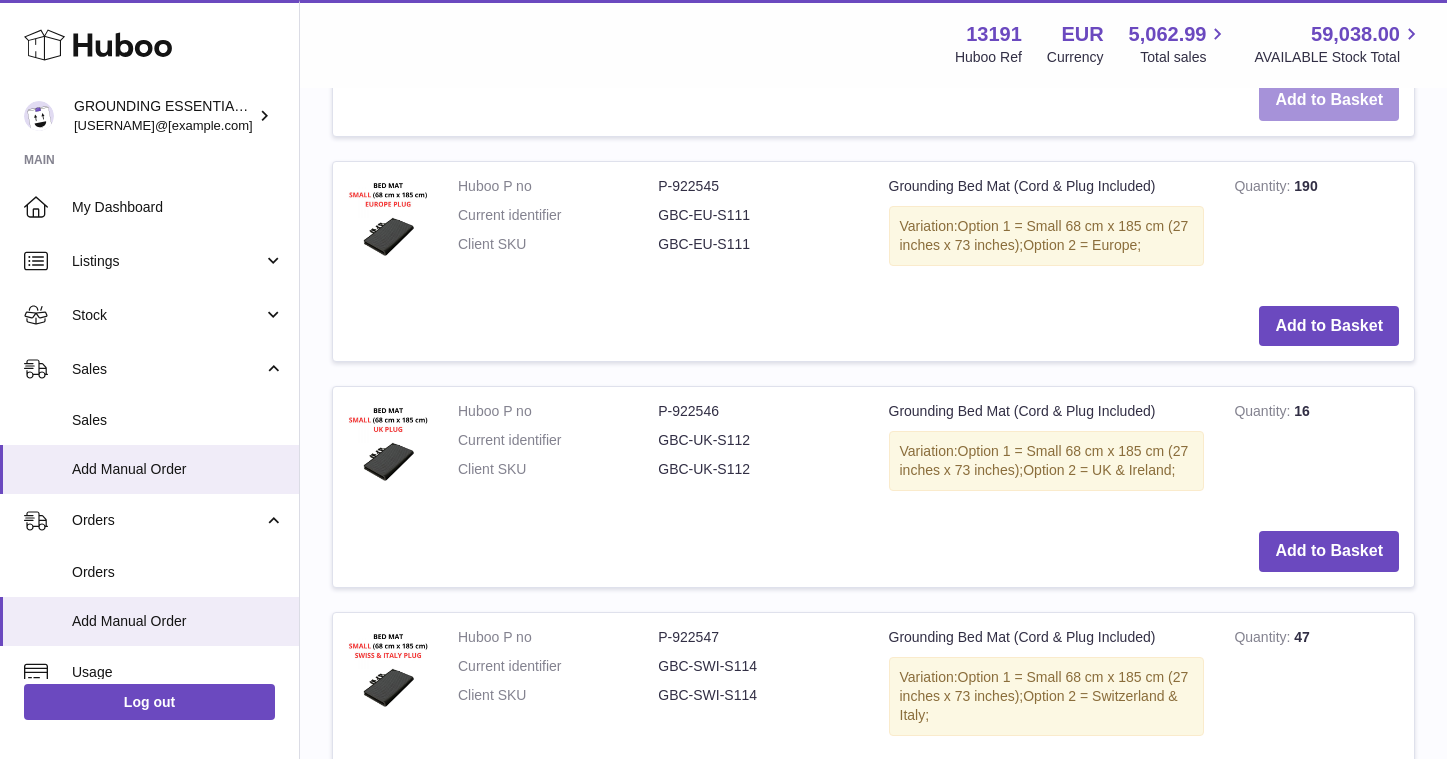 scroll, scrollTop: 930, scrollLeft: 0, axis: vertical 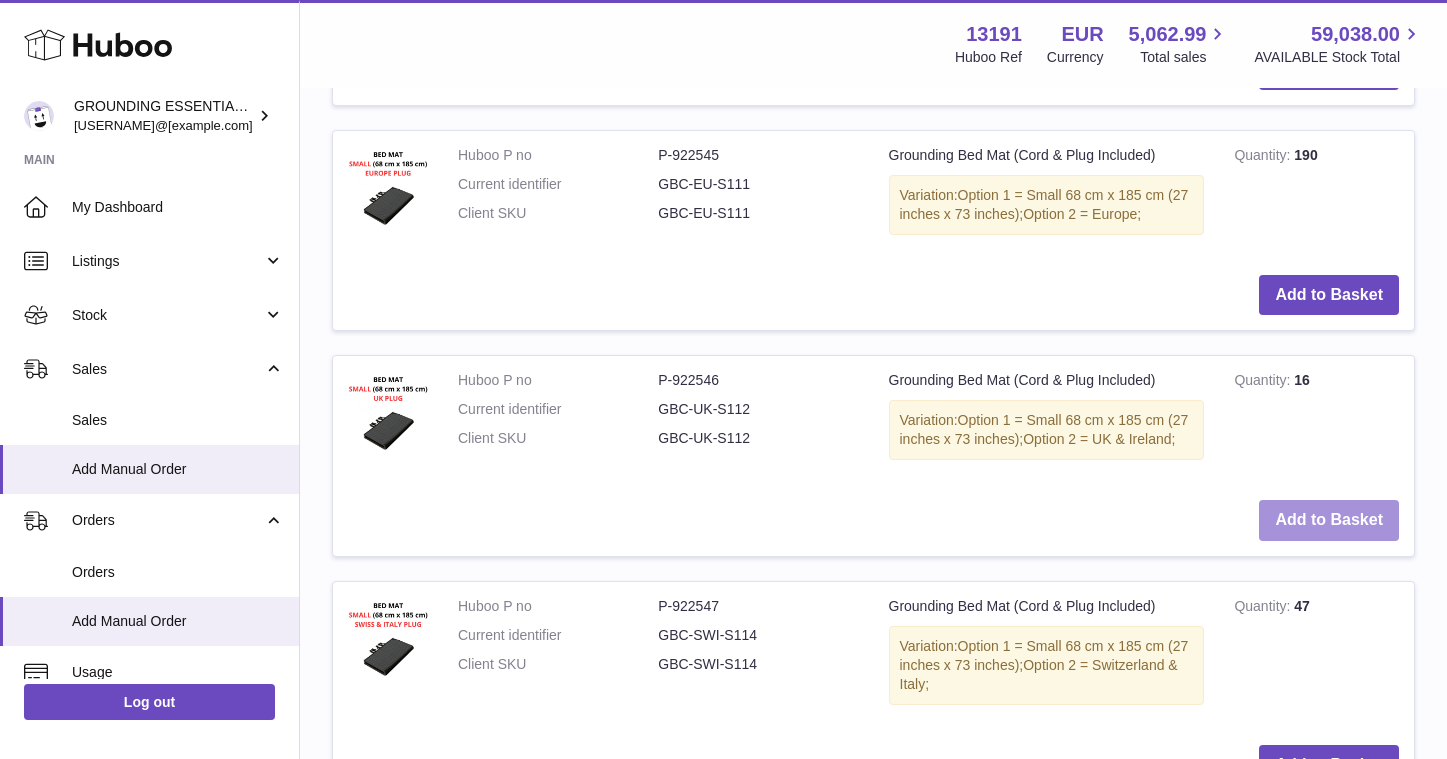 click on "Add to Basket" at bounding box center (1329, 520) 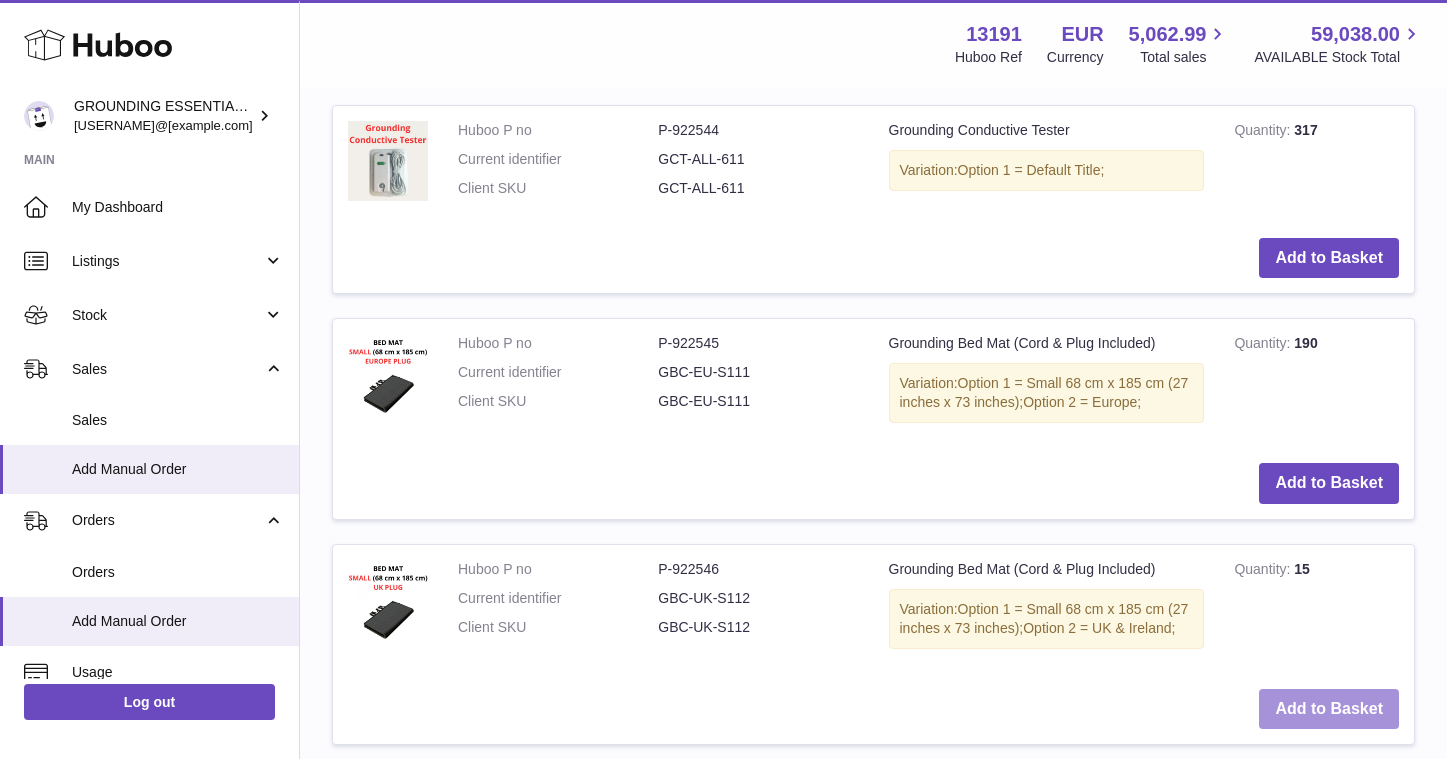 scroll, scrollTop: 524, scrollLeft: 0, axis: vertical 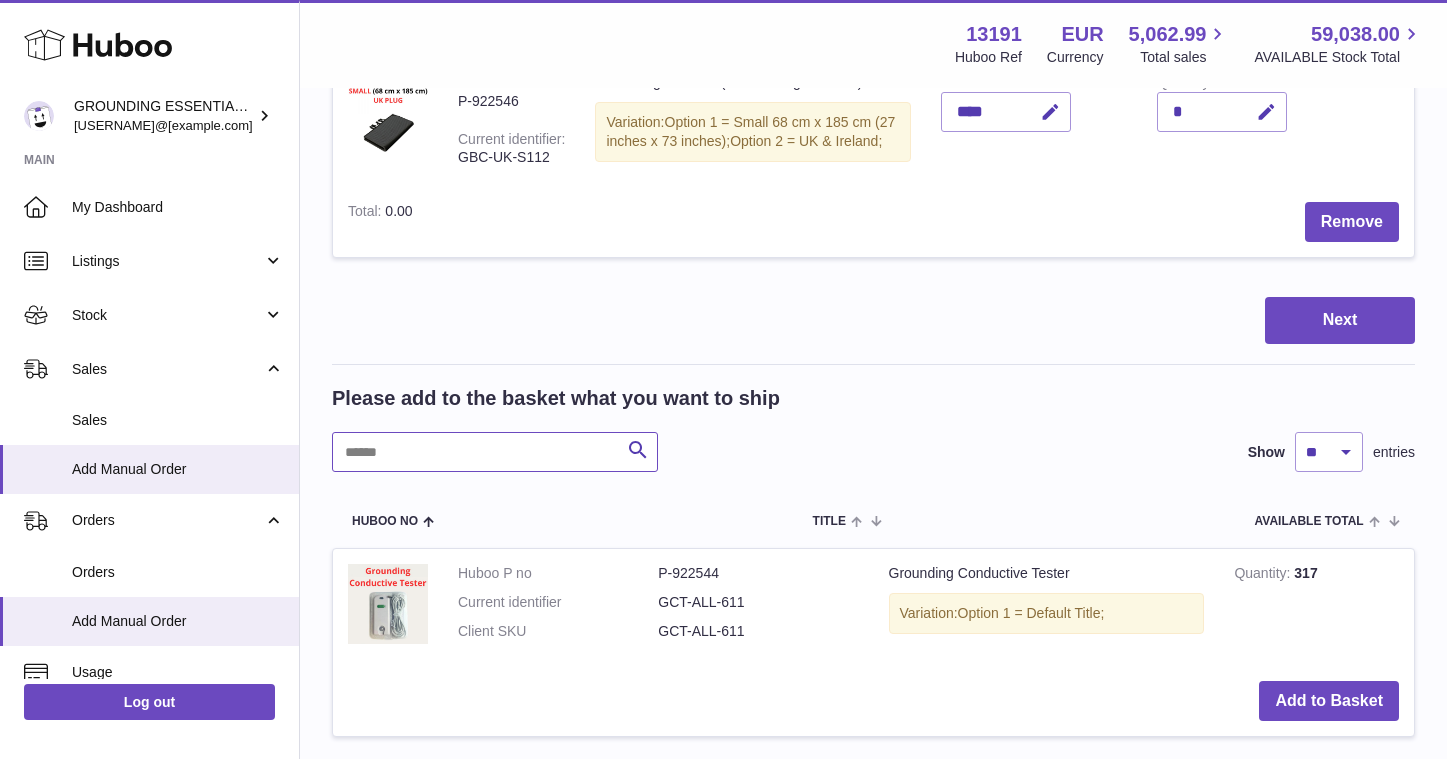 click at bounding box center [495, 452] 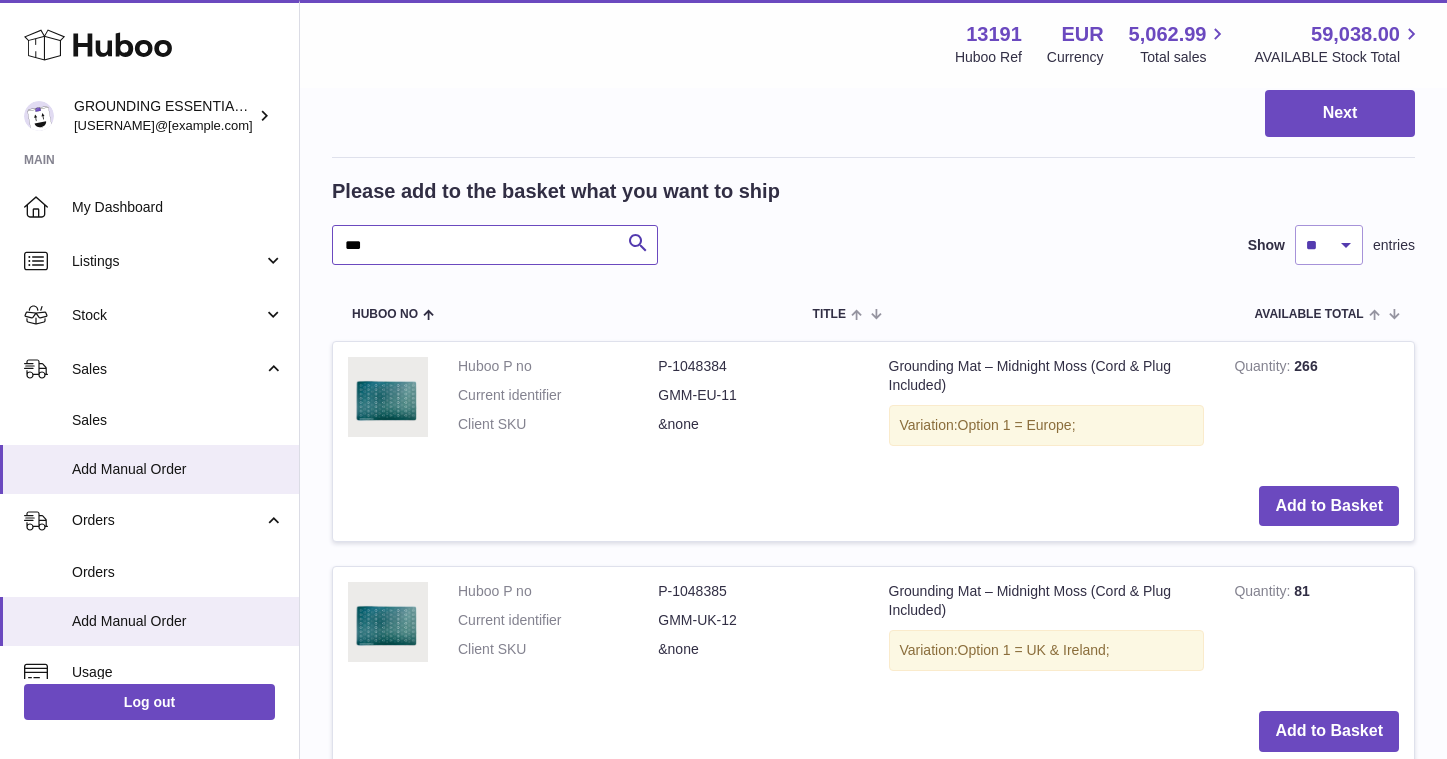 scroll, scrollTop: 810, scrollLeft: 0, axis: vertical 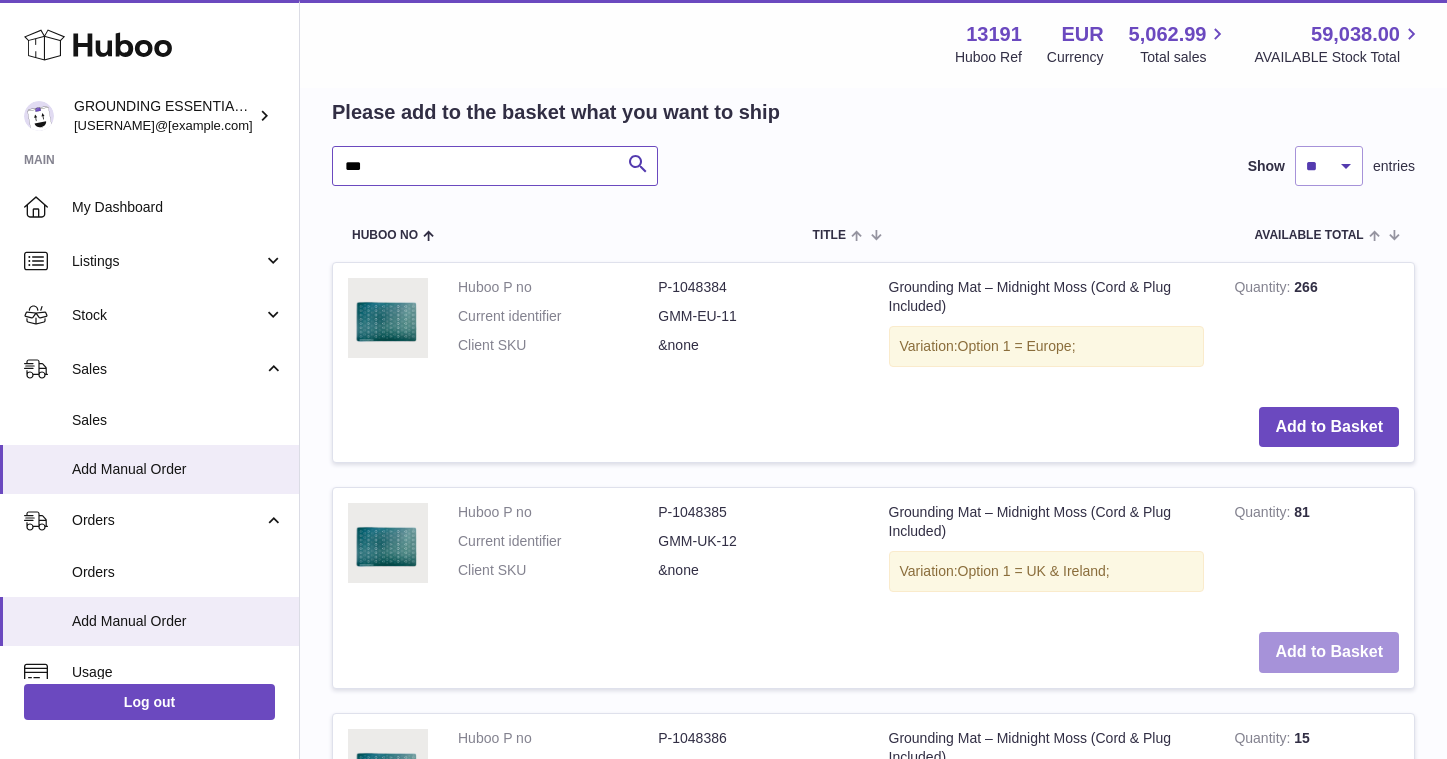 type on "***" 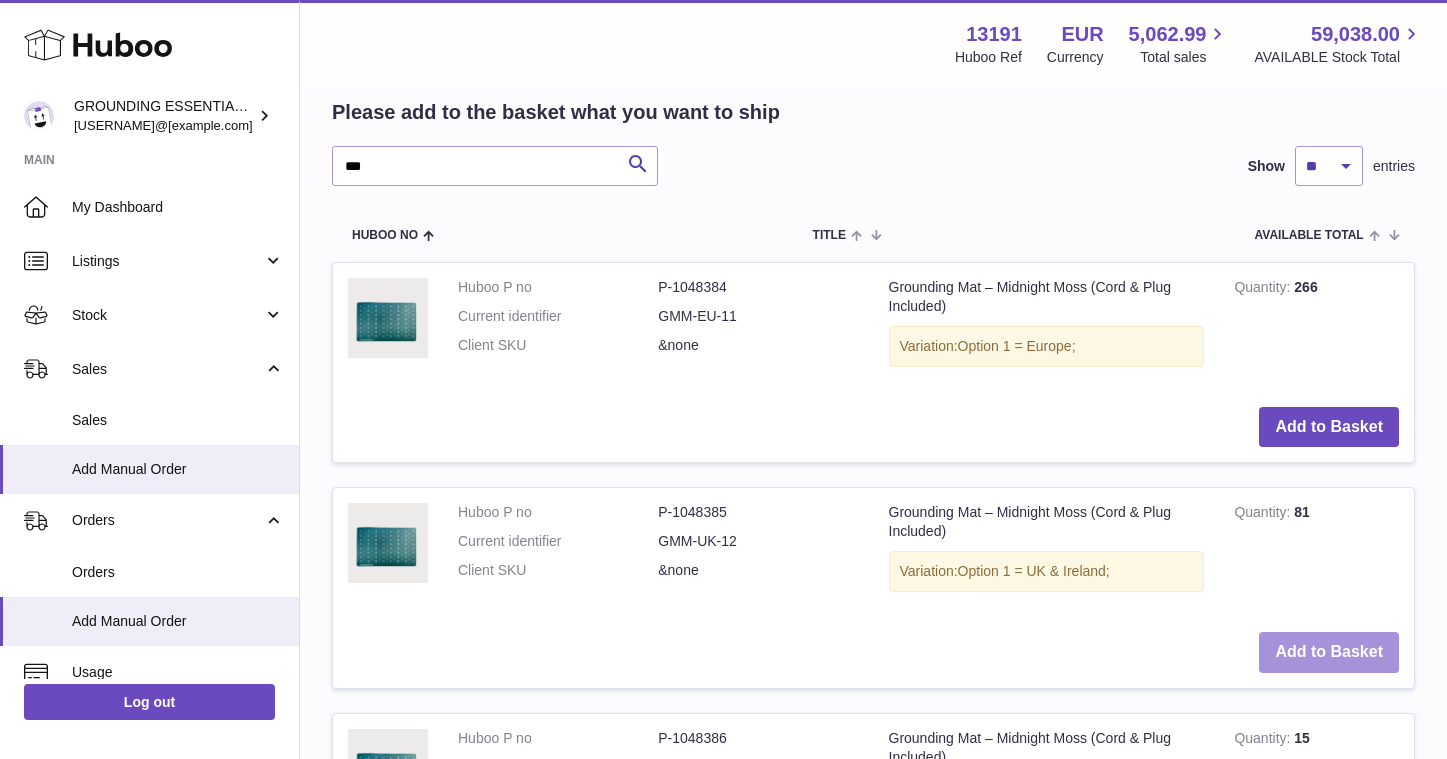 click on "Add to Basket" at bounding box center [1329, 652] 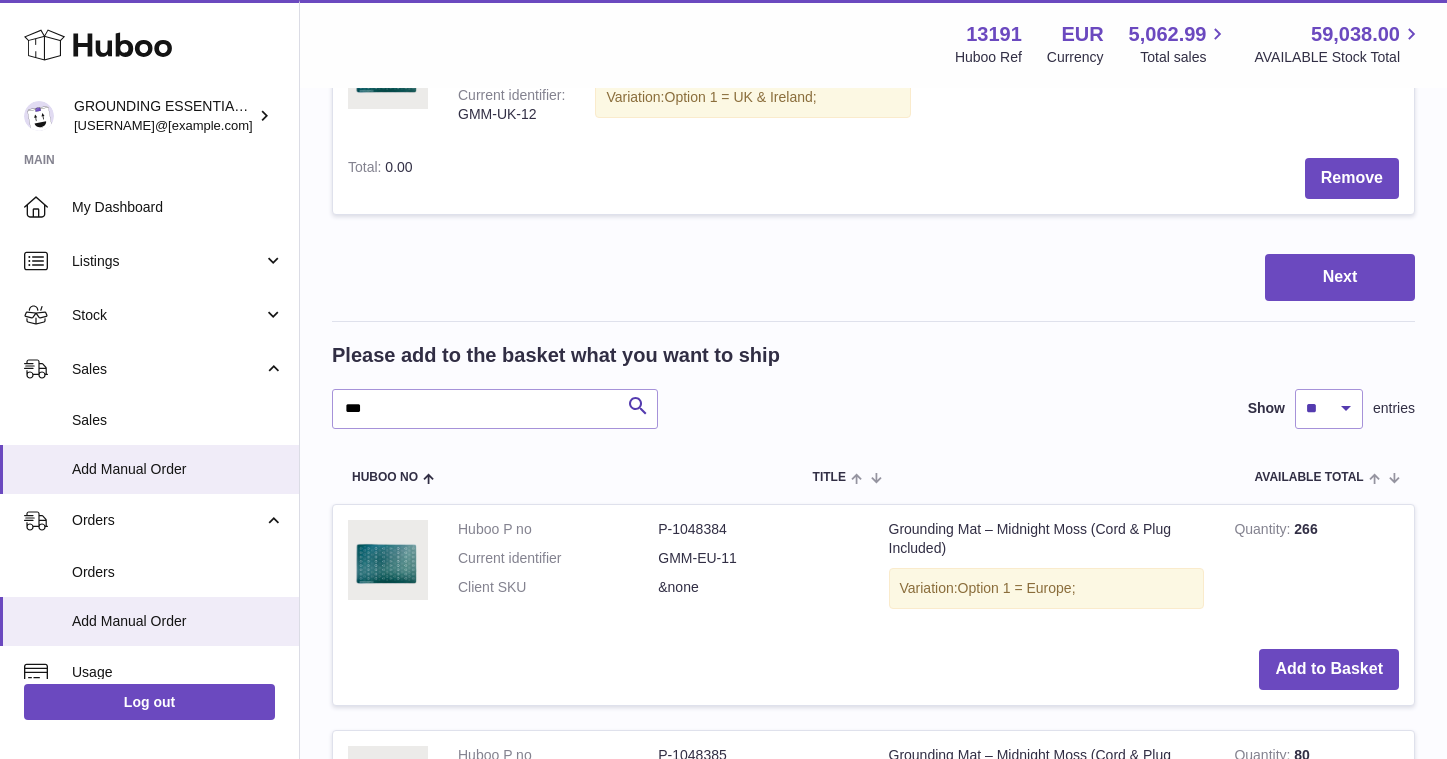 scroll, scrollTop: 747, scrollLeft: 0, axis: vertical 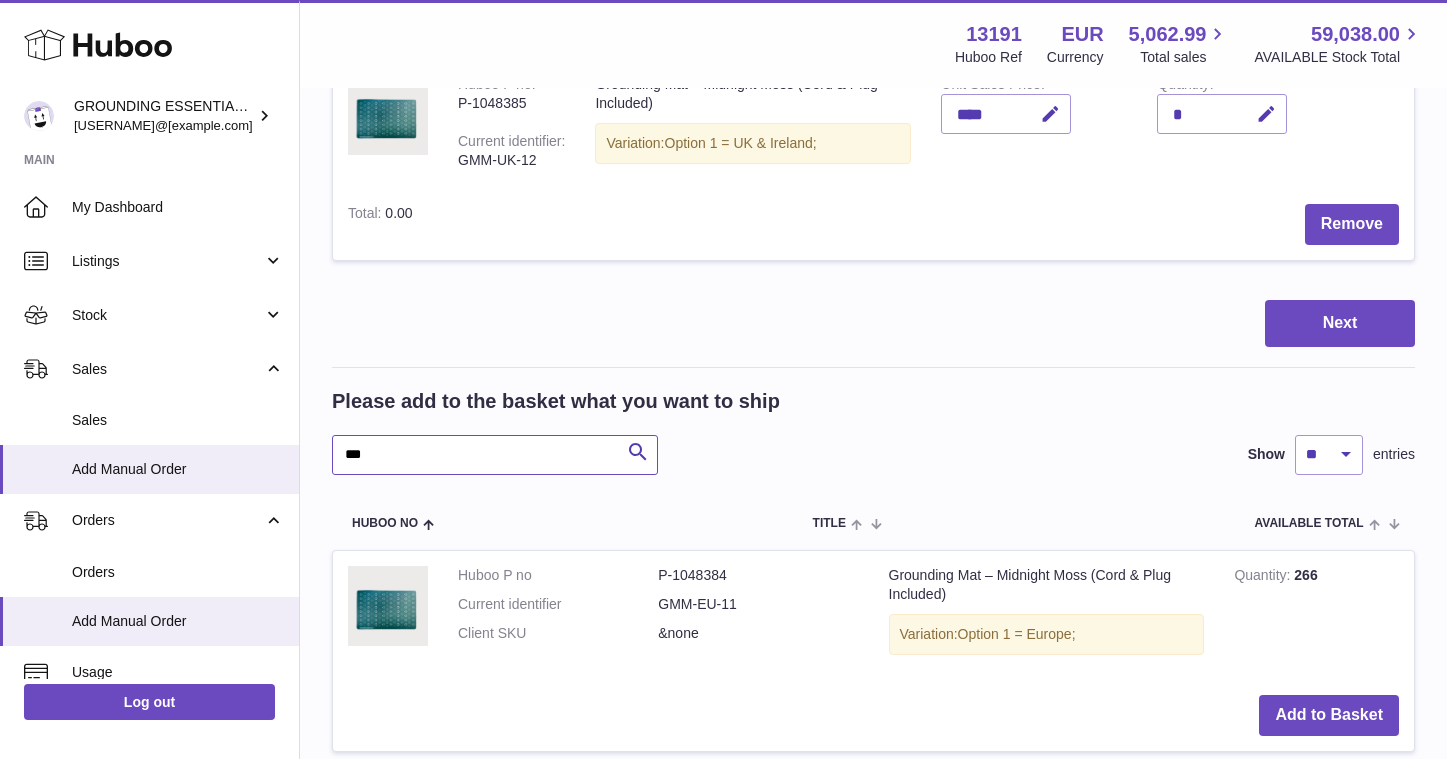 click on "***" at bounding box center (495, 455) 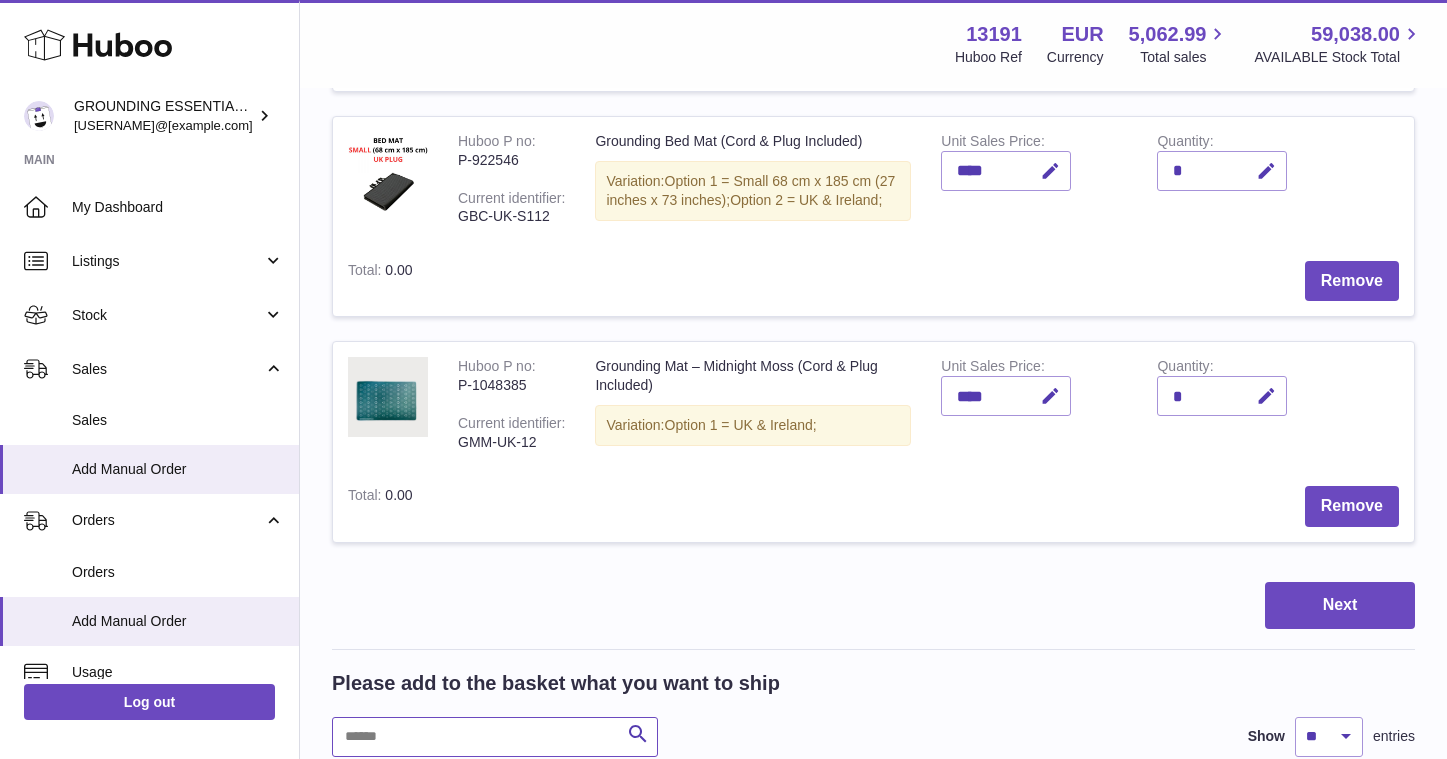 scroll, scrollTop: 533, scrollLeft: 0, axis: vertical 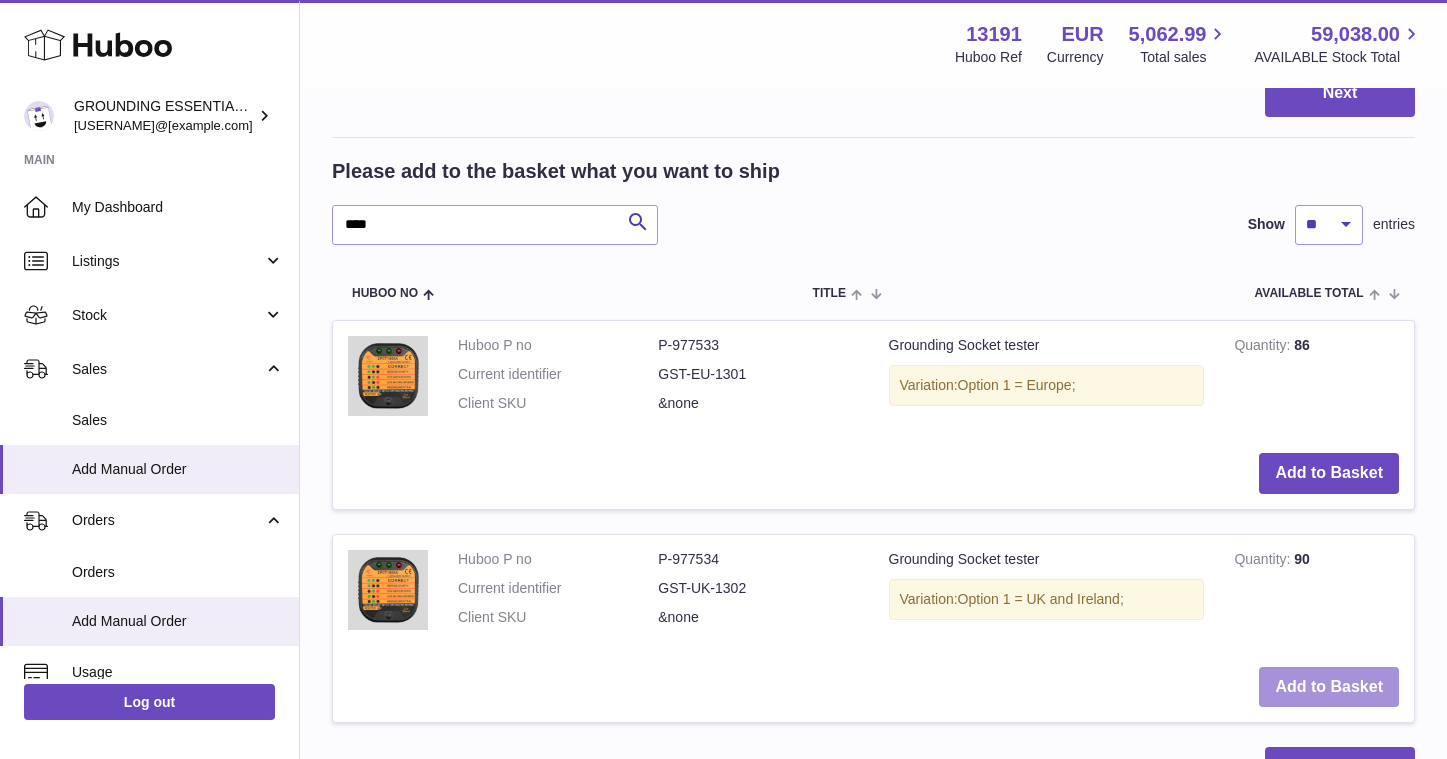 click on "Add to Basket" at bounding box center (1329, 687) 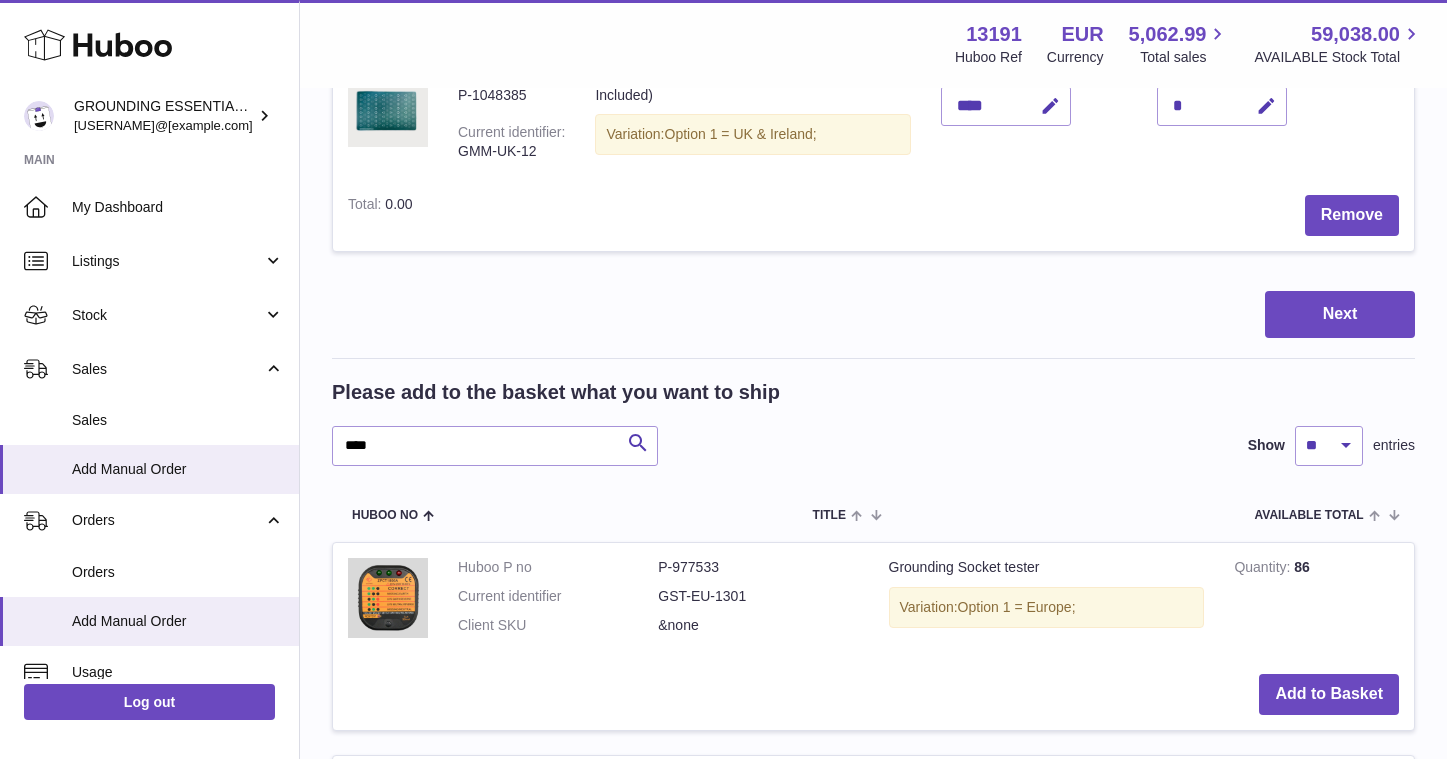 scroll, scrollTop: 1198, scrollLeft: 0, axis: vertical 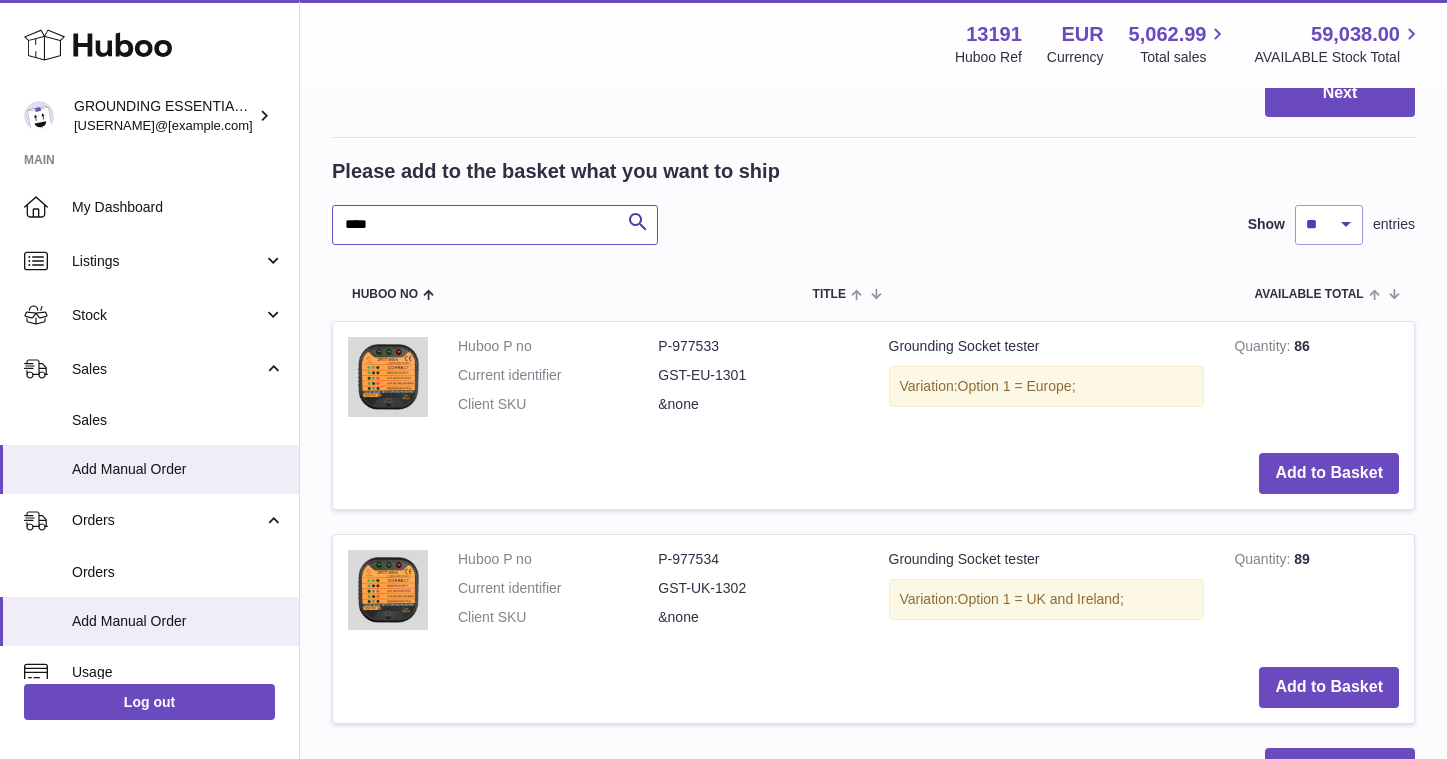 click on "****" at bounding box center (495, 225) 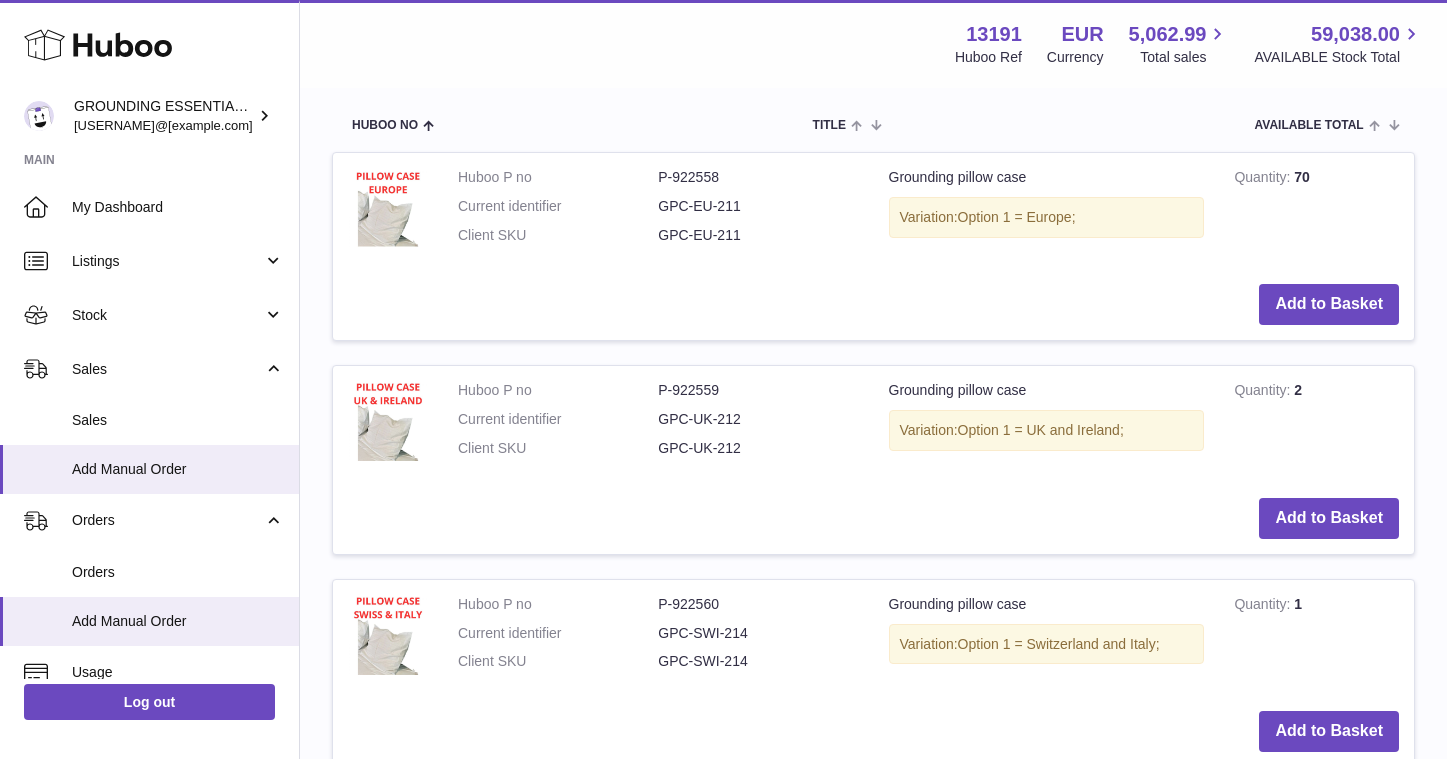 scroll, scrollTop: 1383, scrollLeft: 0, axis: vertical 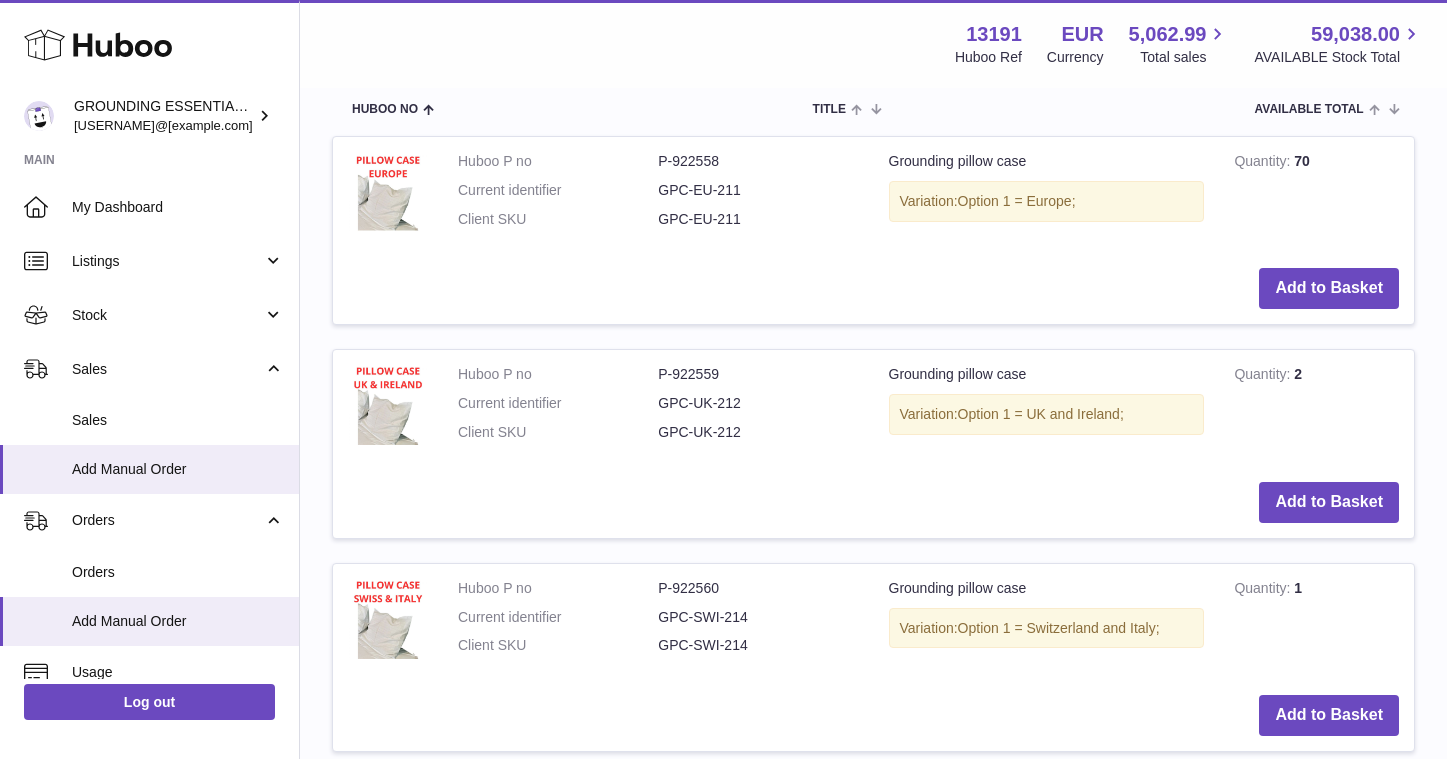 type on "******" 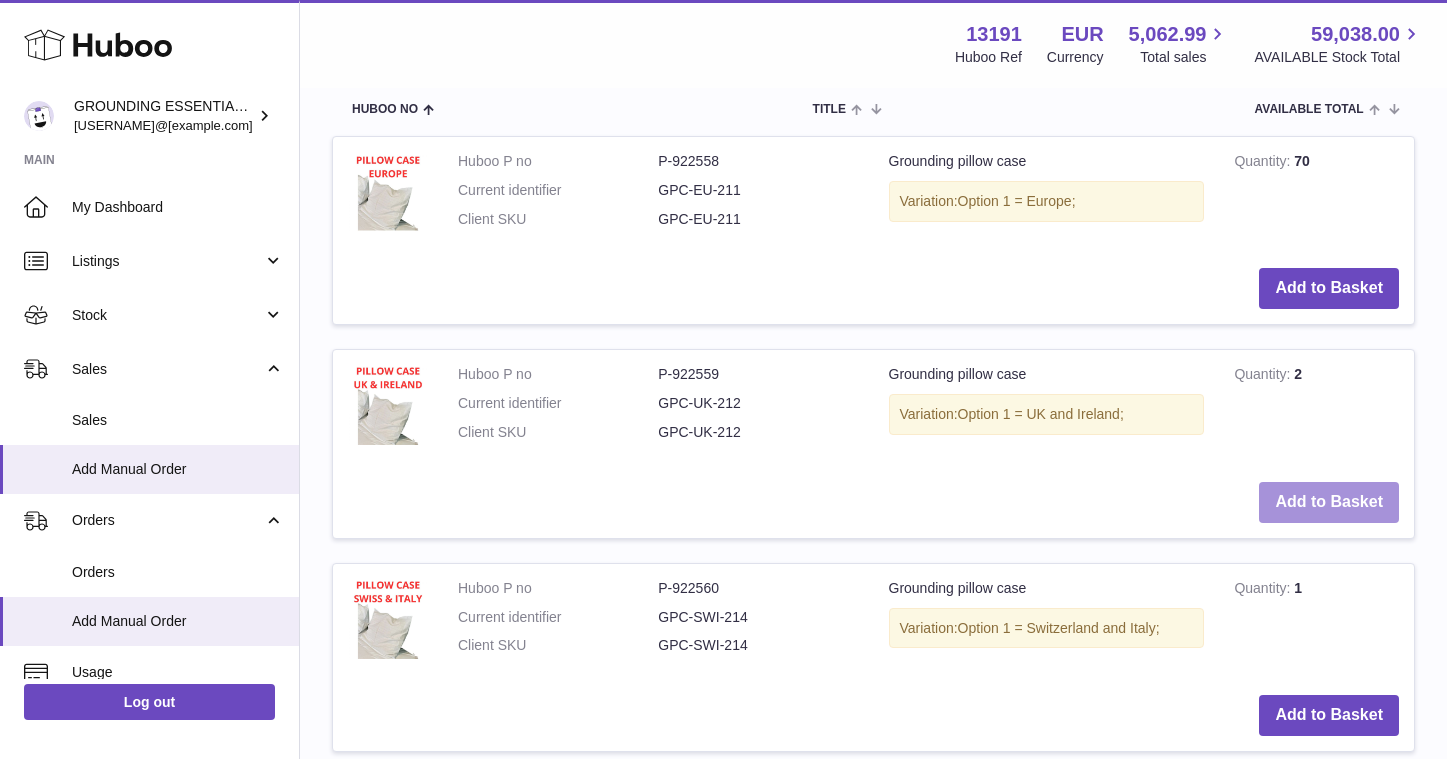 click on "Add to Basket" at bounding box center [1329, 502] 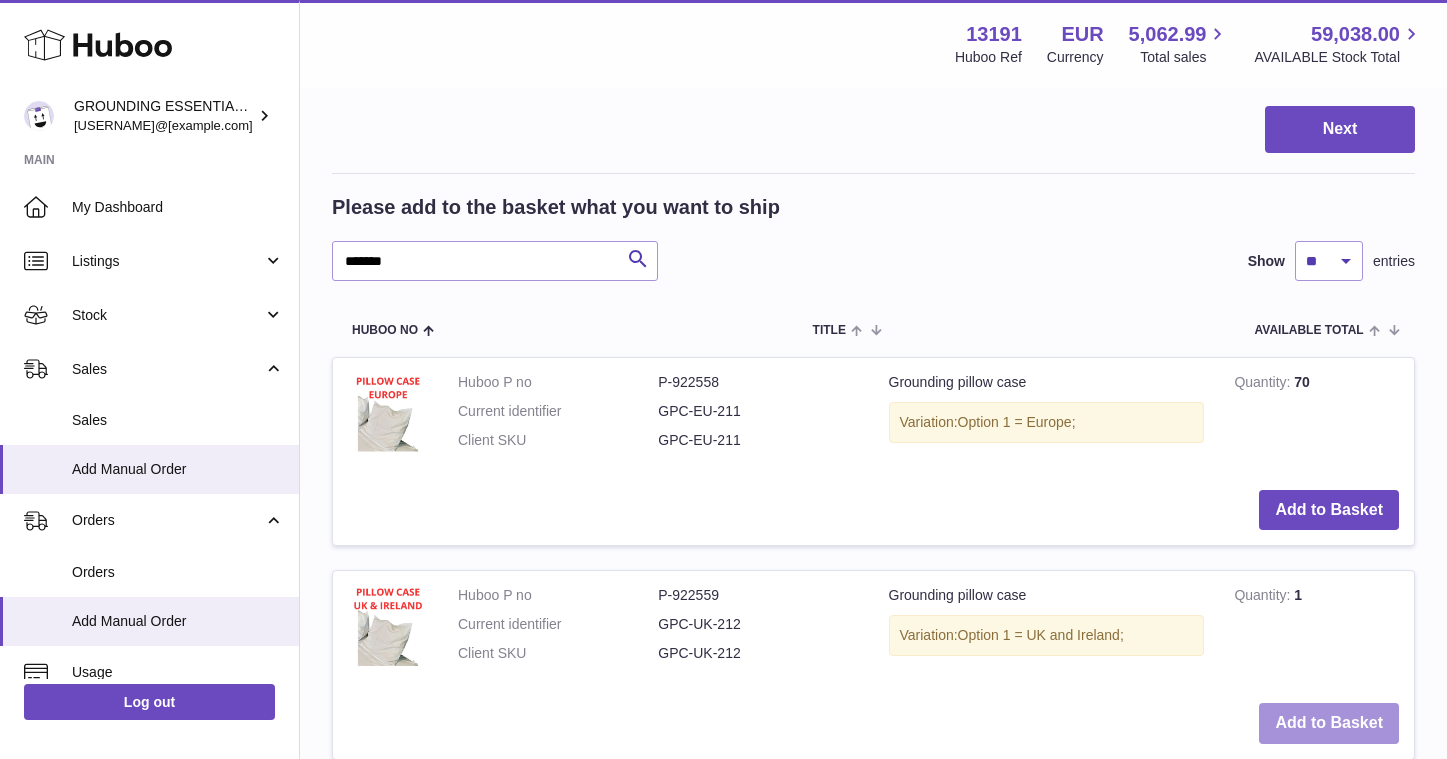 scroll, scrollTop: 1605, scrollLeft: 0, axis: vertical 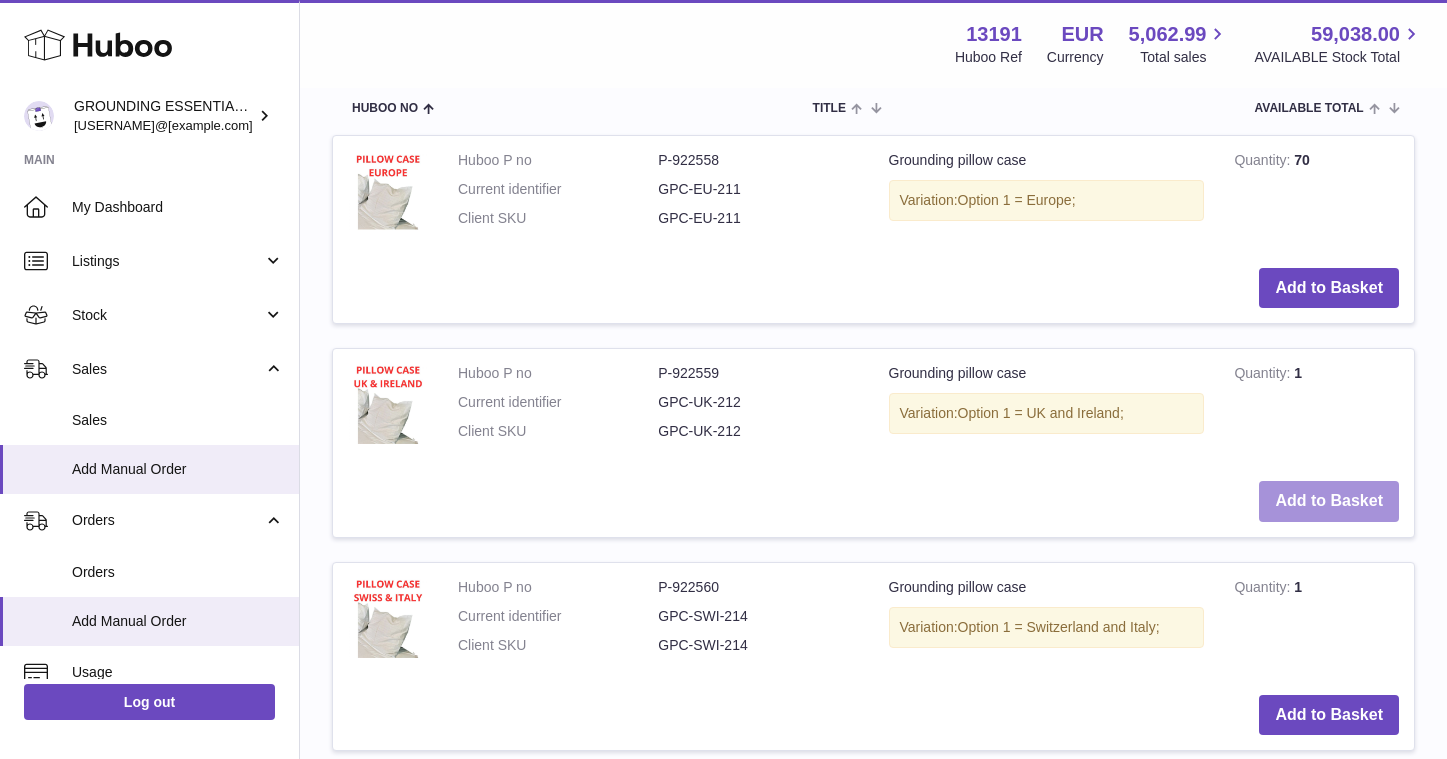 click on "Add to Basket" at bounding box center [1329, 501] 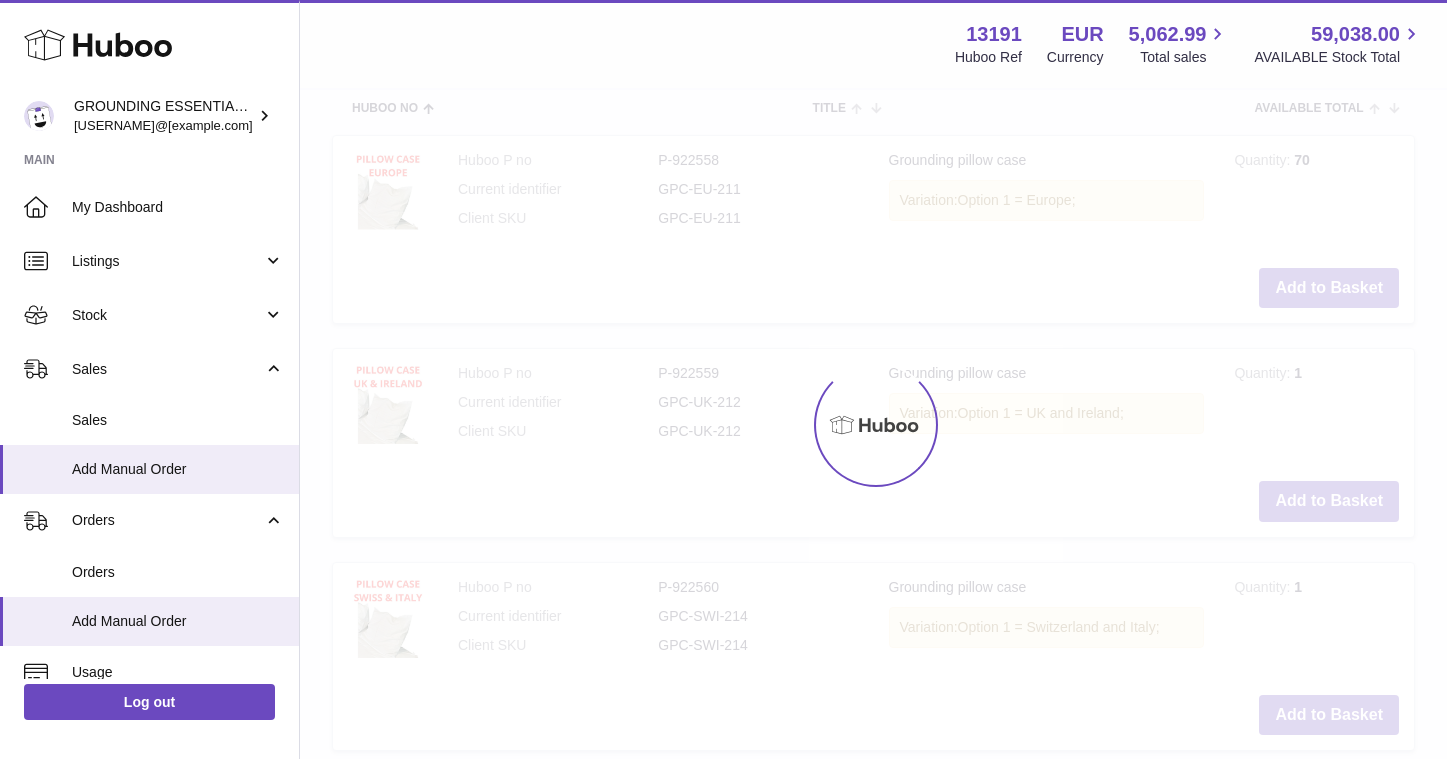 type on "*" 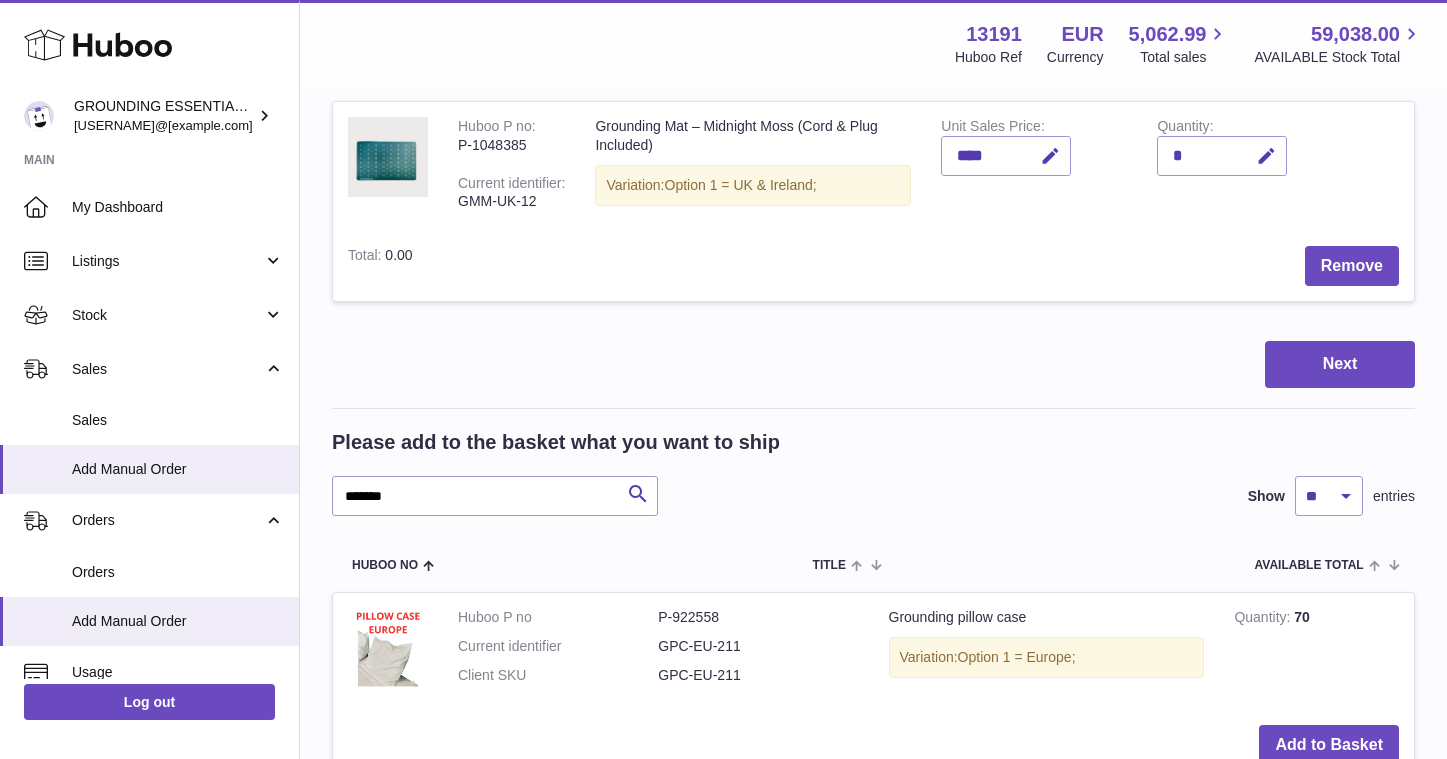 scroll, scrollTop: 1040, scrollLeft: 0, axis: vertical 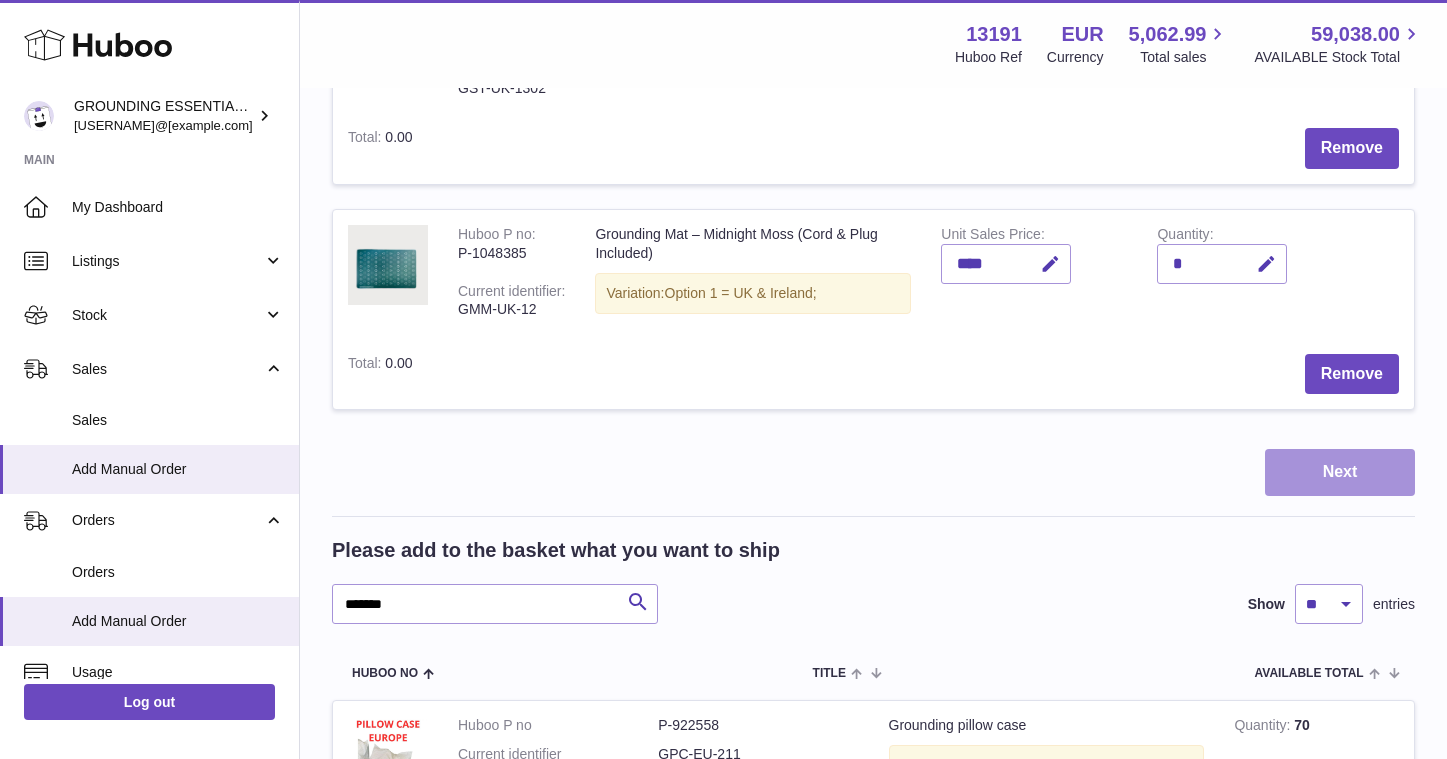 click on "Next" at bounding box center [1340, 472] 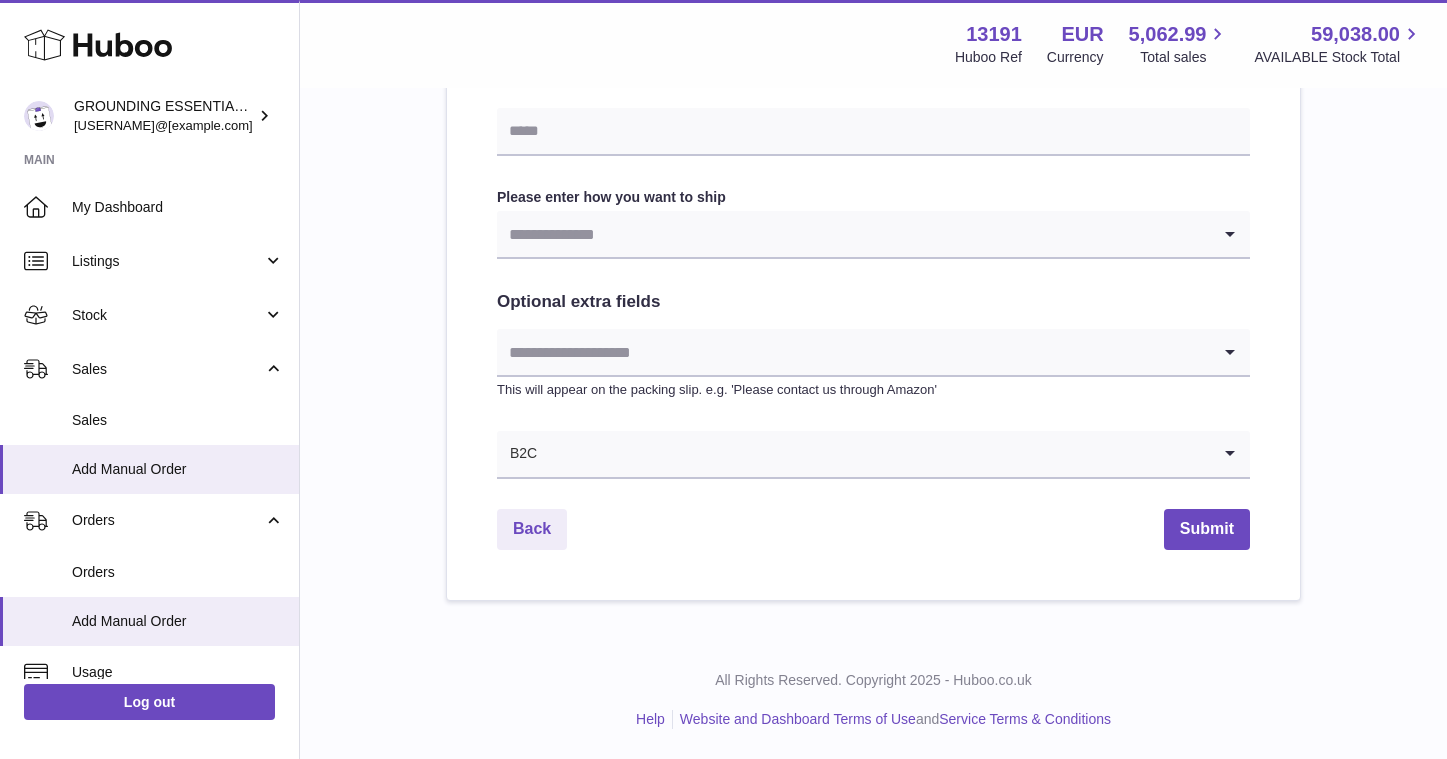 scroll, scrollTop: 0, scrollLeft: 0, axis: both 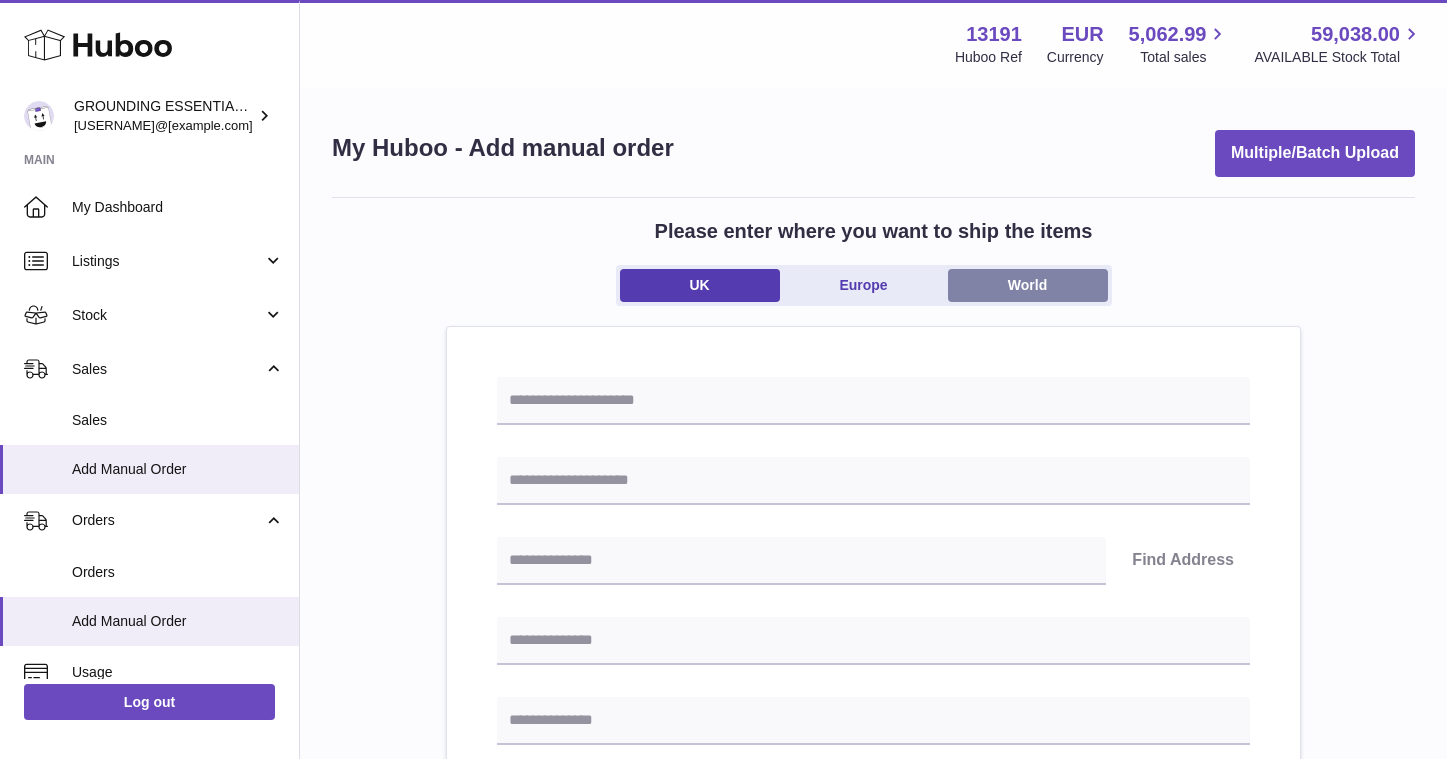 click on "World" at bounding box center [1028, 285] 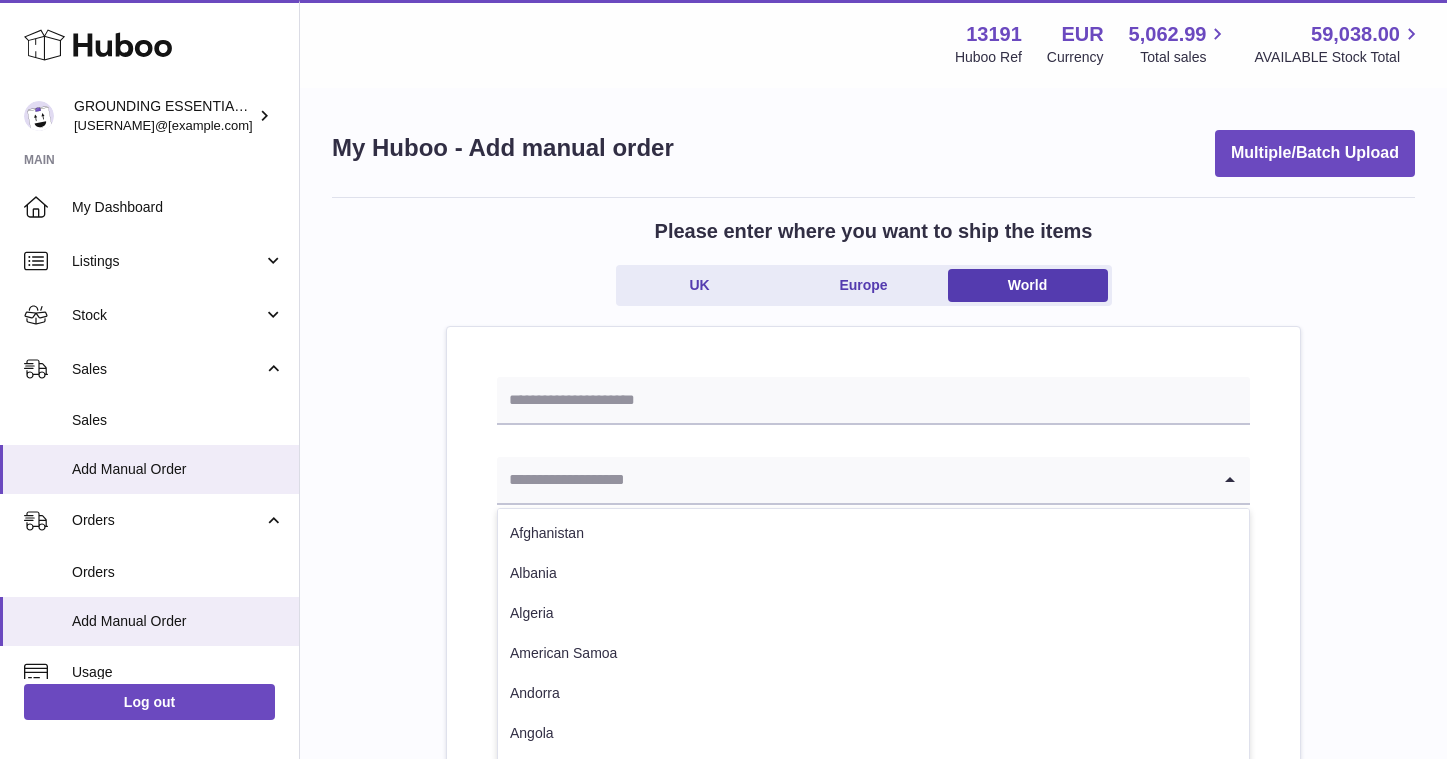 click at bounding box center [853, 480] 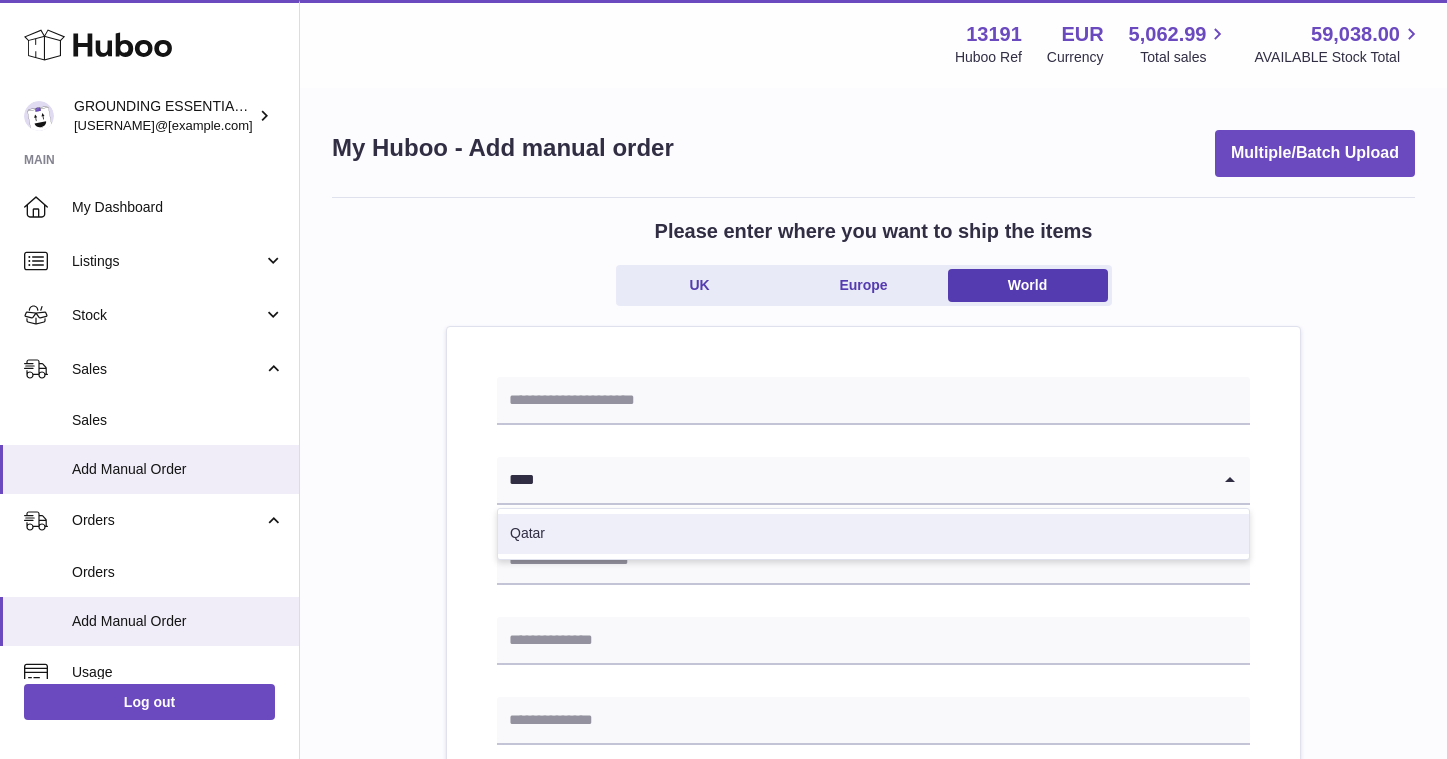 type on "****" 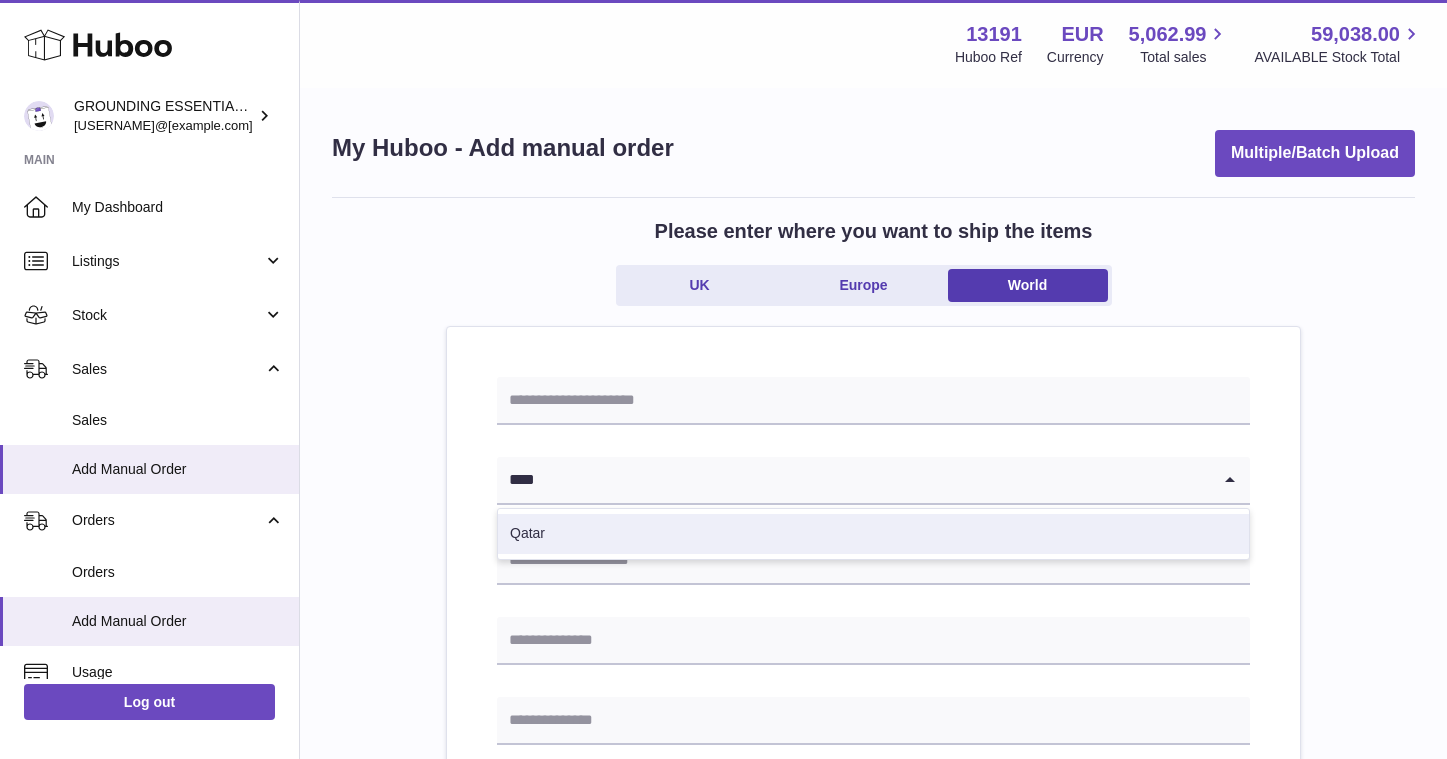 type 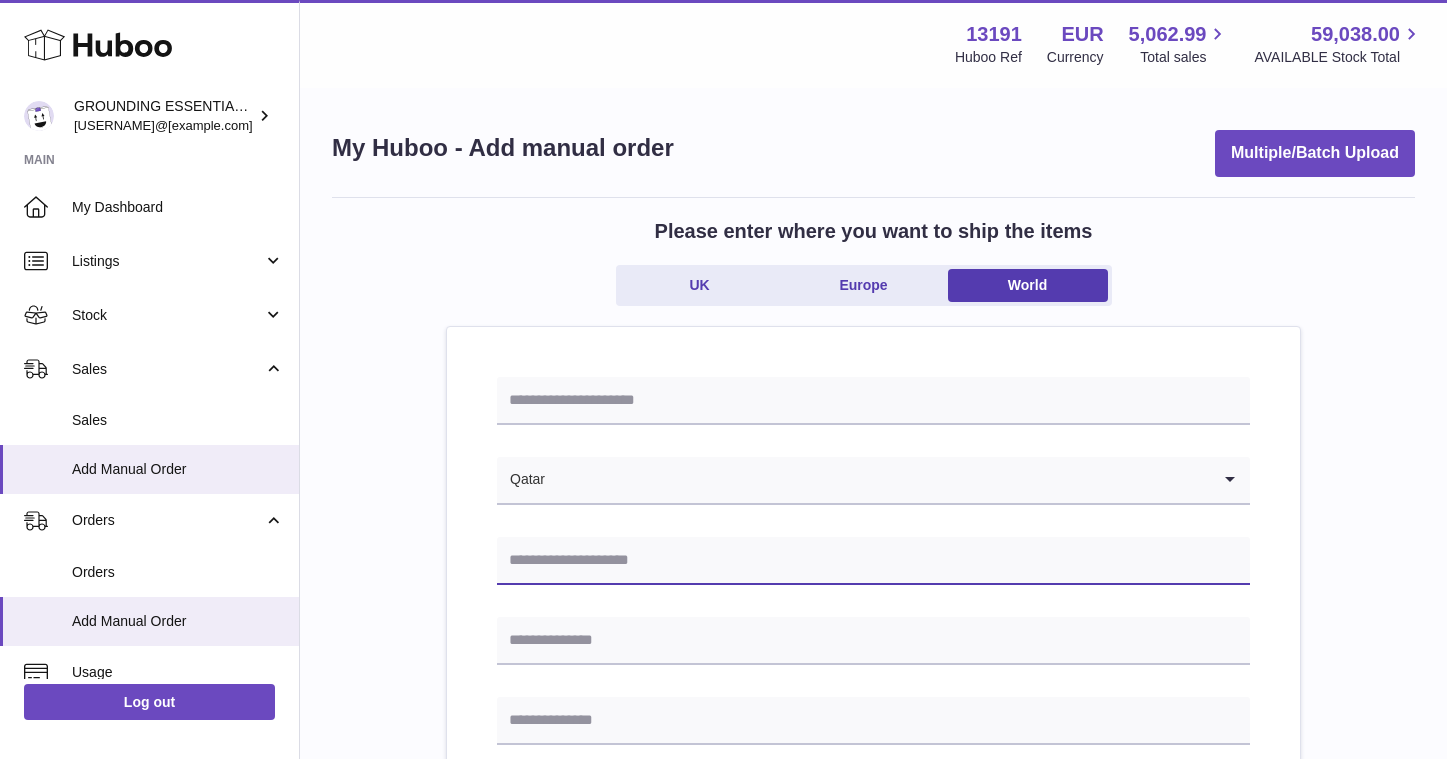 click at bounding box center [873, 561] 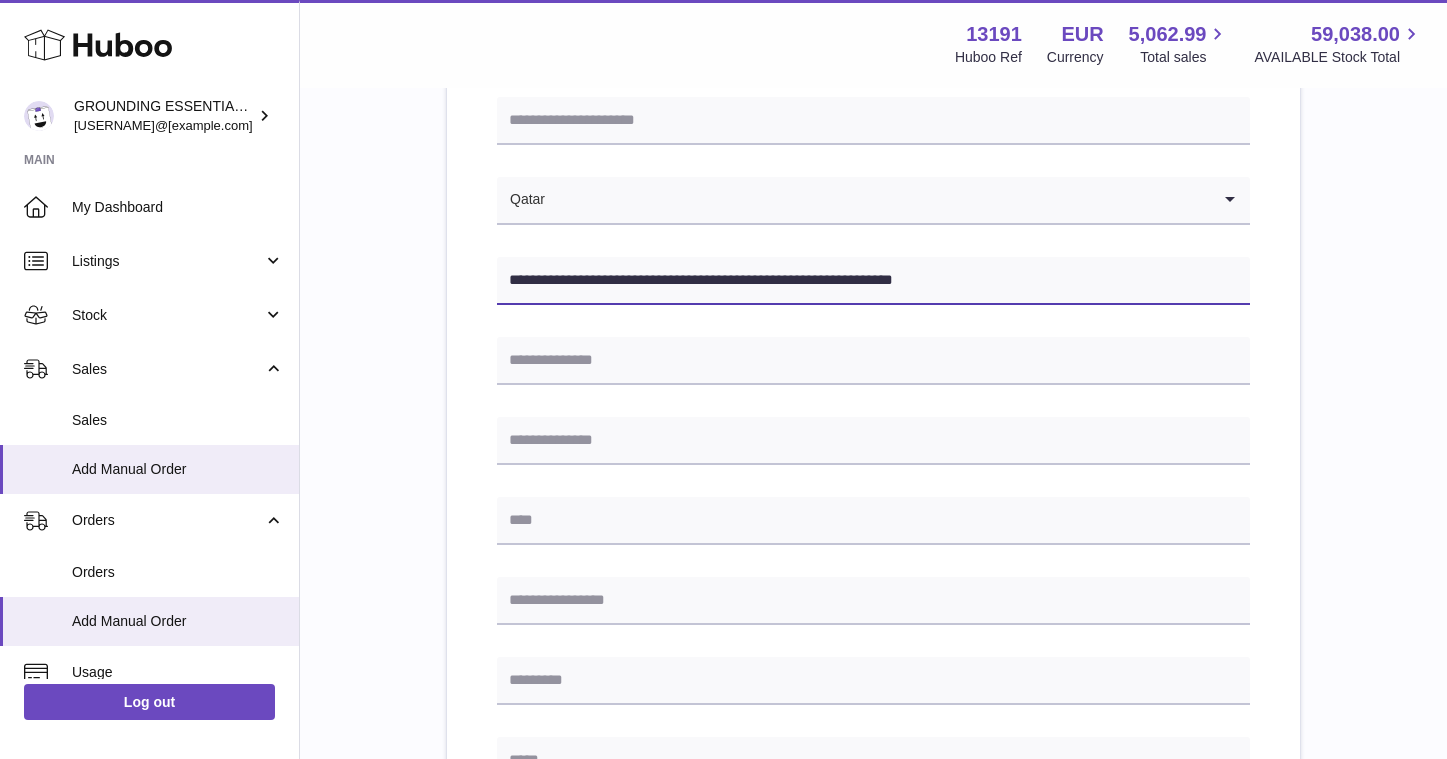 scroll, scrollTop: 292, scrollLeft: 0, axis: vertical 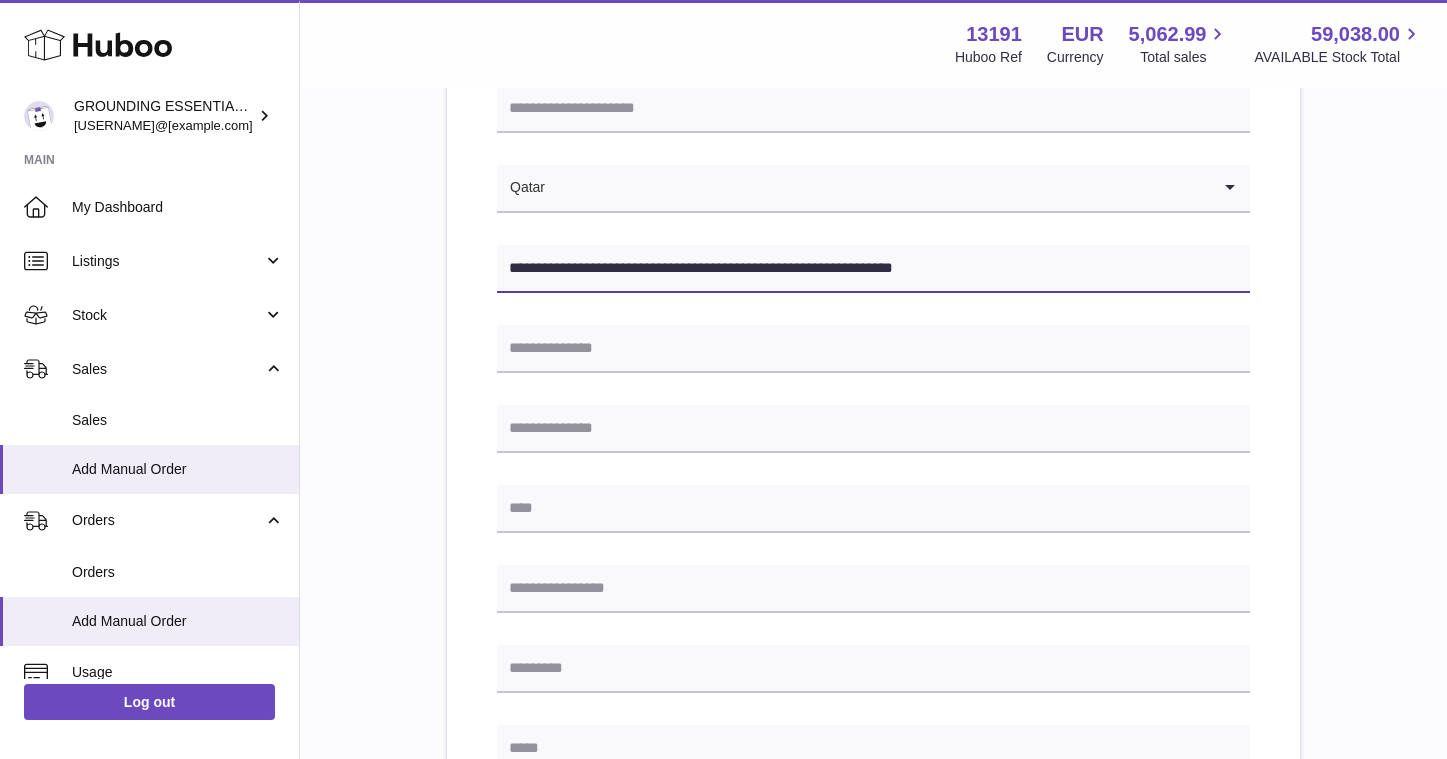 drag, startPoint x: 631, startPoint y: 266, endPoint x: 768, endPoint y: 268, distance: 137.0146 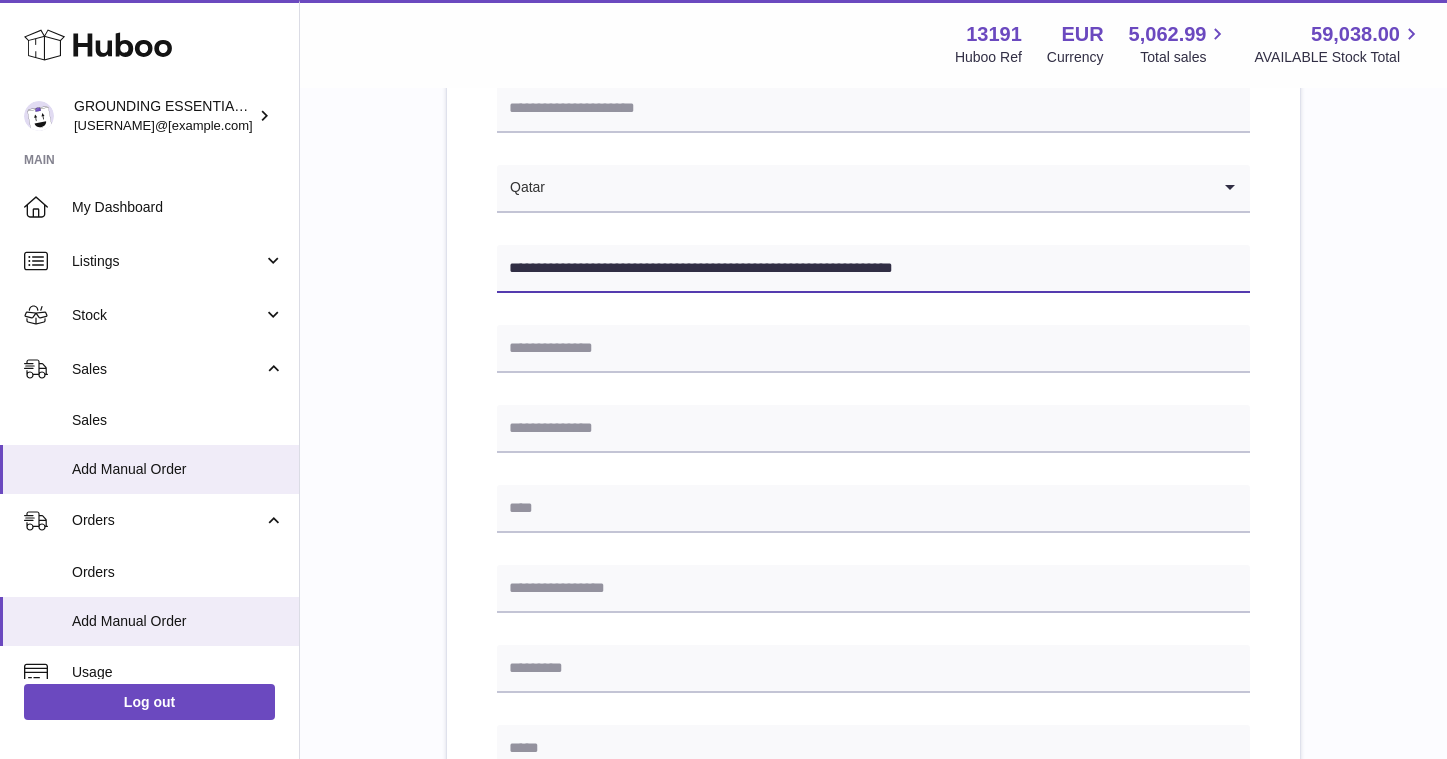 click on "**********" at bounding box center [873, 269] 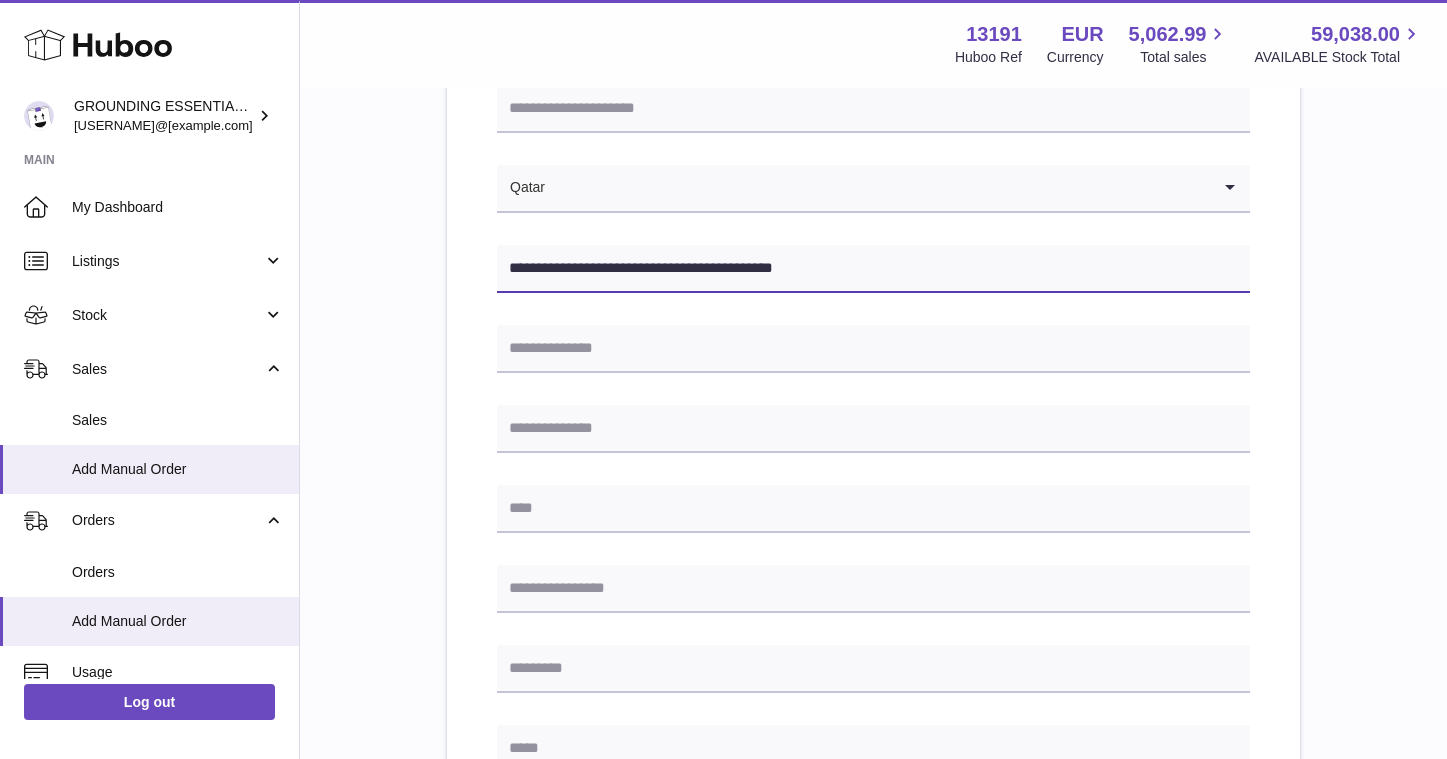 type on "**********" 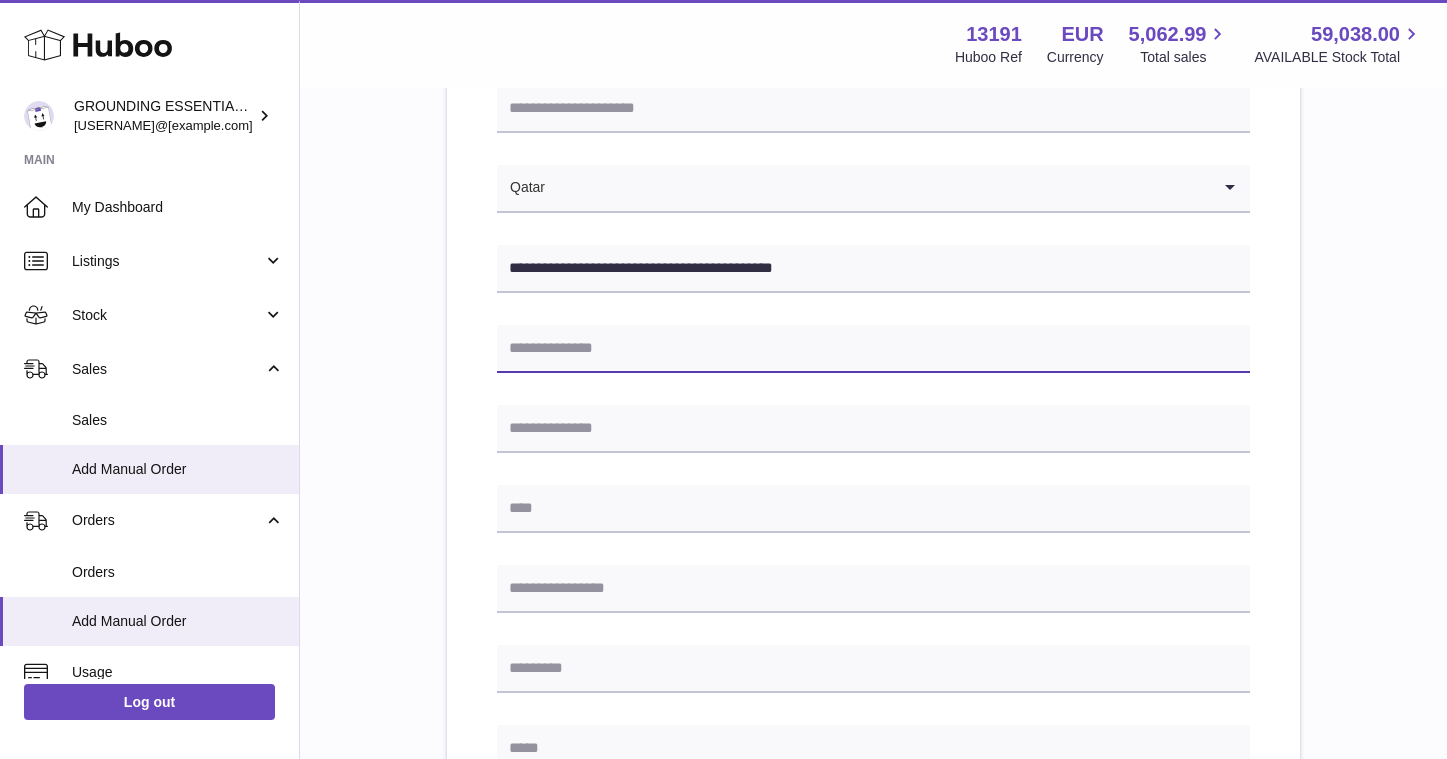click at bounding box center [873, 349] 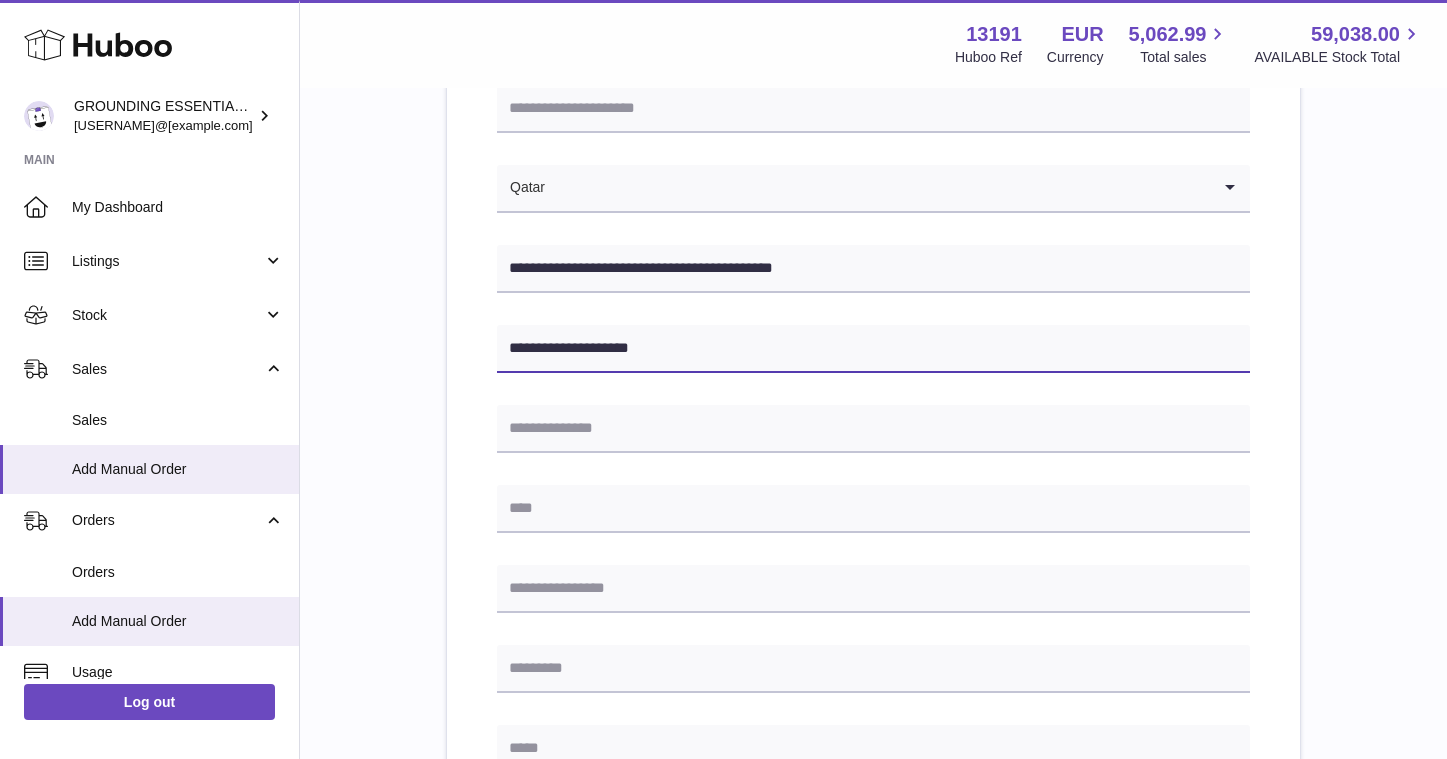 type on "**********" 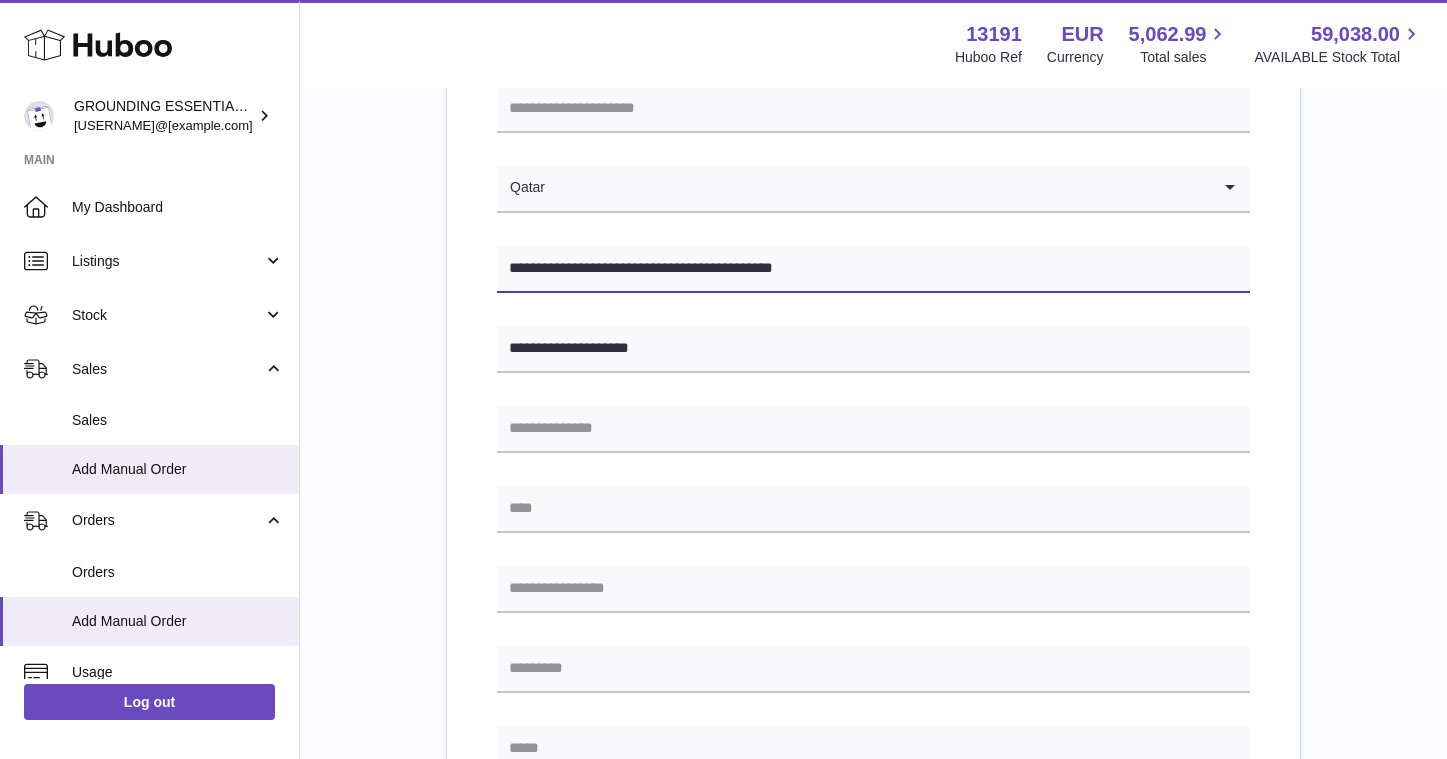 drag, startPoint x: 852, startPoint y: 270, endPoint x: 713, endPoint y: 267, distance: 139.03236 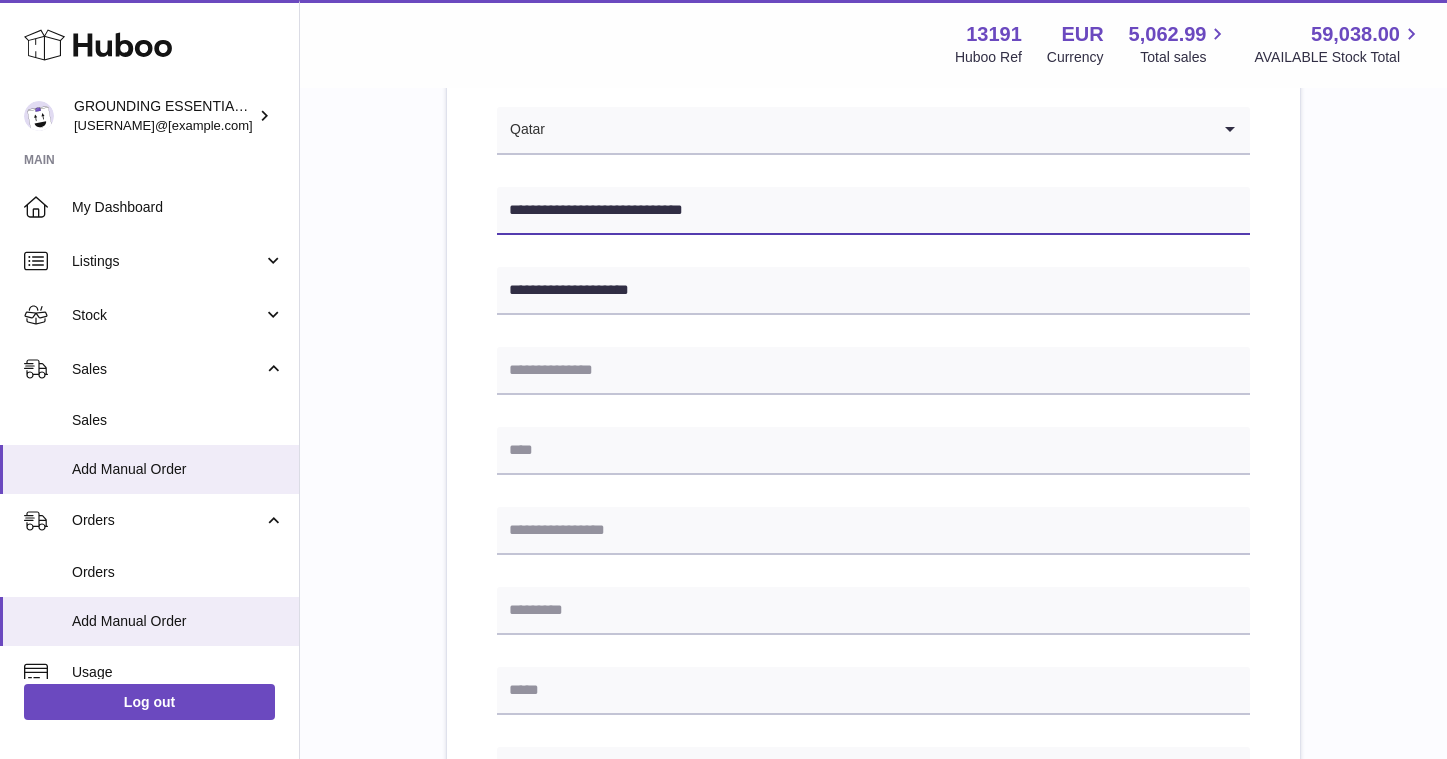 scroll, scrollTop: 365, scrollLeft: 0, axis: vertical 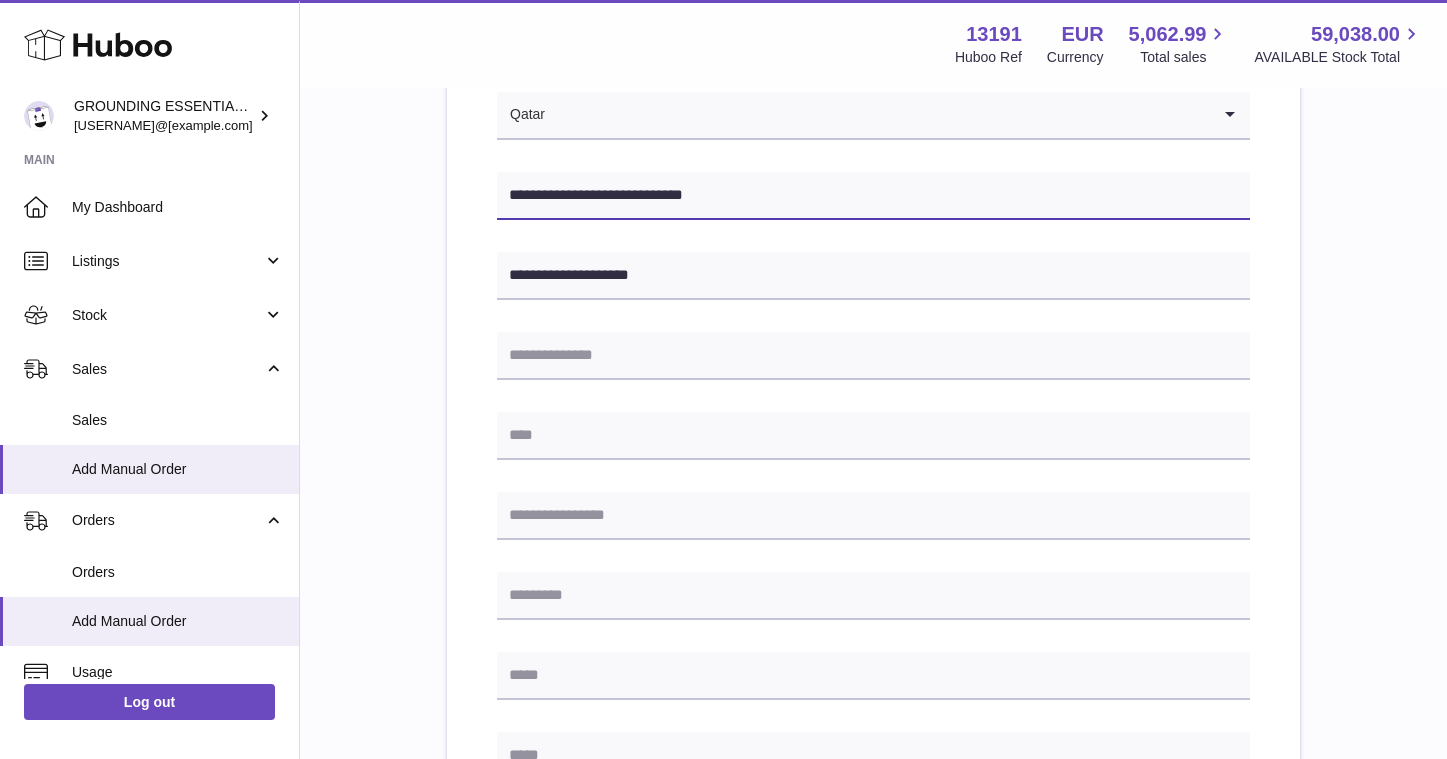 type on "**********" 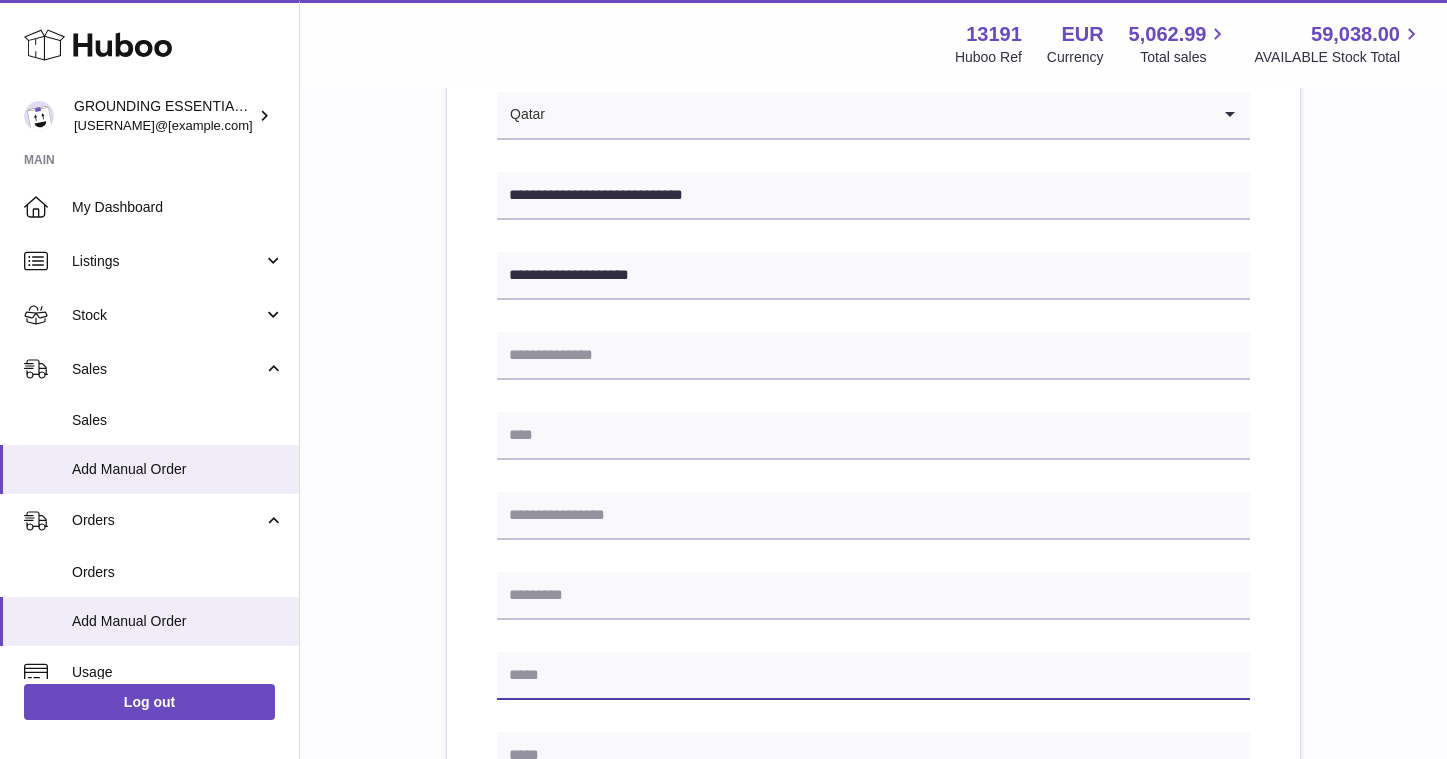 click at bounding box center [873, 676] 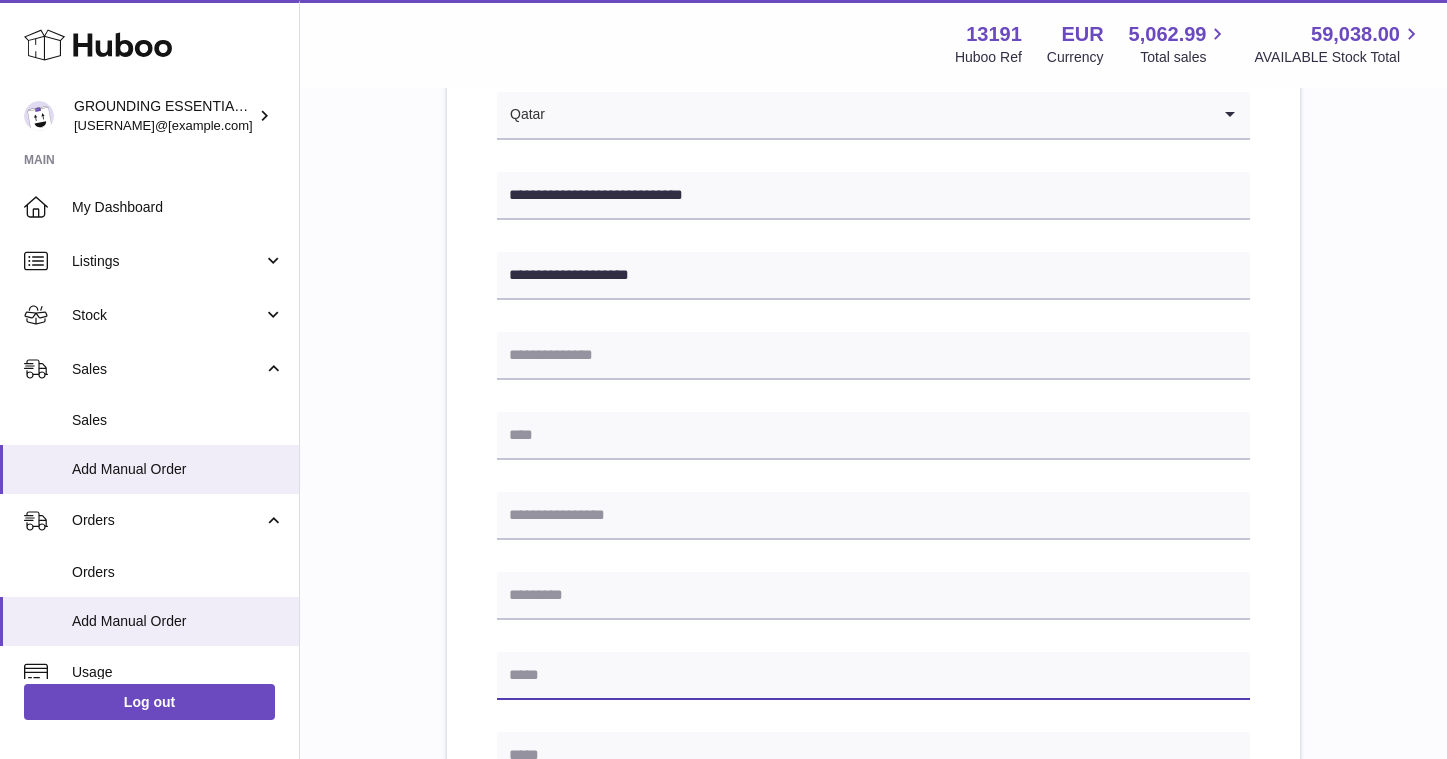 paste on "**********" 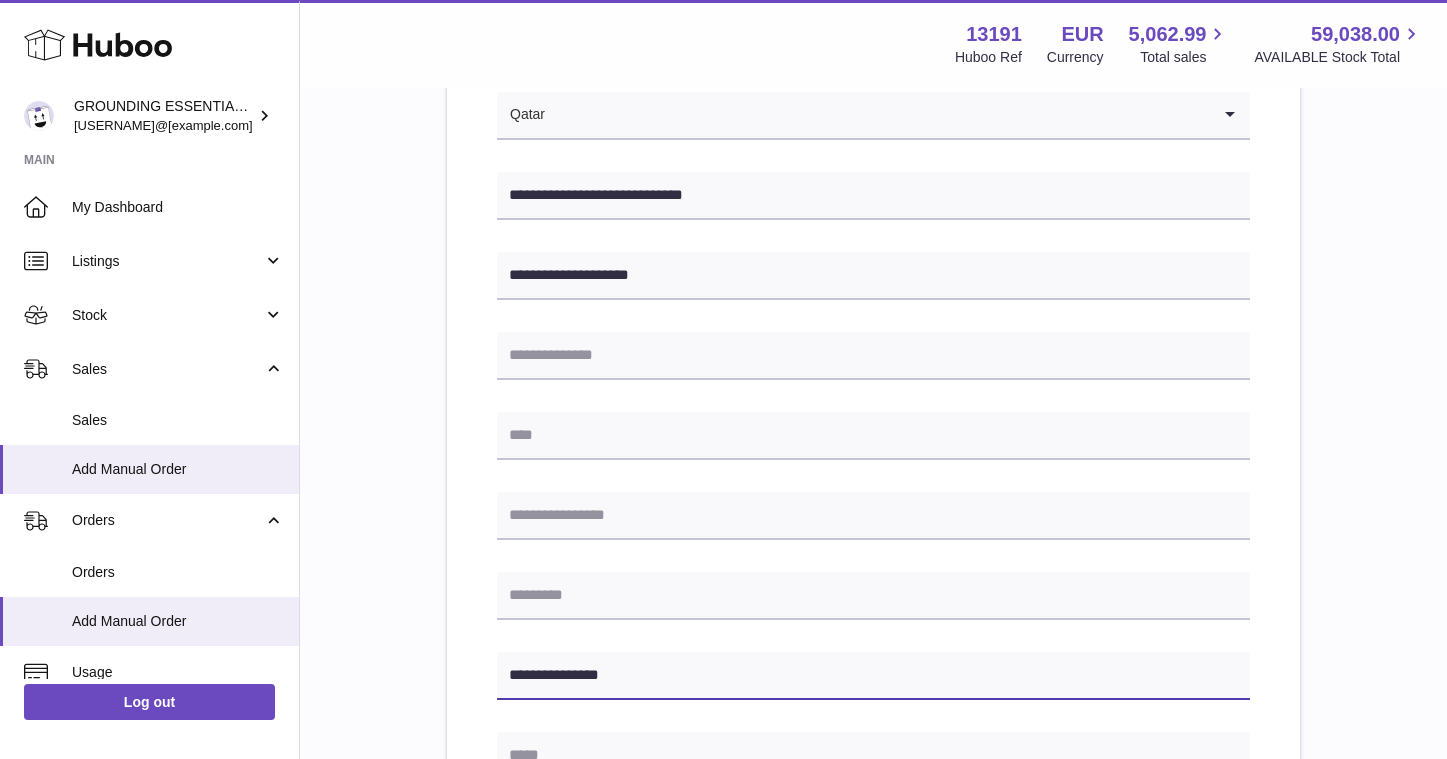 type on "**********" 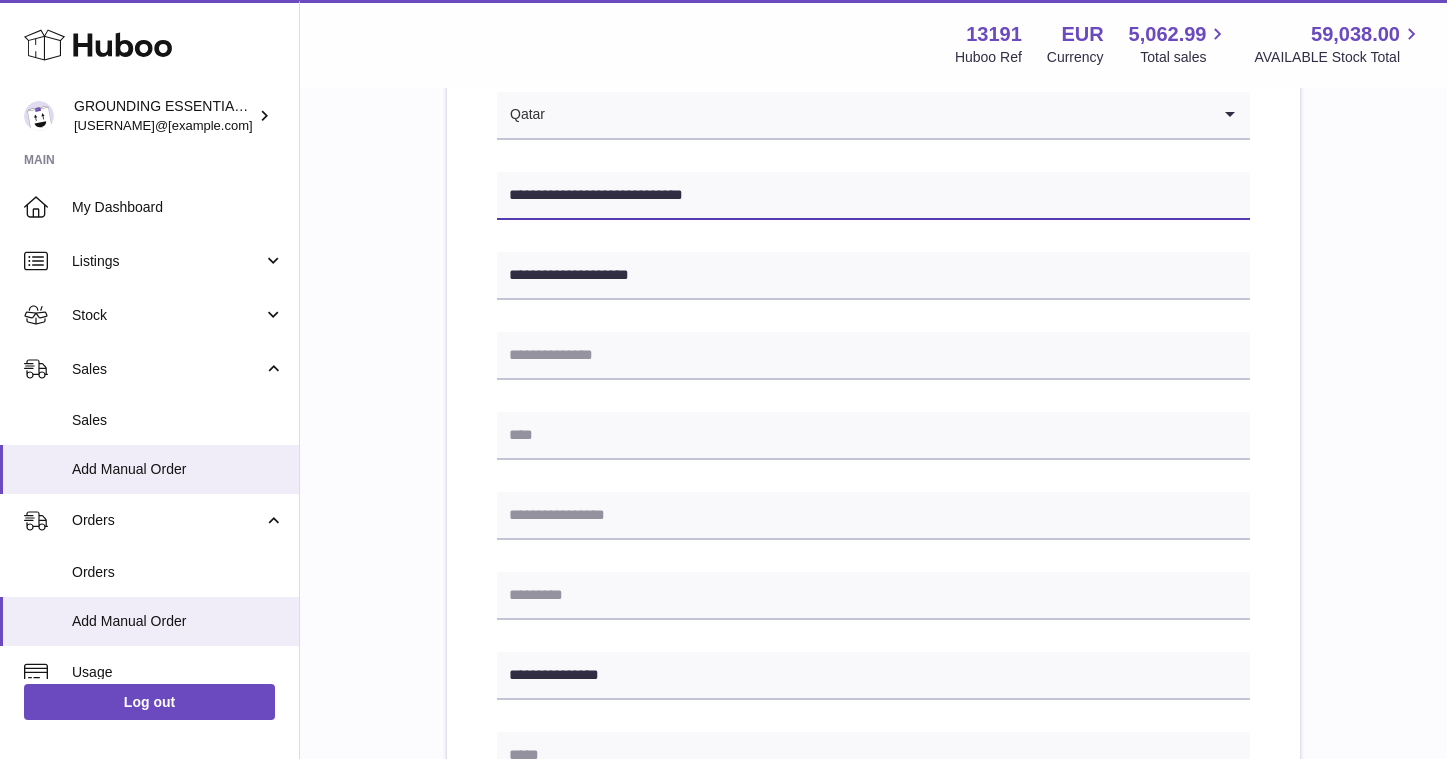 drag, startPoint x: 670, startPoint y: 195, endPoint x: 636, endPoint y: 194, distance: 34.0147 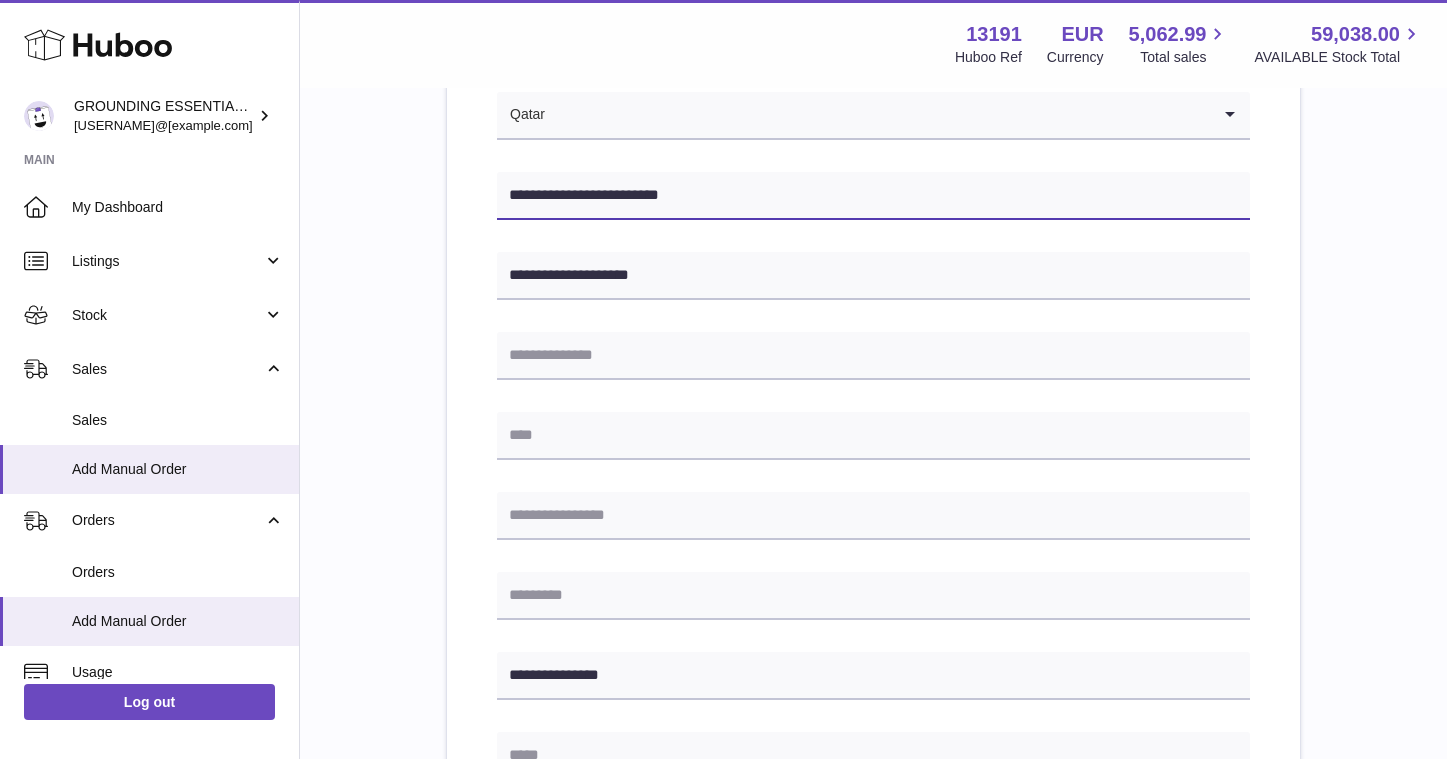 type on "**********" 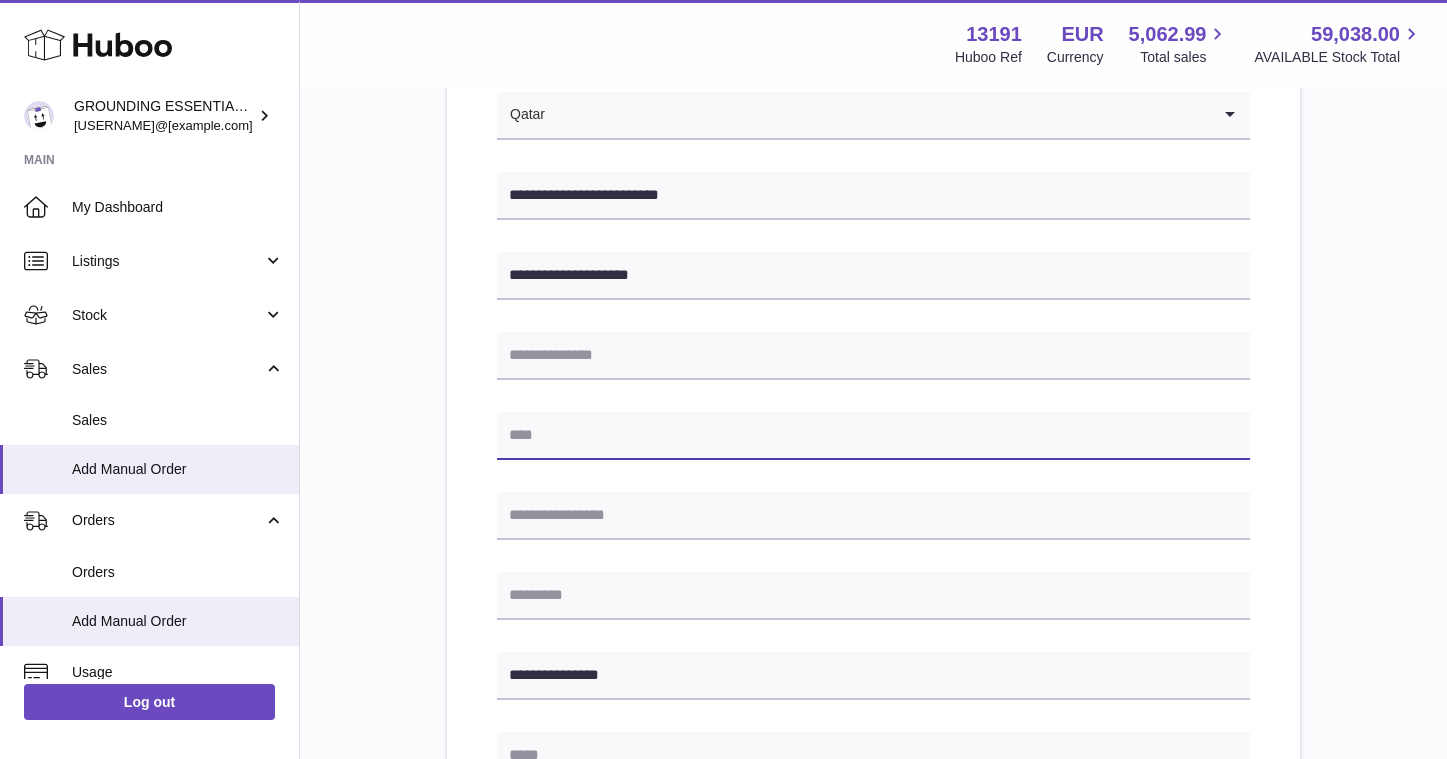 drag, startPoint x: 547, startPoint y: 435, endPoint x: 548, endPoint y: 397, distance: 38.013157 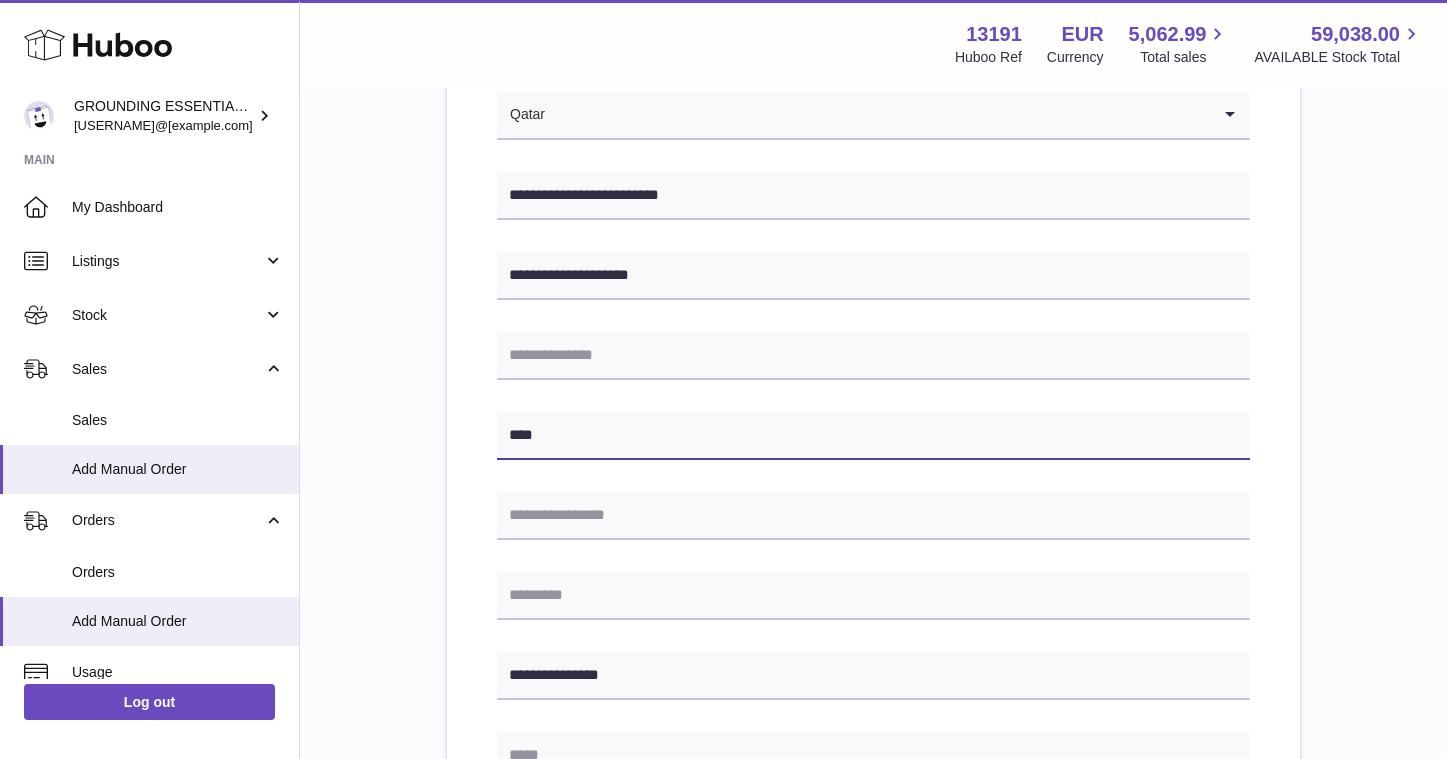 type on "****" 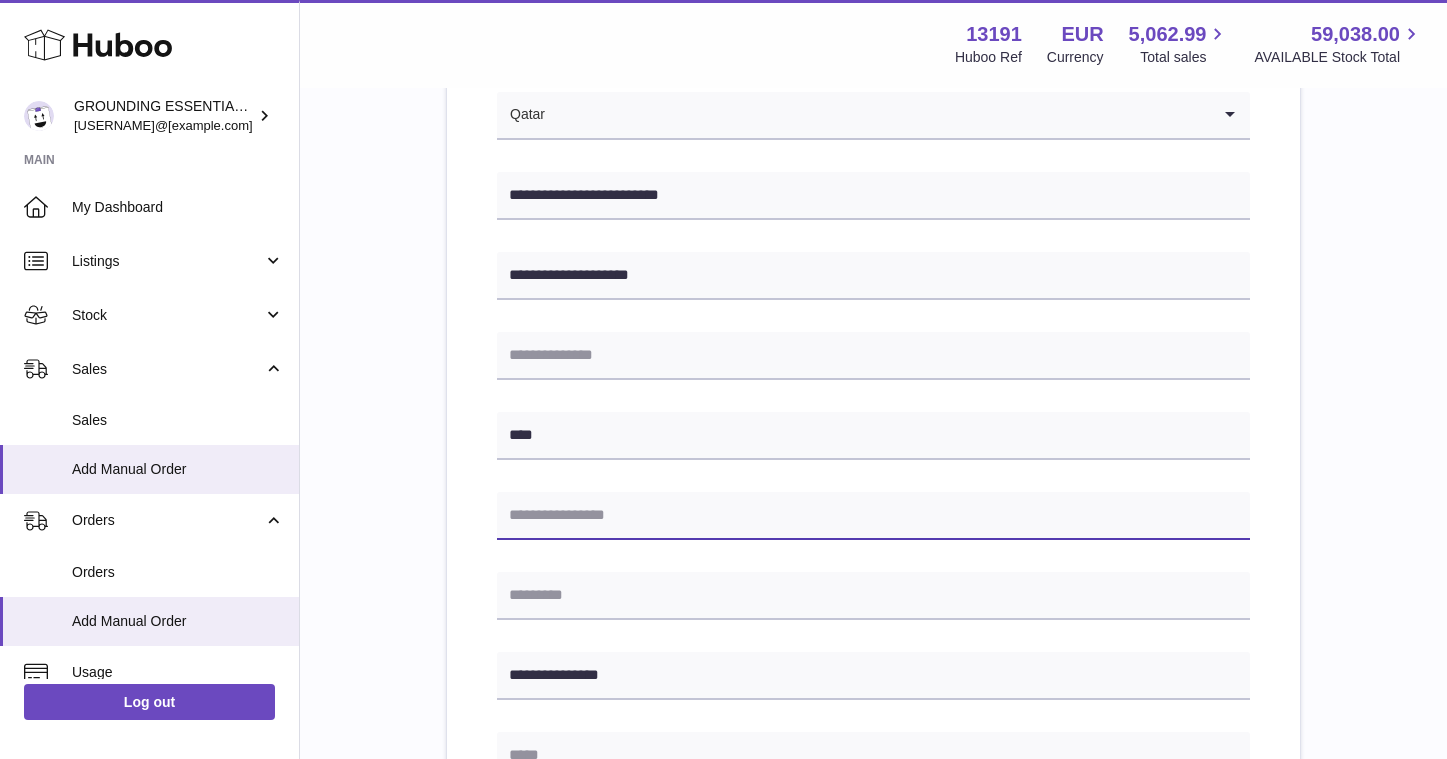 click at bounding box center (873, 516) 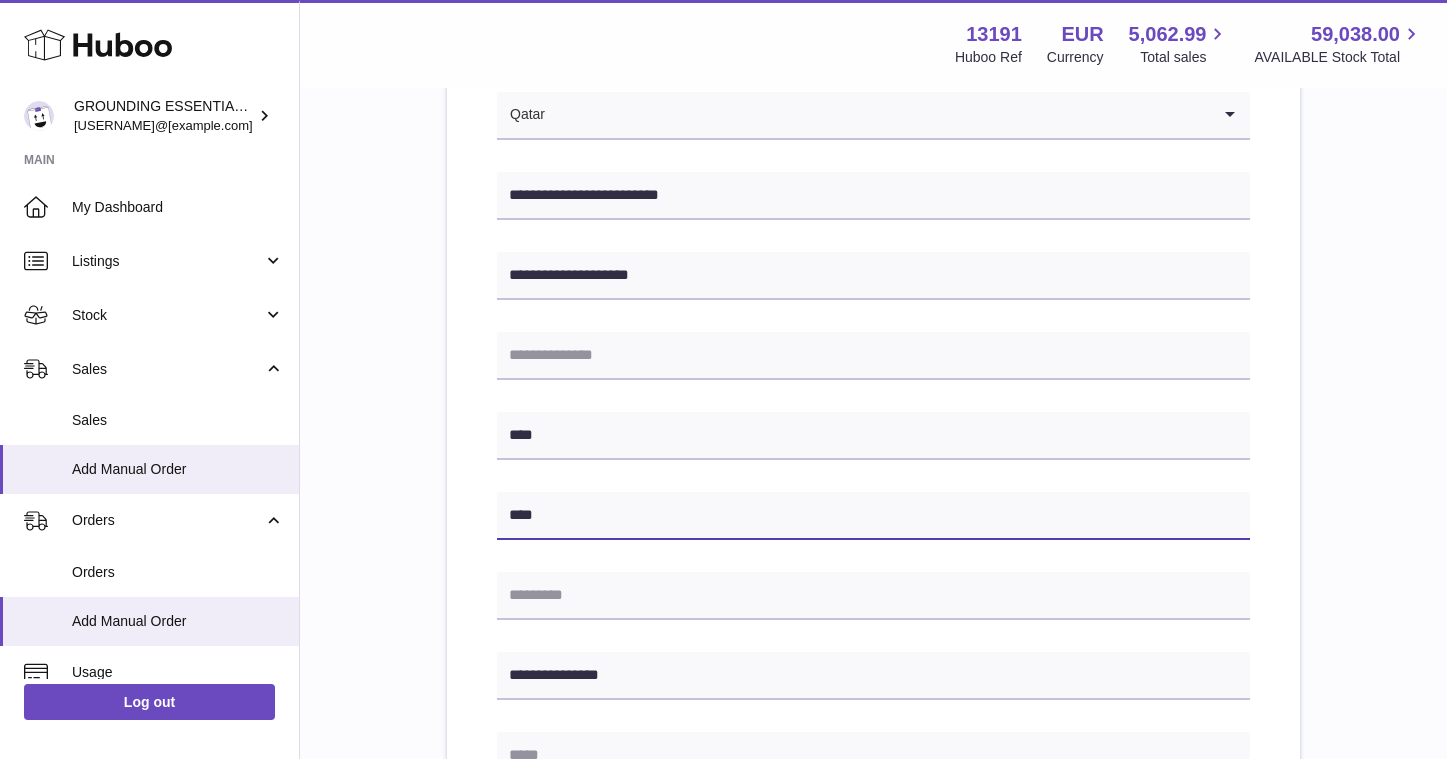 type on "****" 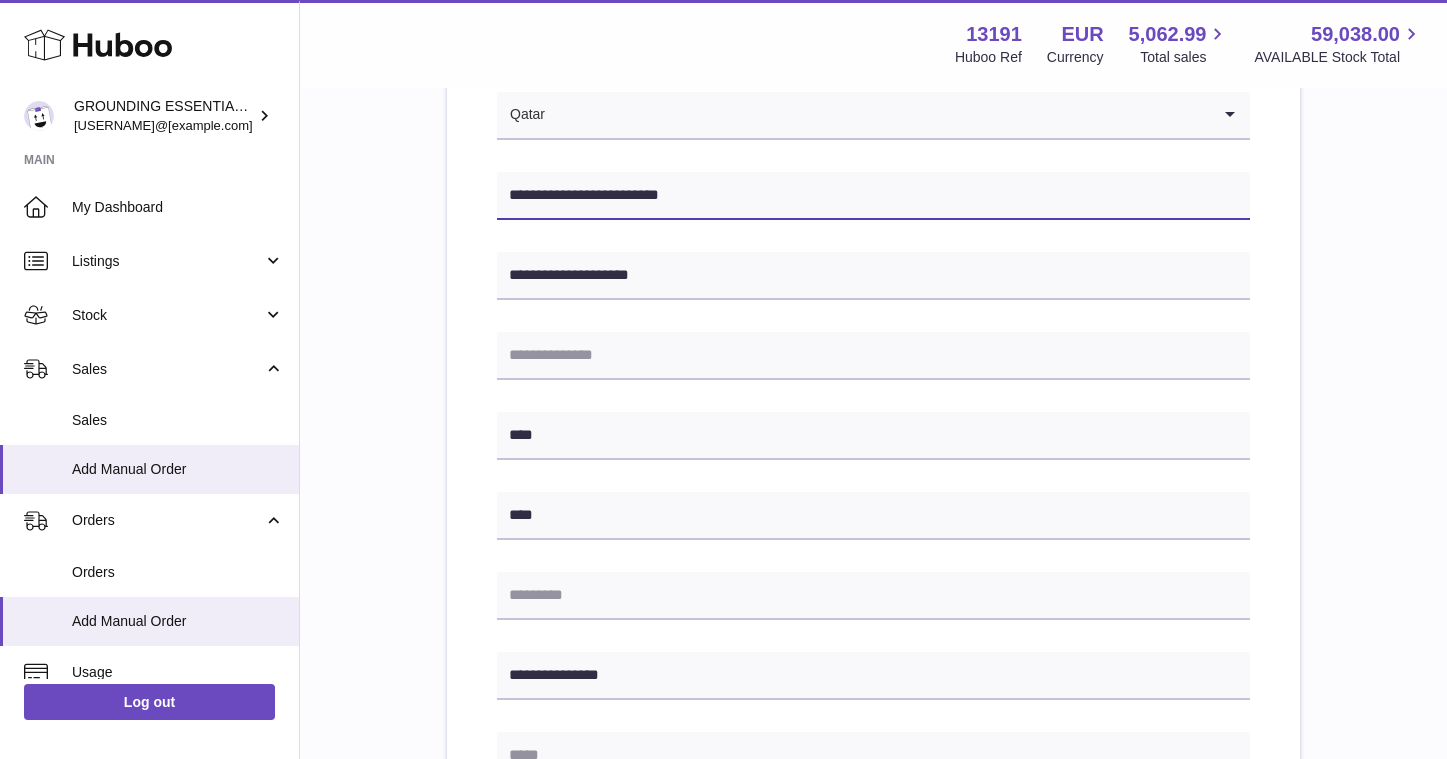 drag, startPoint x: 698, startPoint y: 198, endPoint x: 641, endPoint y: 196, distance: 57.035076 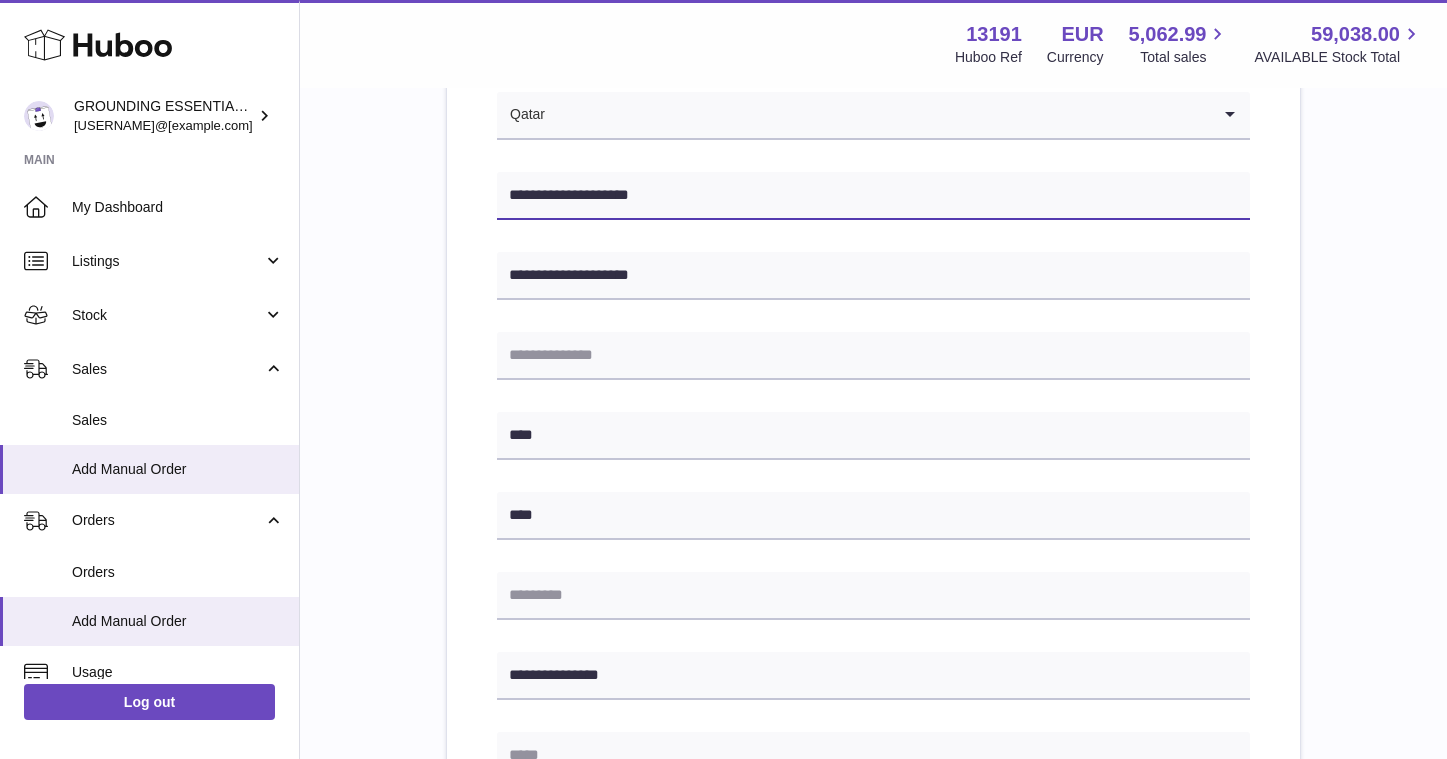 type on "**********" 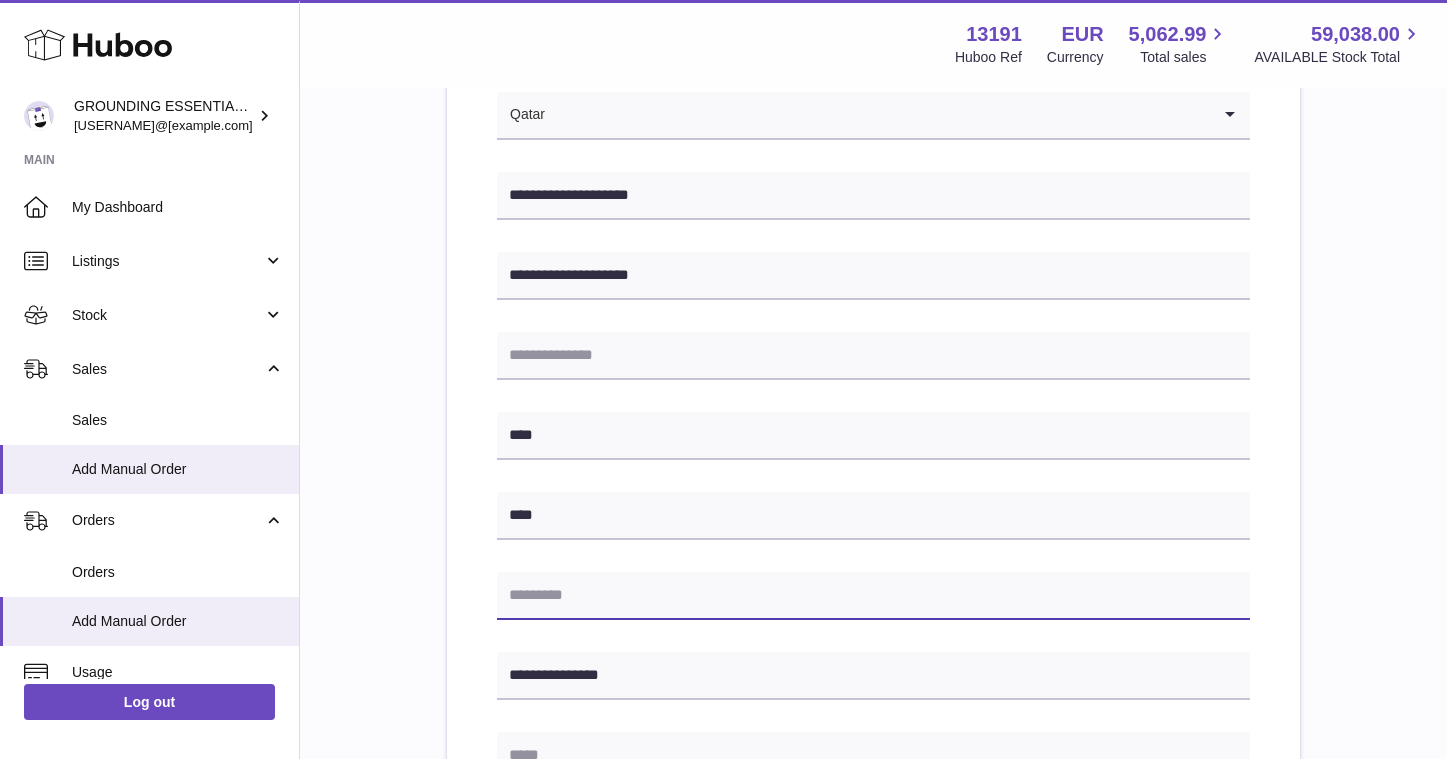 click at bounding box center (873, 596) 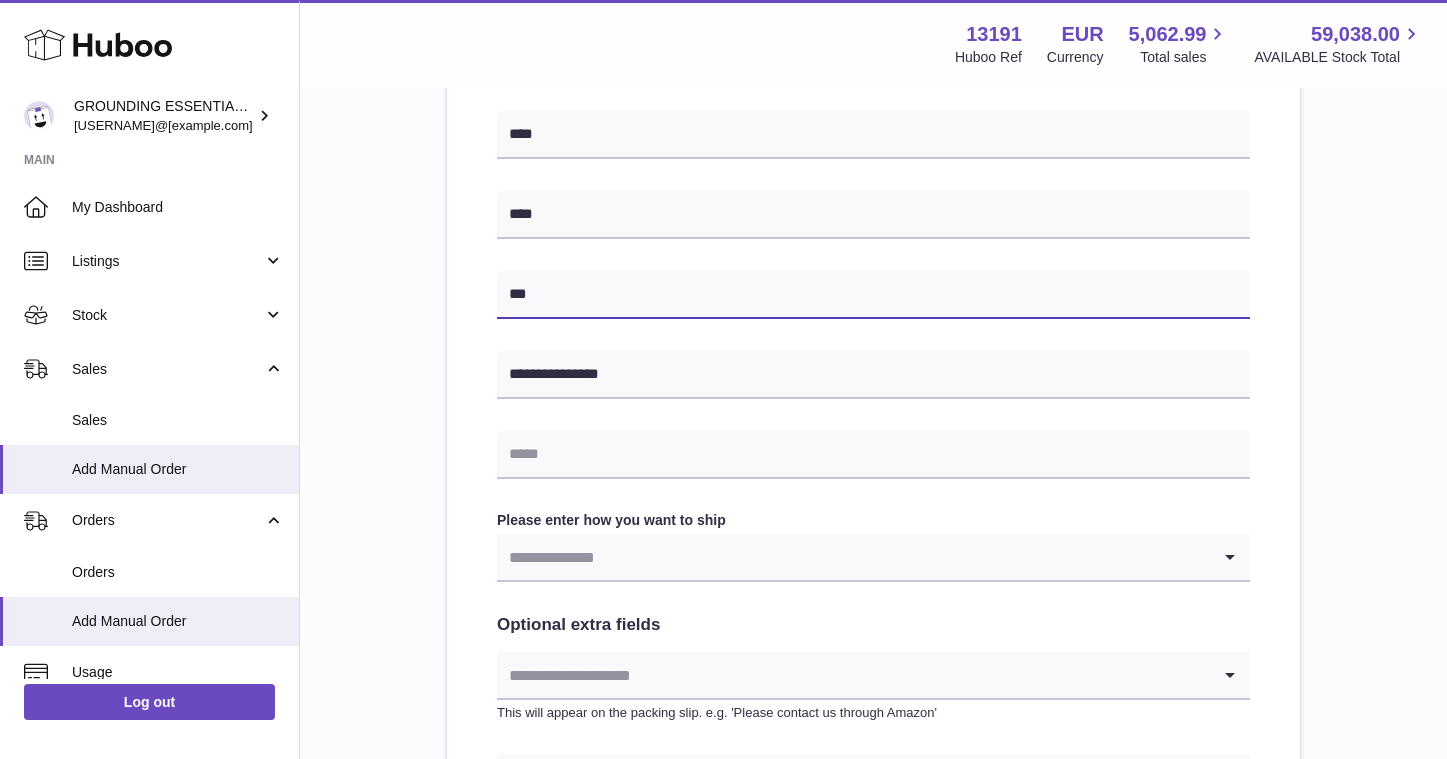 scroll, scrollTop: 682, scrollLeft: 0, axis: vertical 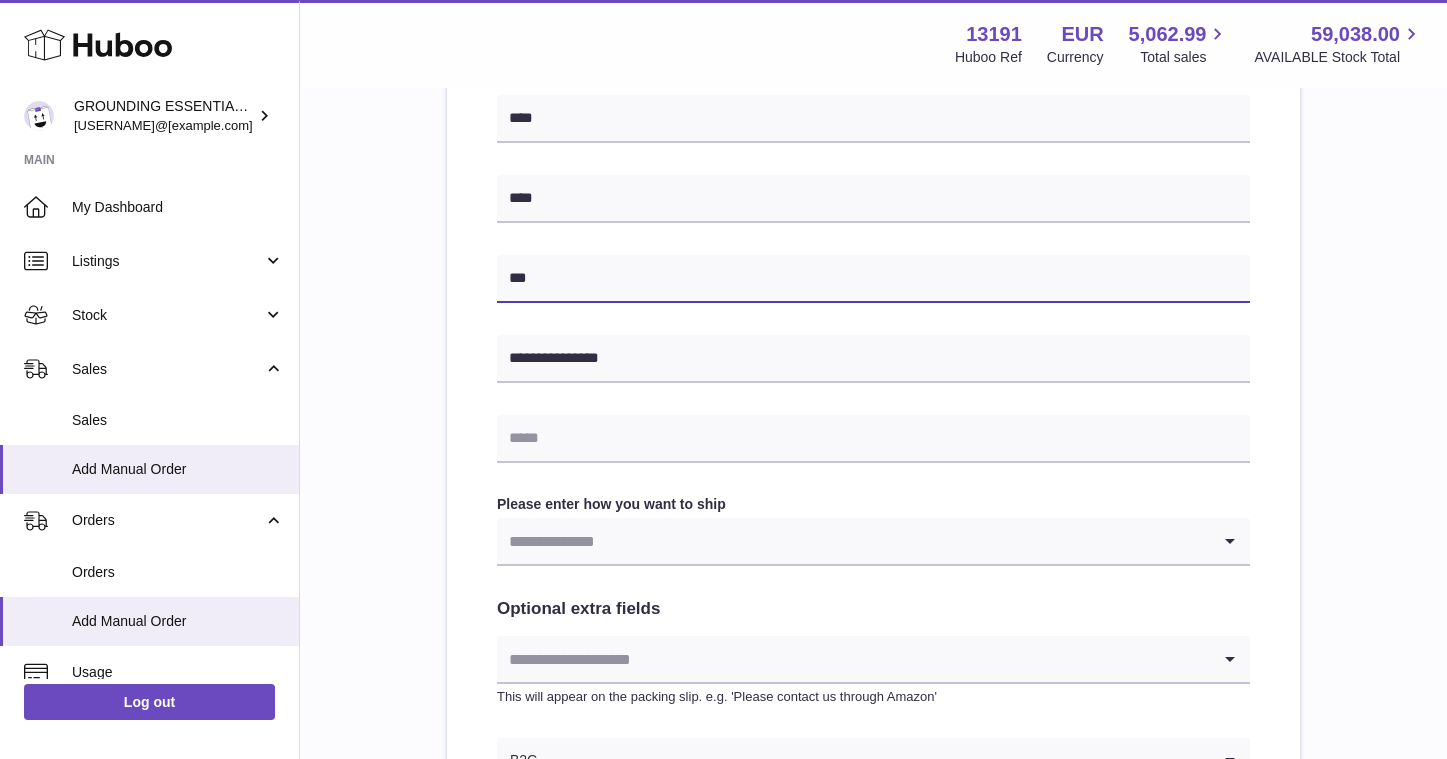 type on "***" 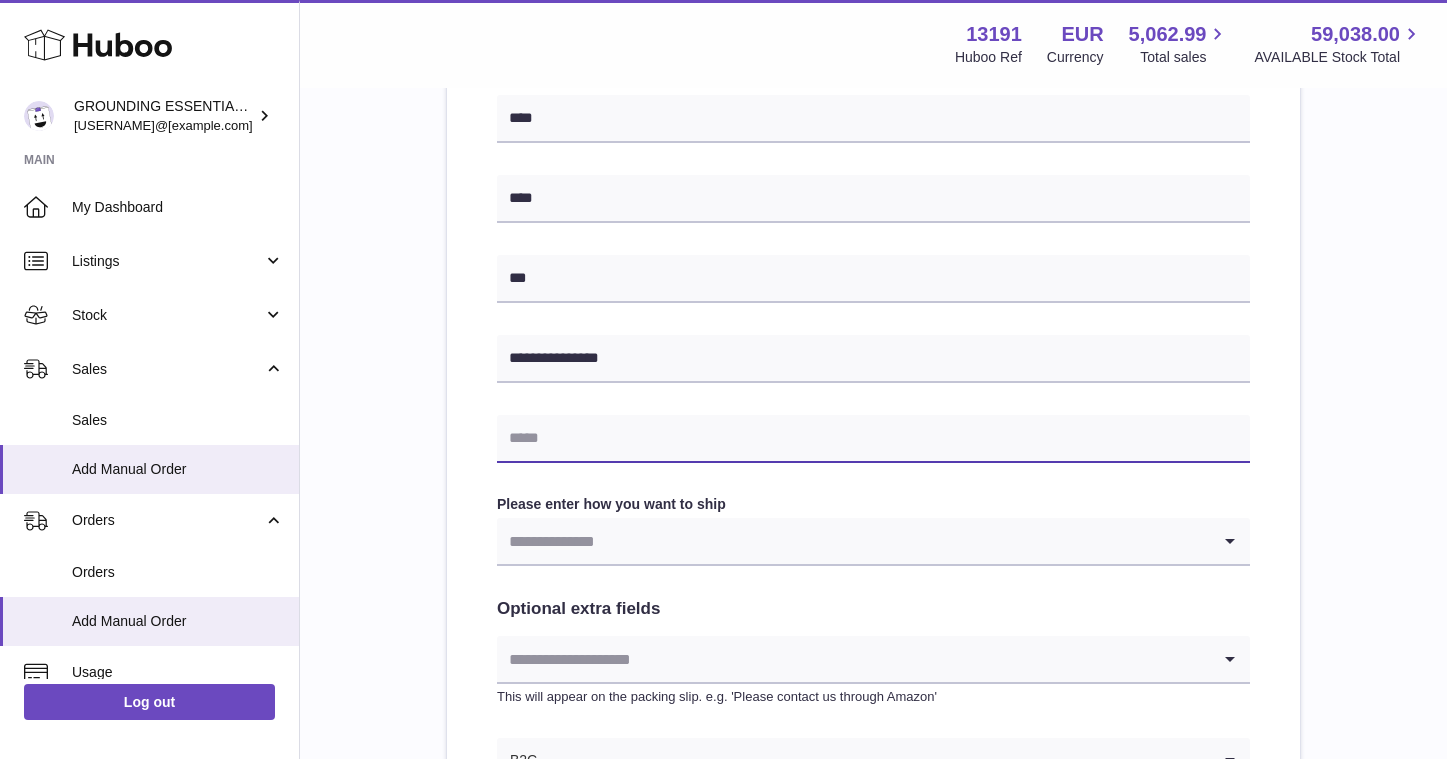 click at bounding box center (873, 439) 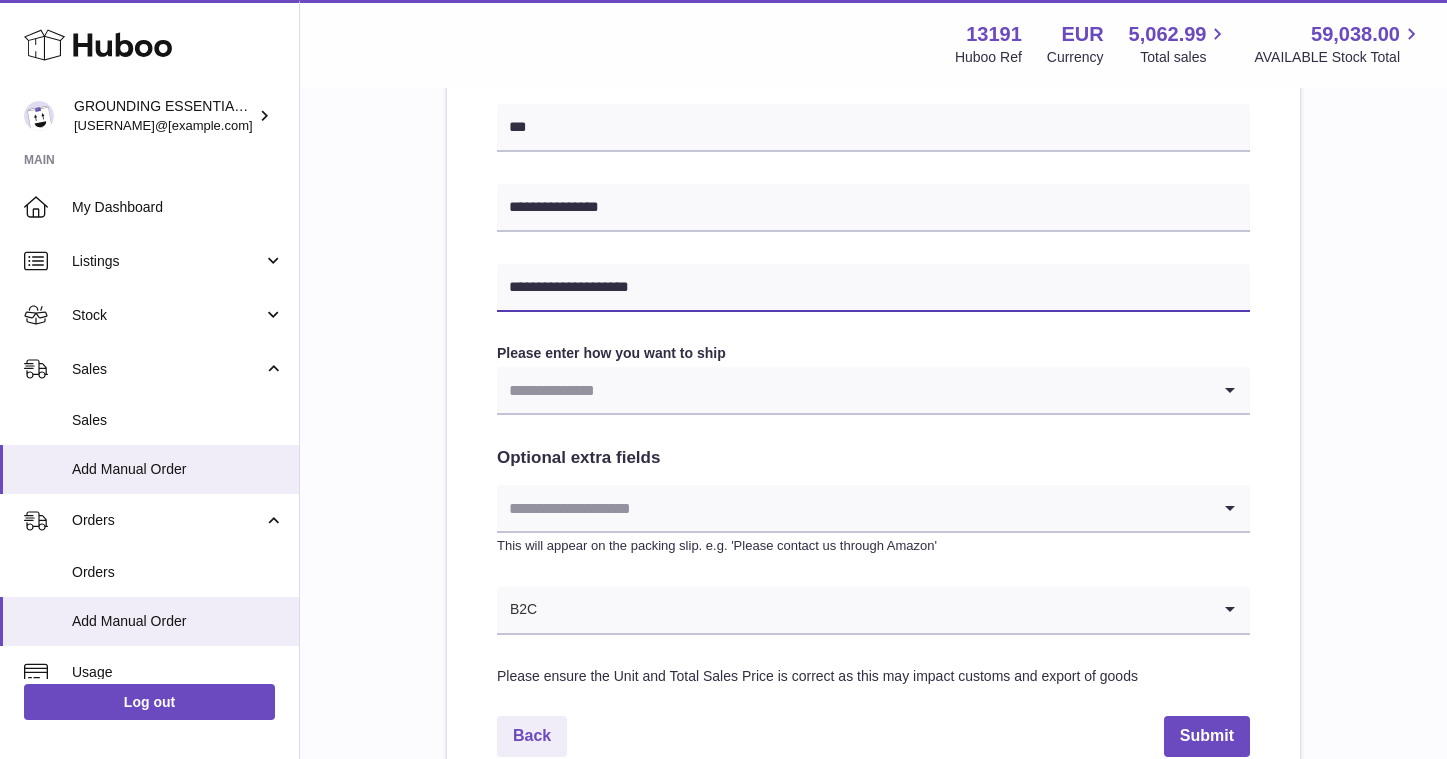 scroll, scrollTop: 1032, scrollLeft: 0, axis: vertical 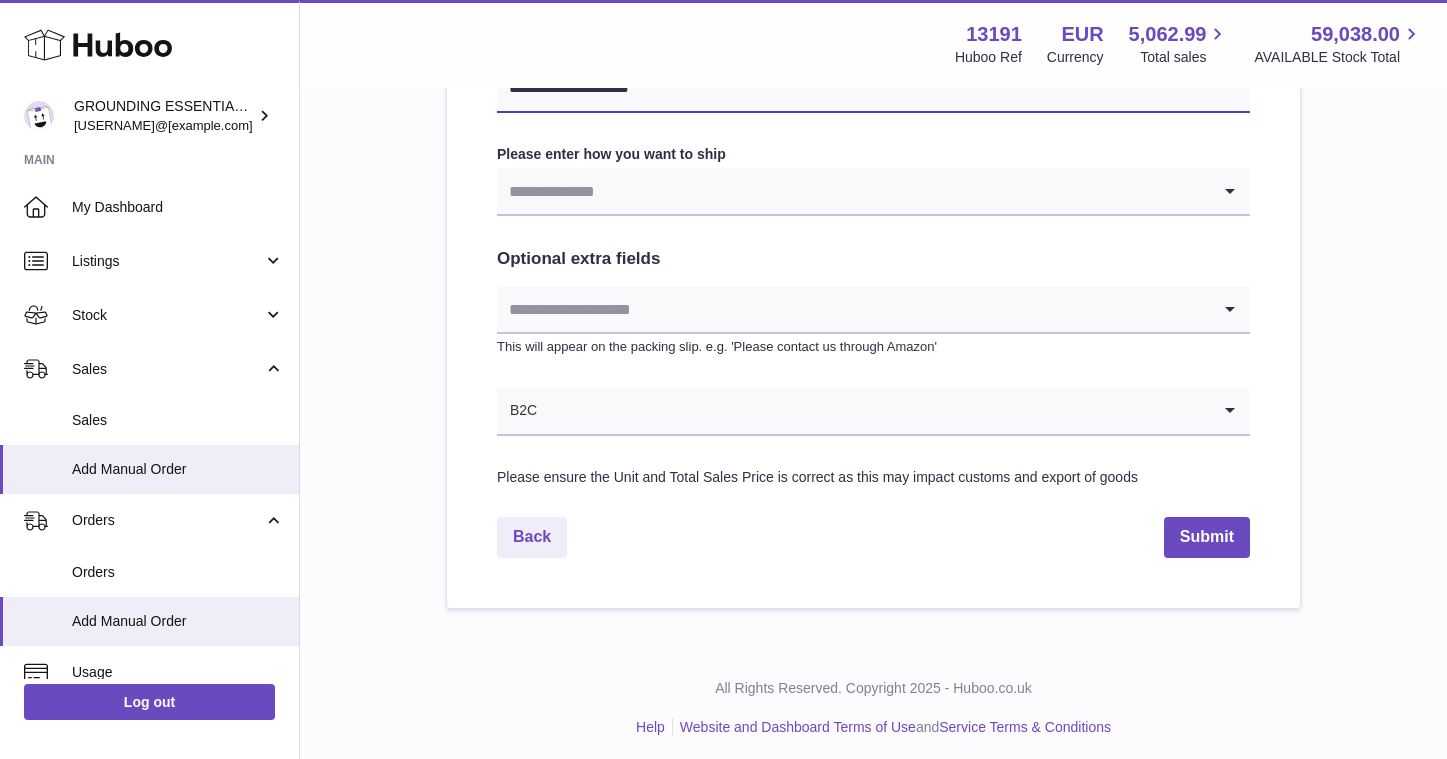 type on "**********" 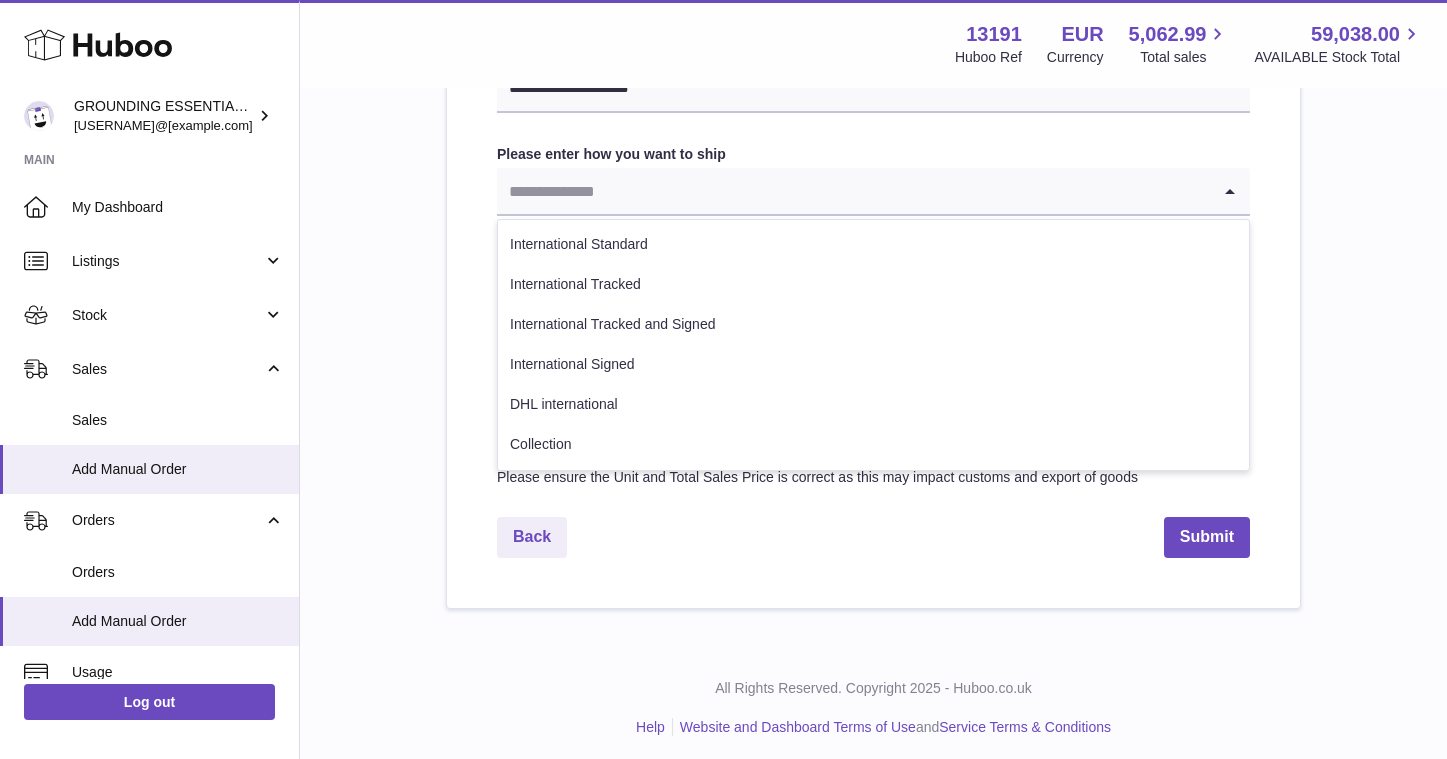 click at bounding box center [853, 191] 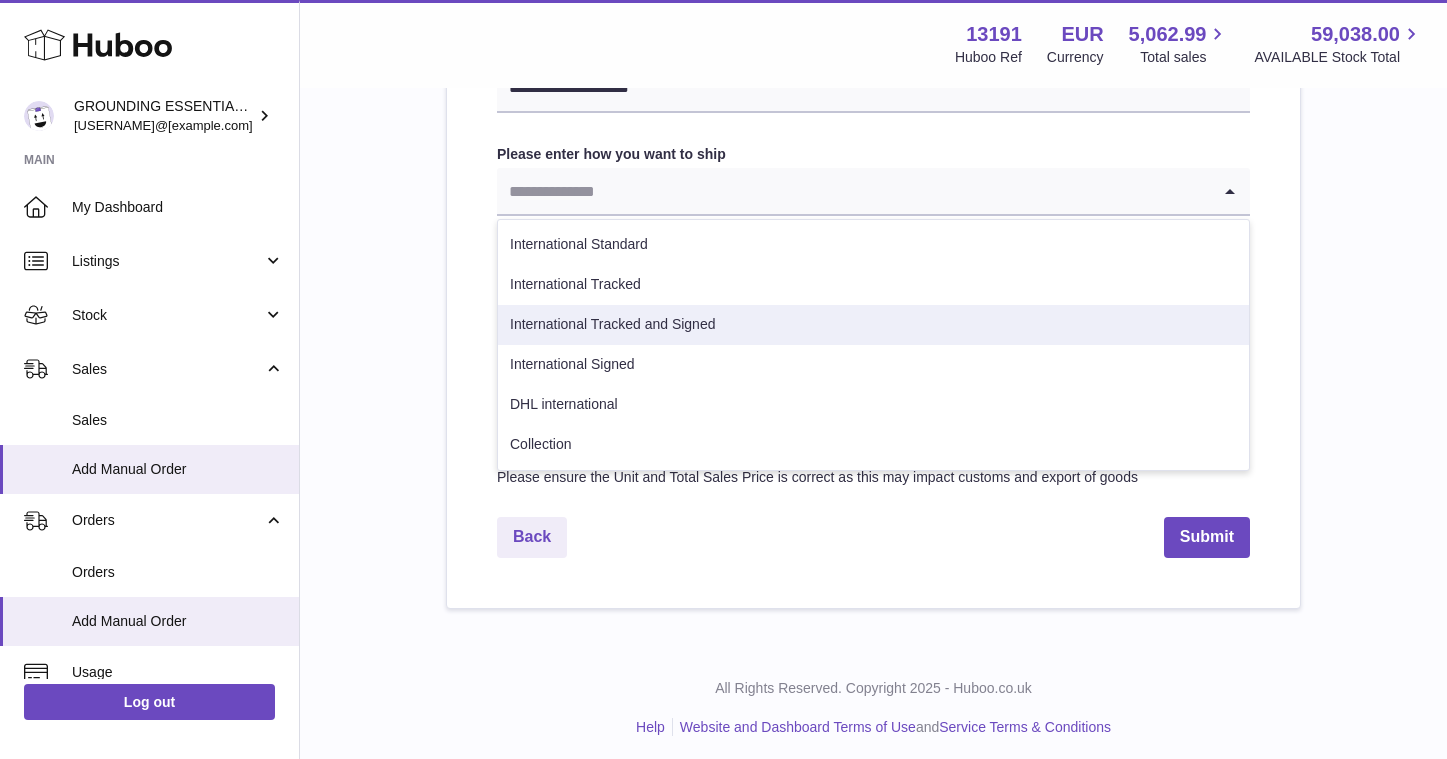 click on "International Tracked and Signed" at bounding box center (873, 325) 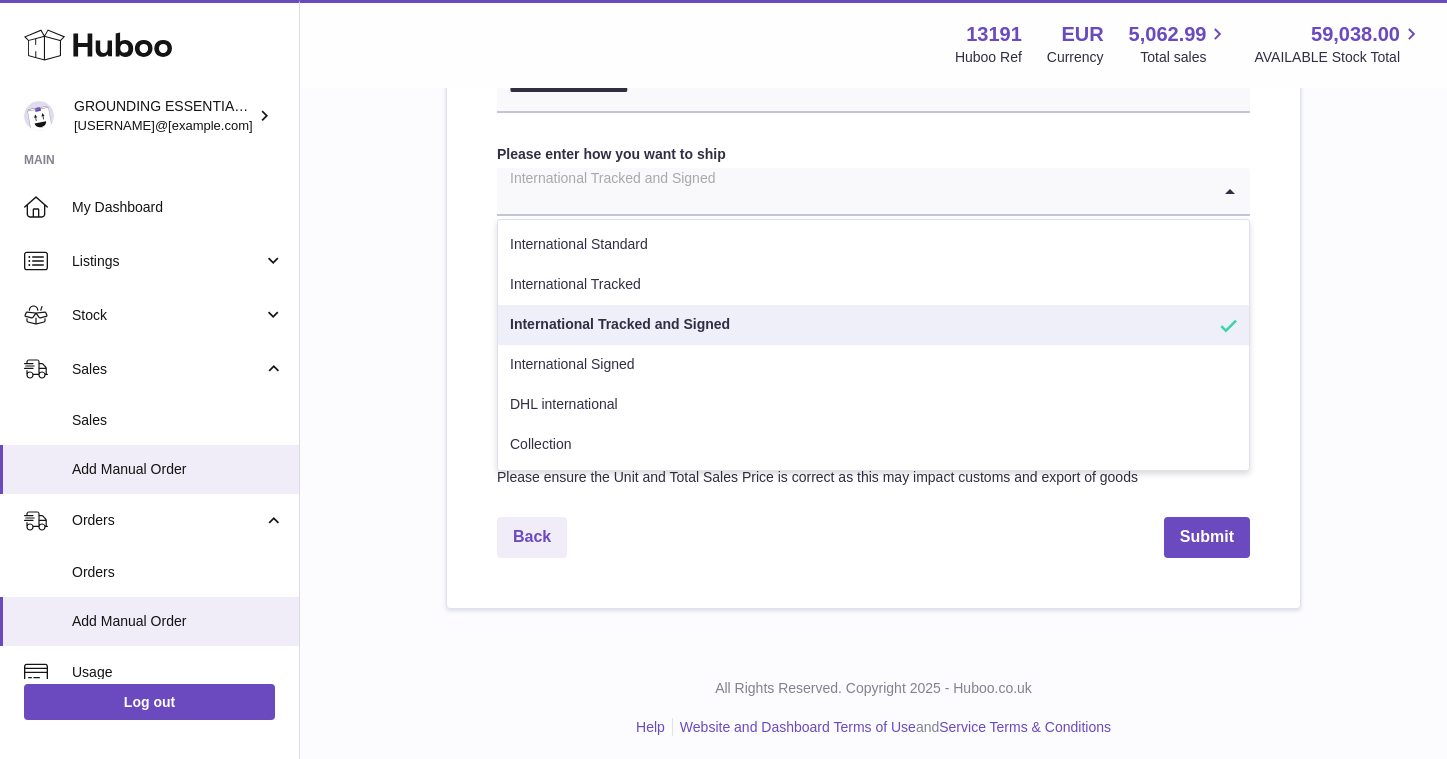 click on "International Tracked and Signed" at bounding box center [853, 191] 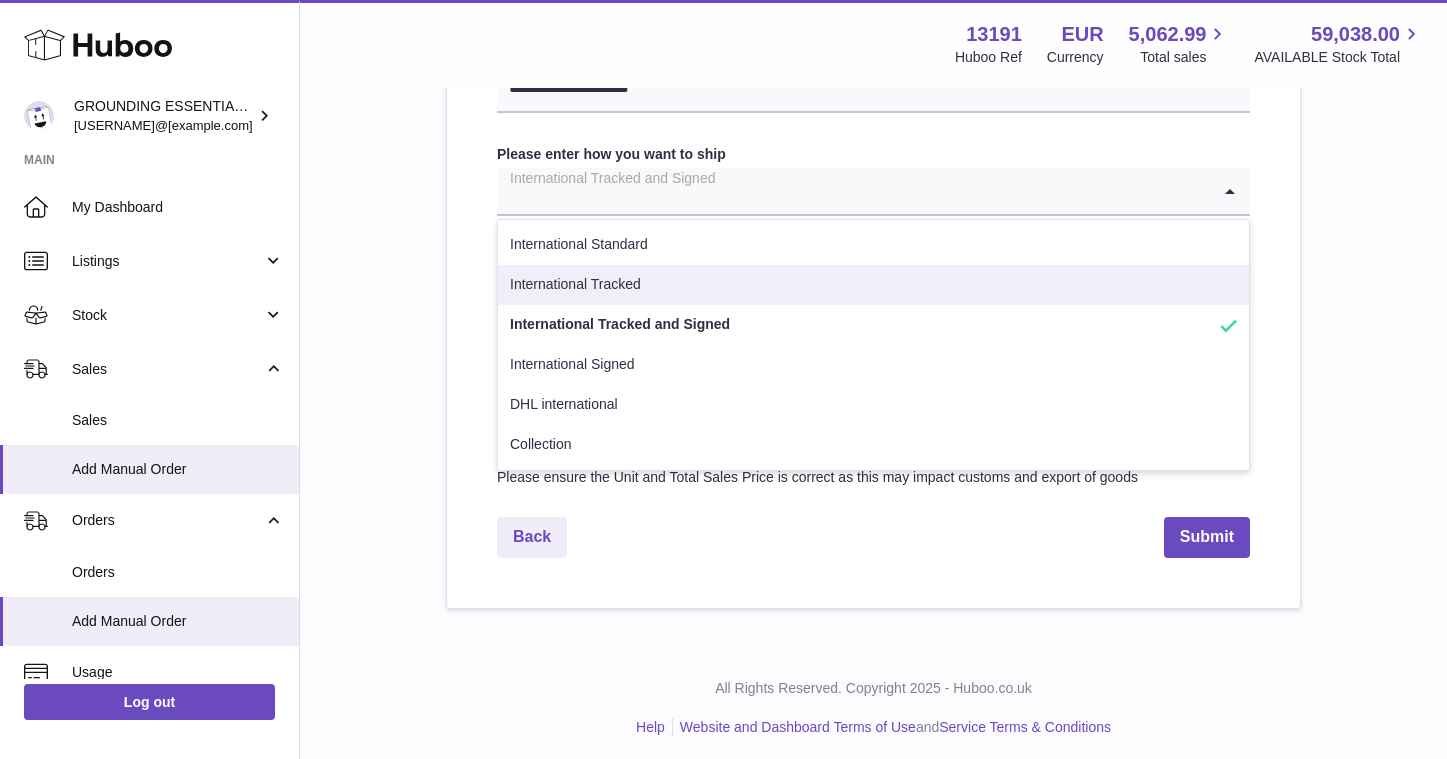 click on "International Tracked" at bounding box center [873, 285] 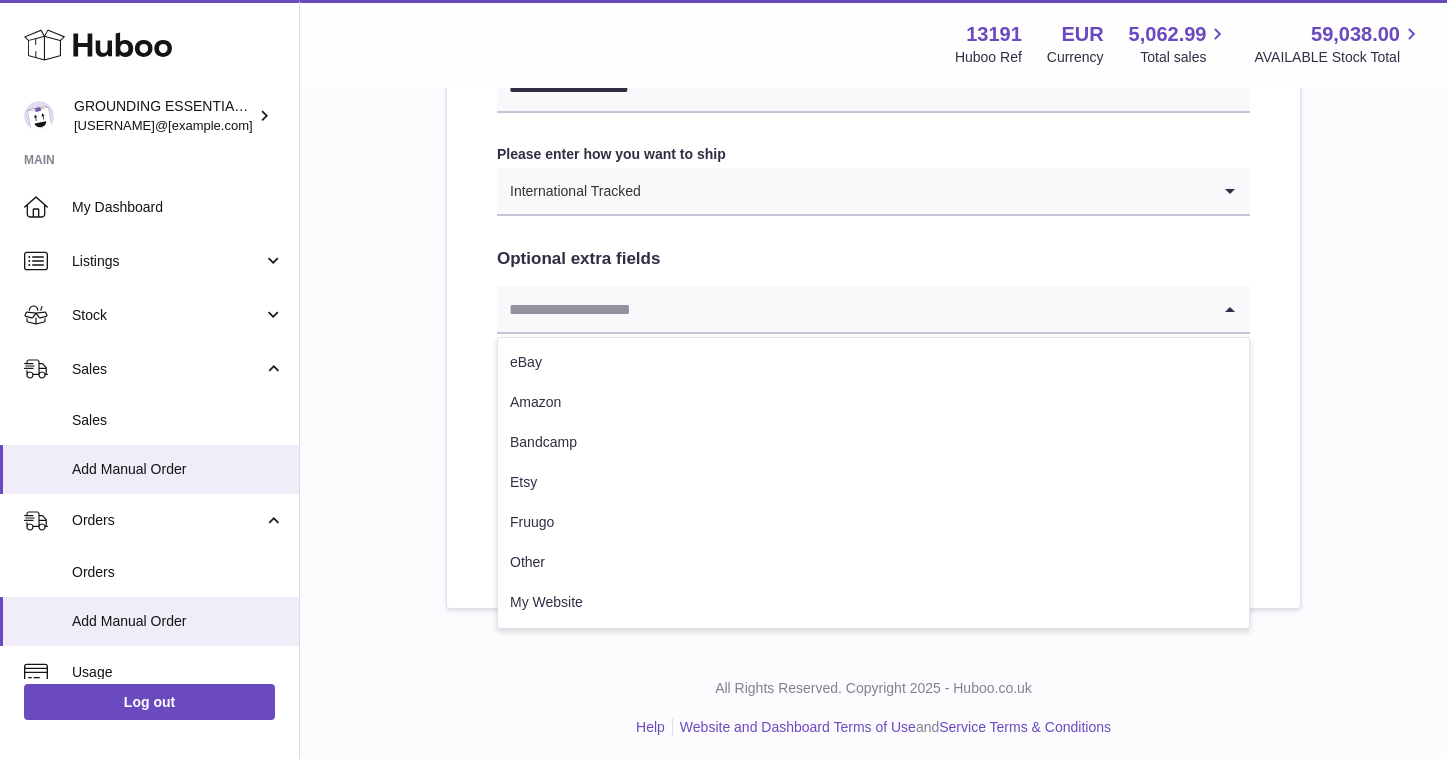 click at bounding box center (853, 309) 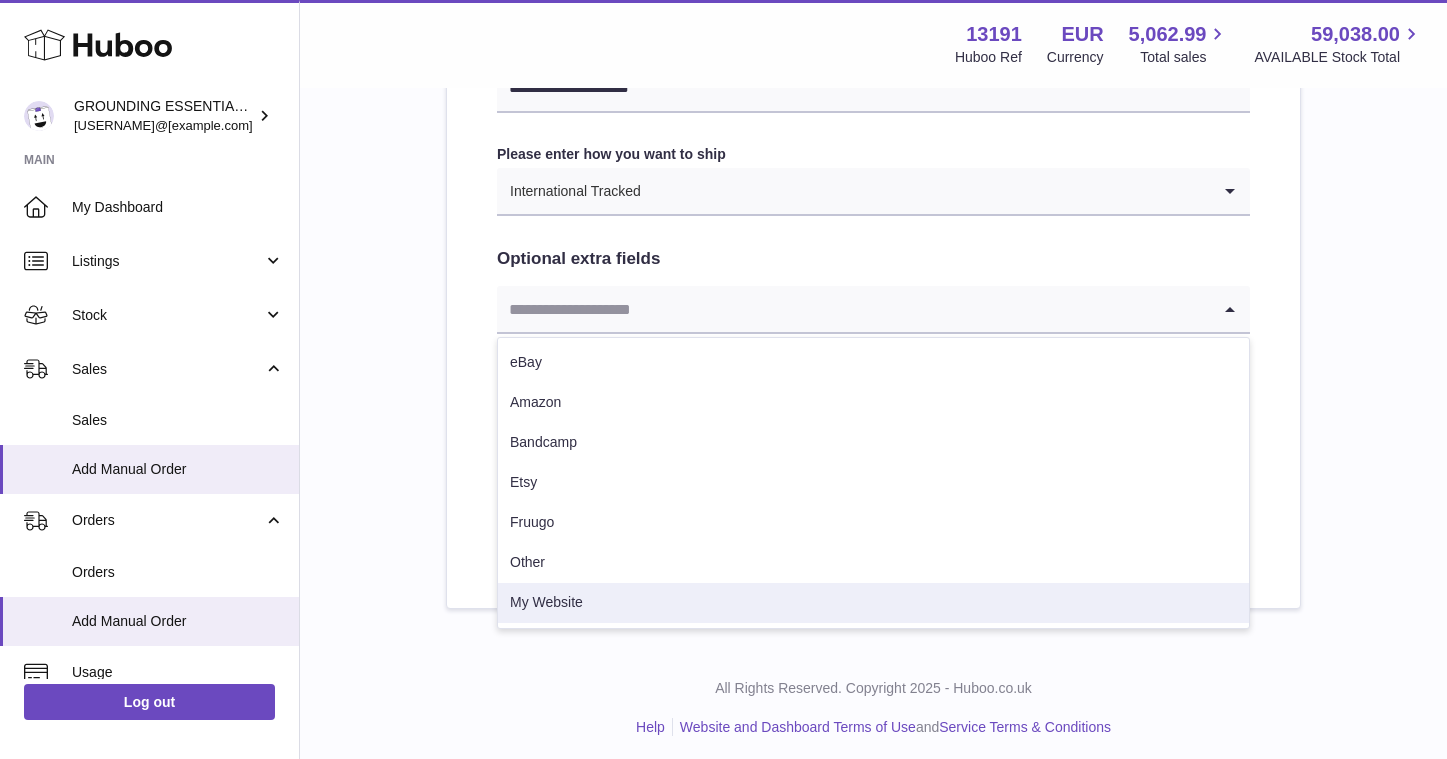 click on "My Website" at bounding box center [873, 603] 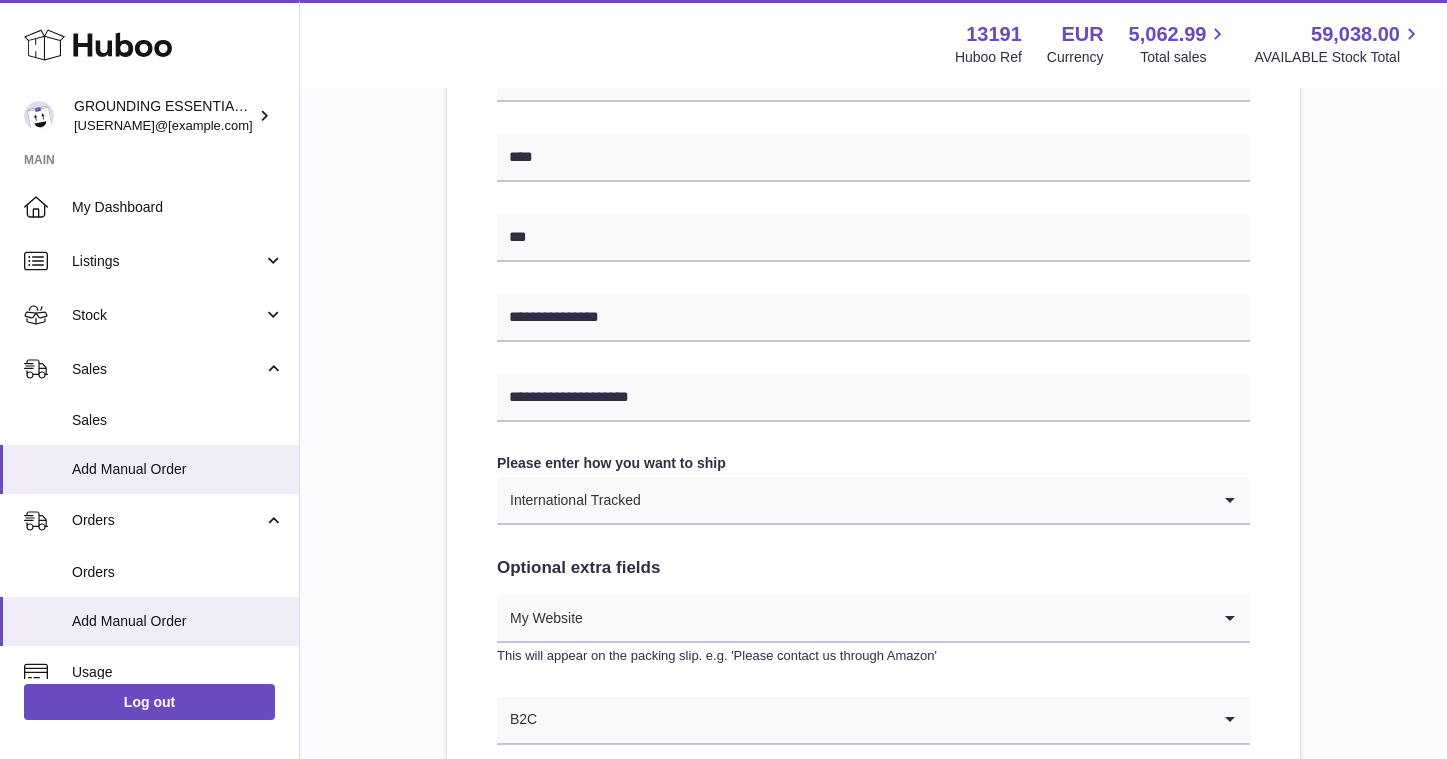 scroll, scrollTop: 1009, scrollLeft: 0, axis: vertical 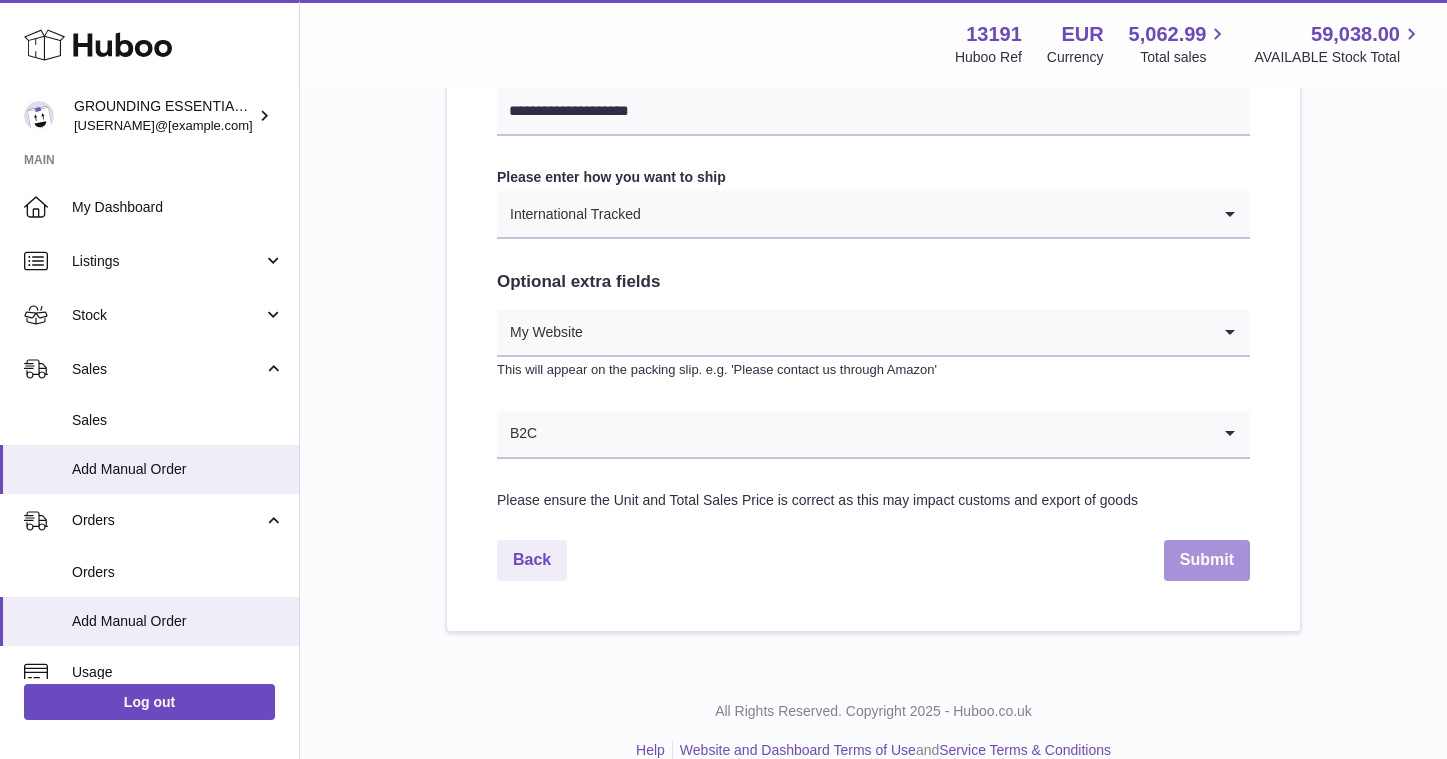 click on "Submit" at bounding box center [1207, 560] 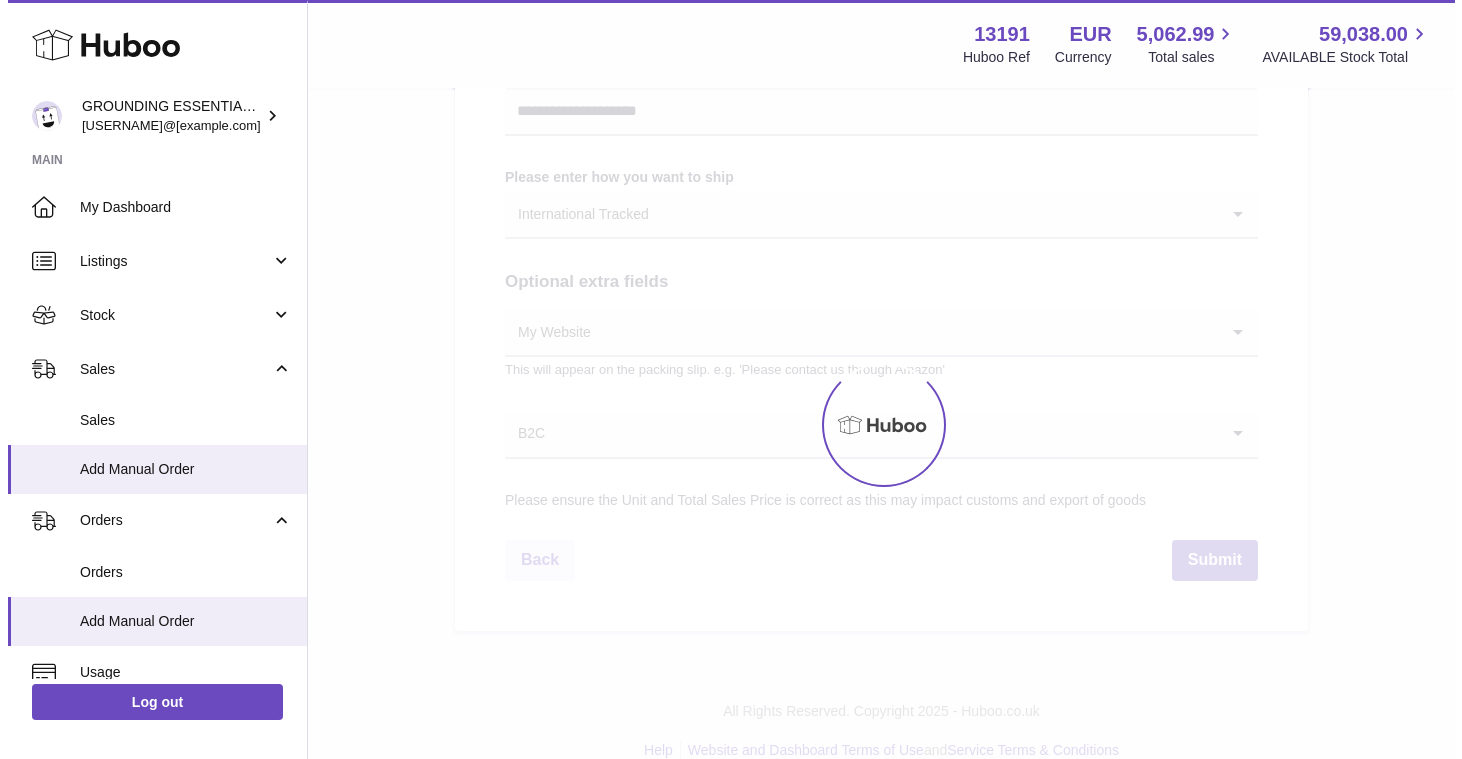 scroll, scrollTop: 0, scrollLeft: 0, axis: both 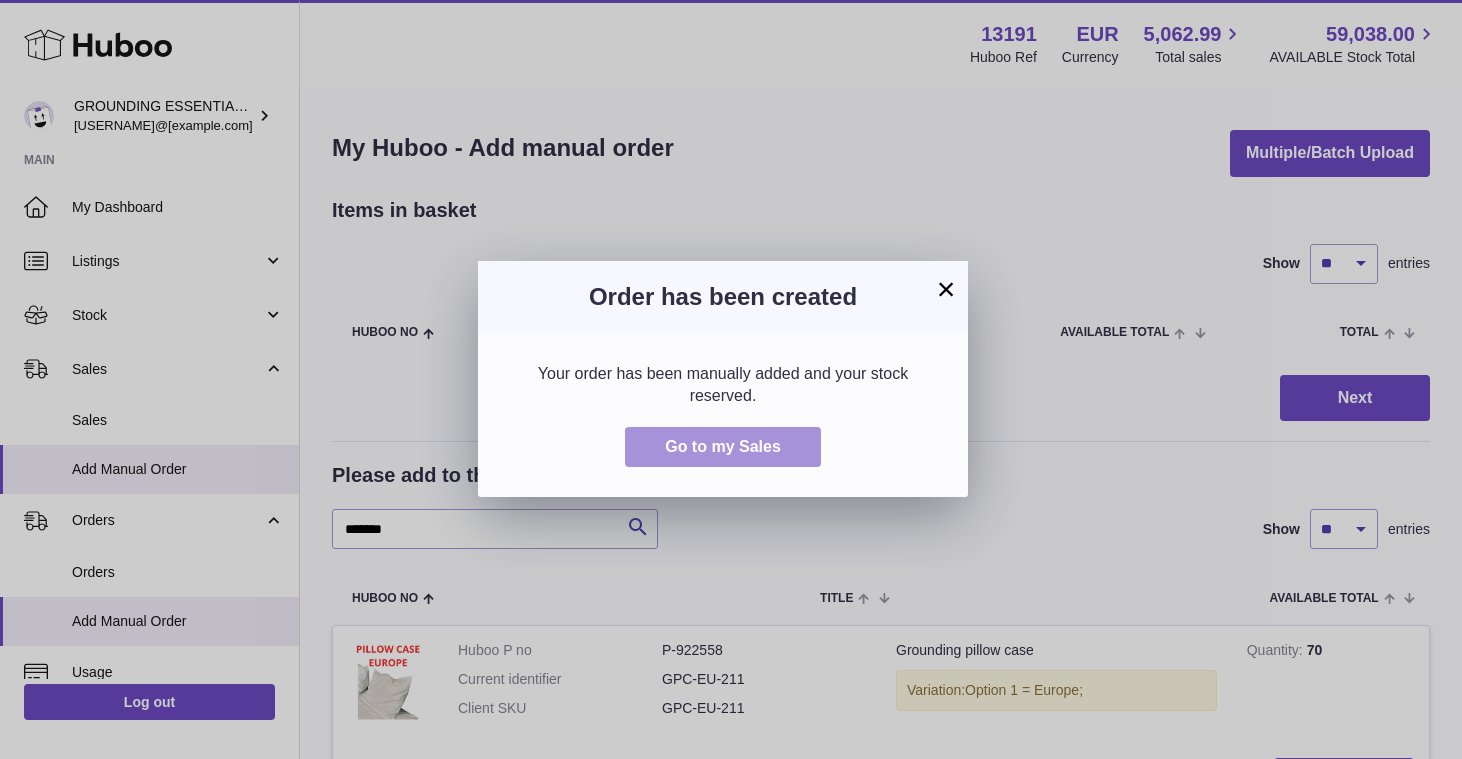 click on "Go to my Sales" at bounding box center [723, 447] 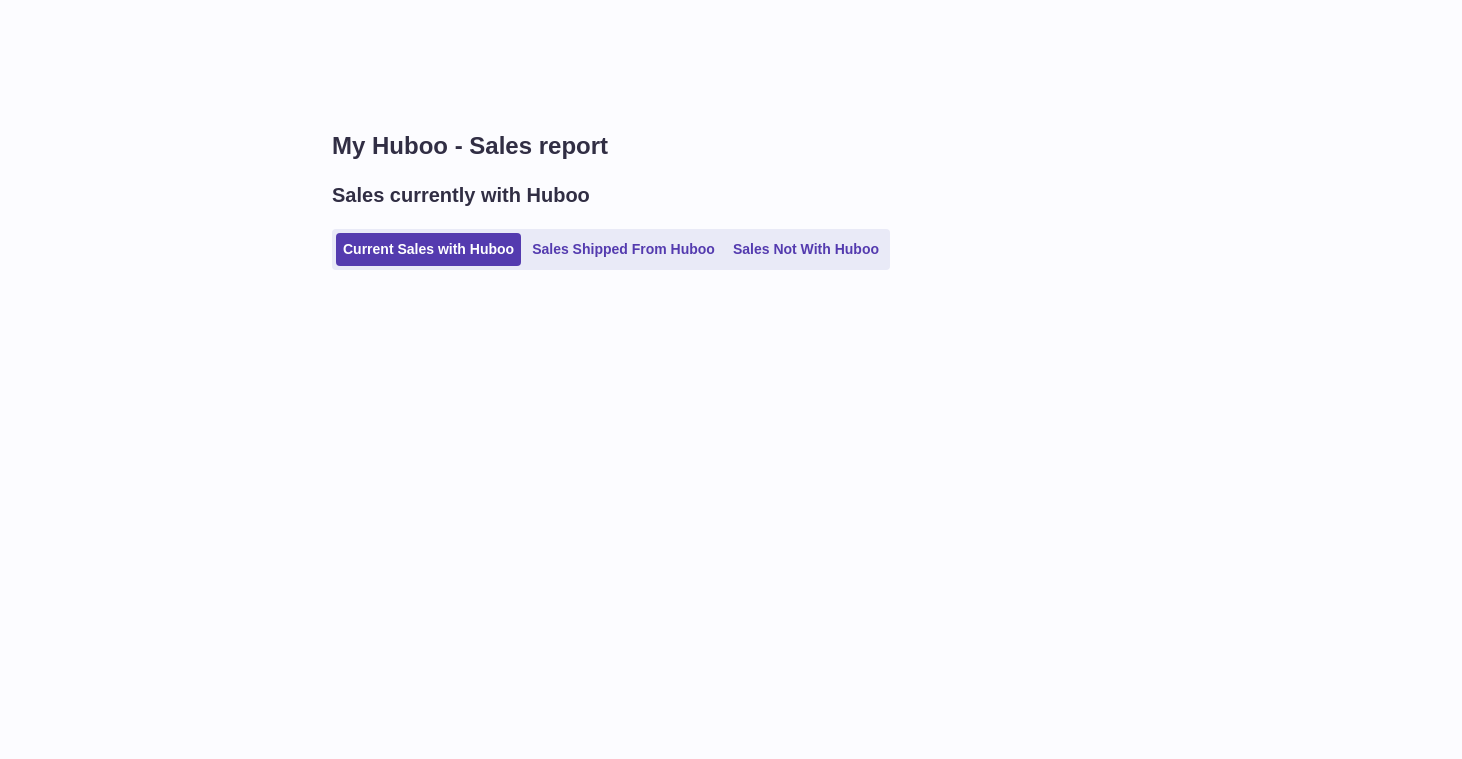 scroll, scrollTop: 0, scrollLeft: 0, axis: both 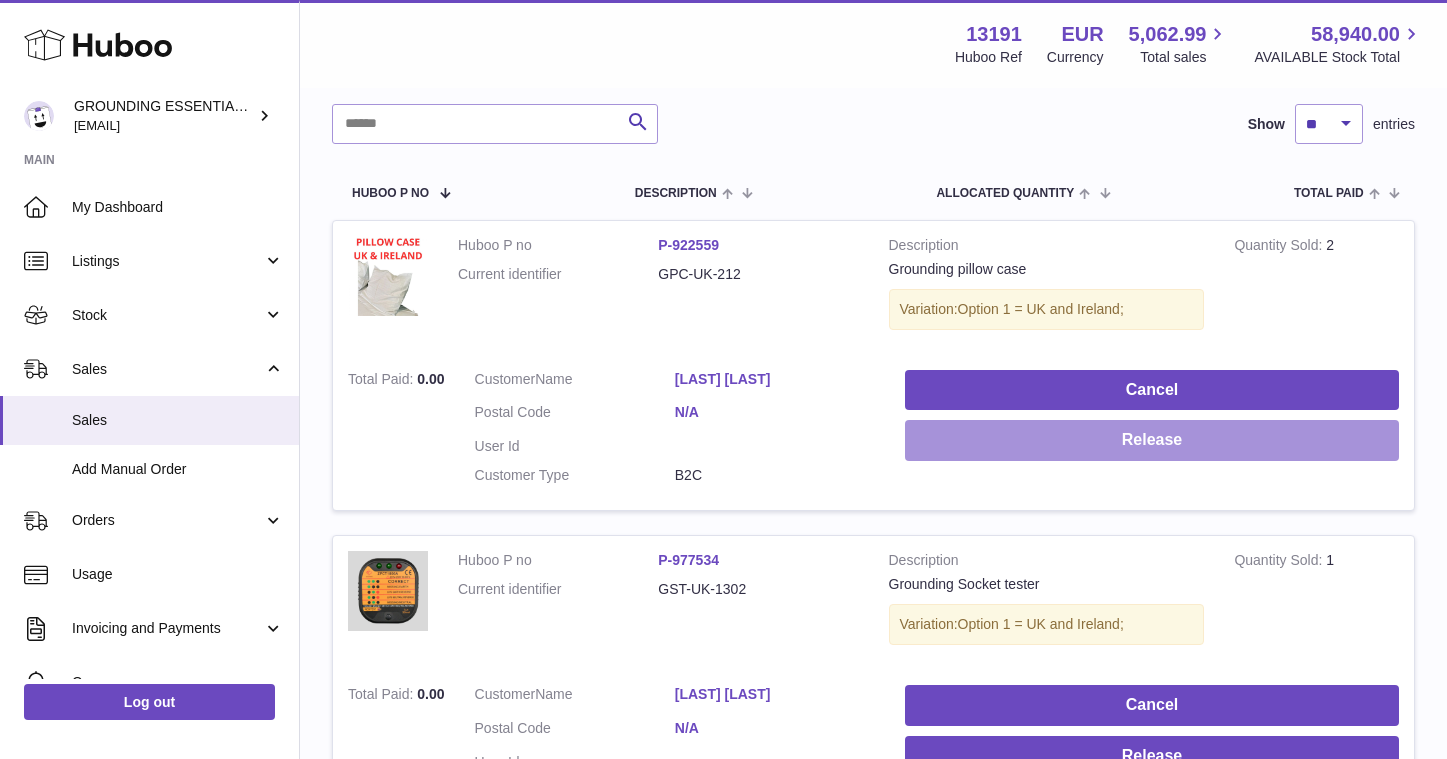 click on "Release" at bounding box center [1152, 440] 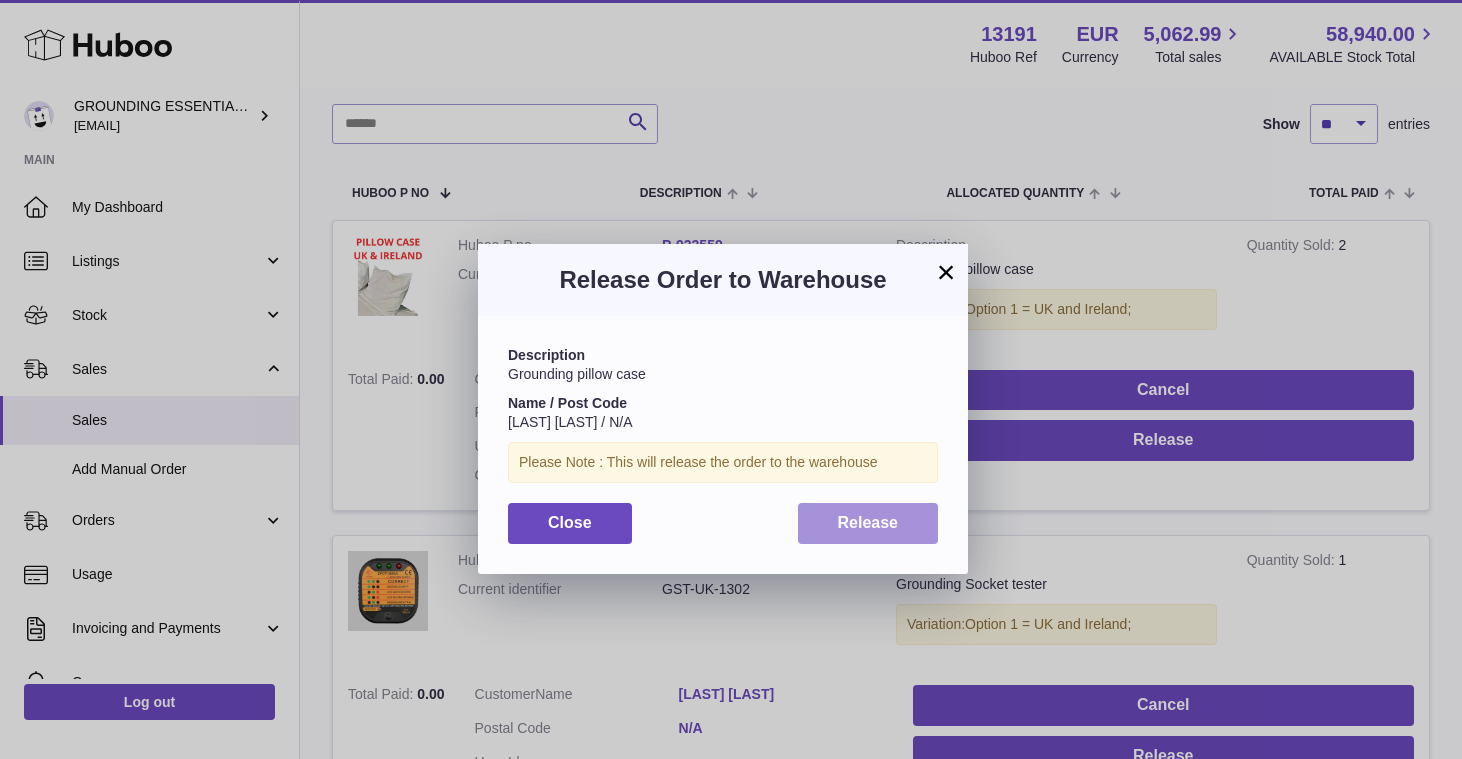 click on "Release" at bounding box center [868, 523] 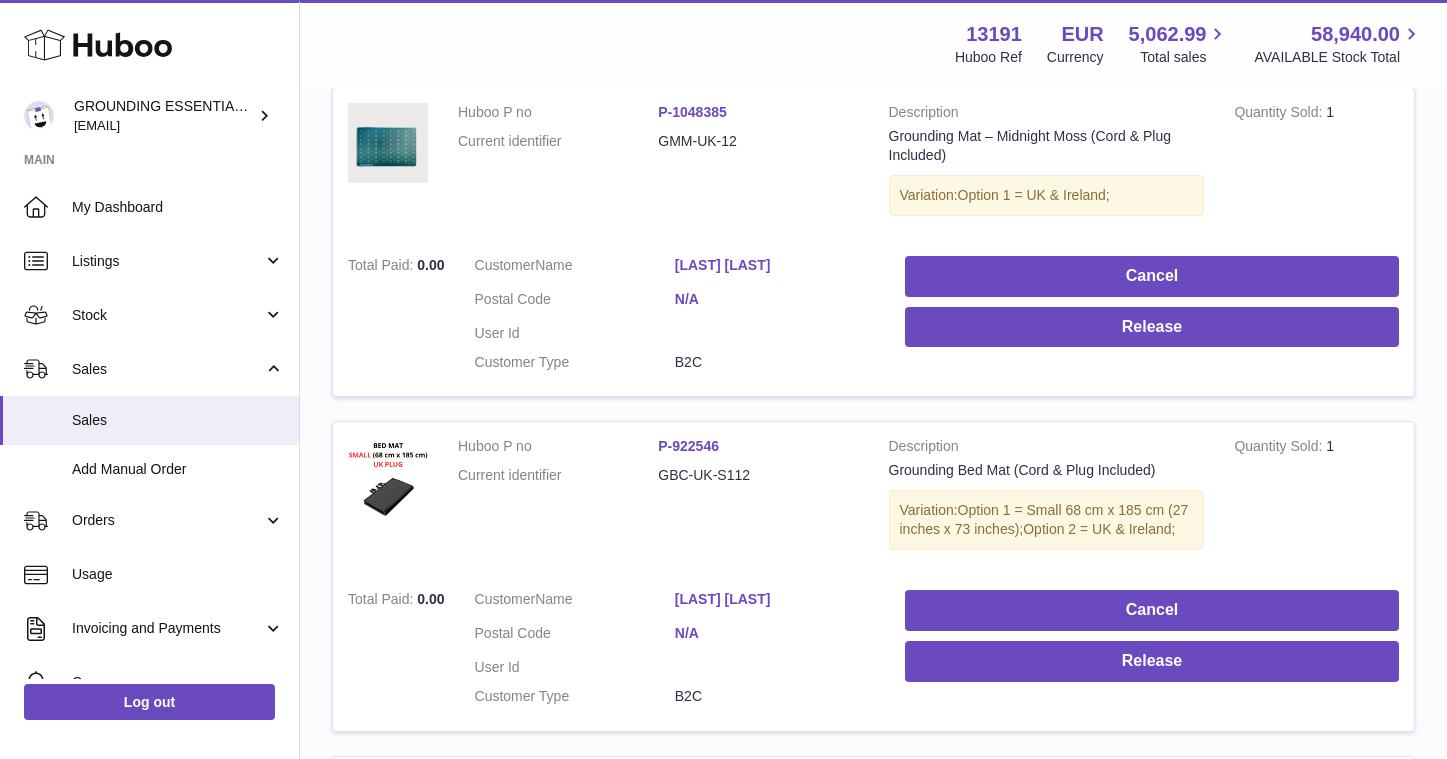 scroll, scrollTop: 998, scrollLeft: 0, axis: vertical 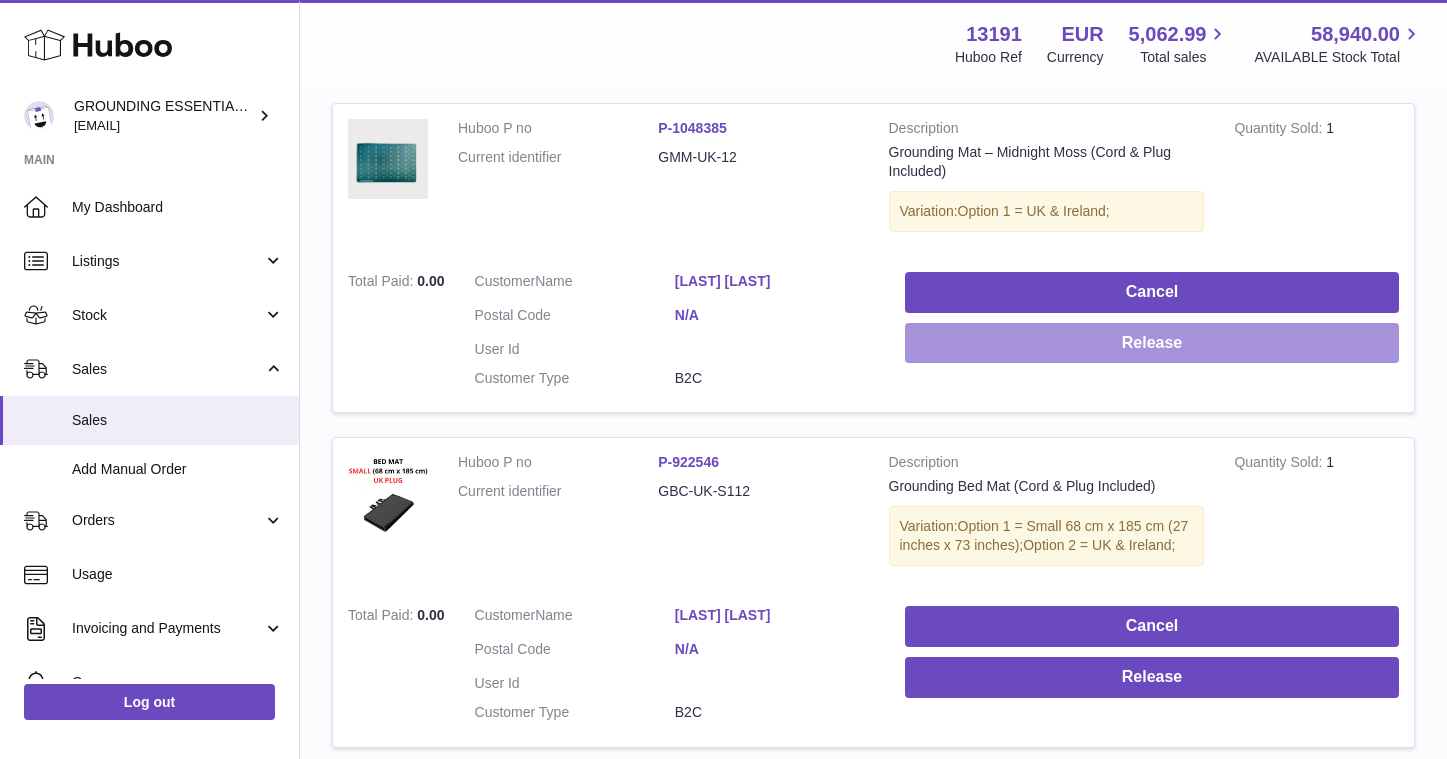click on "Release" at bounding box center [1152, 343] 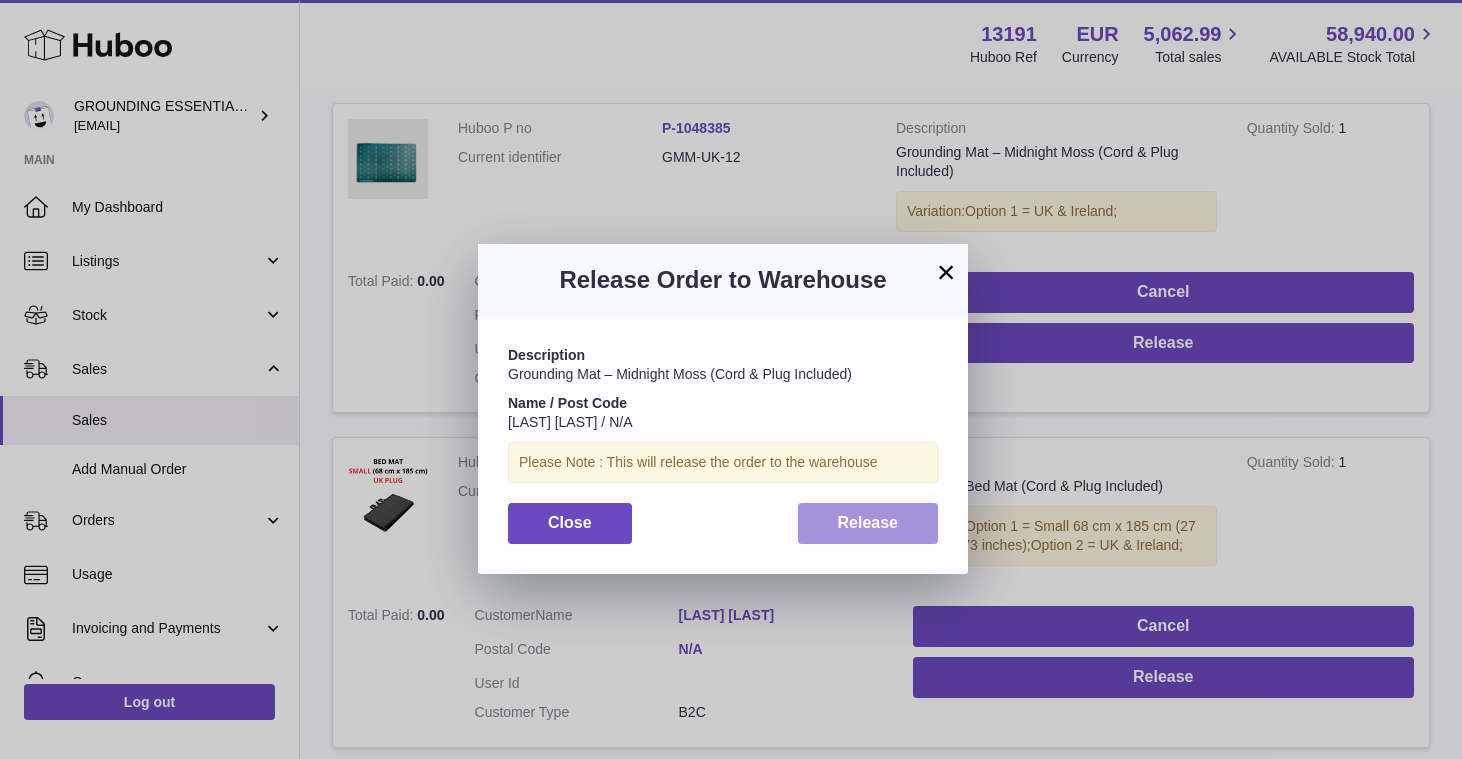 click on "Release" at bounding box center [868, 522] 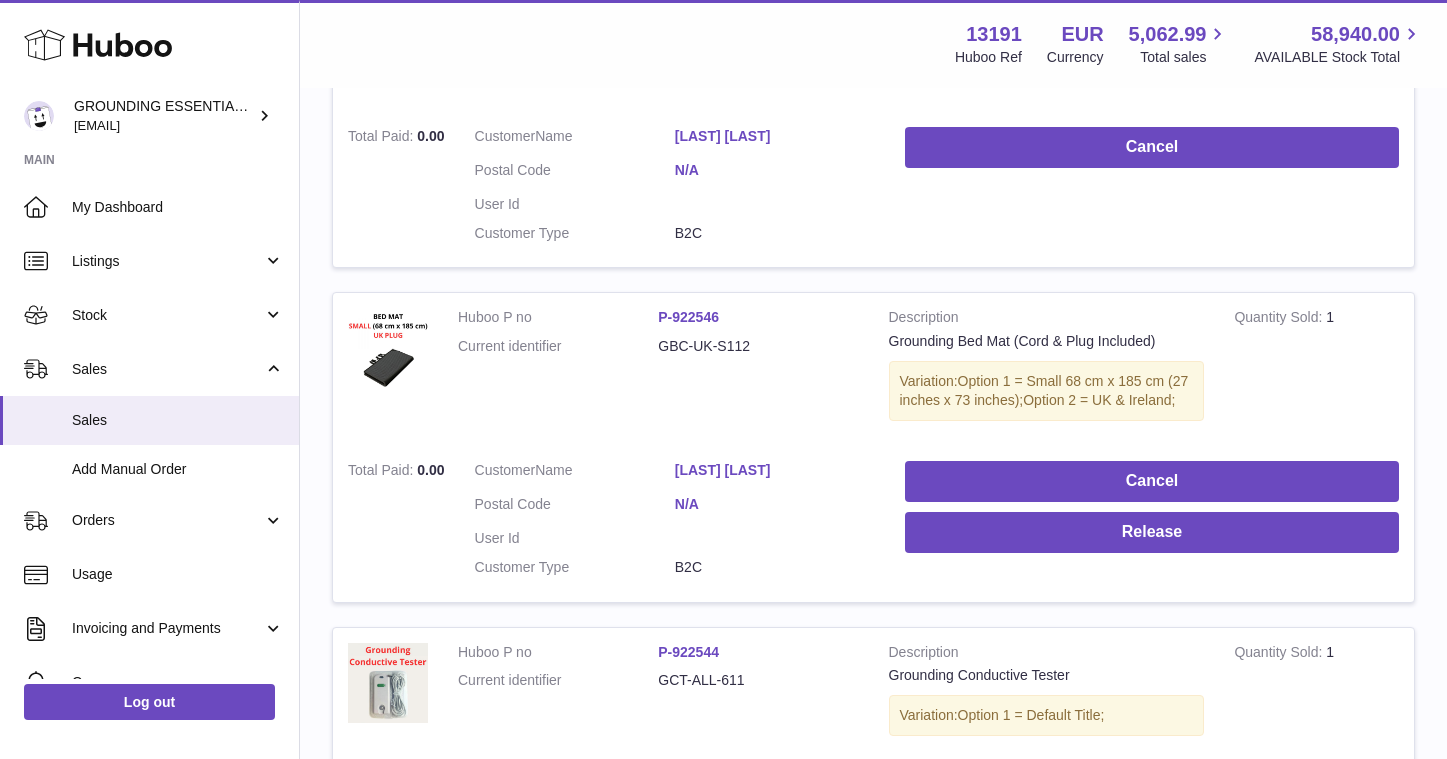 scroll, scrollTop: 1270, scrollLeft: 0, axis: vertical 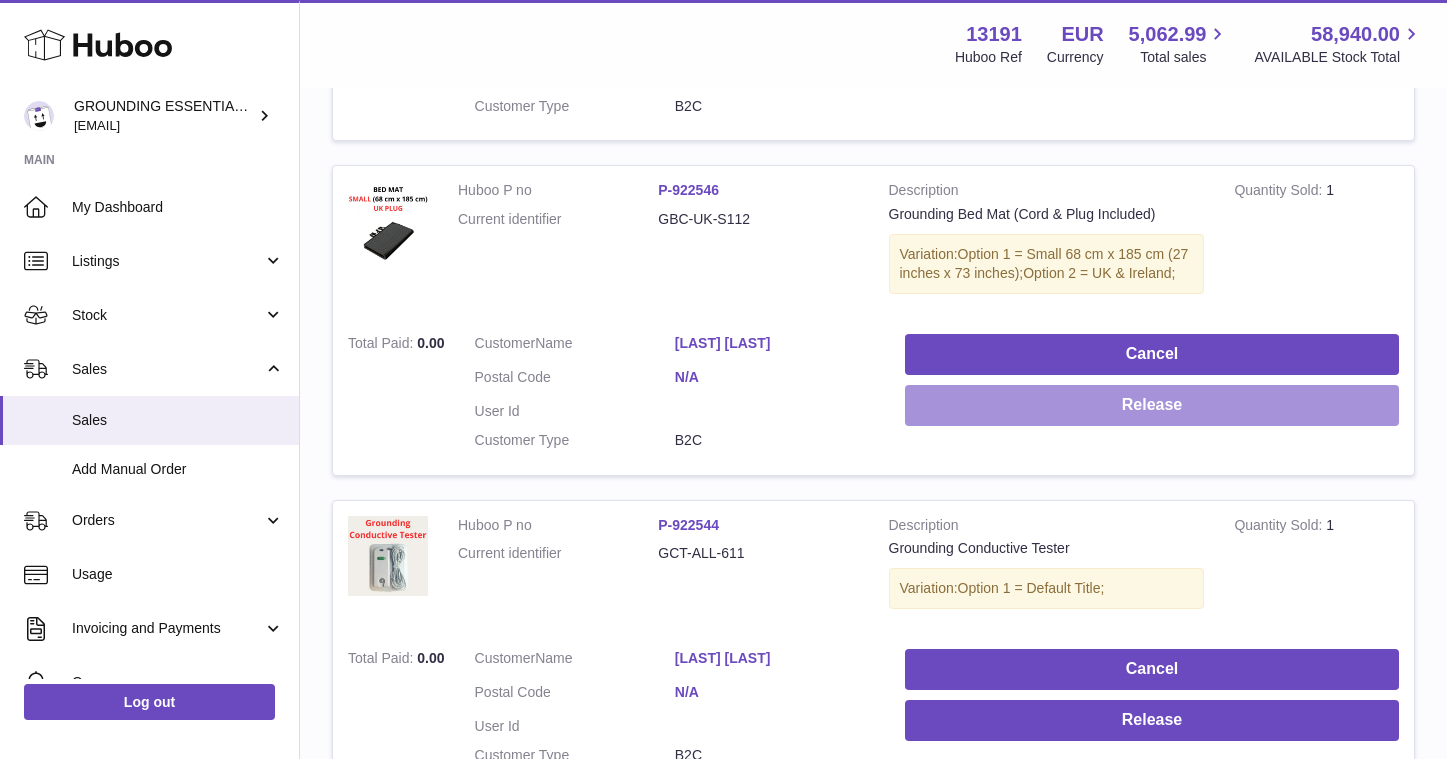 click on "Release" at bounding box center [1152, 405] 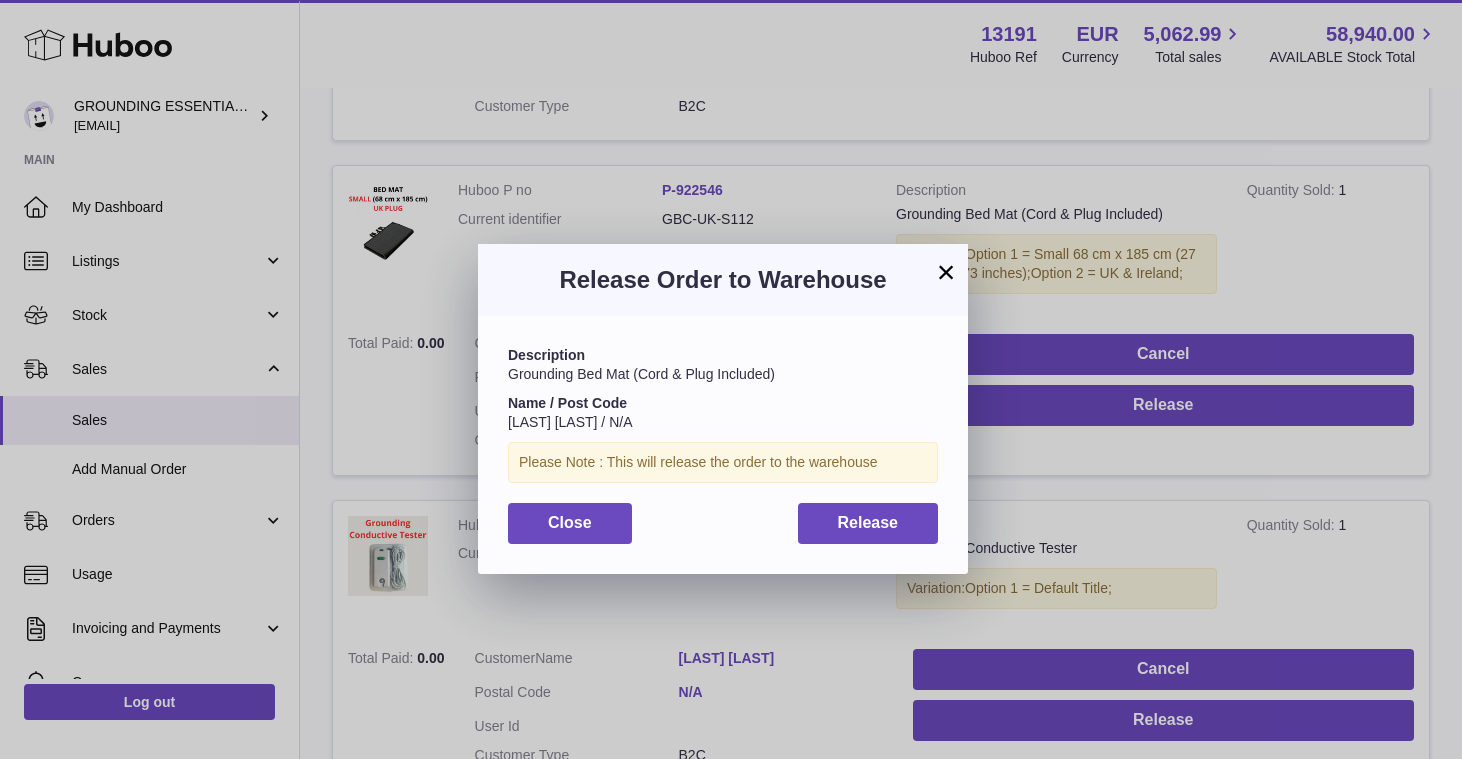drag, startPoint x: 933, startPoint y: 553, endPoint x: 917, endPoint y: 549, distance: 16.492422 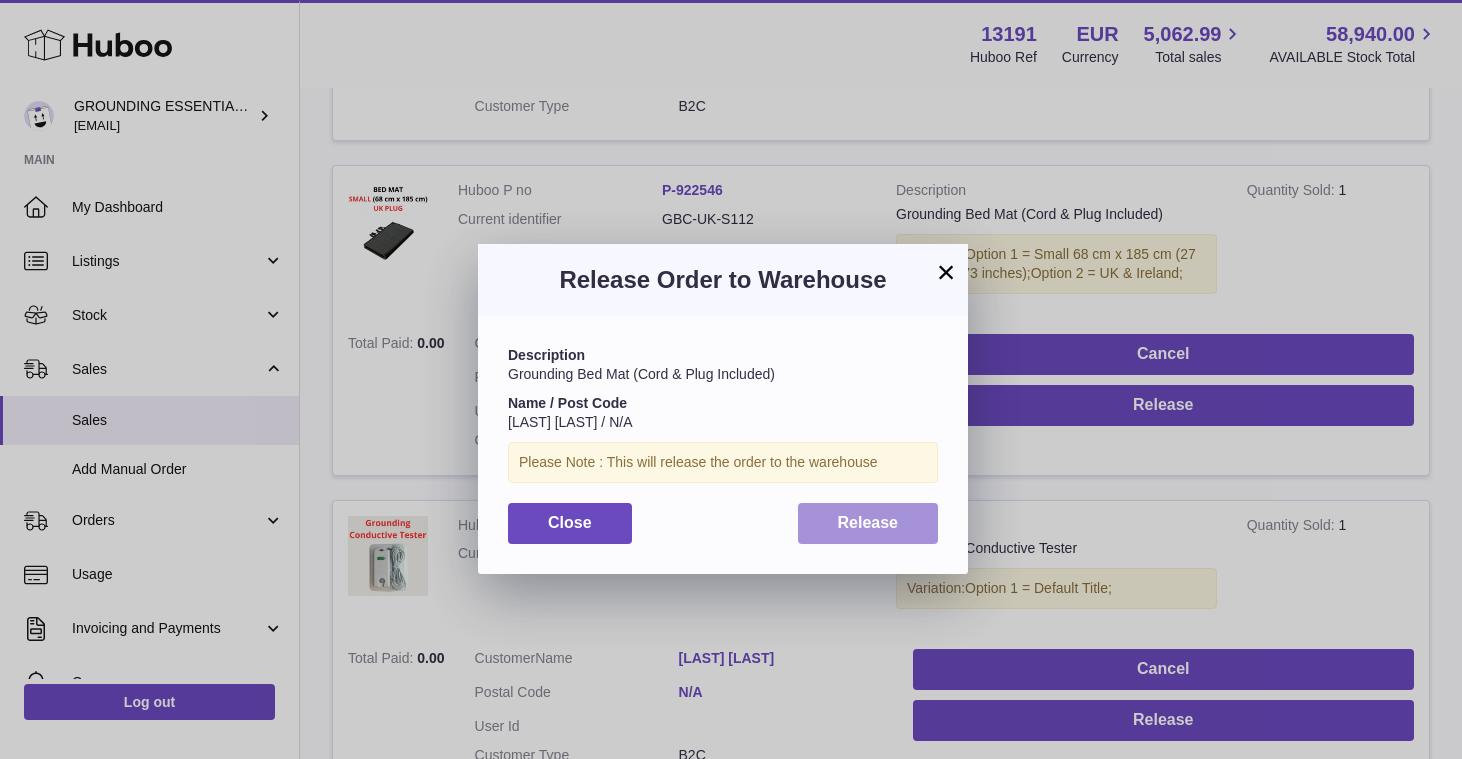 click on "Description   Grounding Bed Mat (Cord & Plug Included)   Name / Post Code   Abdulla Al Fadala / N/A
Please Note : This will release the order to the warehouse
Close   Release" at bounding box center [723, 444] 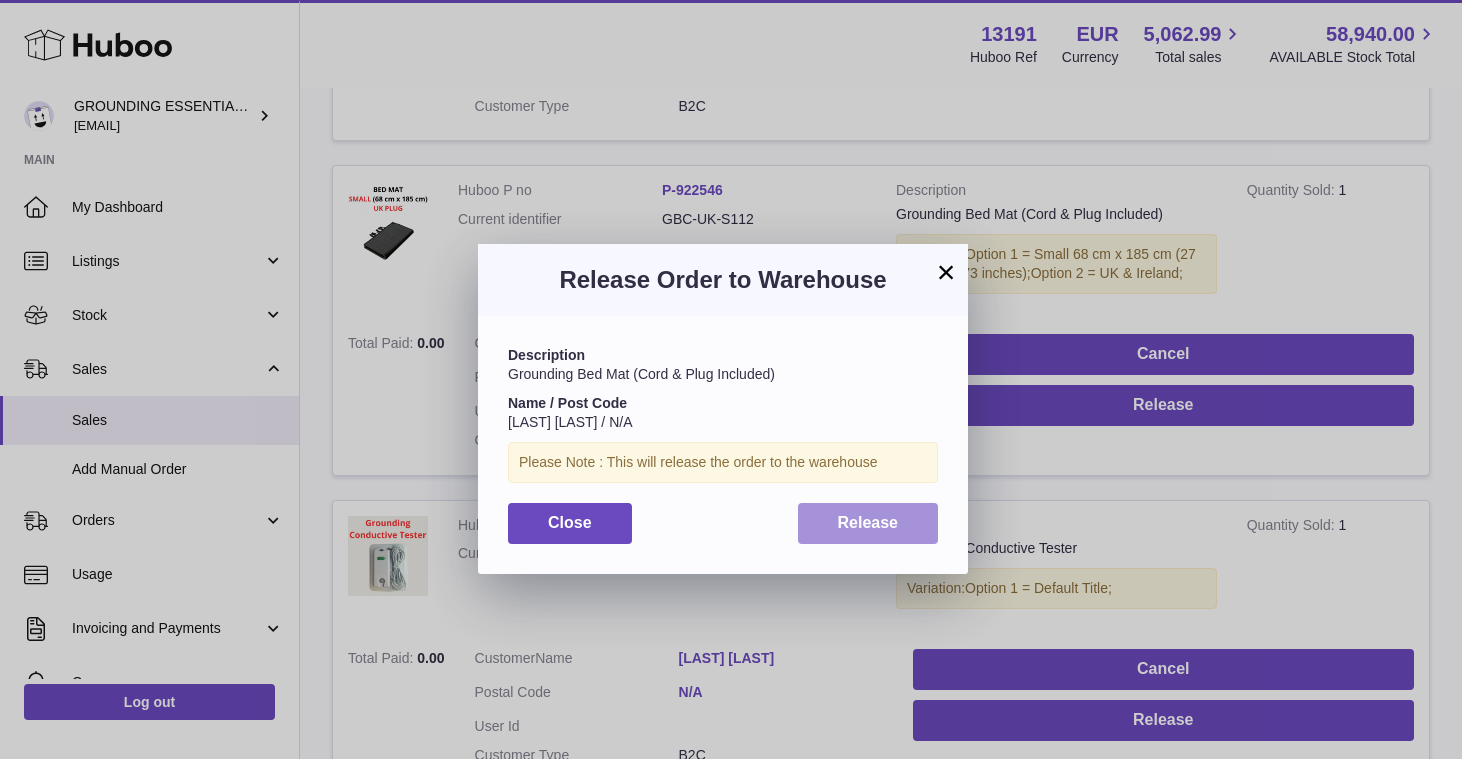 click on "Release" at bounding box center [868, 523] 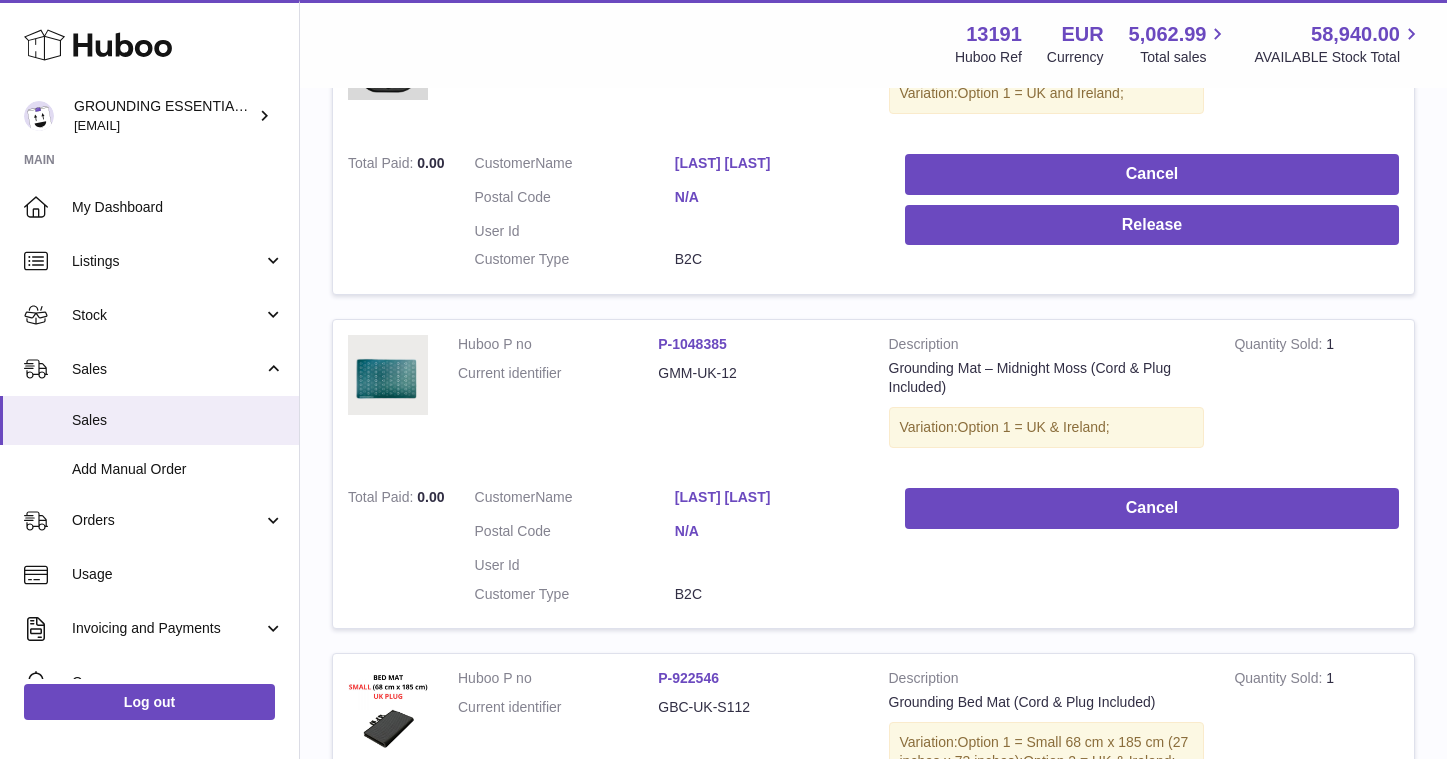 scroll, scrollTop: 674, scrollLeft: 0, axis: vertical 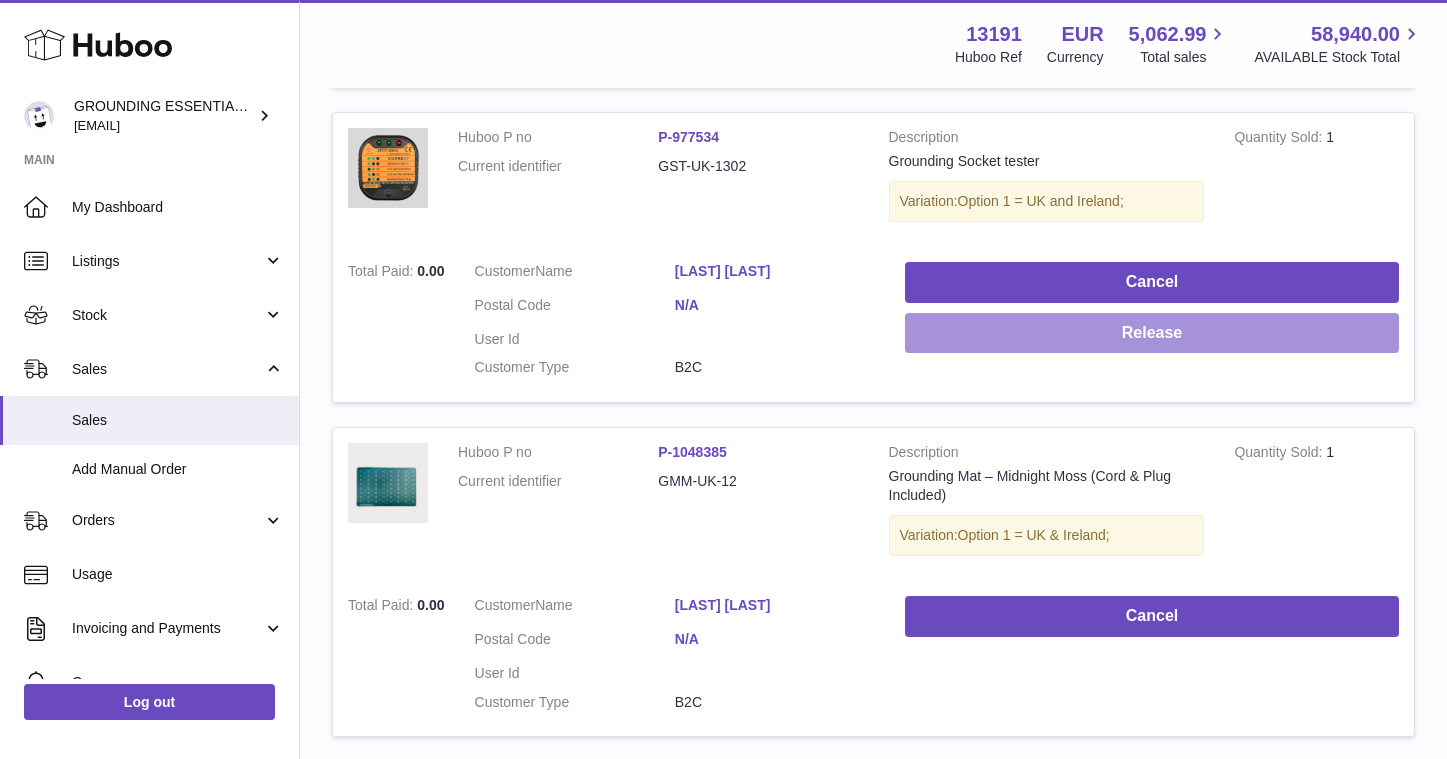 click on "Release" at bounding box center [1152, 333] 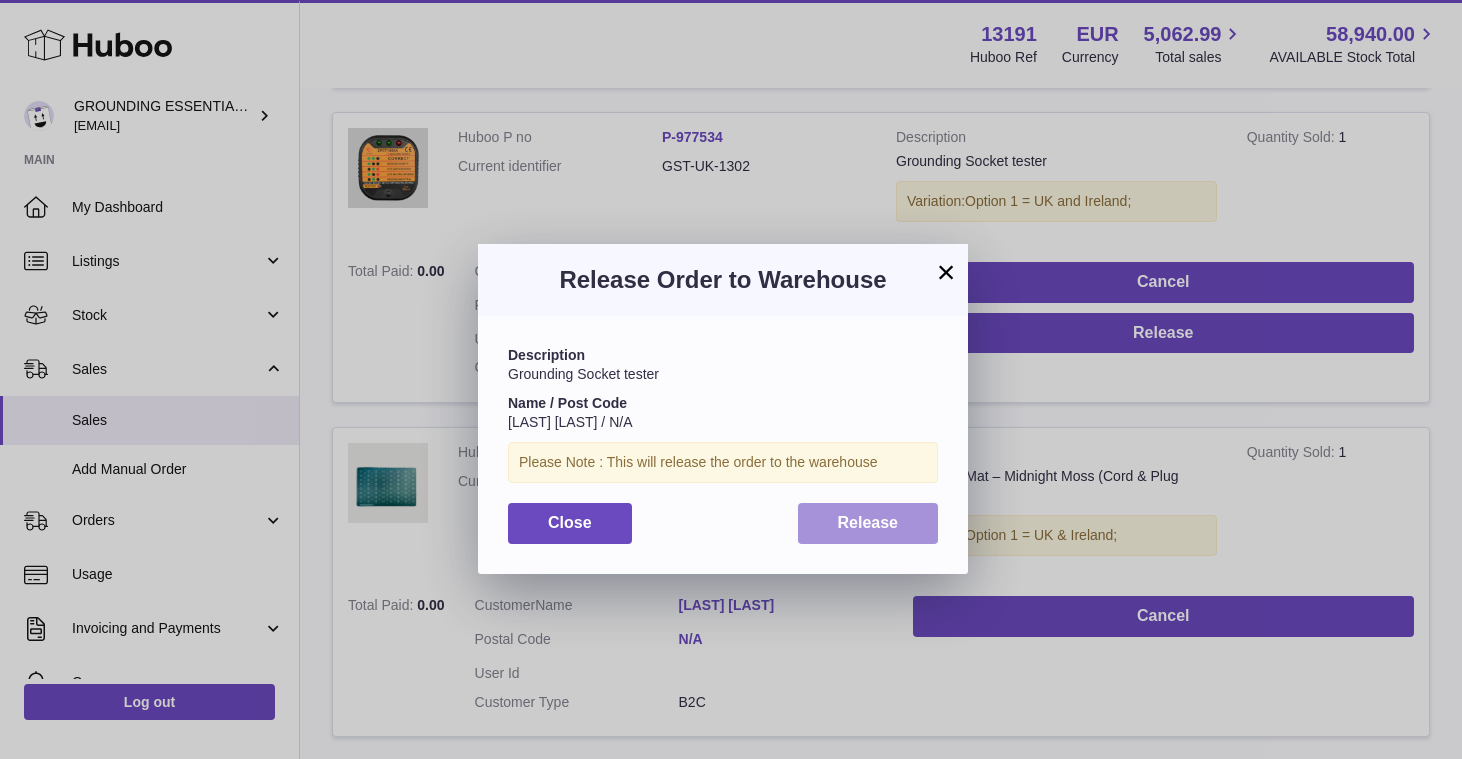 click on "Release" at bounding box center [868, 522] 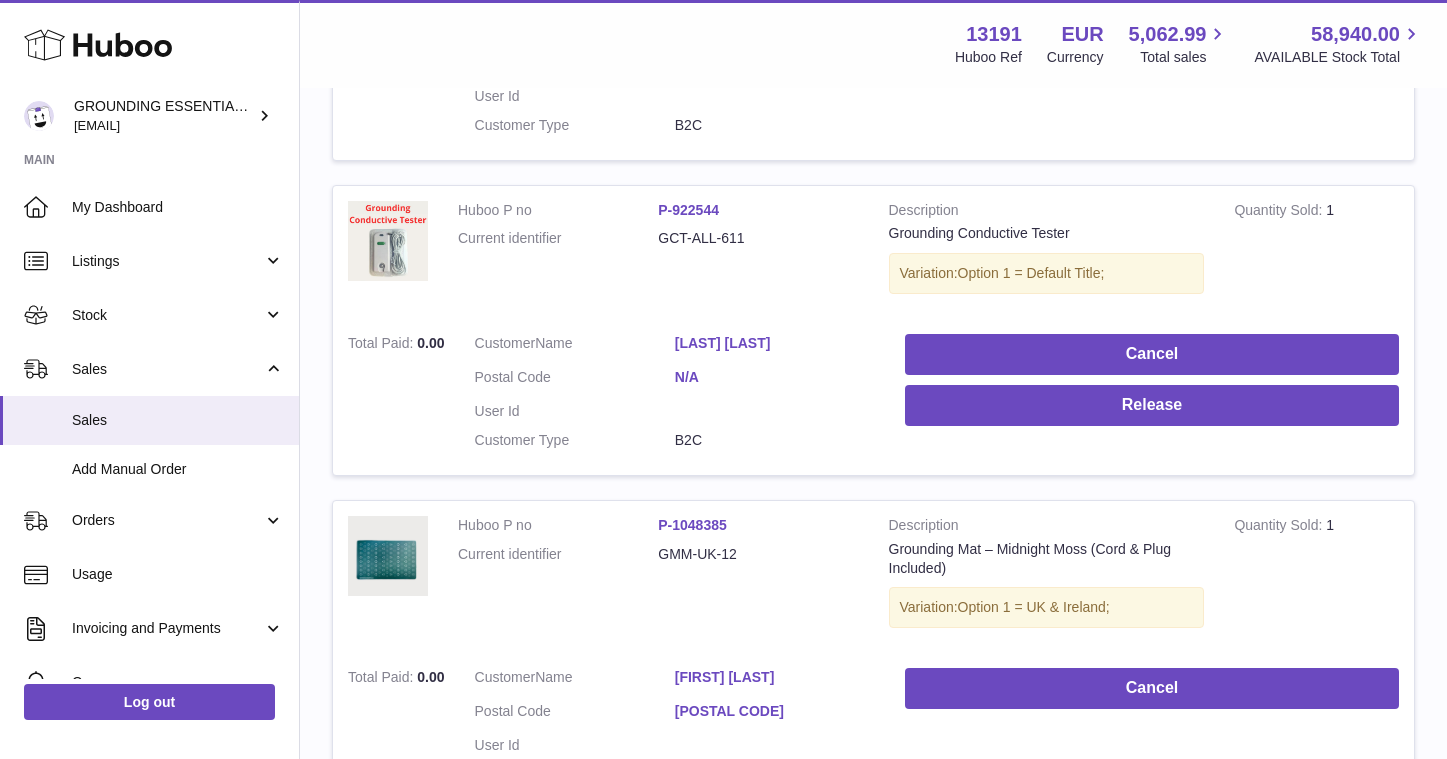 scroll, scrollTop: 1614, scrollLeft: 0, axis: vertical 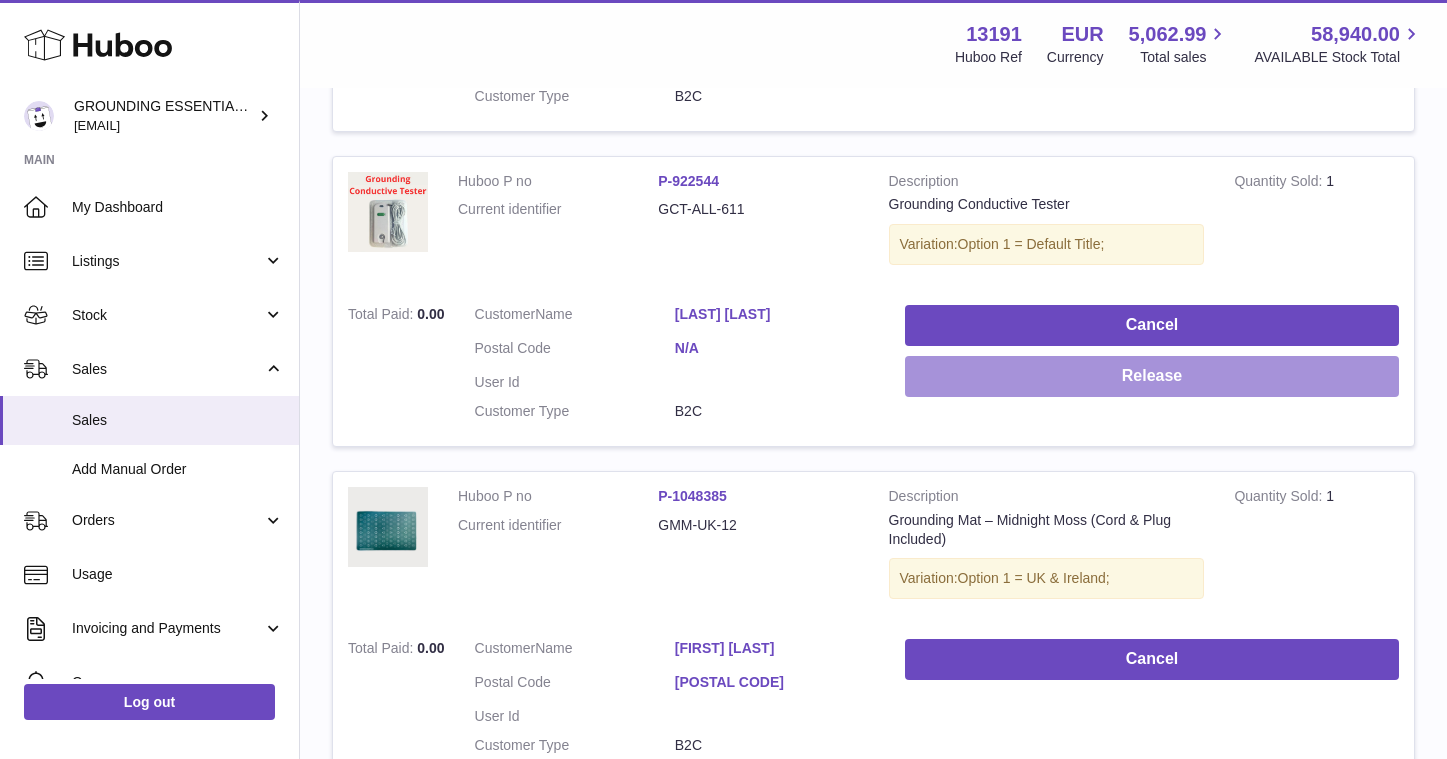 click on "Release" at bounding box center (1152, 376) 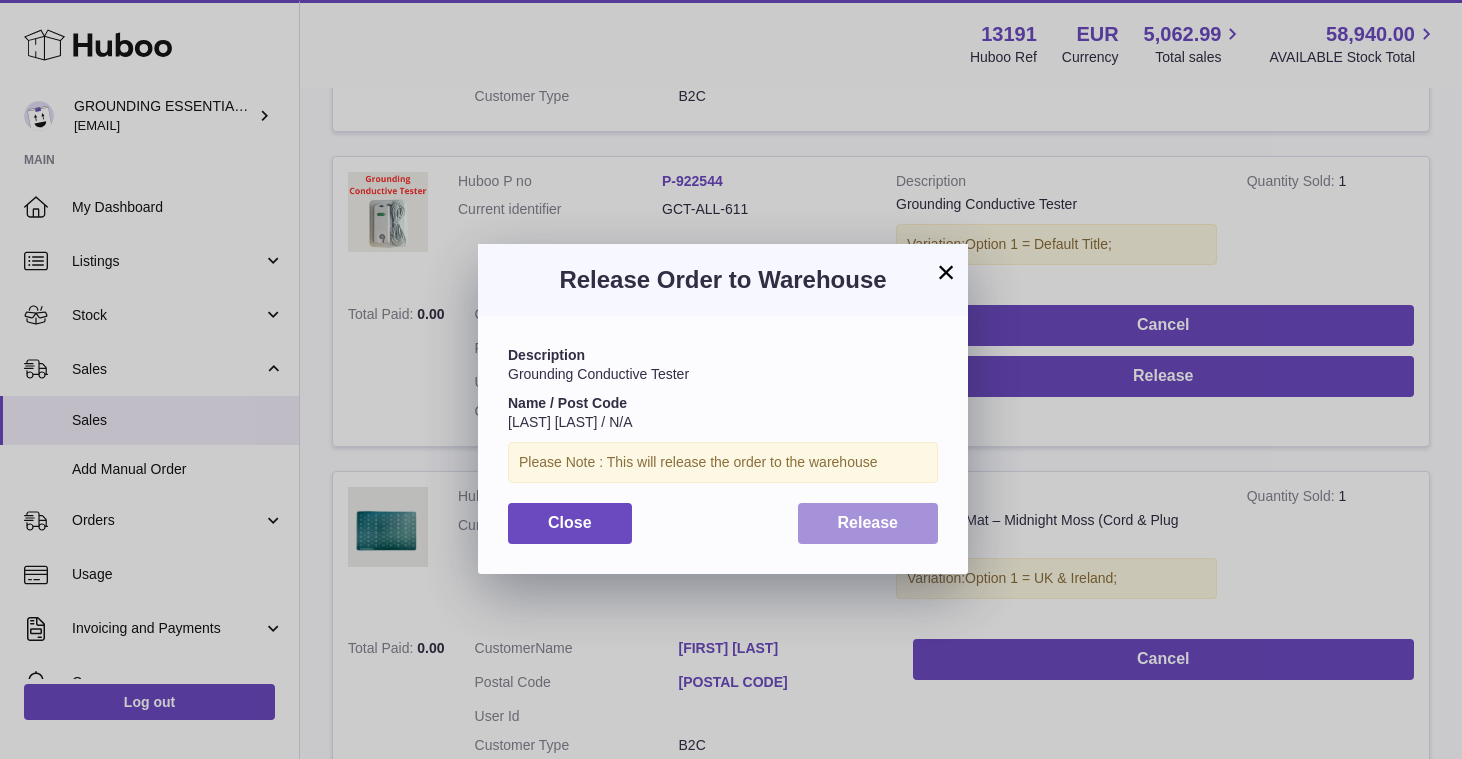 click on "Release" at bounding box center (868, 522) 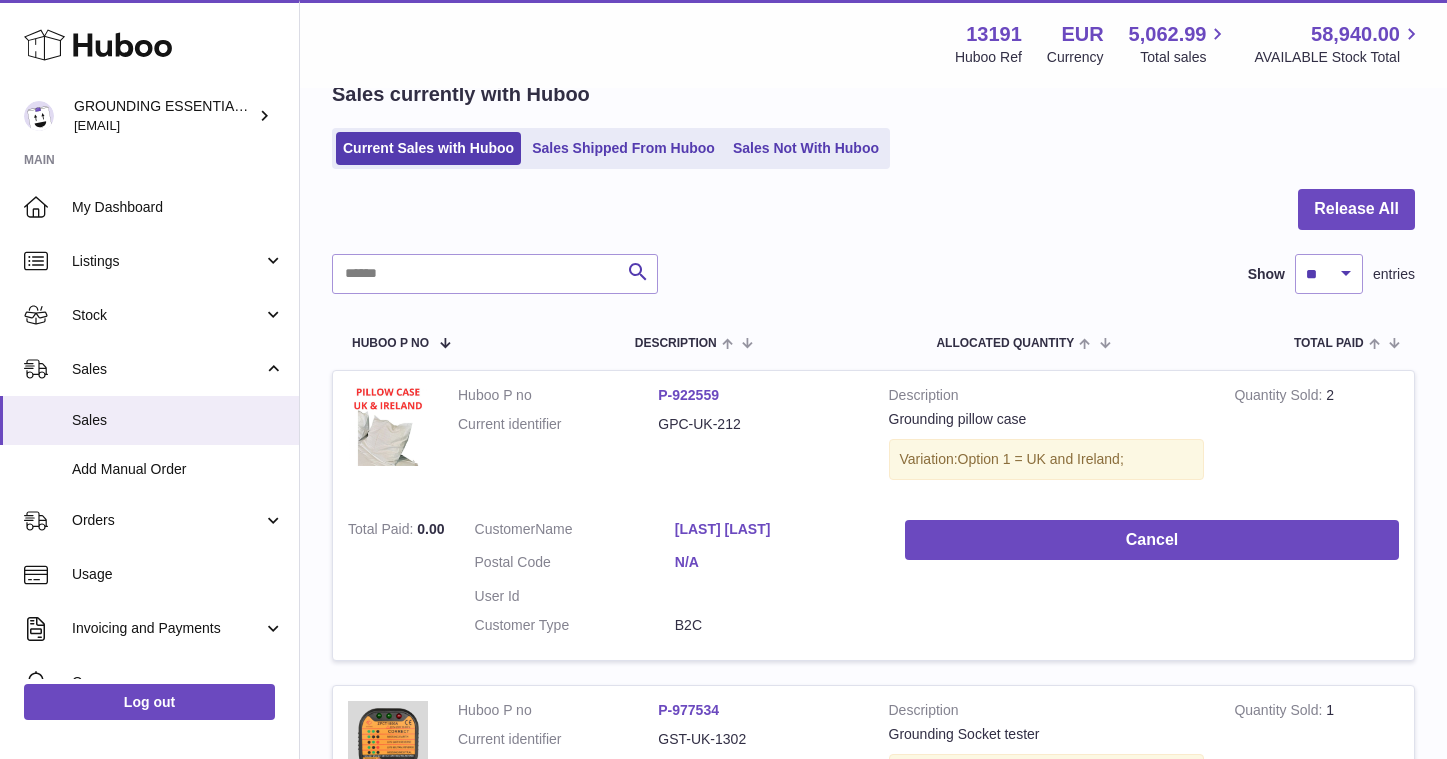 scroll, scrollTop: 0, scrollLeft: 0, axis: both 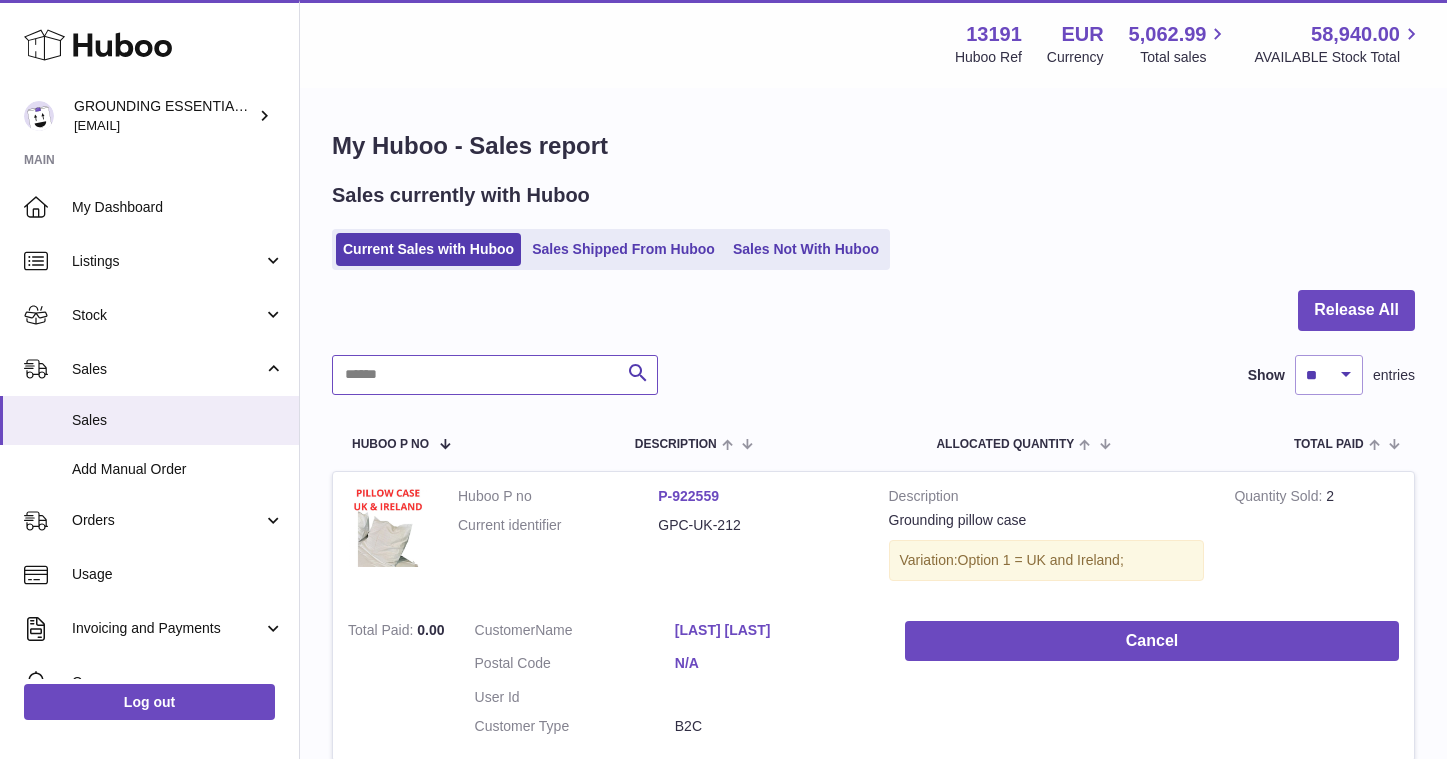 click at bounding box center [495, 375] 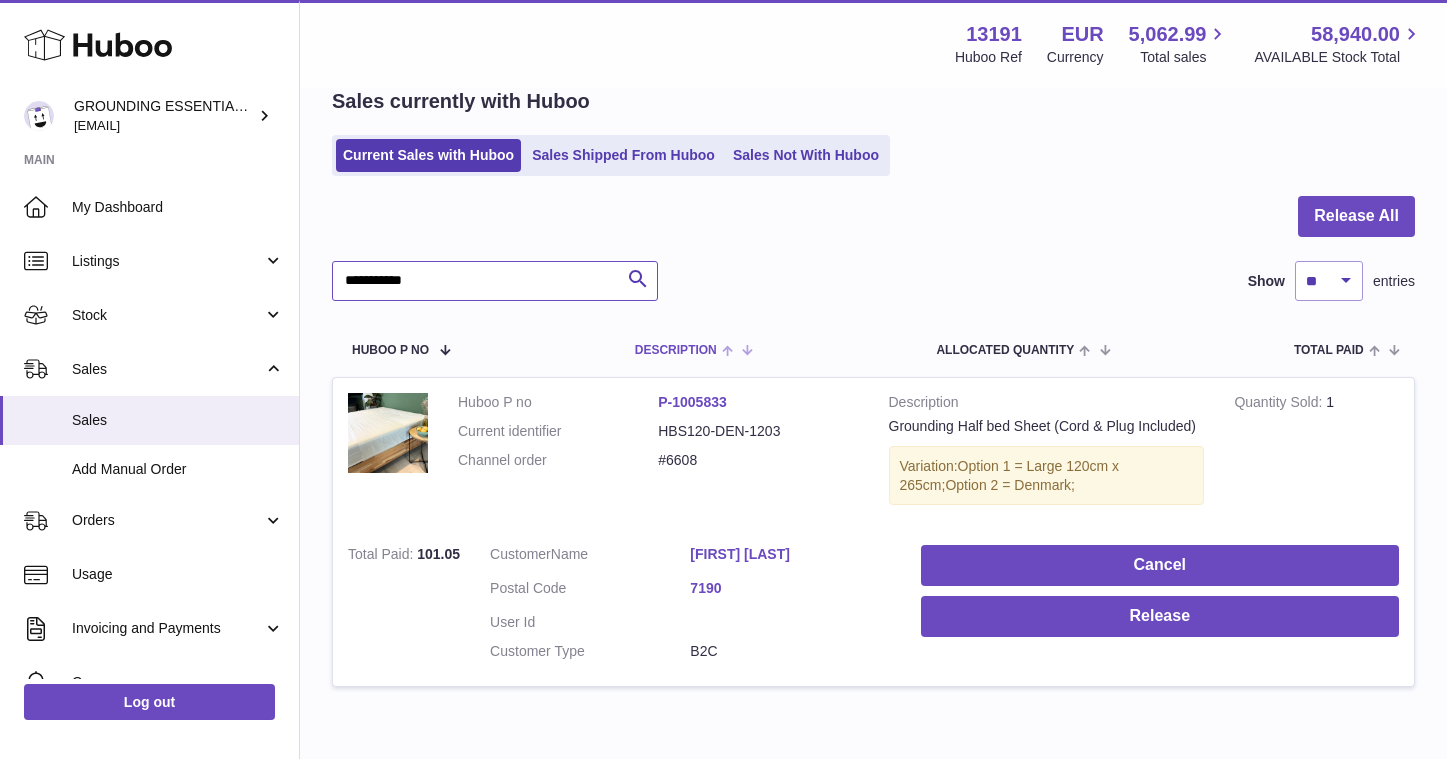scroll, scrollTop: 204, scrollLeft: 0, axis: vertical 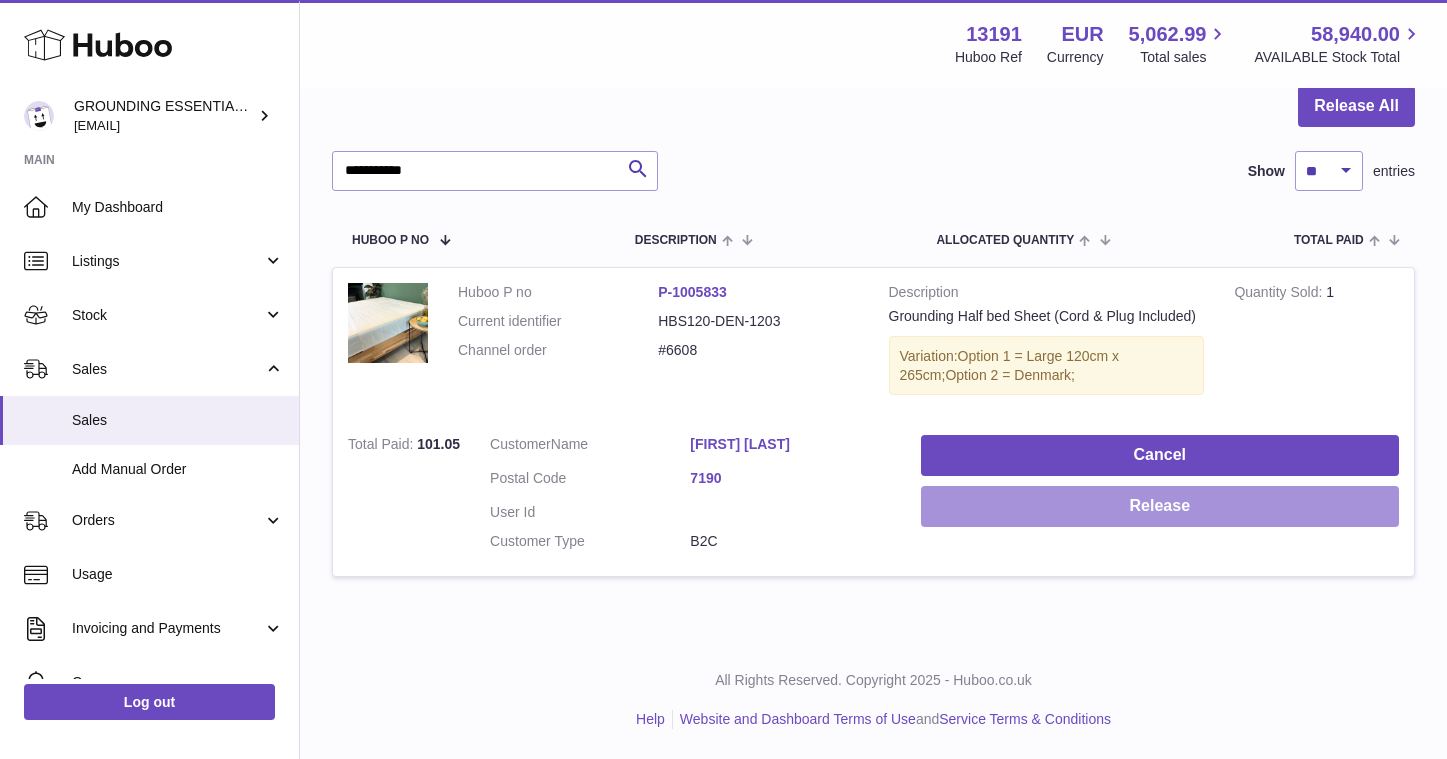 click on "Release" at bounding box center [1160, 506] 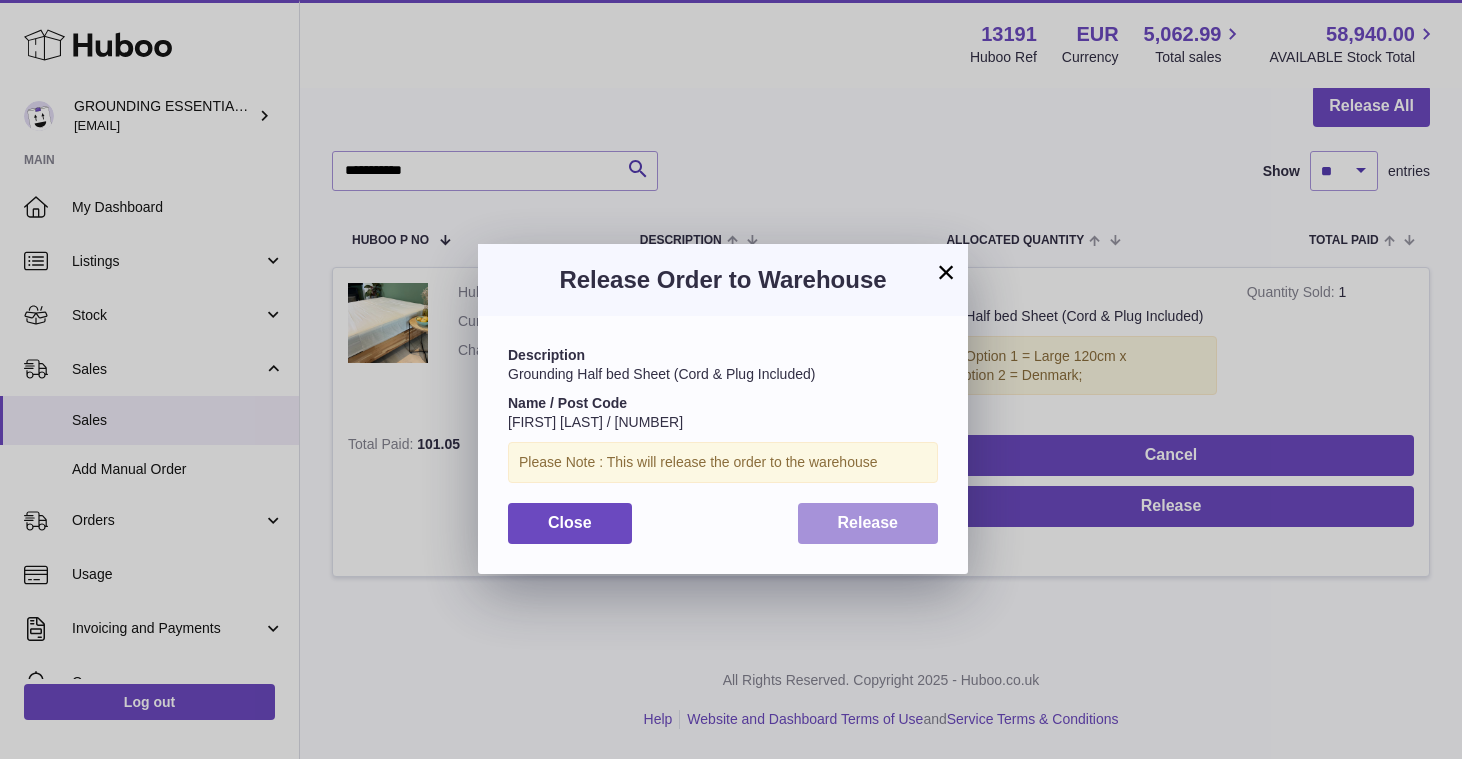 click on "Release" at bounding box center (868, 523) 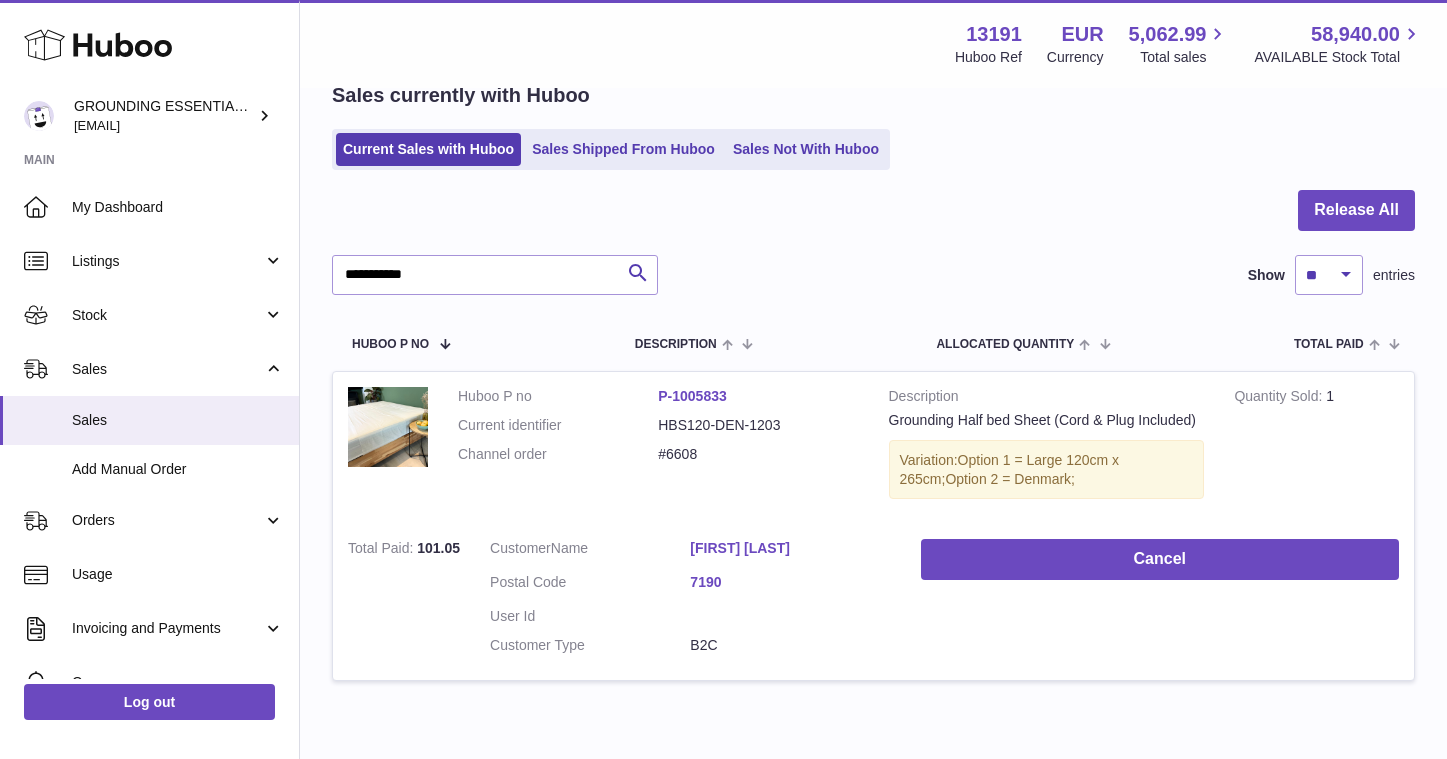 scroll, scrollTop: 0, scrollLeft: 0, axis: both 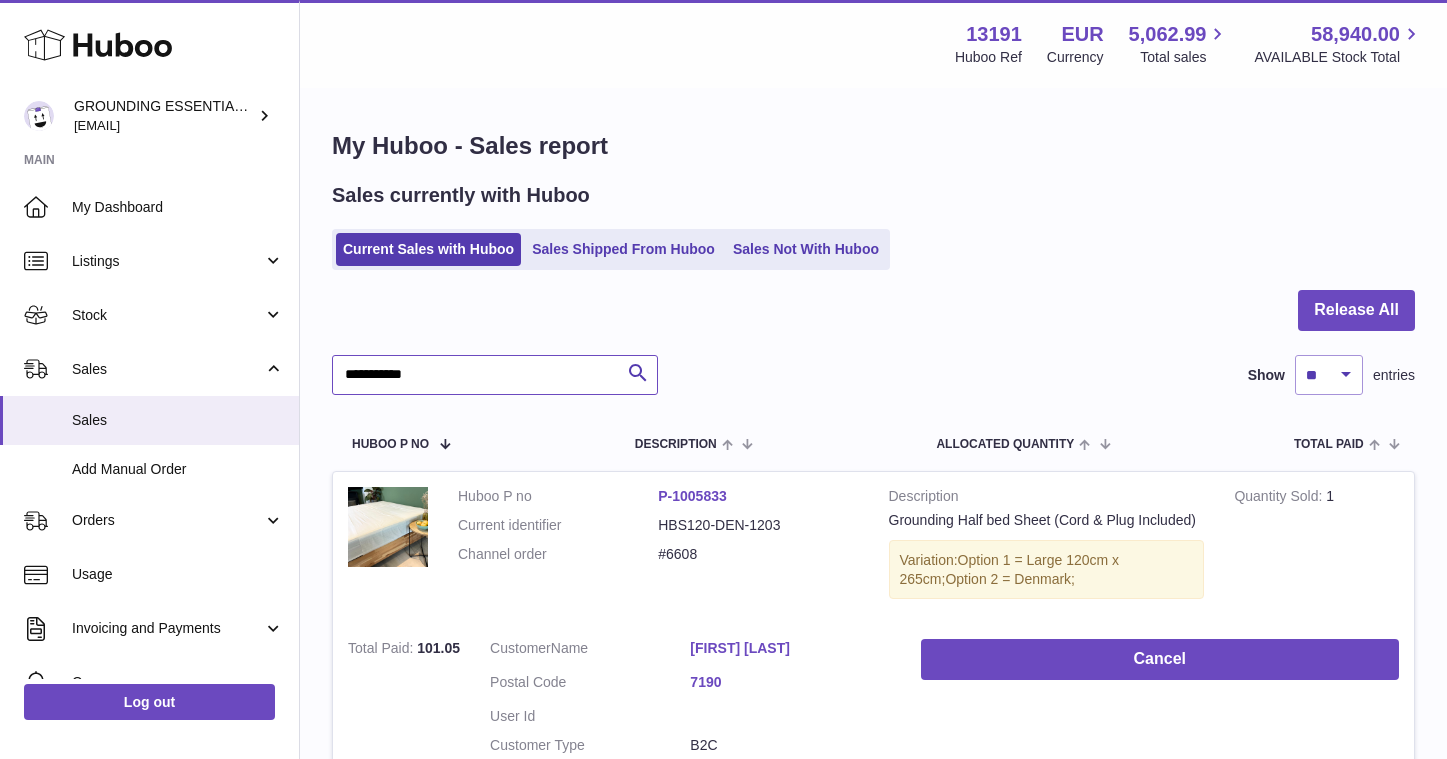 click on "**********" at bounding box center [495, 375] 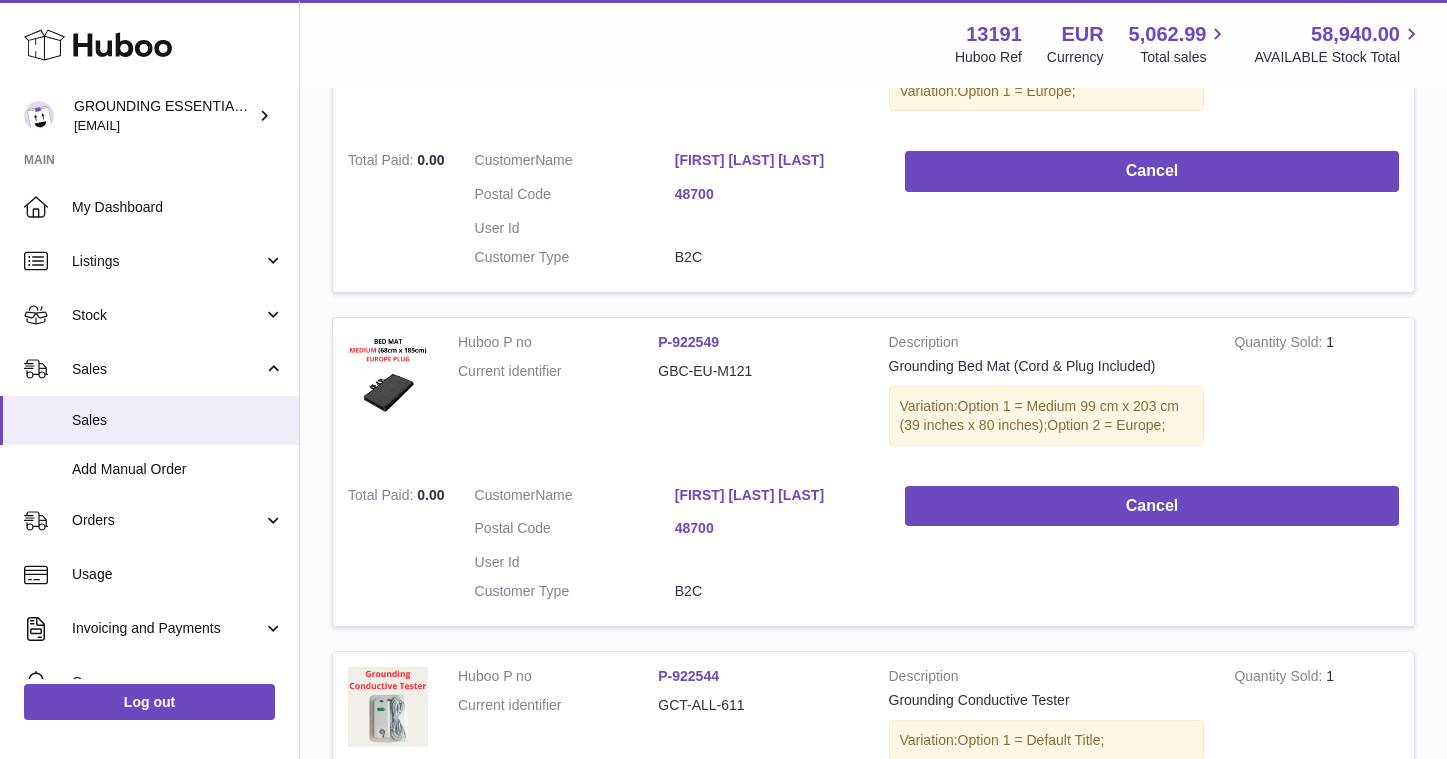 scroll, scrollTop: 853, scrollLeft: 0, axis: vertical 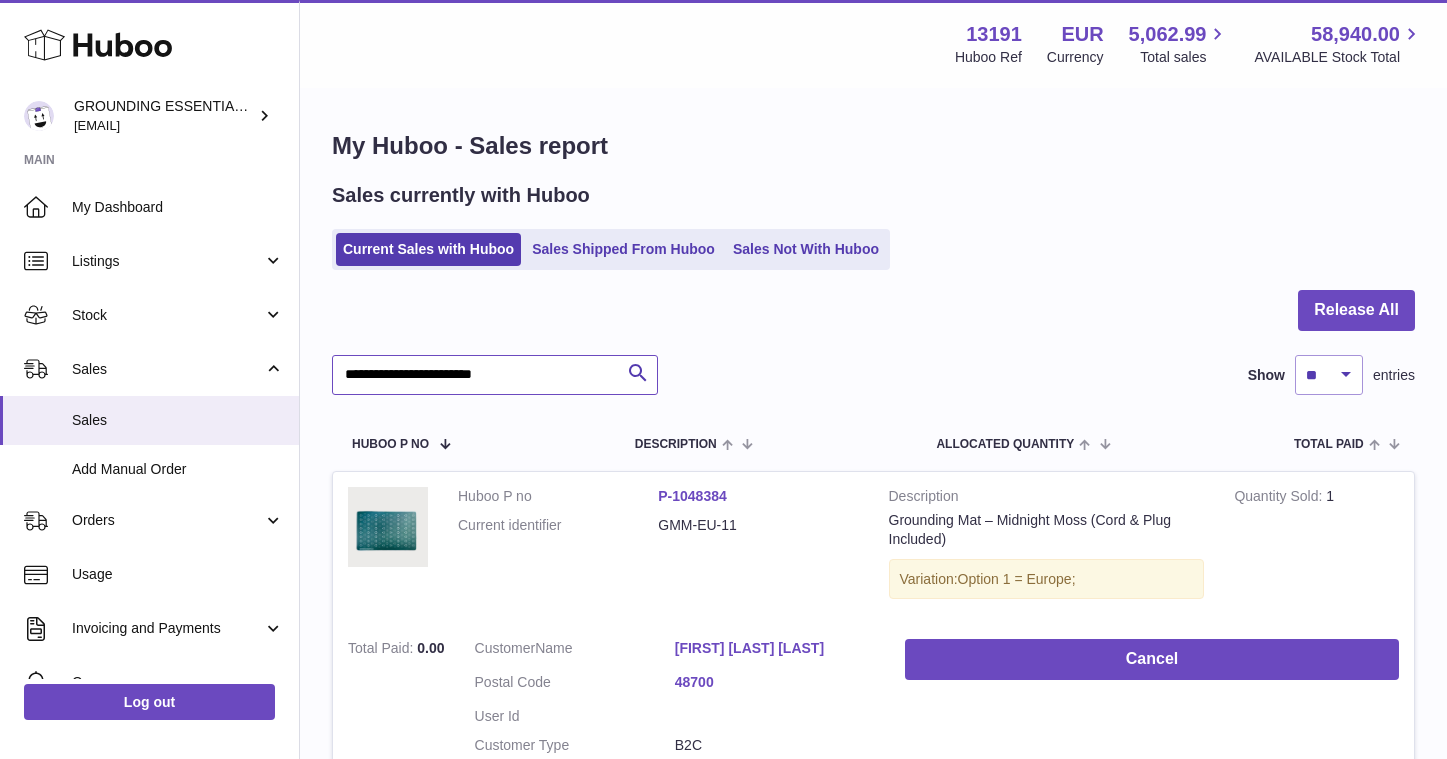 click on "**********" at bounding box center [495, 375] 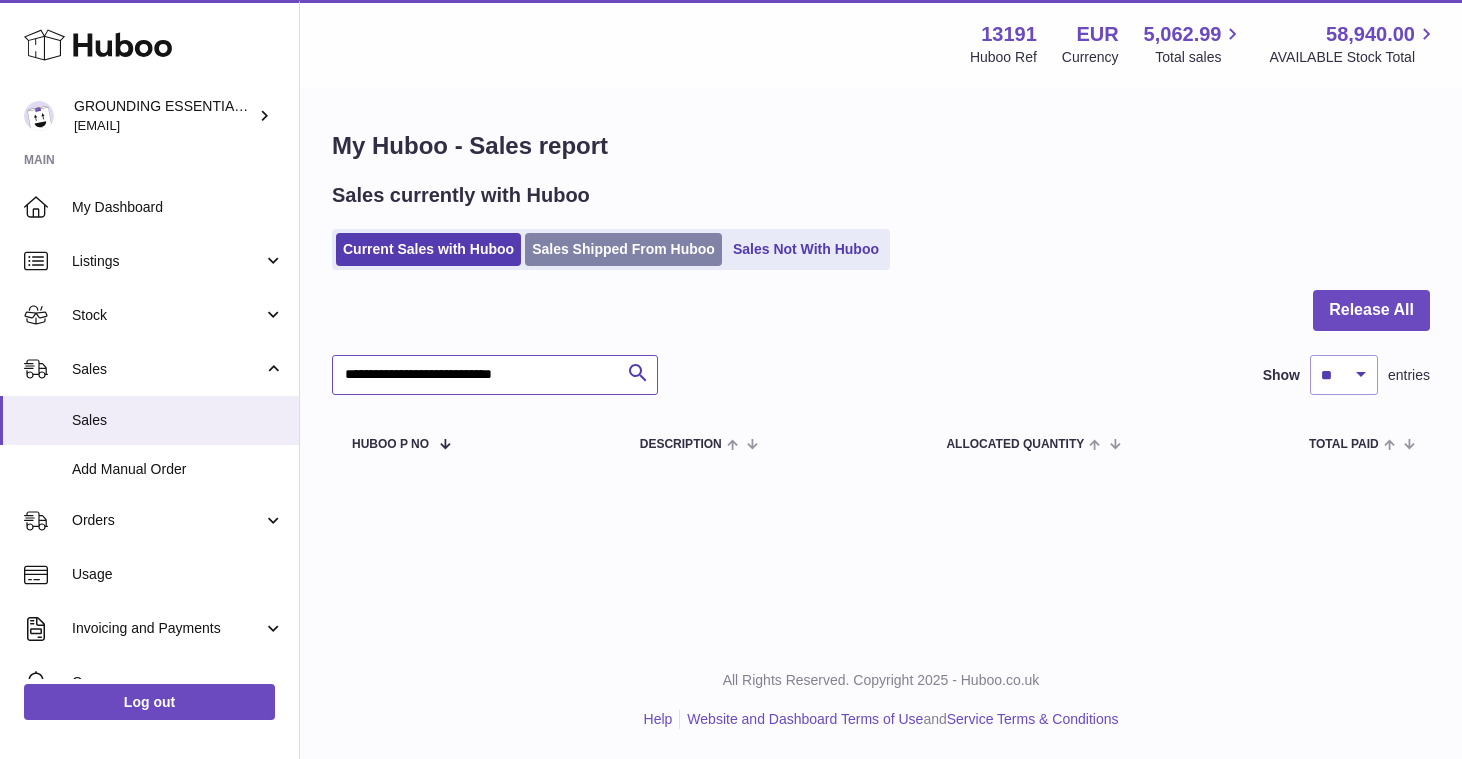 type on "**********" 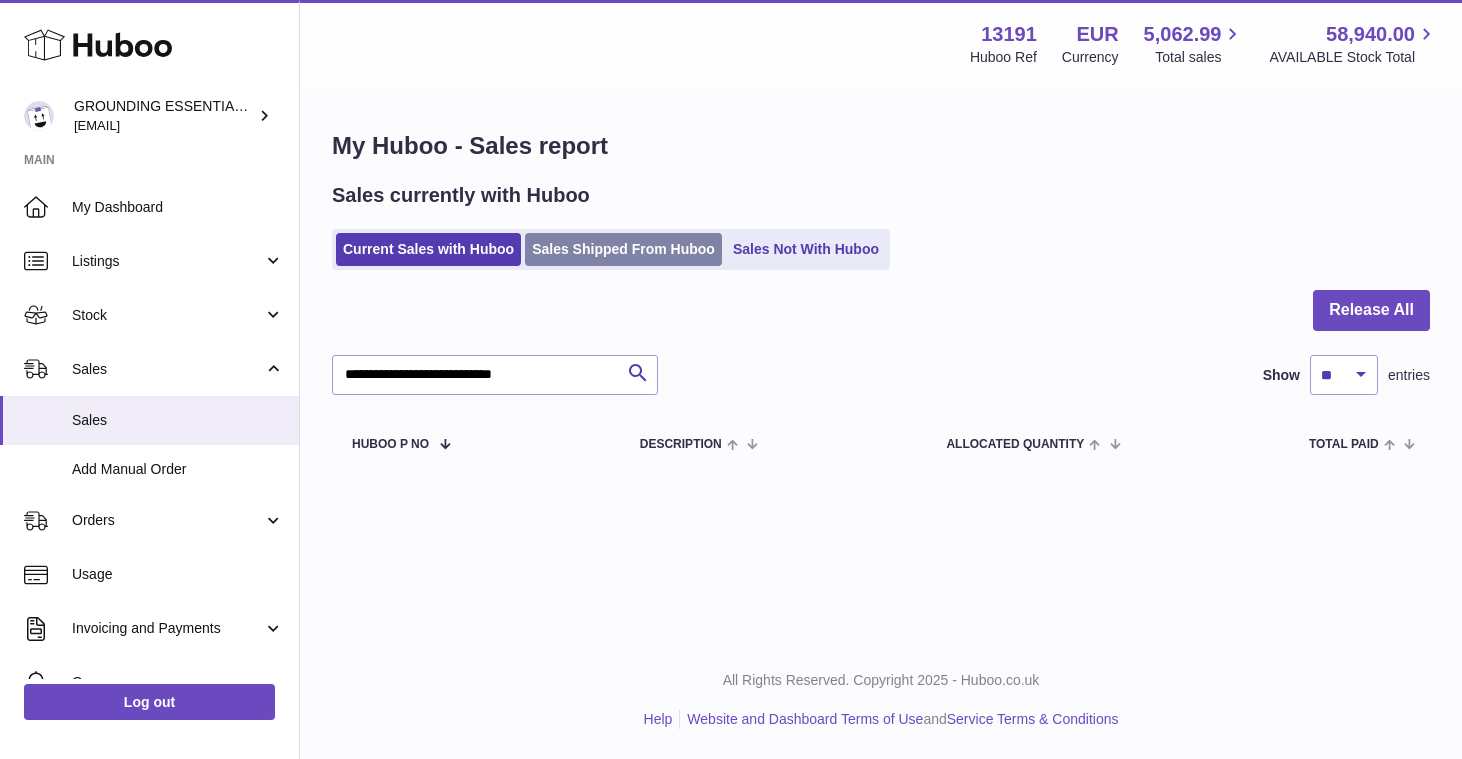 click on "Sales Shipped From Huboo" at bounding box center [623, 249] 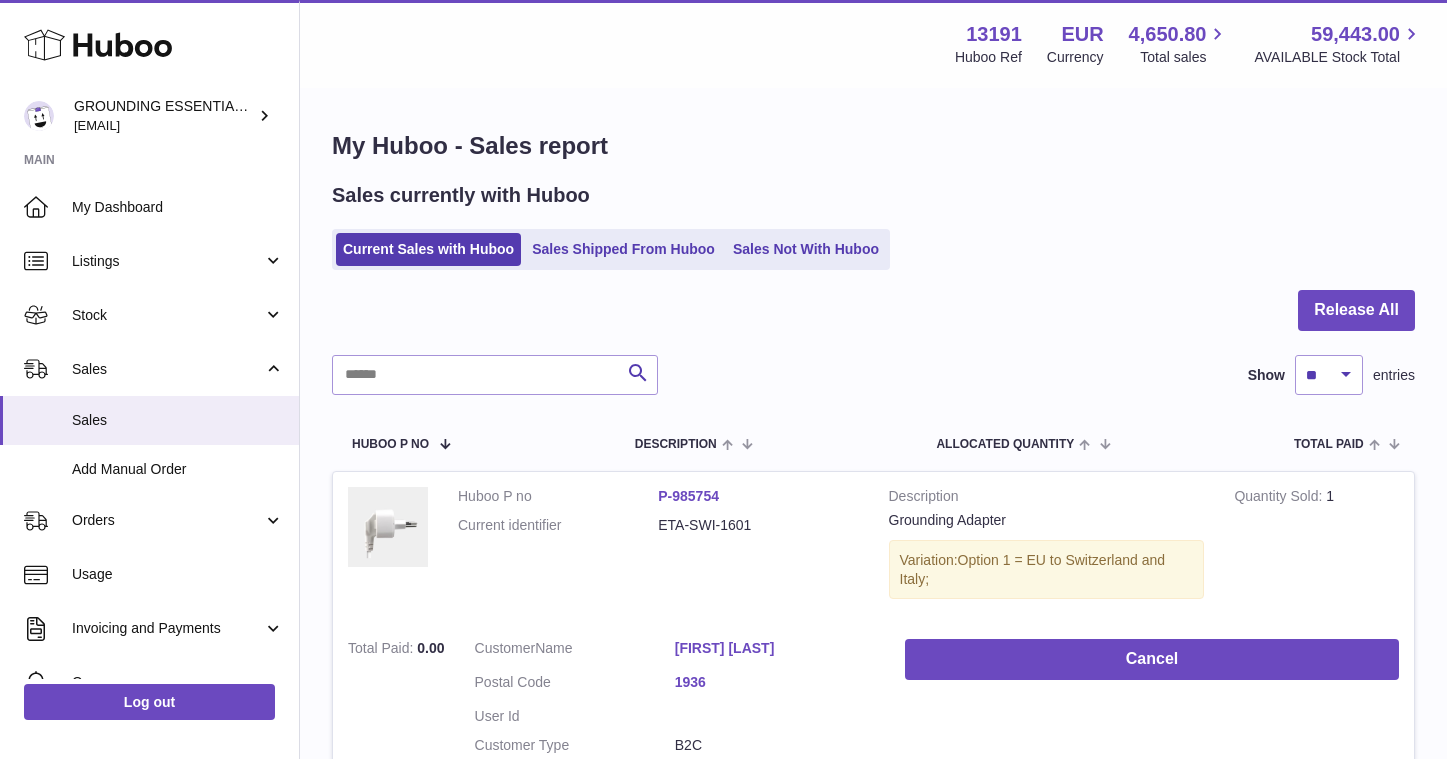 scroll, scrollTop: 79, scrollLeft: 0, axis: vertical 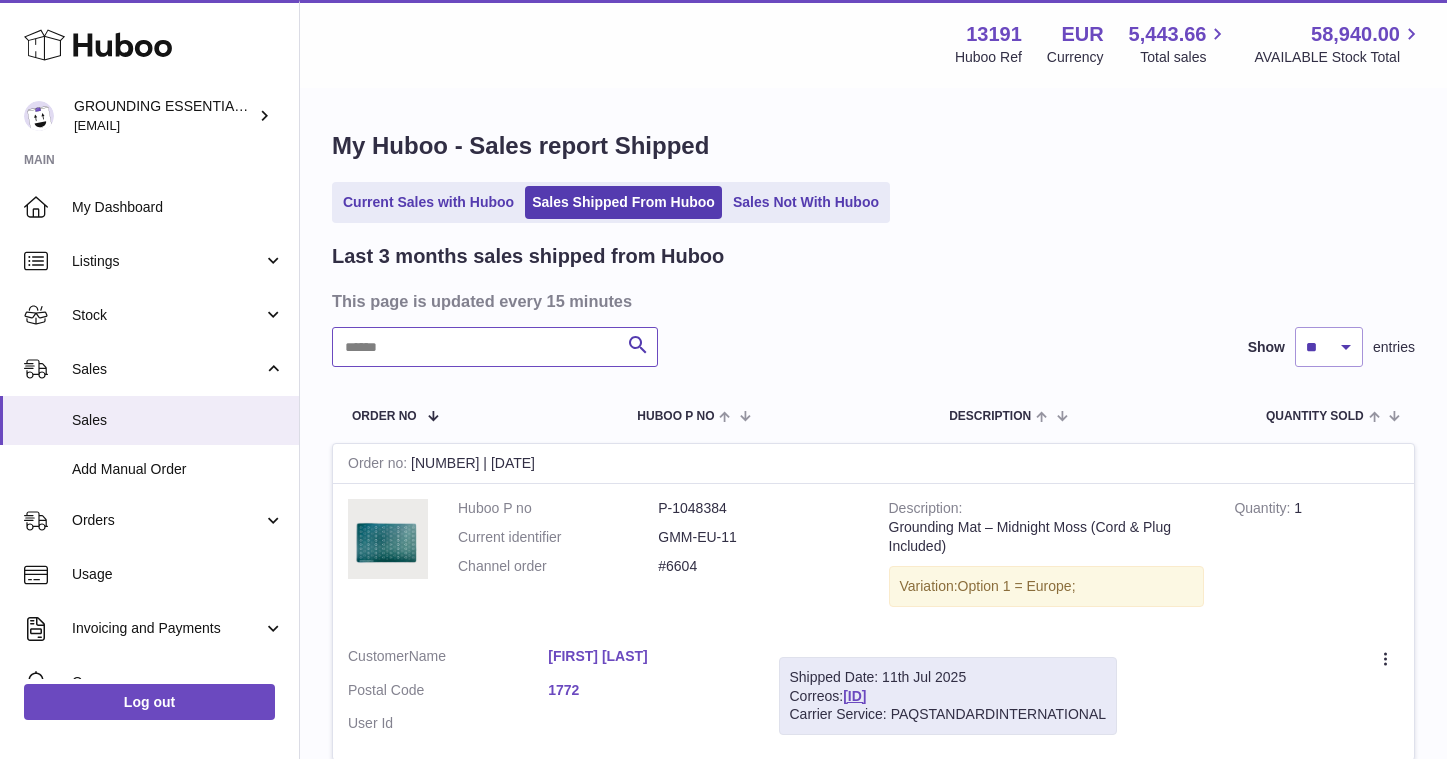 click at bounding box center (495, 347) 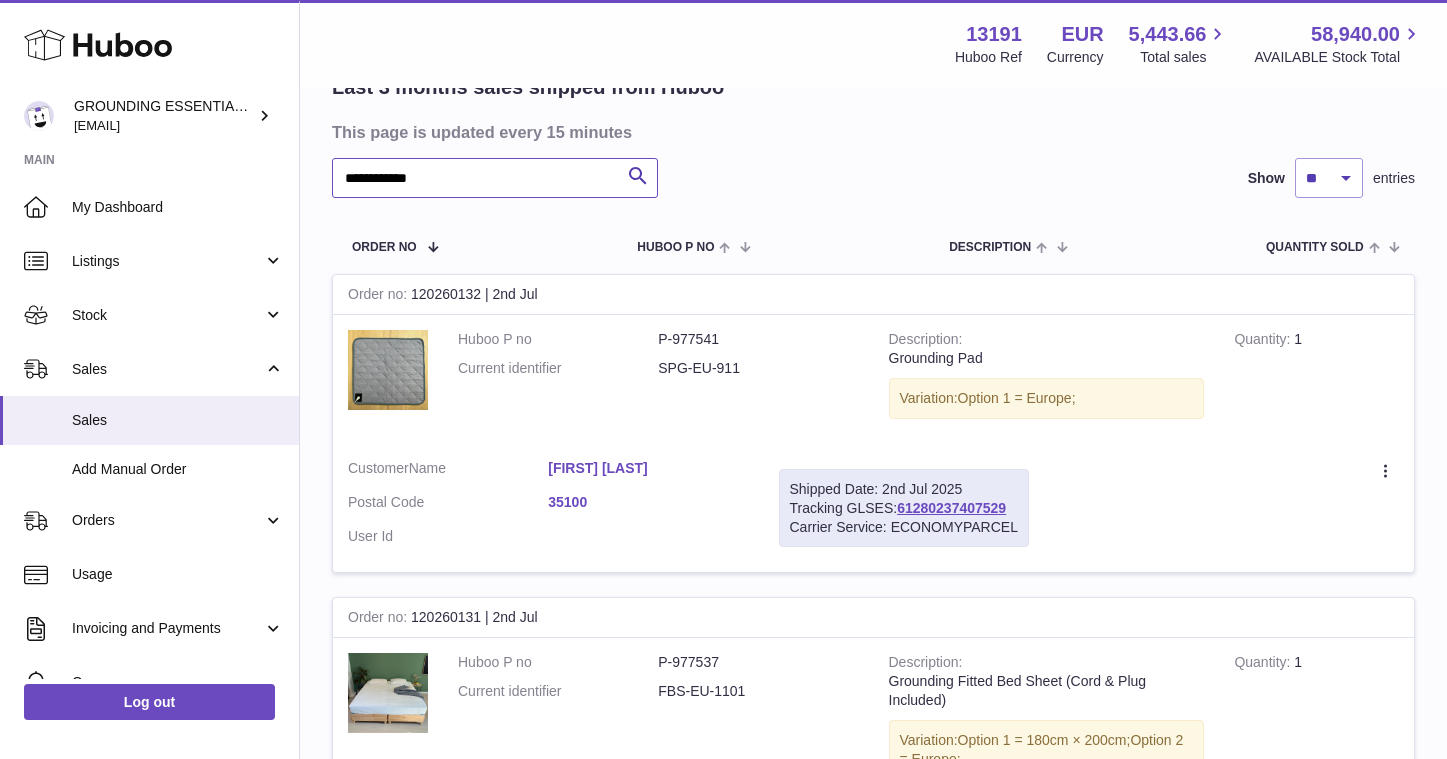 scroll, scrollTop: 0, scrollLeft: 0, axis: both 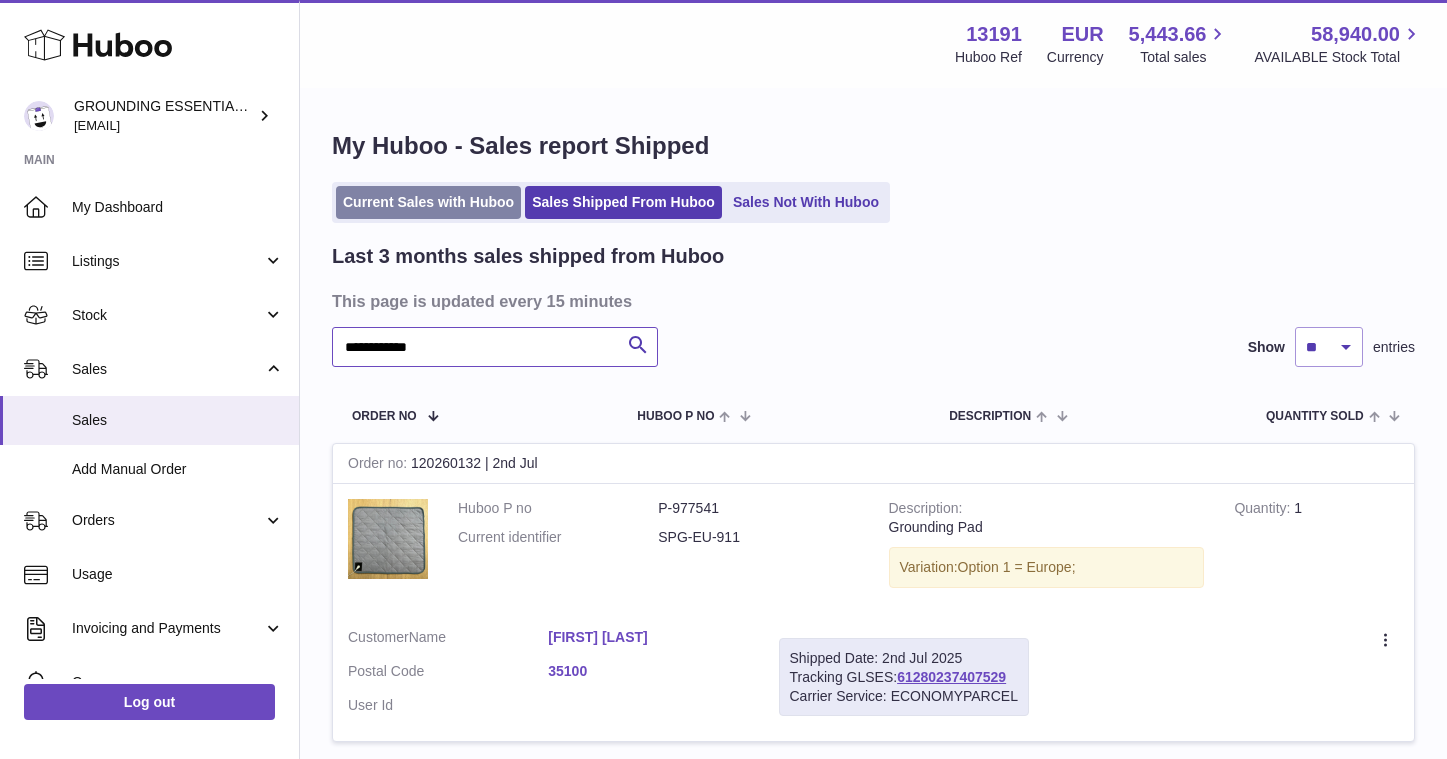 type on "**********" 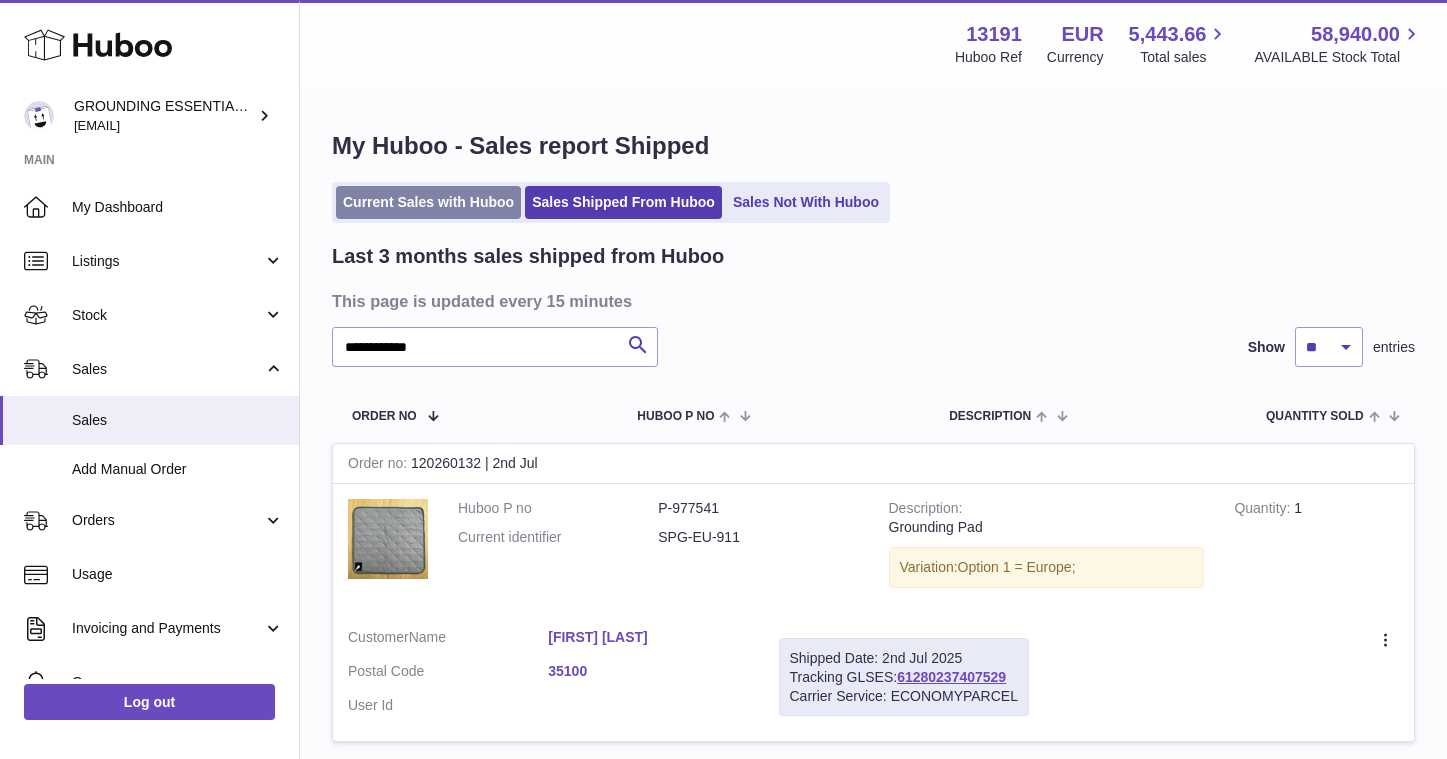 click on "Current Sales with Huboo" at bounding box center (428, 202) 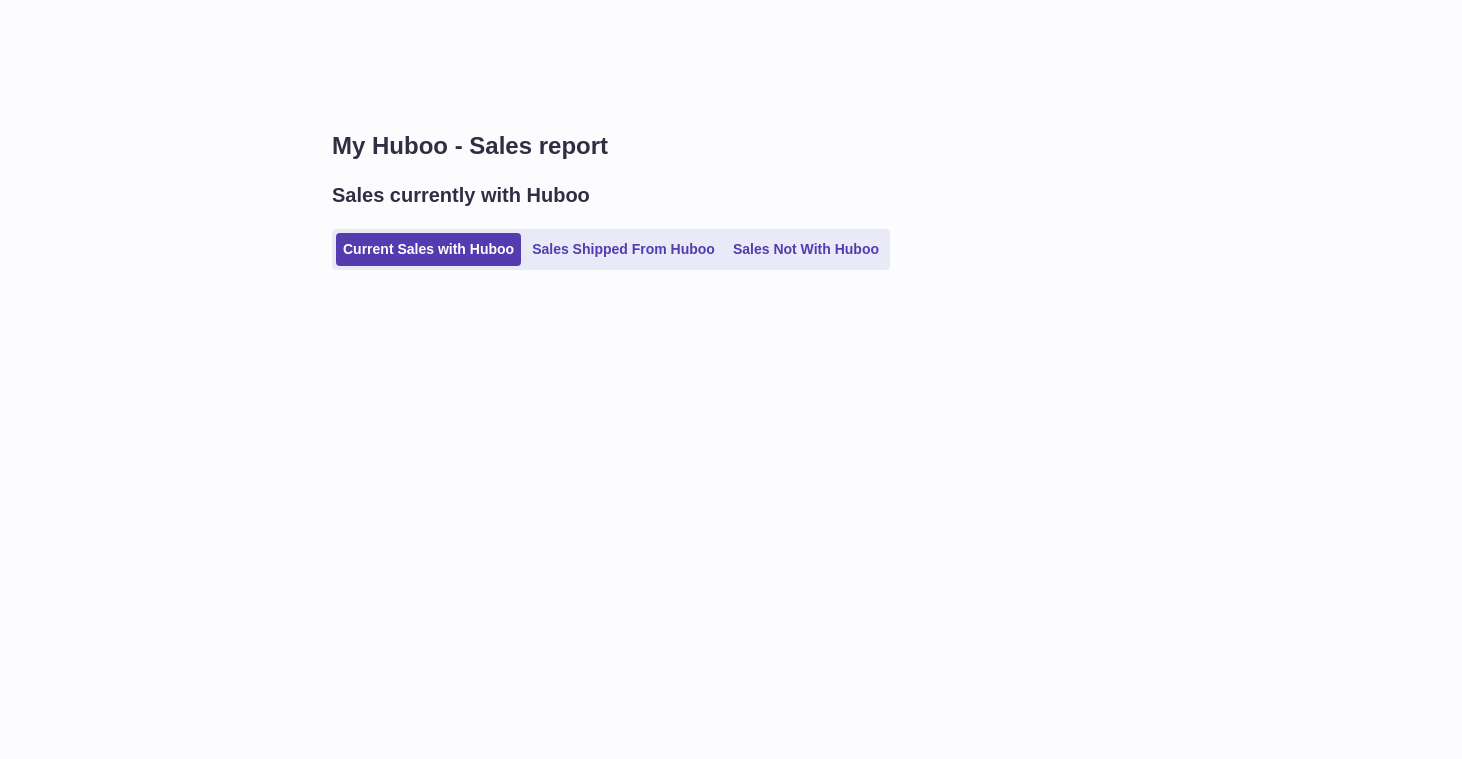 scroll, scrollTop: 0, scrollLeft: 0, axis: both 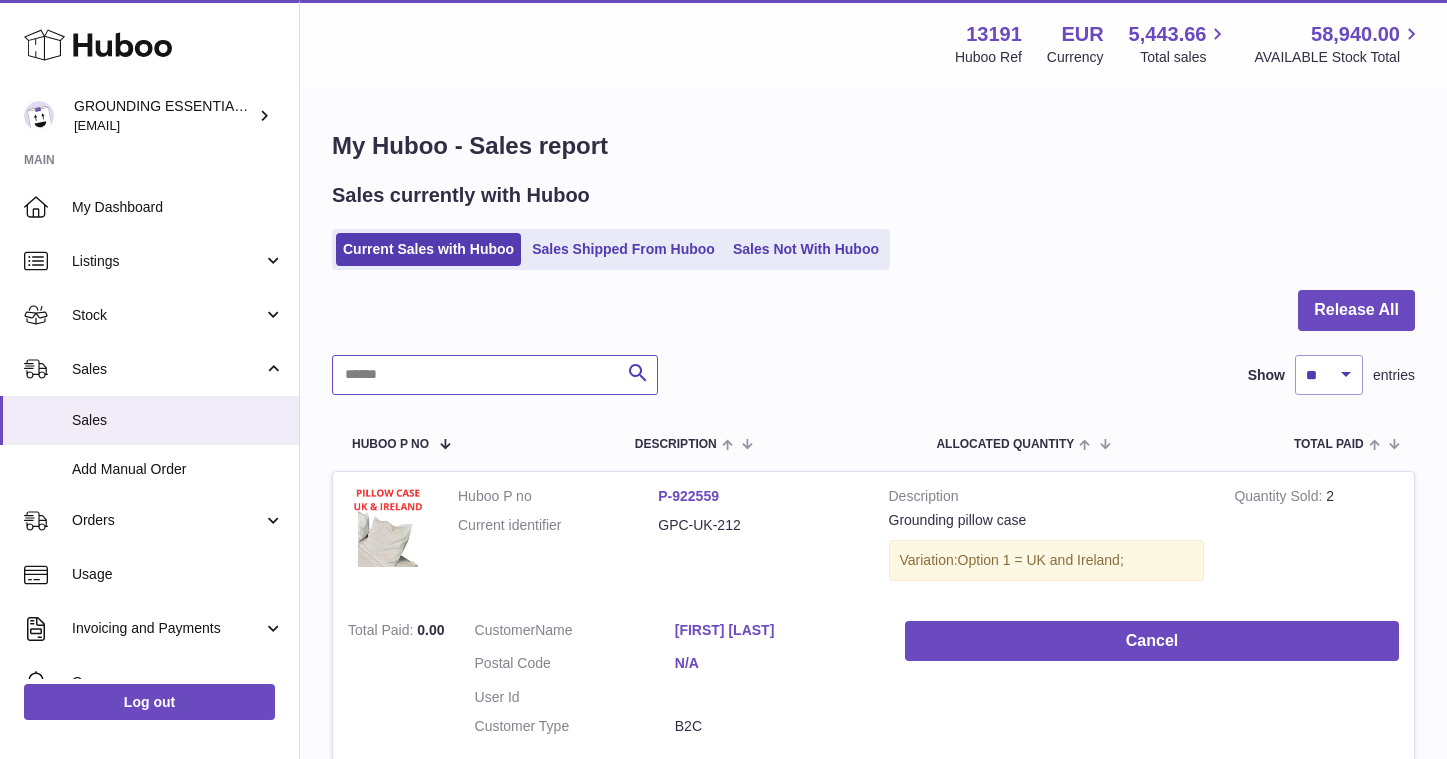 click at bounding box center [495, 375] 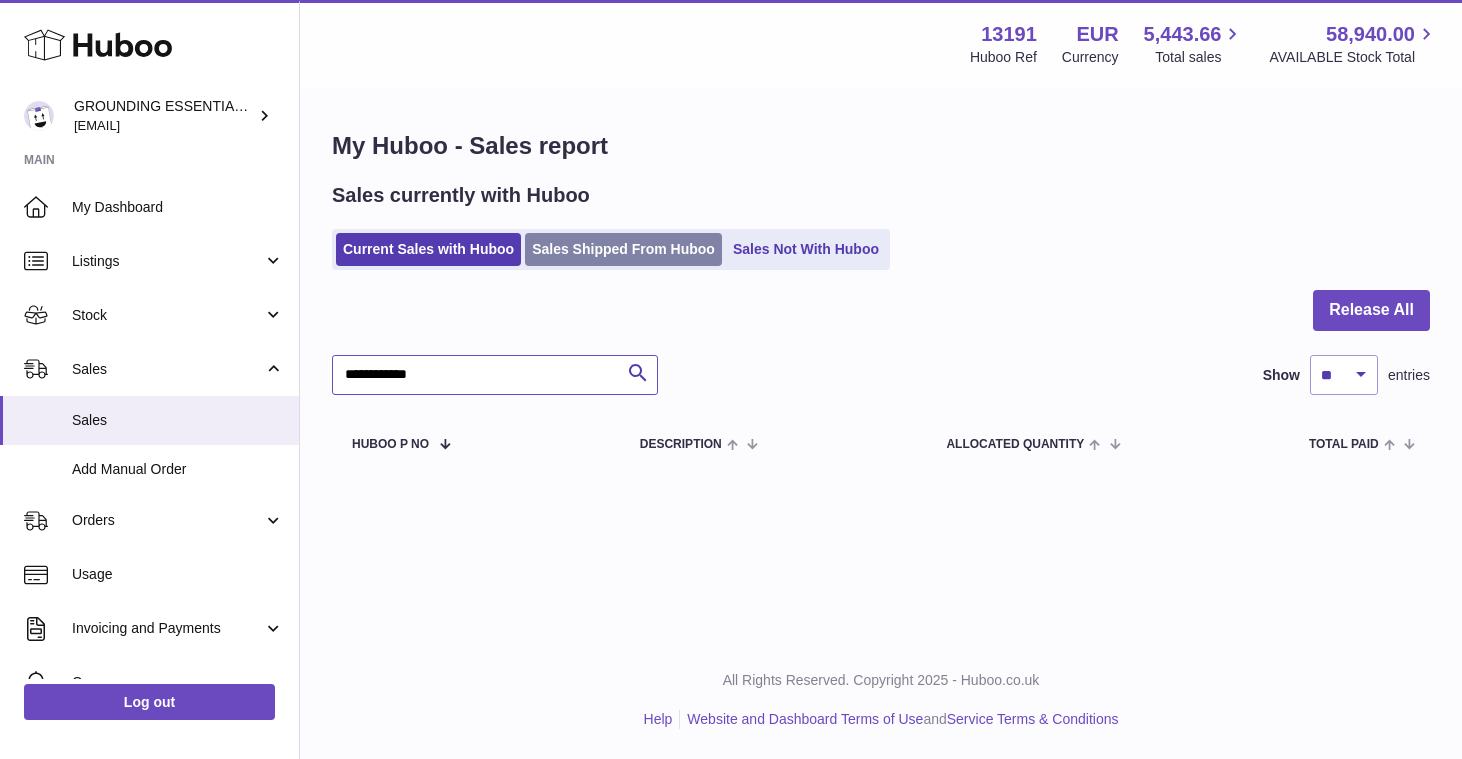 type on "**********" 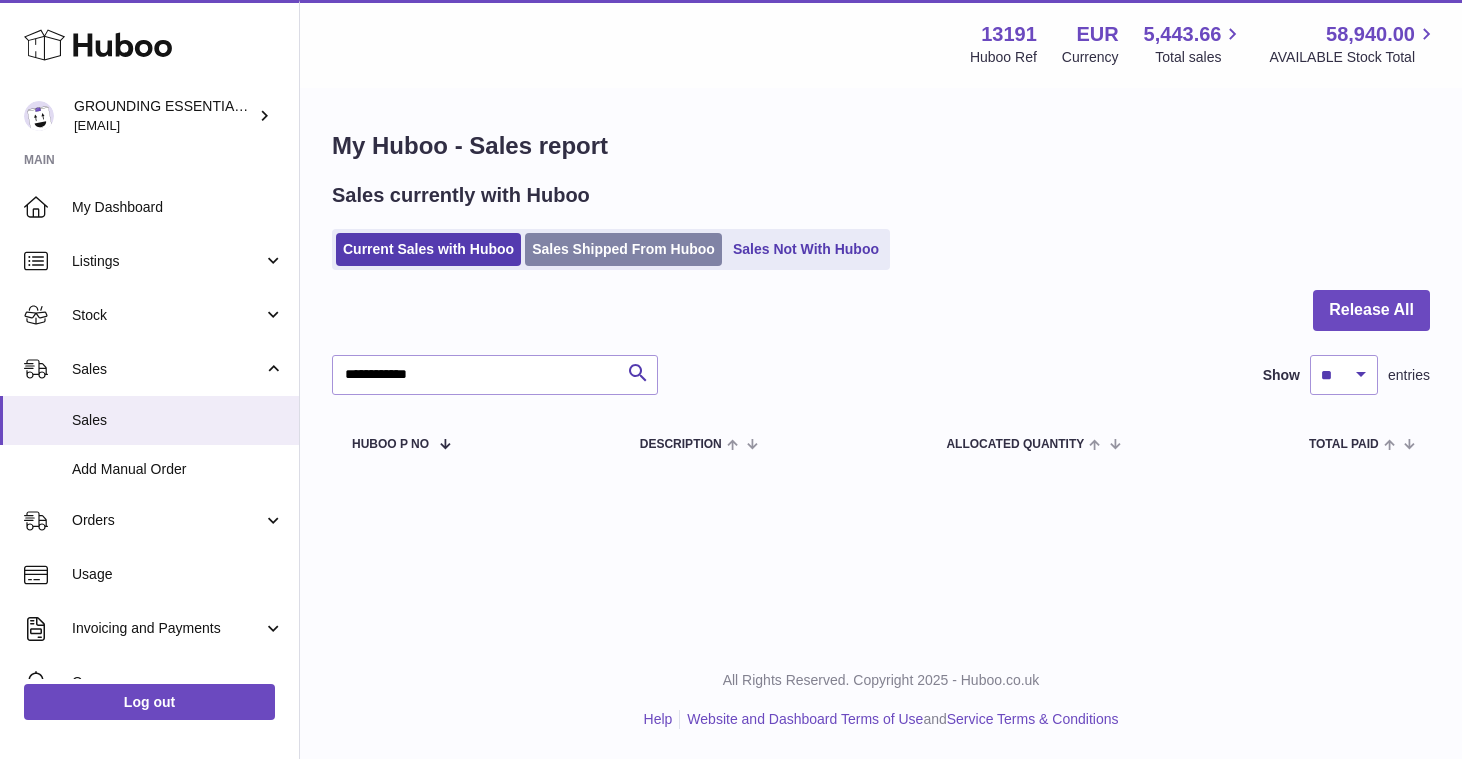 click on "Sales Shipped From Huboo" at bounding box center (623, 249) 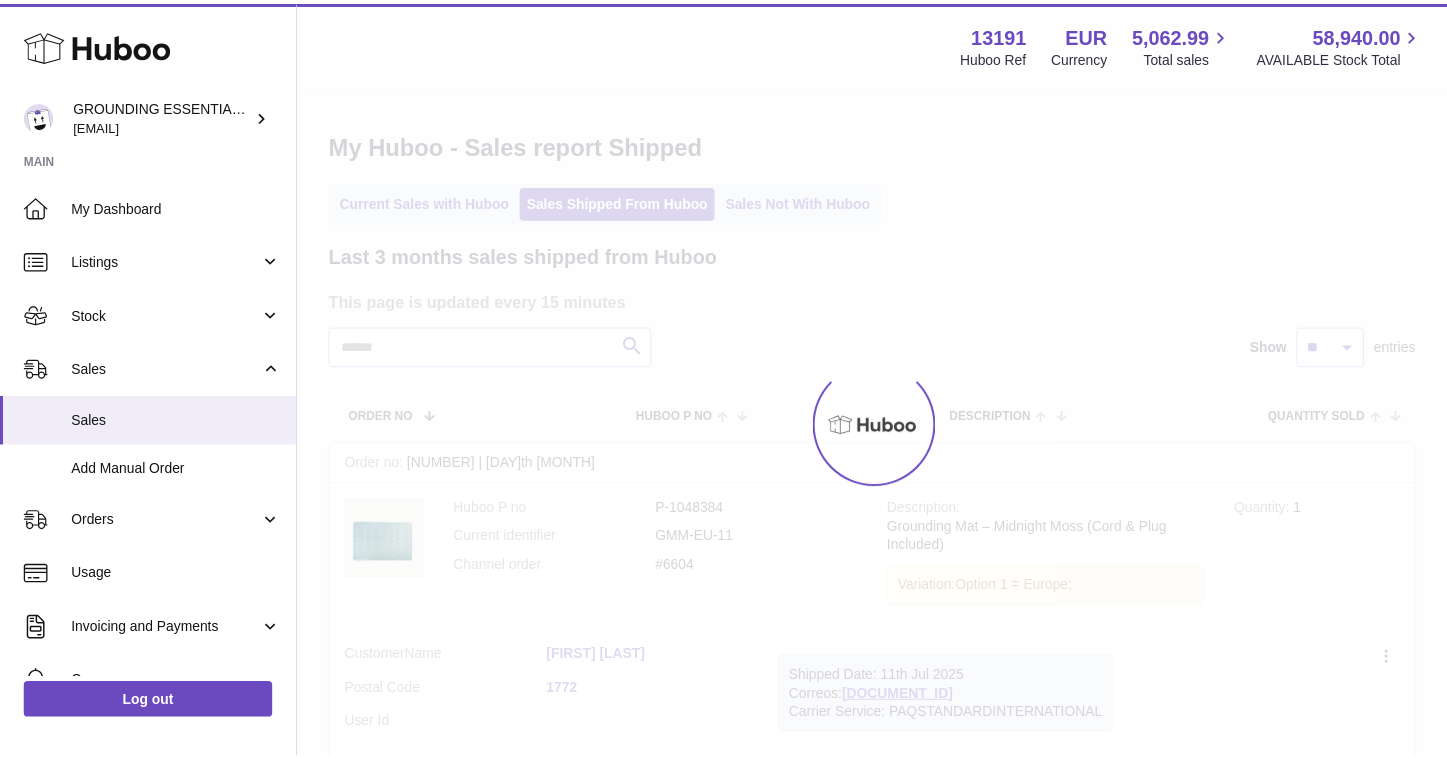 scroll, scrollTop: 0, scrollLeft: 0, axis: both 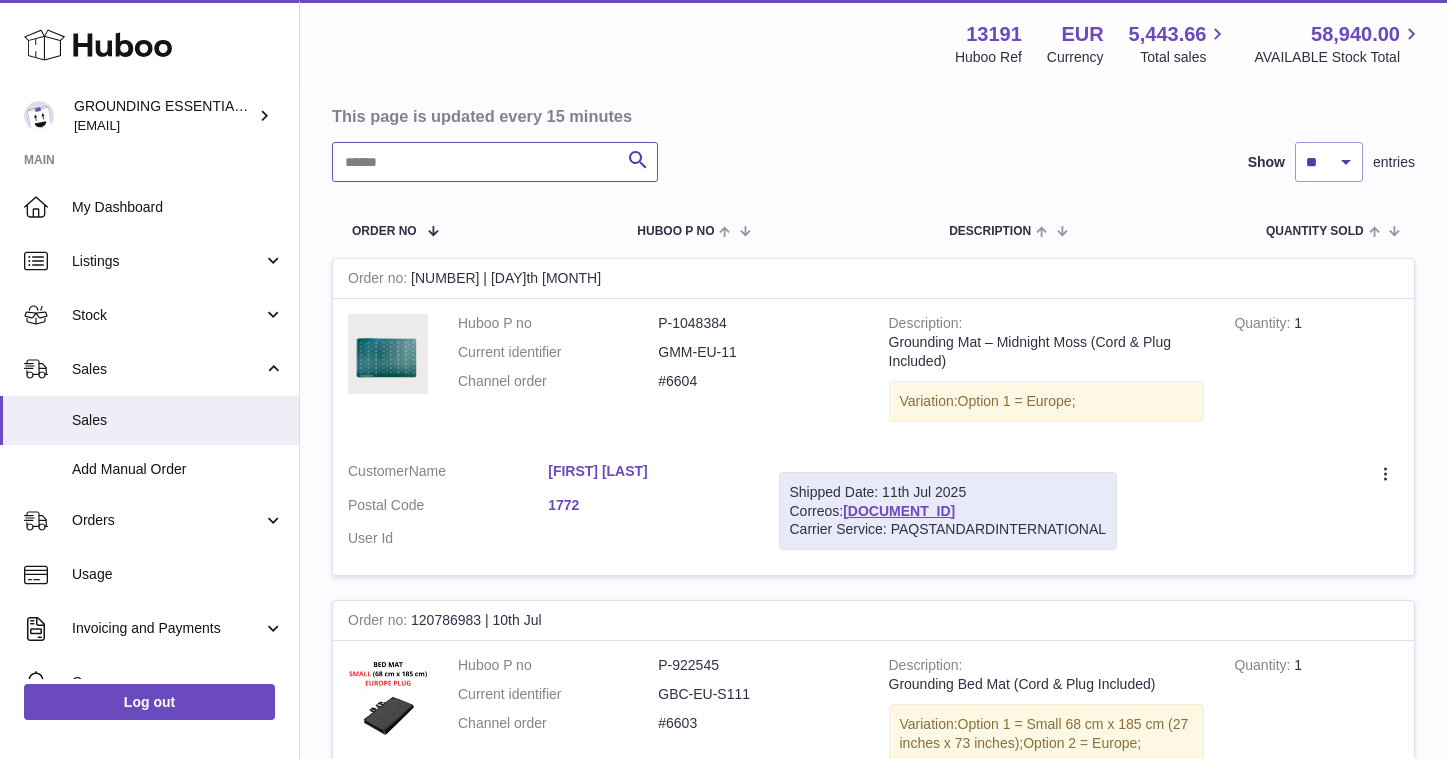 click at bounding box center [495, 162] 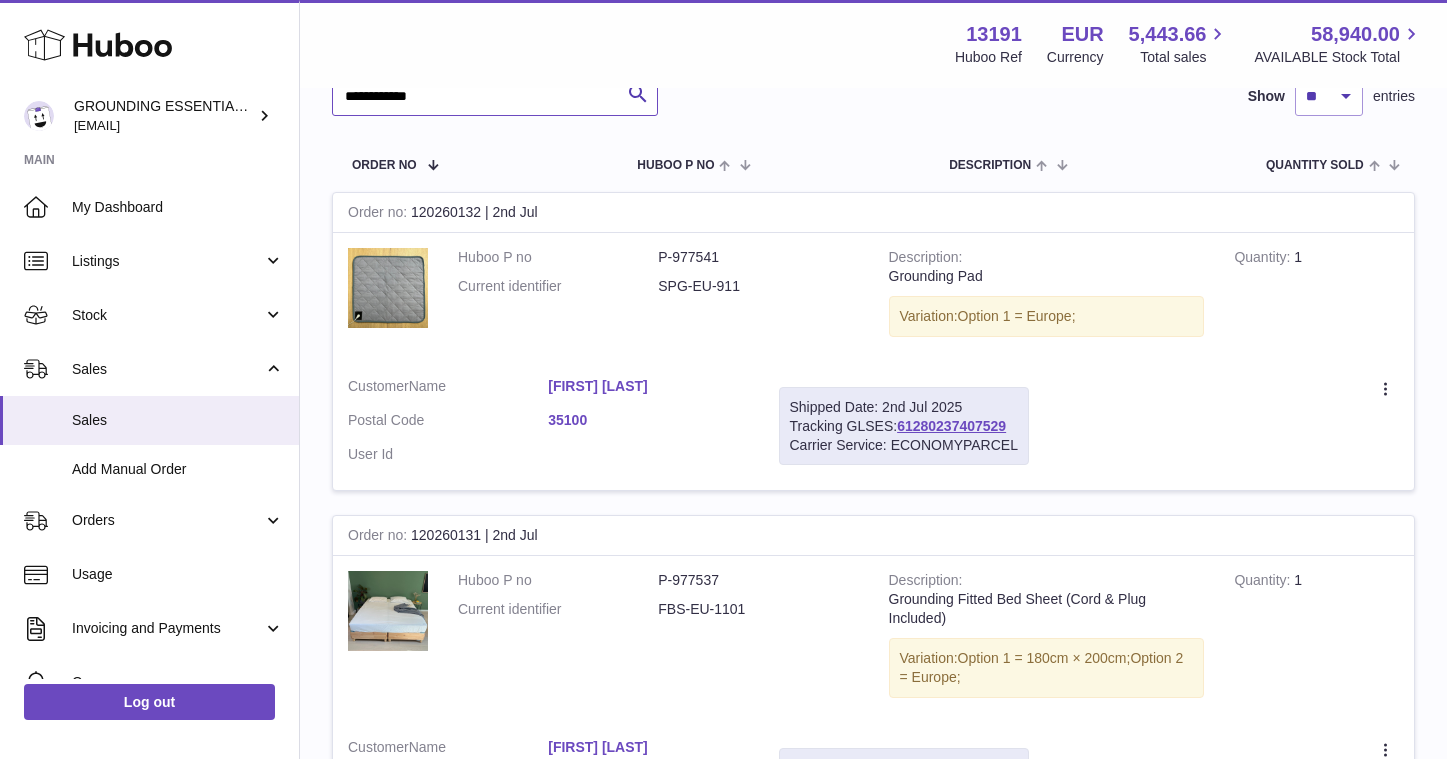 scroll, scrollTop: 259, scrollLeft: 0, axis: vertical 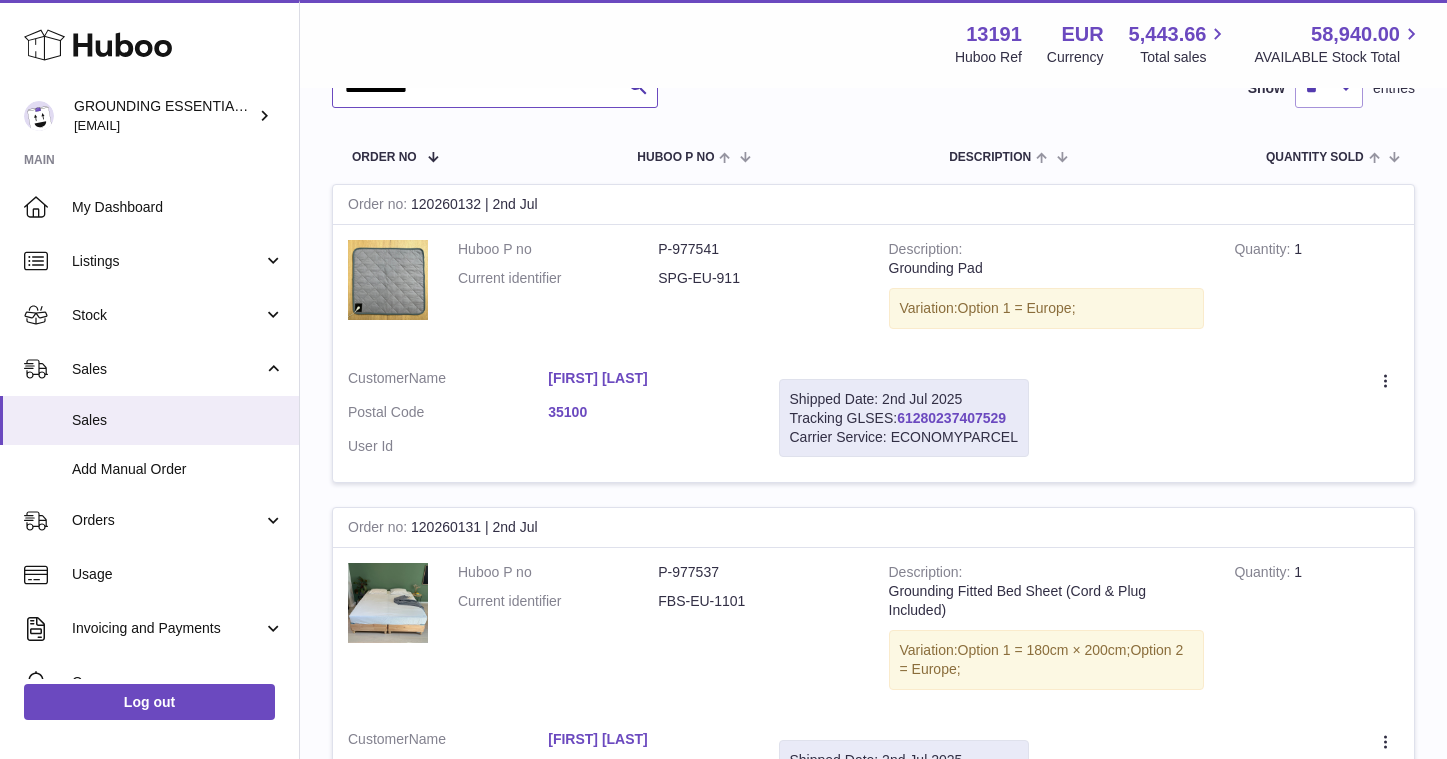 type on "**********" 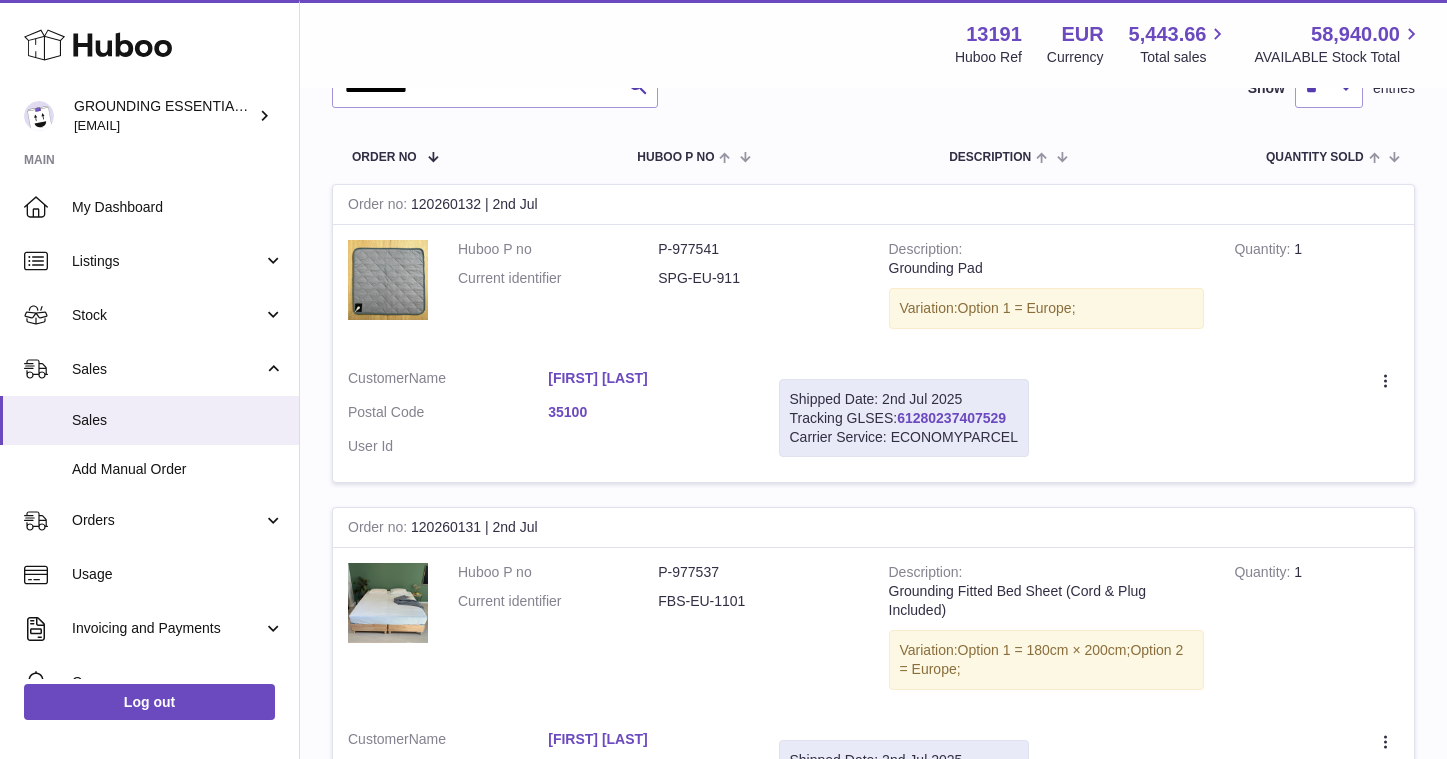 click on "61280237407529" at bounding box center (951, 418) 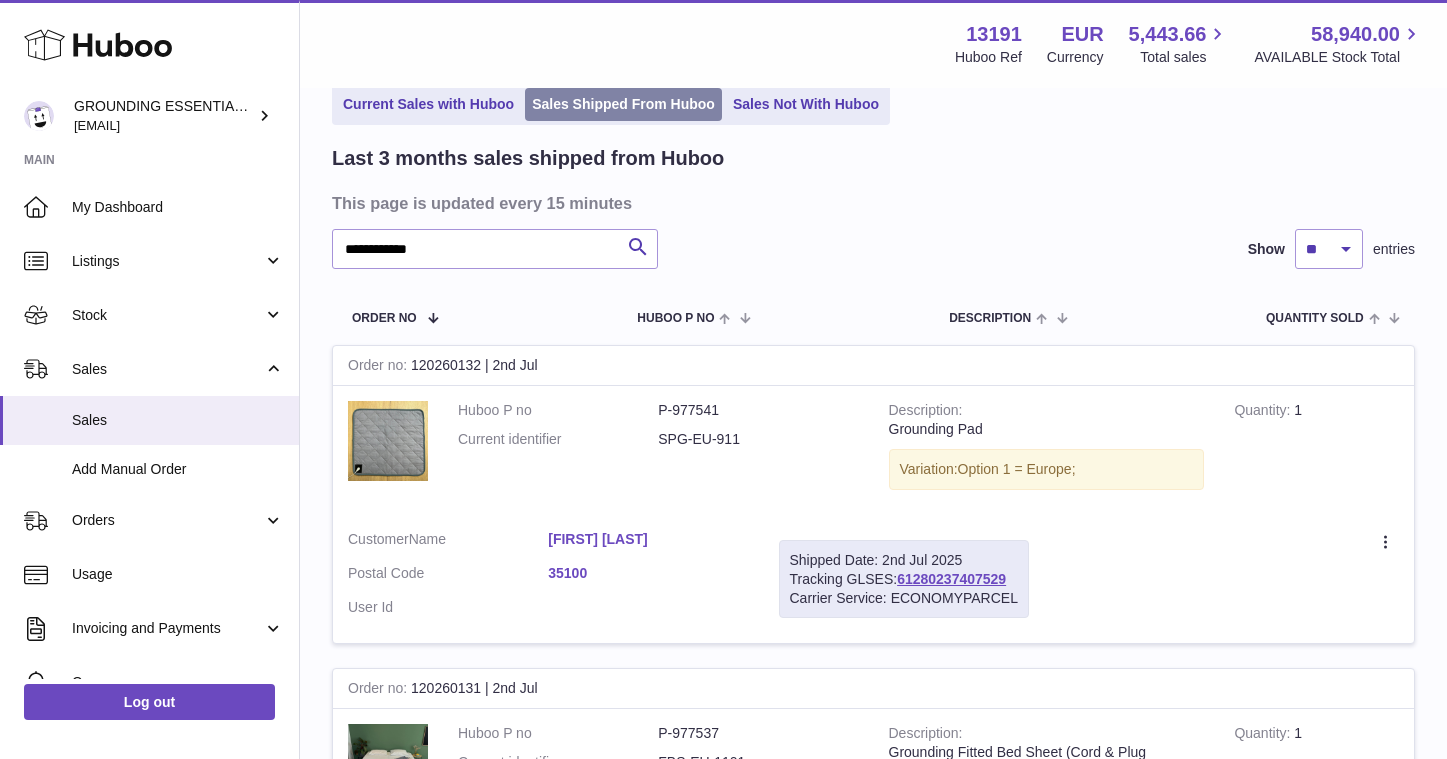 scroll, scrollTop: 0, scrollLeft: 0, axis: both 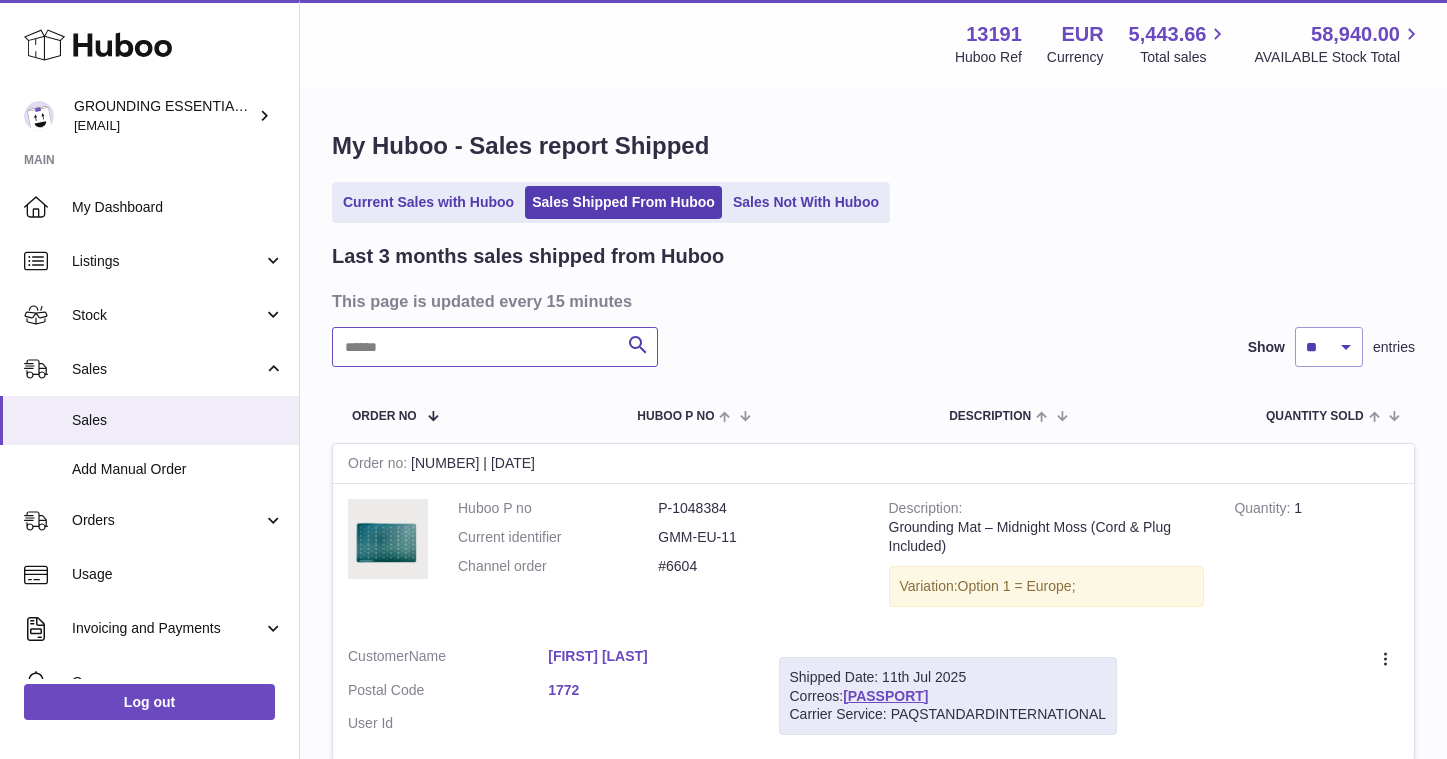 click at bounding box center [495, 347] 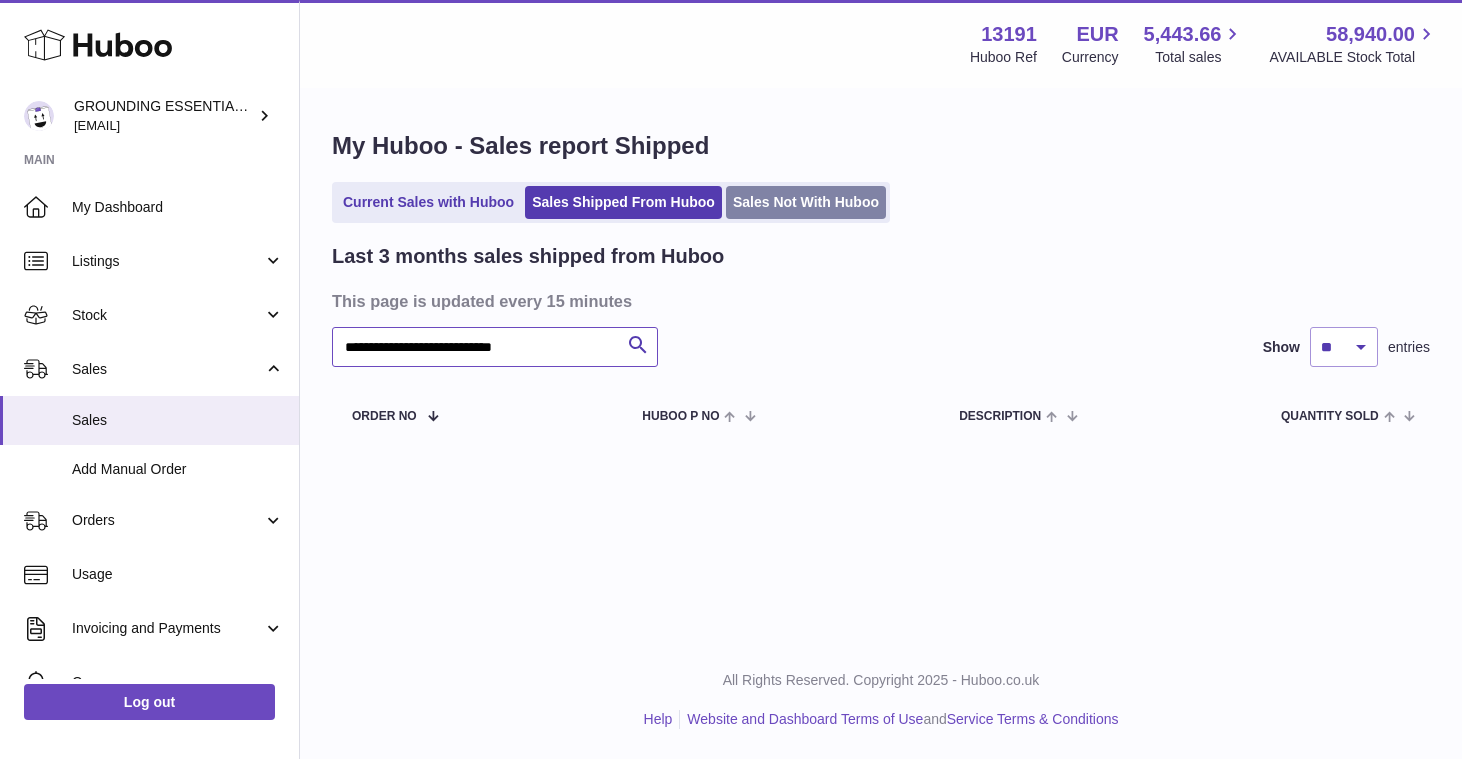 type on "**********" 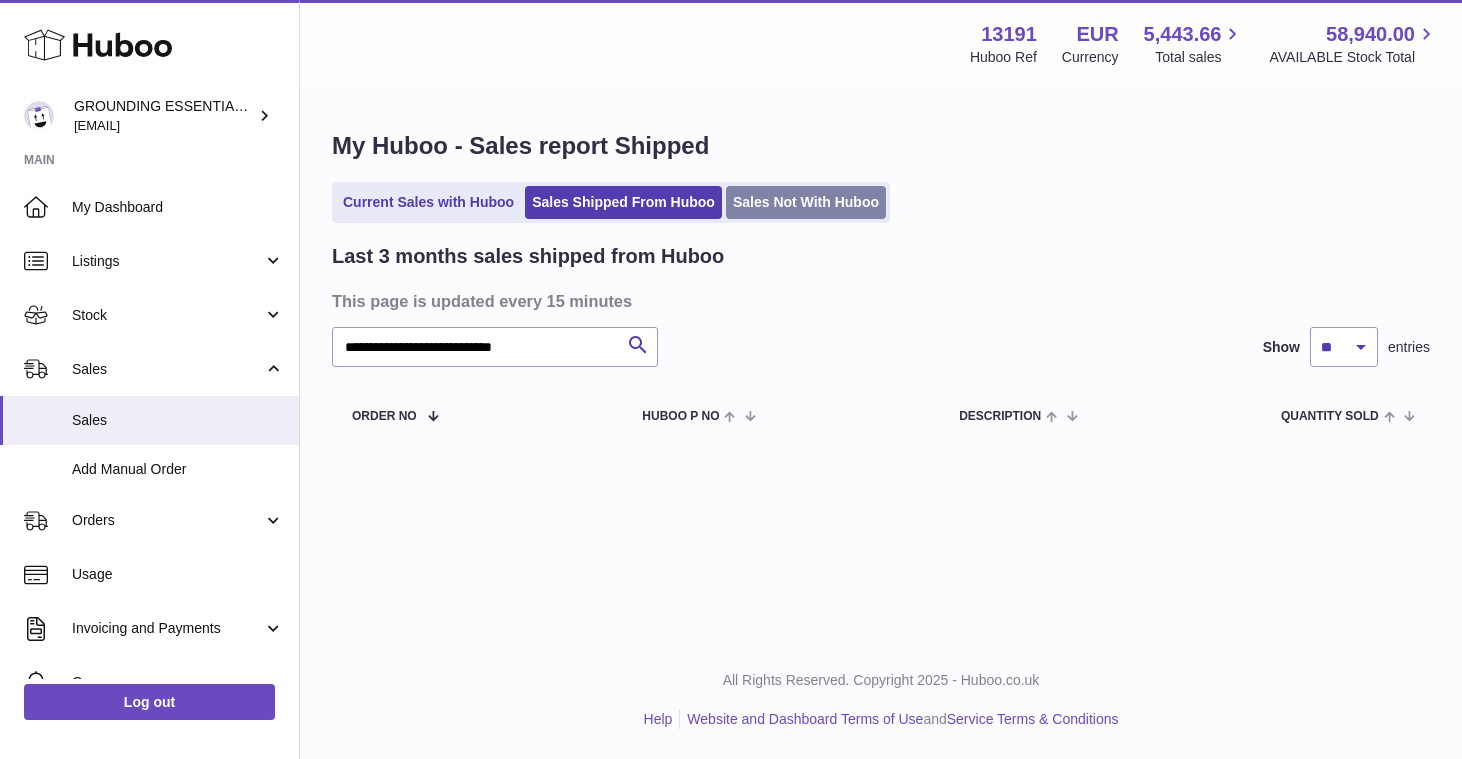 click on "Sales Not With Huboo" at bounding box center (806, 202) 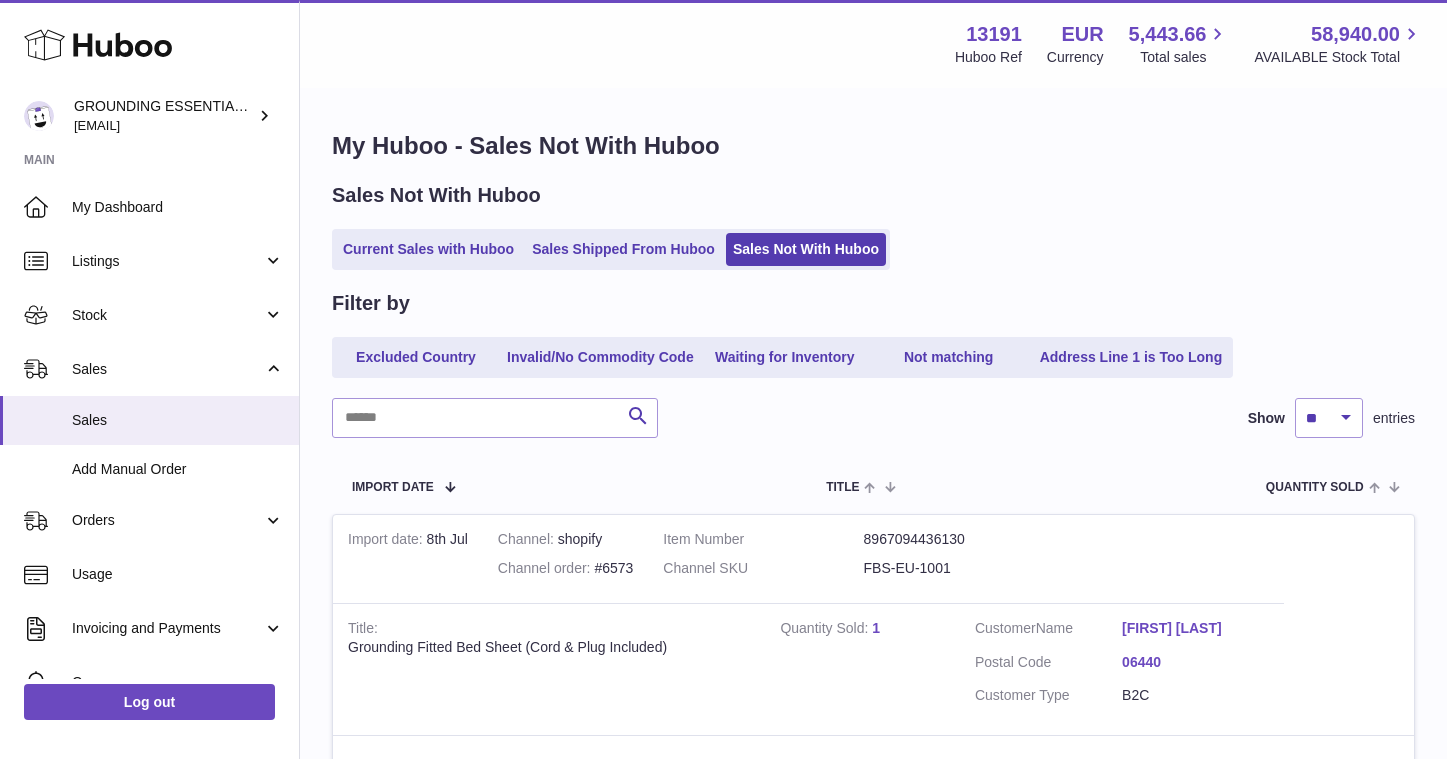 scroll, scrollTop: 0, scrollLeft: 0, axis: both 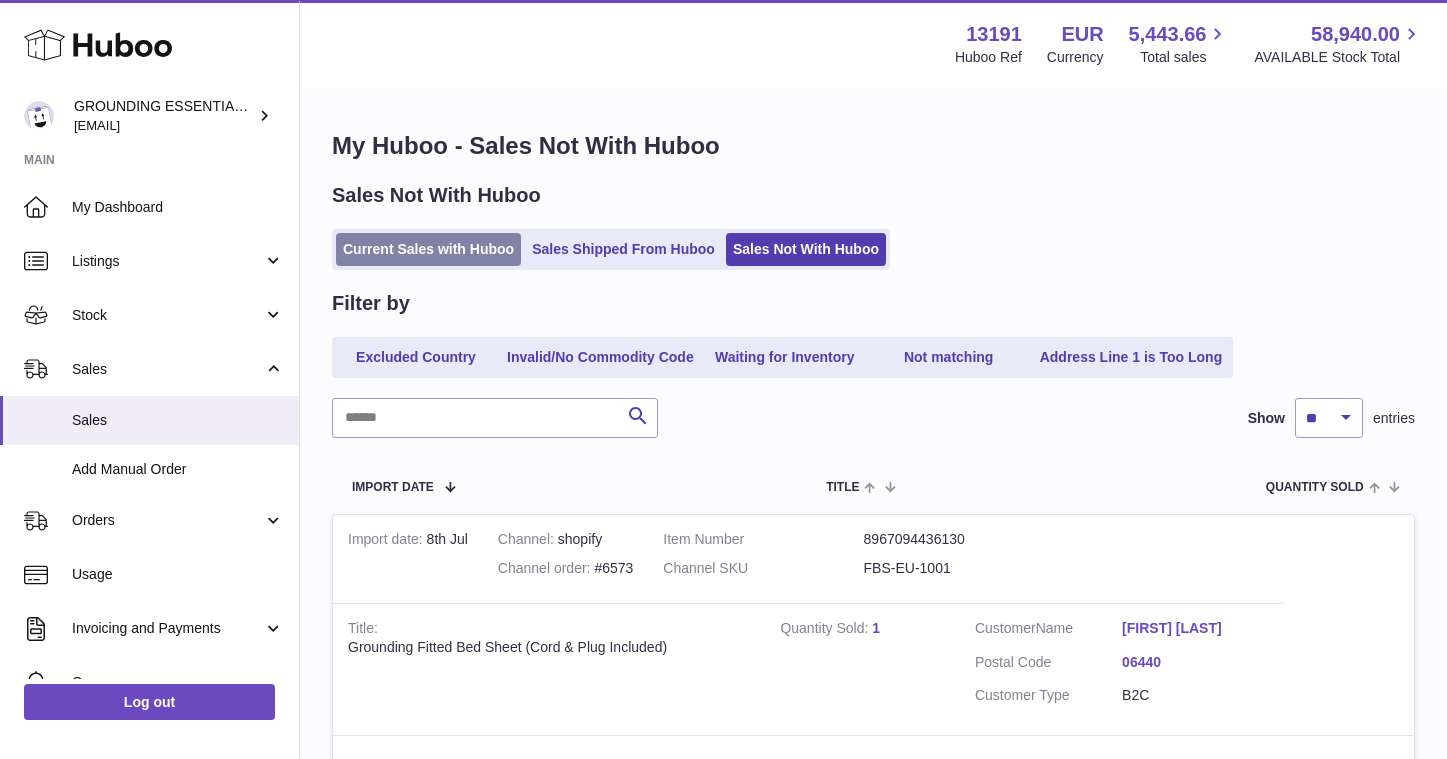 click on "Current Sales with Huboo" at bounding box center (428, 249) 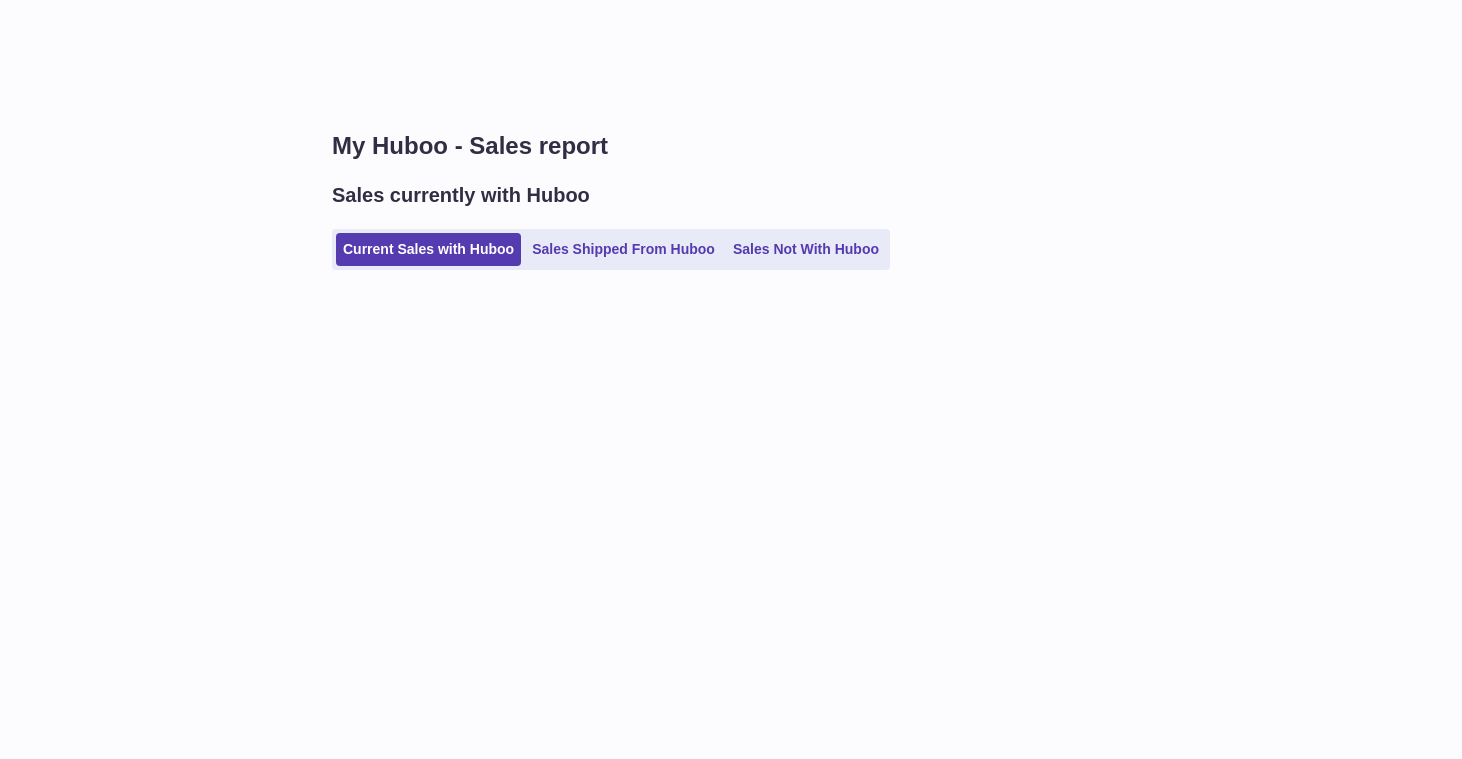 scroll, scrollTop: 0, scrollLeft: 0, axis: both 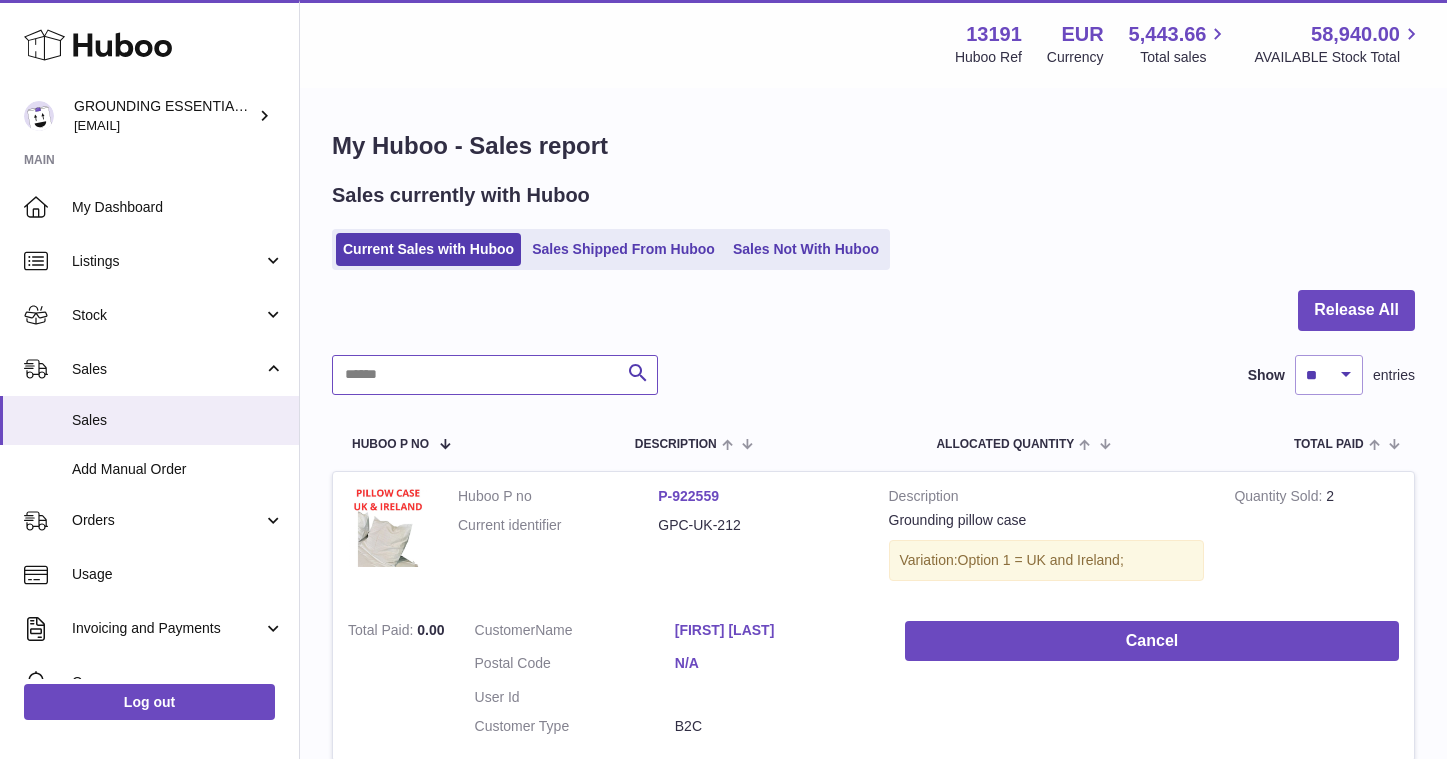 click at bounding box center (495, 375) 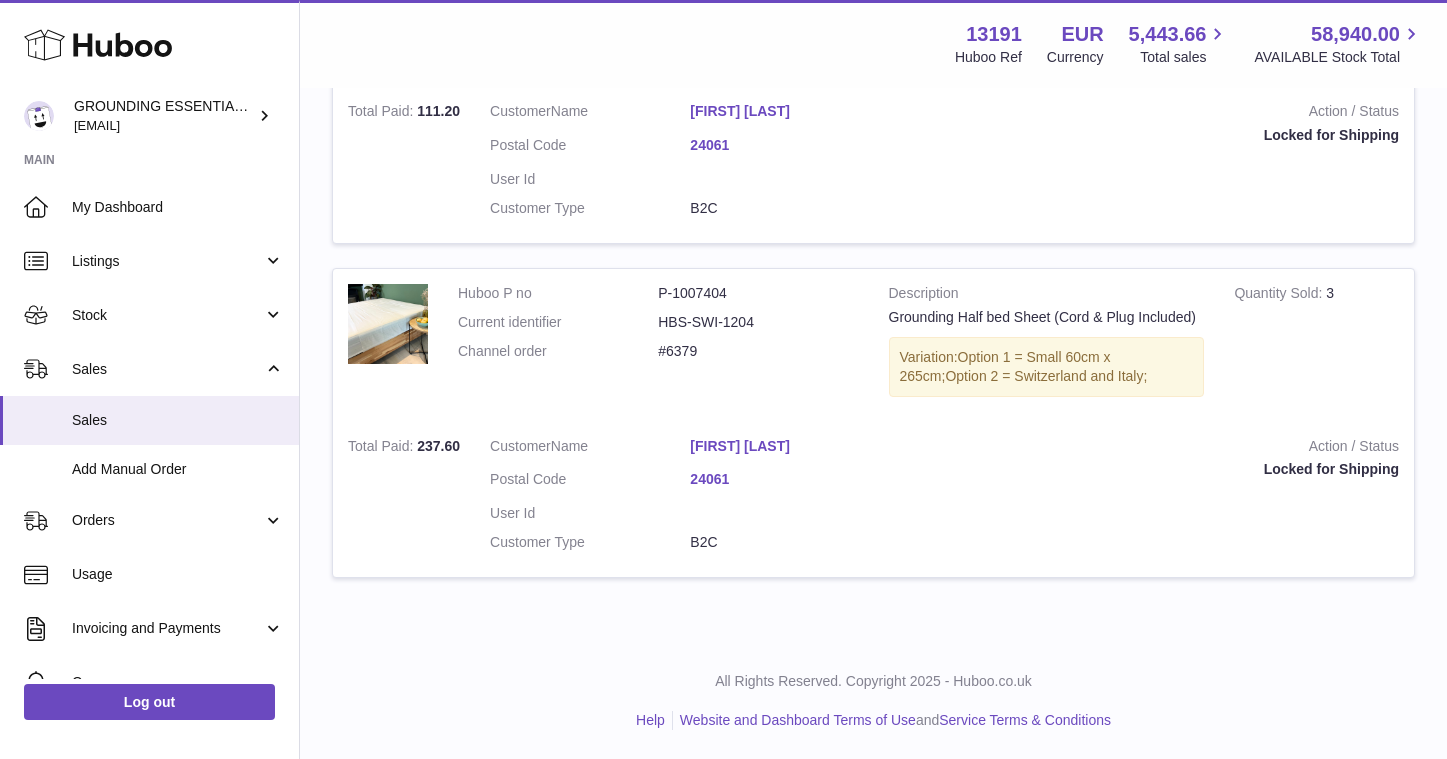 scroll, scrollTop: 538, scrollLeft: 0, axis: vertical 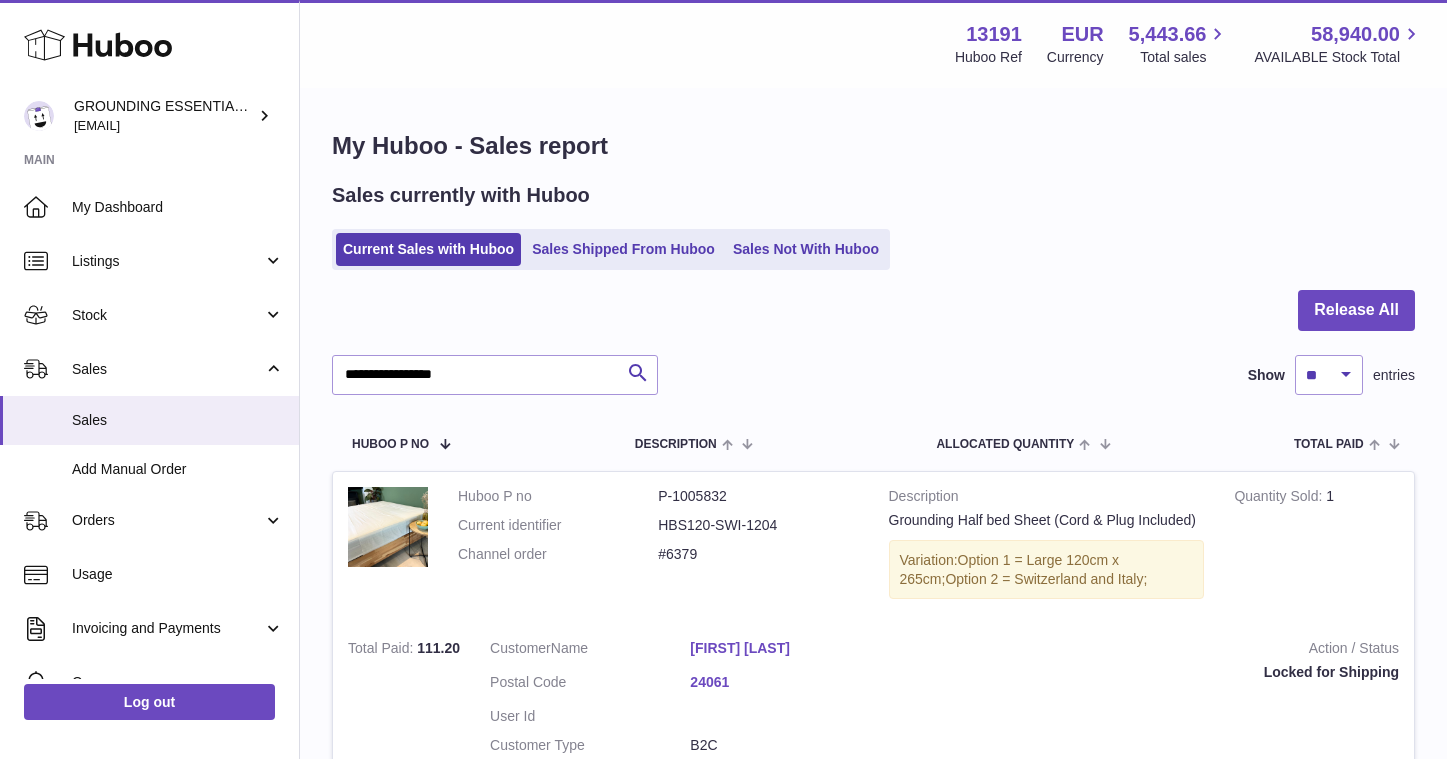 click on "**********" at bounding box center (873, 714) 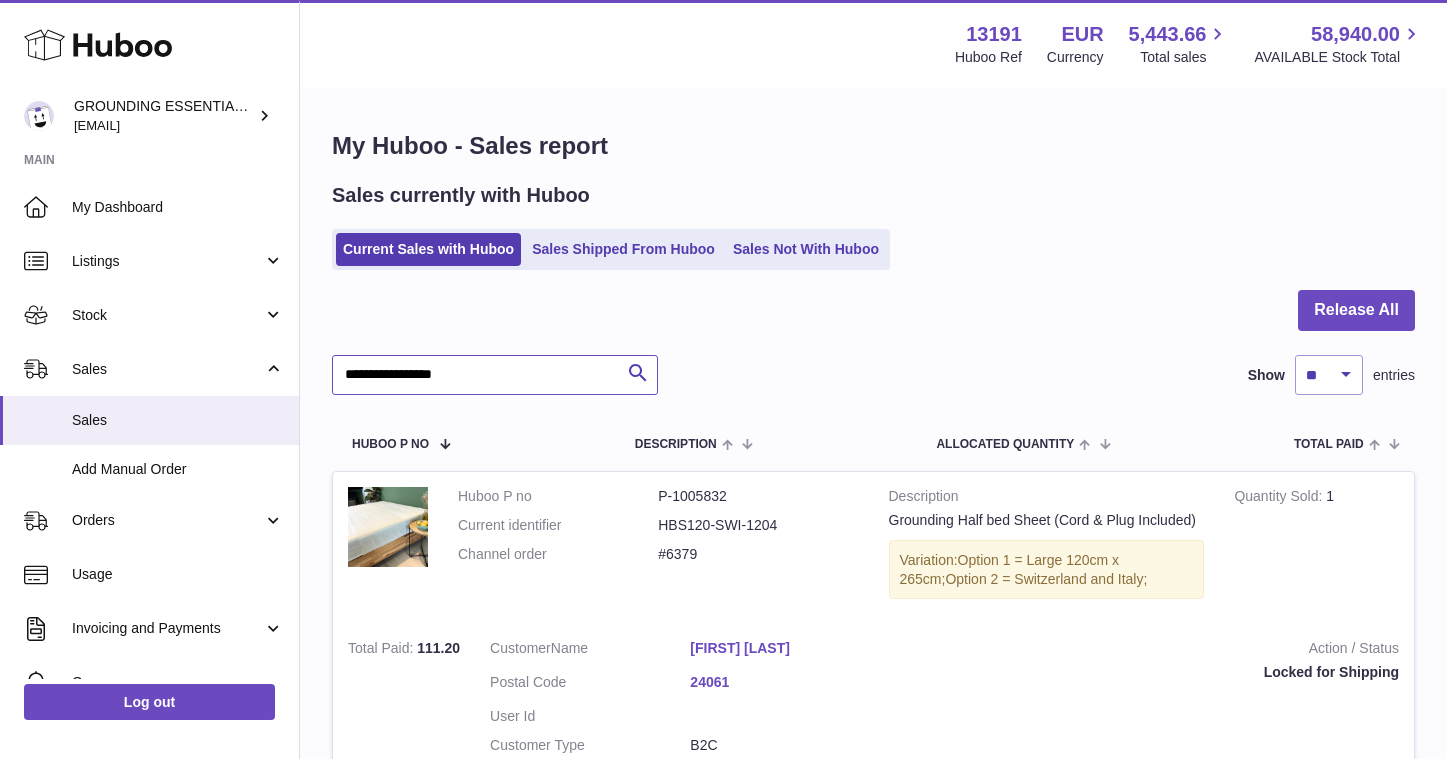 click on "**********" at bounding box center (495, 375) 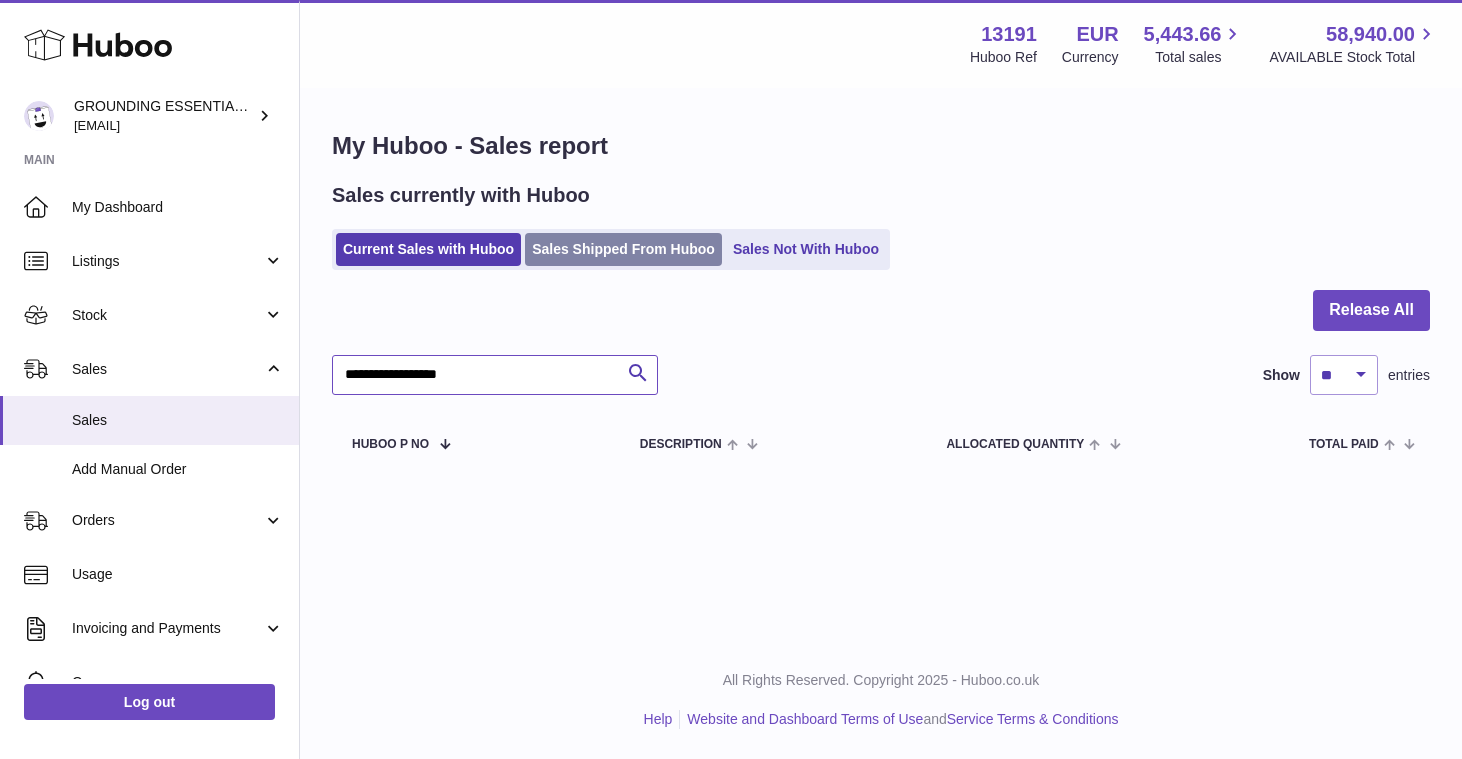 type on "**********" 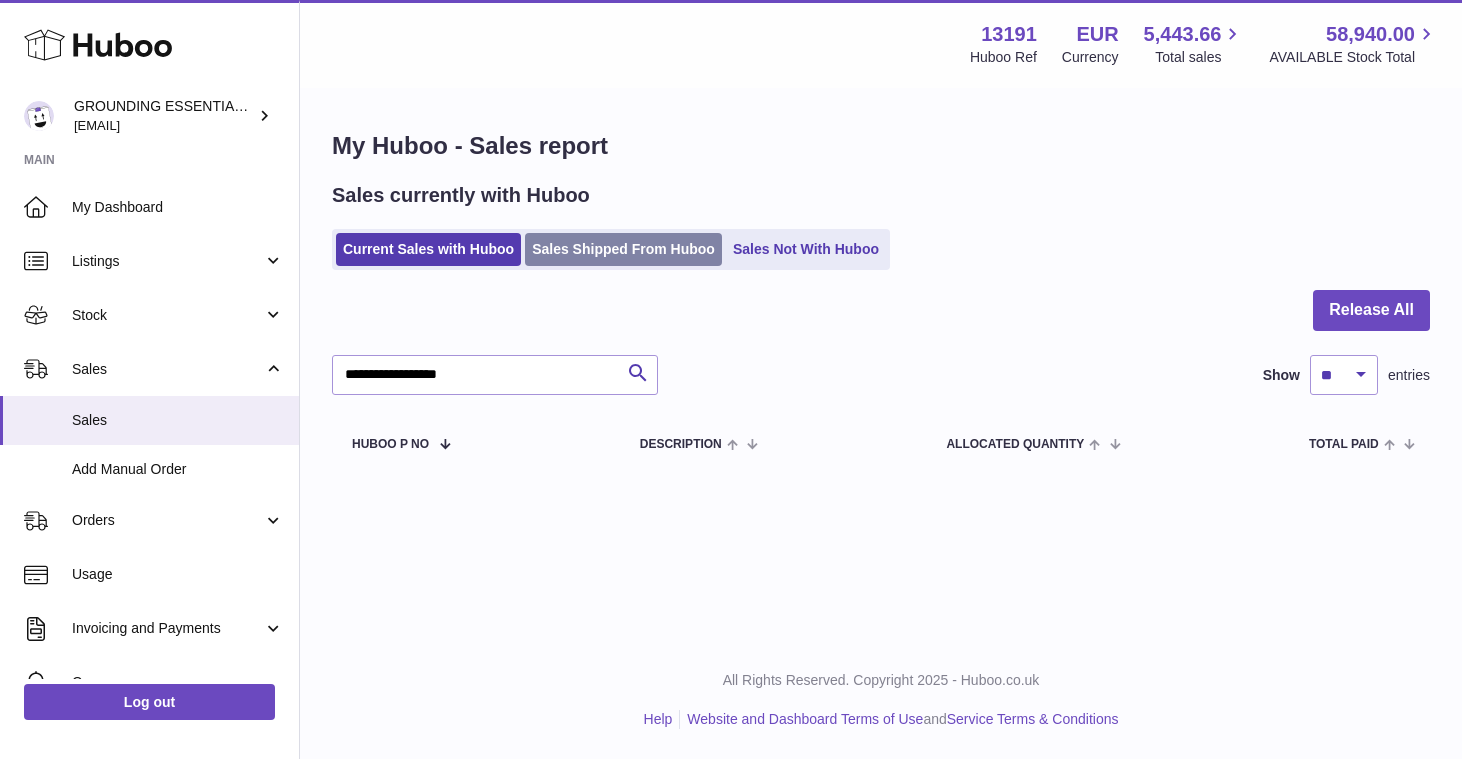 click on "Sales Shipped From Huboo" at bounding box center (623, 249) 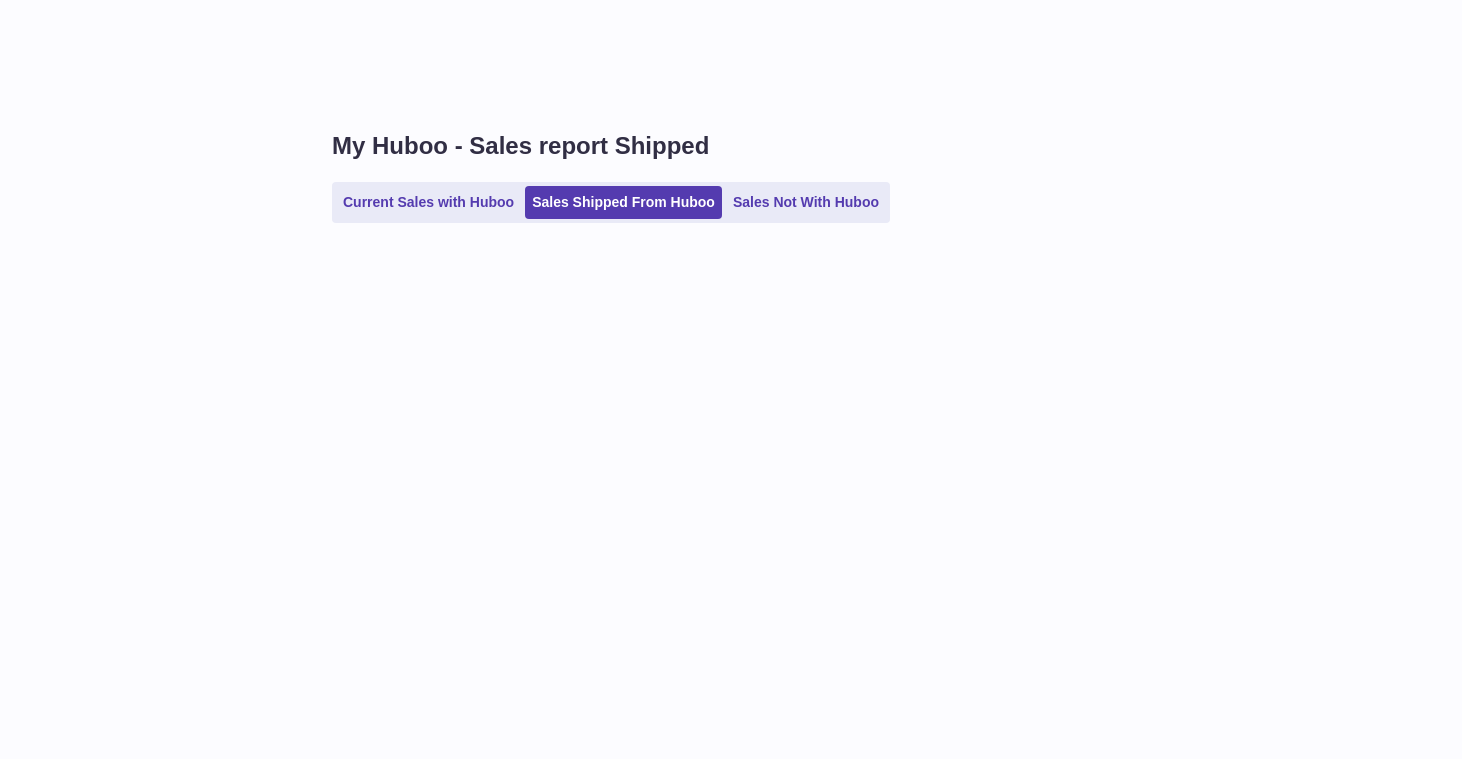 scroll, scrollTop: 0, scrollLeft: 0, axis: both 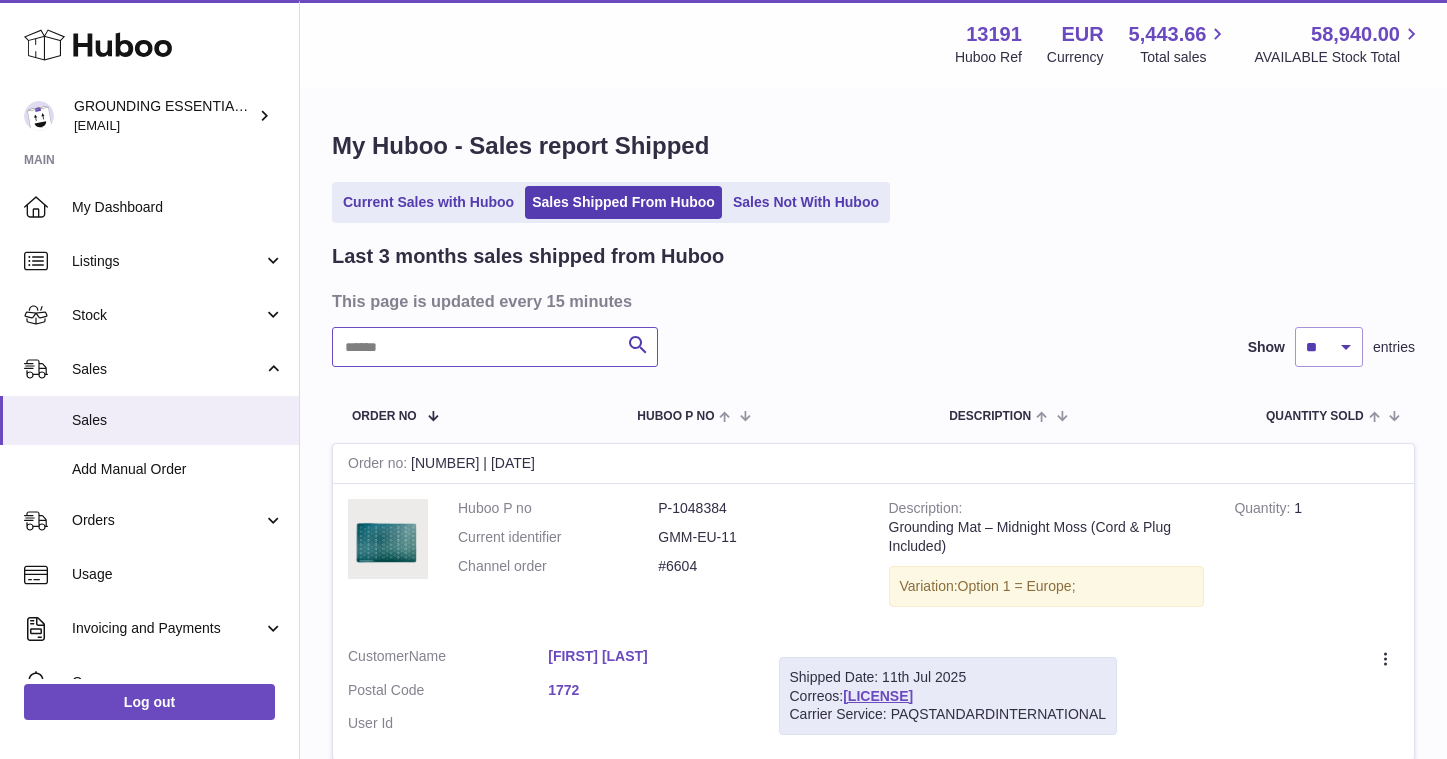 click at bounding box center [495, 347] 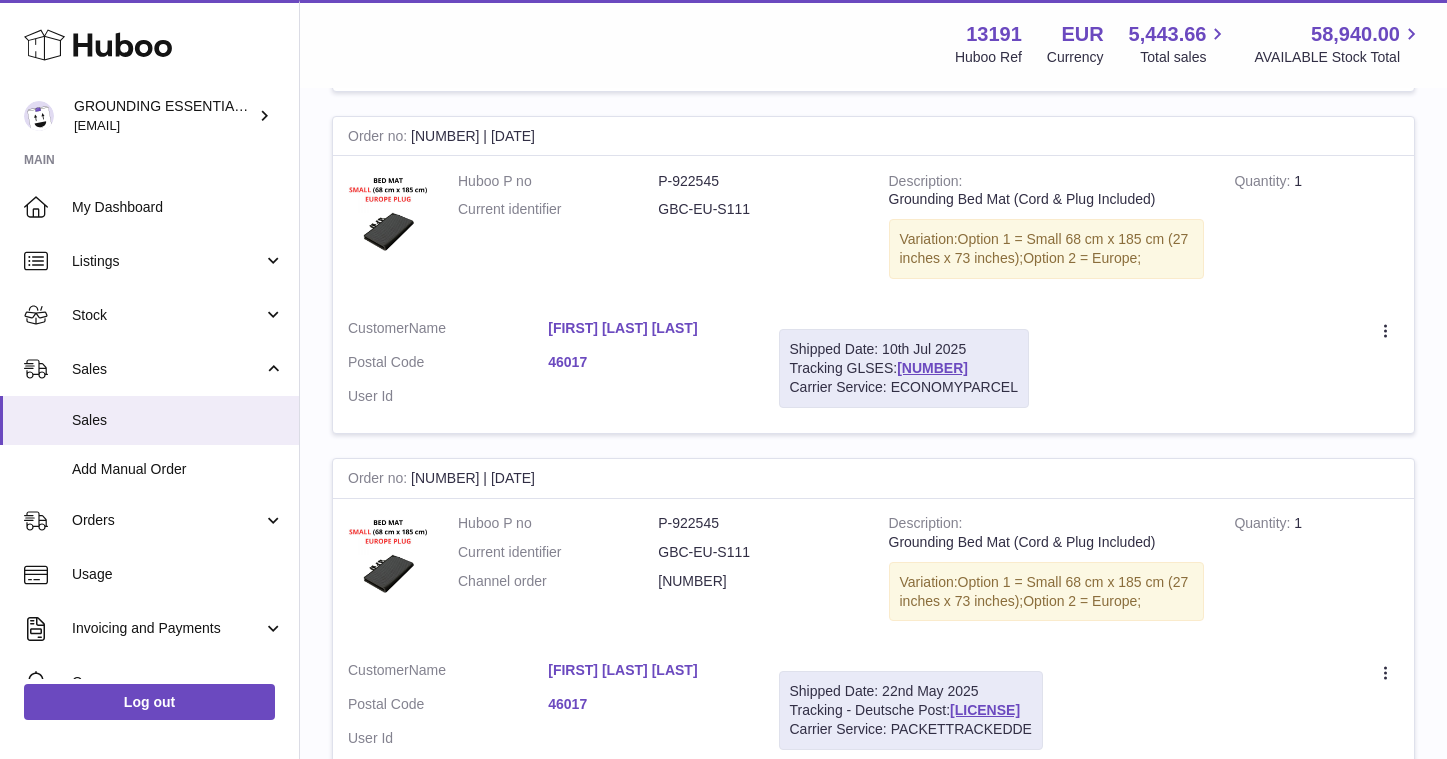 scroll, scrollTop: 1018, scrollLeft: 0, axis: vertical 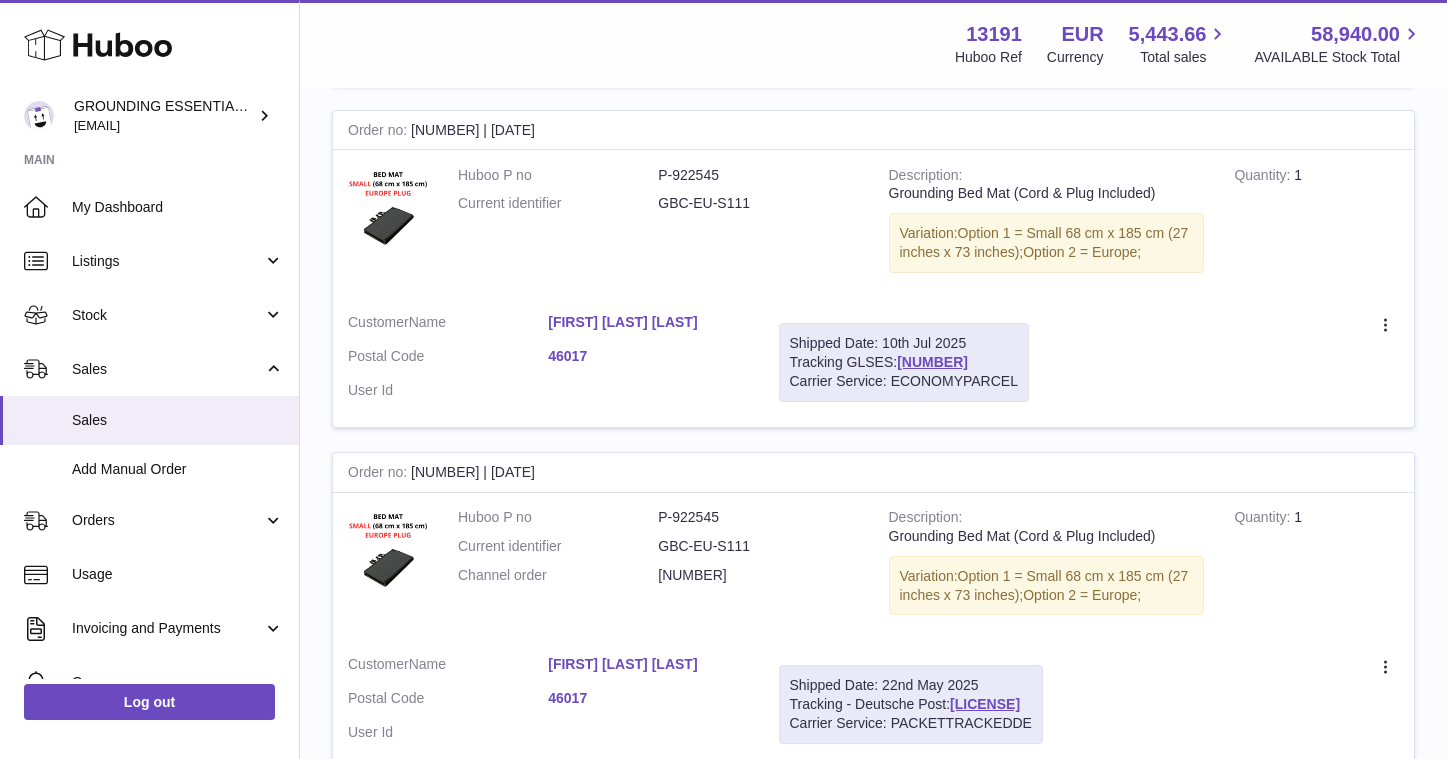 type on "**********" 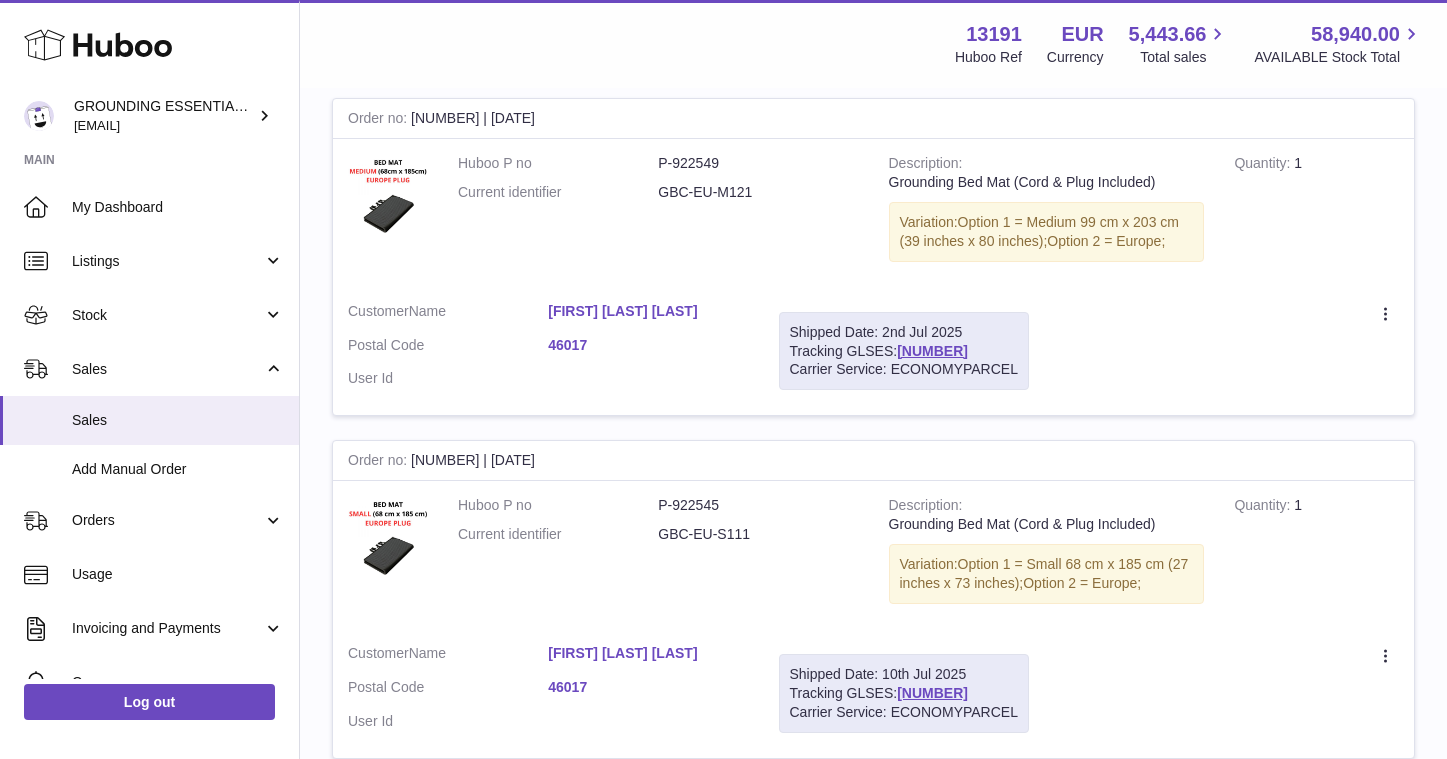 scroll, scrollTop: 335, scrollLeft: 0, axis: vertical 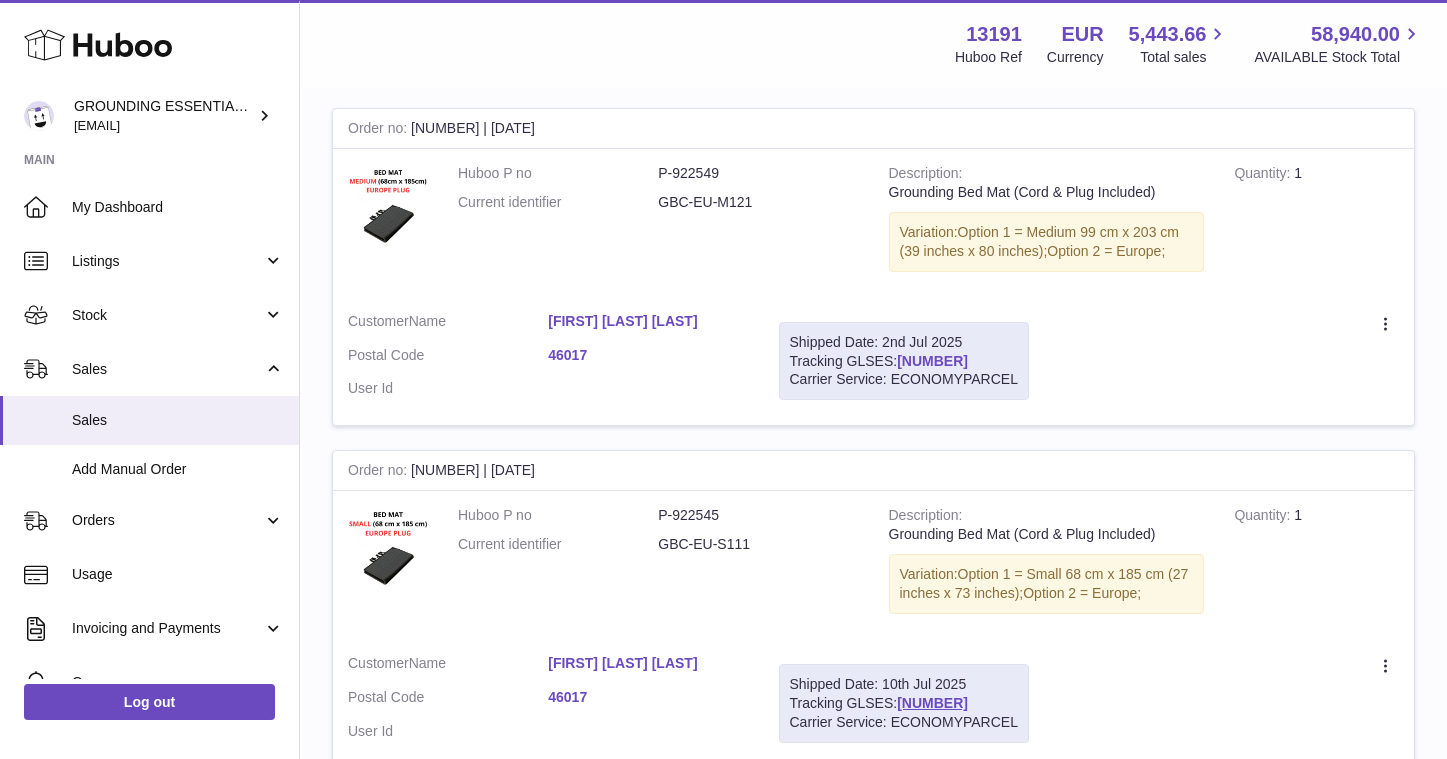 click on "61280237407518" at bounding box center [932, 361] 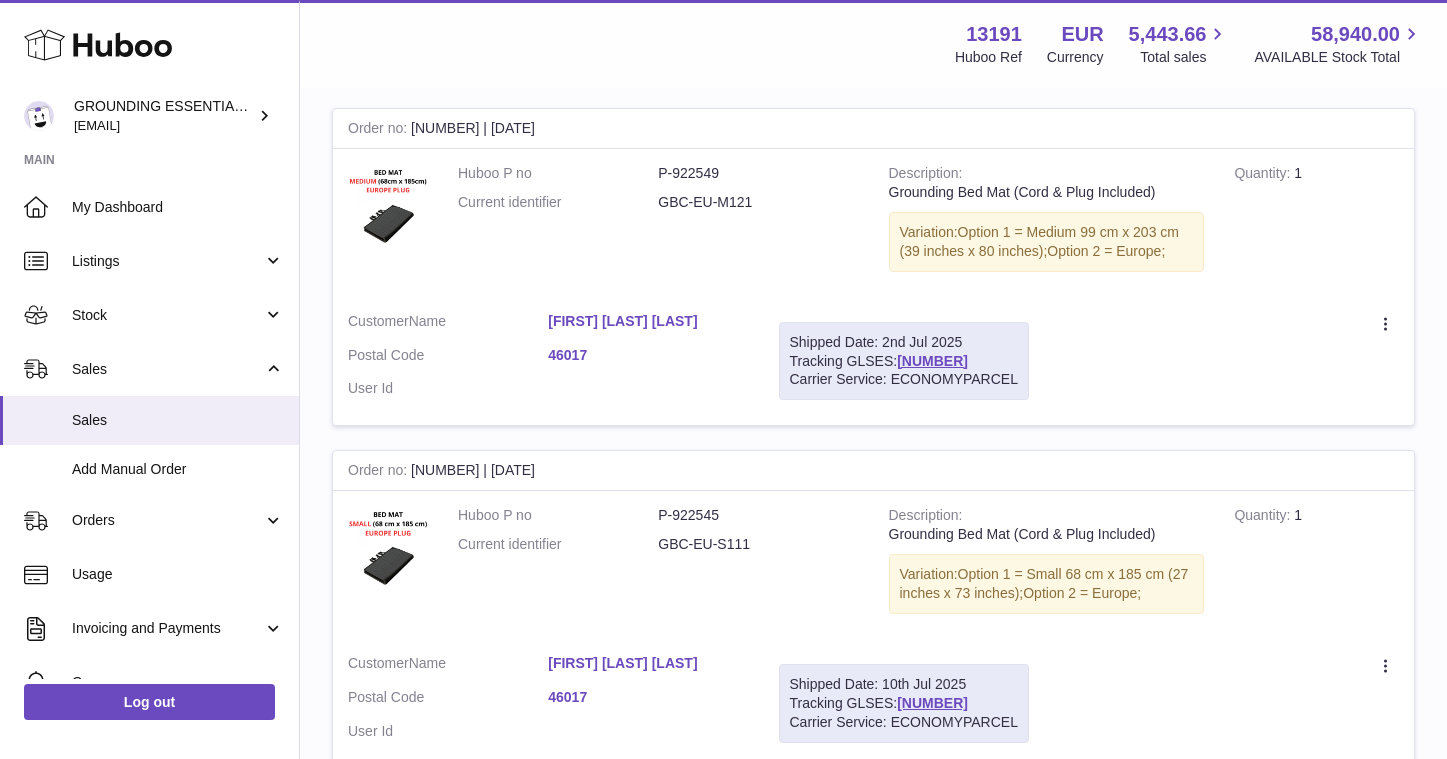 scroll, scrollTop: 0, scrollLeft: 0, axis: both 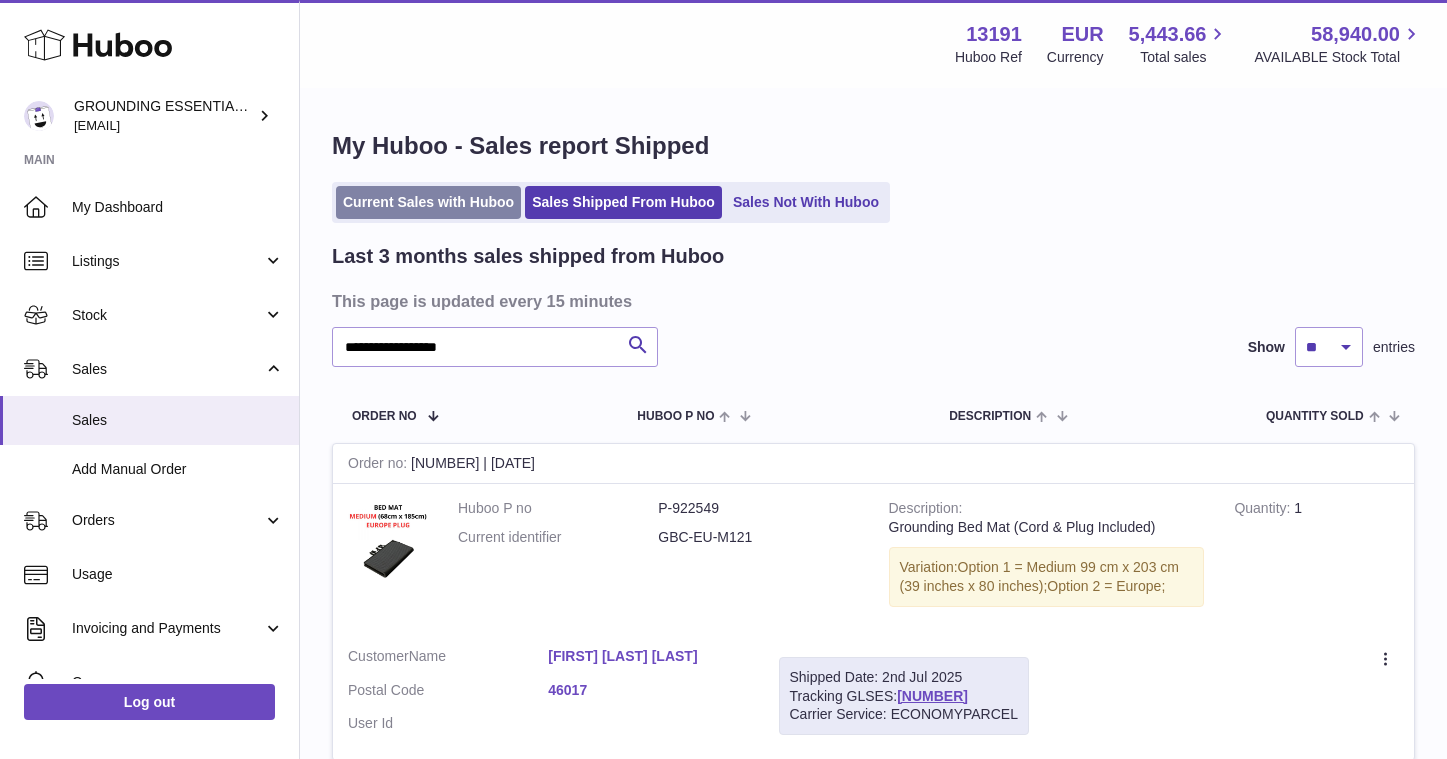 click on "Current Sales with Huboo" at bounding box center [428, 202] 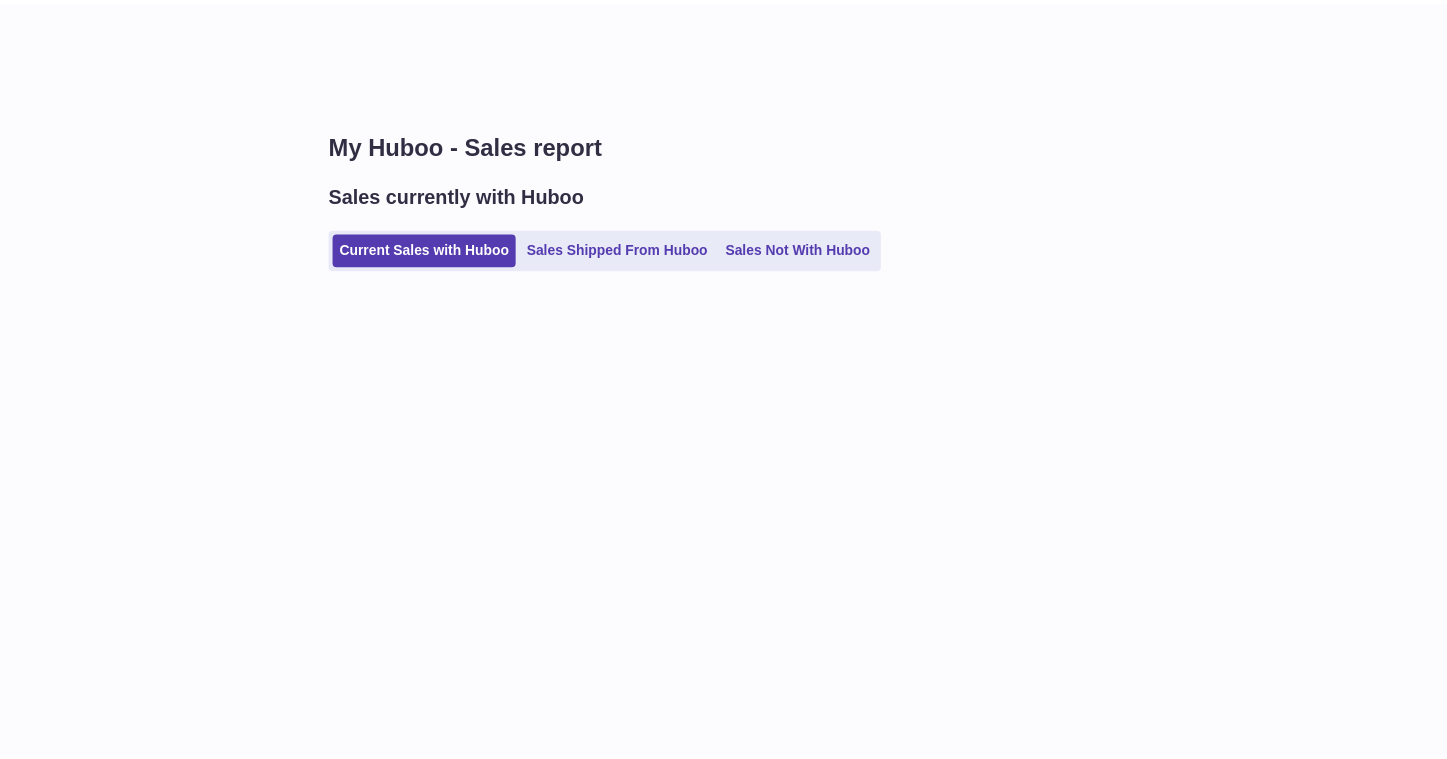 scroll, scrollTop: 0, scrollLeft: 0, axis: both 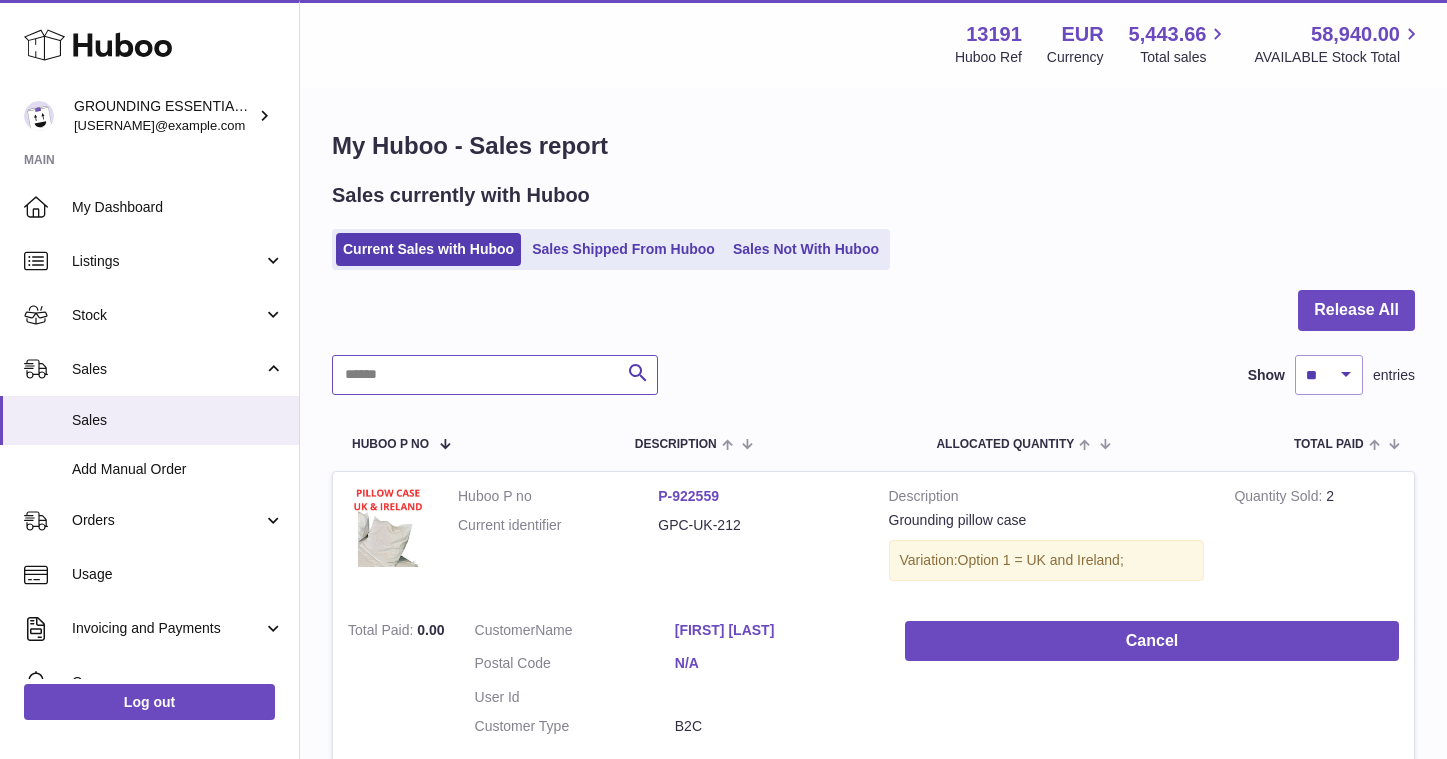click at bounding box center [495, 375] 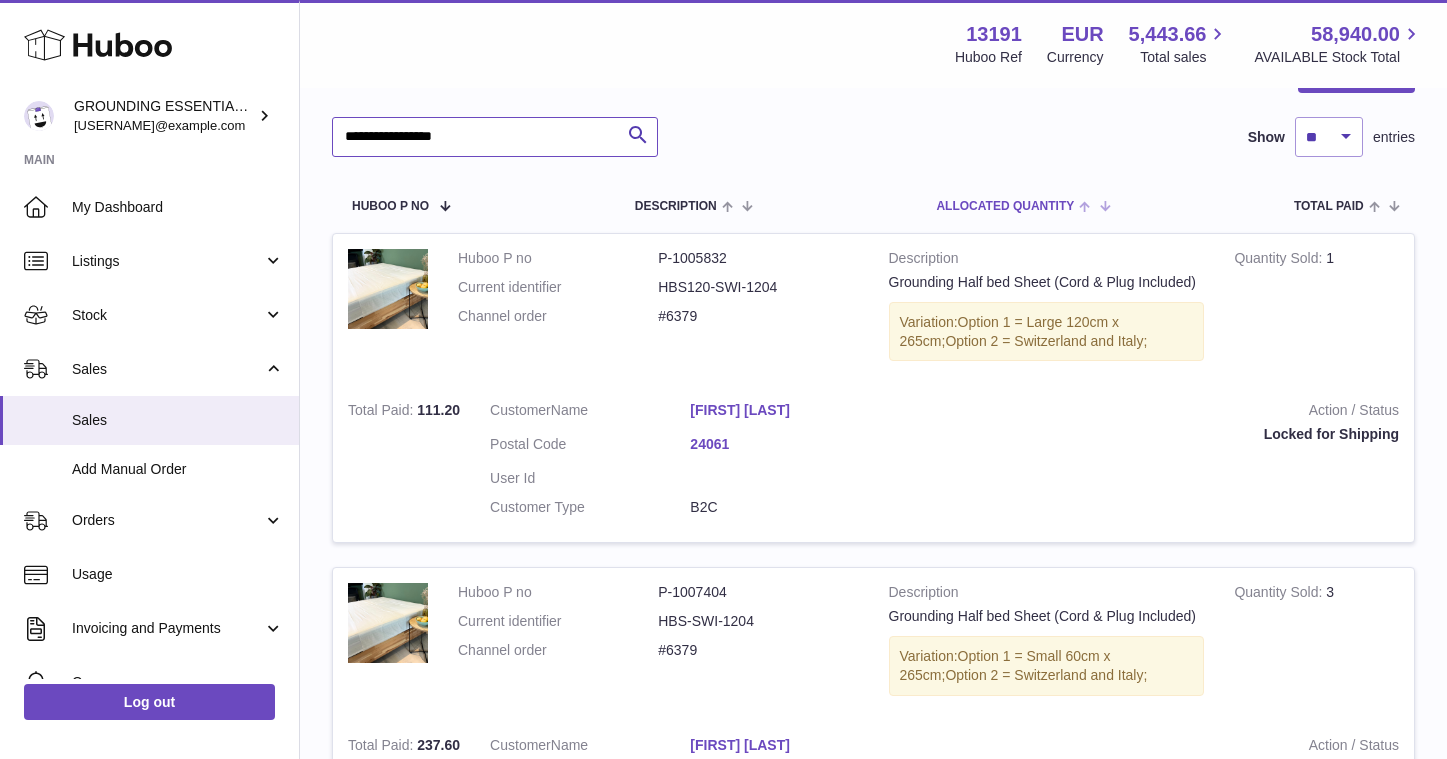 scroll, scrollTop: 538, scrollLeft: 0, axis: vertical 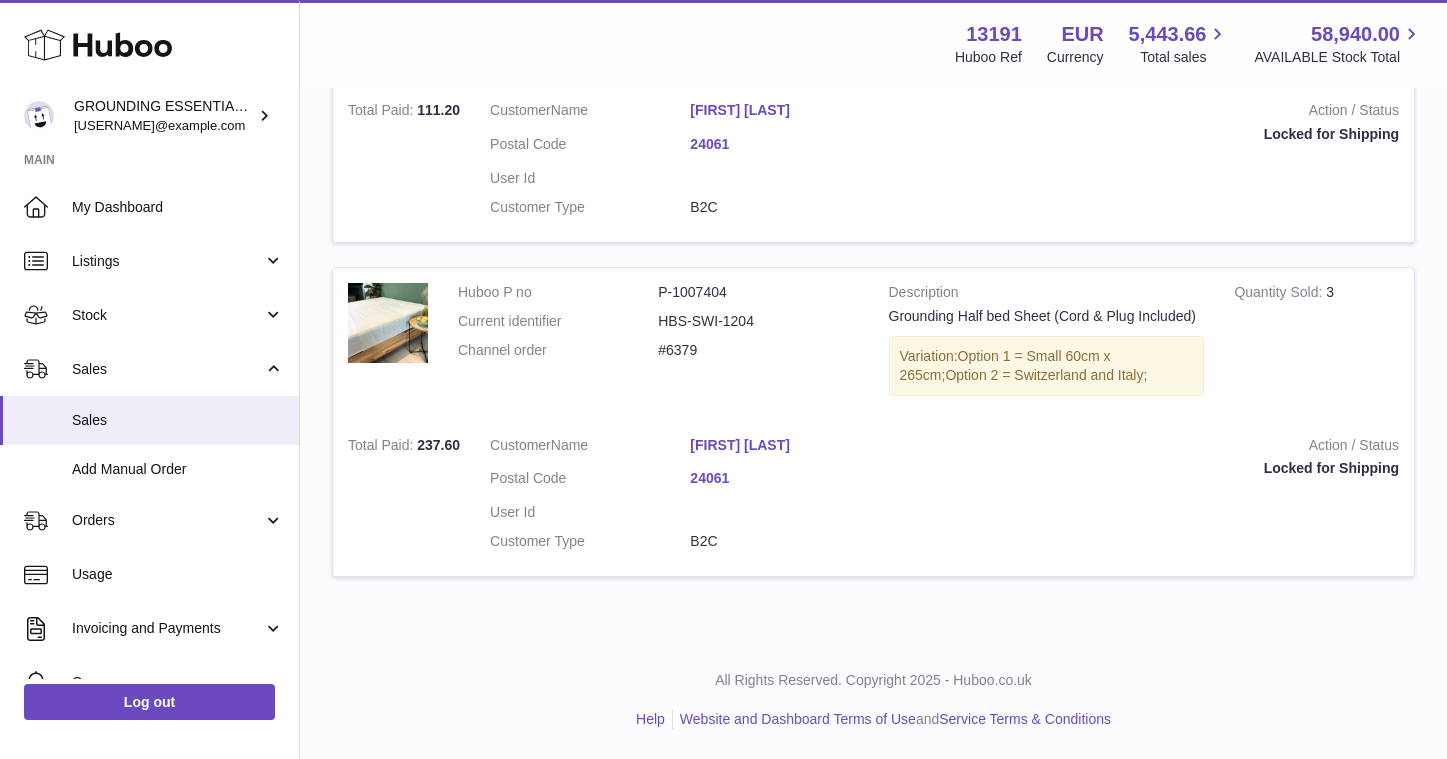 type on "**********" 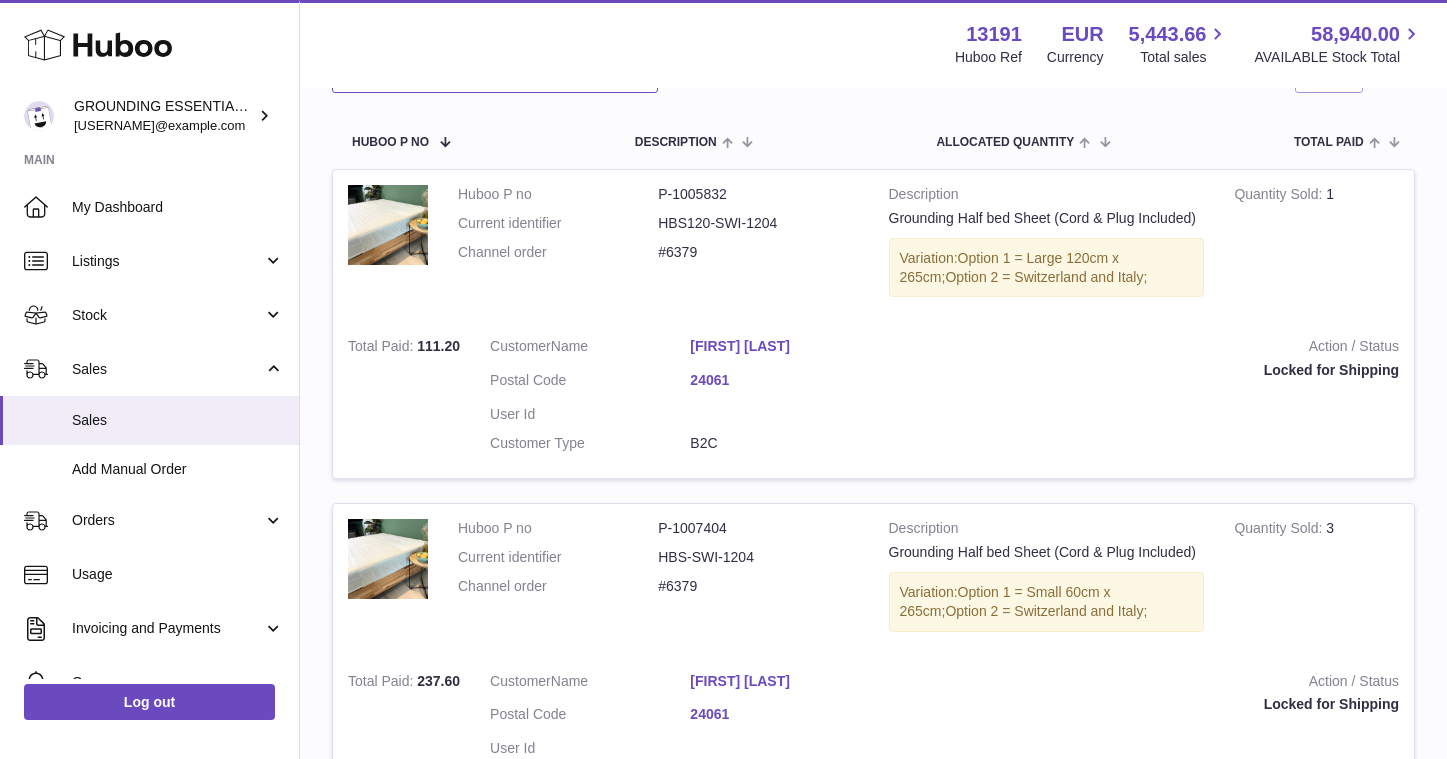 scroll, scrollTop: 0, scrollLeft: 0, axis: both 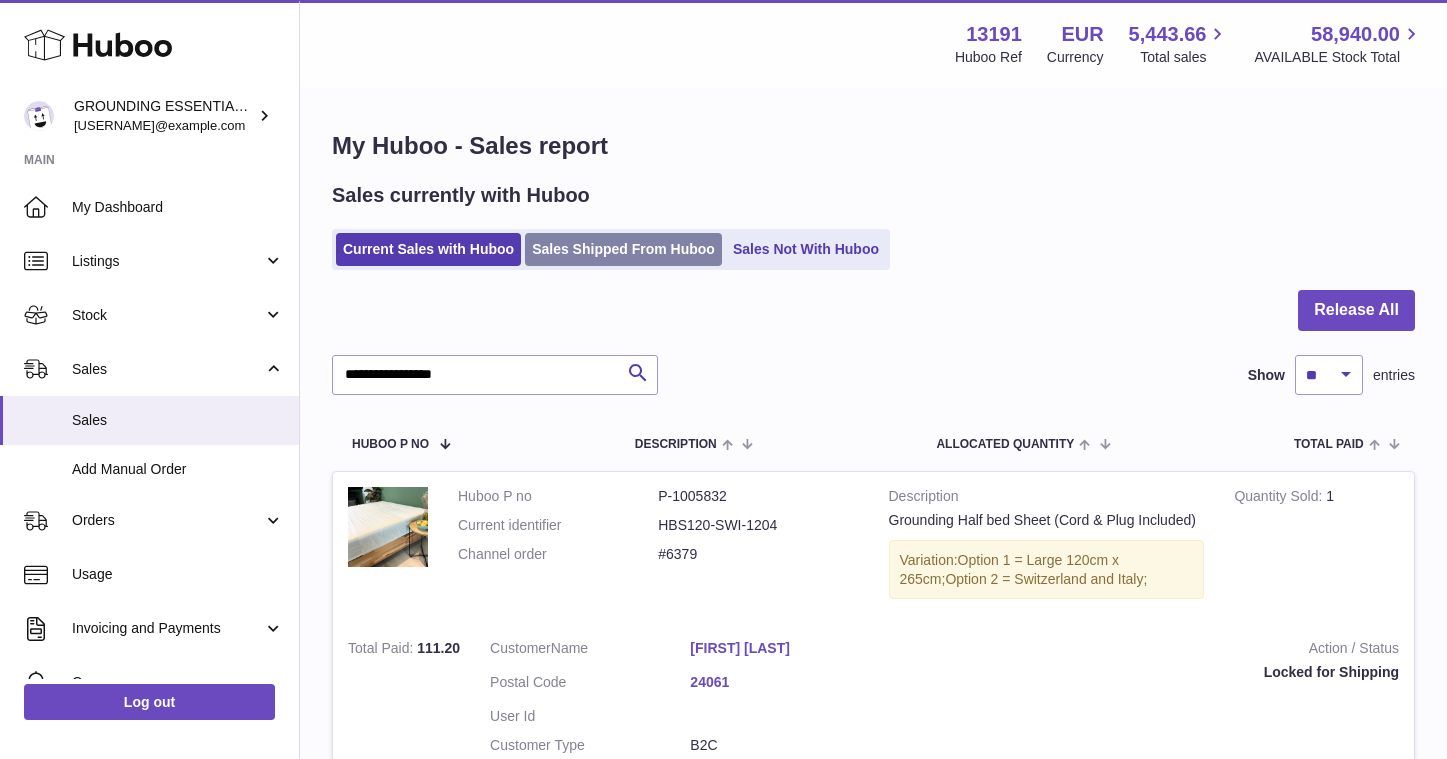 click on "Sales Shipped From Huboo" at bounding box center (623, 249) 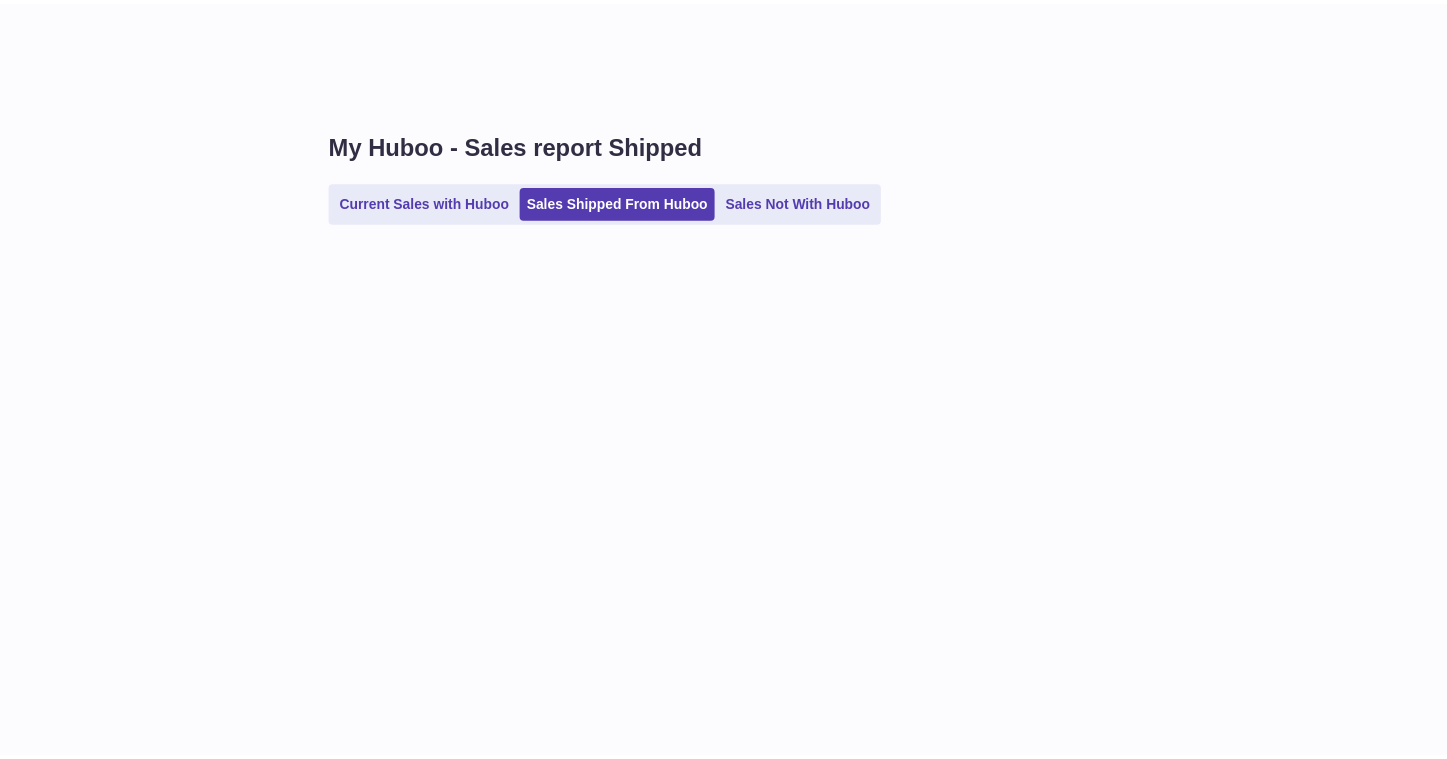 scroll, scrollTop: 0, scrollLeft: 0, axis: both 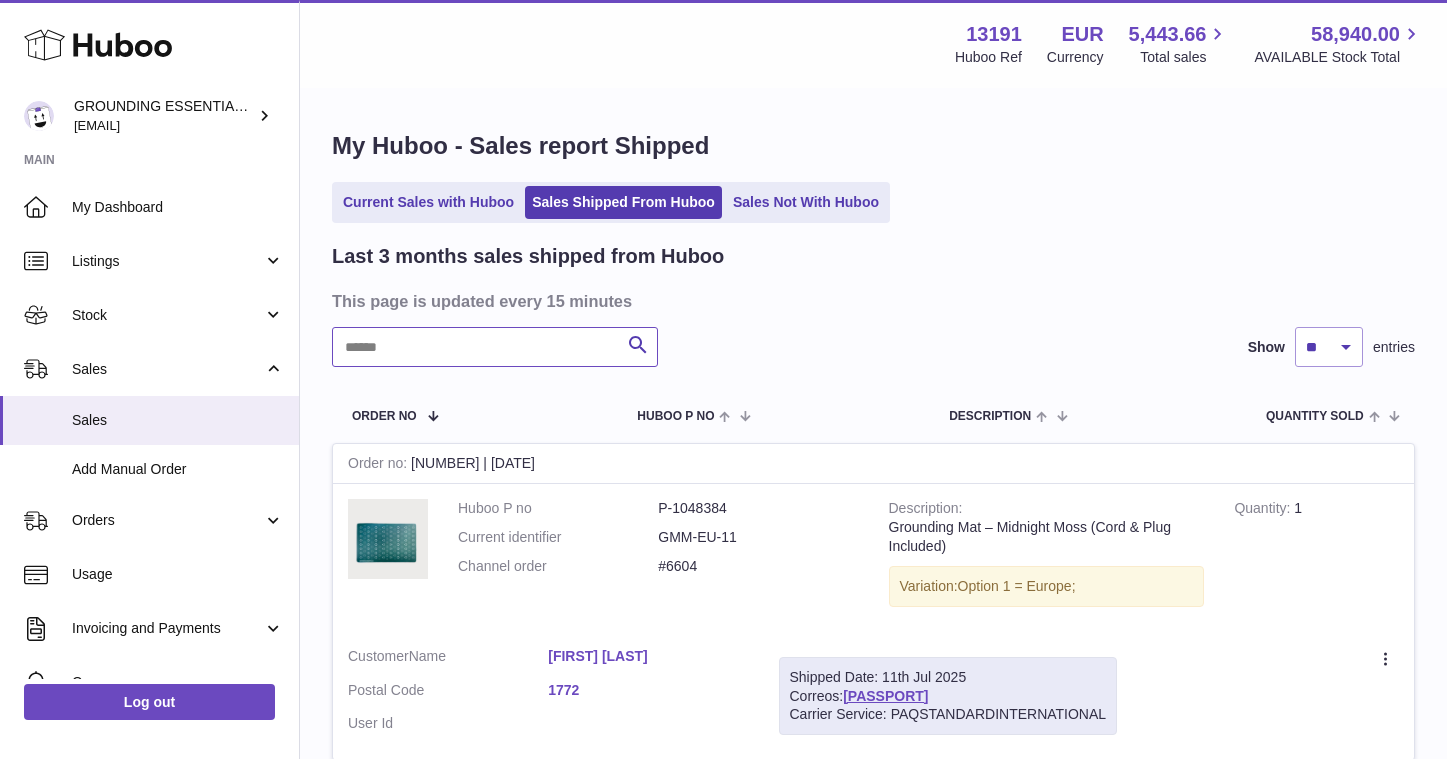 click at bounding box center [495, 347] 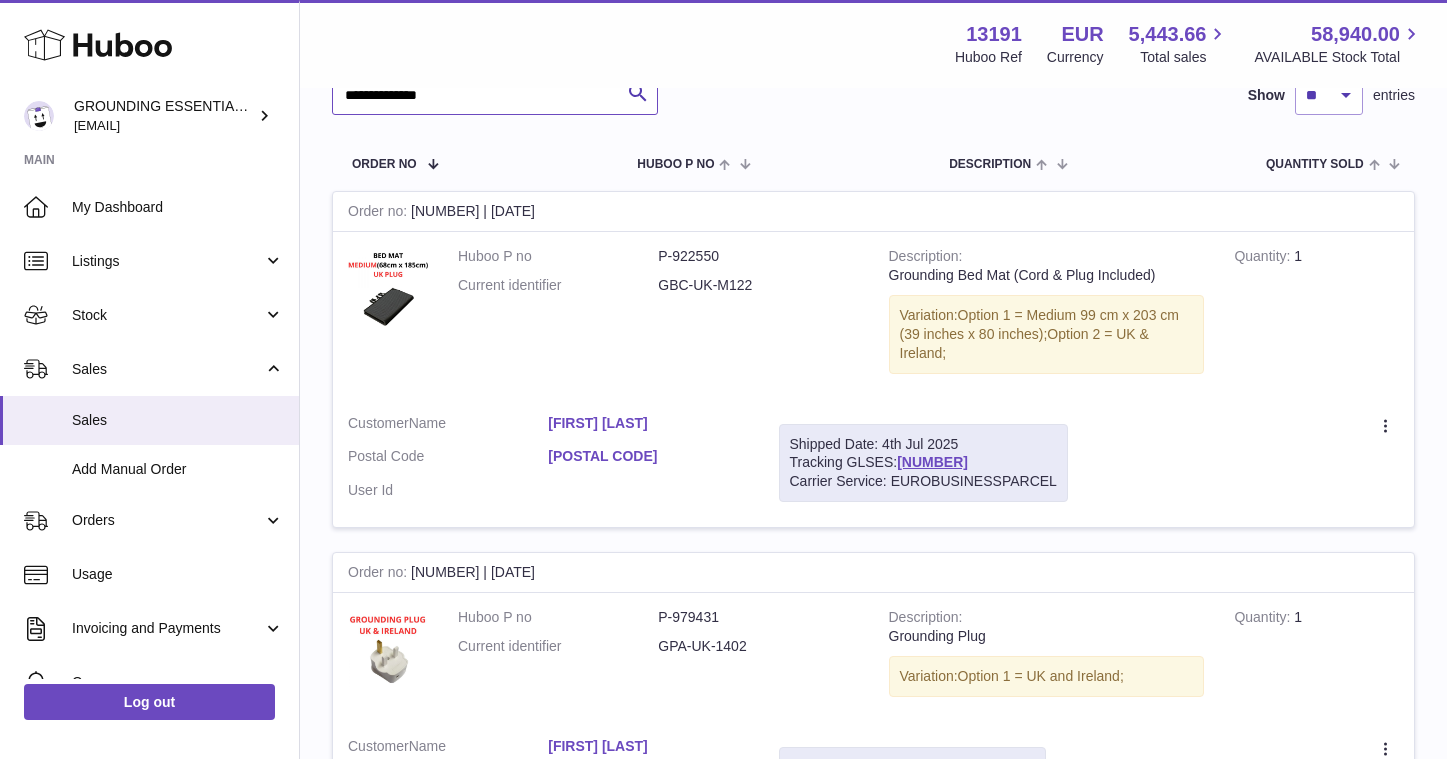 scroll, scrollTop: 279, scrollLeft: 0, axis: vertical 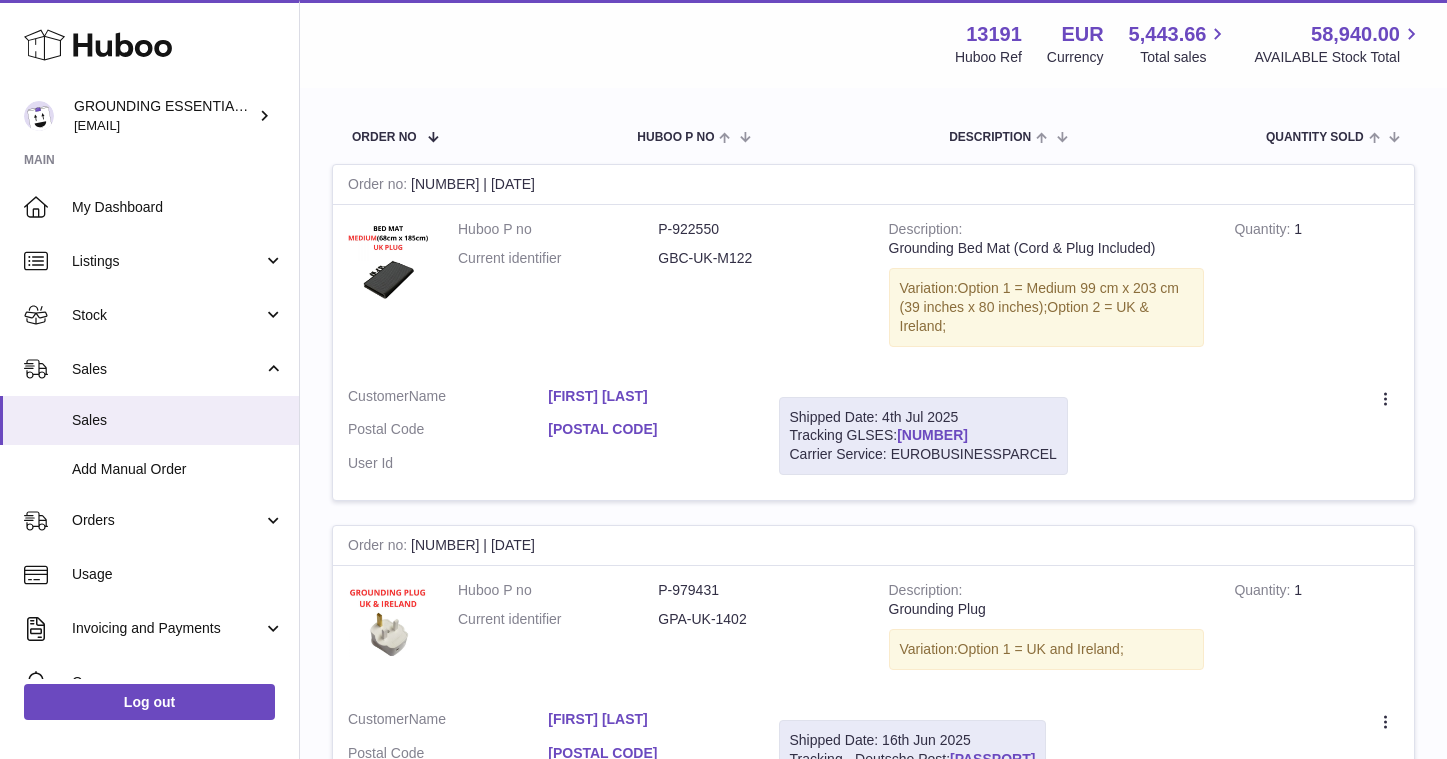 type on "**********" 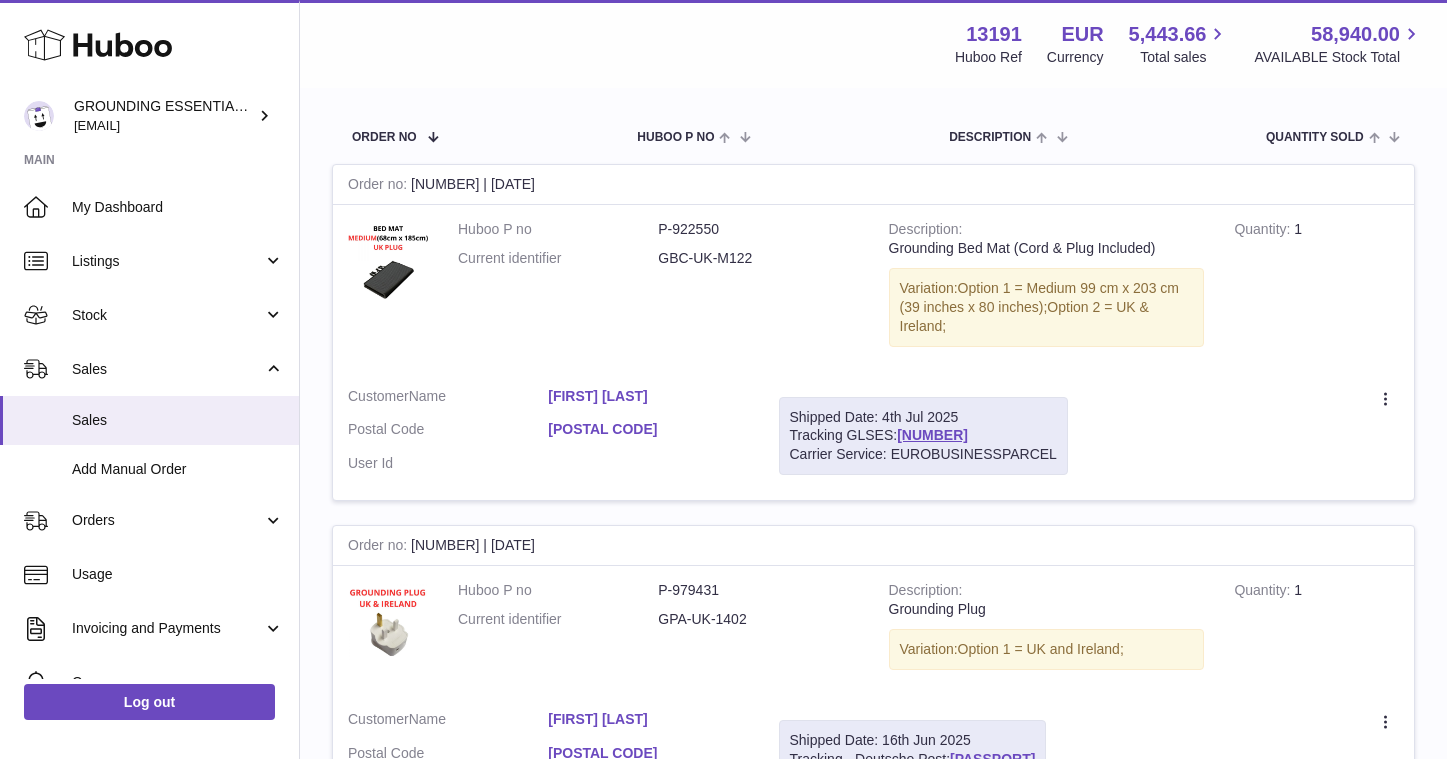 click on "P24 K443" at bounding box center (648, 429) 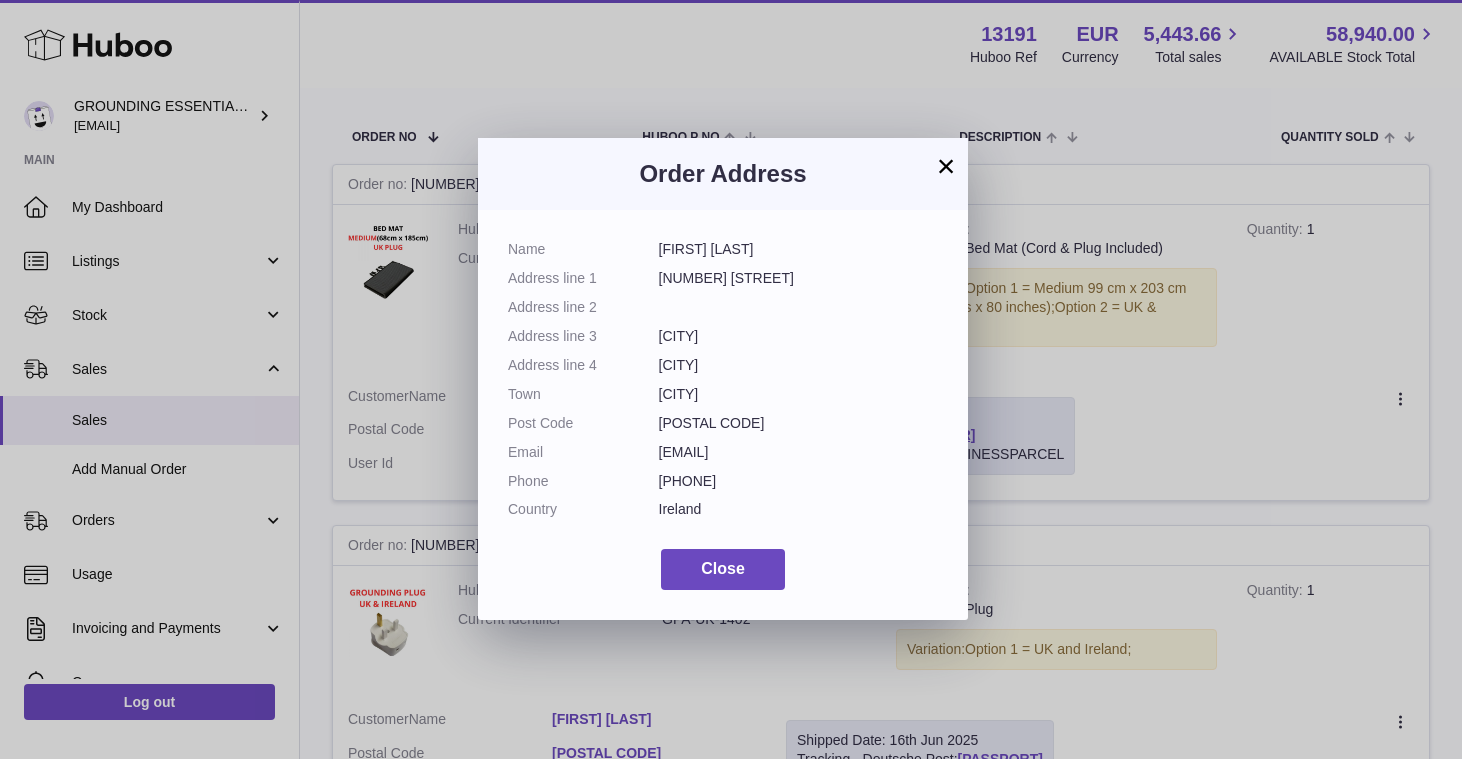 click on "P24 K443" at bounding box center (799, 423) 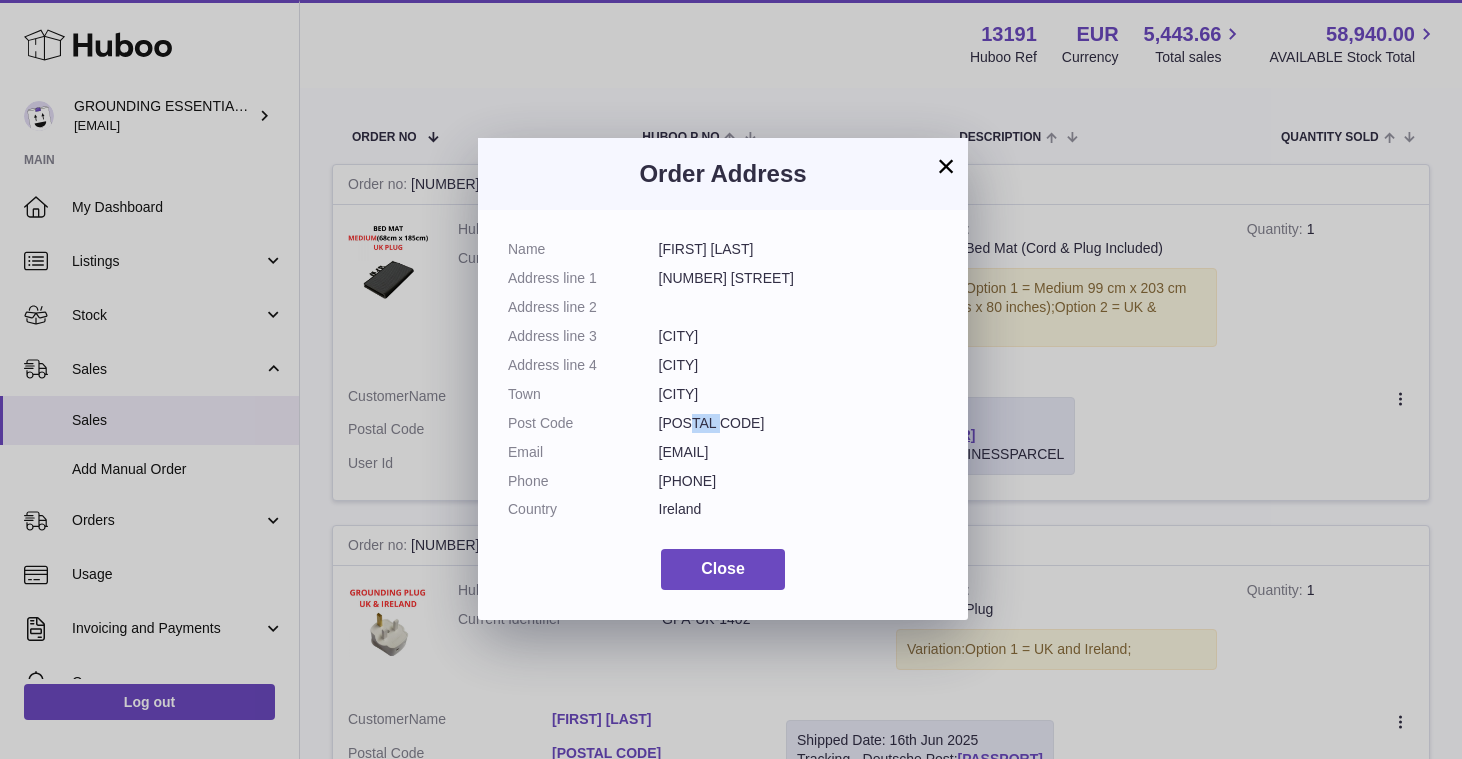 click on "P24 K443" at bounding box center (799, 423) 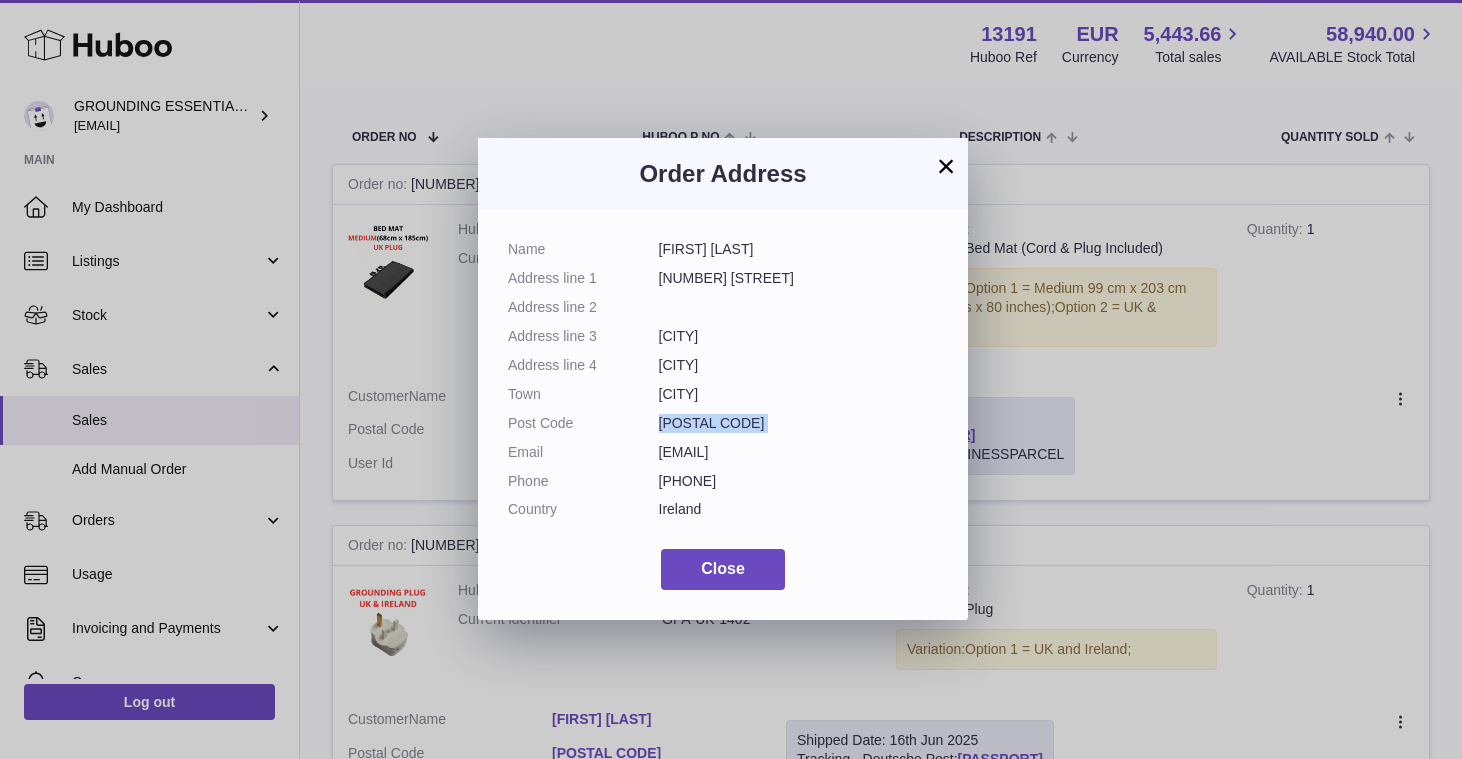 click on "P24 K443" at bounding box center (799, 423) 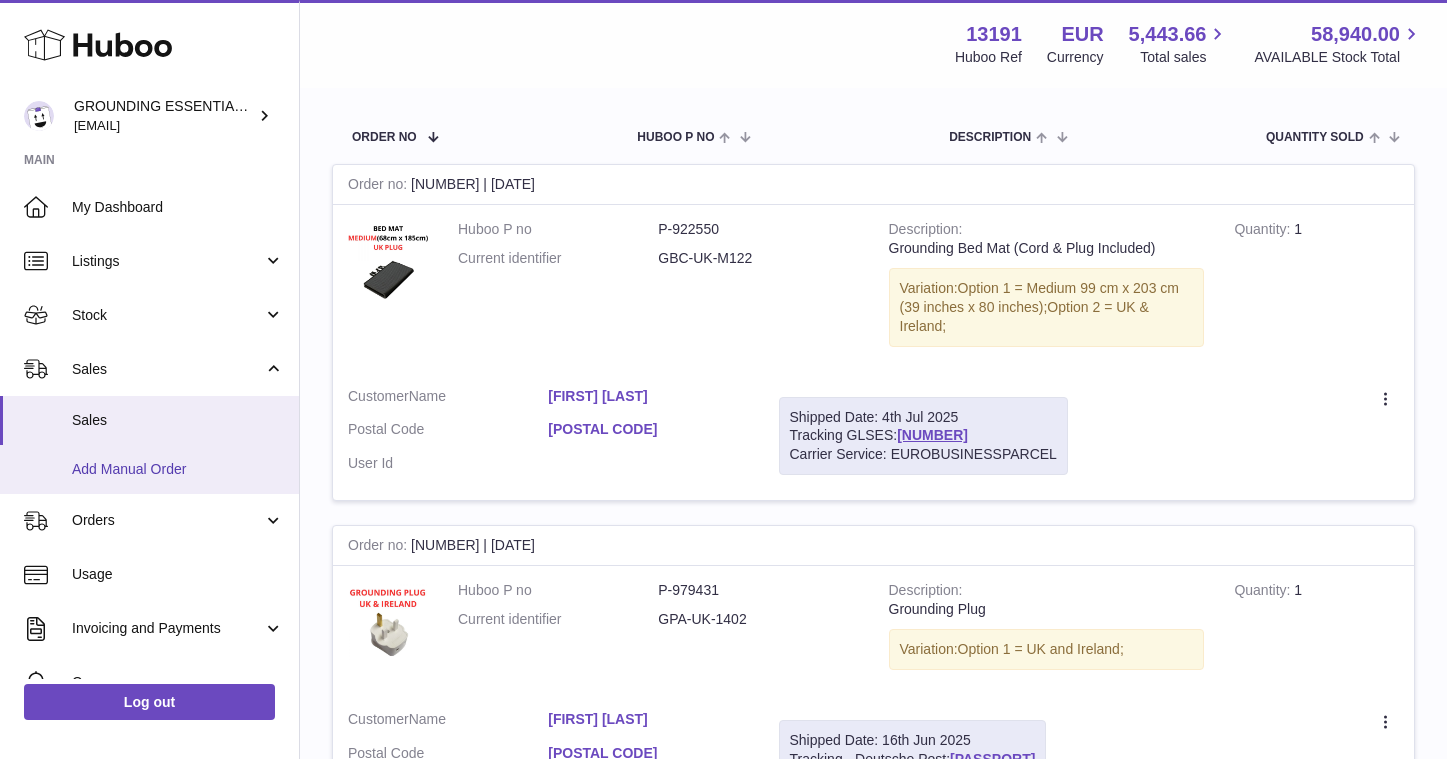 click on "Add Manual Order" at bounding box center (178, 469) 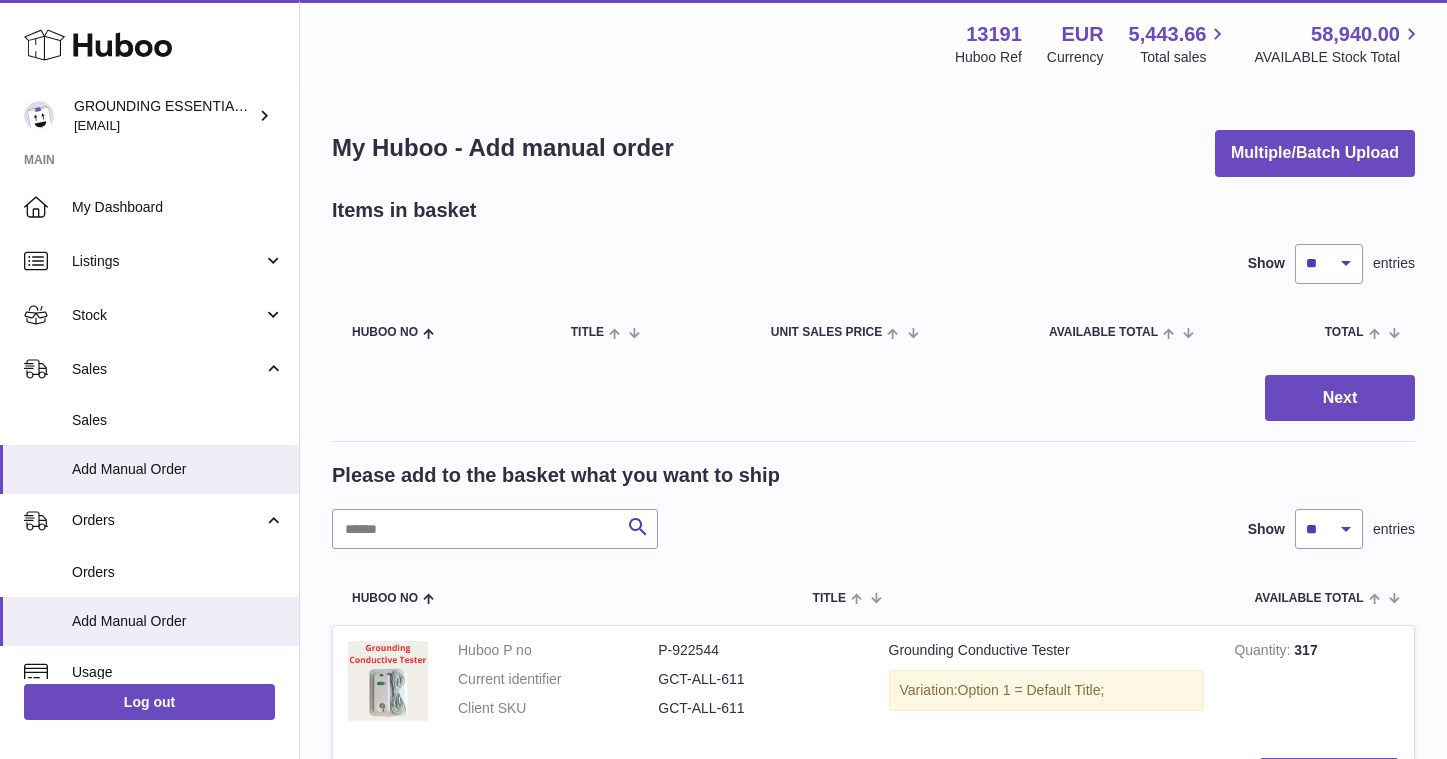 scroll, scrollTop: 0, scrollLeft: 0, axis: both 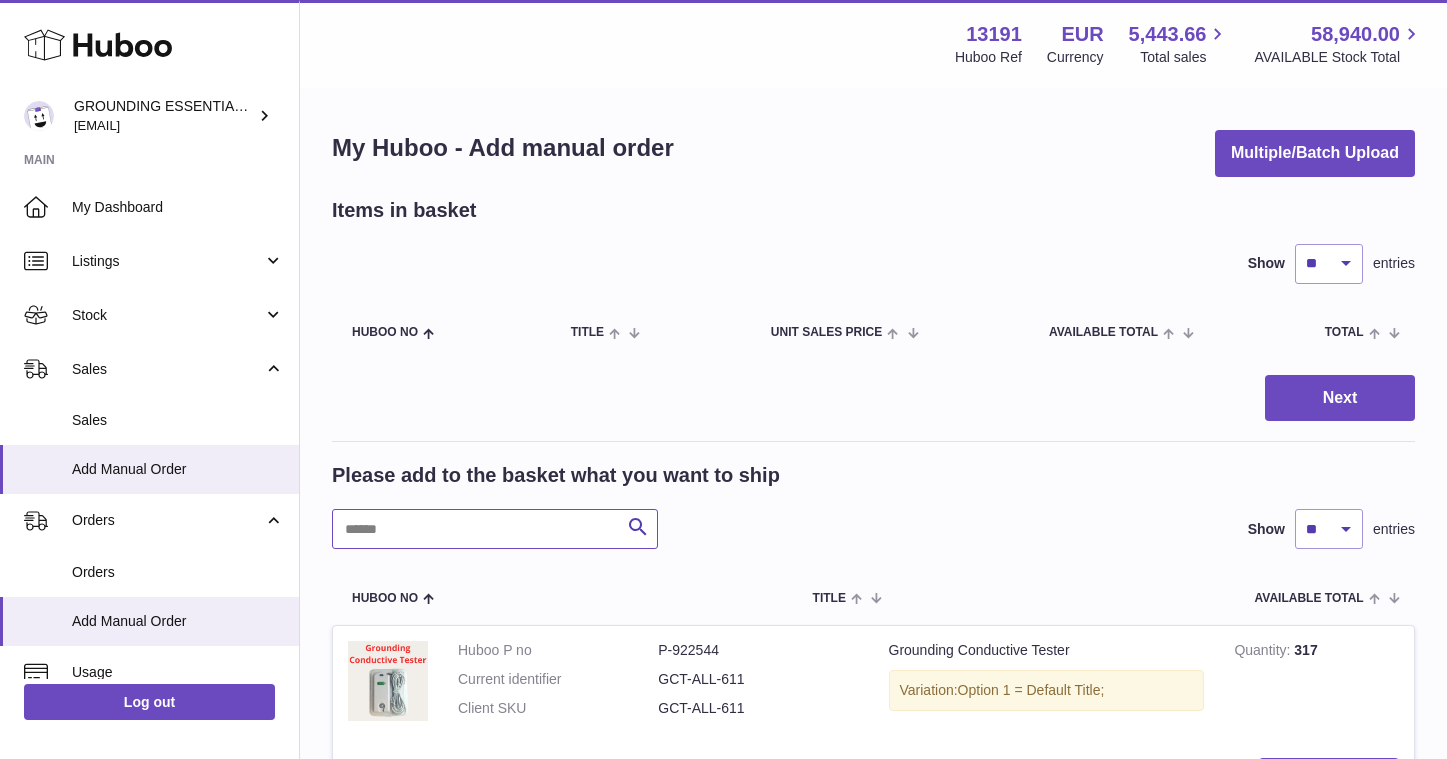 click at bounding box center [495, 529] 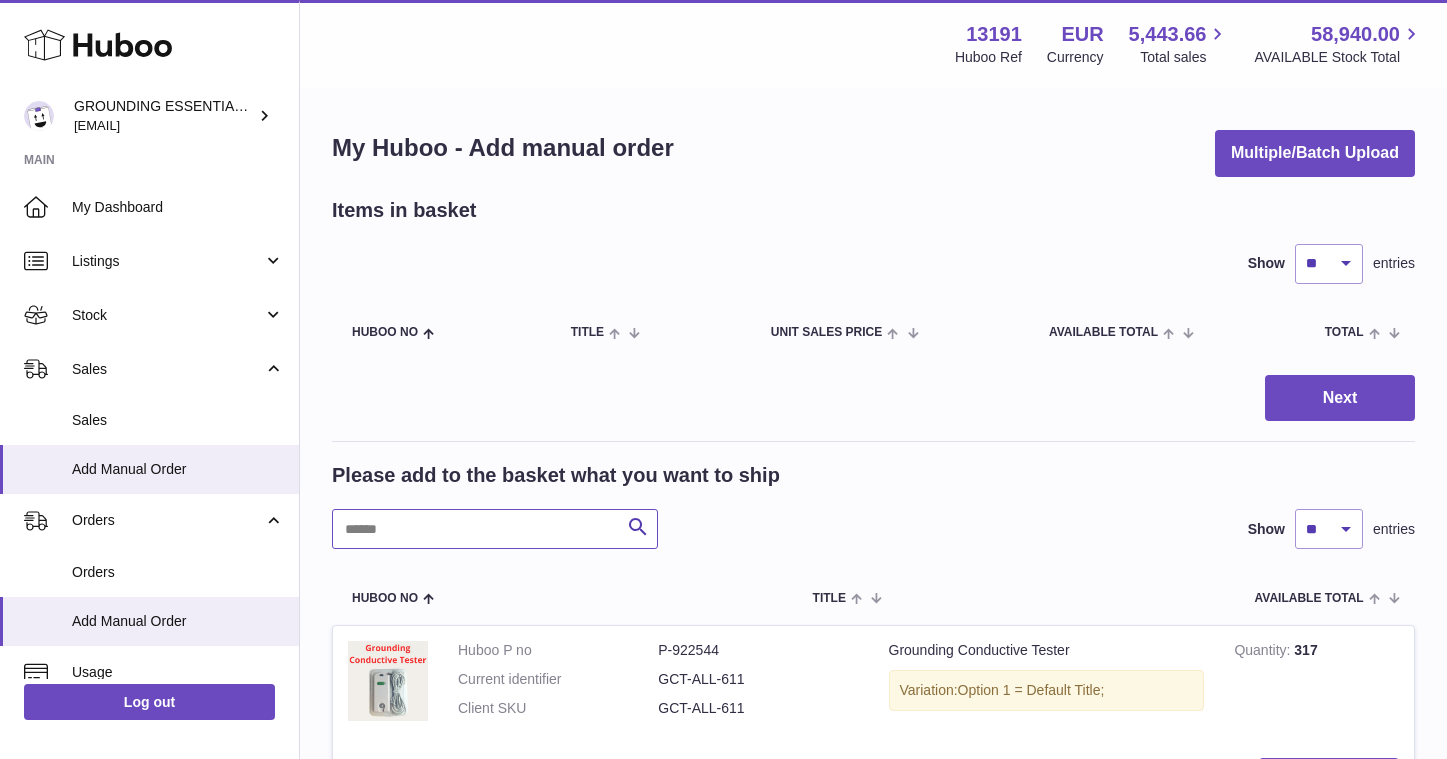 scroll, scrollTop: 202, scrollLeft: 0, axis: vertical 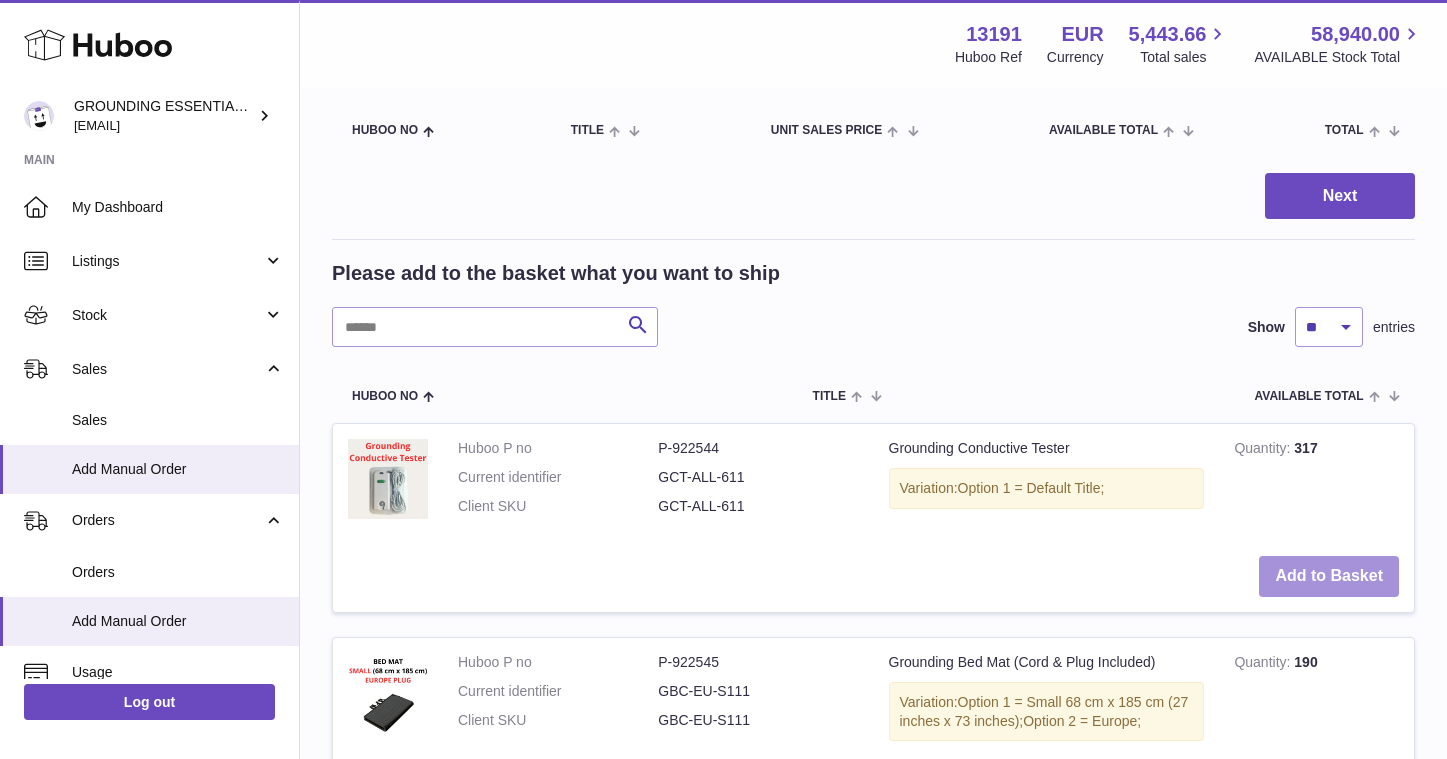 click on "Add to Basket" at bounding box center [1329, 576] 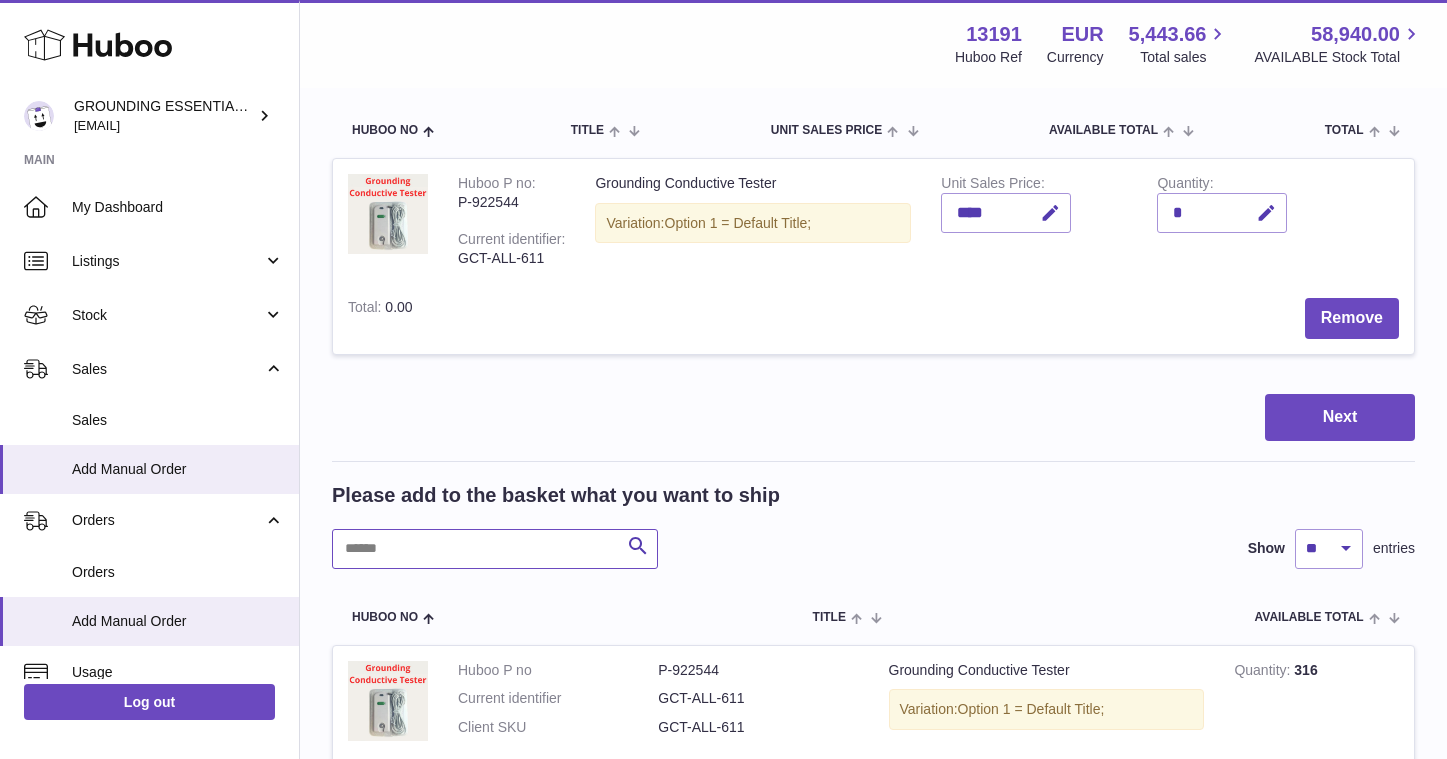 click at bounding box center [495, 549] 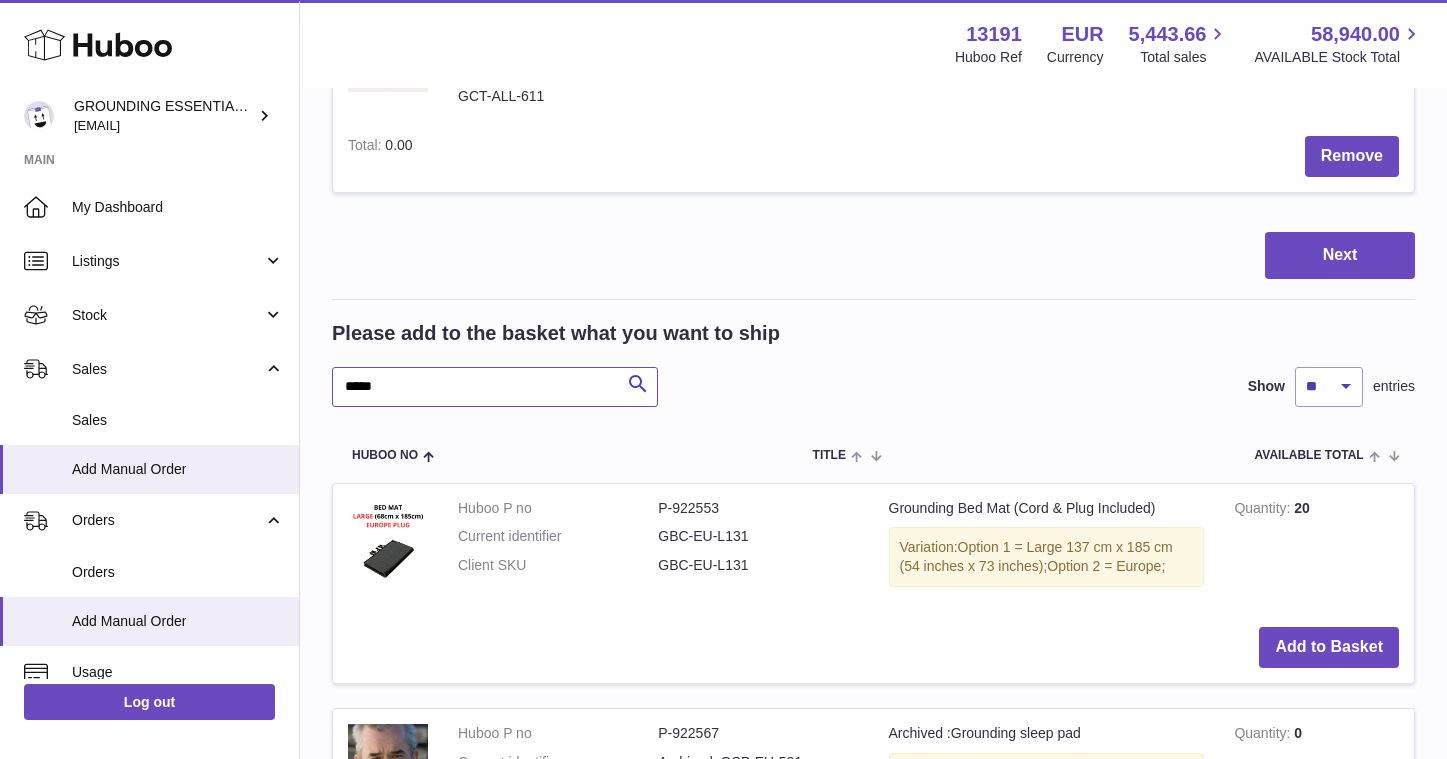 scroll, scrollTop: 410, scrollLeft: 0, axis: vertical 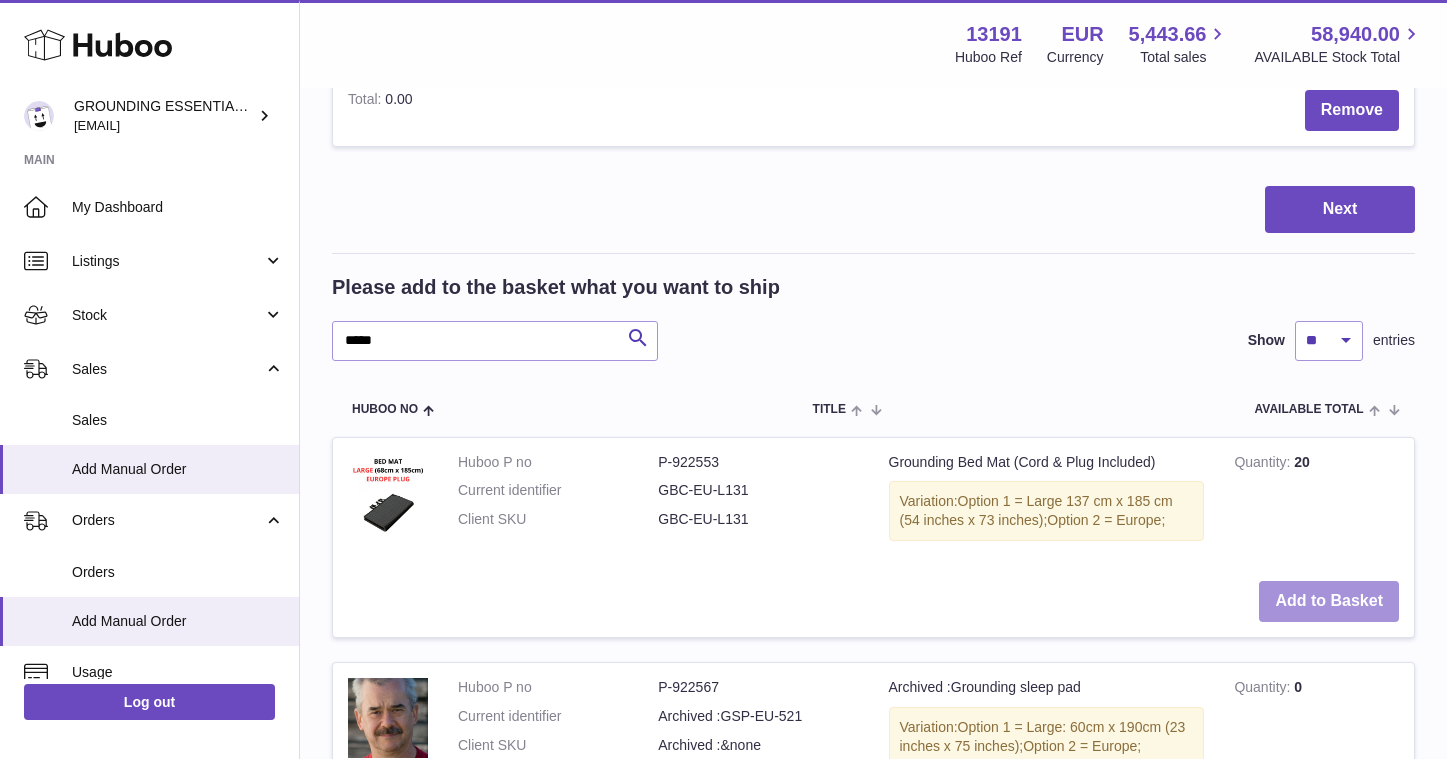 click on "Add to Basket" at bounding box center [1329, 601] 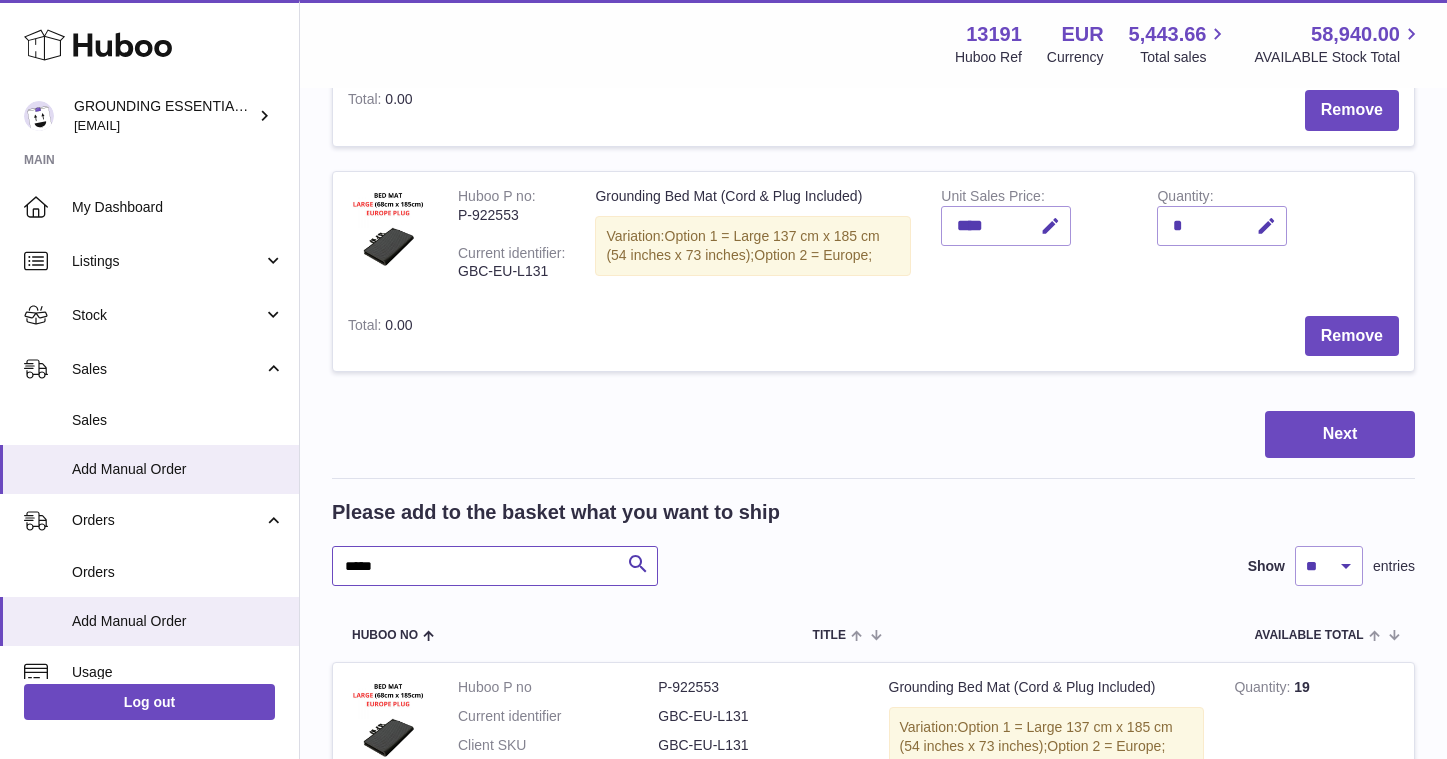 click on "*****" at bounding box center [495, 566] 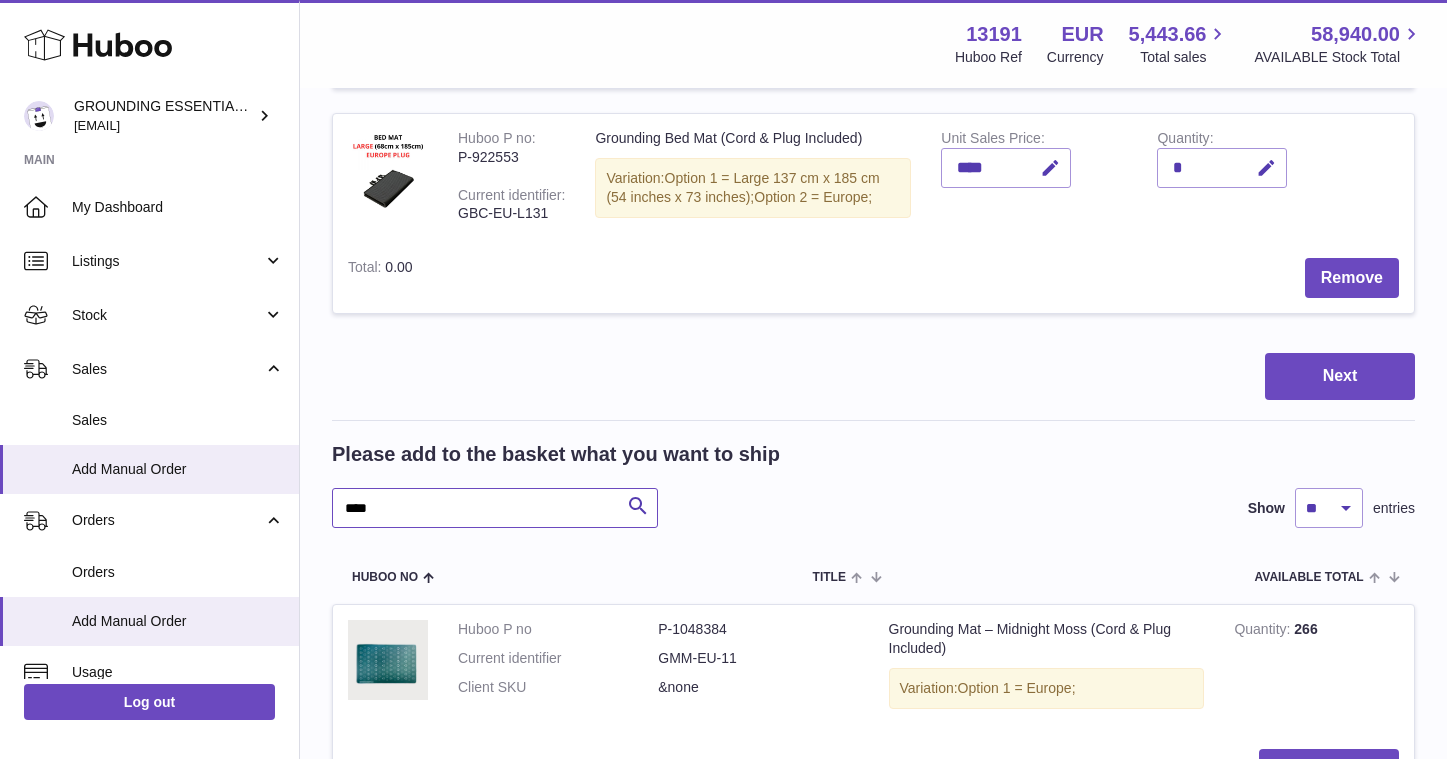 scroll, scrollTop: 603, scrollLeft: 0, axis: vertical 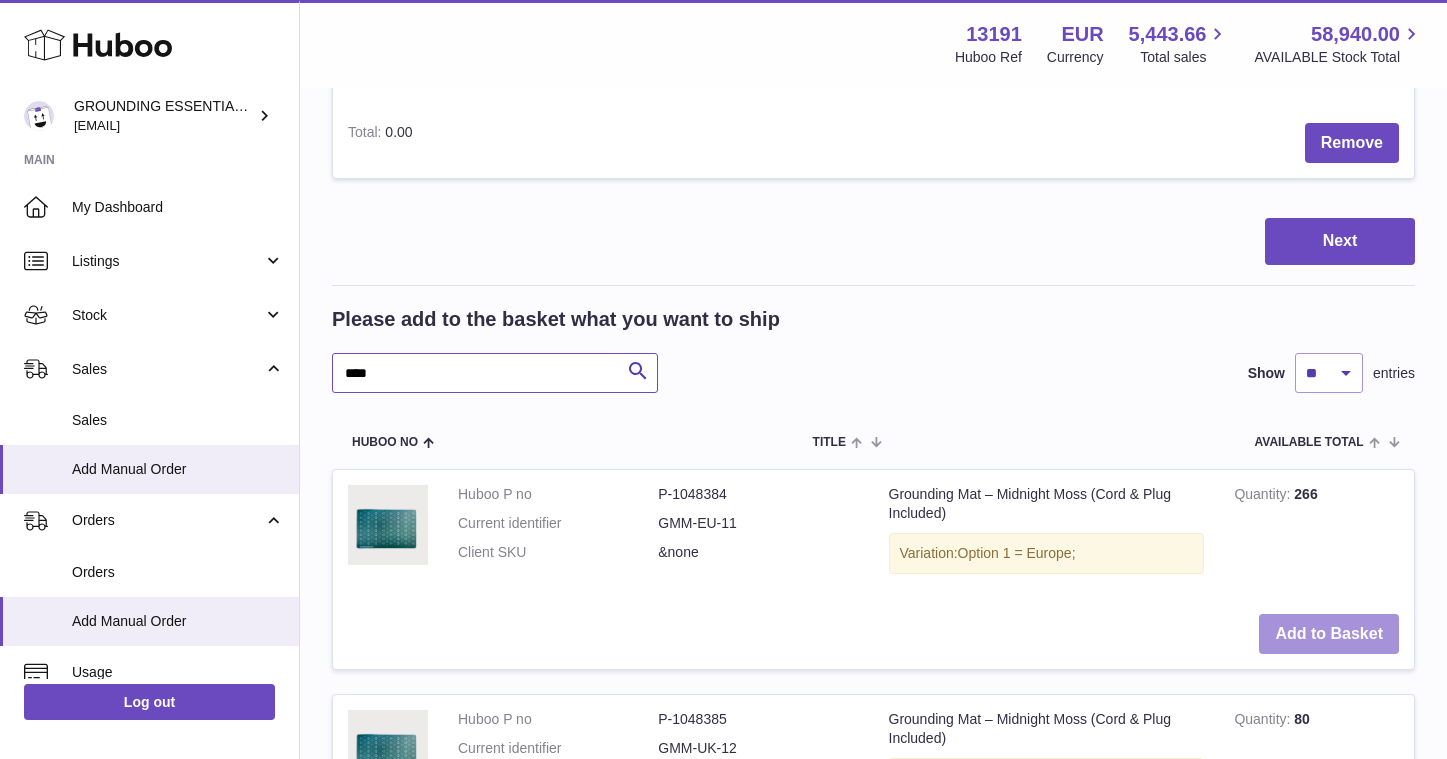 type on "****" 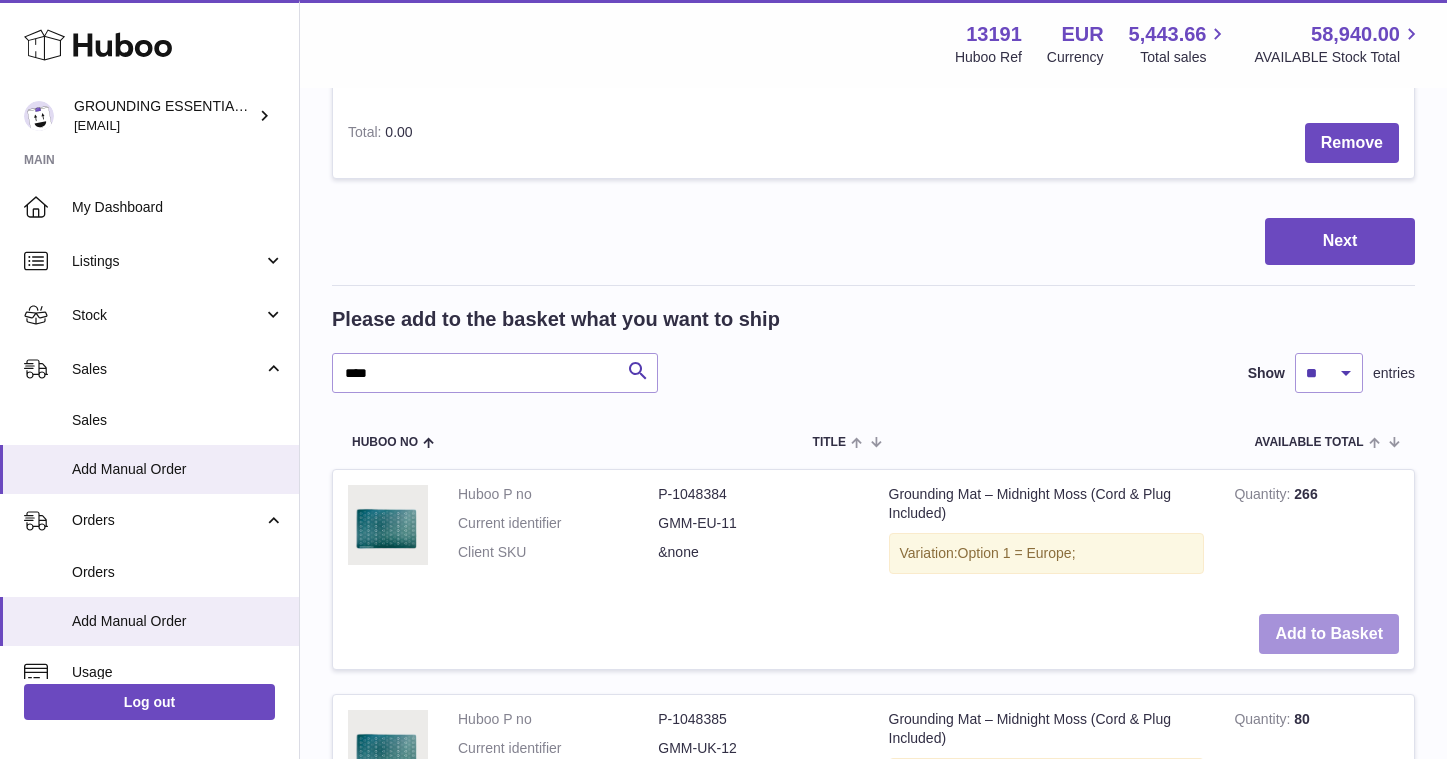 click on "Add to Basket" at bounding box center (1329, 634) 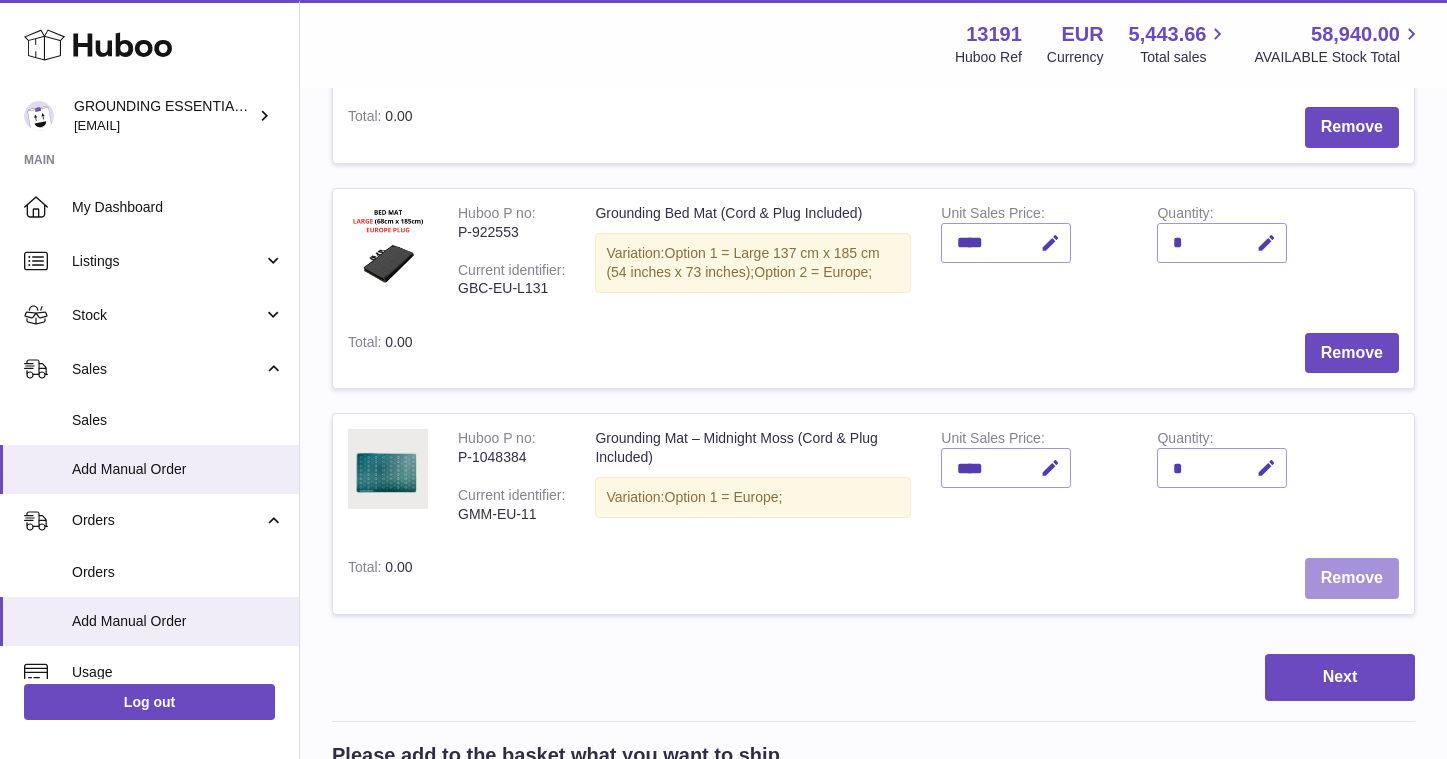 scroll, scrollTop: 363, scrollLeft: 0, axis: vertical 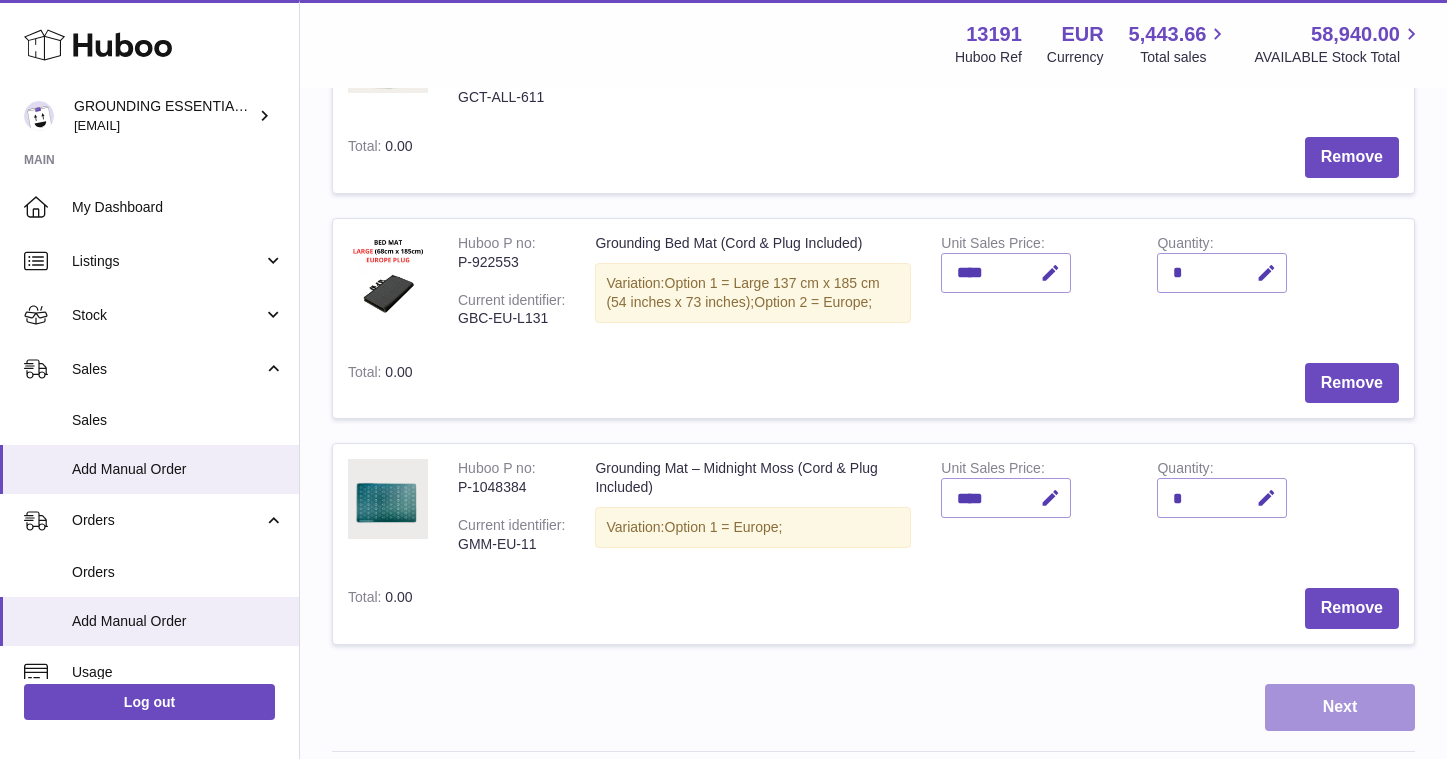 click on "Next" at bounding box center [1340, 707] 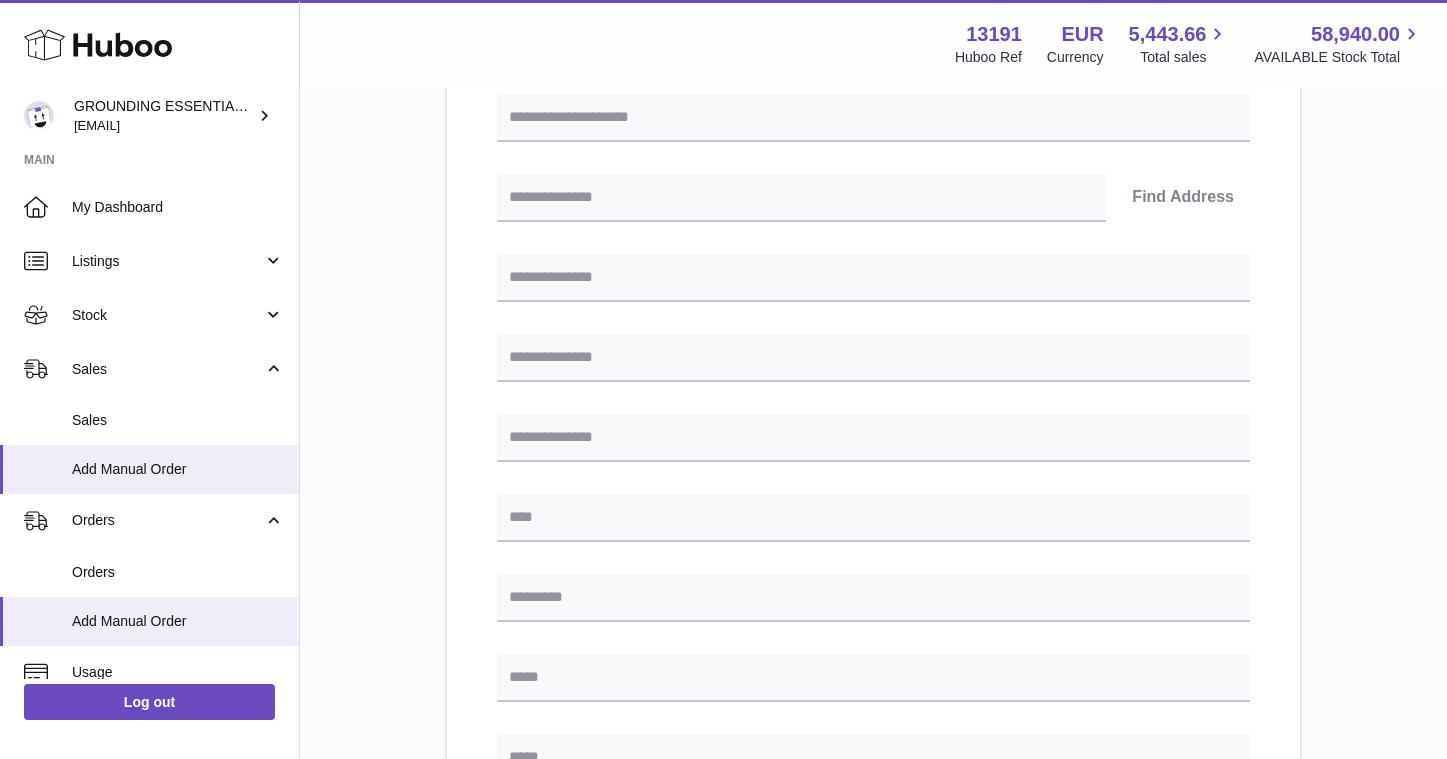 scroll, scrollTop: 0, scrollLeft: 0, axis: both 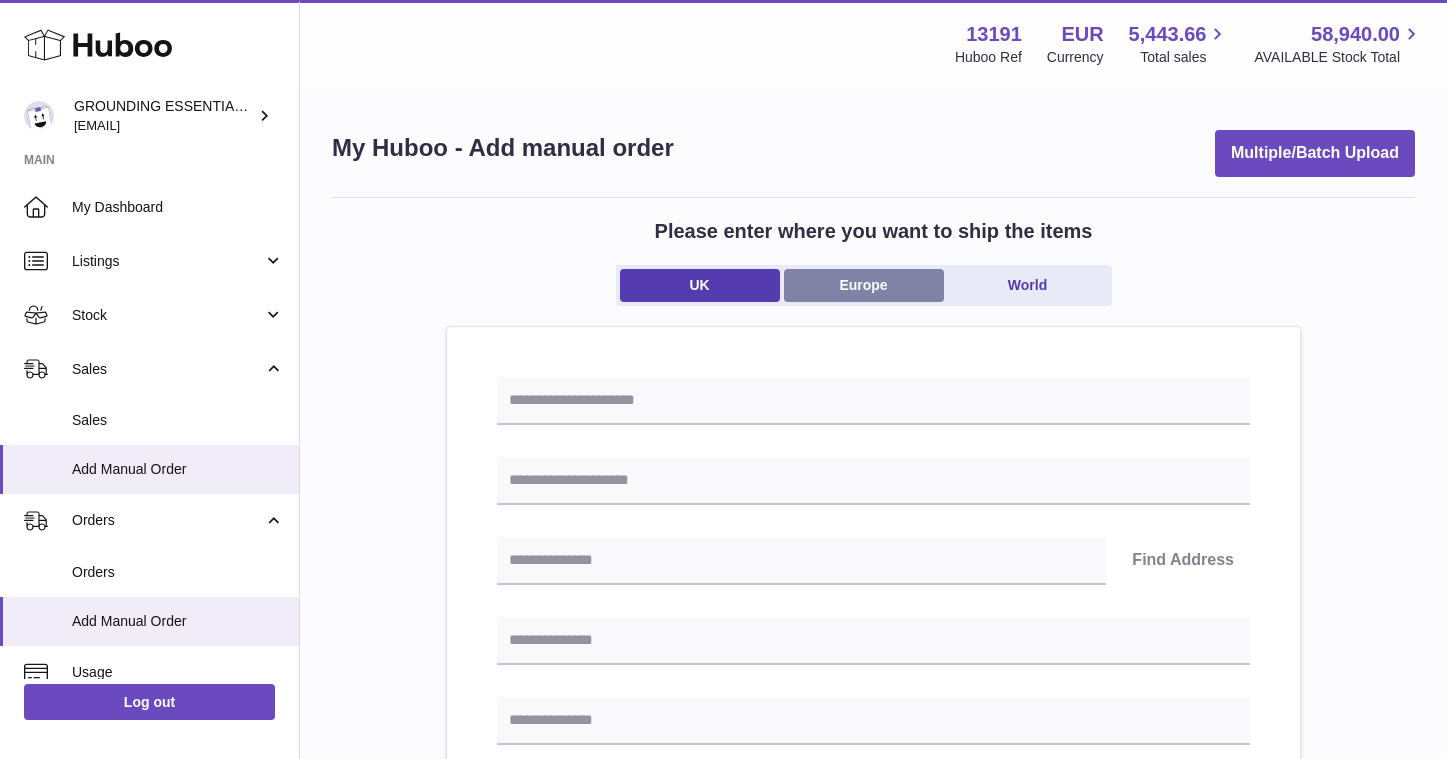 click on "Europe" at bounding box center (864, 285) 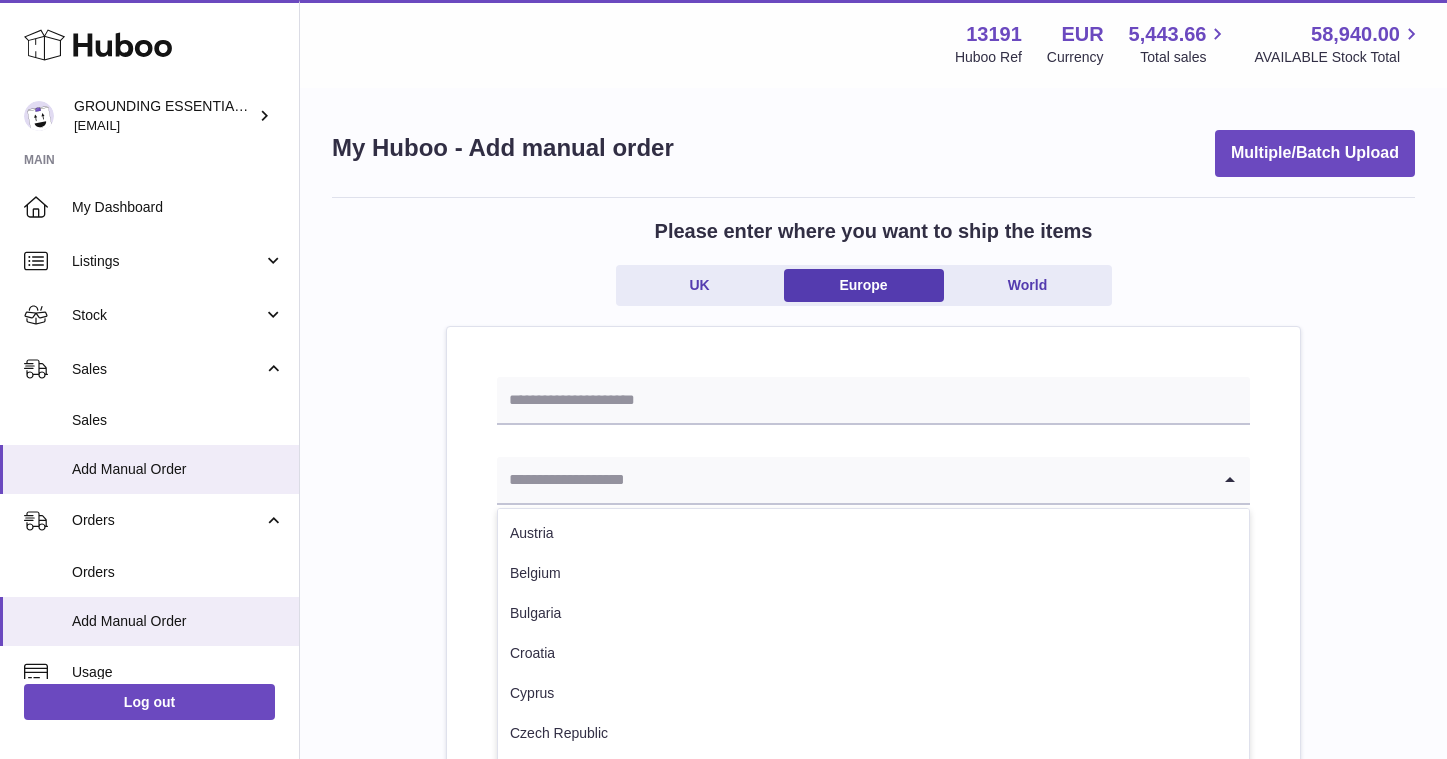 click at bounding box center (853, 480) 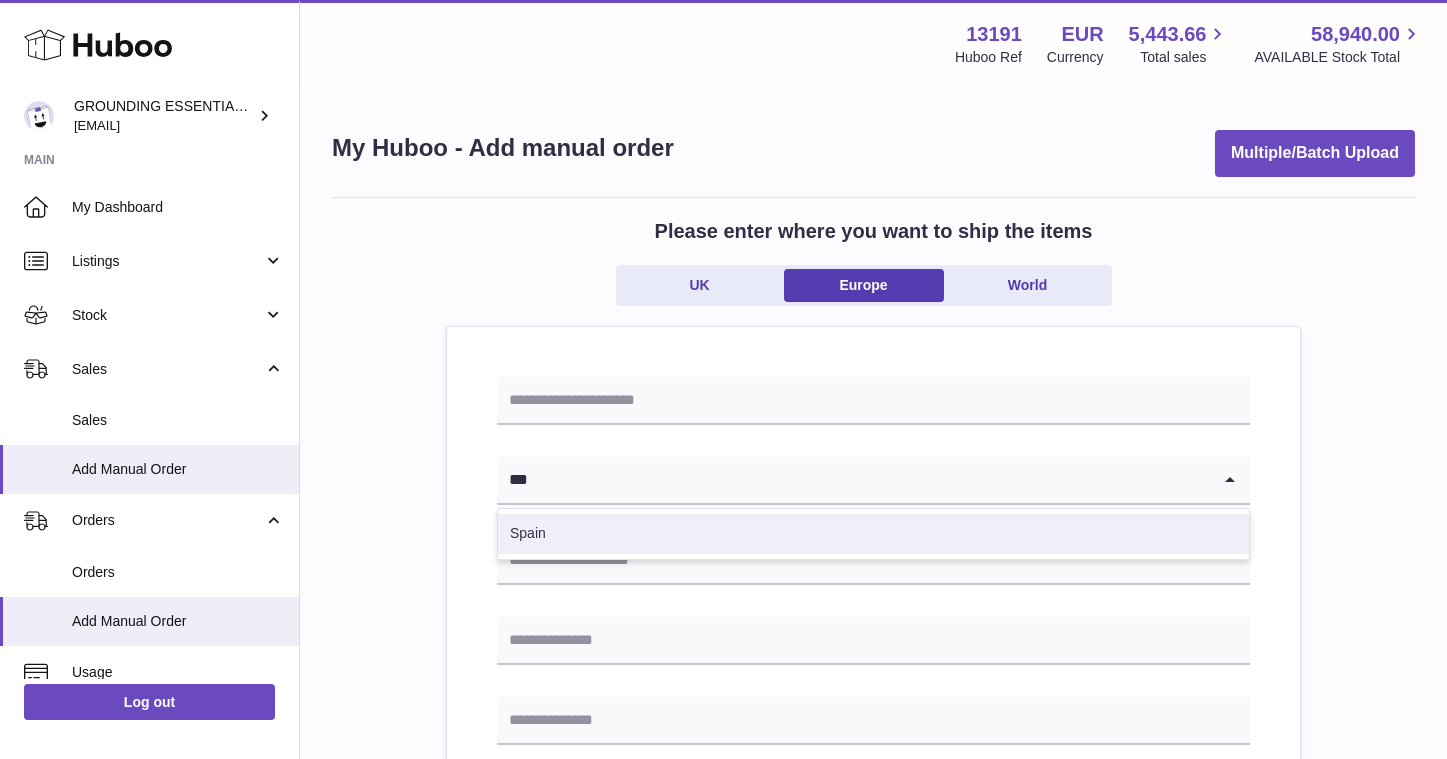 type on "***" 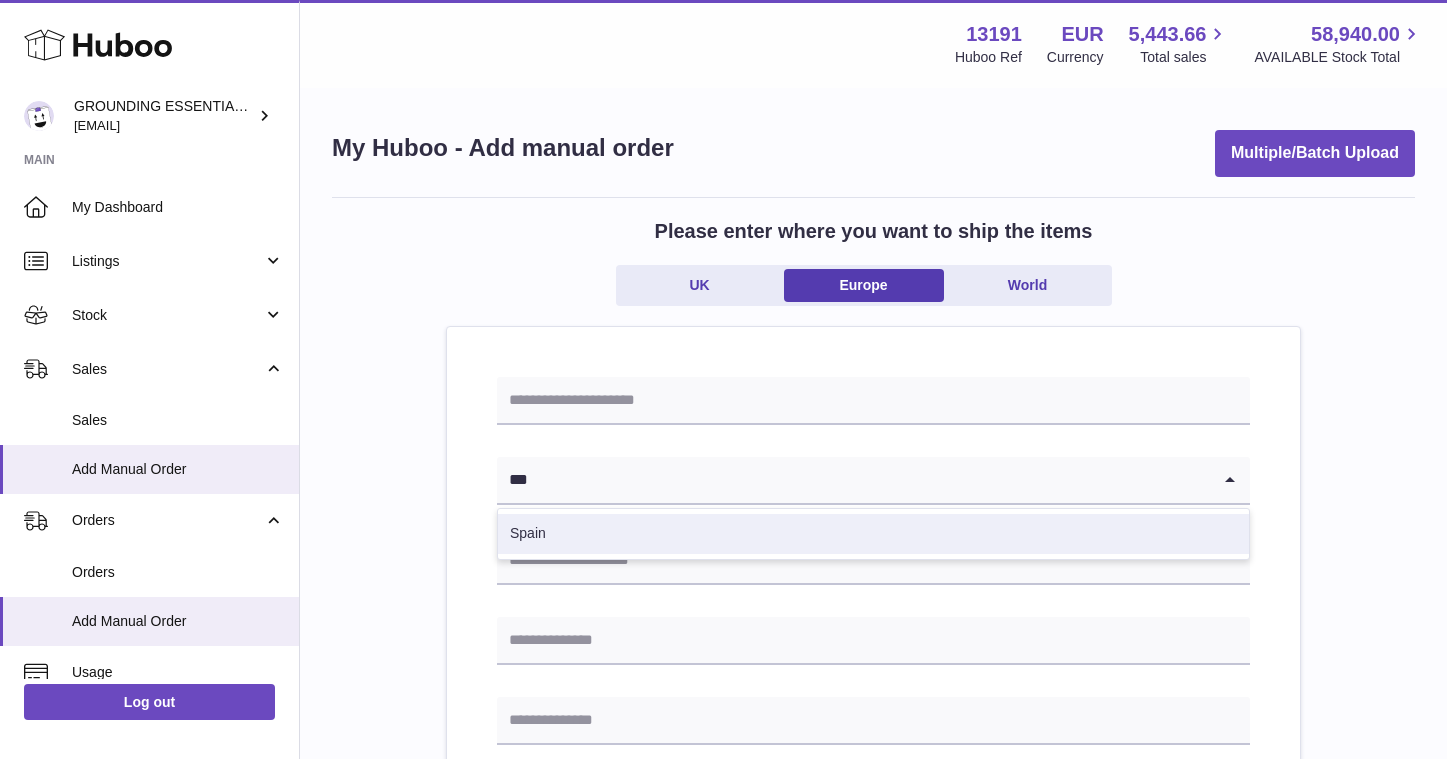 type 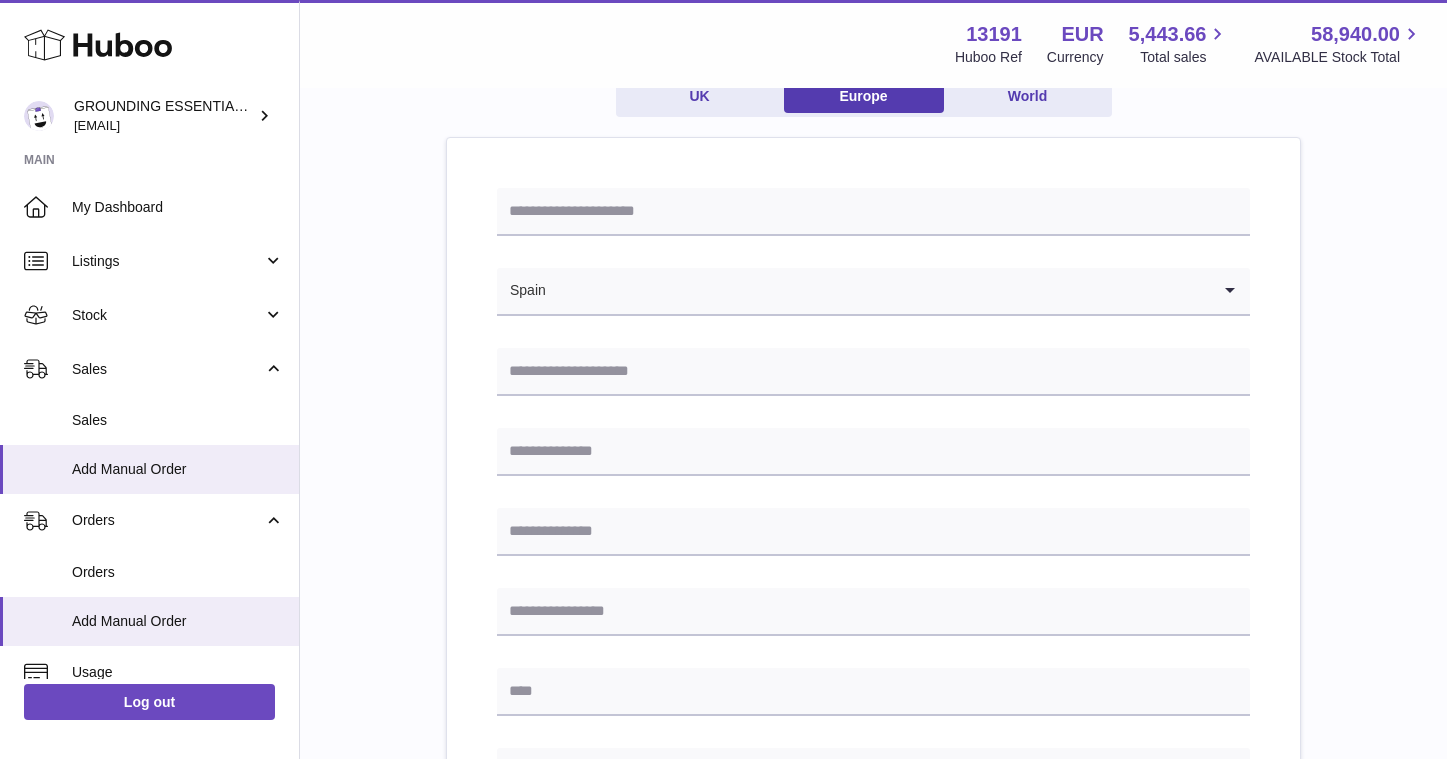 scroll, scrollTop: 210, scrollLeft: 0, axis: vertical 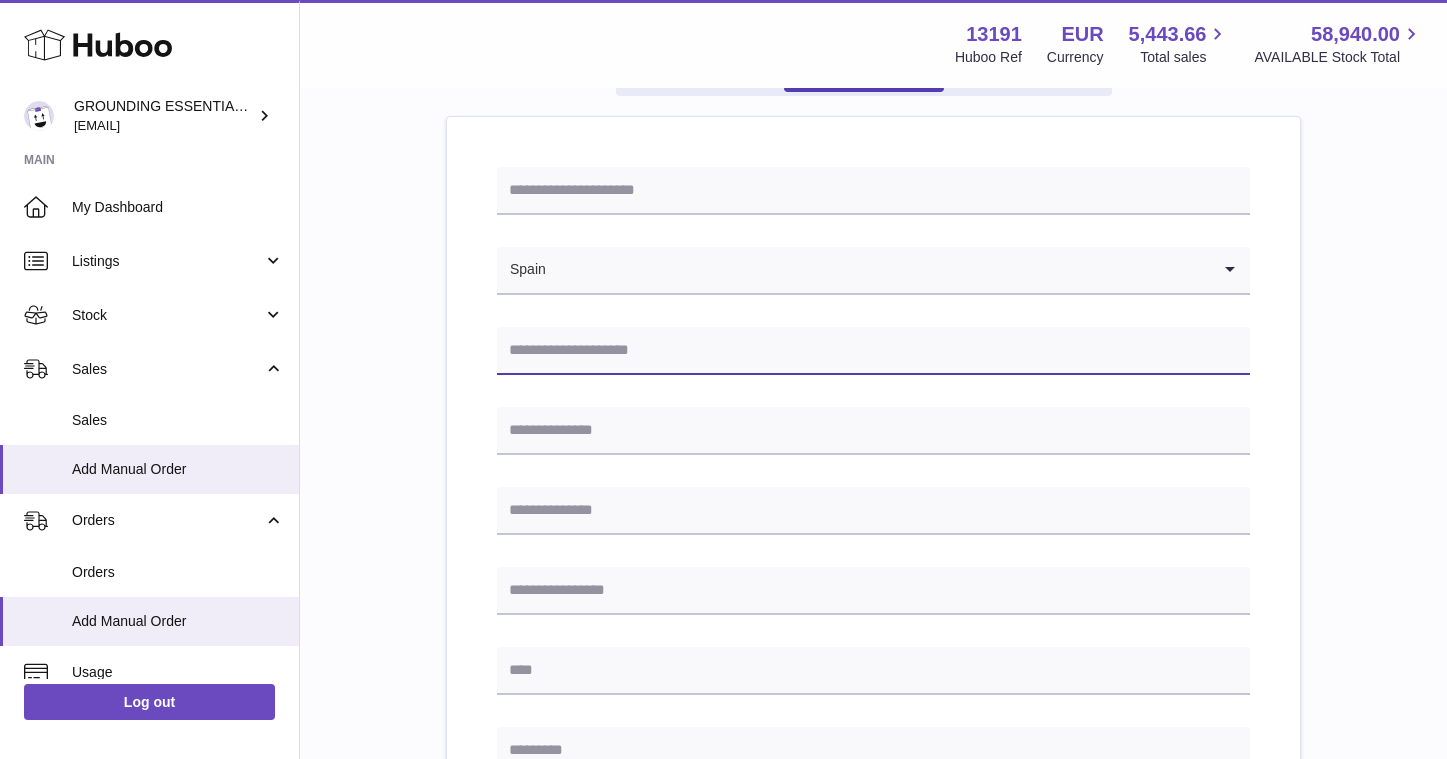 click at bounding box center [873, 351] 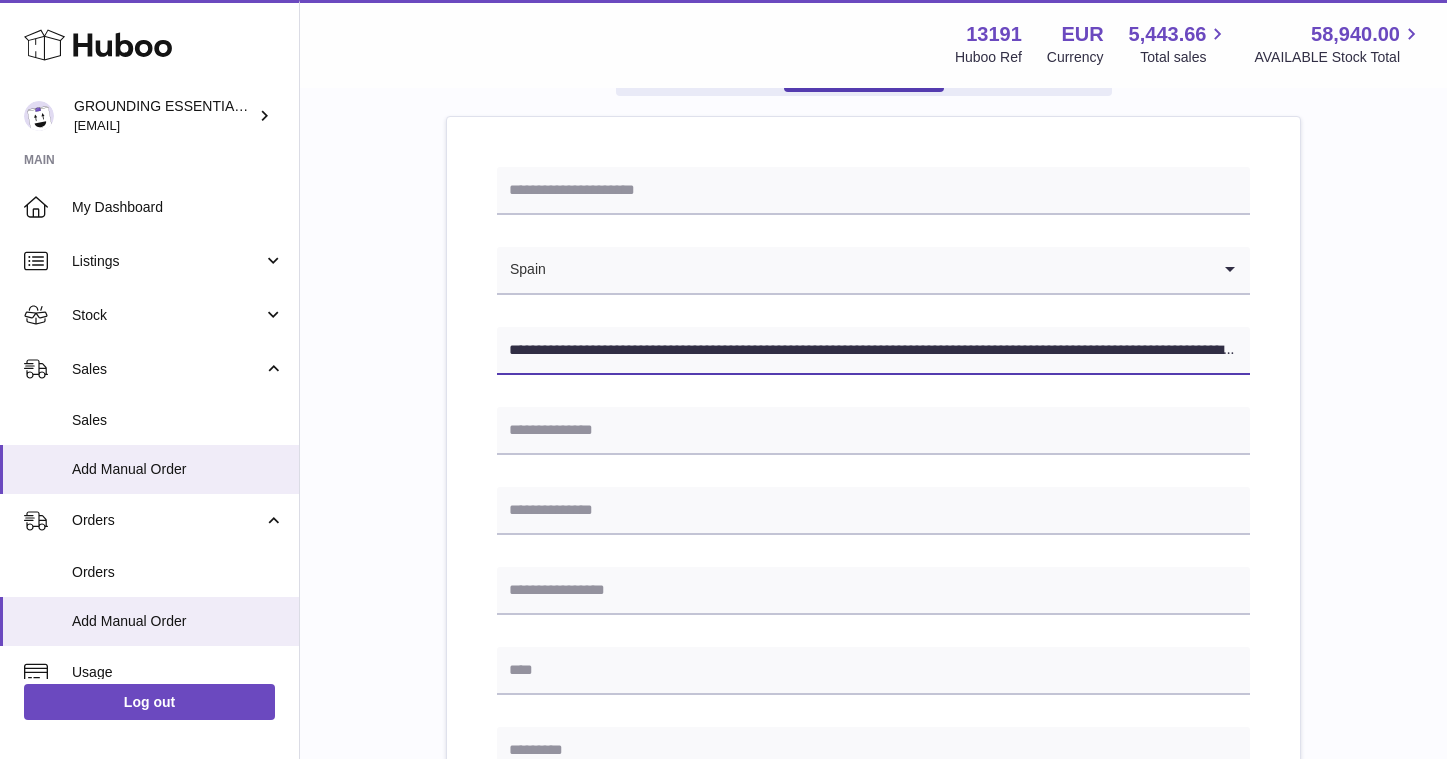 scroll, scrollTop: 0, scrollLeft: 152, axis: horizontal 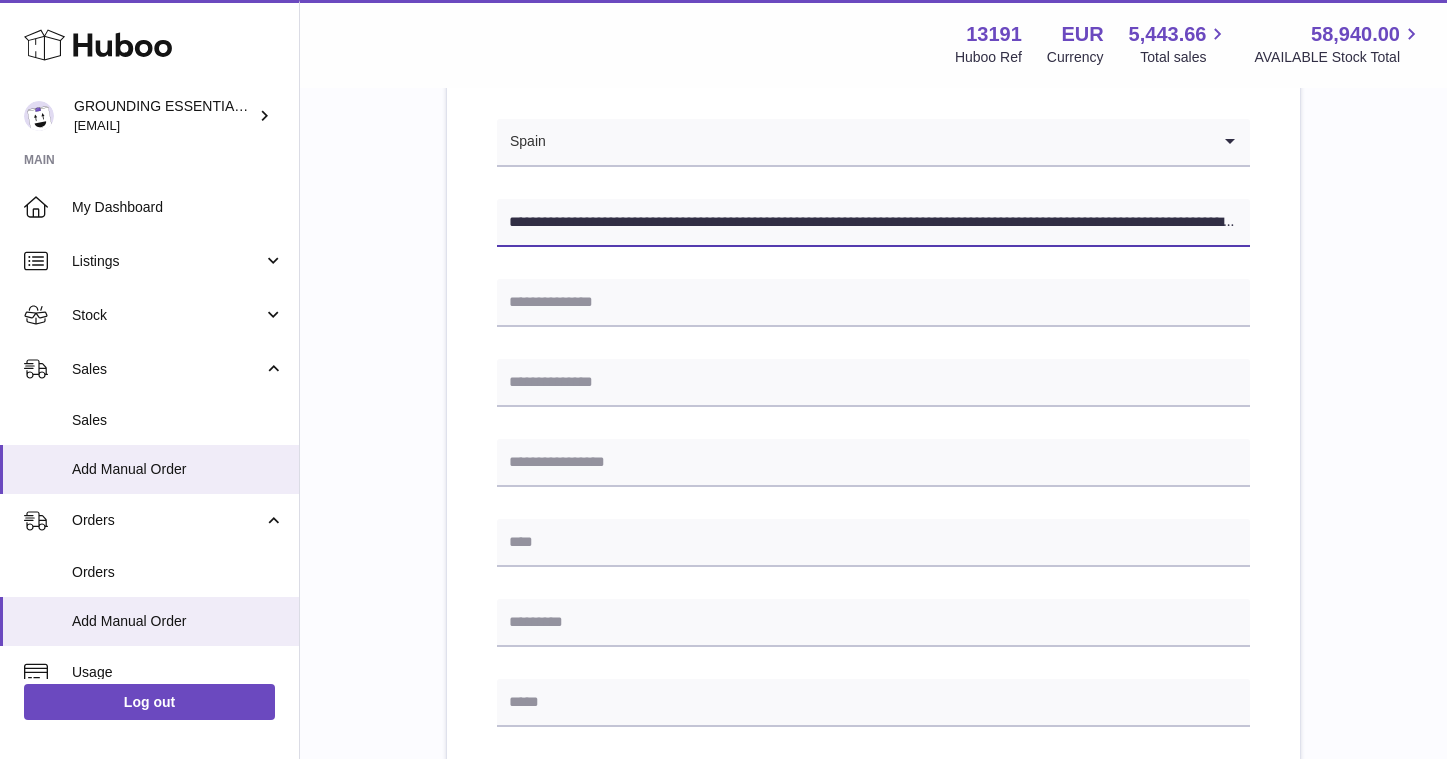drag, startPoint x: 670, startPoint y: 213, endPoint x: 418, endPoint y: 197, distance: 252.50743 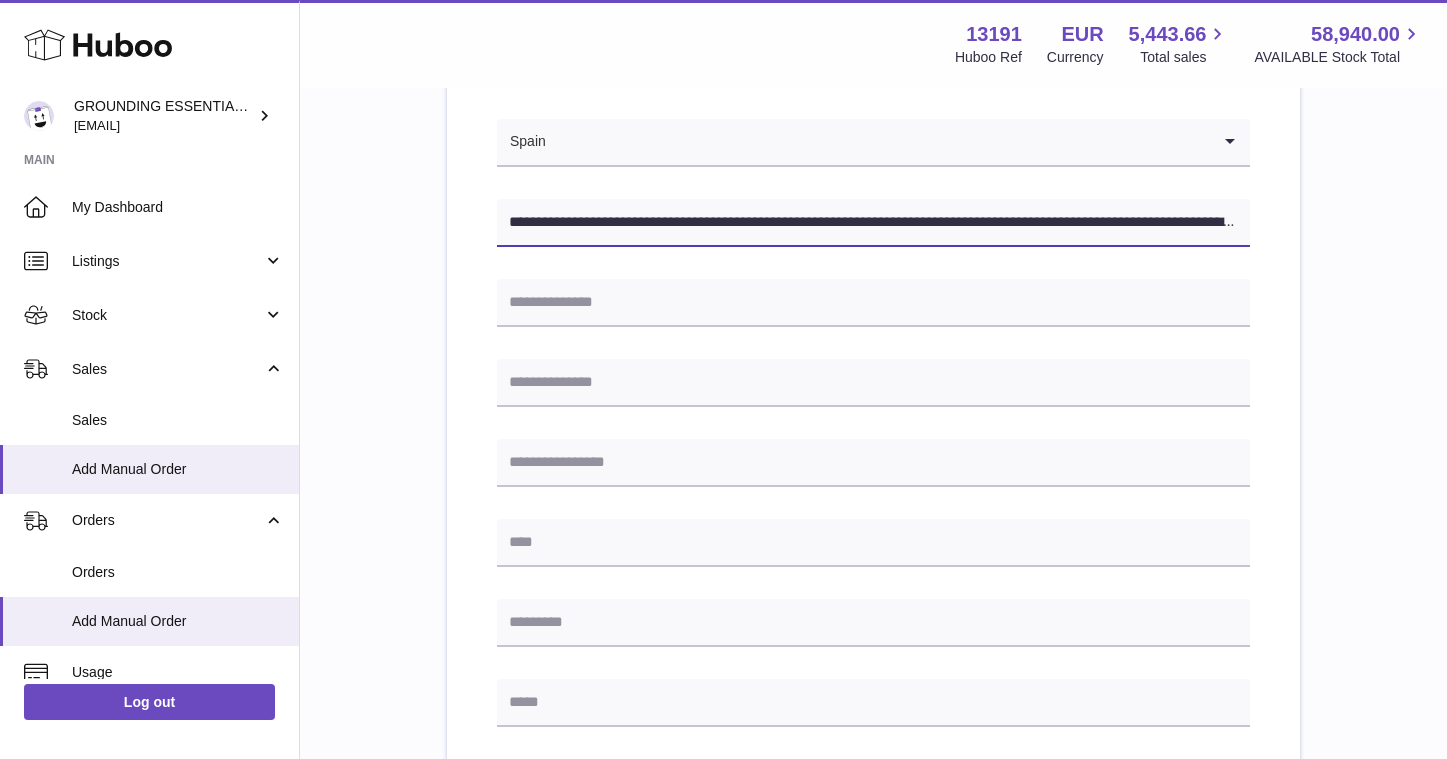 drag, startPoint x: 661, startPoint y: 220, endPoint x: 943, endPoint y: 224, distance: 282.02838 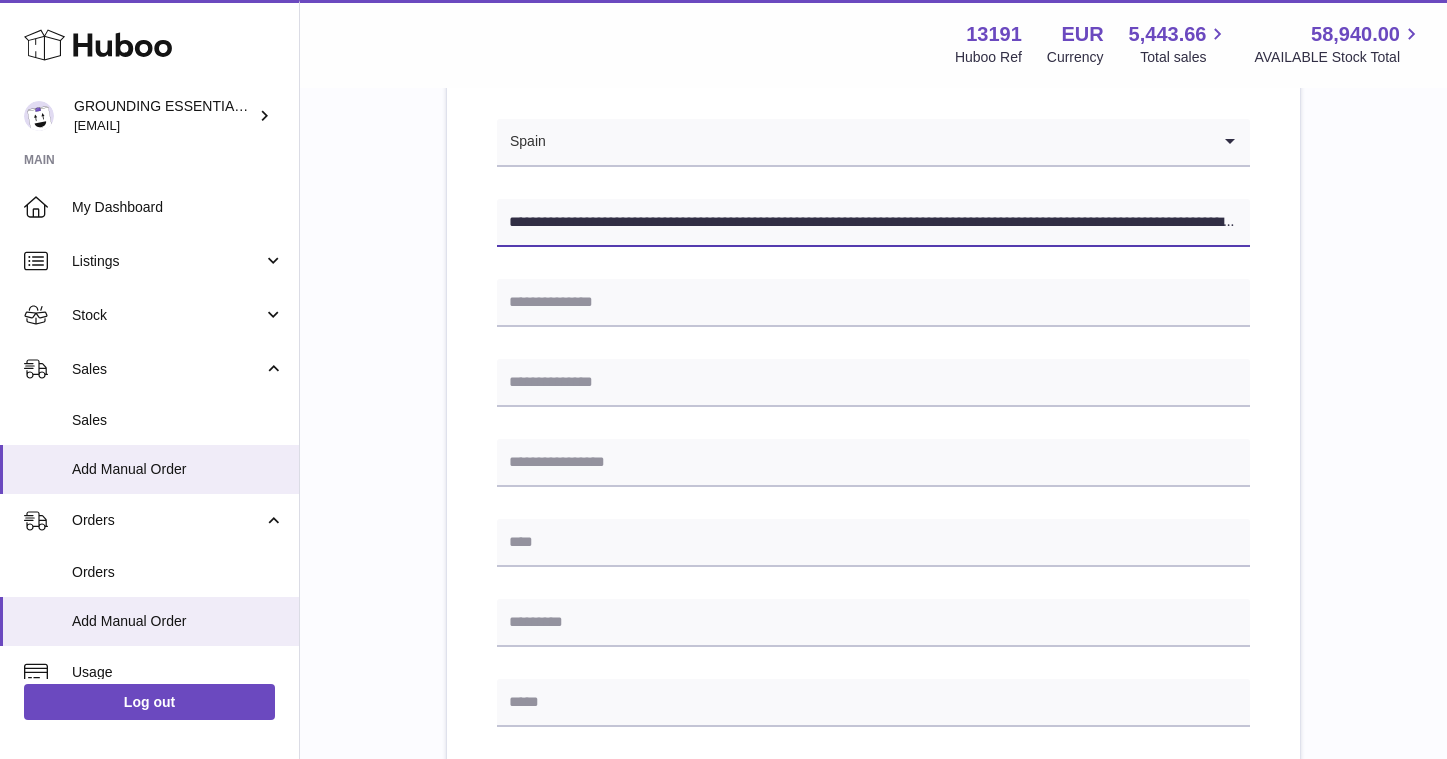 click on "**********" at bounding box center (873, 223) 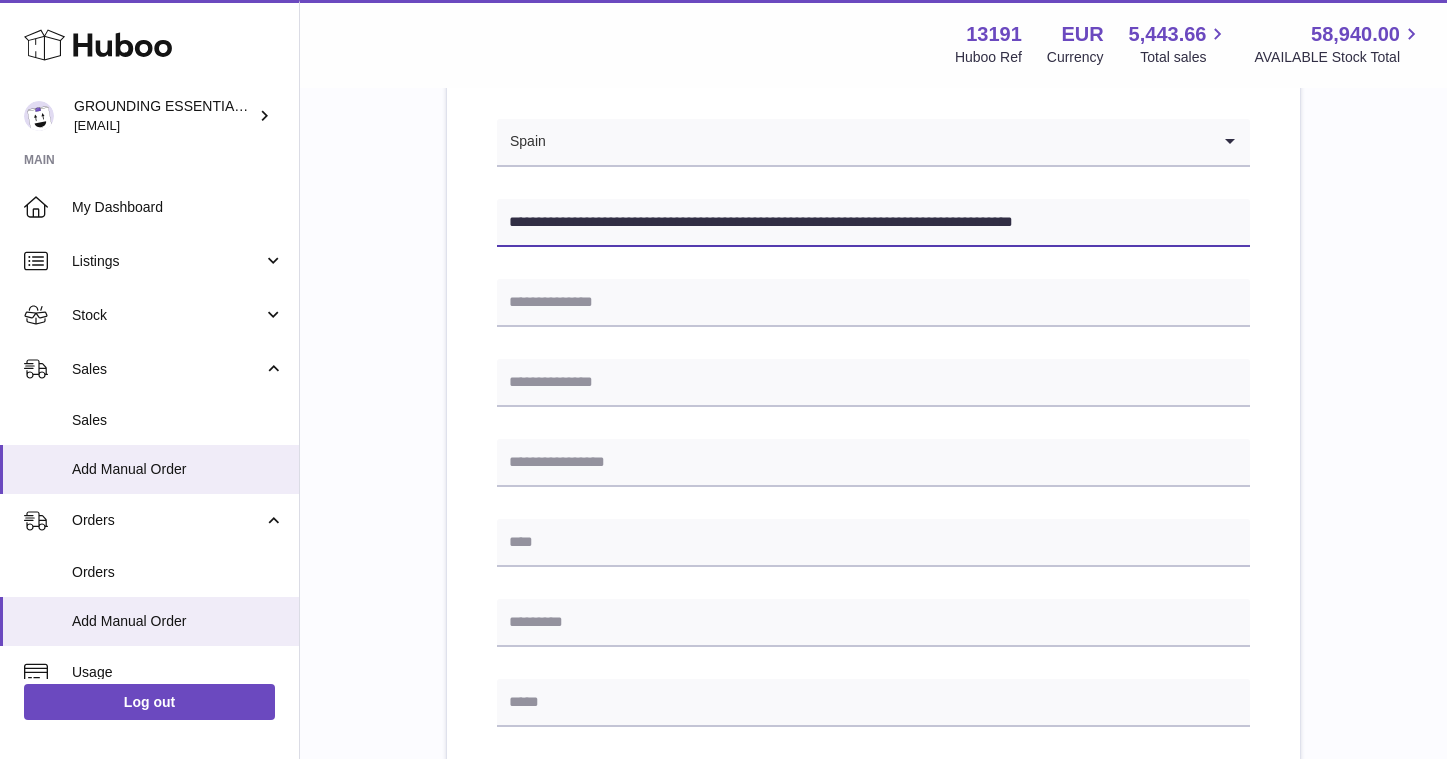 type on "**********" 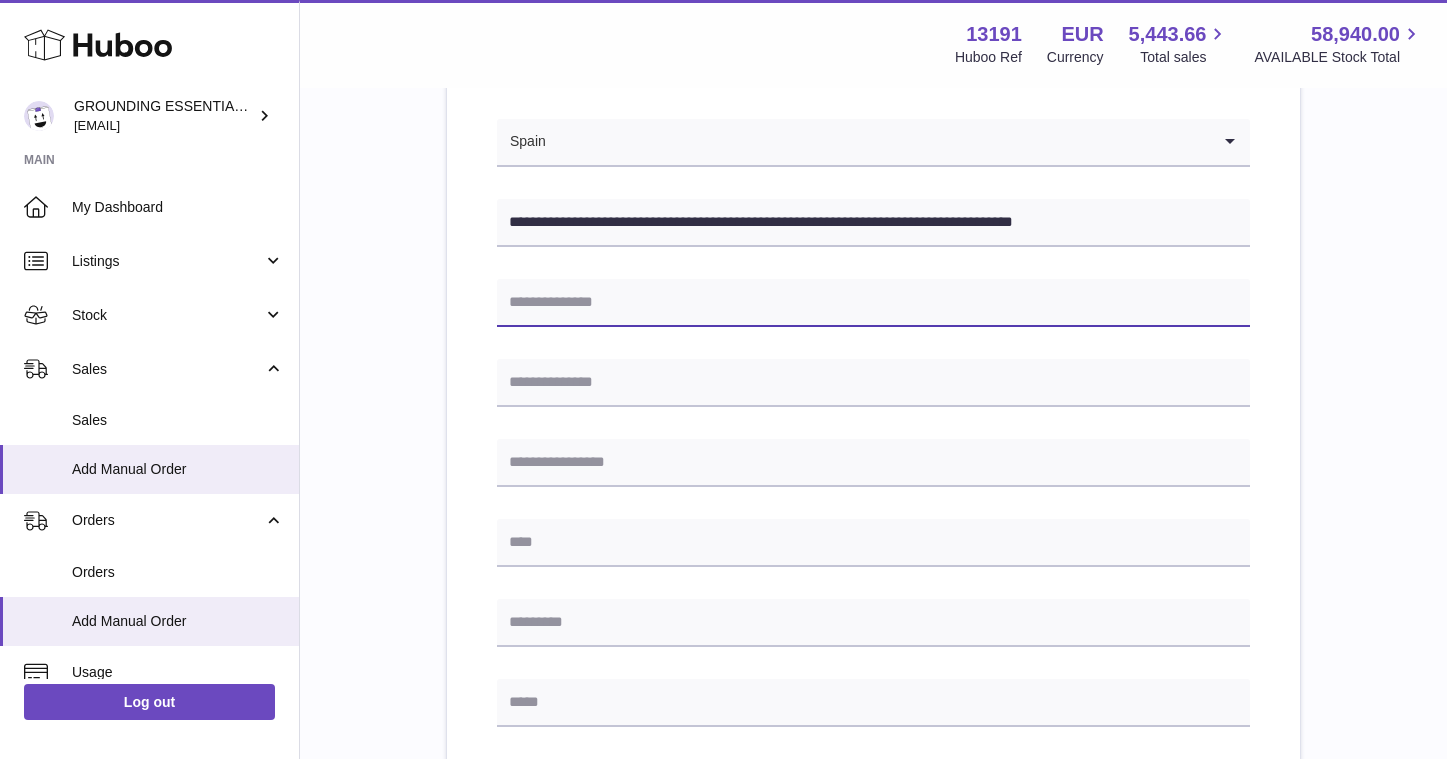 click at bounding box center [873, 303] 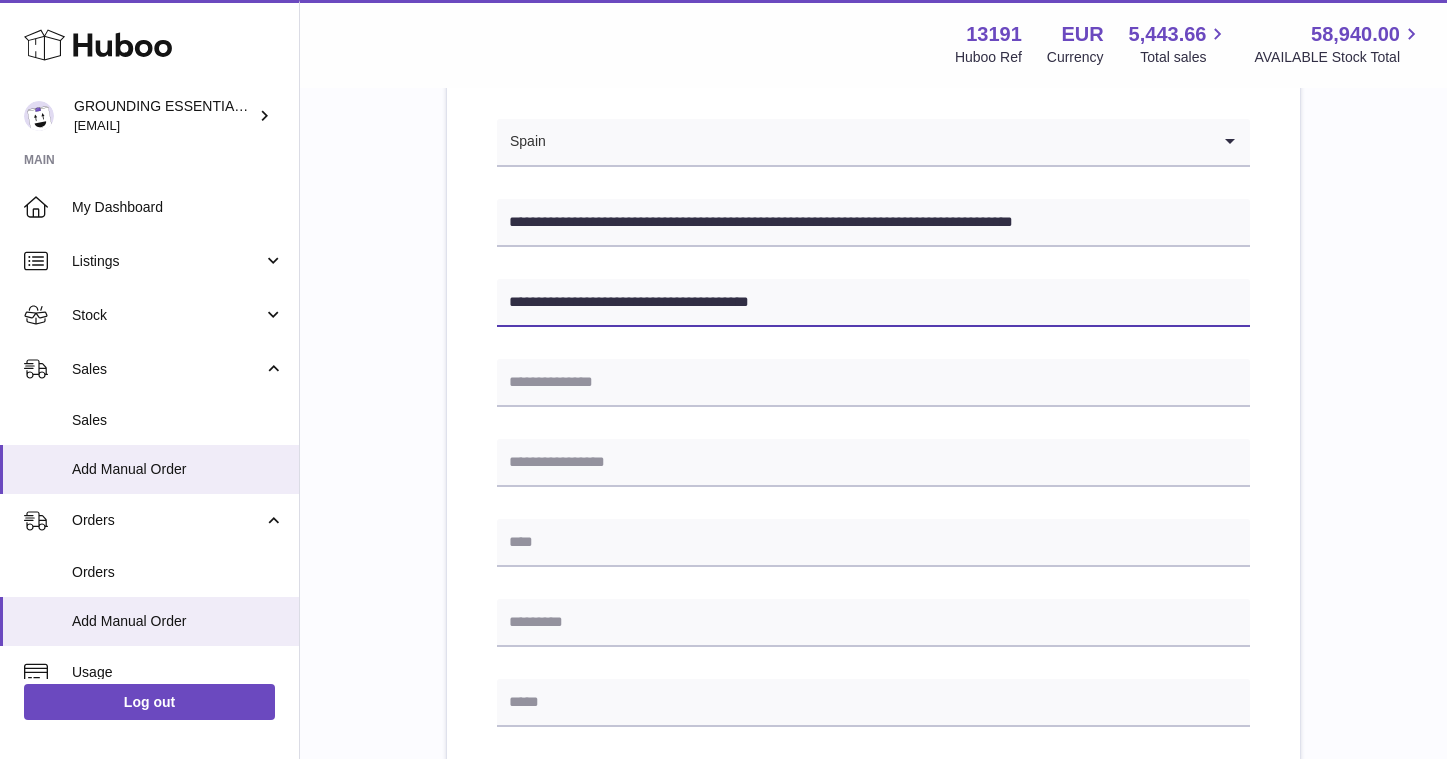 drag, startPoint x: 774, startPoint y: 303, endPoint x: 729, endPoint y: 304, distance: 45.01111 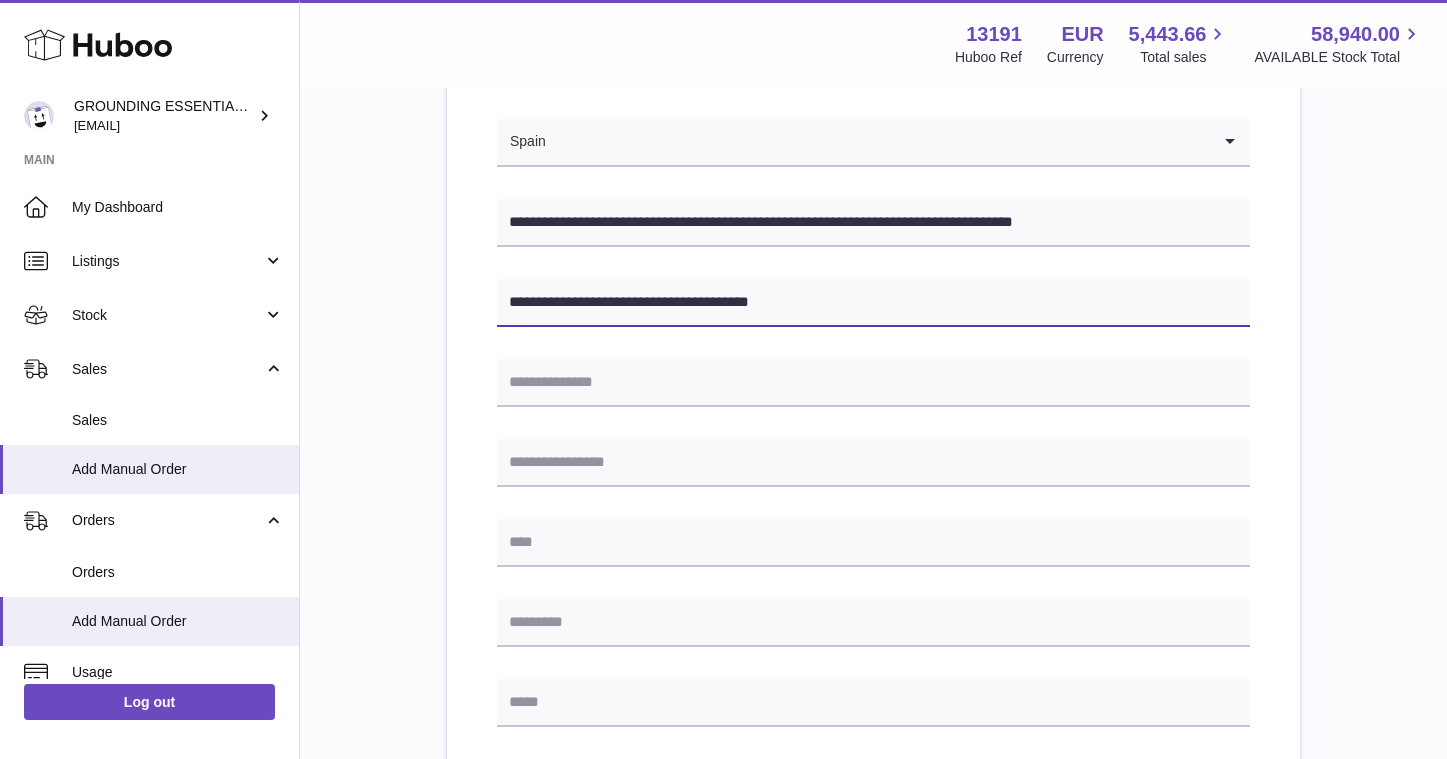 click on "**********" at bounding box center [873, 303] 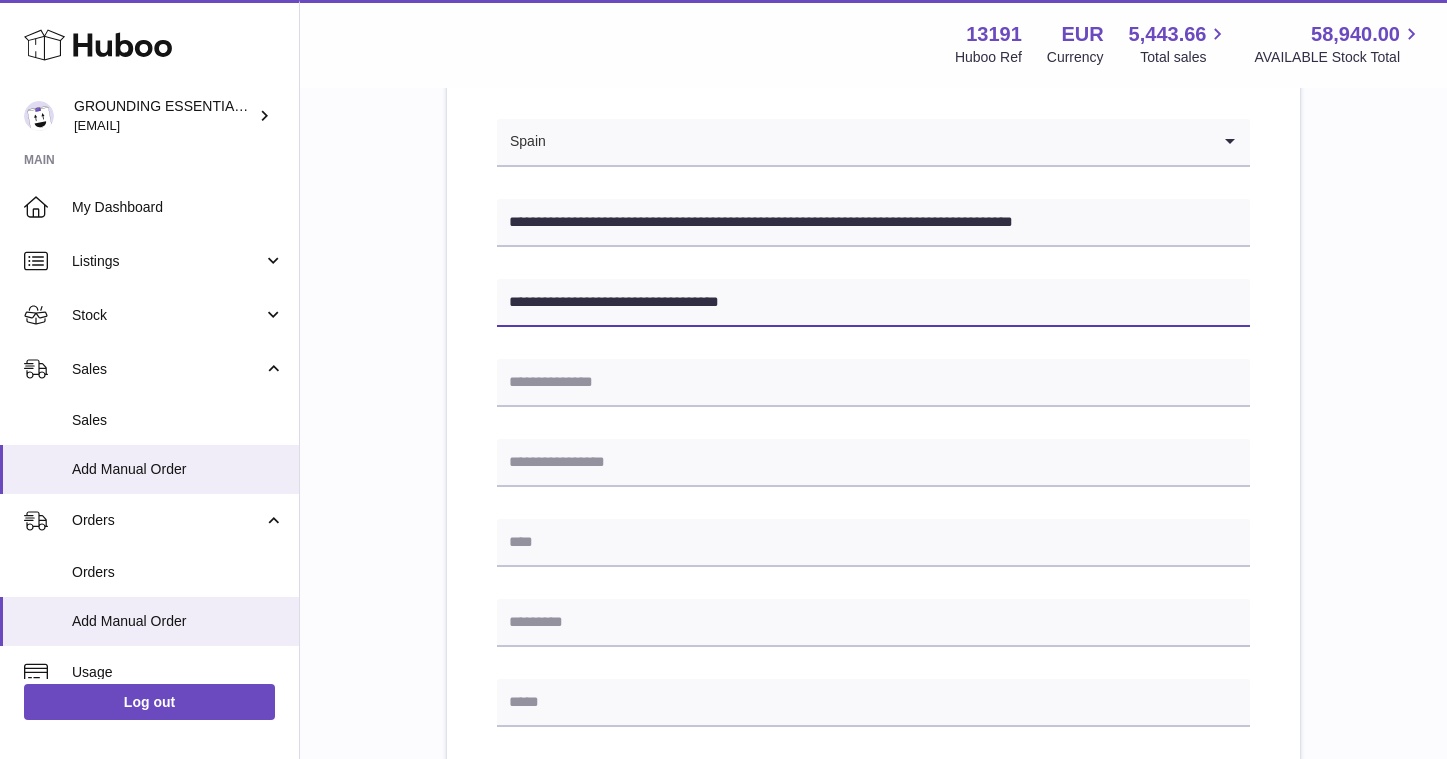 scroll, scrollTop: 407, scrollLeft: 0, axis: vertical 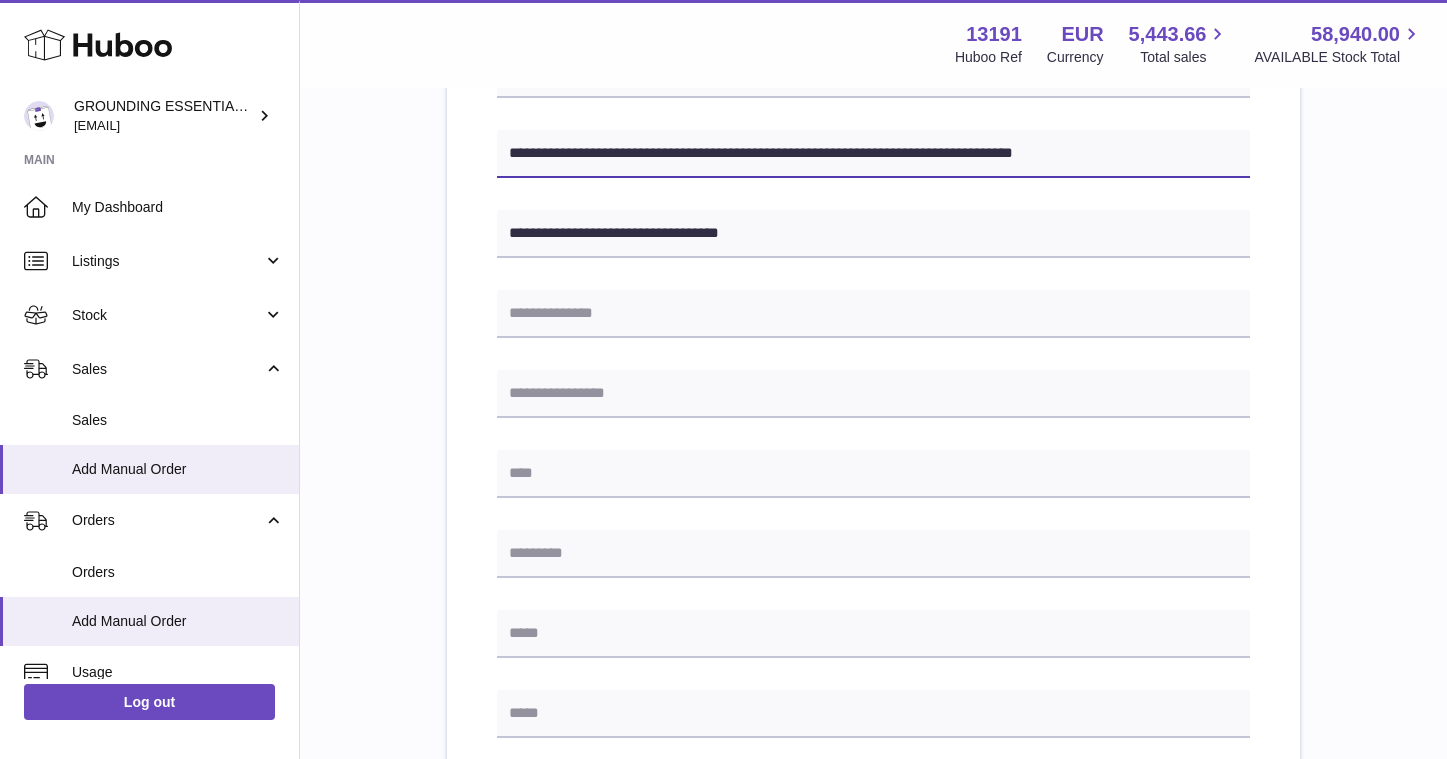 drag, startPoint x: 1144, startPoint y: 160, endPoint x: 1035, endPoint y: 160, distance: 109 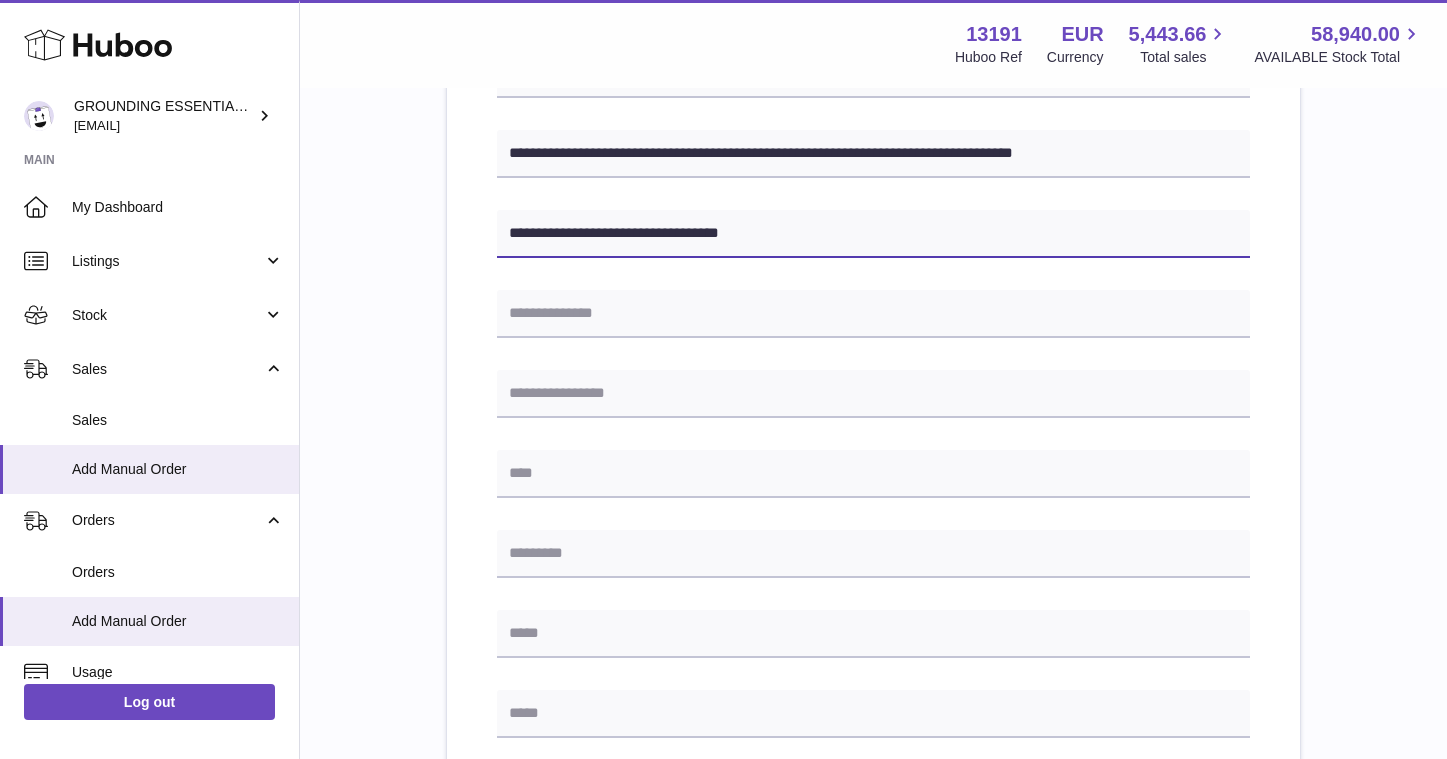 drag, startPoint x: 549, startPoint y: 232, endPoint x: 491, endPoint y: 231, distance: 58.00862 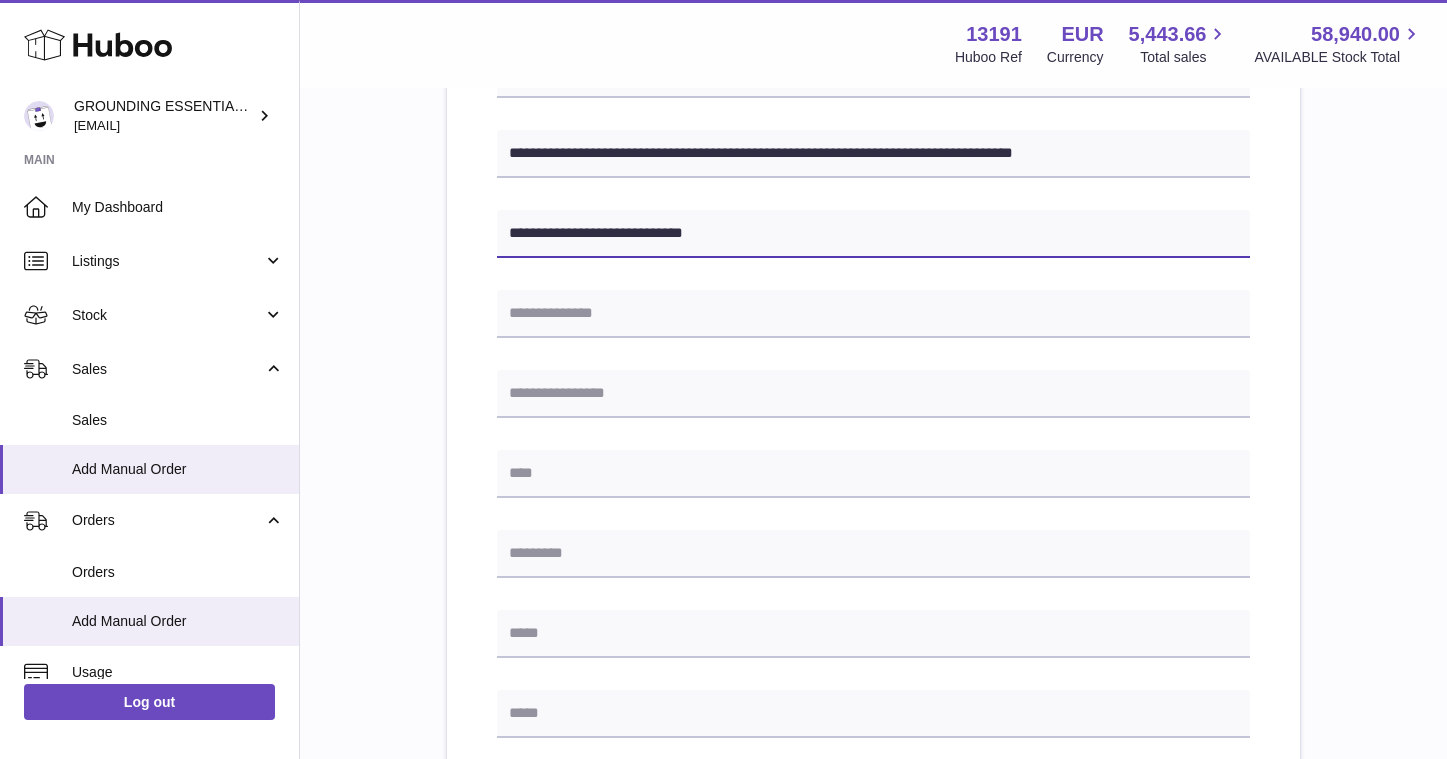 type on "**********" 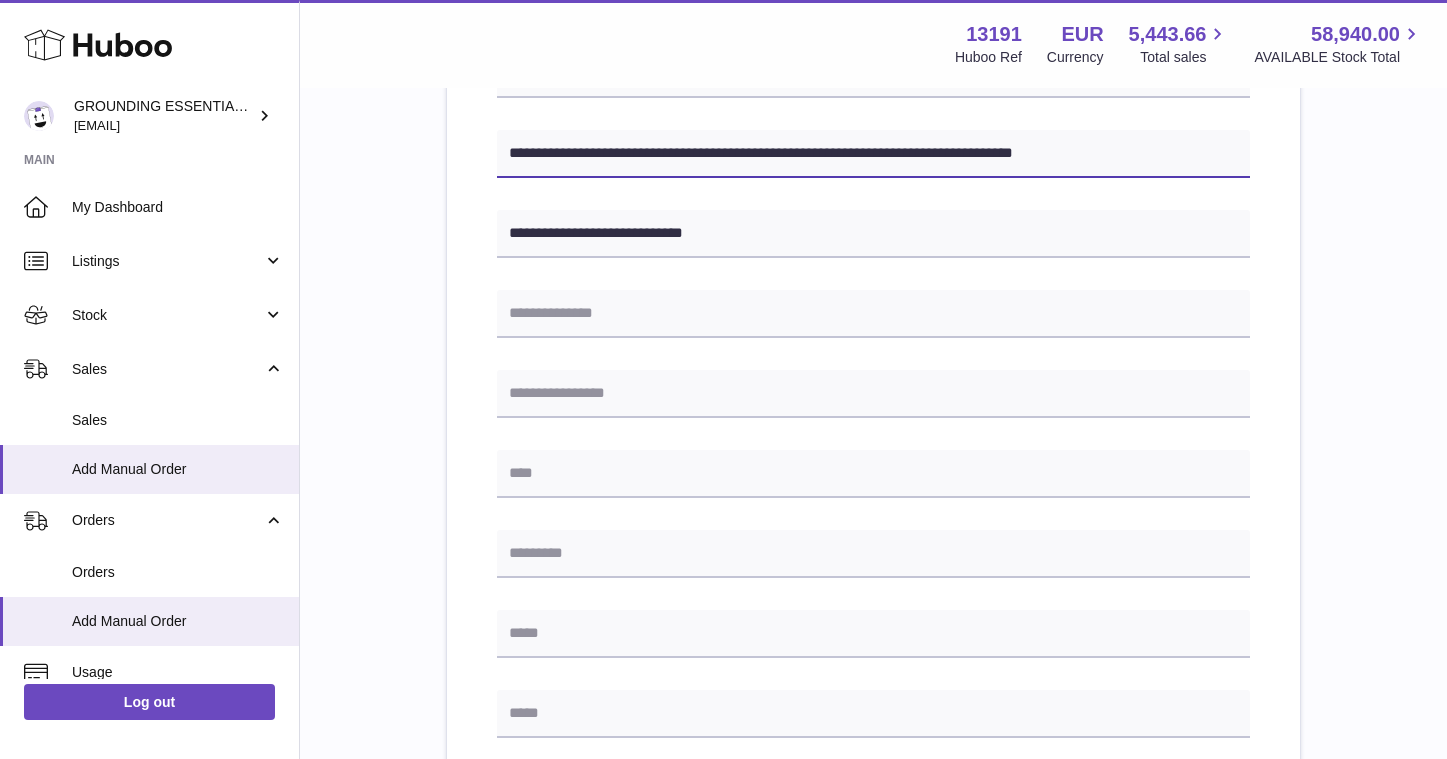 click on "**********" at bounding box center (873, 154) 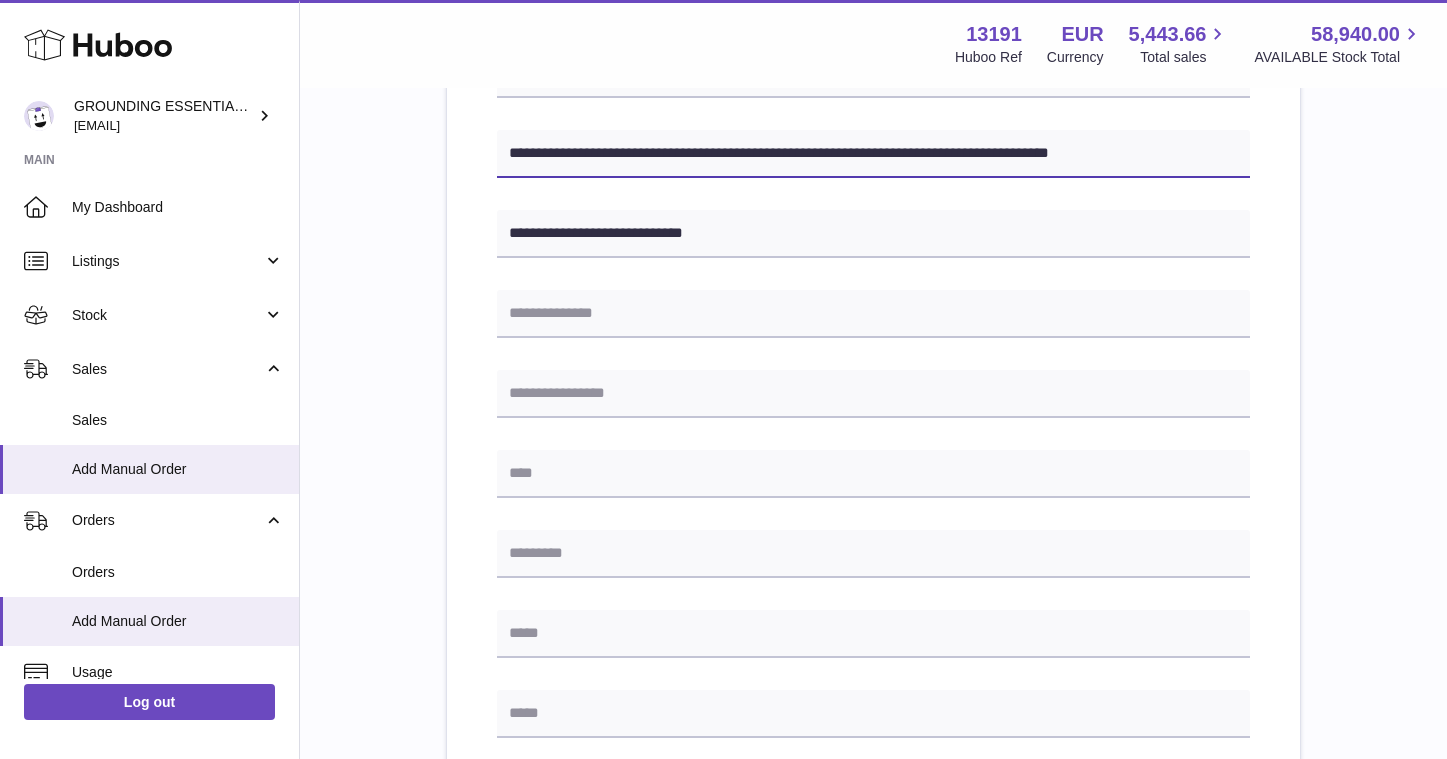 drag, startPoint x: 1155, startPoint y: 154, endPoint x: 1030, endPoint y: 155, distance: 125.004 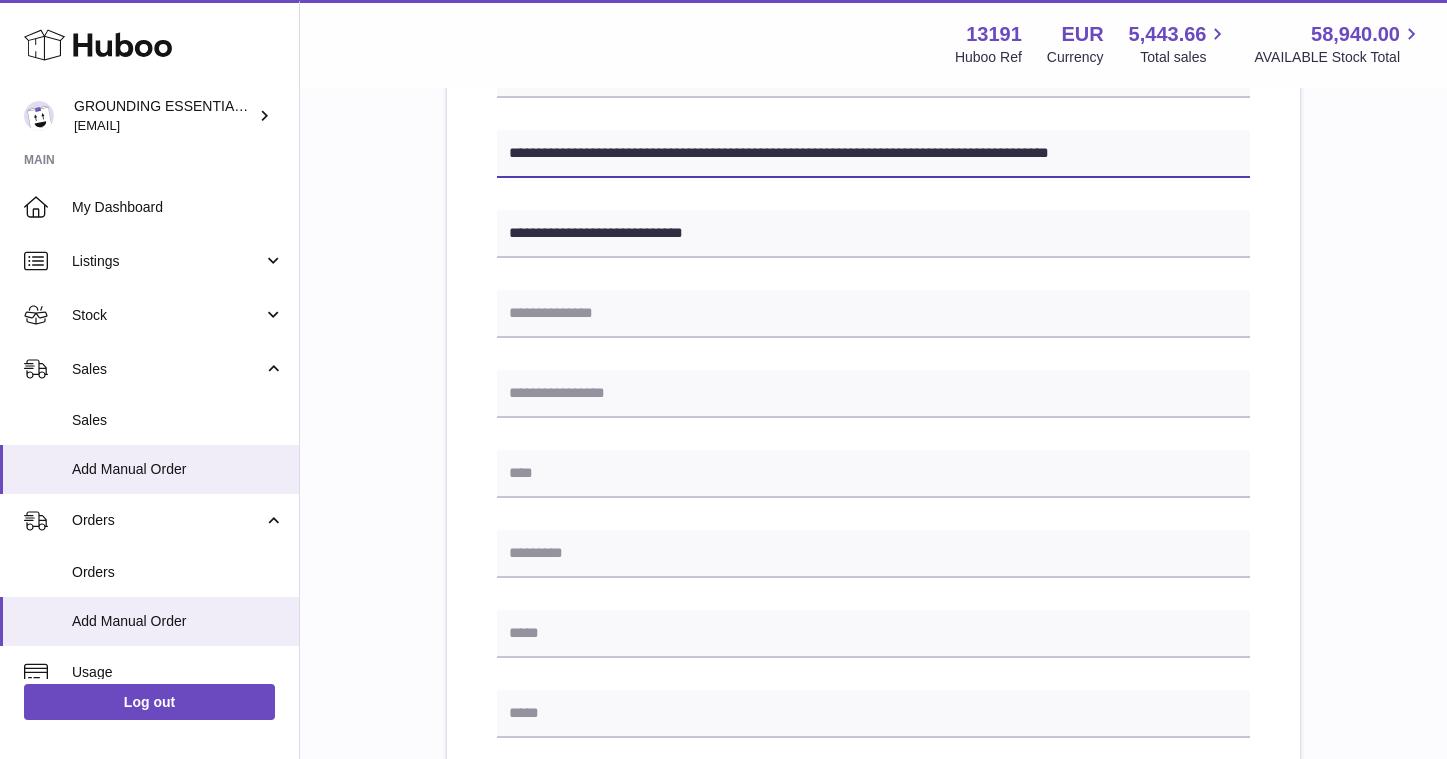click on "**********" at bounding box center [873, 154] 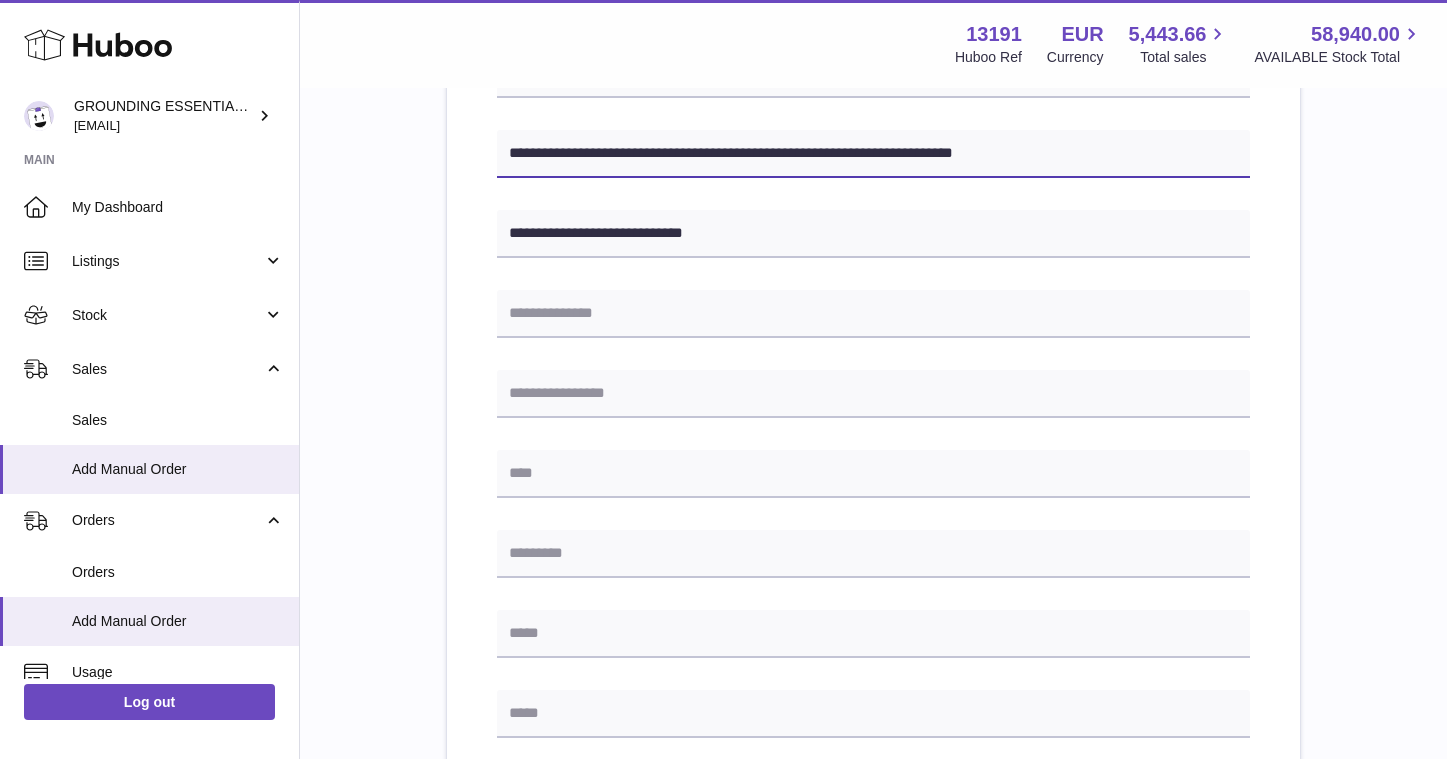 scroll, scrollTop: 572, scrollLeft: 0, axis: vertical 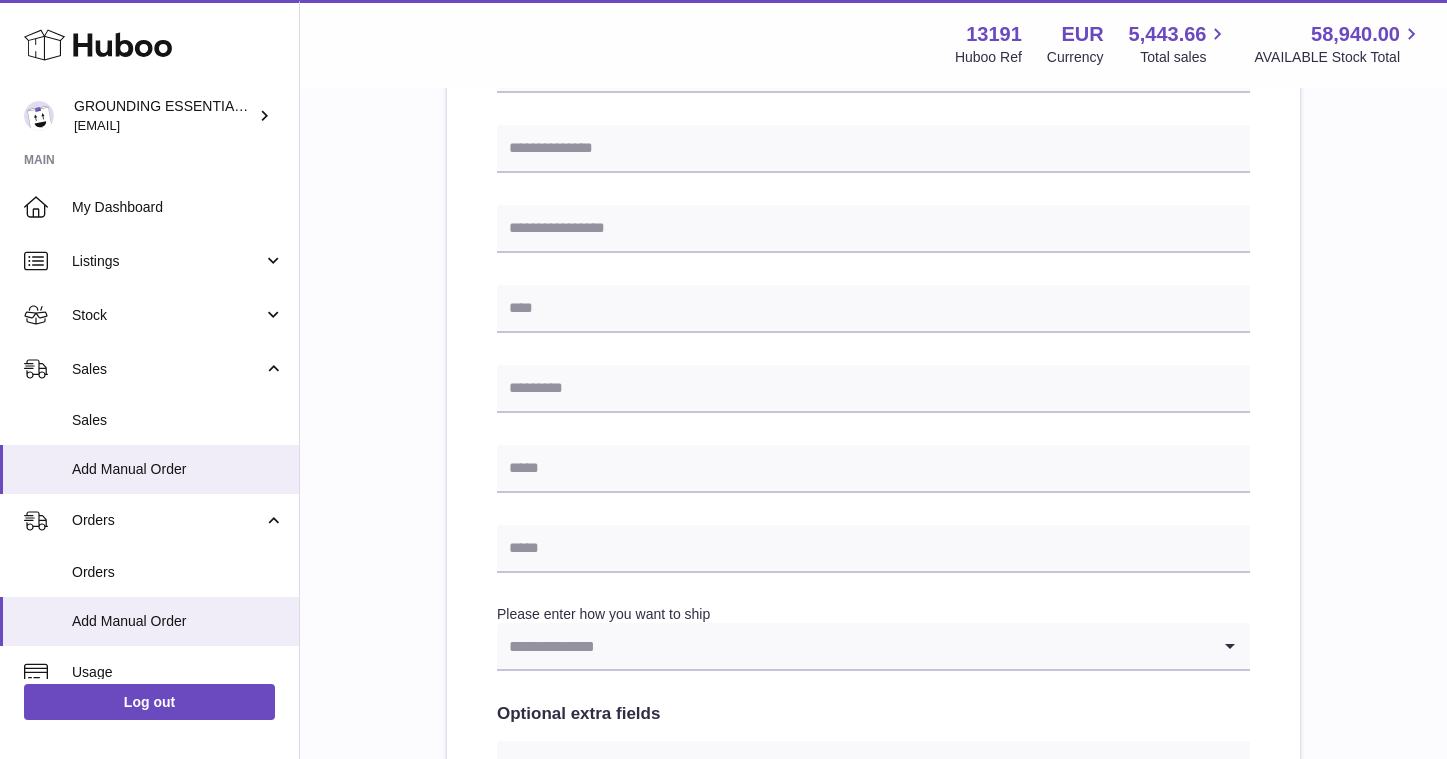 type on "**********" 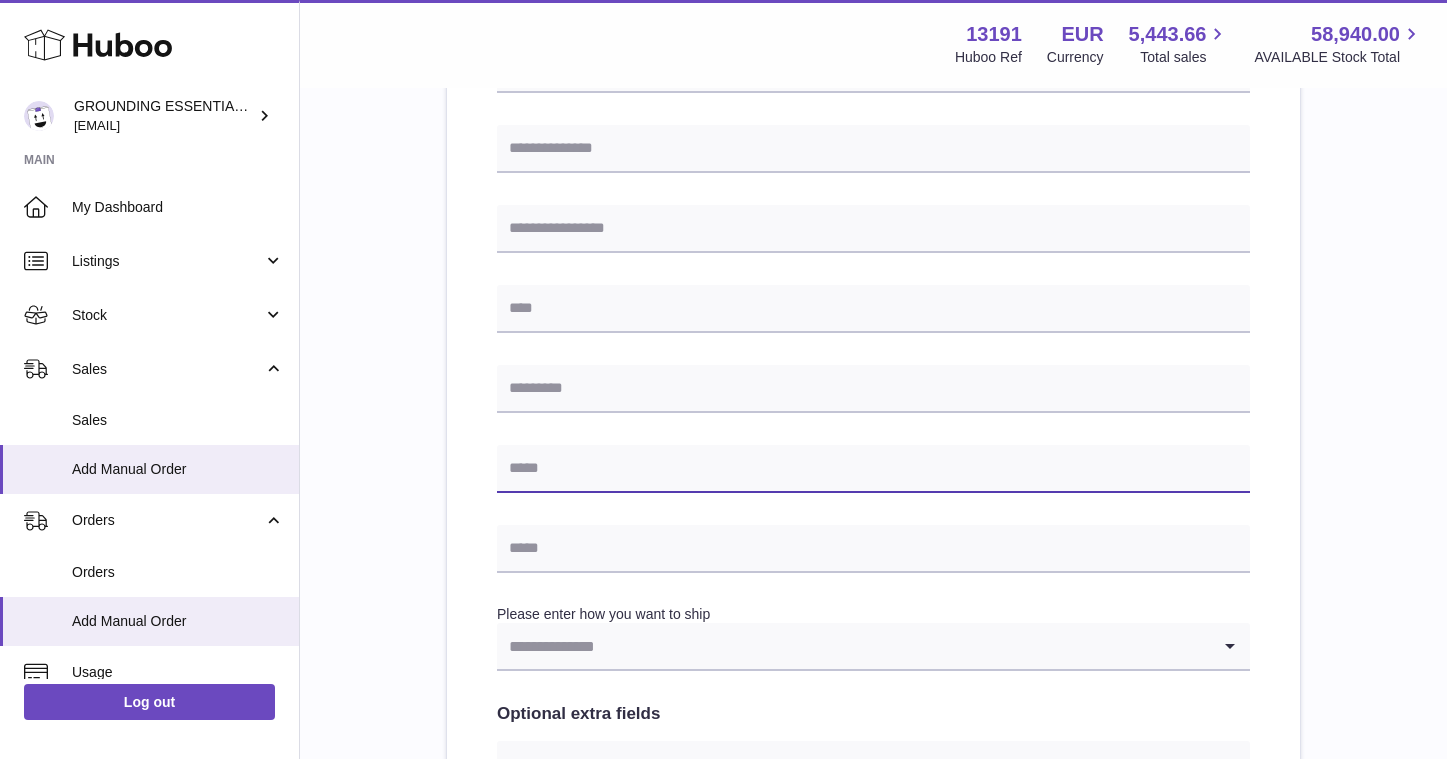 click at bounding box center [873, 469] 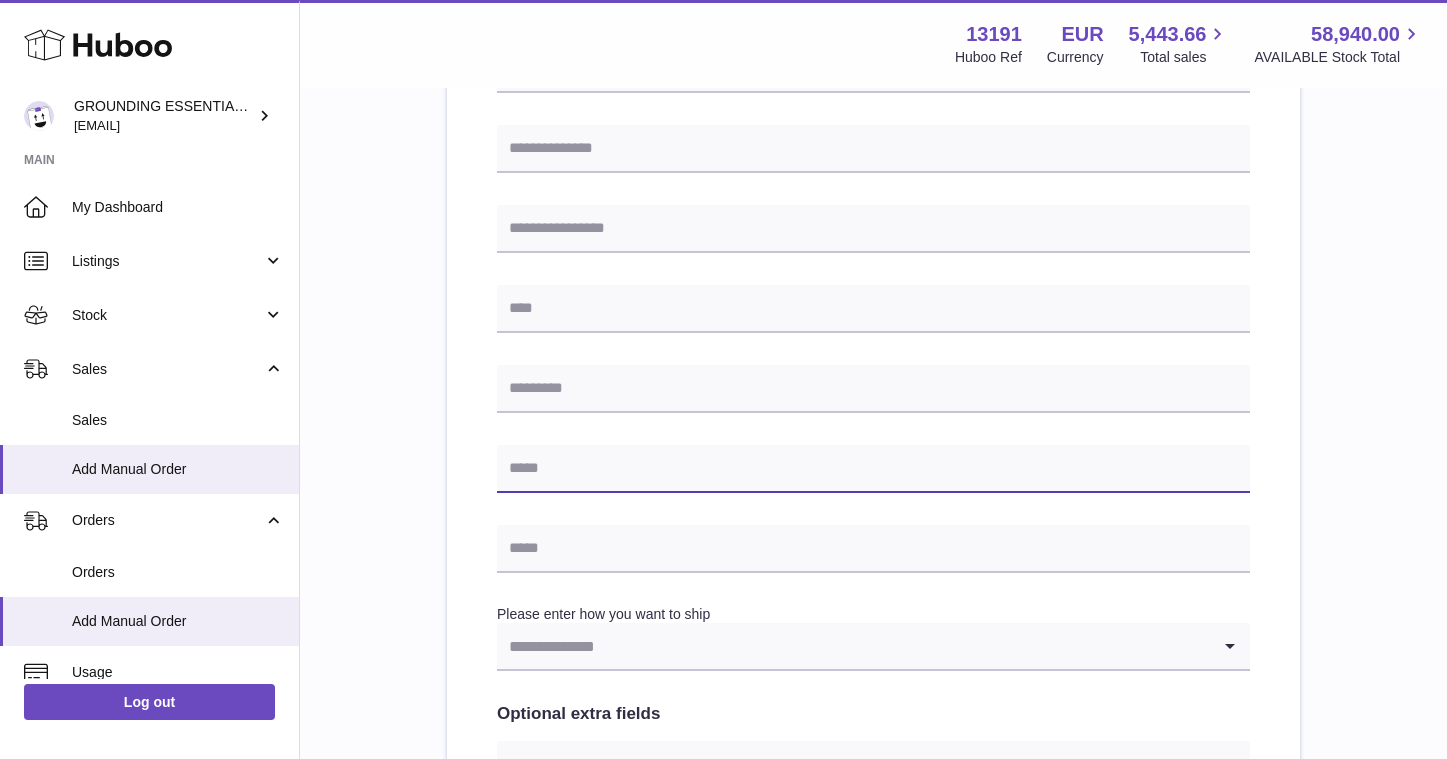 paste on "**********" 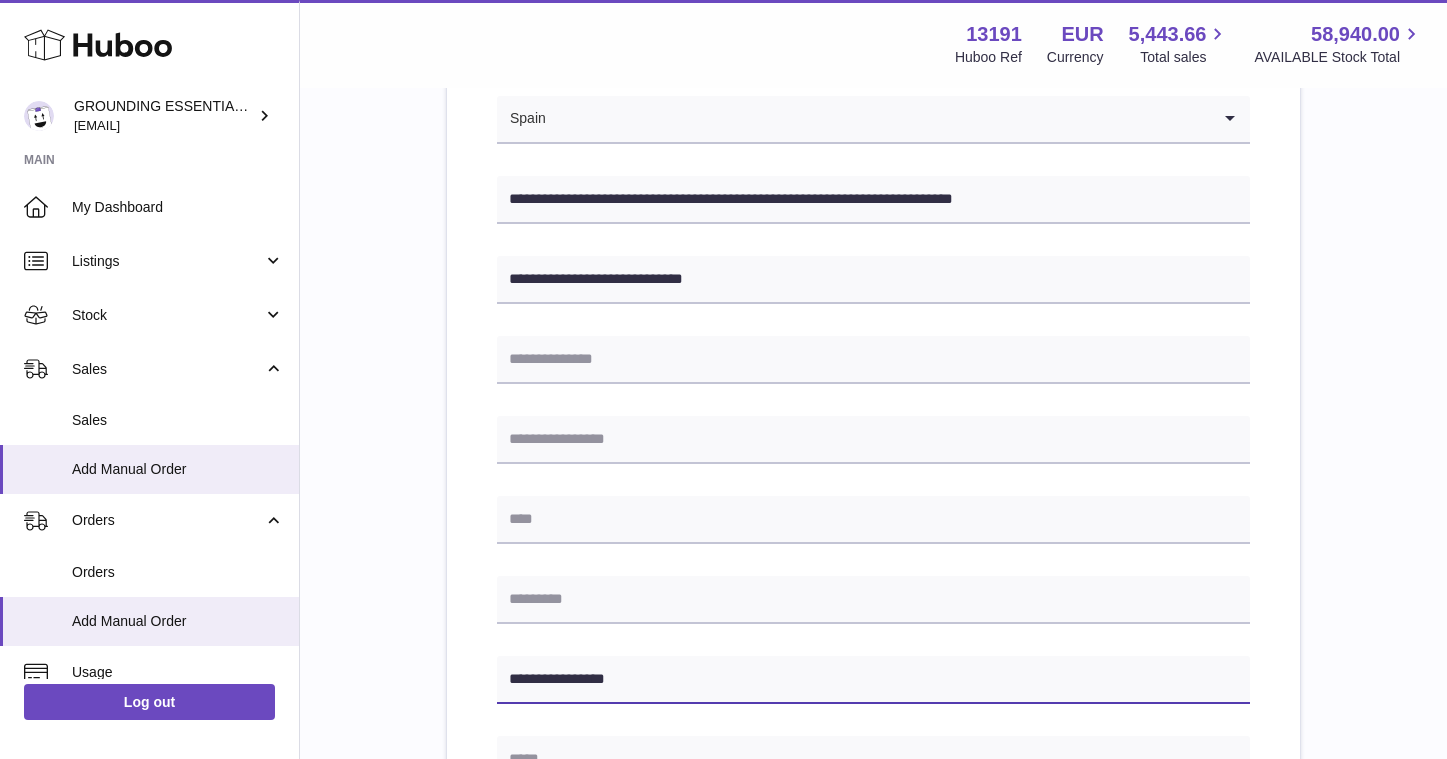 scroll, scrollTop: 295, scrollLeft: 0, axis: vertical 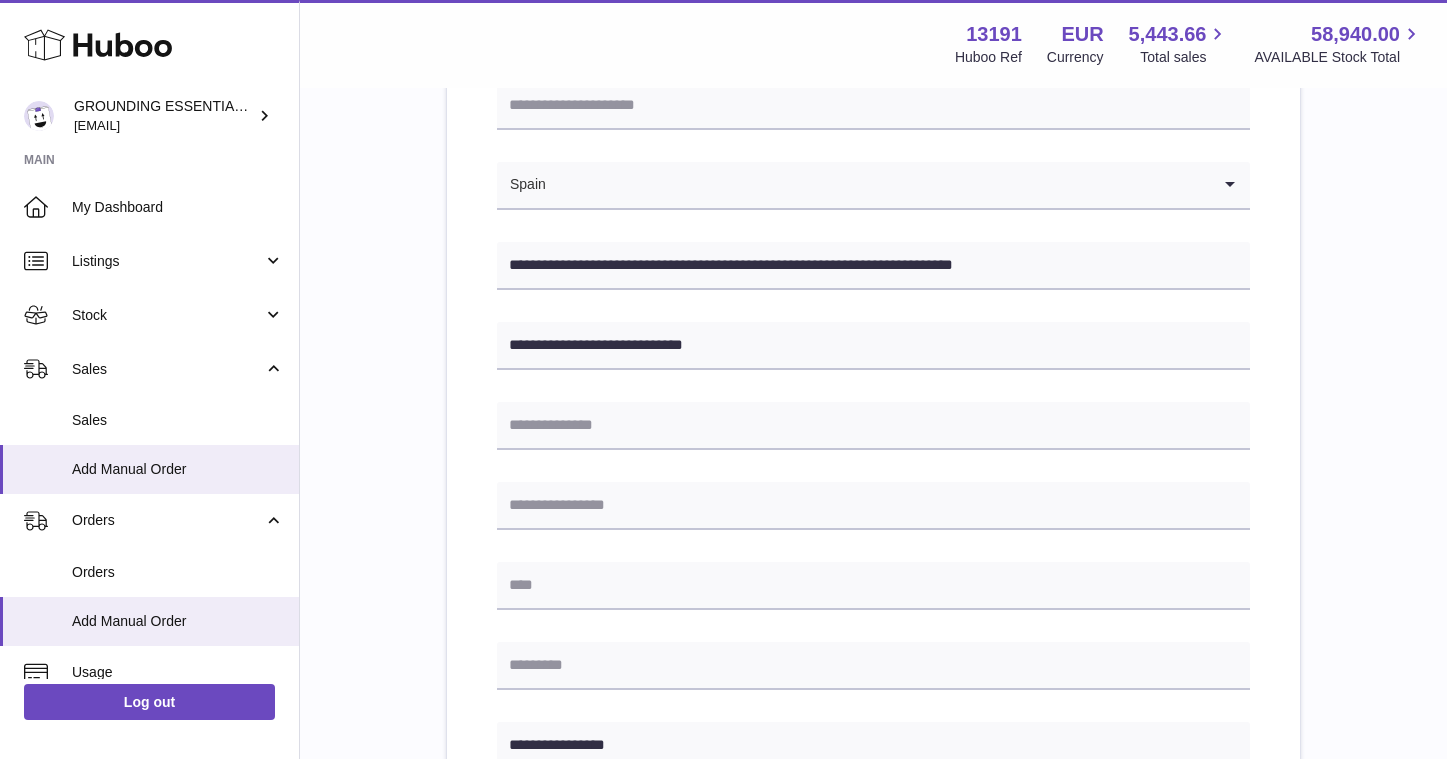 type on "**********" 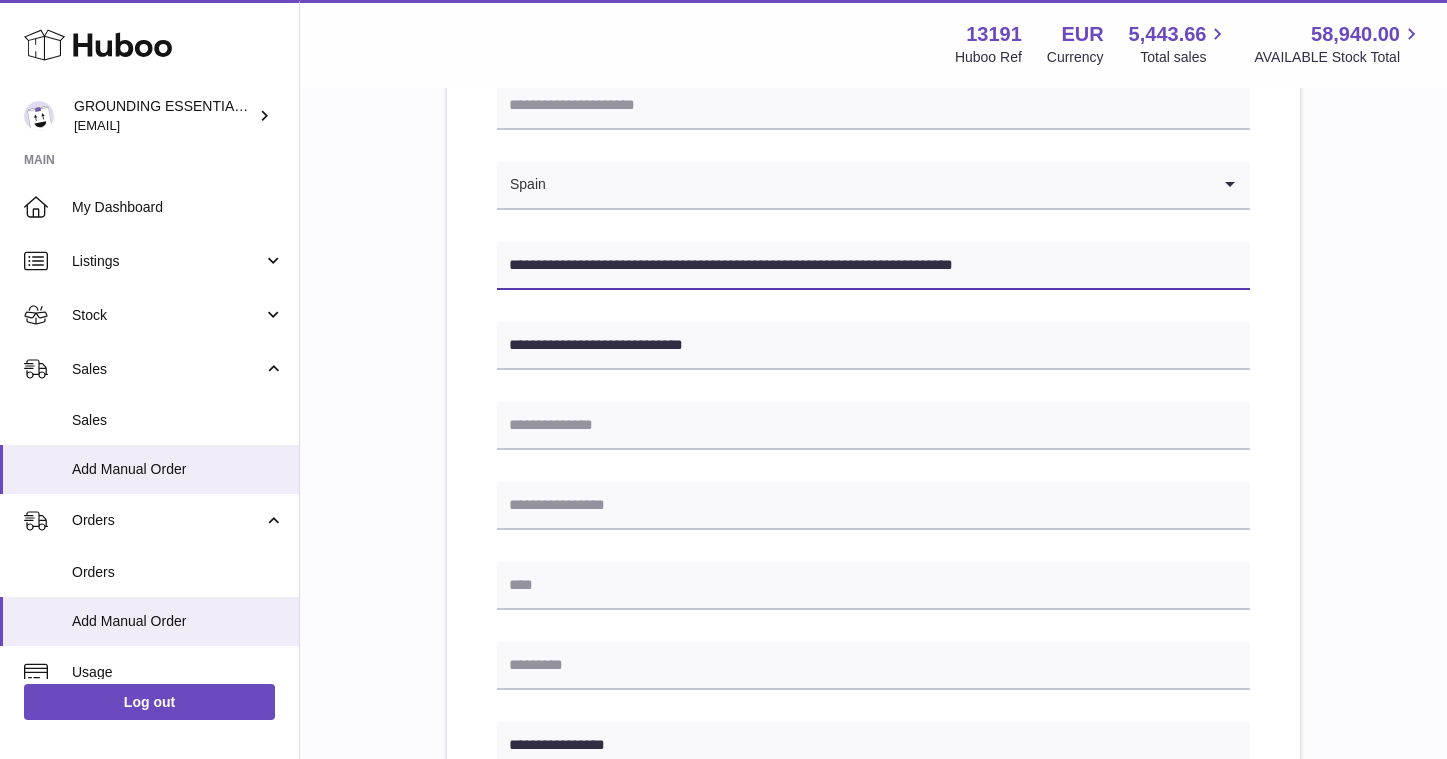 drag, startPoint x: 745, startPoint y: 261, endPoint x: 705, endPoint y: 265, distance: 40.1995 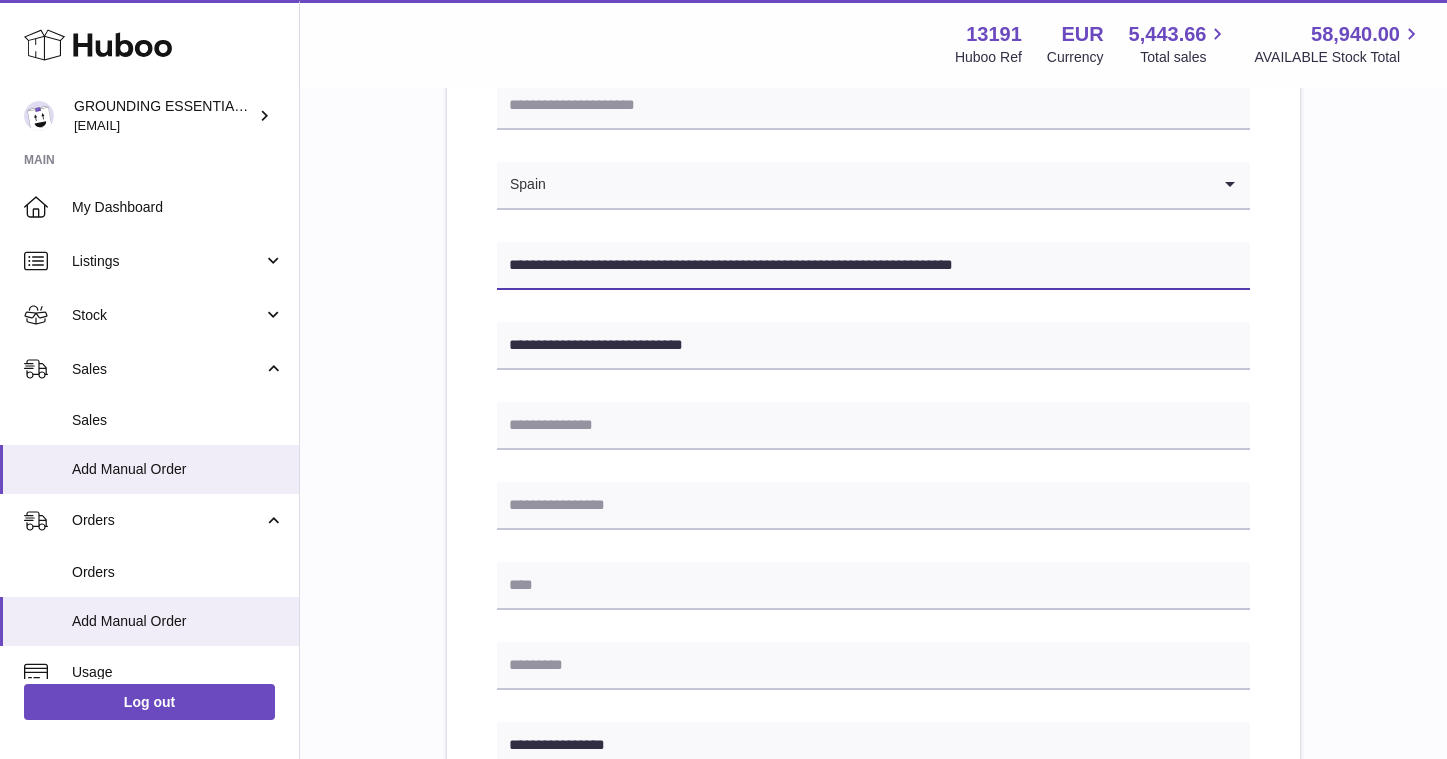 click on "**********" at bounding box center (873, 266) 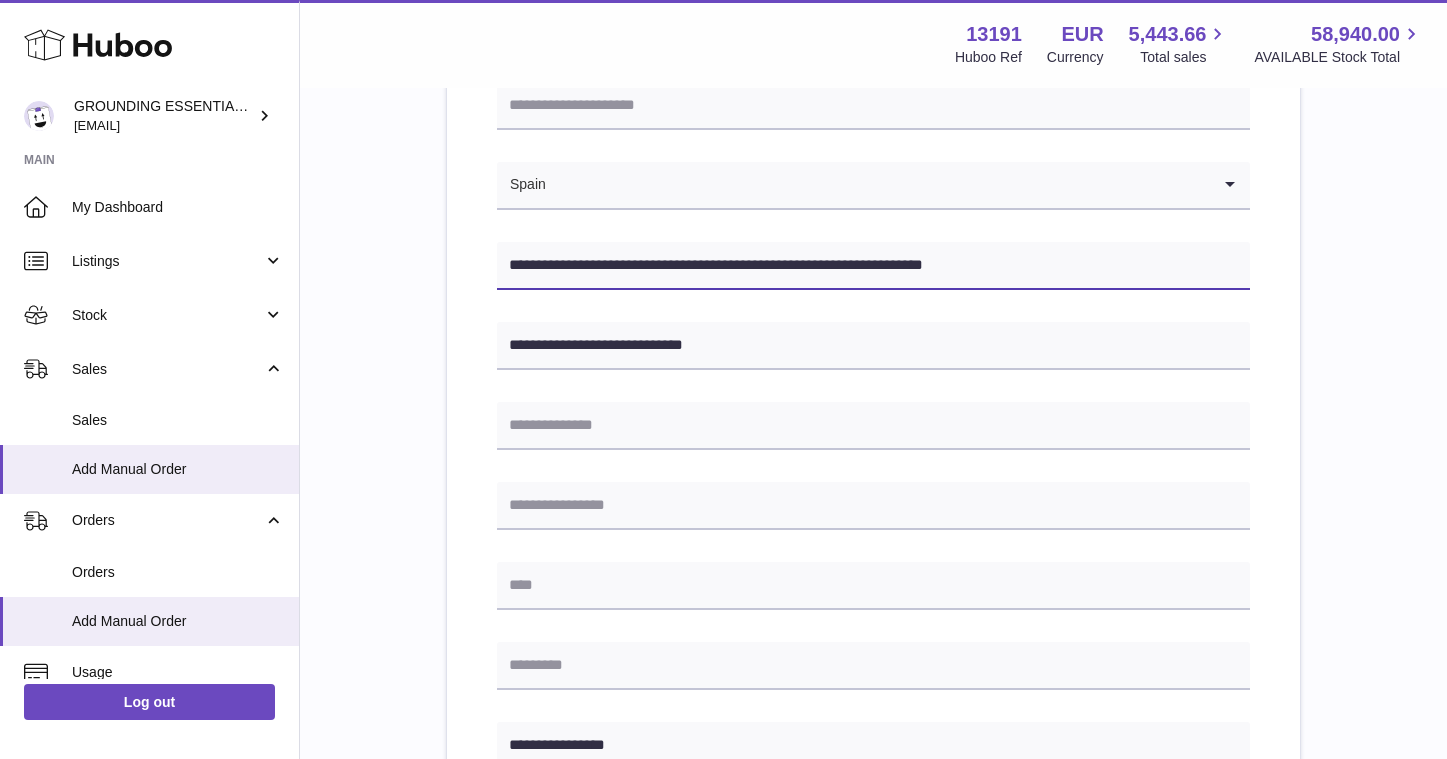 type on "**********" 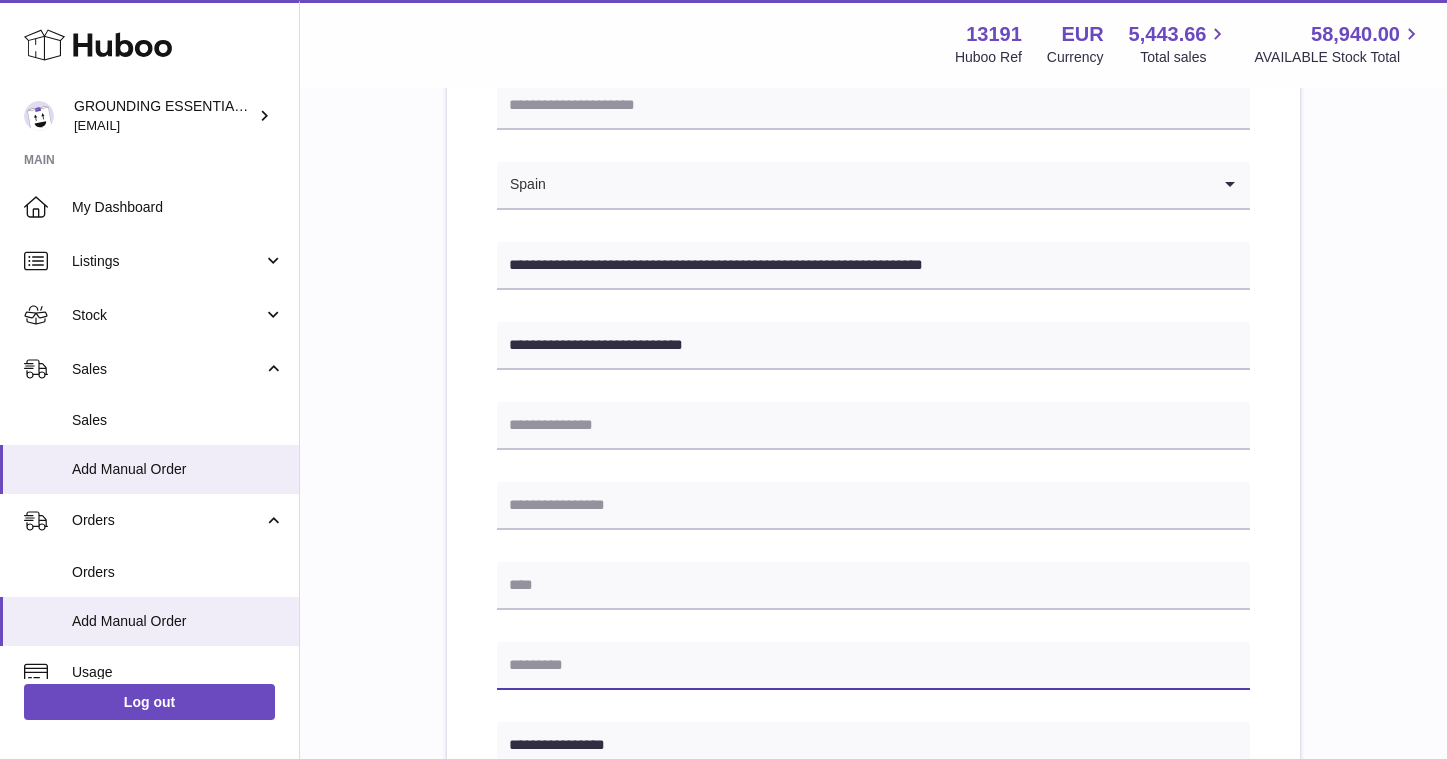 click at bounding box center (873, 666) 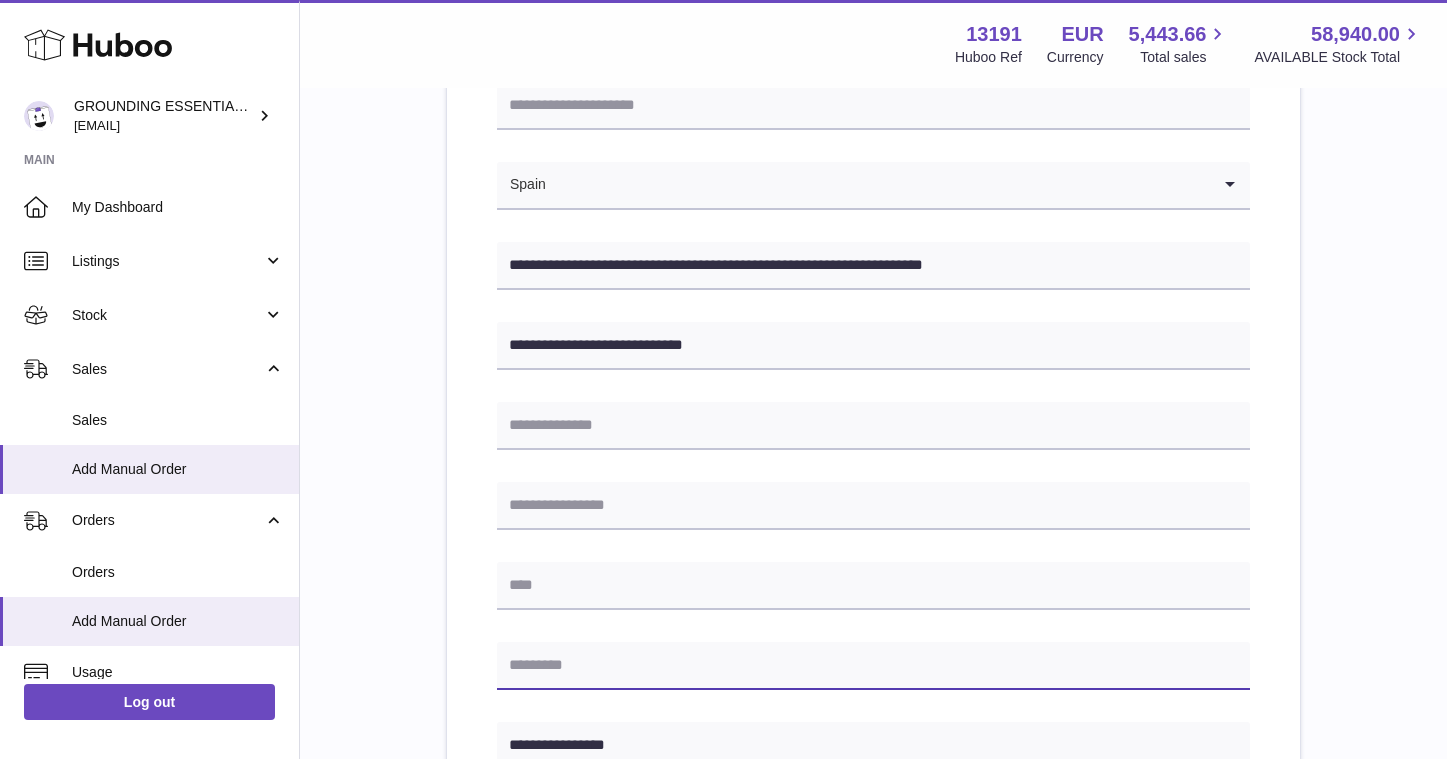 paste on "*****" 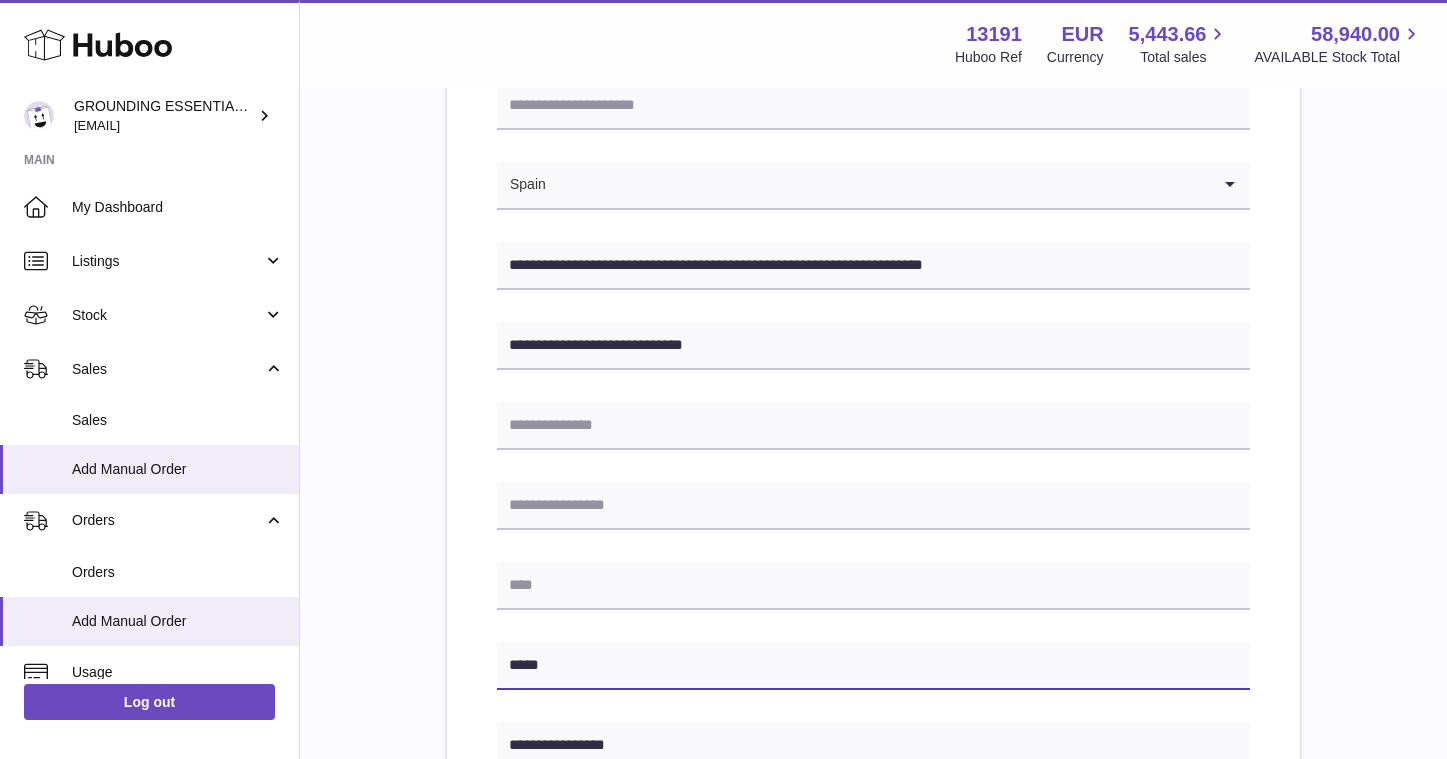type on "*****" 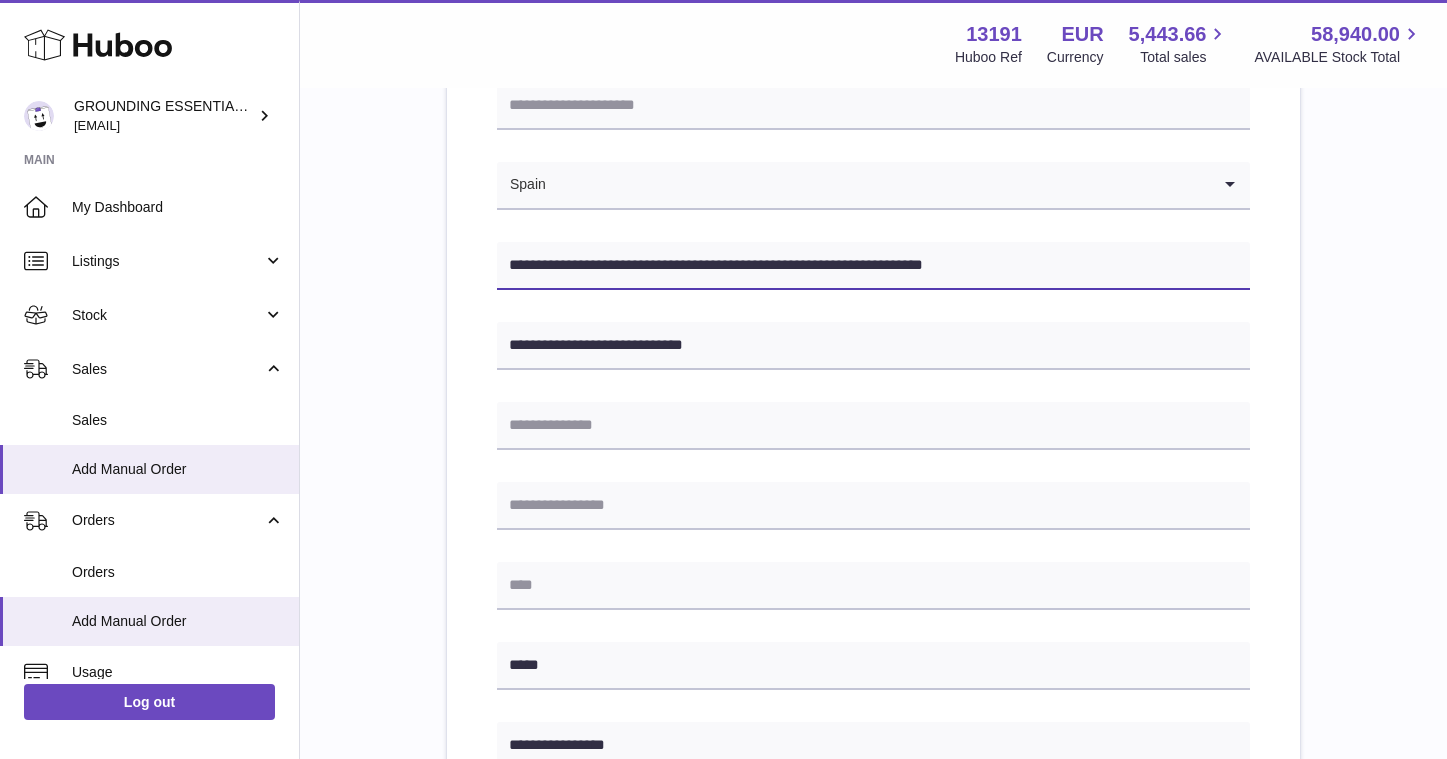 drag, startPoint x: 943, startPoint y: 266, endPoint x: 788, endPoint y: 268, distance: 155.01291 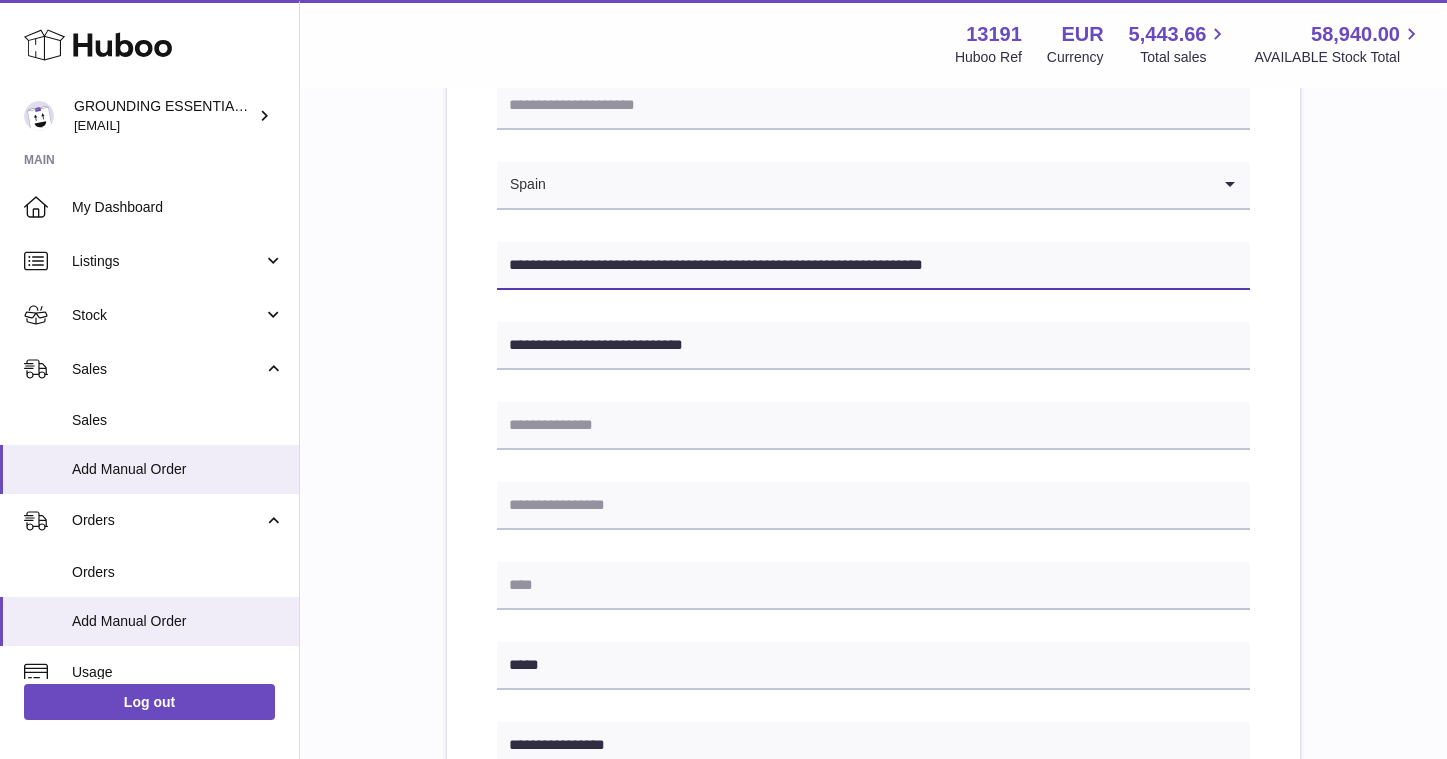 click on "**********" at bounding box center [873, 266] 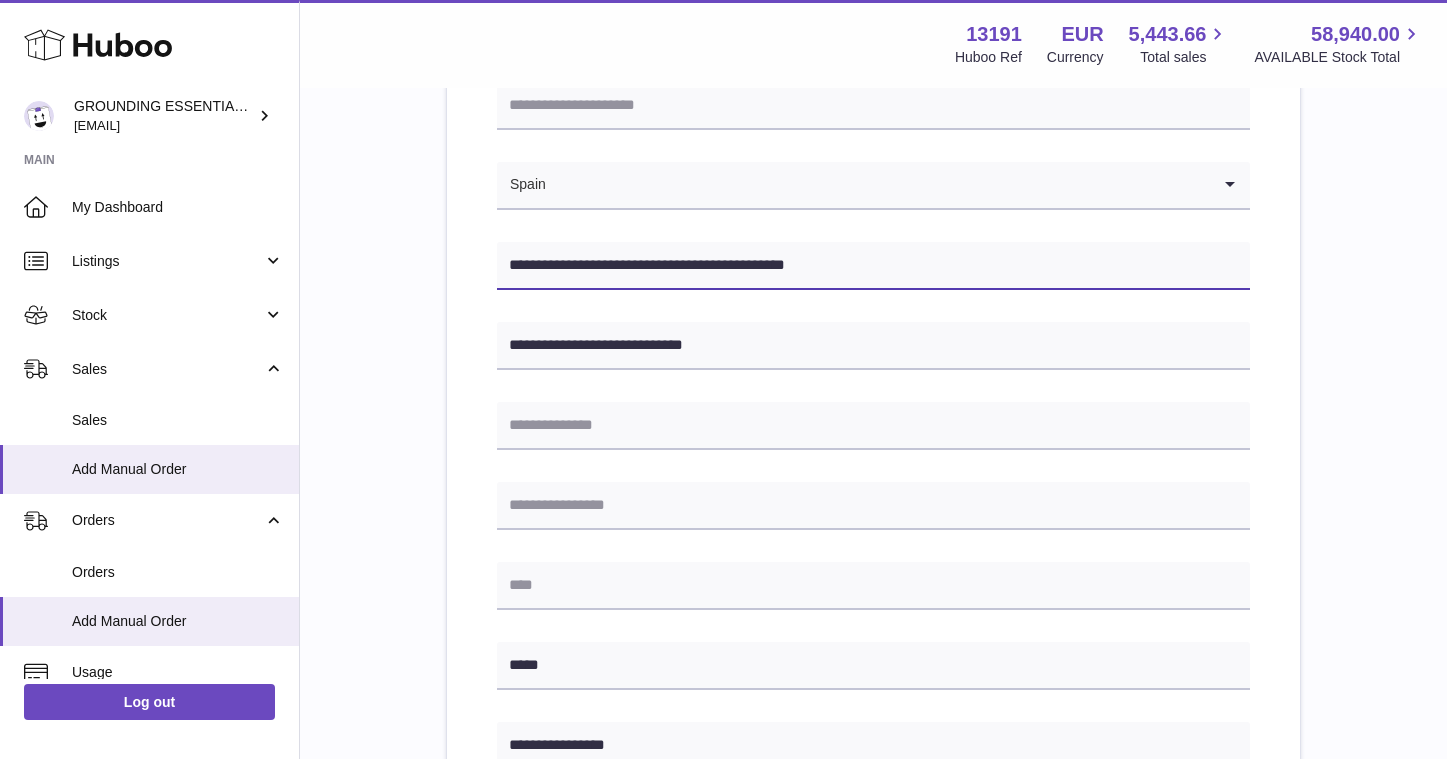 type on "**********" 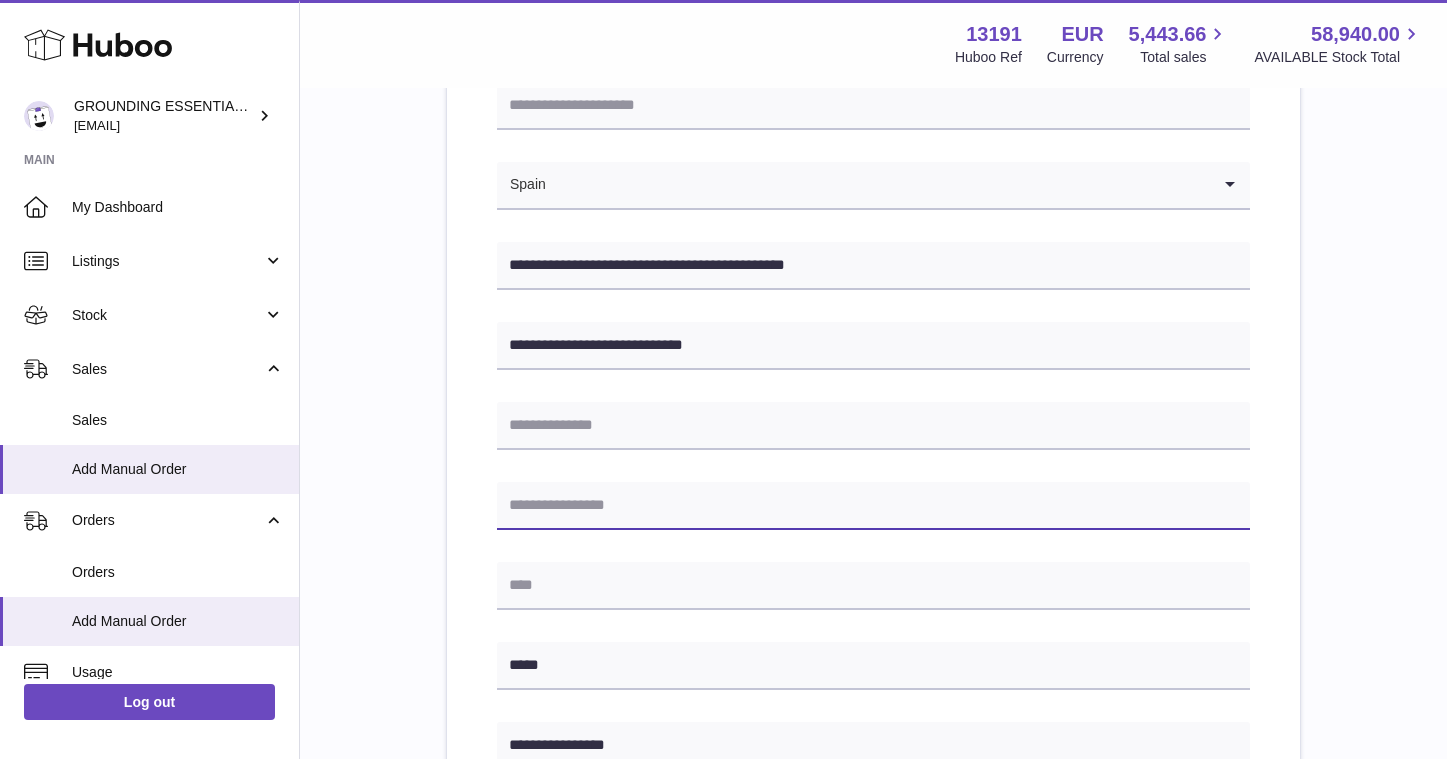 click at bounding box center [873, 506] 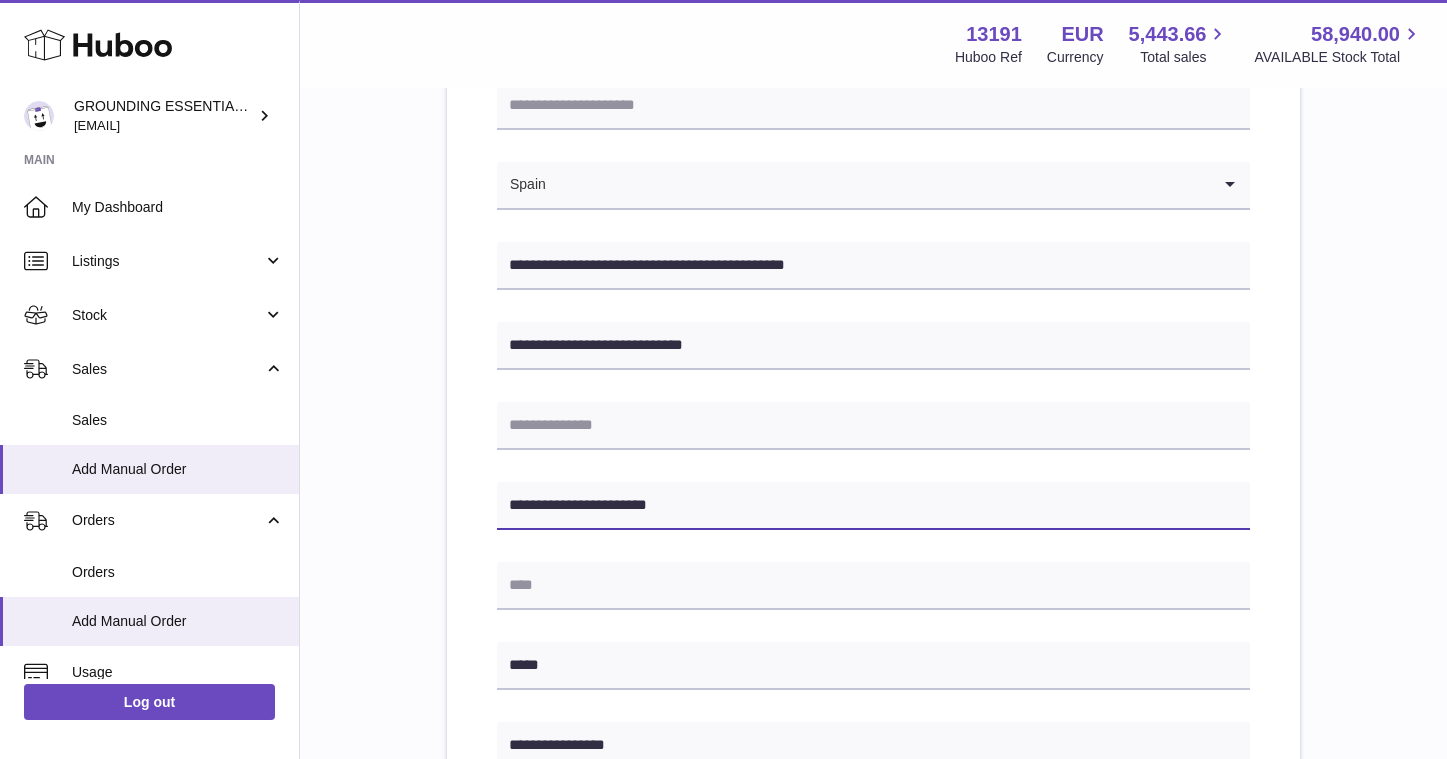 type on "**********" 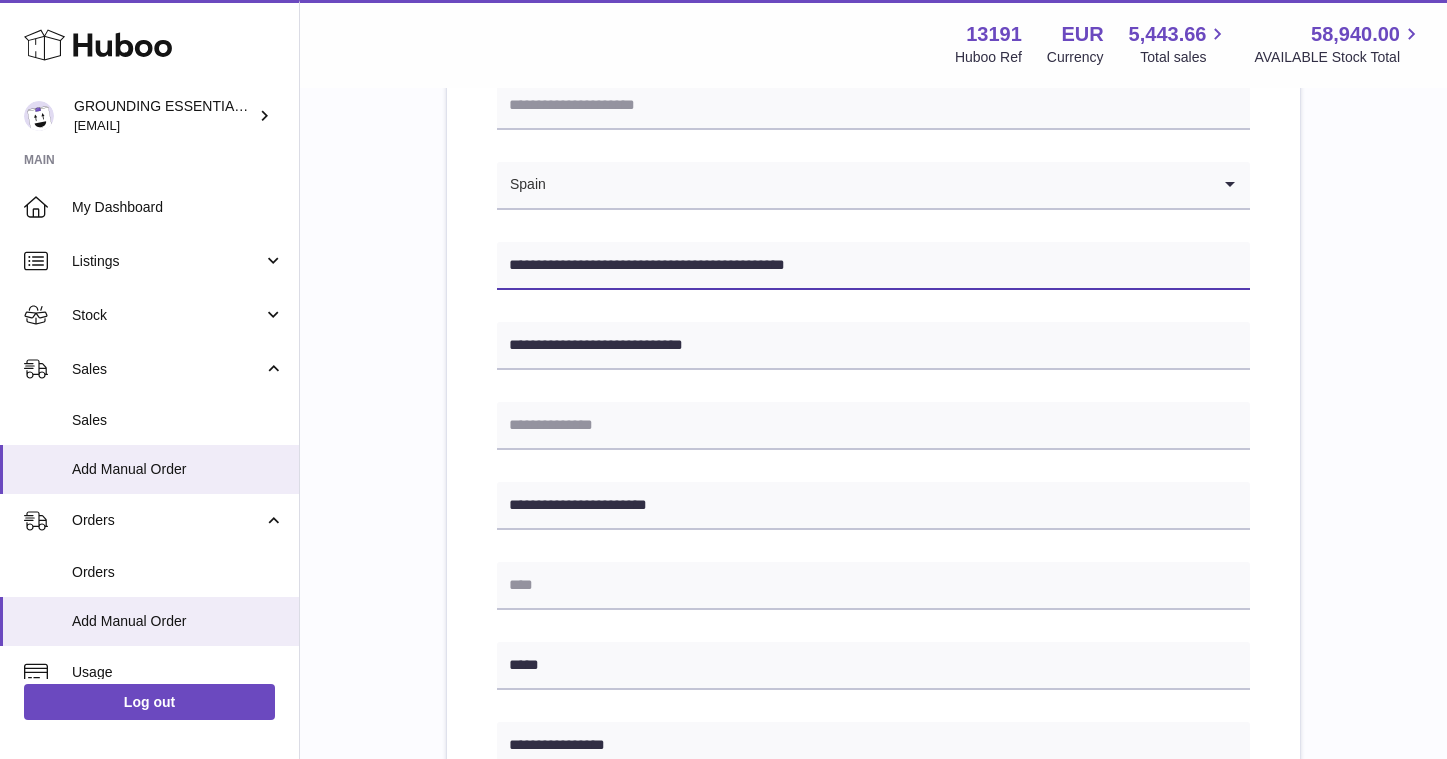 click on "**********" at bounding box center [873, 266] 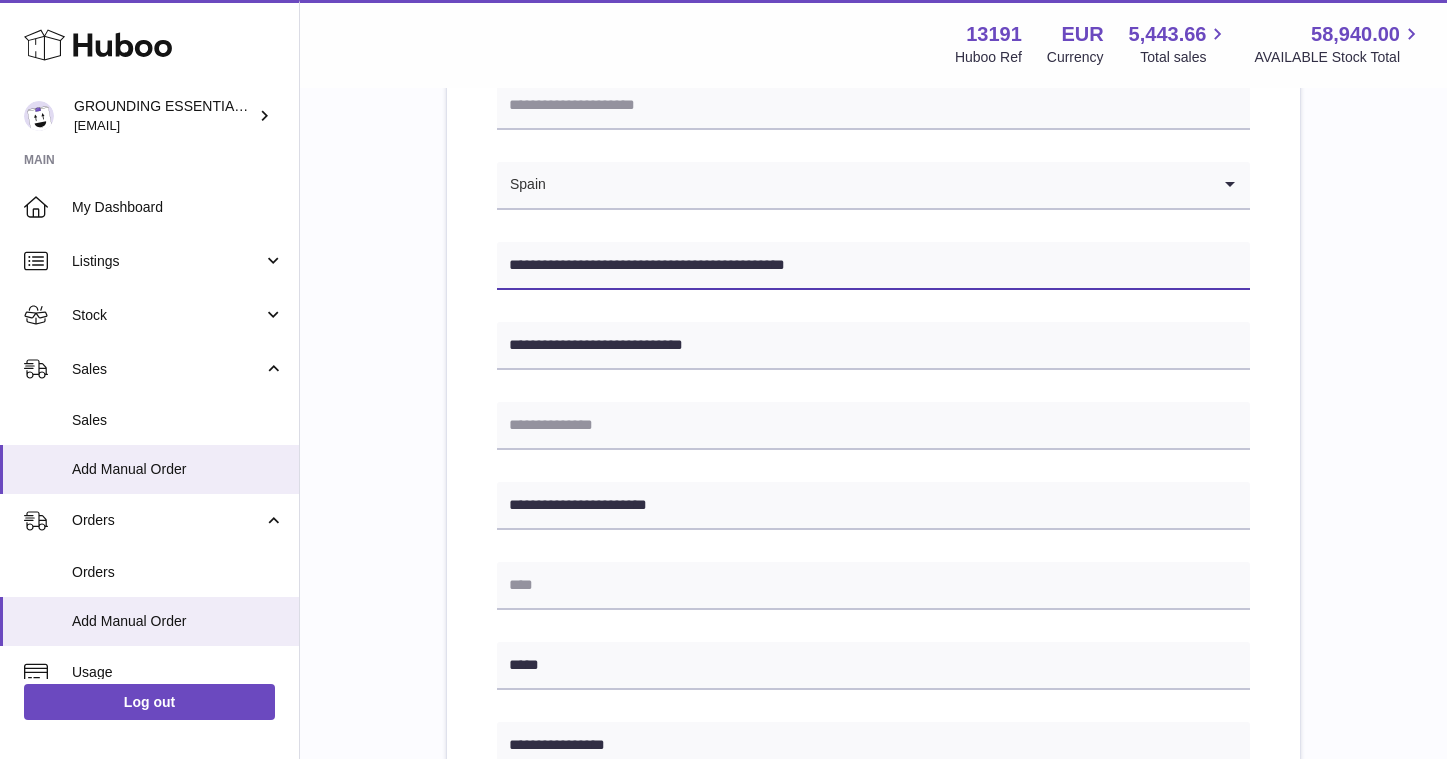 drag, startPoint x: 783, startPoint y: 265, endPoint x: 704, endPoint y: 265, distance: 79 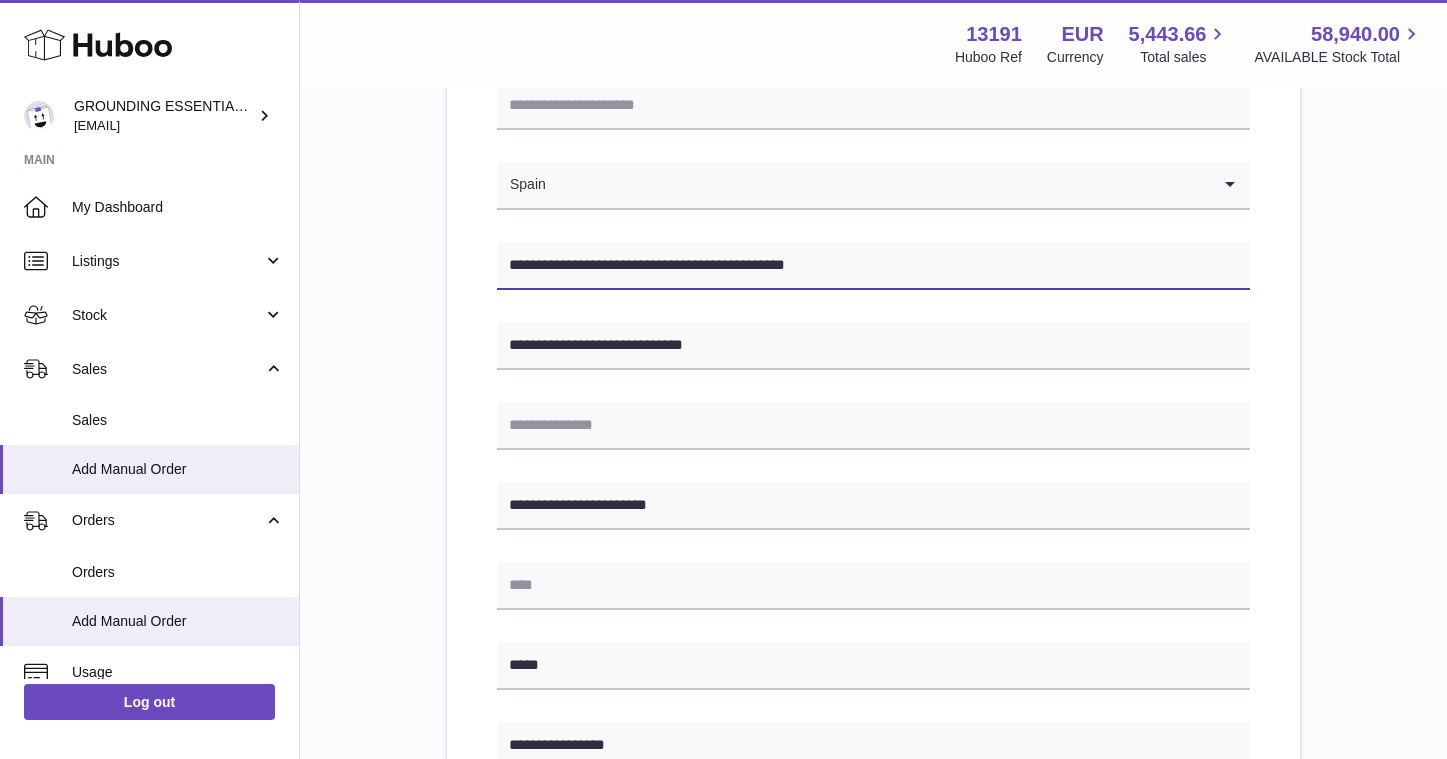 click on "**********" at bounding box center [873, 266] 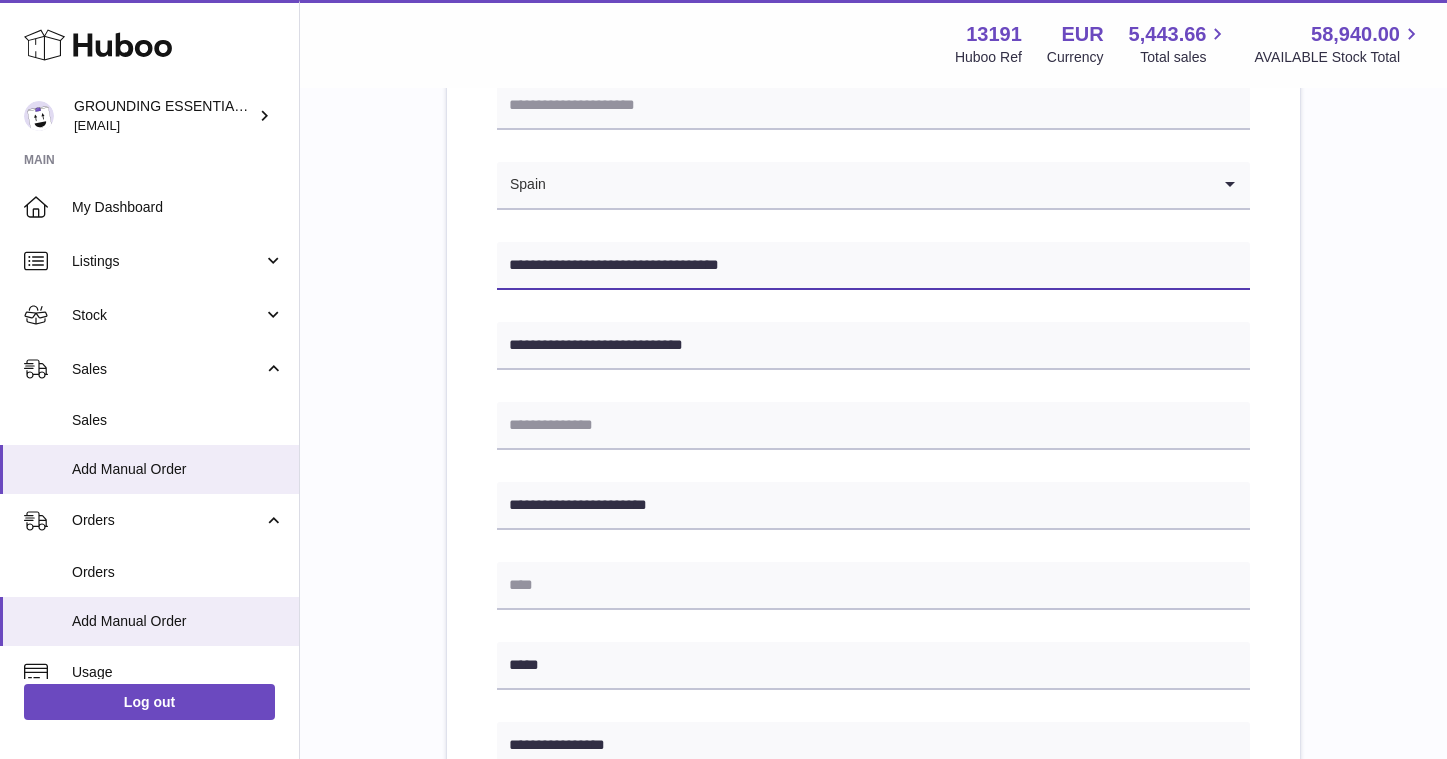 type on "**********" 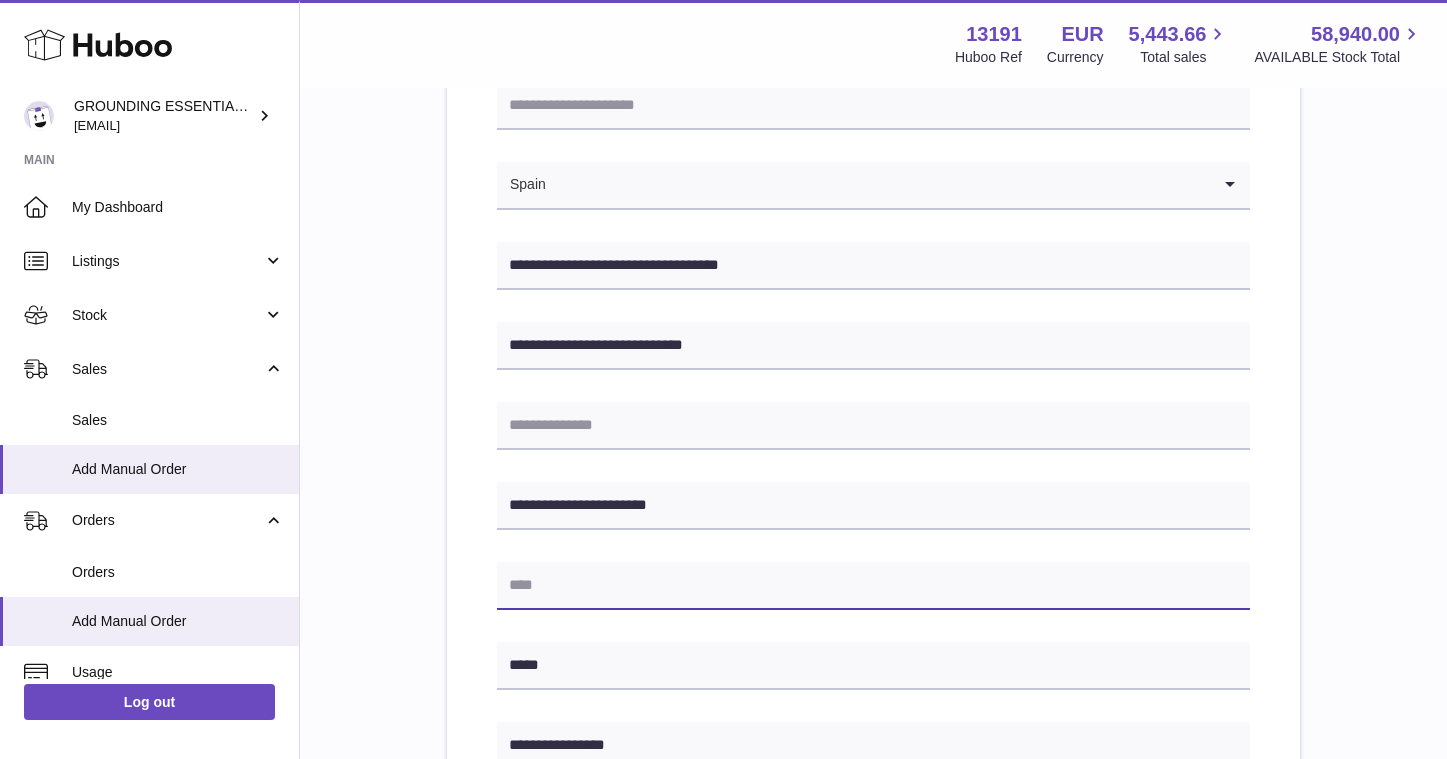 click at bounding box center [873, 586] 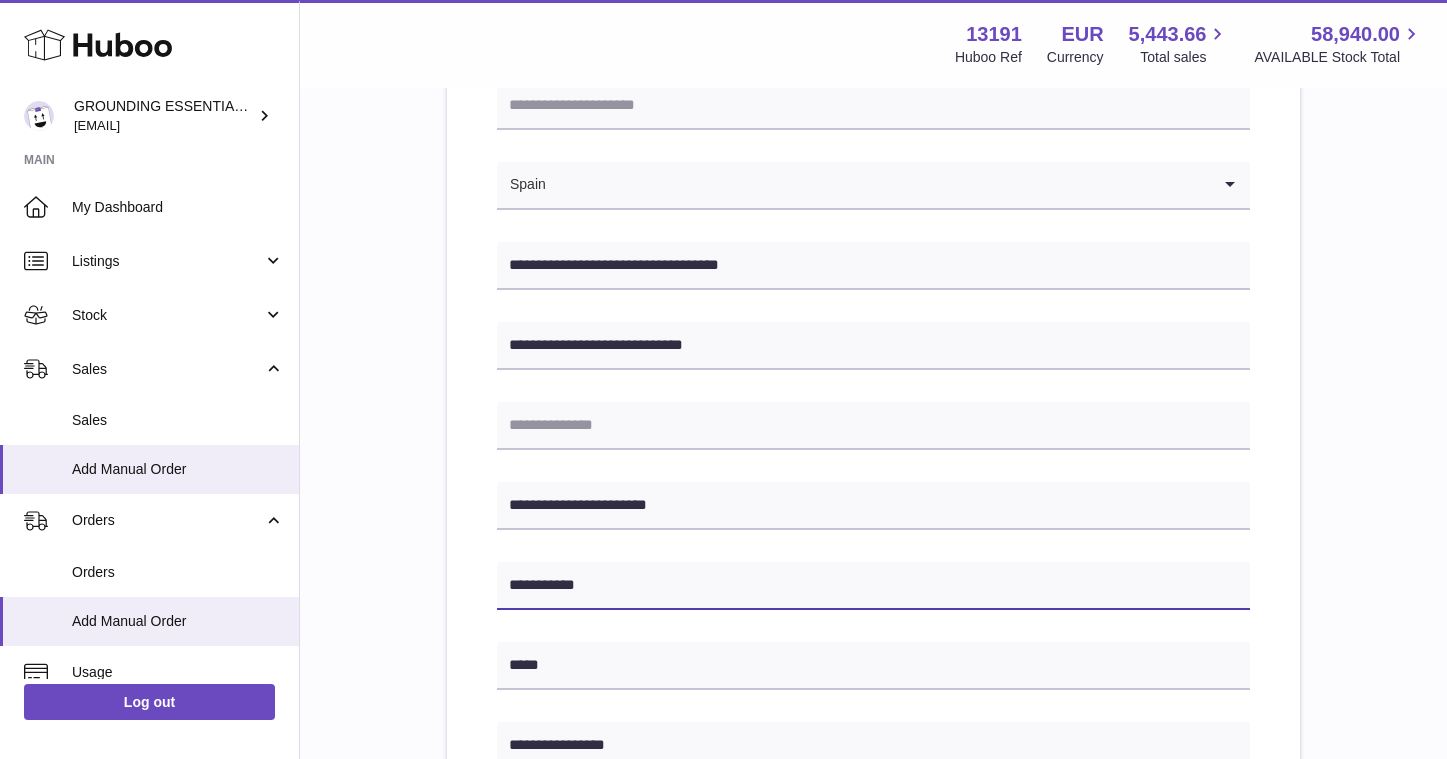 type on "**********" 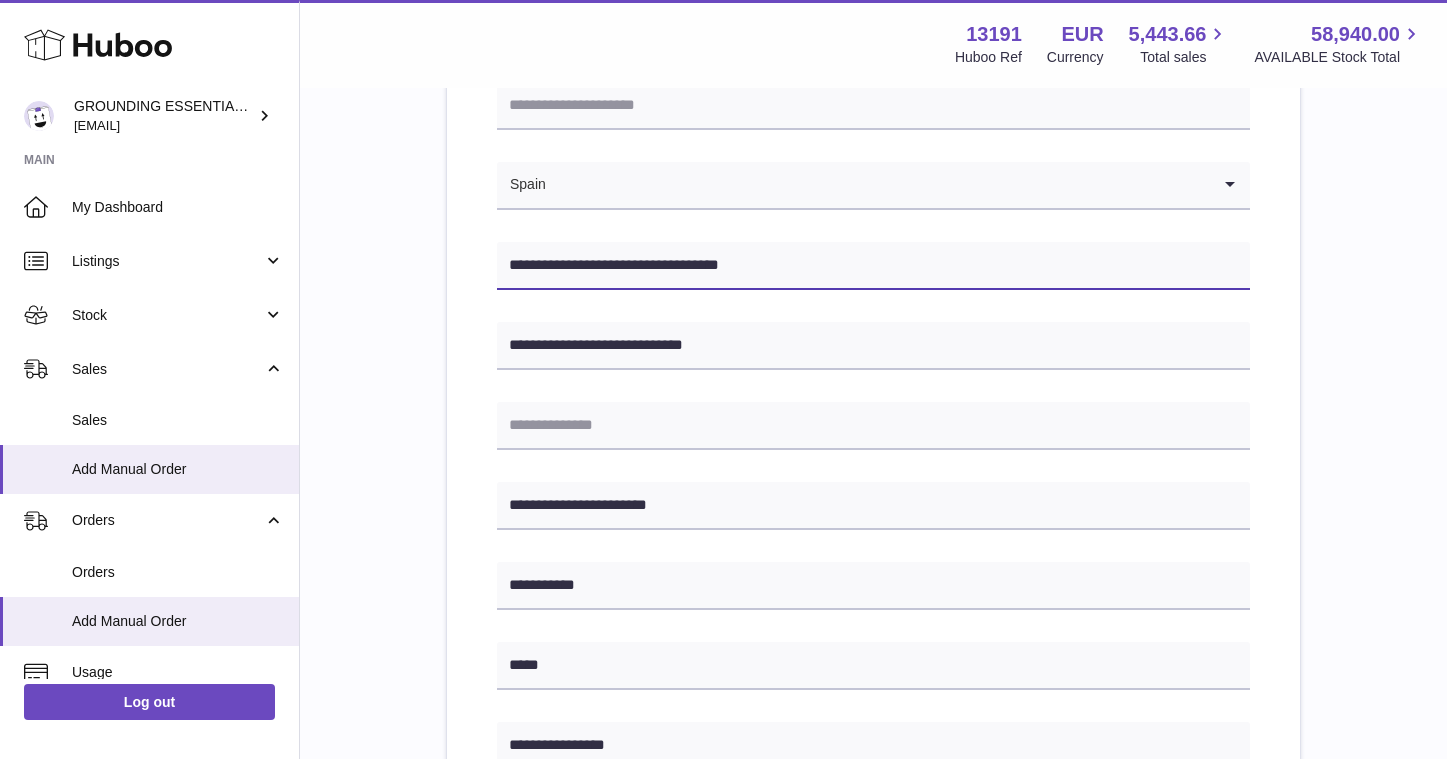 drag, startPoint x: 767, startPoint y: 268, endPoint x: 717, endPoint y: 267, distance: 50.01 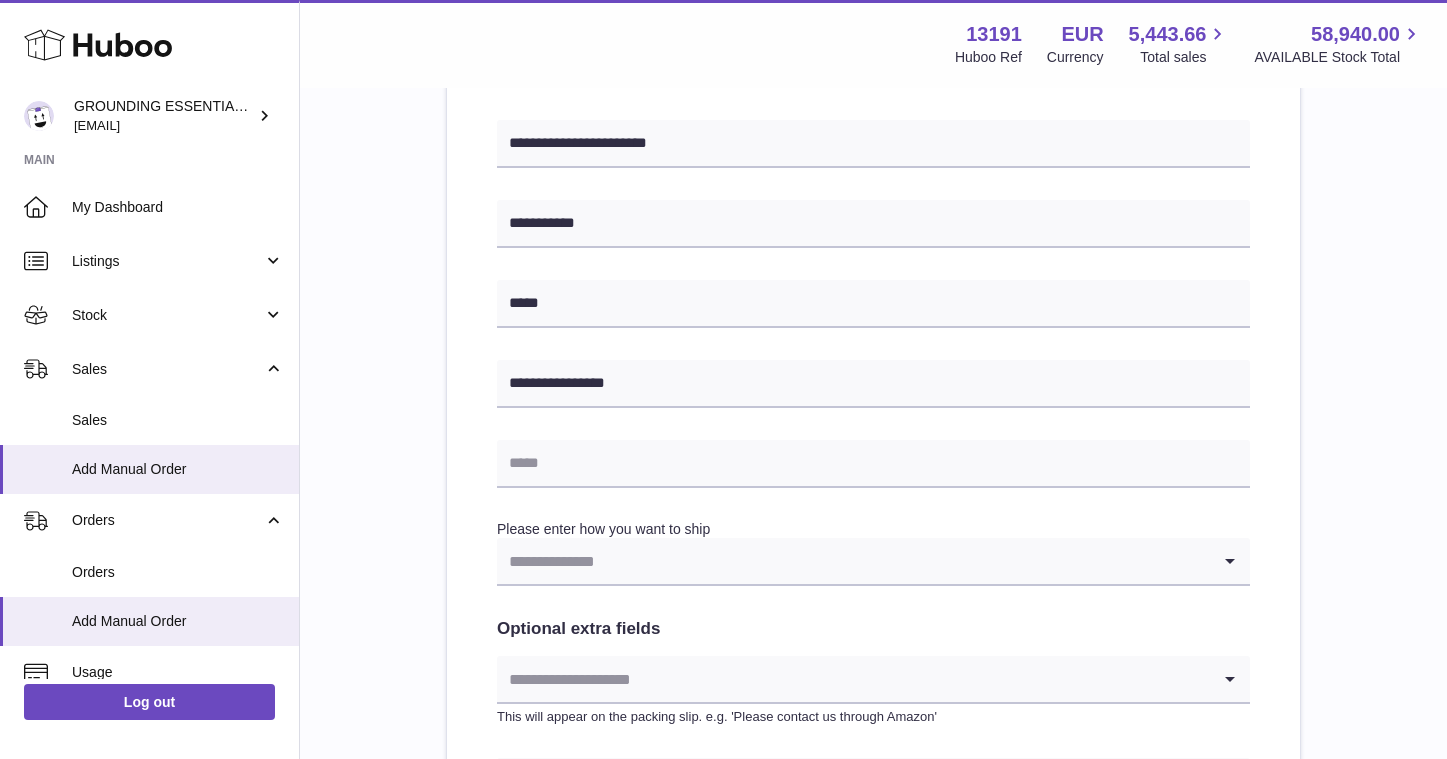 scroll, scrollTop: 829, scrollLeft: 0, axis: vertical 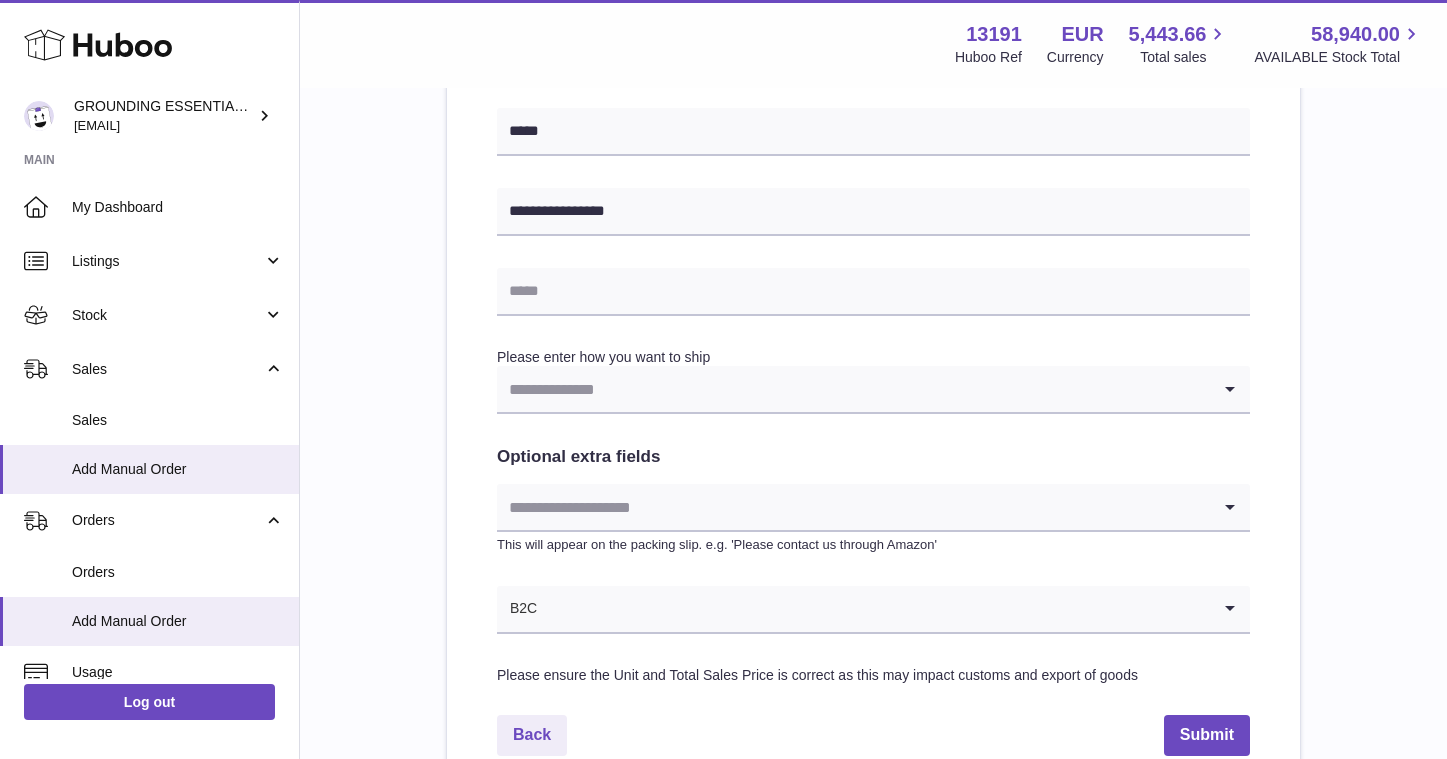 type on "**********" 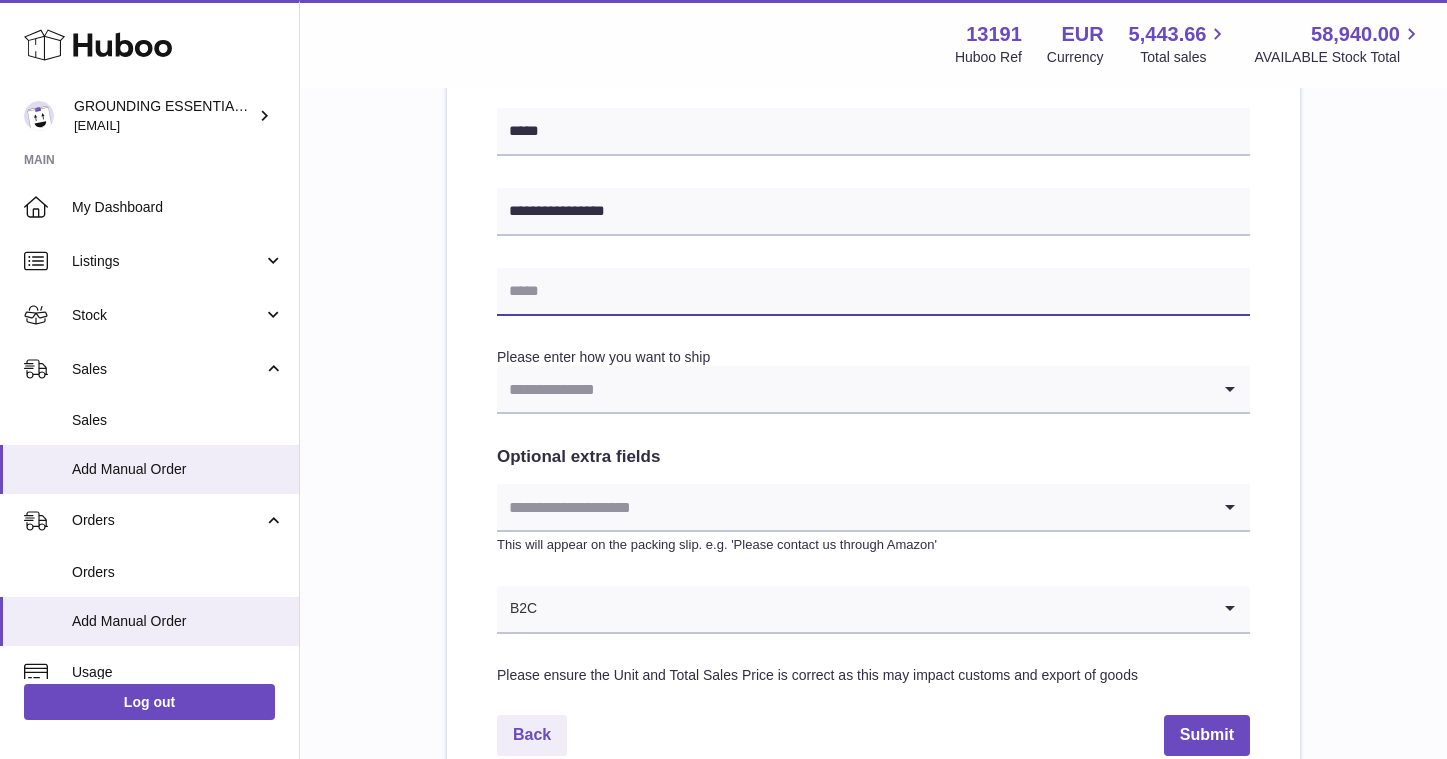 click at bounding box center [873, 292] 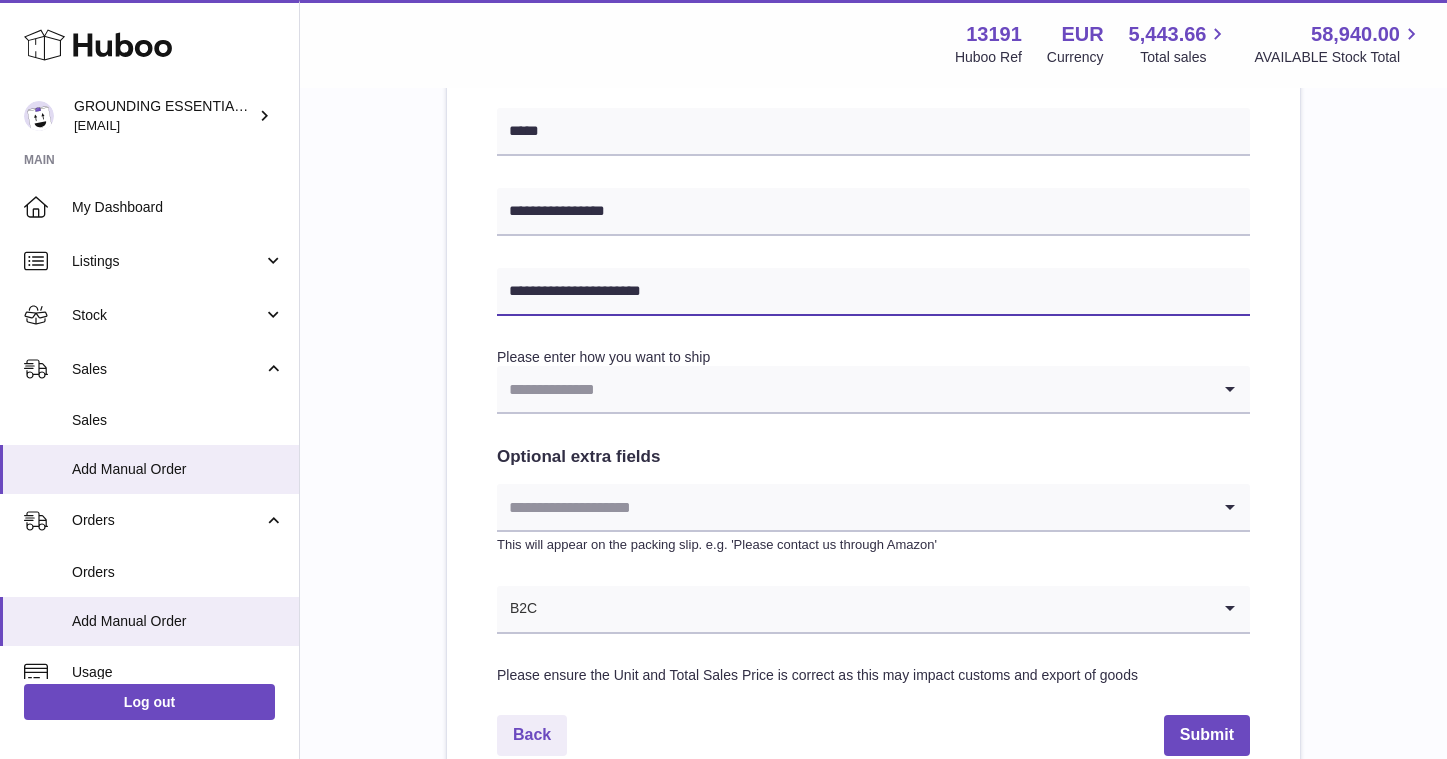 type on "**********" 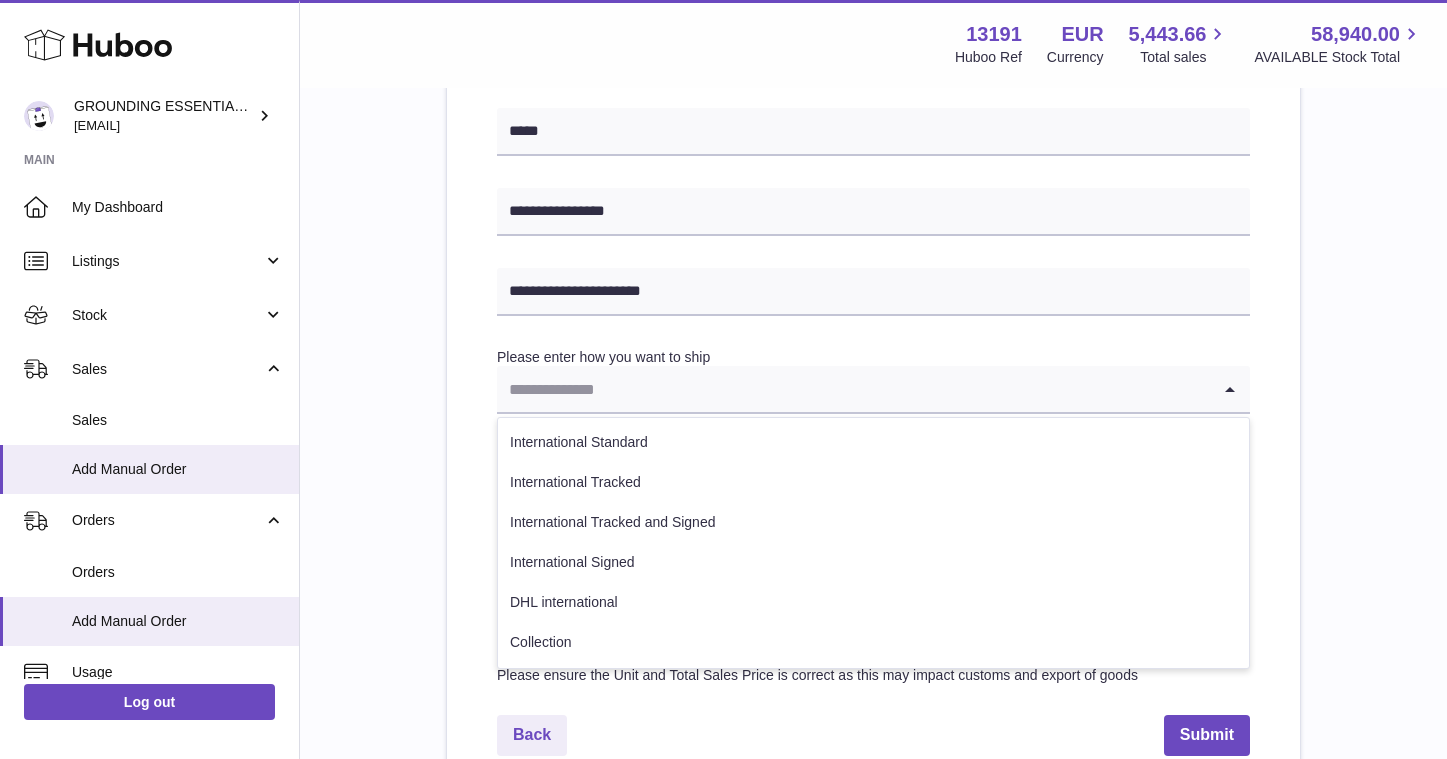 click at bounding box center (853, 389) 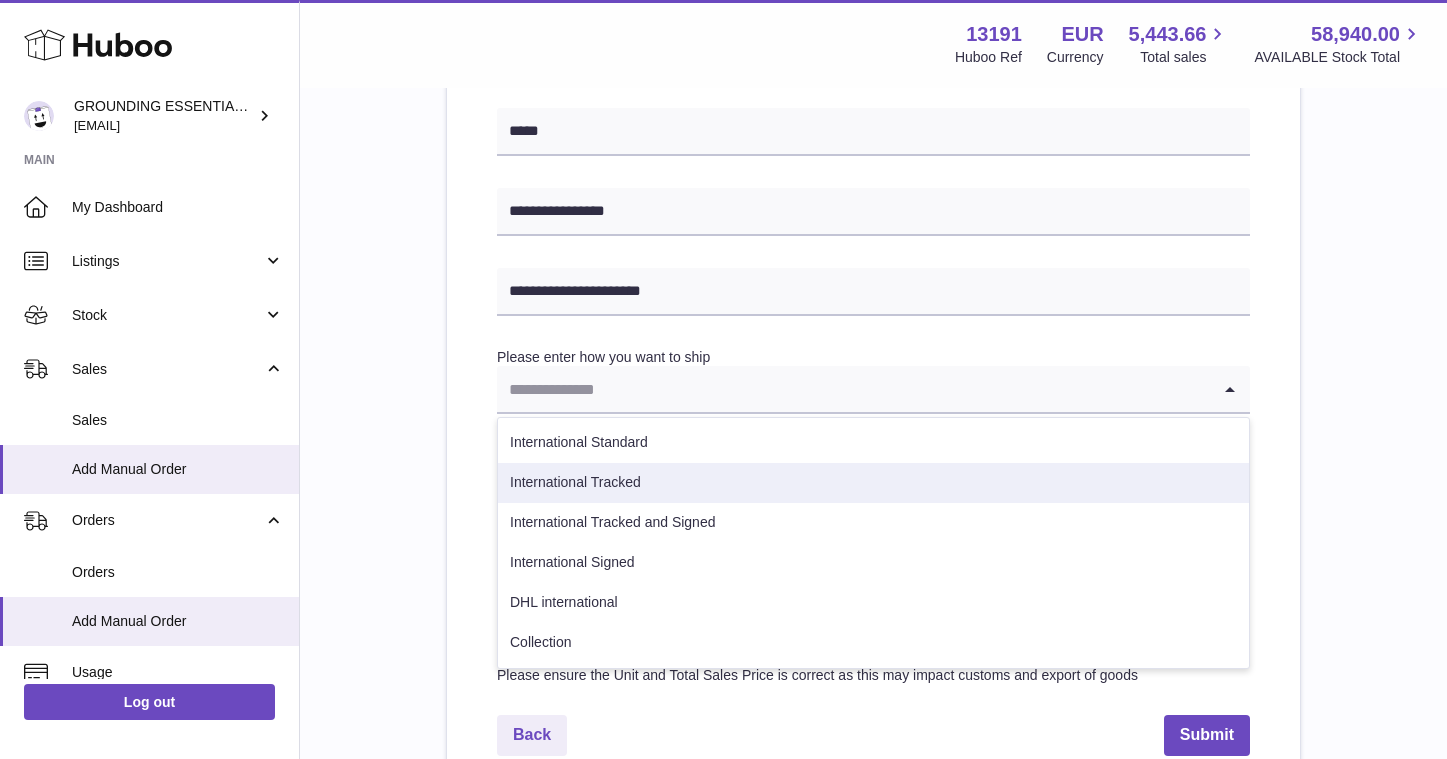 click on "International Tracked" at bounding box center (873, 483) 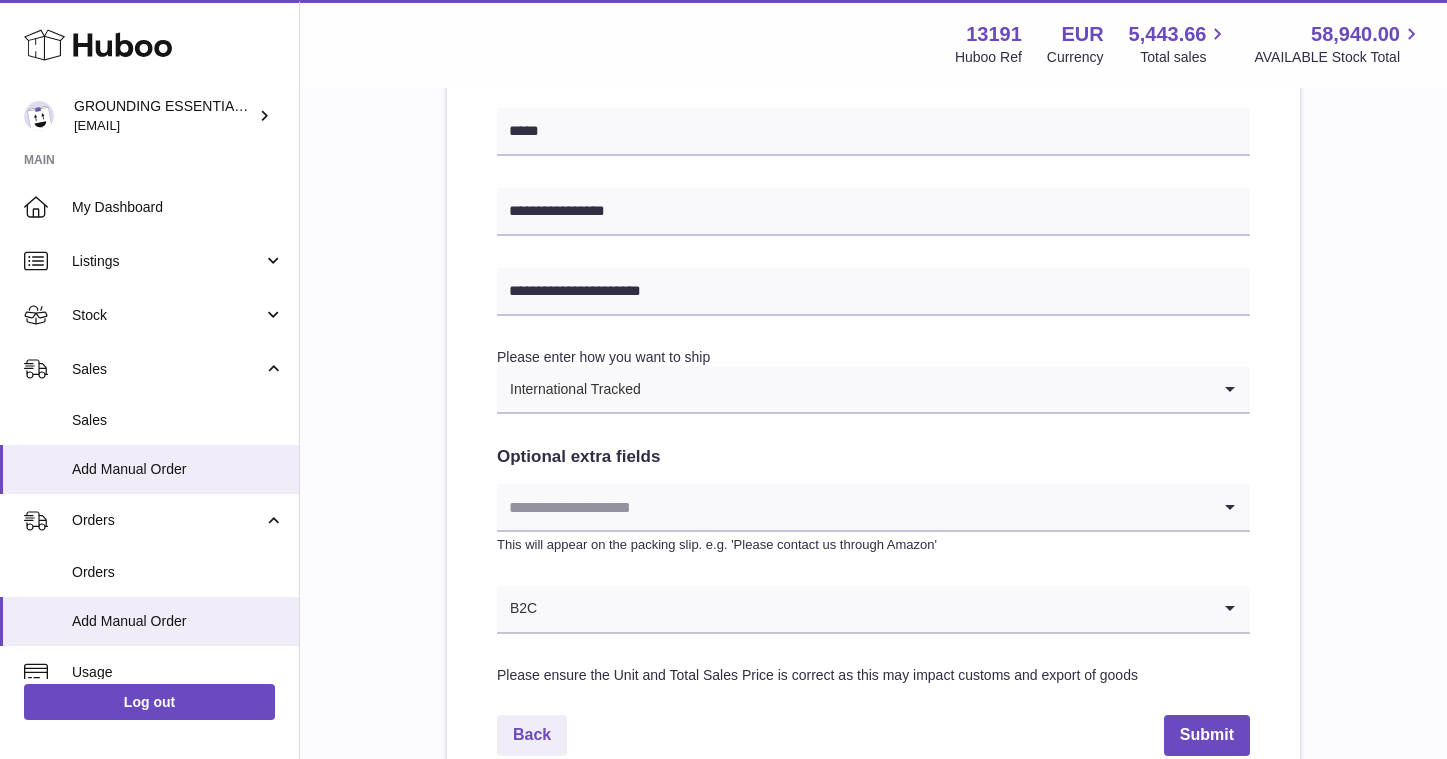 scroll, scrollTop: 1034, scrollLeft: 0, axis: vertical 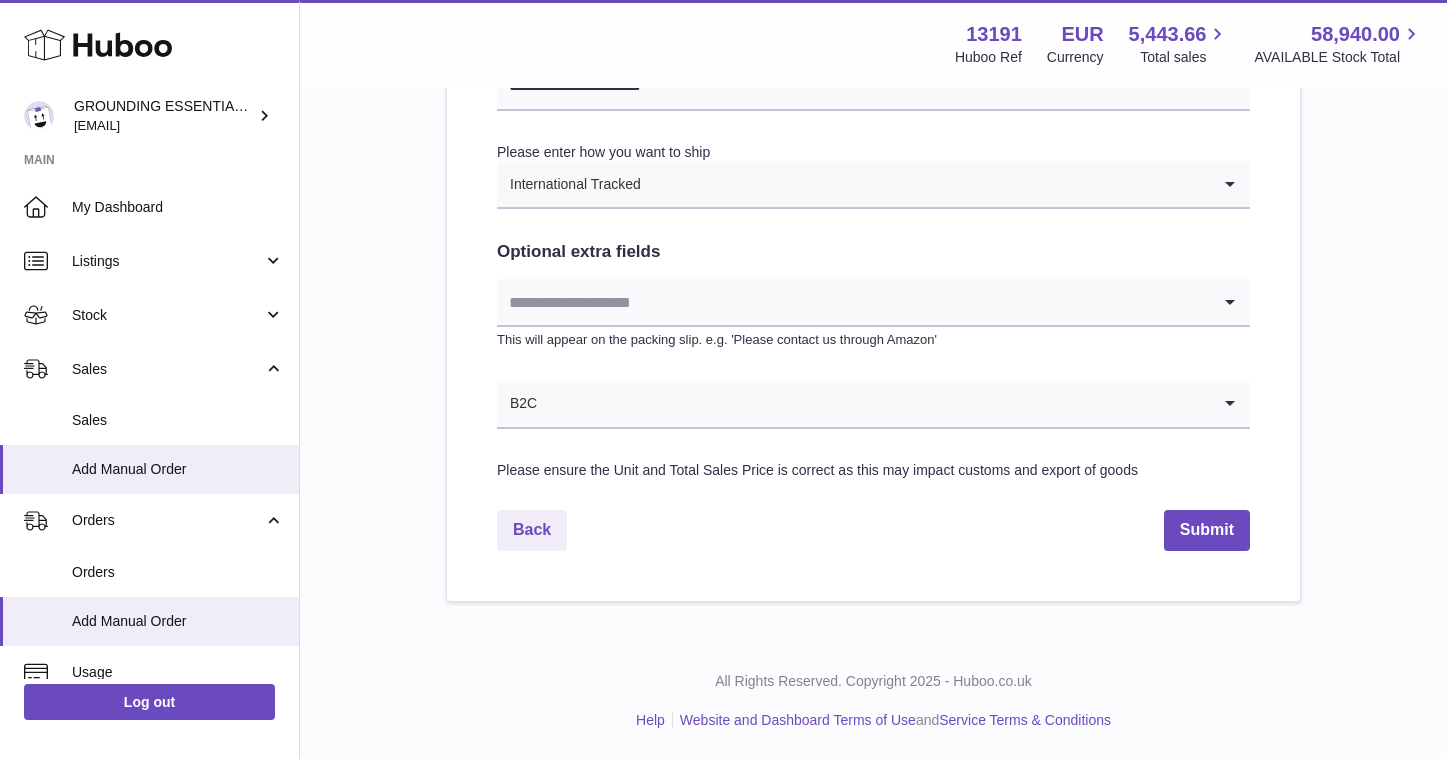 click at bounding box center (853, 302) 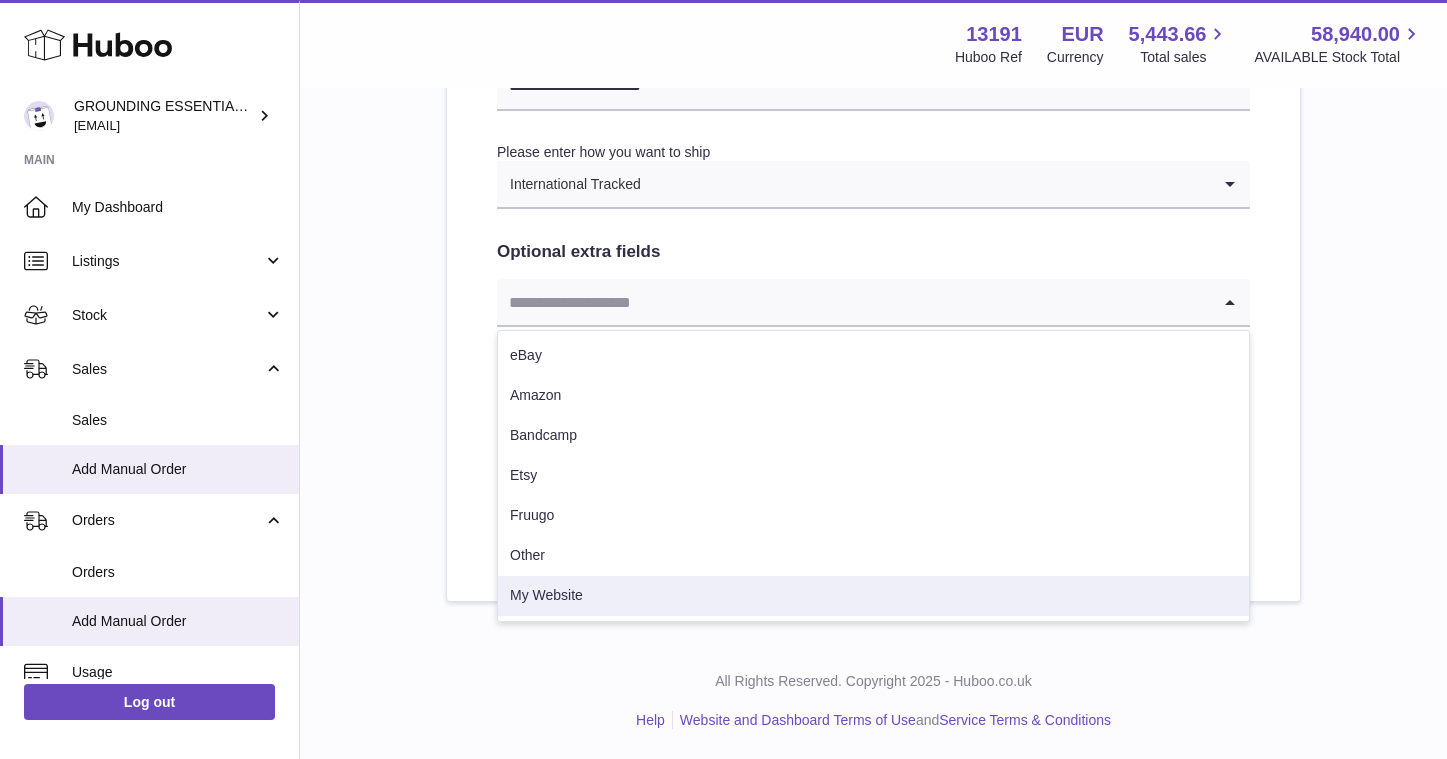 click on "My Website" at bounding box center [873, 596] 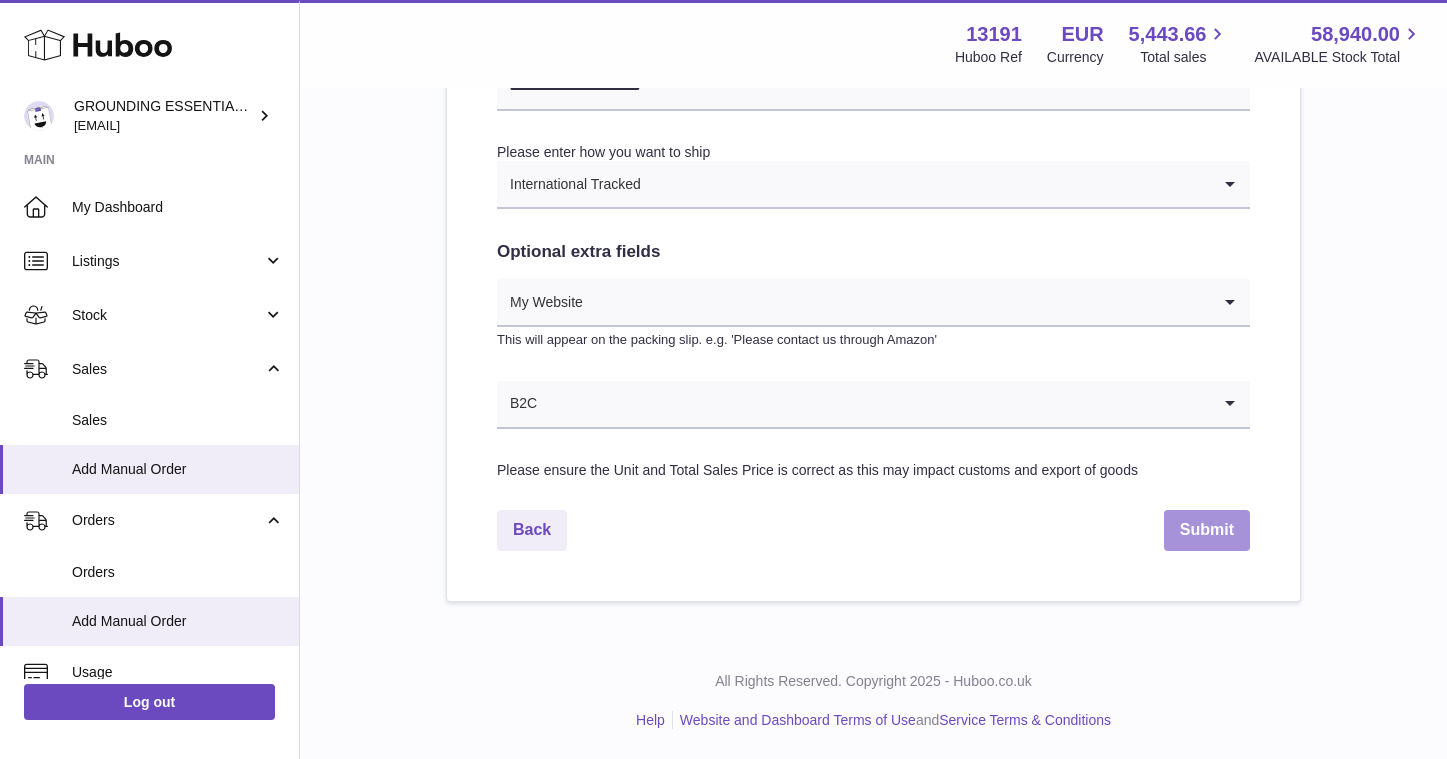 click on "Submit" at bounding box center (1207, 530) 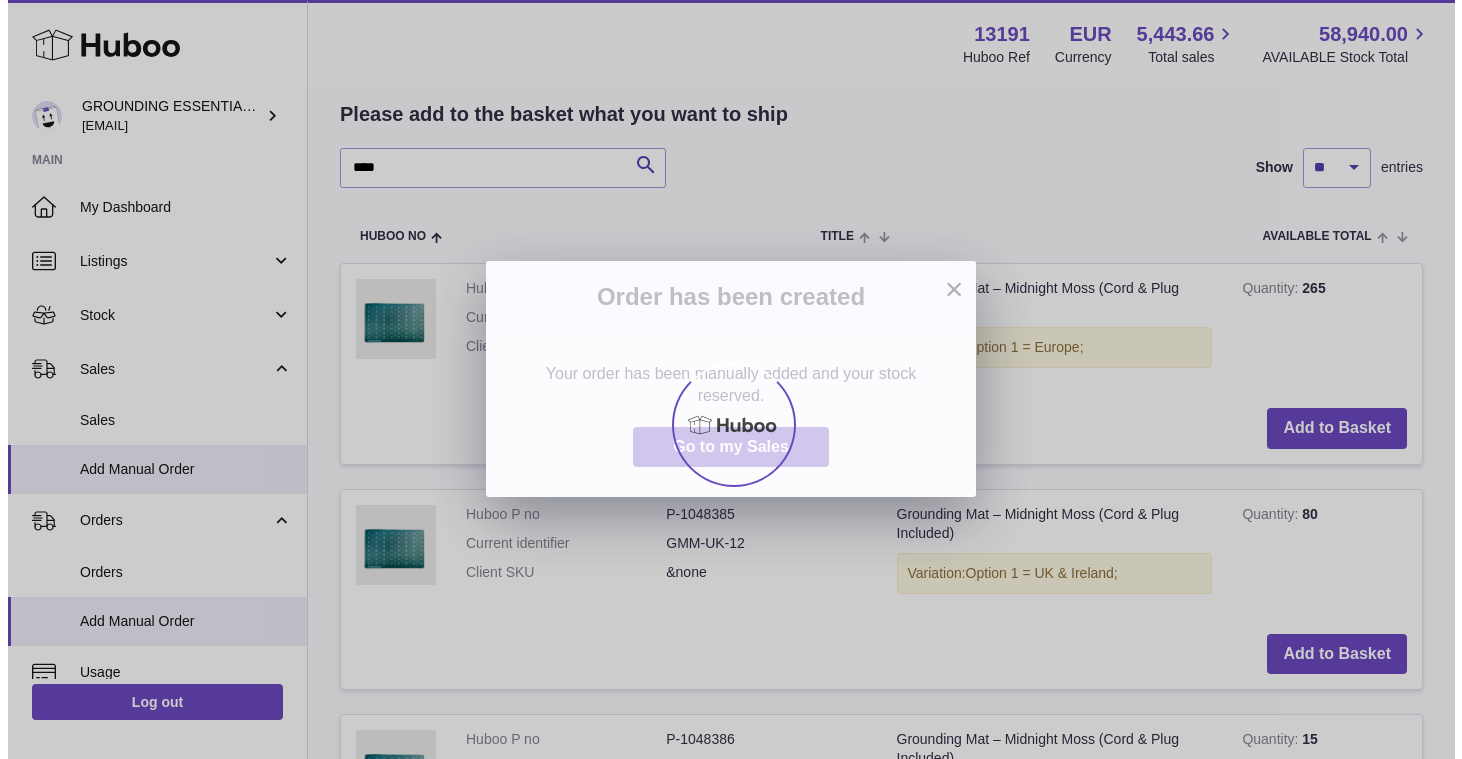 scroll, scrollTop: 0, scrollLeft: 0, axis: both 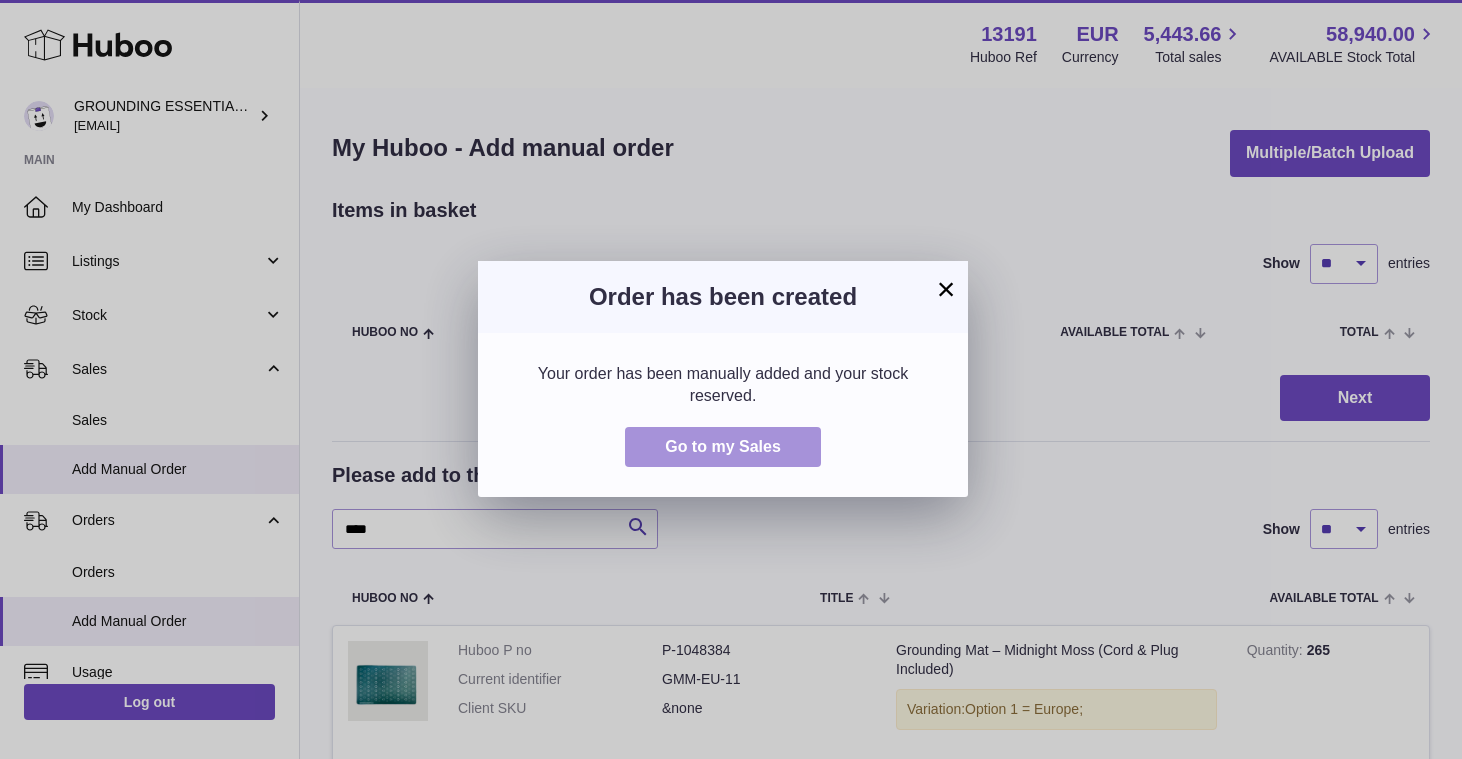click on "Go to my Sales" at bounding box center (723, 446) 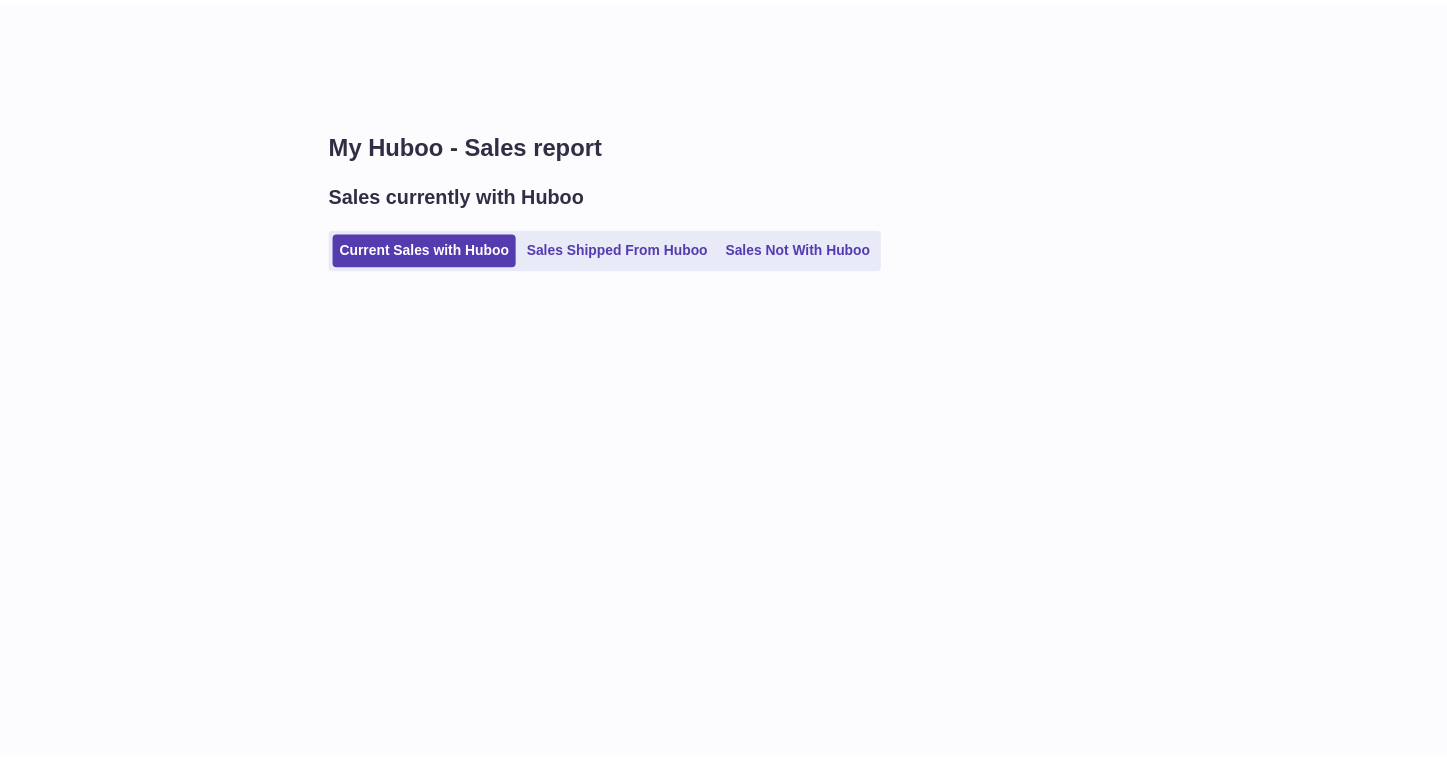 scroll, scrollTop: 0, scrollLeft: 0, axis: both 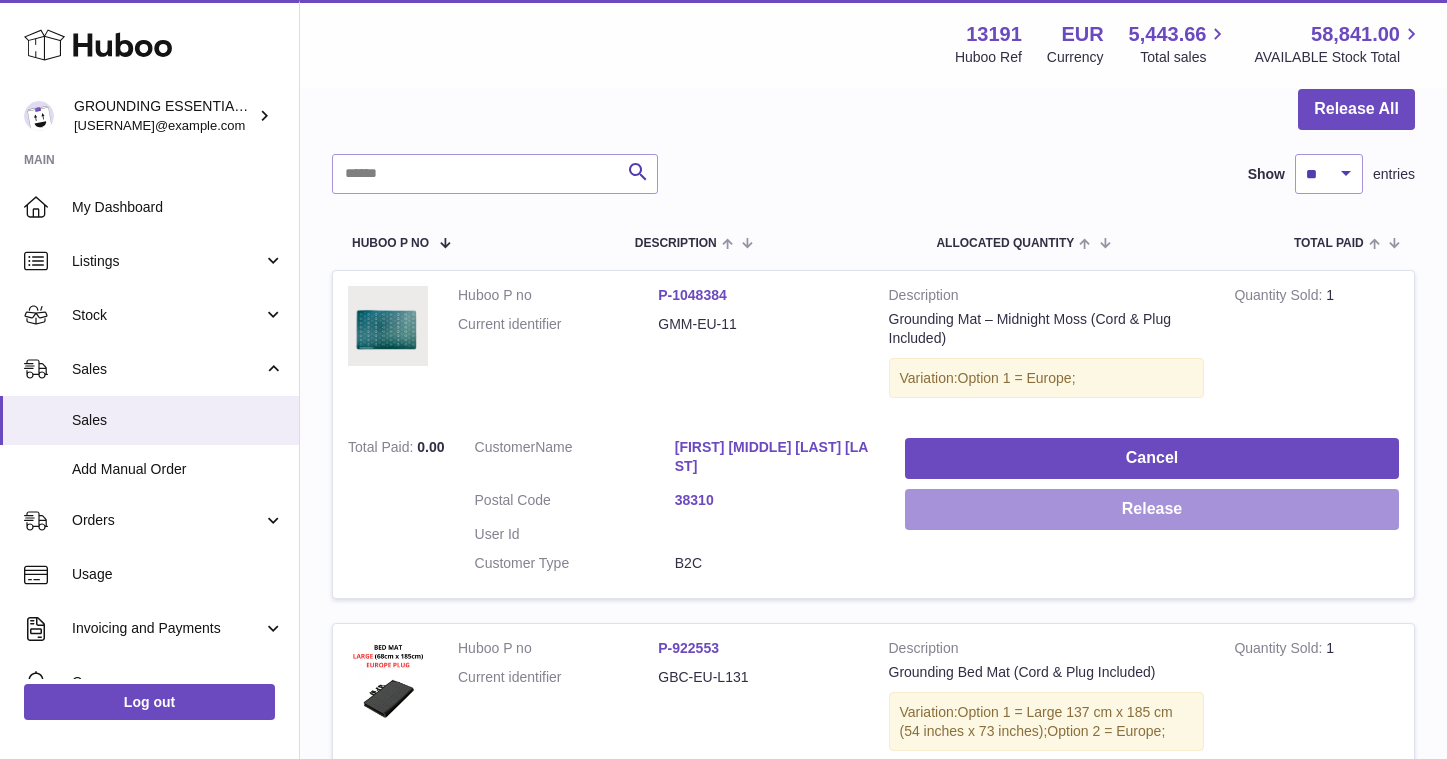click on "Release" at bounding box center [1152, 509] 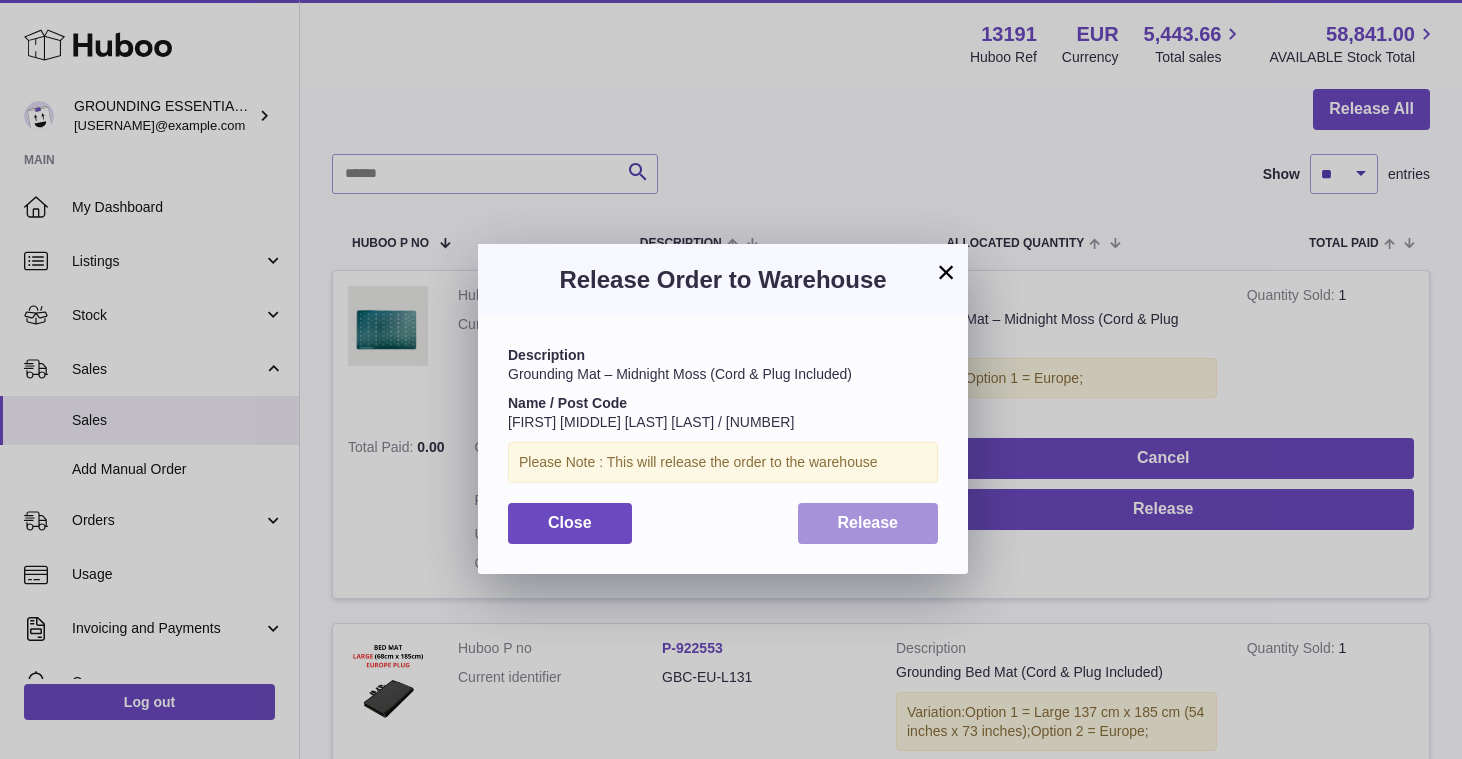 click on "Release" at bounding box center [868, 523] 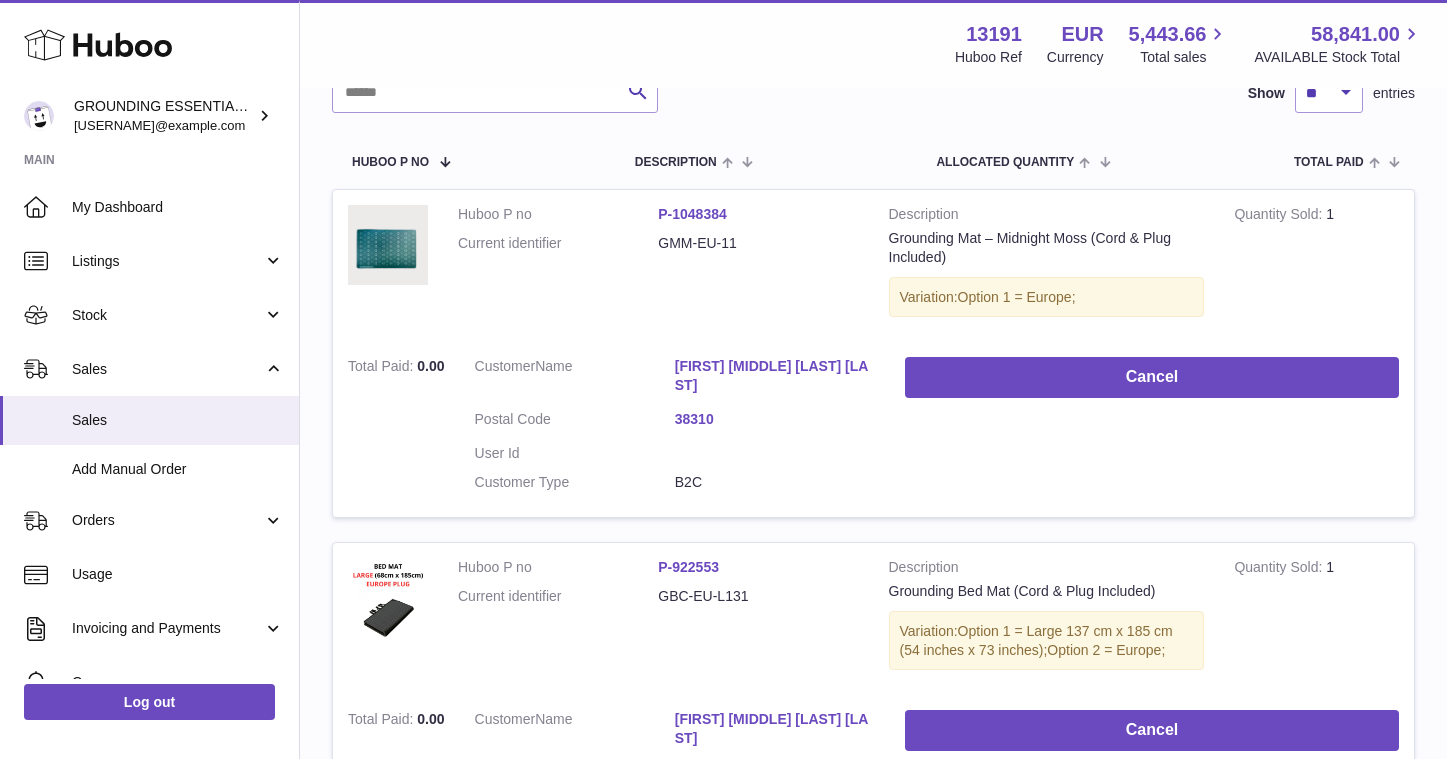 scroll, scrollTop: 428, scrollLeft: 0, axis: vertical 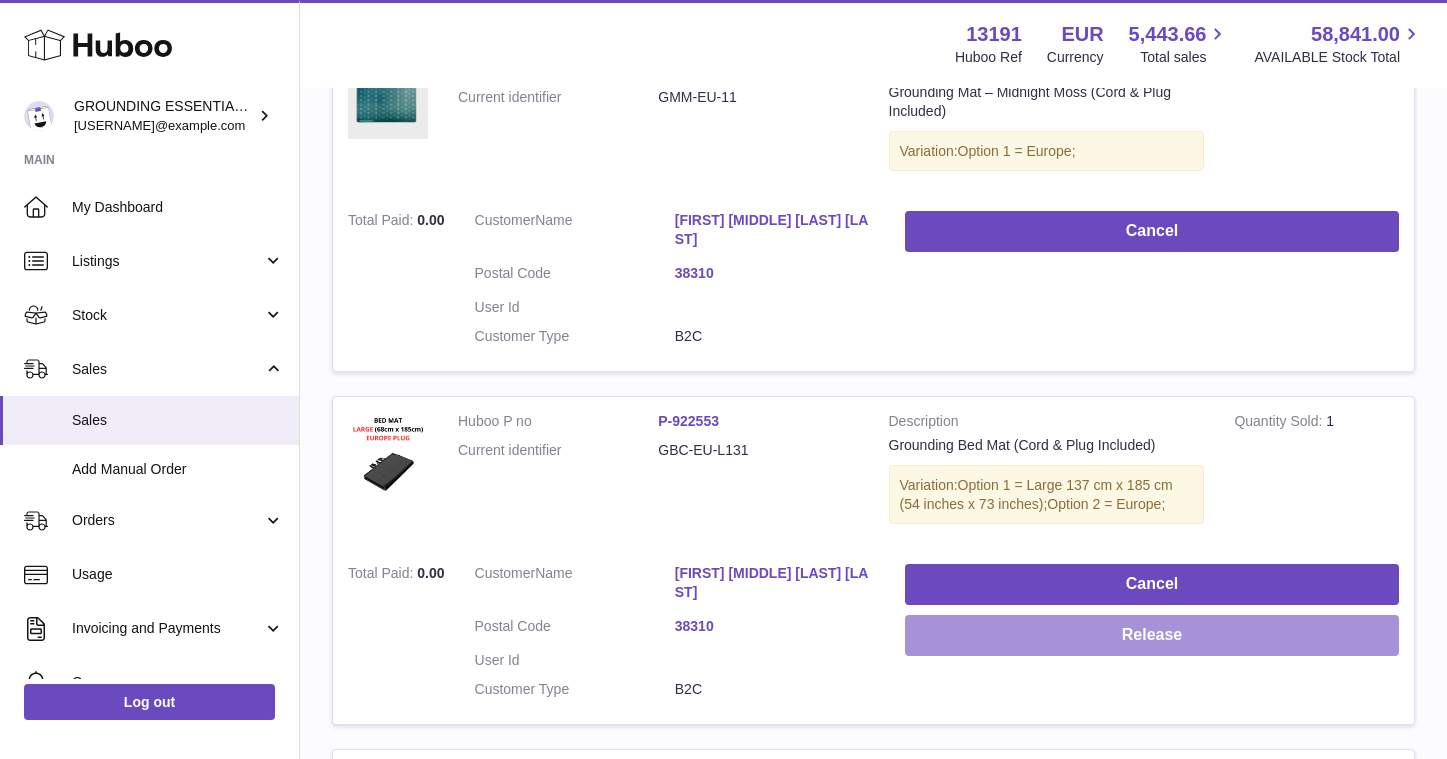 click on "Release" at bounding box center (1152, 635) 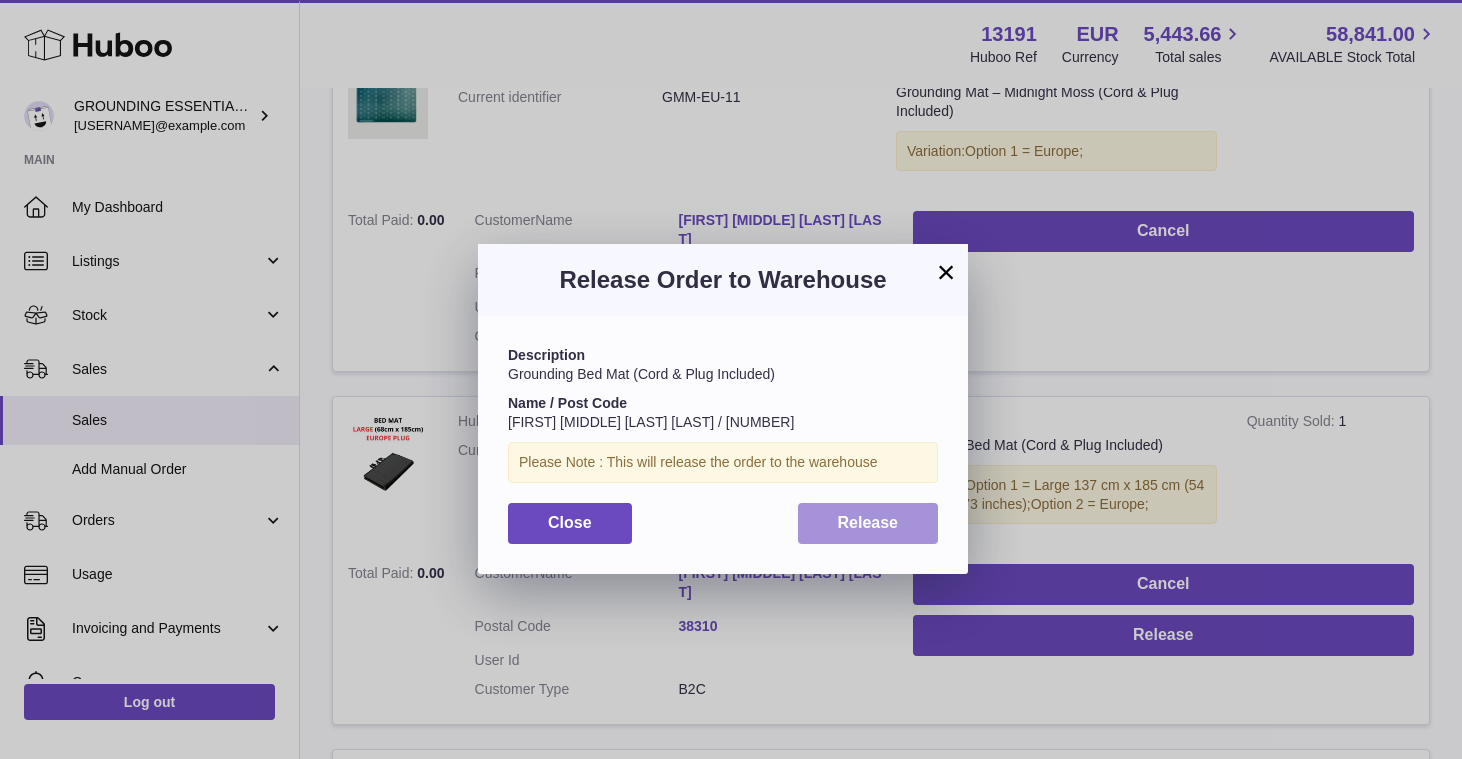 click on "Release" at bounding box center [868, 522] 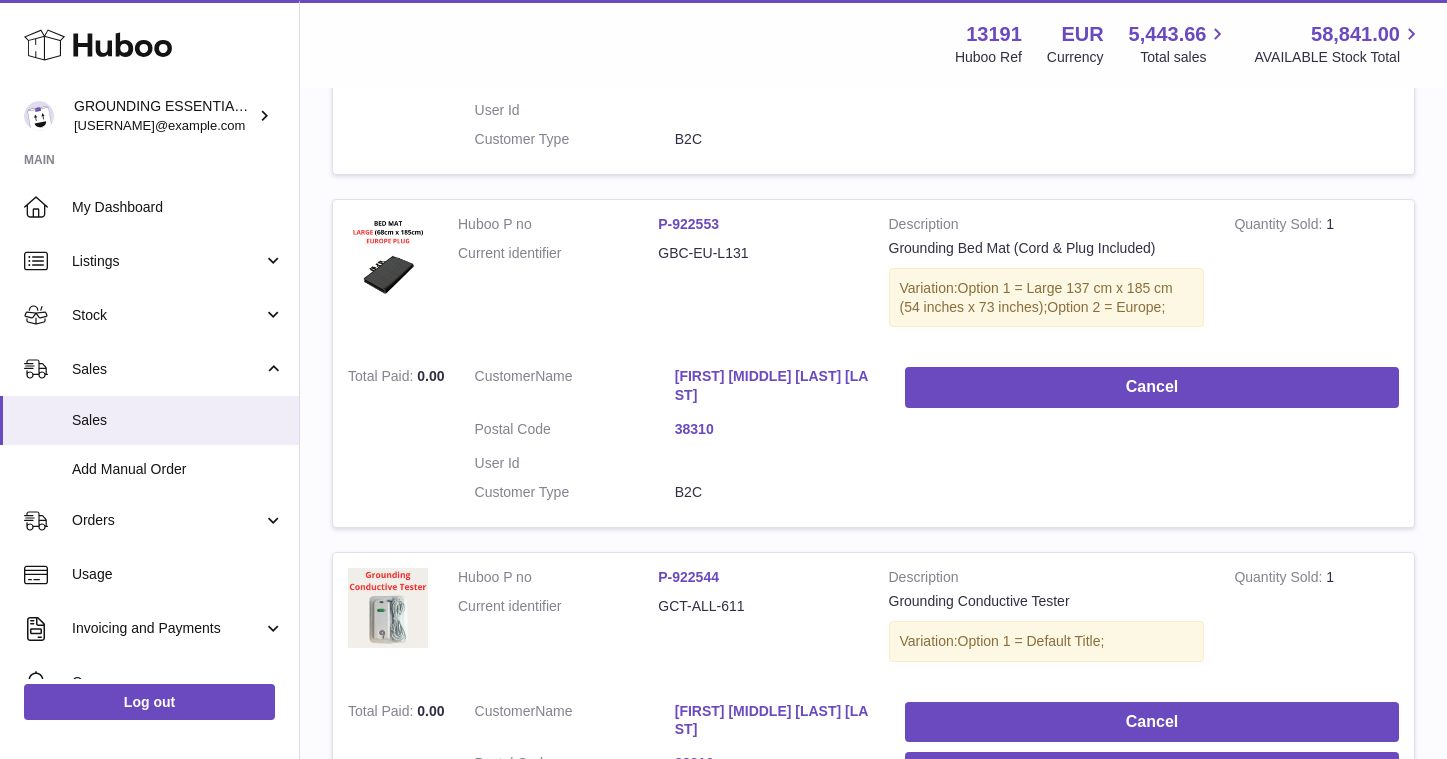 scroll, scrollTop: 689, scrollLeft: 0, axis: vertical 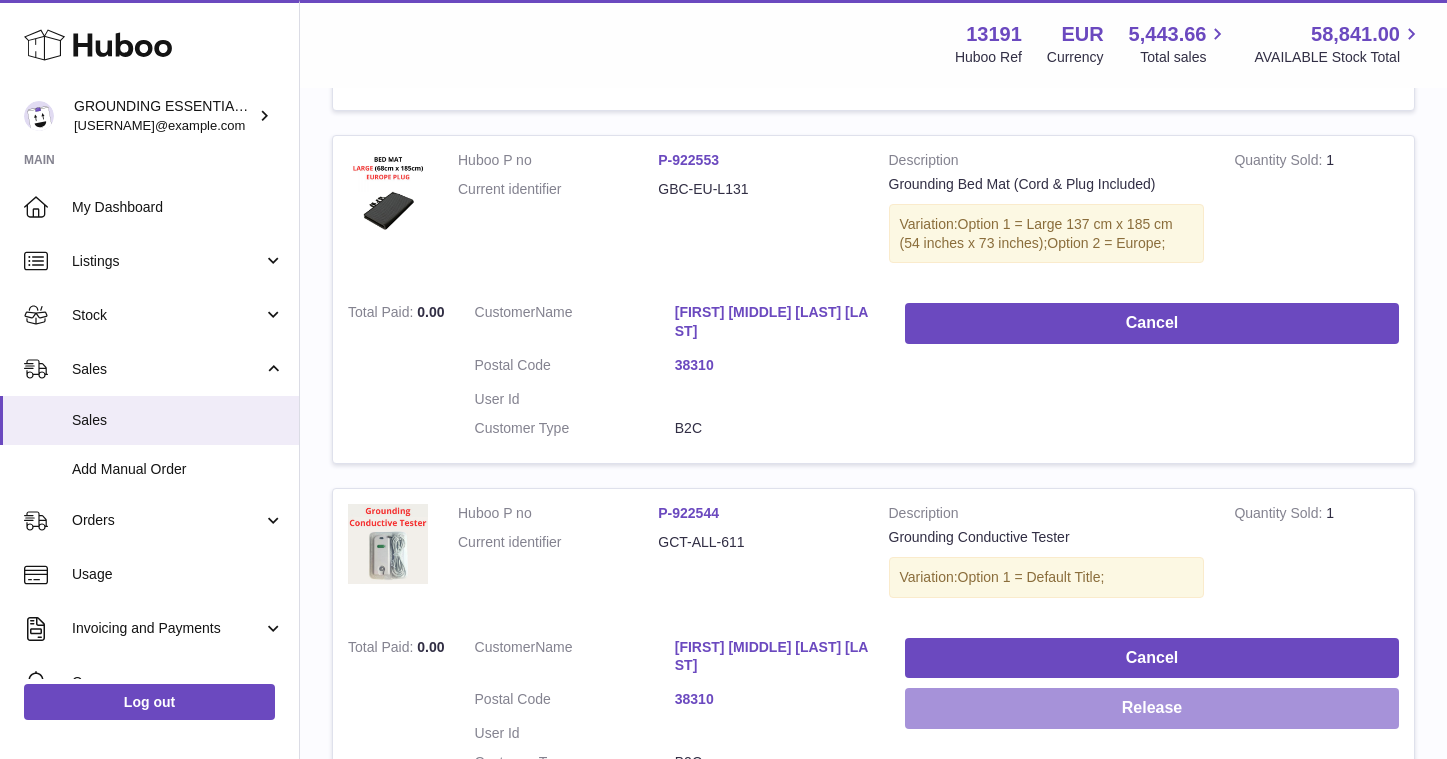 click on "Release" at bounding box center [1152, 708] 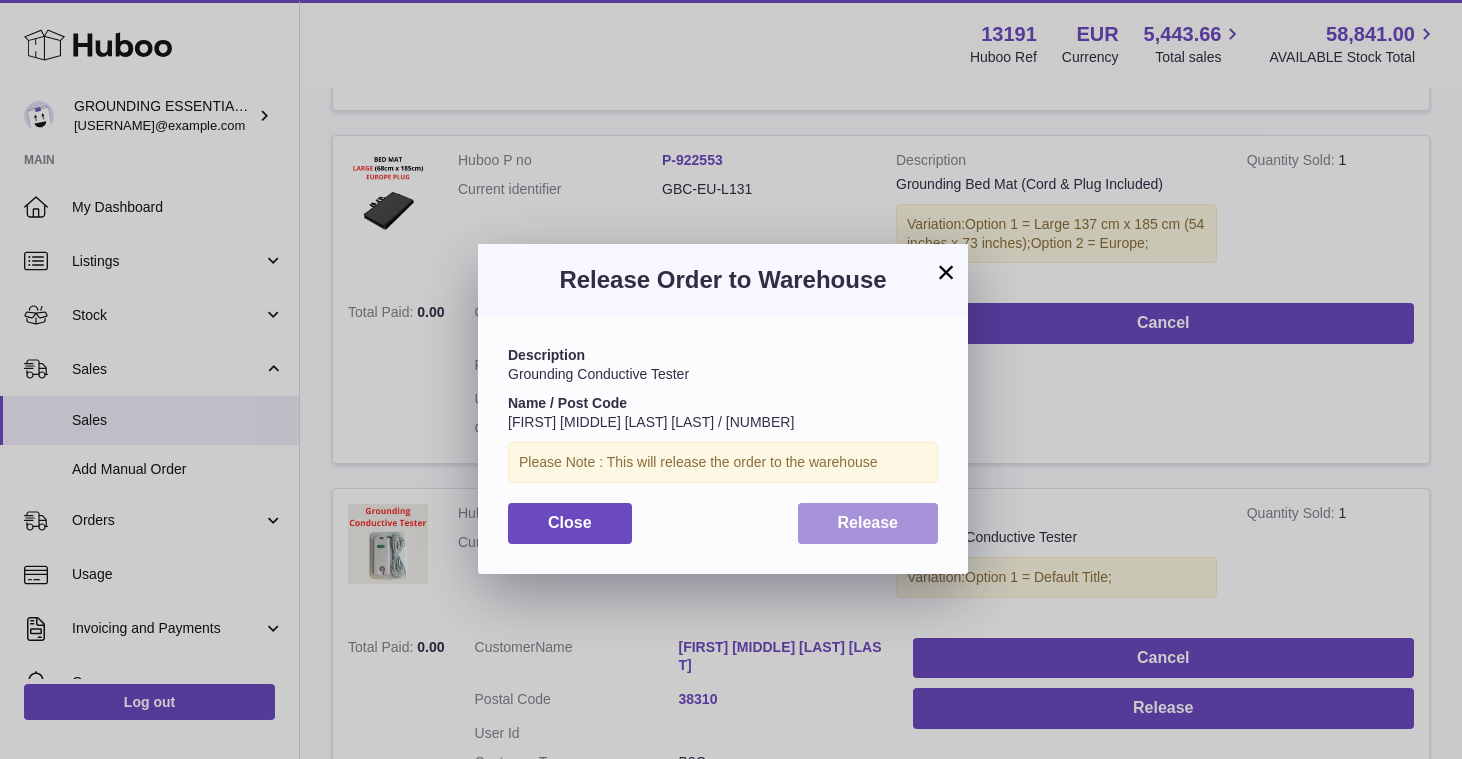 click on "Release" at bounding box center [868, 522] 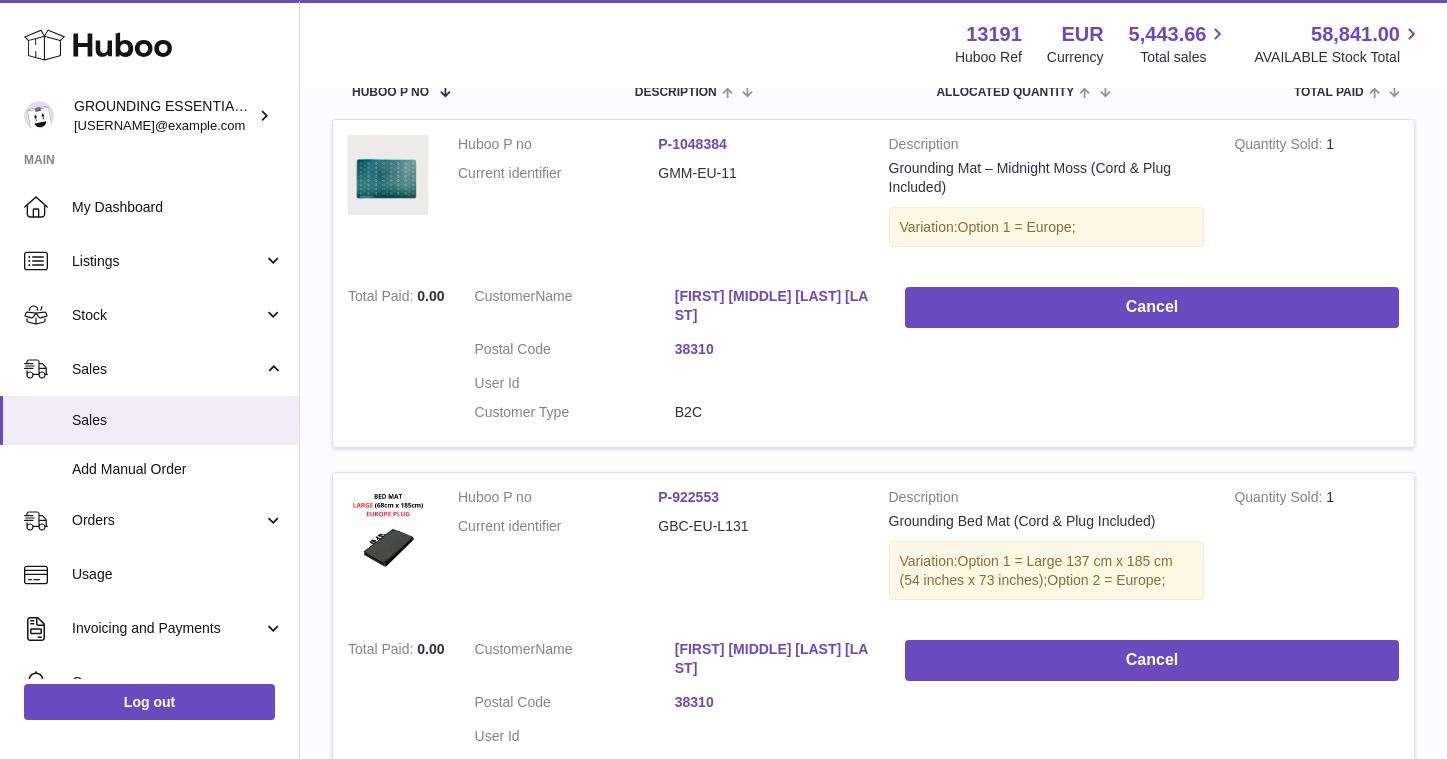 scroll, scrollTop: 0, scrollLeft: 0, axis: both 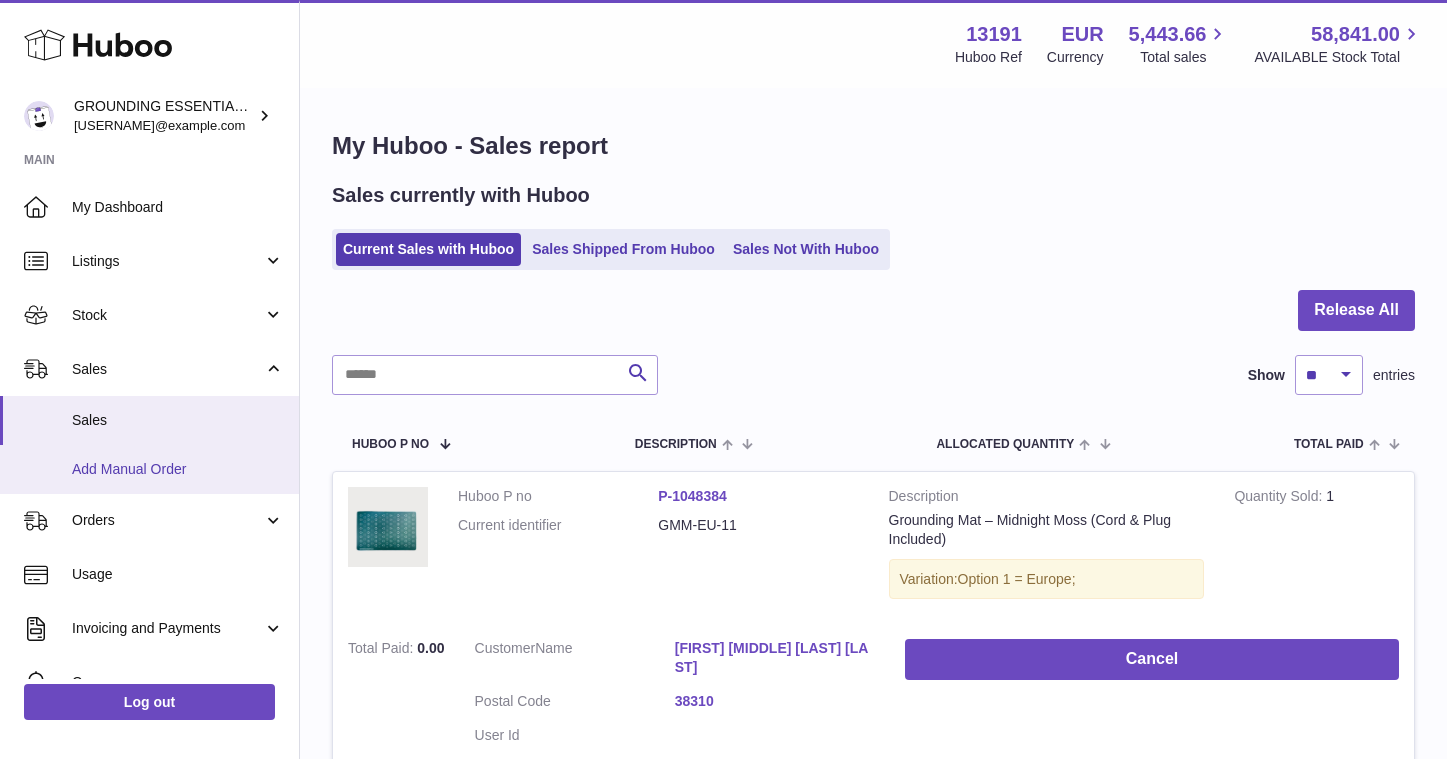 click on "Add Manual Order" at bounding box center [178, 469] 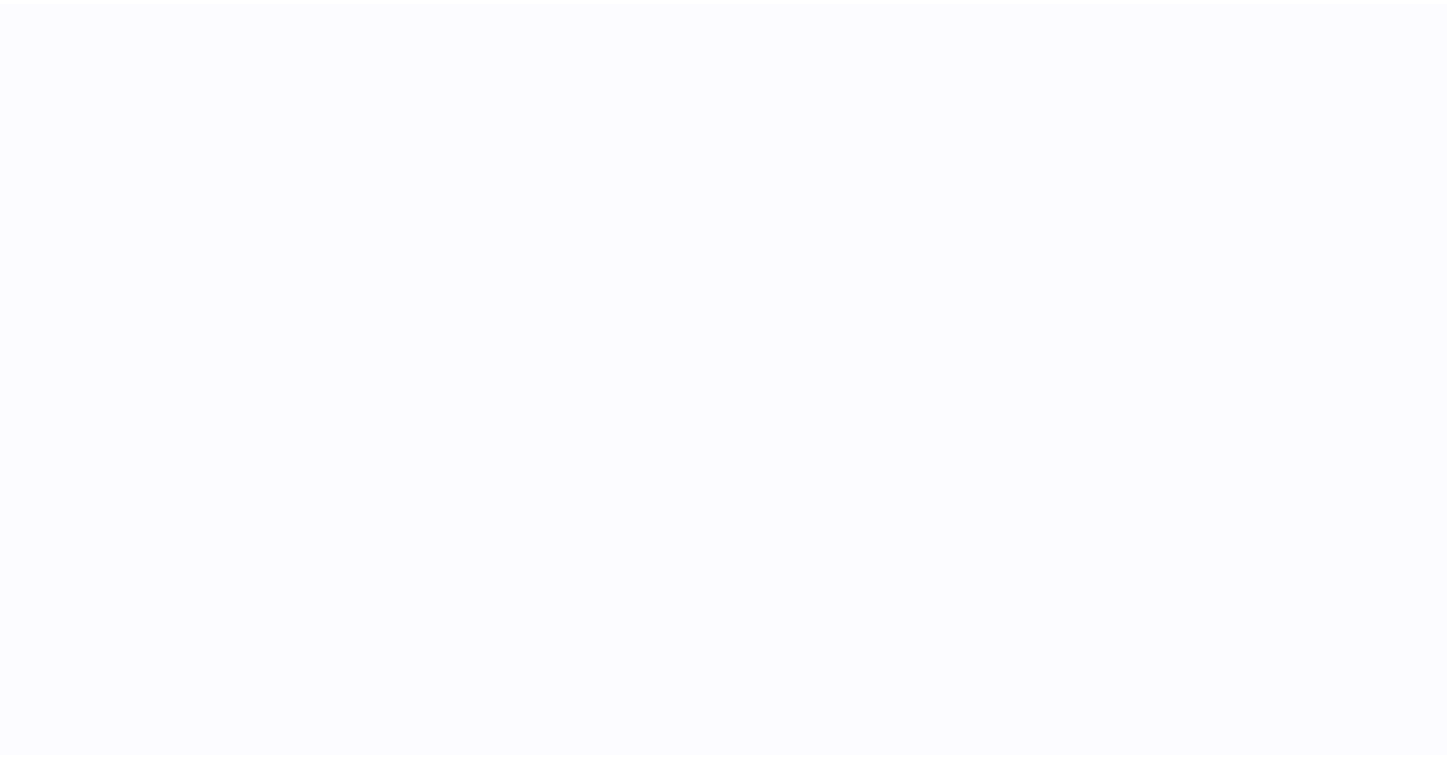 scroll, scrollTop: 0, scrollLeft: 0, axis: both 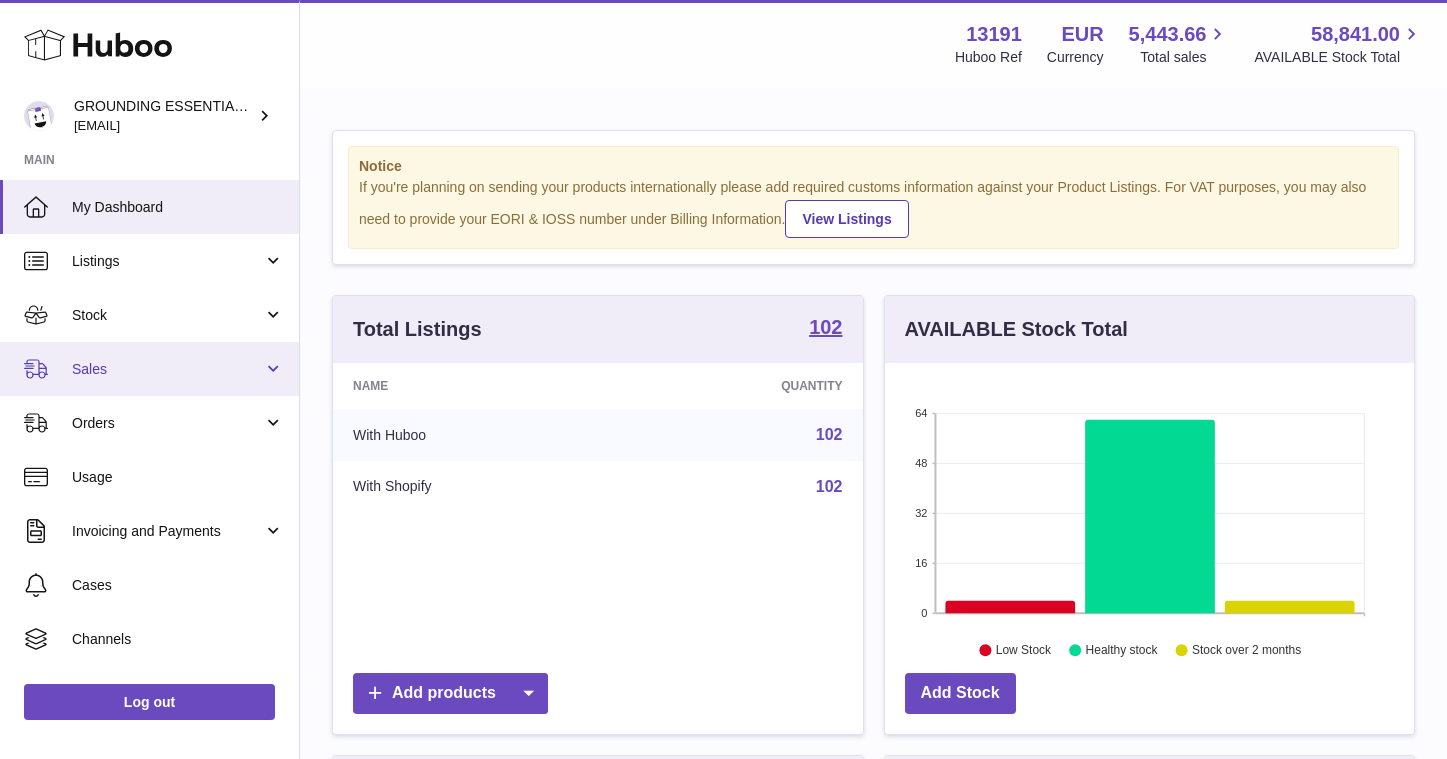 click on "Sales" at bounding box center (167, 369) 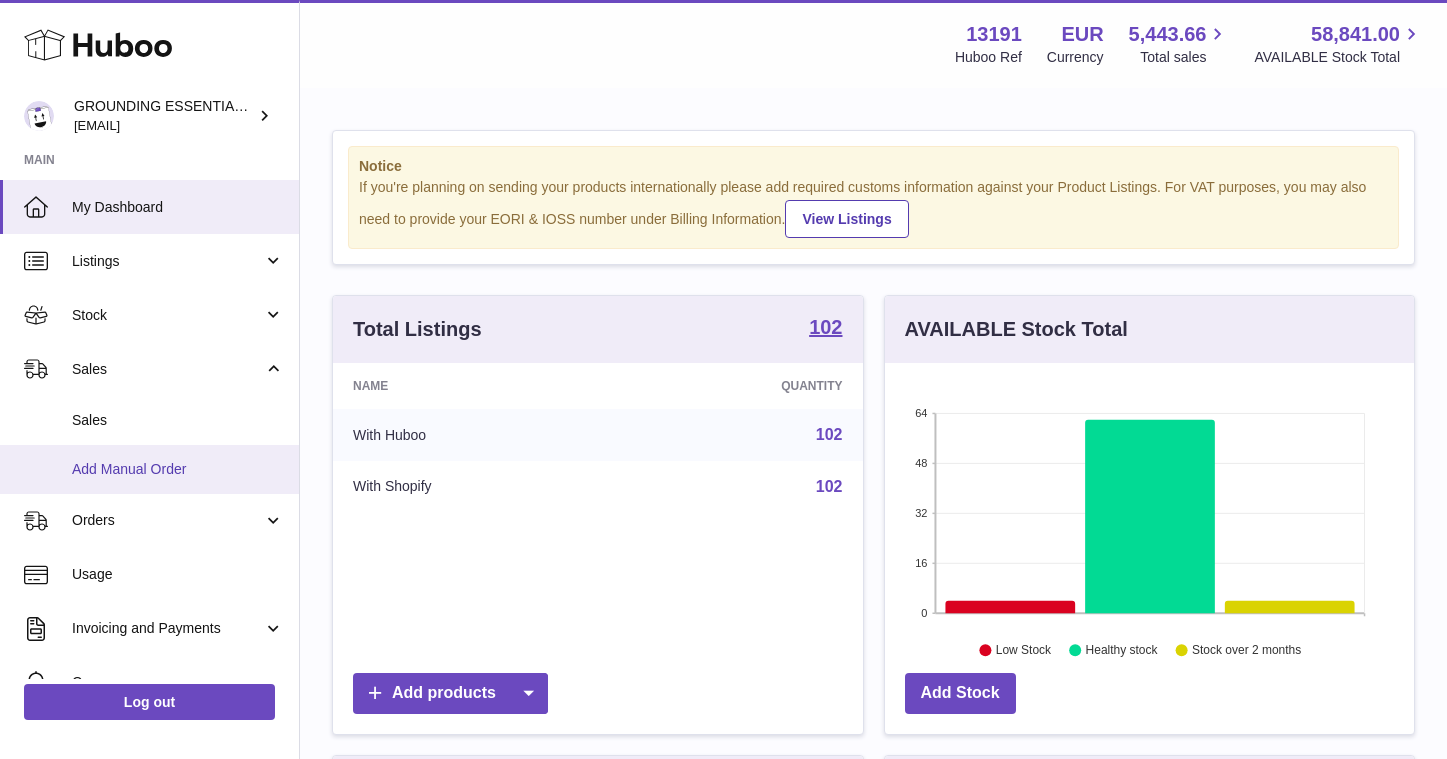 click on "Add Manual Order" at bounding box center (178, 469) 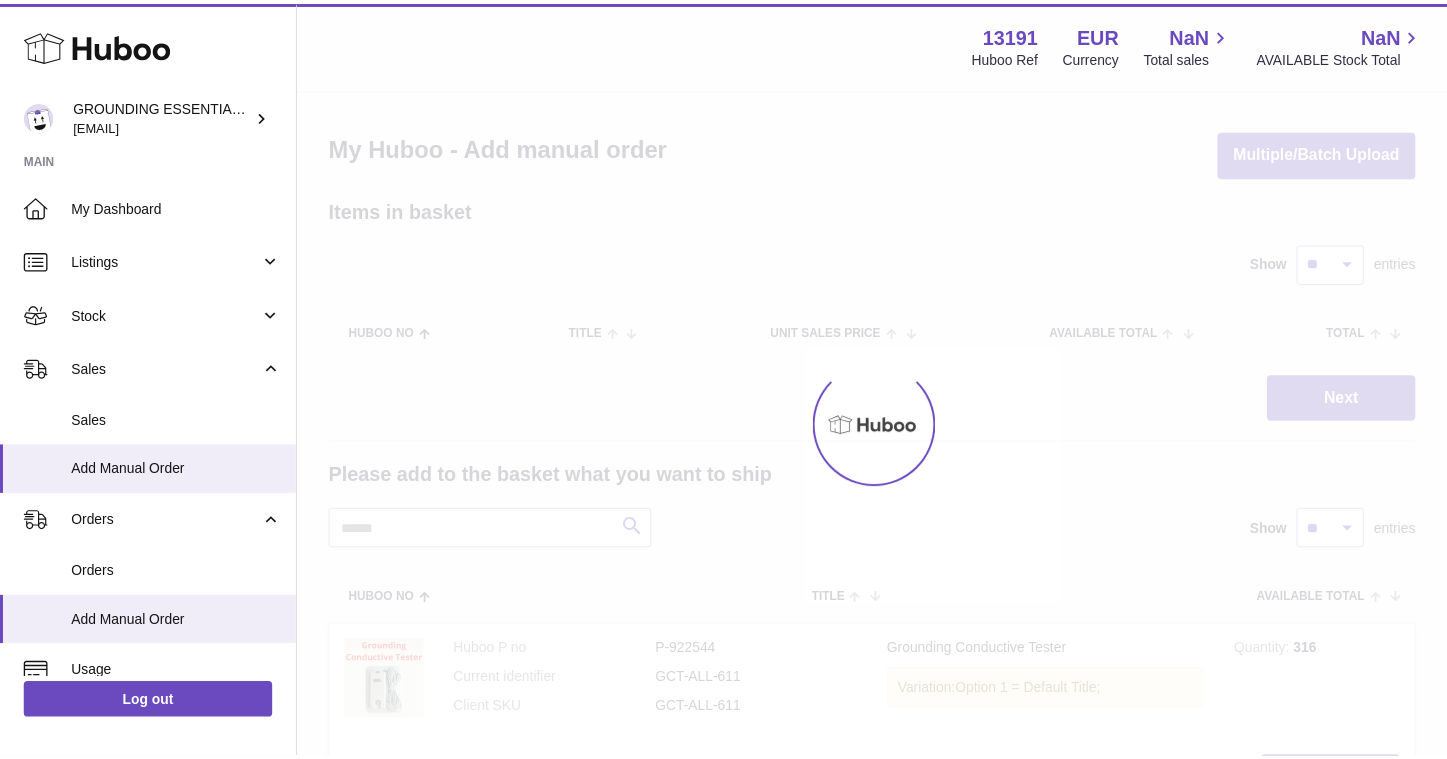scroll, scrollTop: 0, scrollLeft: 0, axis: both 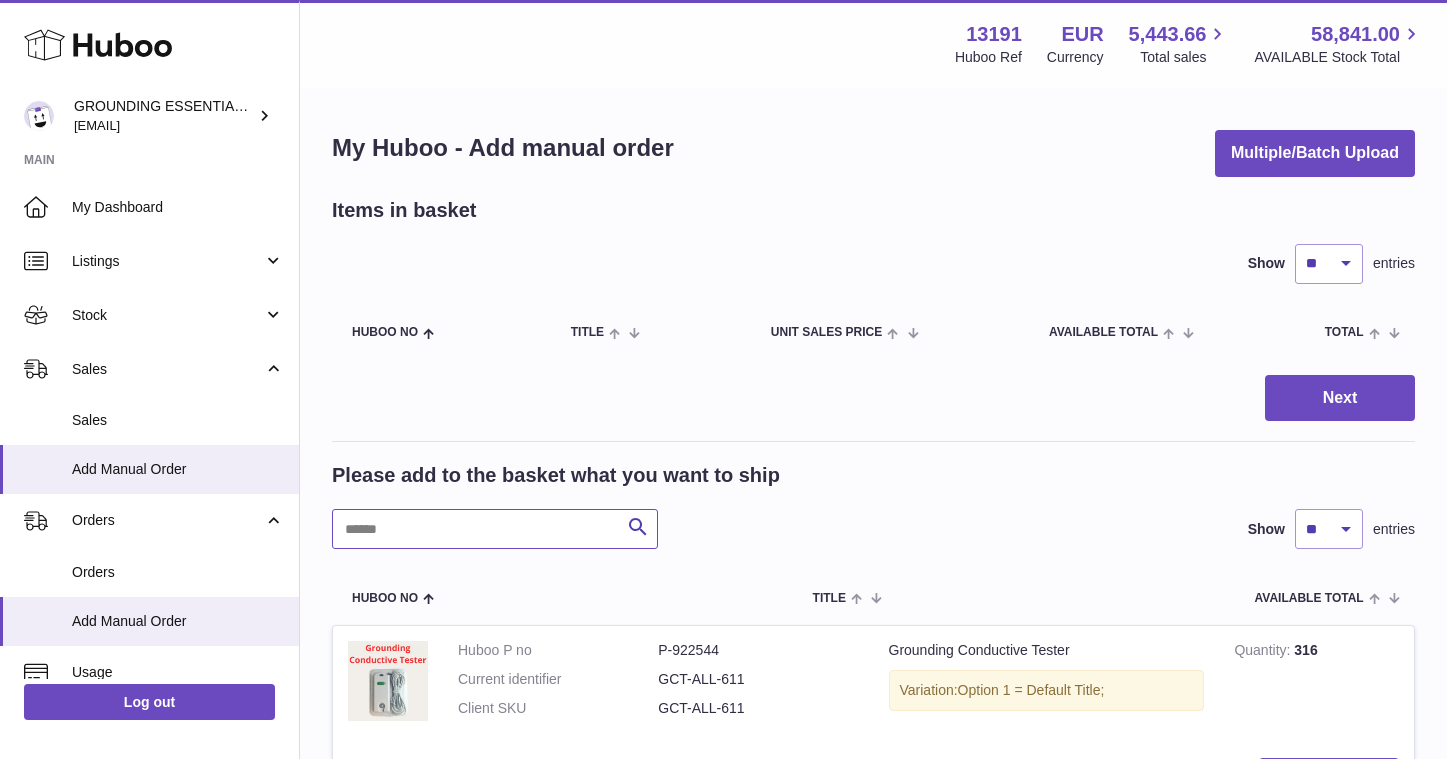 click at bounding box center [495, 529] 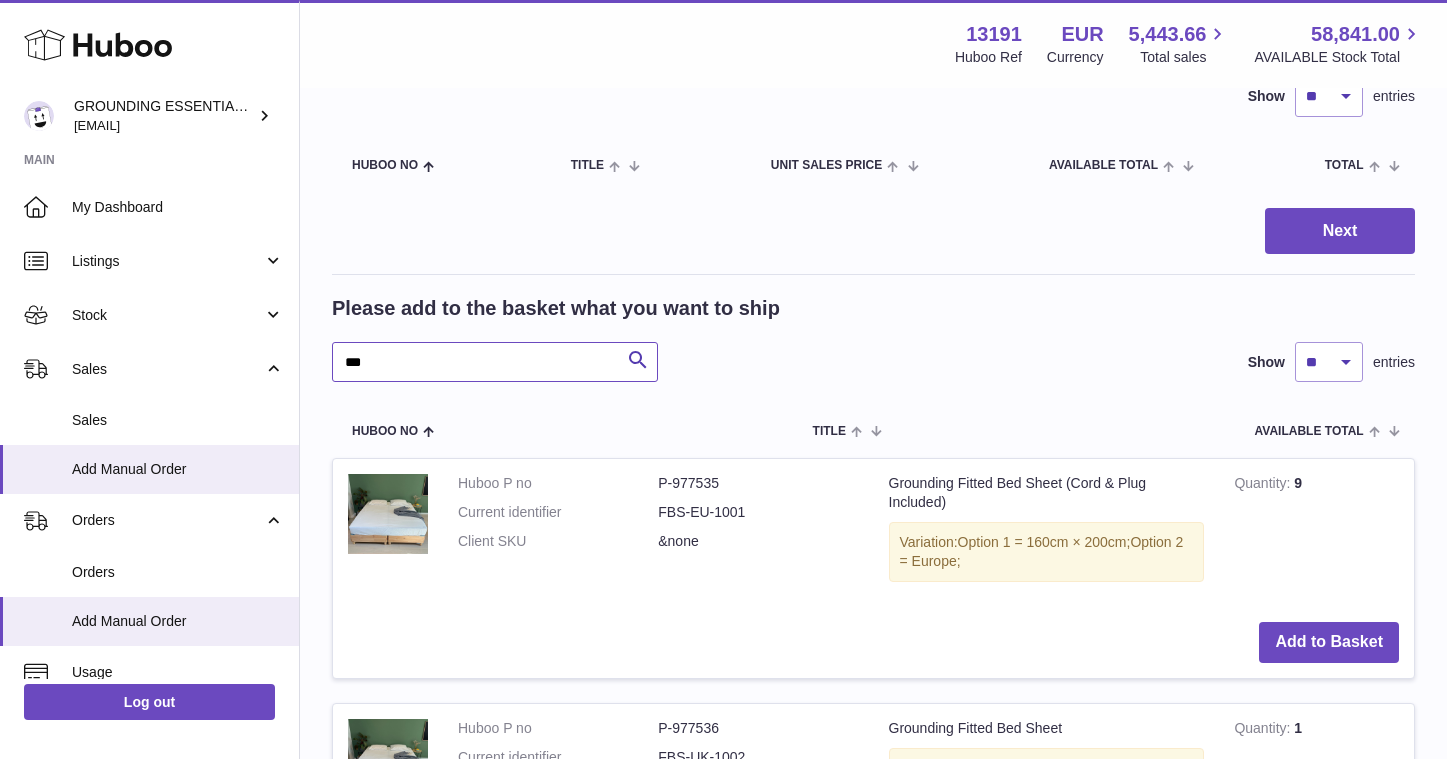 scroll, scrollTop: 294, scrollLeft: 0, axis: vertical 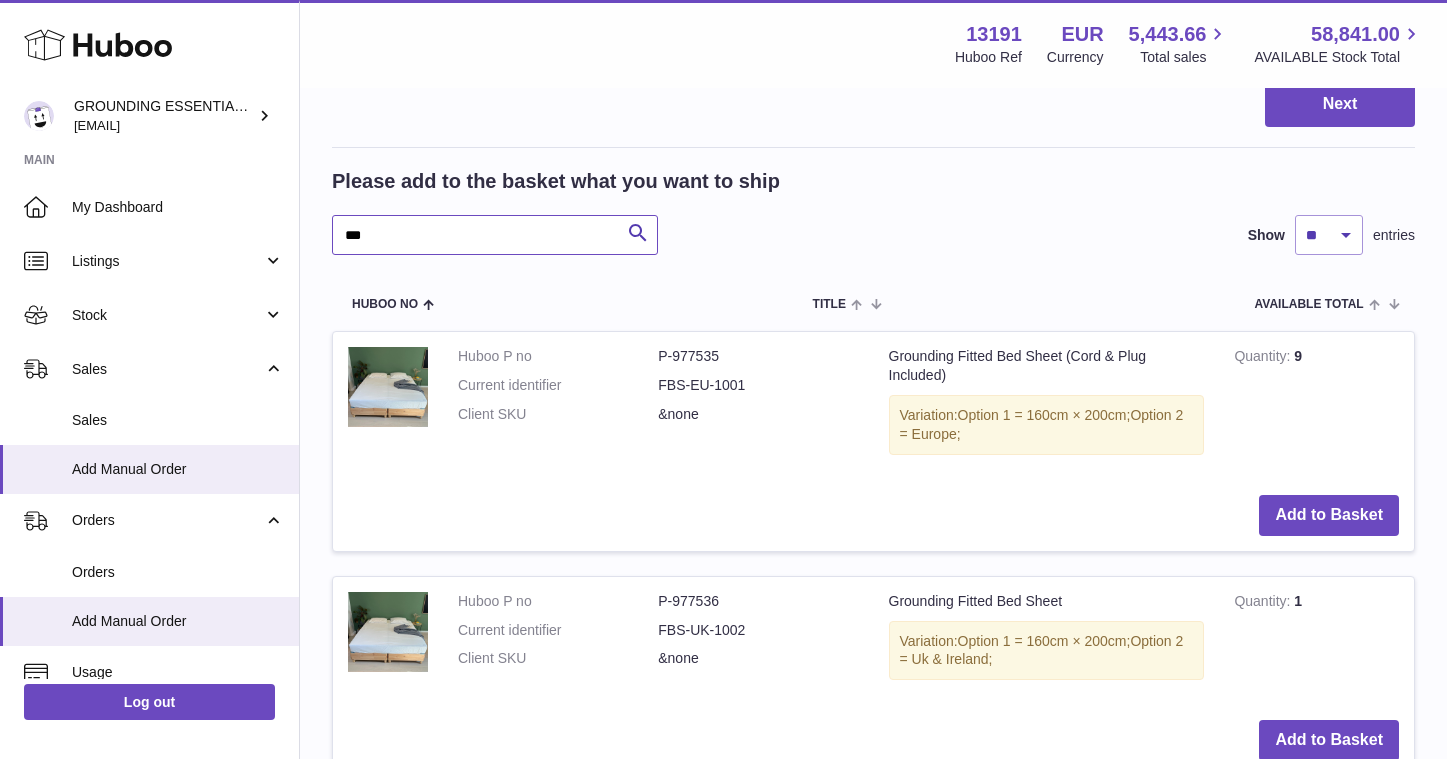 type on "***" 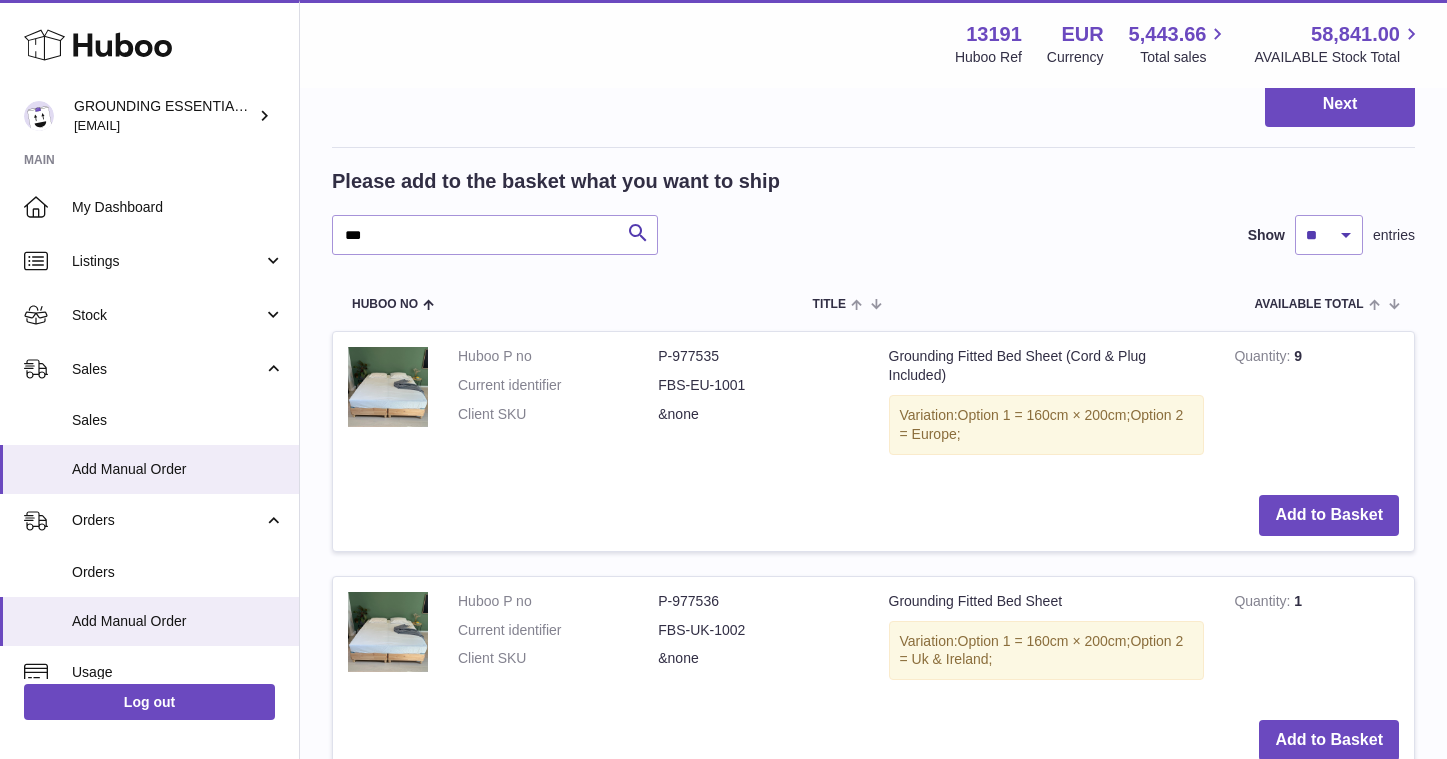 click on "FBS-EU-1001" at bounding box center [758, 385] 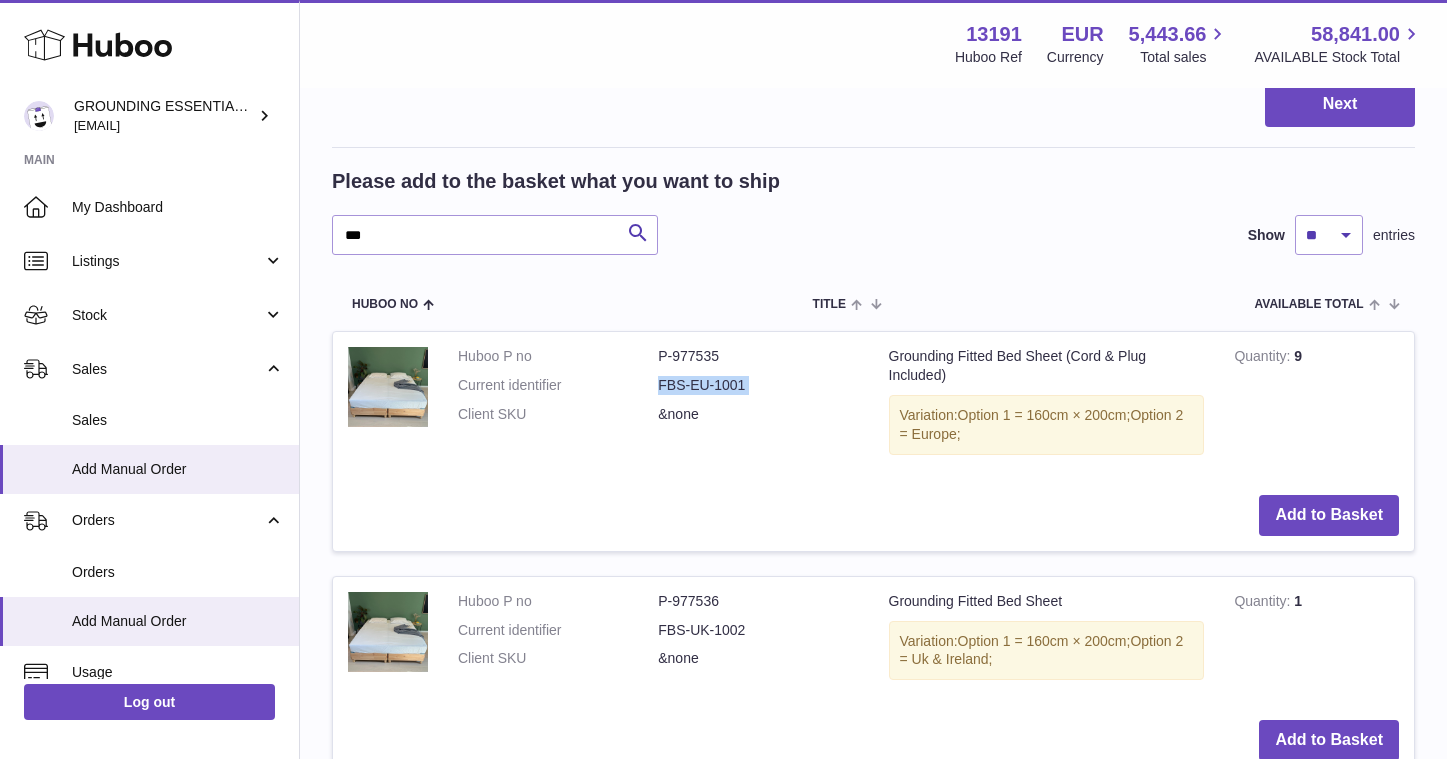 click on "FBS-EU-1001" at bounding box center (758, 385) 